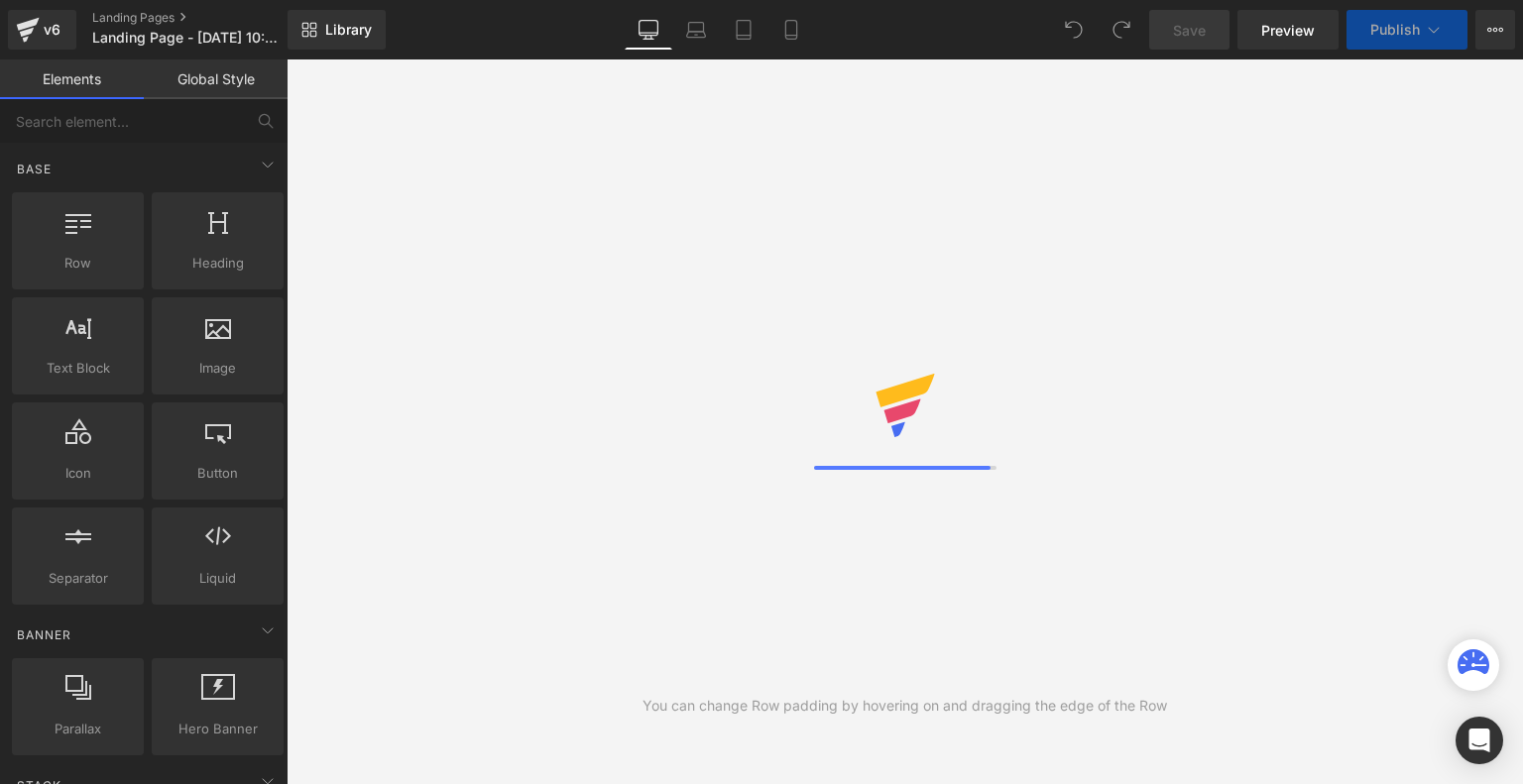 scroll, scrollTop: 0, scrollLeft: 0, axis: both 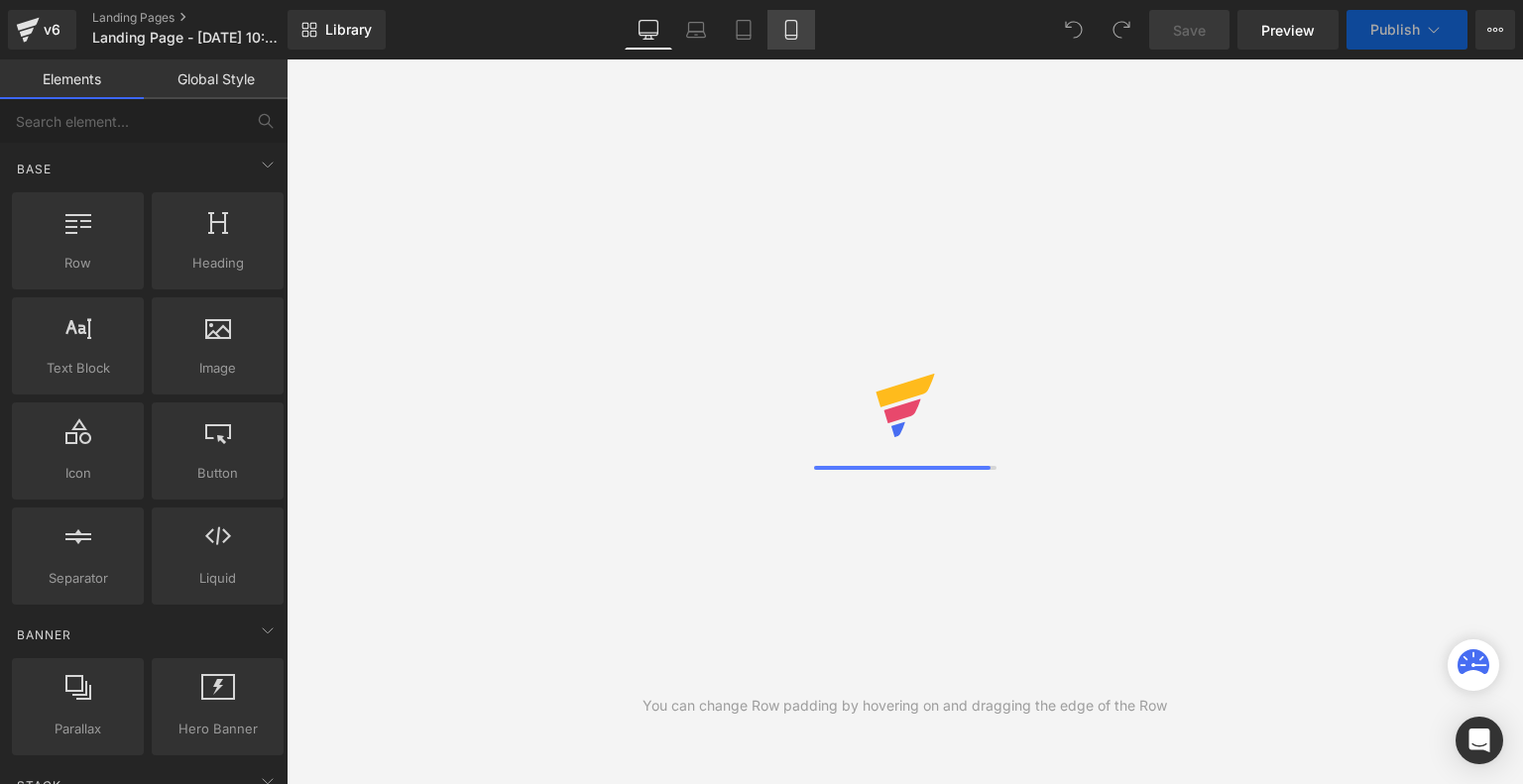 click 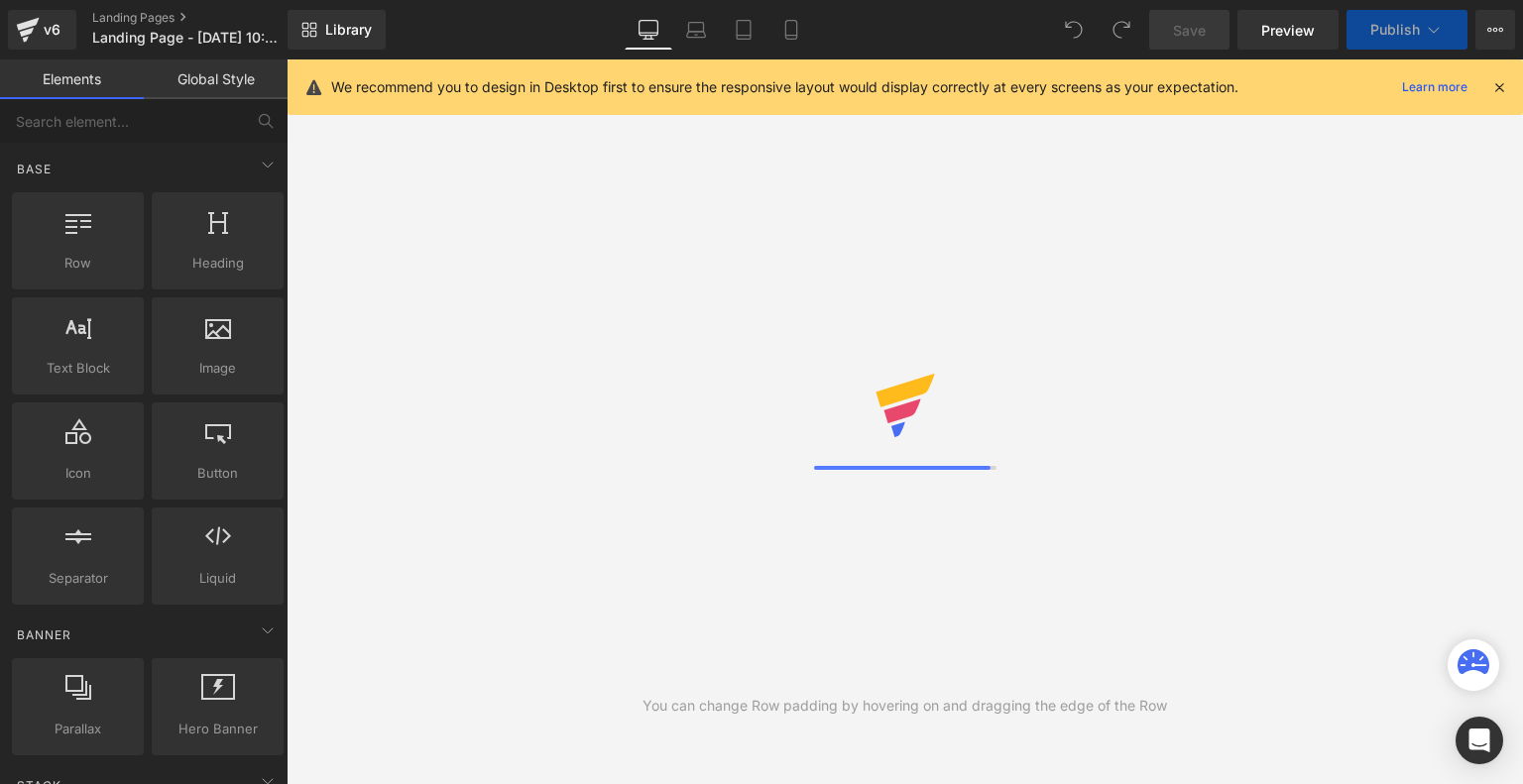 click at bounding box center (1499, 87) 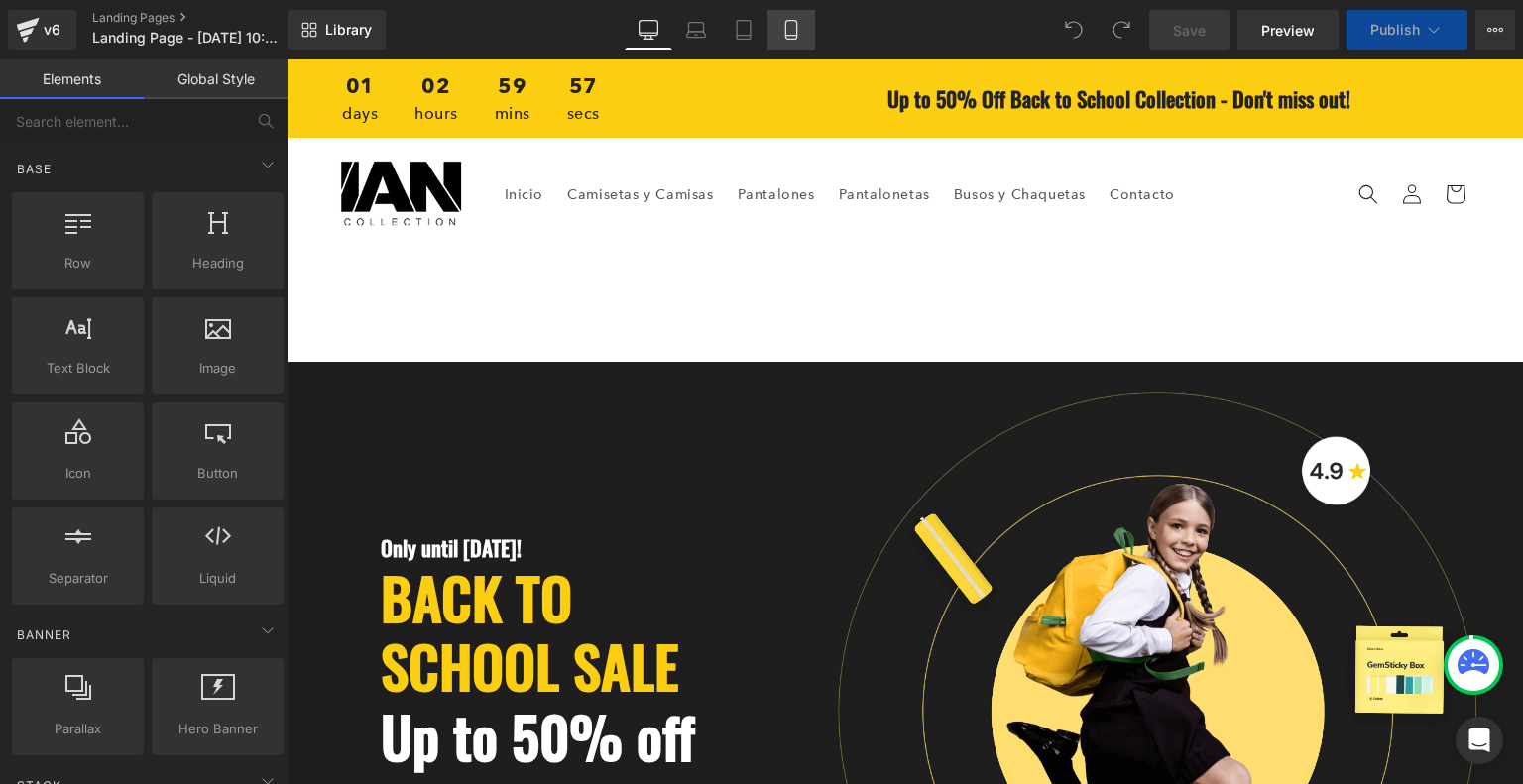 click on "Mobile" at bounding box center [791, 30] 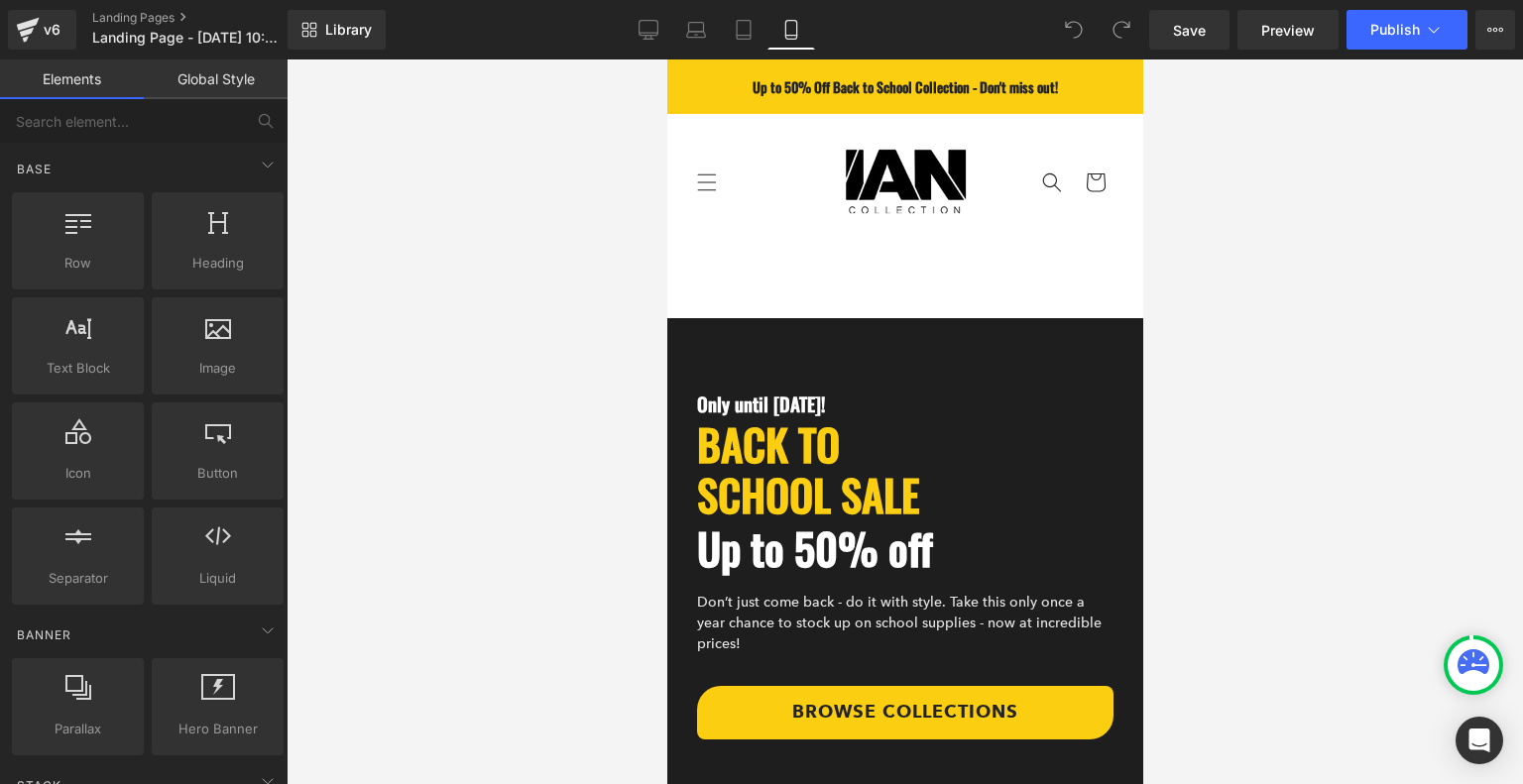click at bounding box center (904, 182) 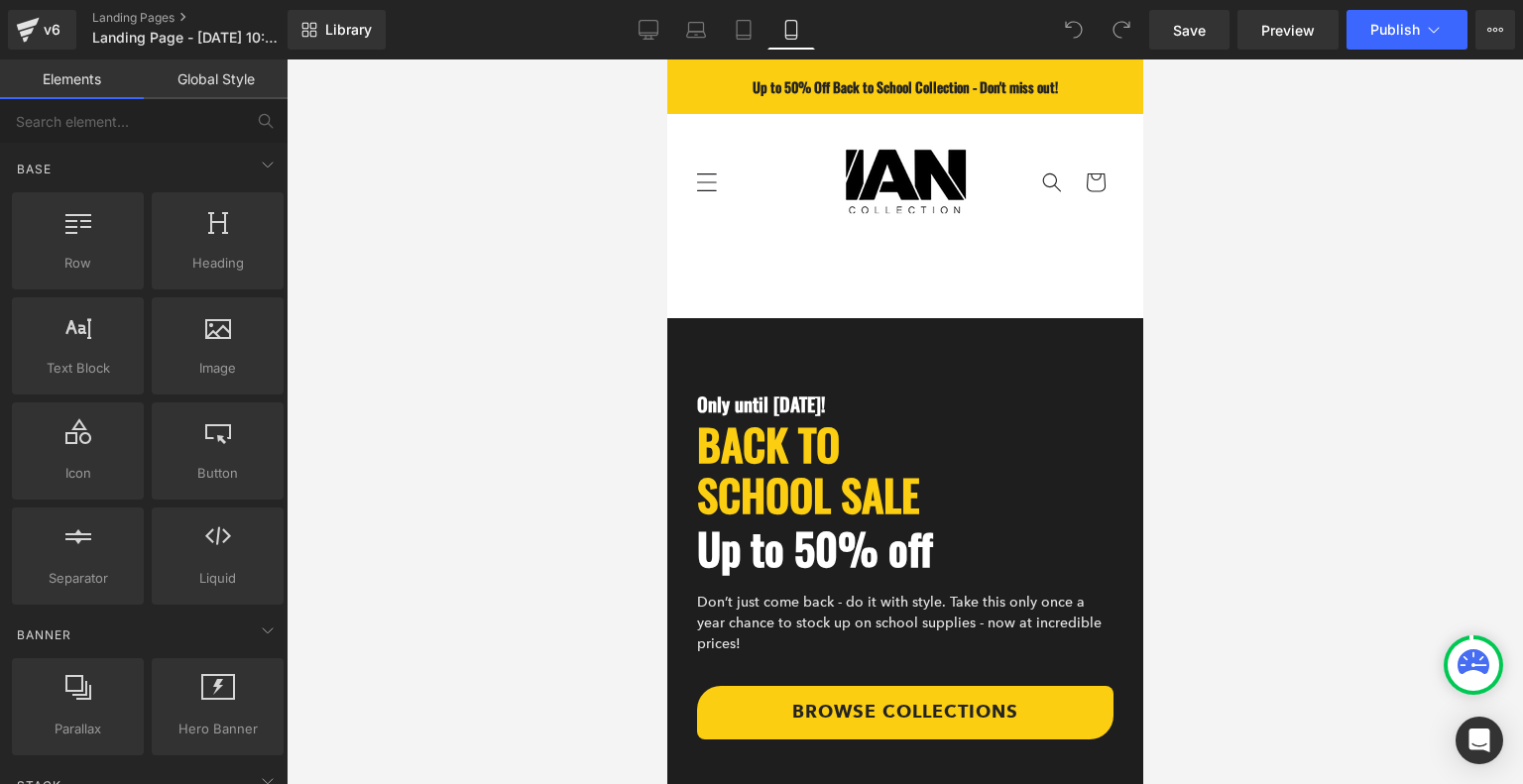 click 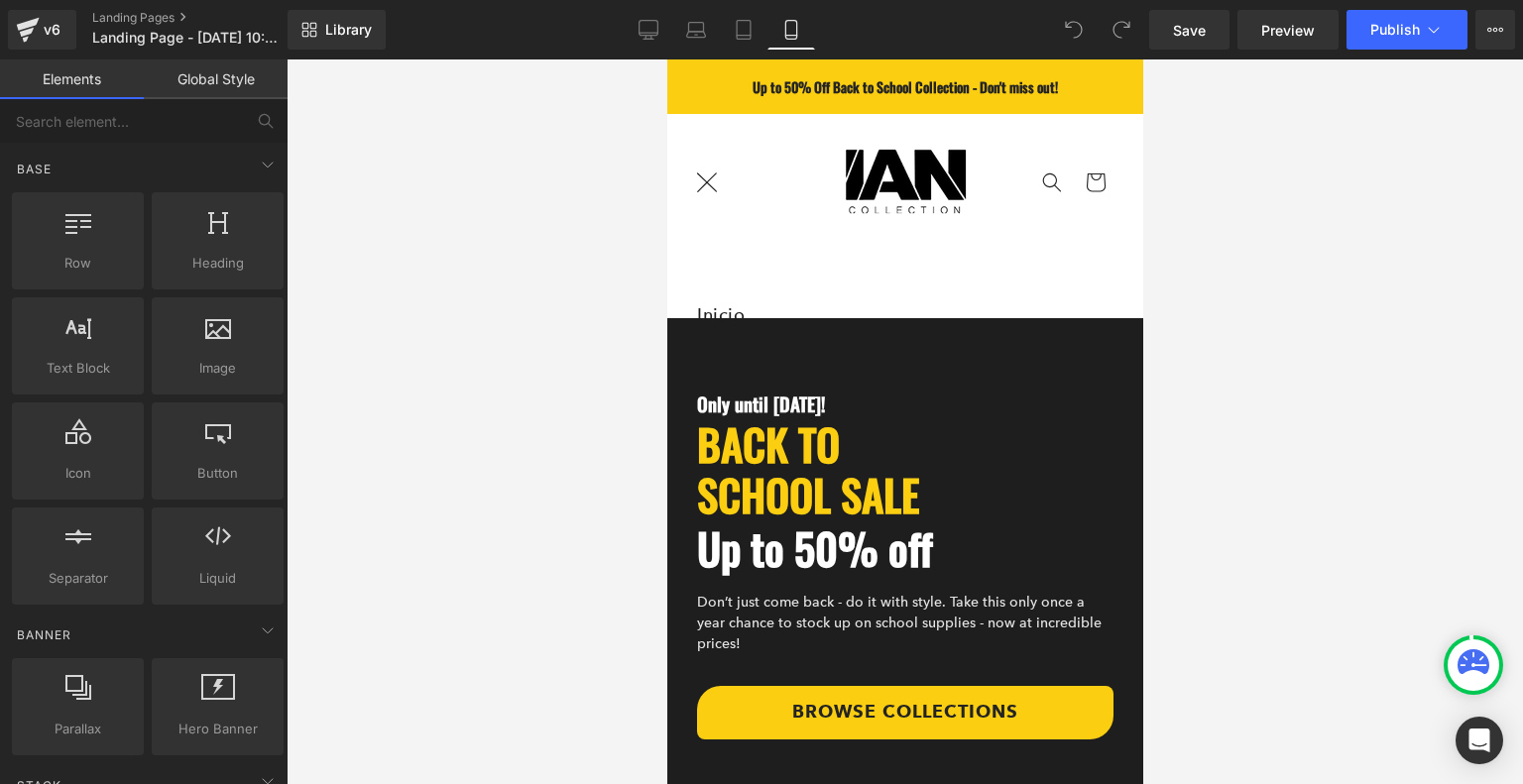 click 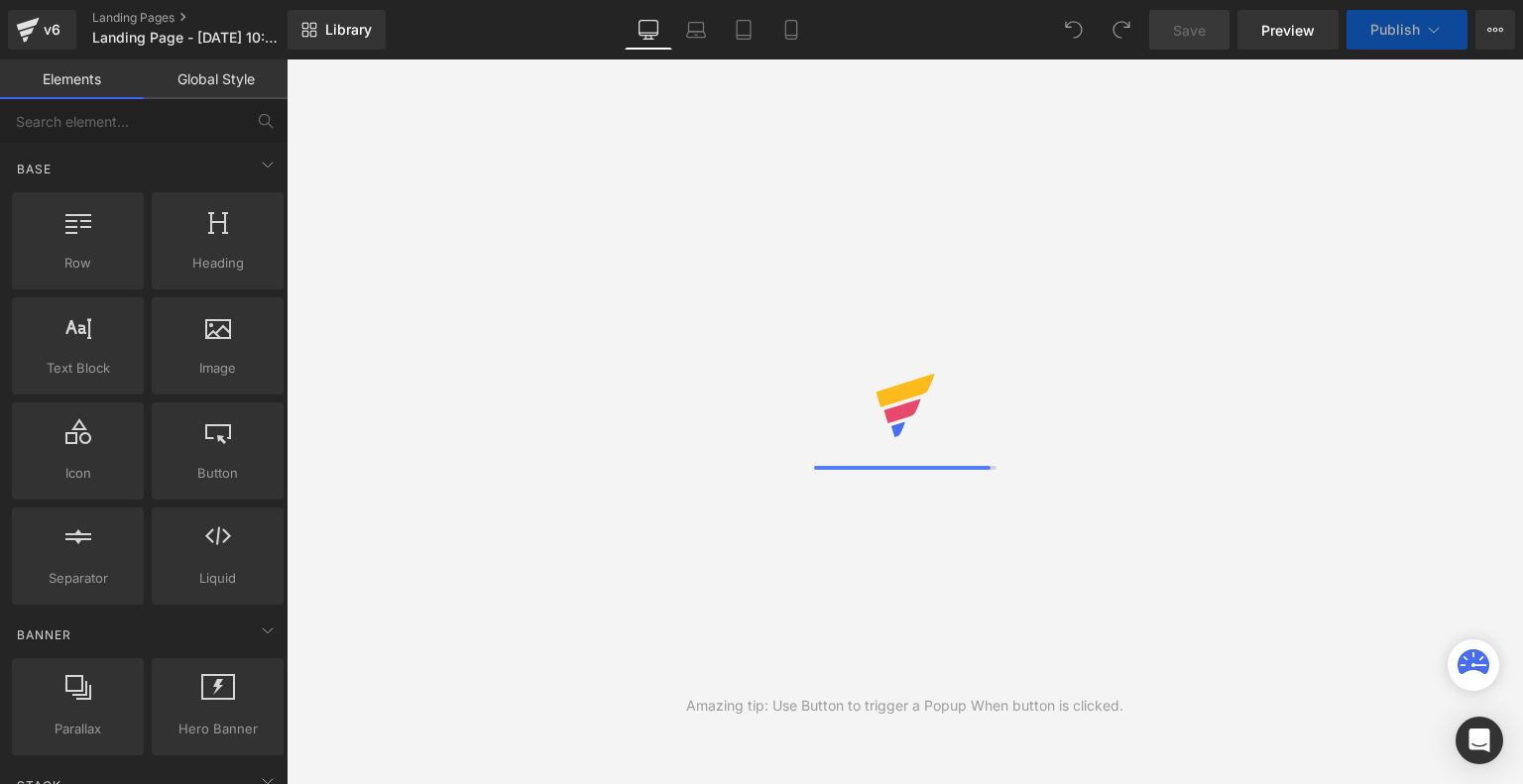 scroll, scrollTop: 0, scrollLeft: 0, axis: both 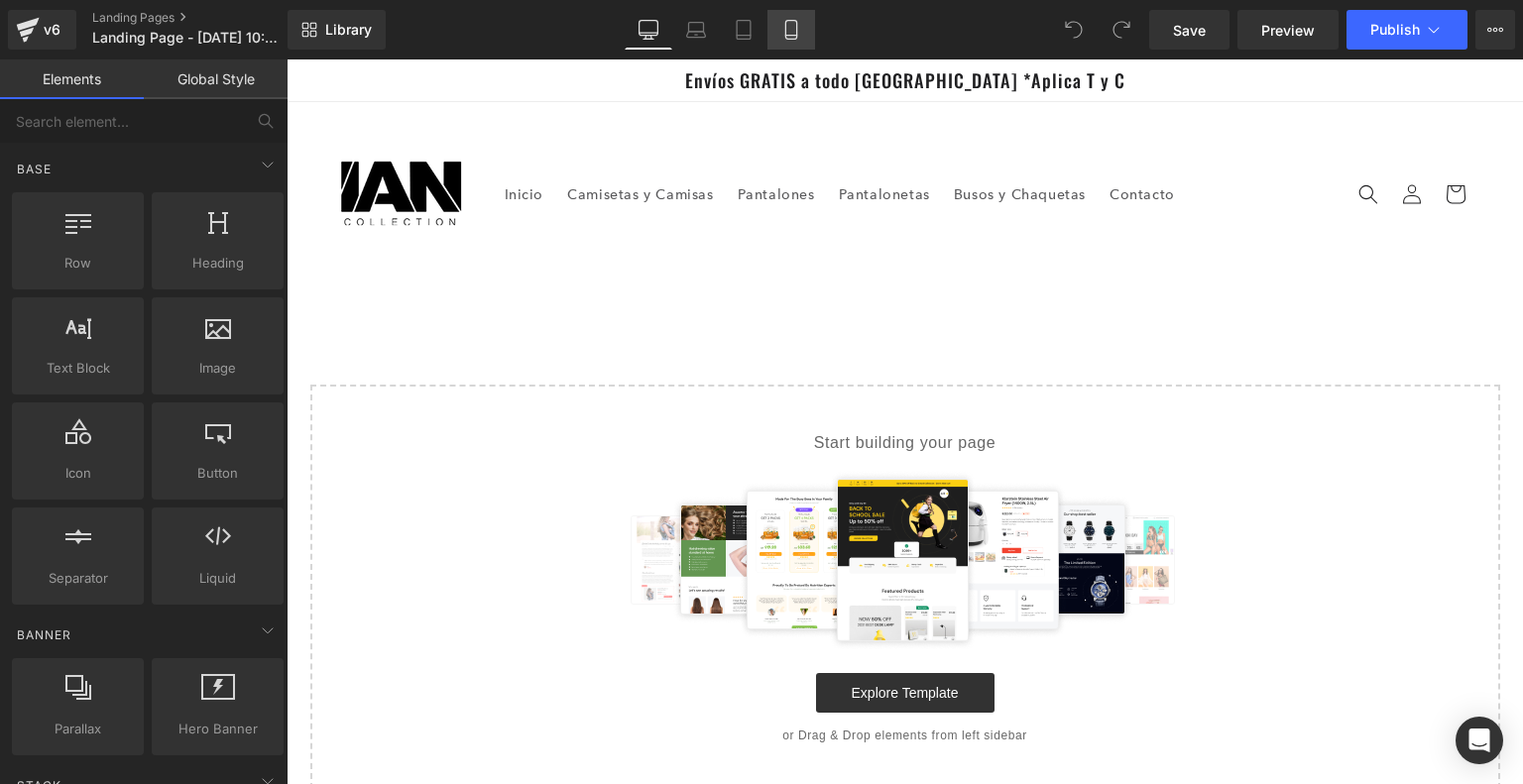 click 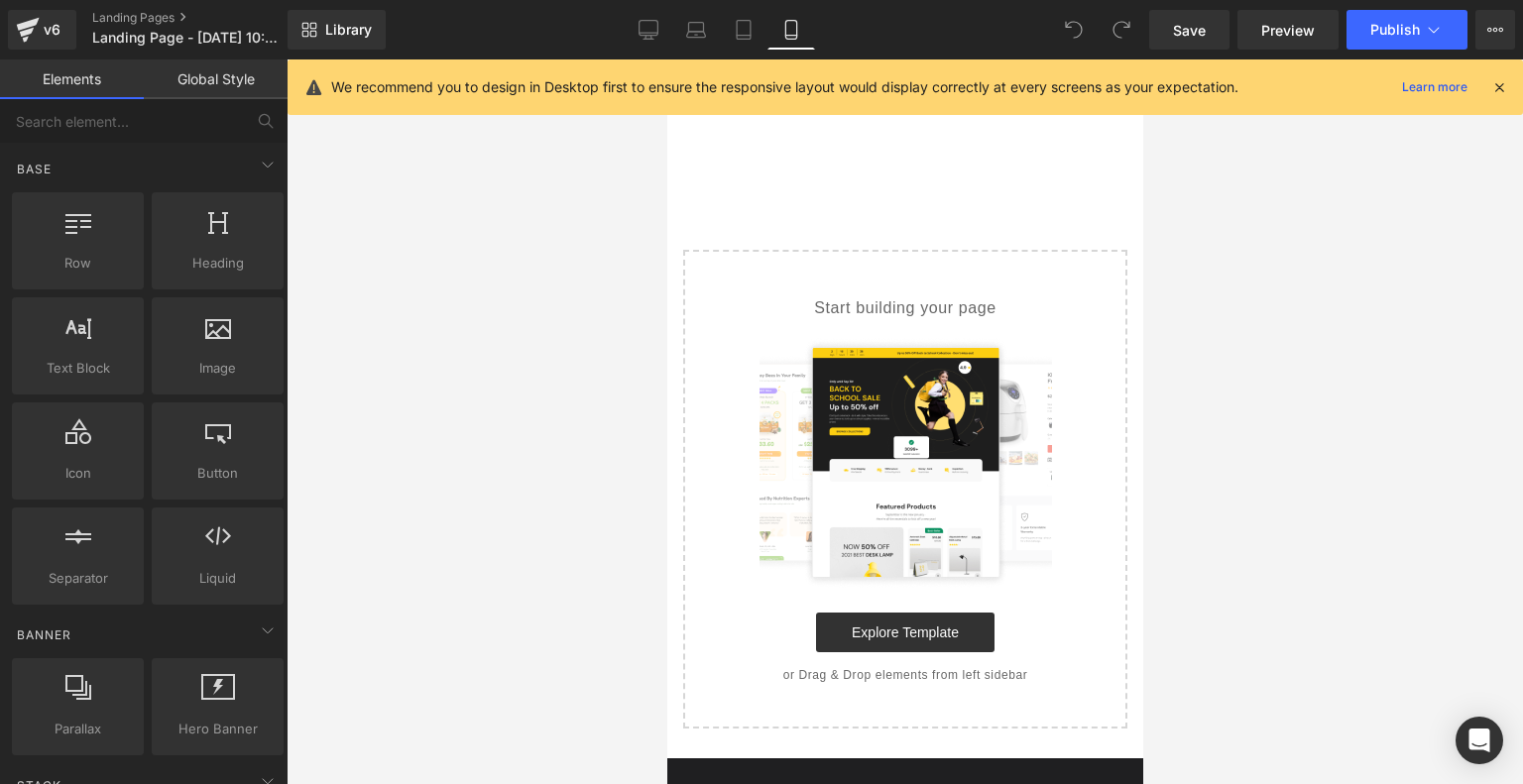 scroll, scrollTop: 0, scrollLeft: 0, axis: both 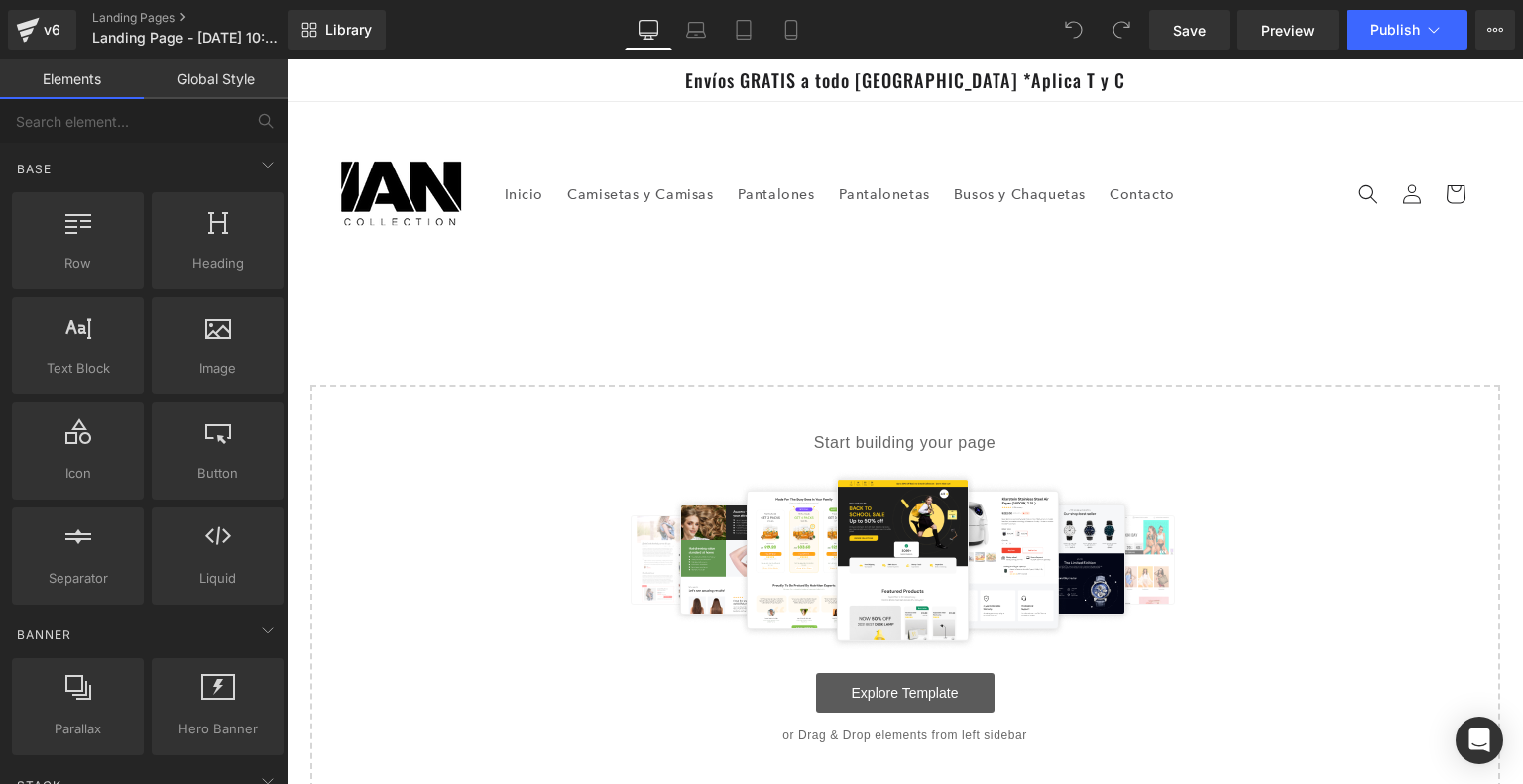 click on "Explore Template" at bounding box center [905, 693] 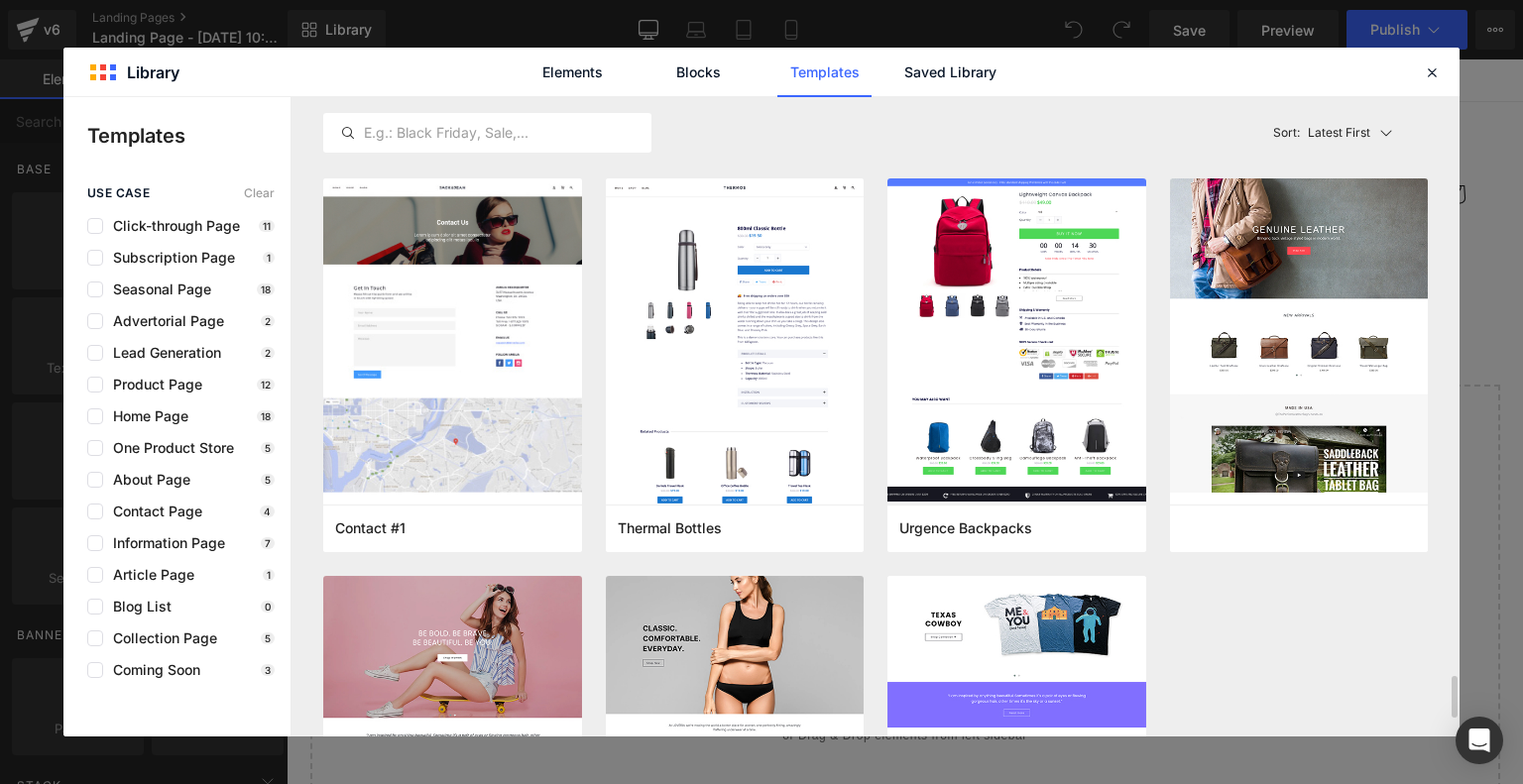 scroll, scrollTop: 8721, scrollLeft: 0, axis: vertical 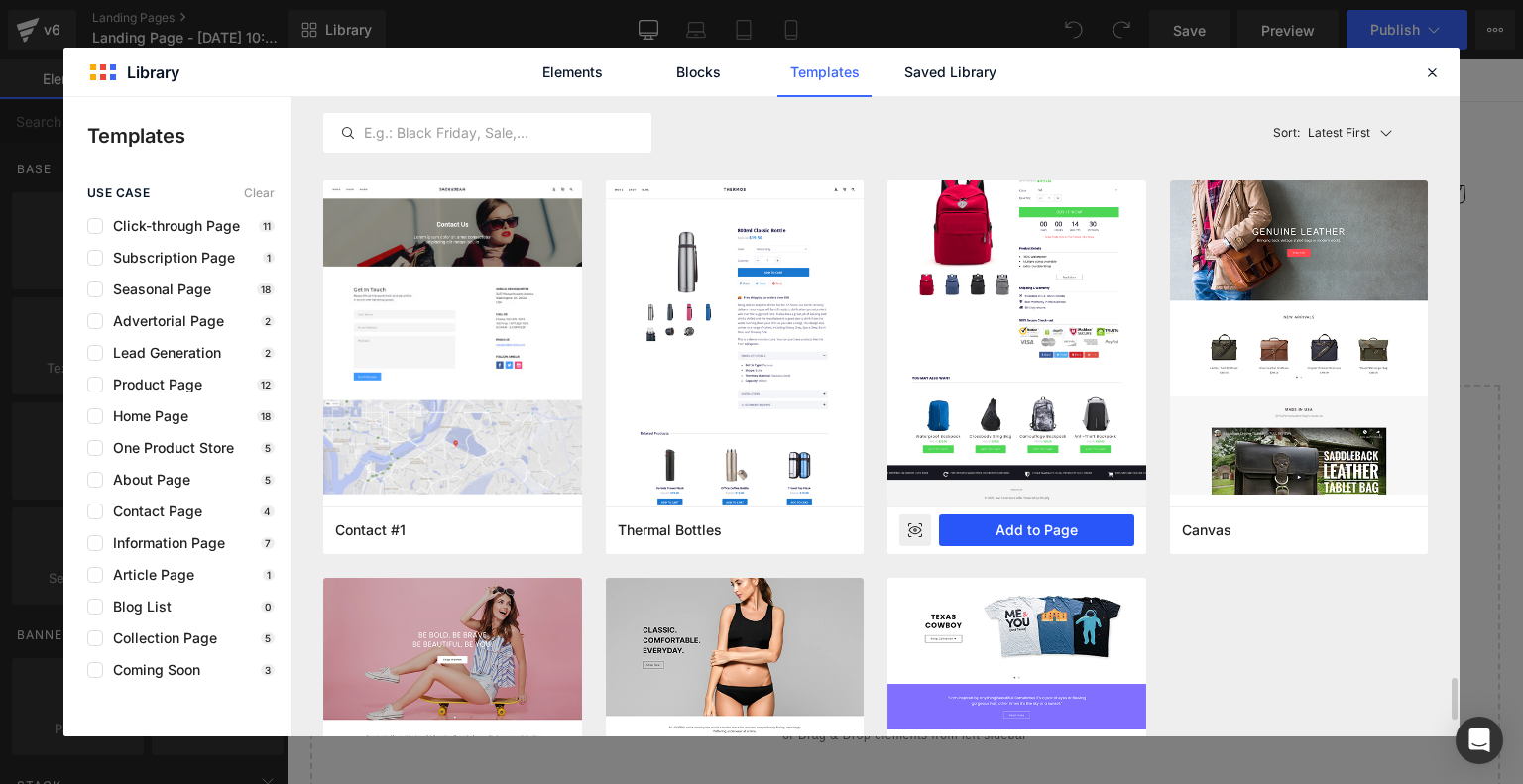 click on "Add to Page" at bounding box center [1036, 530] 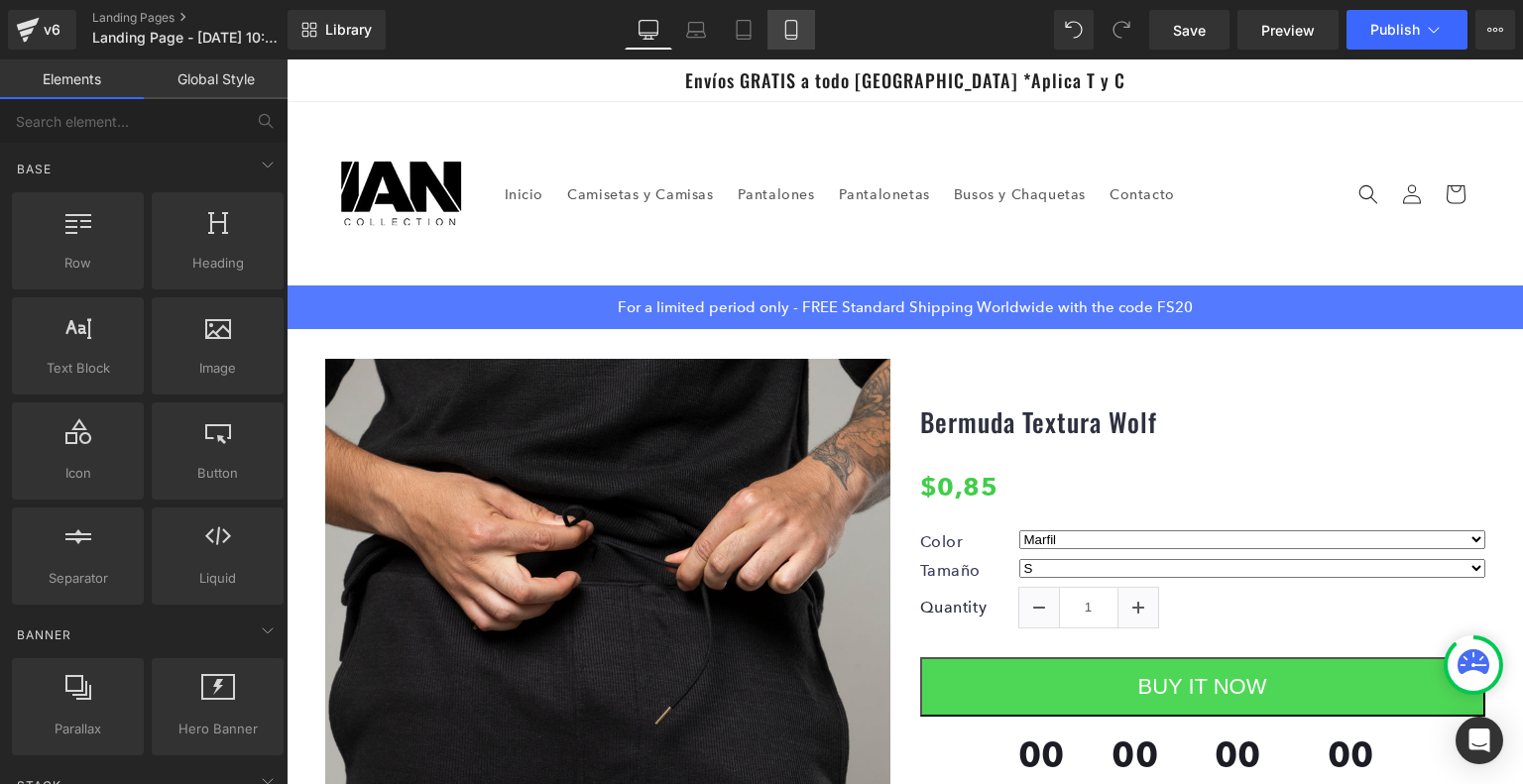 click 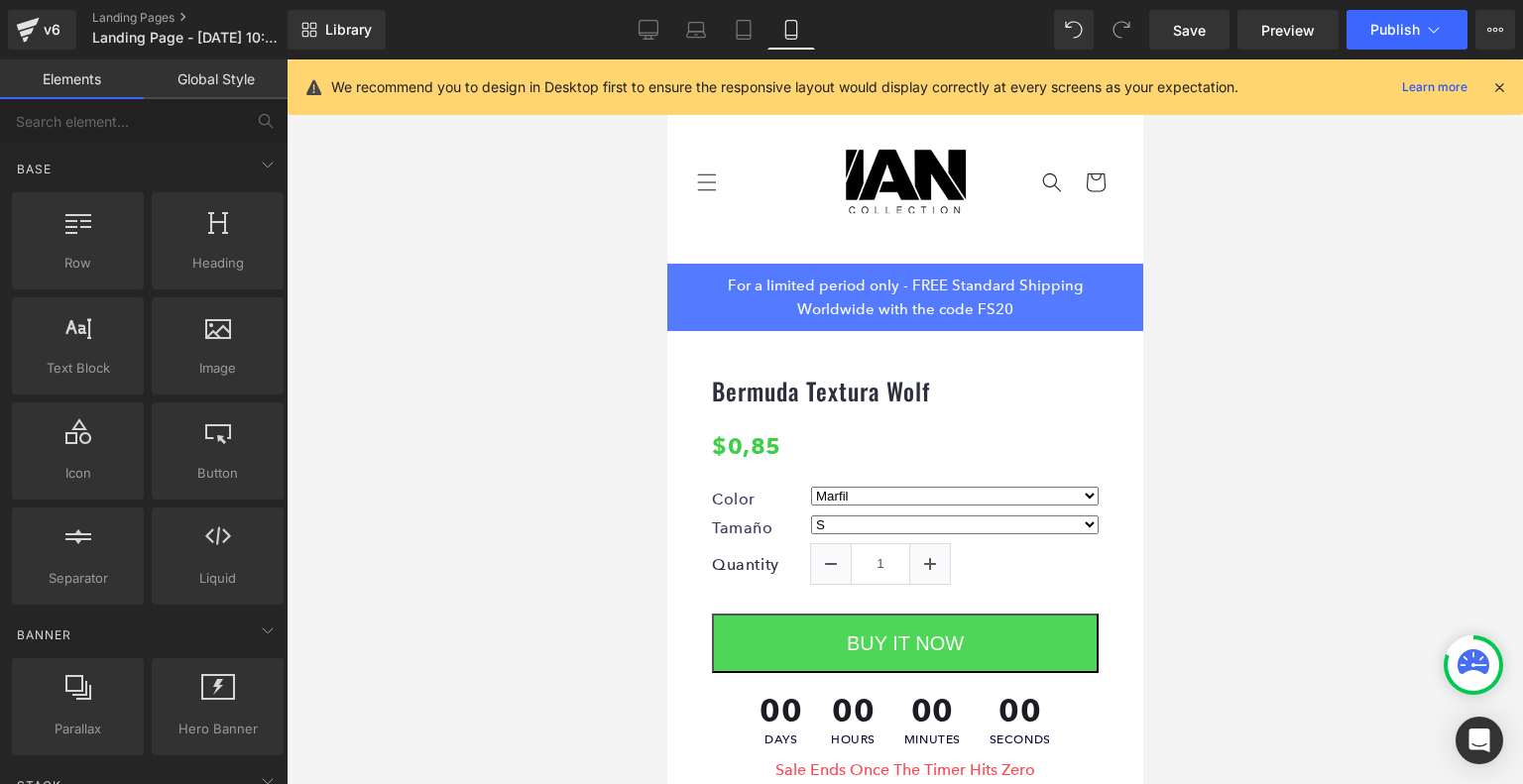 click at bounding box center (1499, 87) 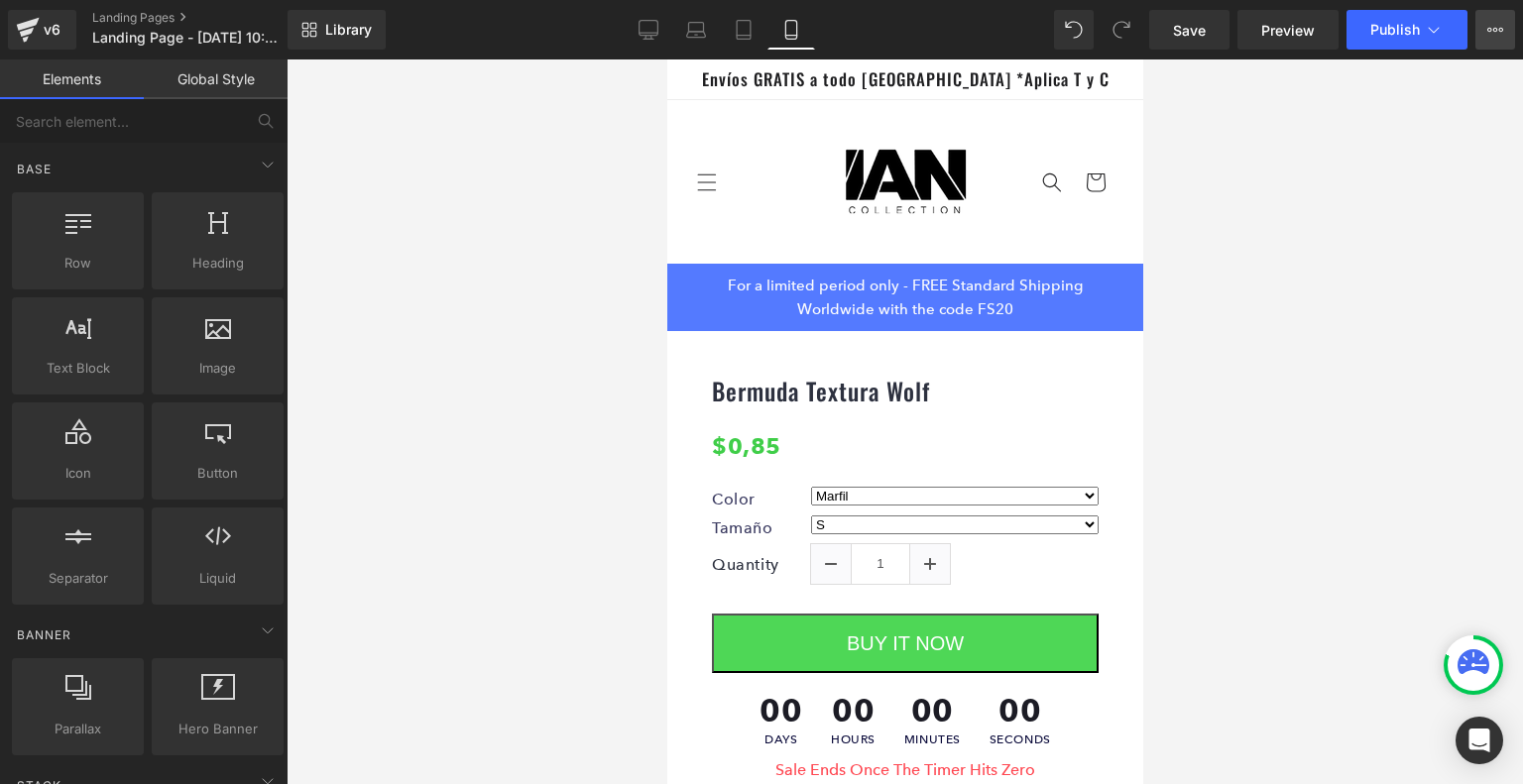 click on "Upgrade Plan View Live Page View with current Template Save Template to Library Schedule Publish  Optimize  Publish Settings Shortcuts" at bounding box center (1495, 30) 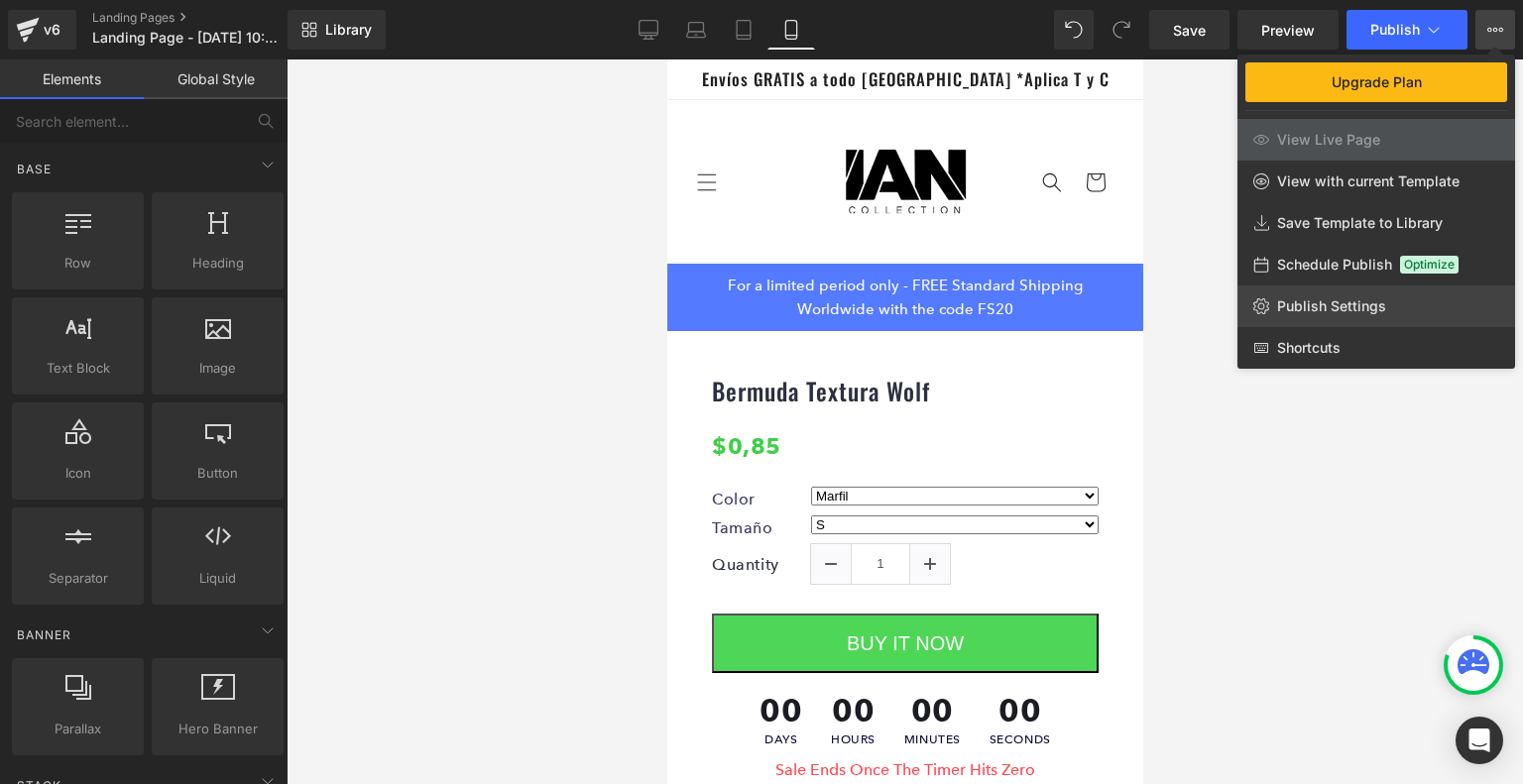 click on "Publish Settings" 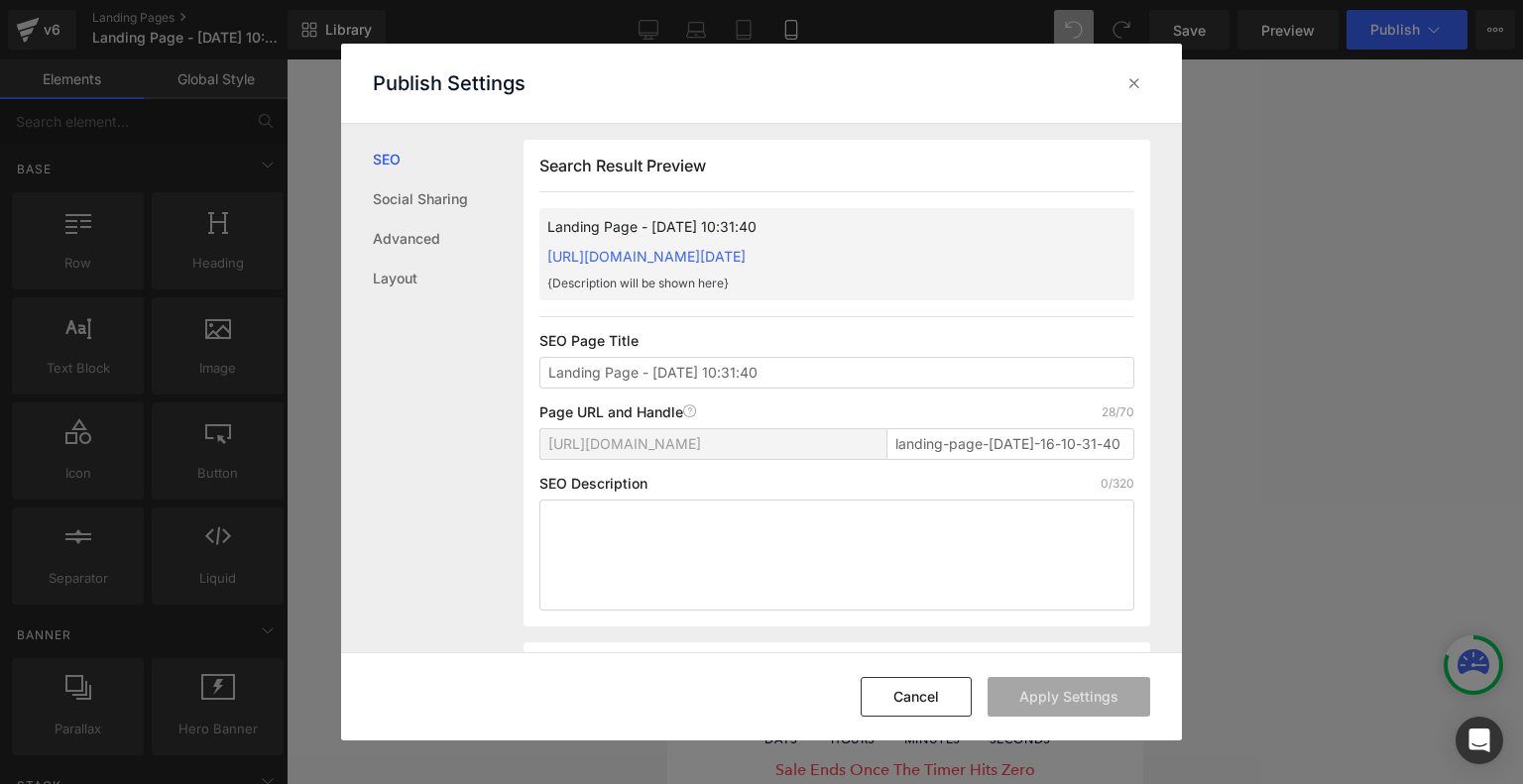 scroll, scrollTop: 0, scrollLeft: 0, axis: both 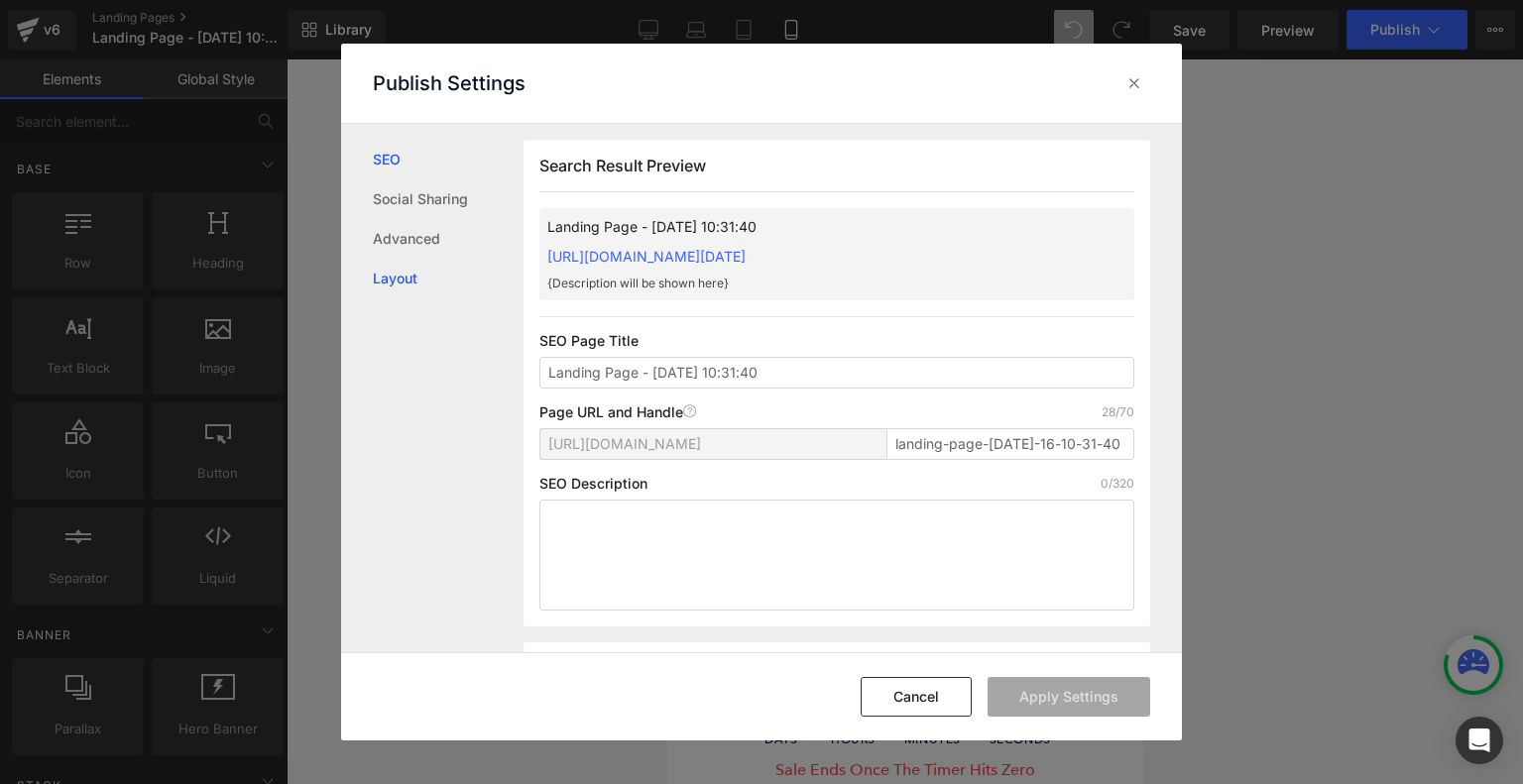 click on "Layout" at bounding box center (448, 279) 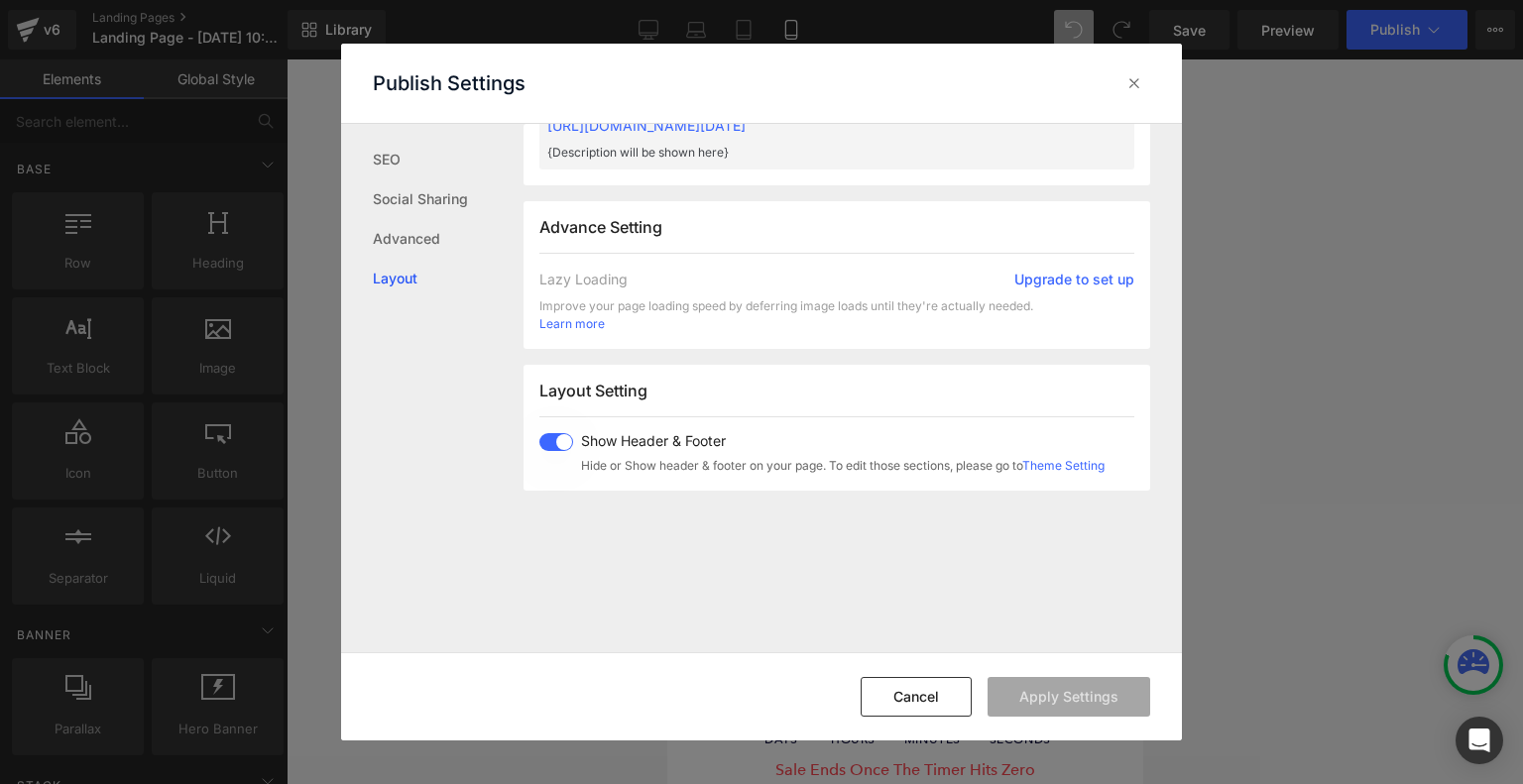 scroll, scrollTop: 1184, scrollLeft: 0, axis: vertical 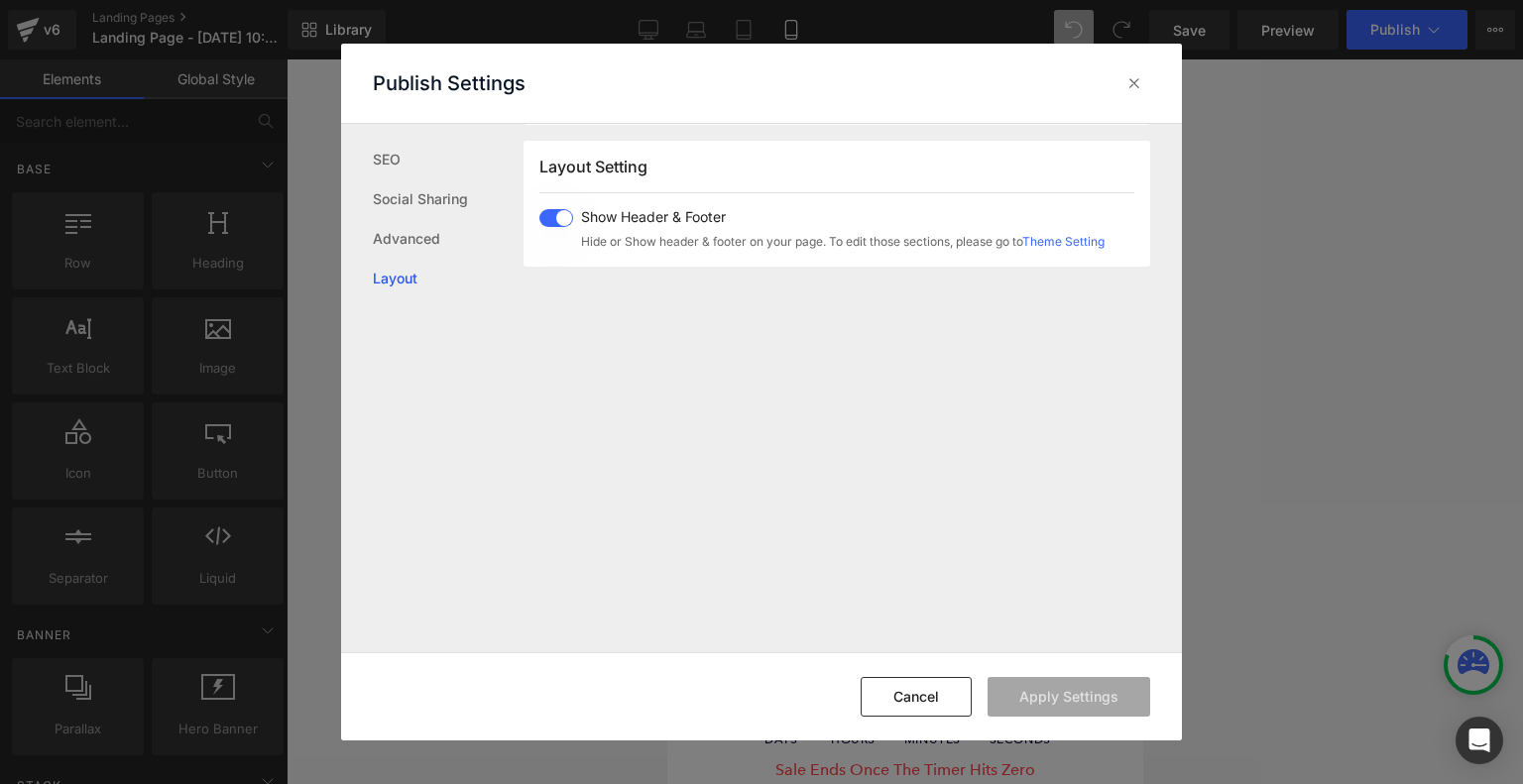 click at bounding box center [556, 218] 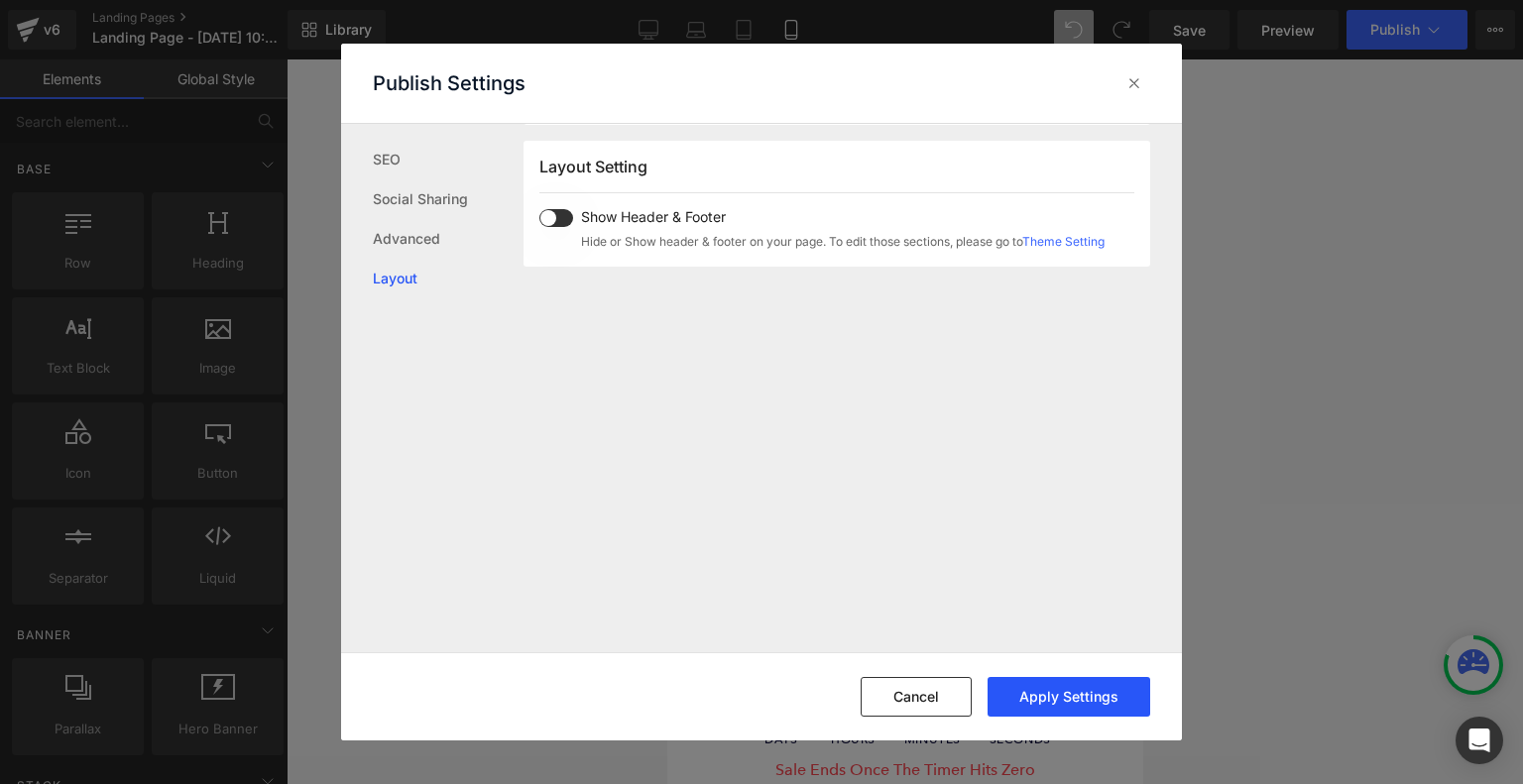 click on "Apply Settings" at bounding box center [1069, 697] 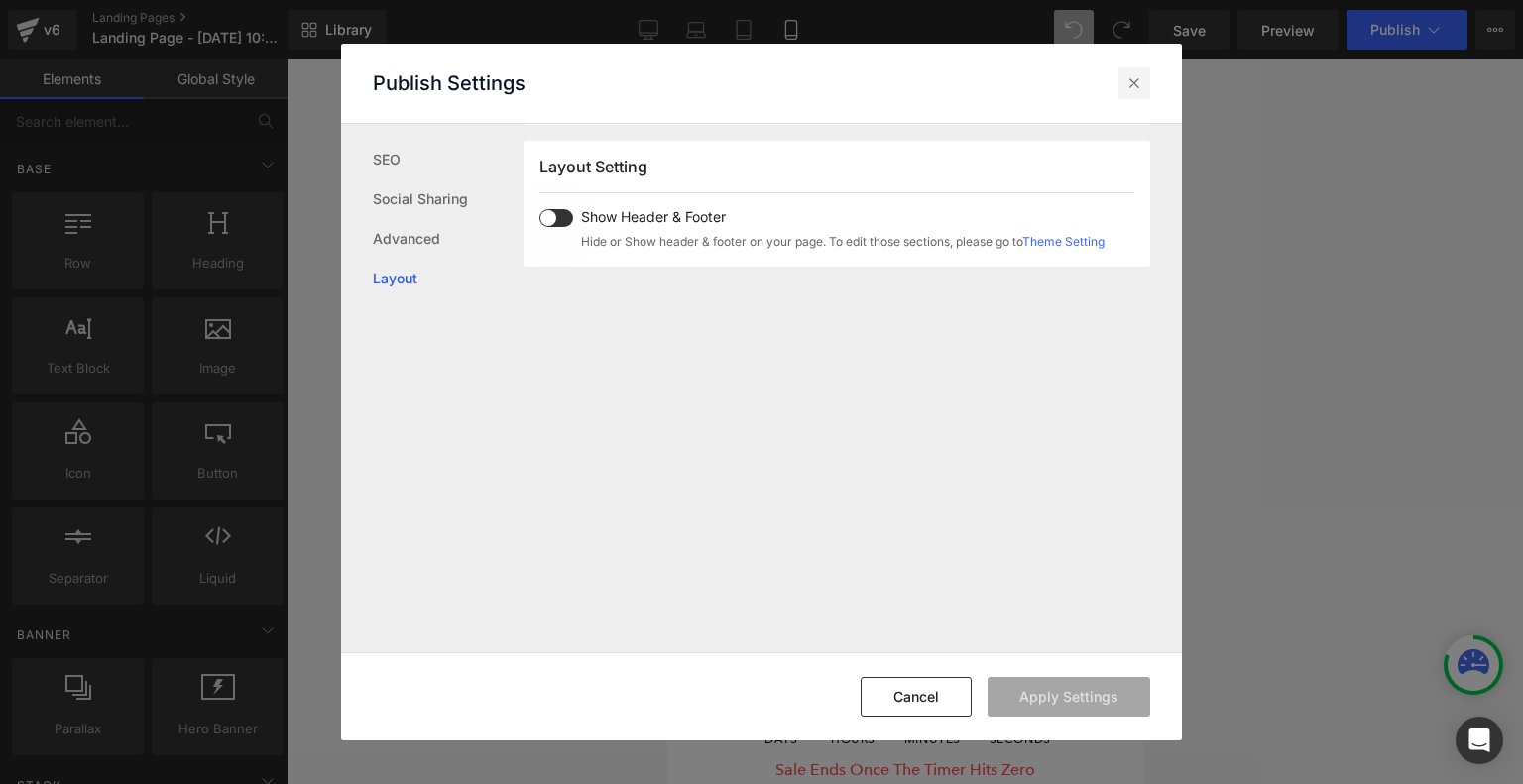 click at bounding box center [1134, 83] 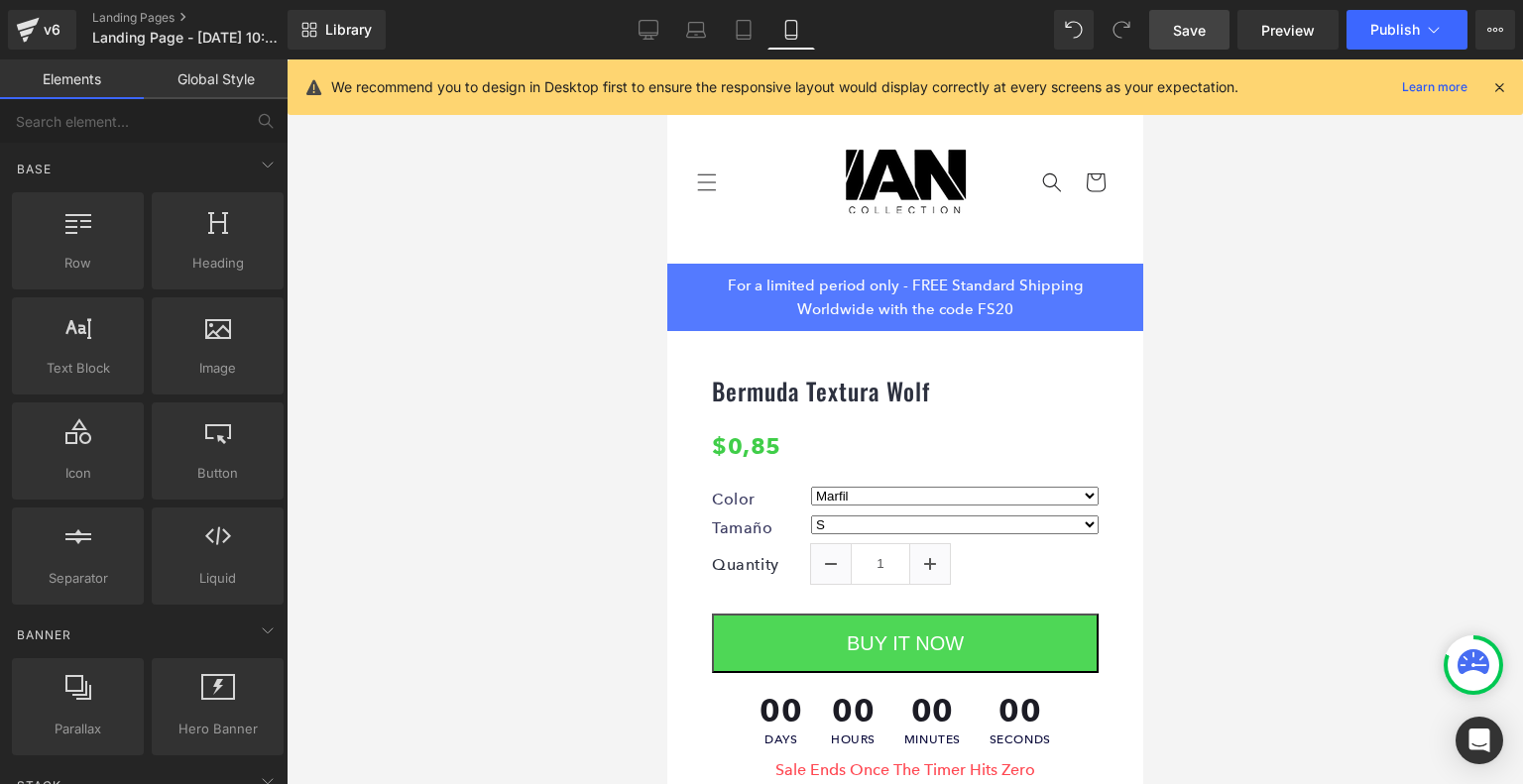 click on "Save" at bounding box center (1189, 30) 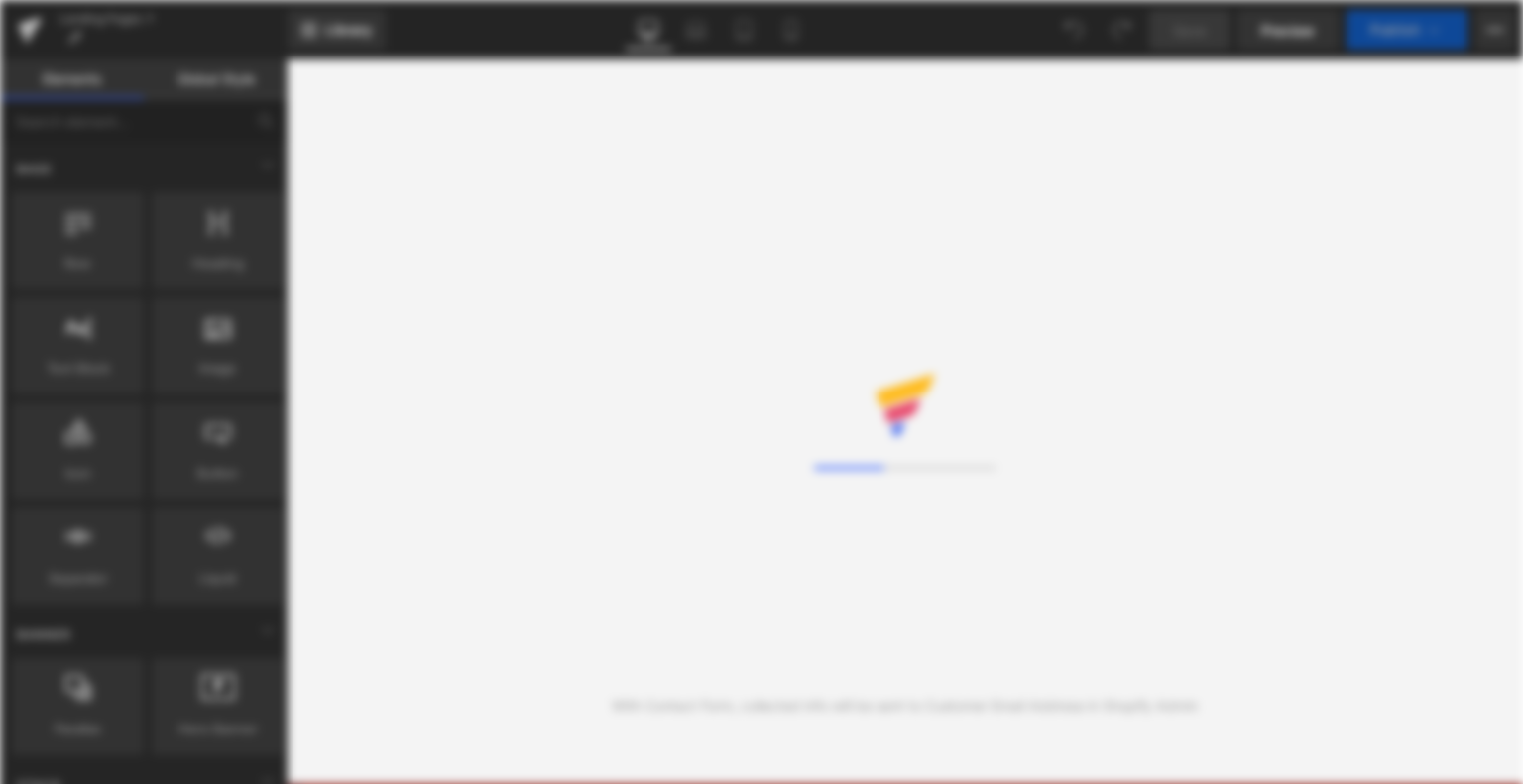 scroll, scrollTop: 0, scrollLeft: 0, axis: both 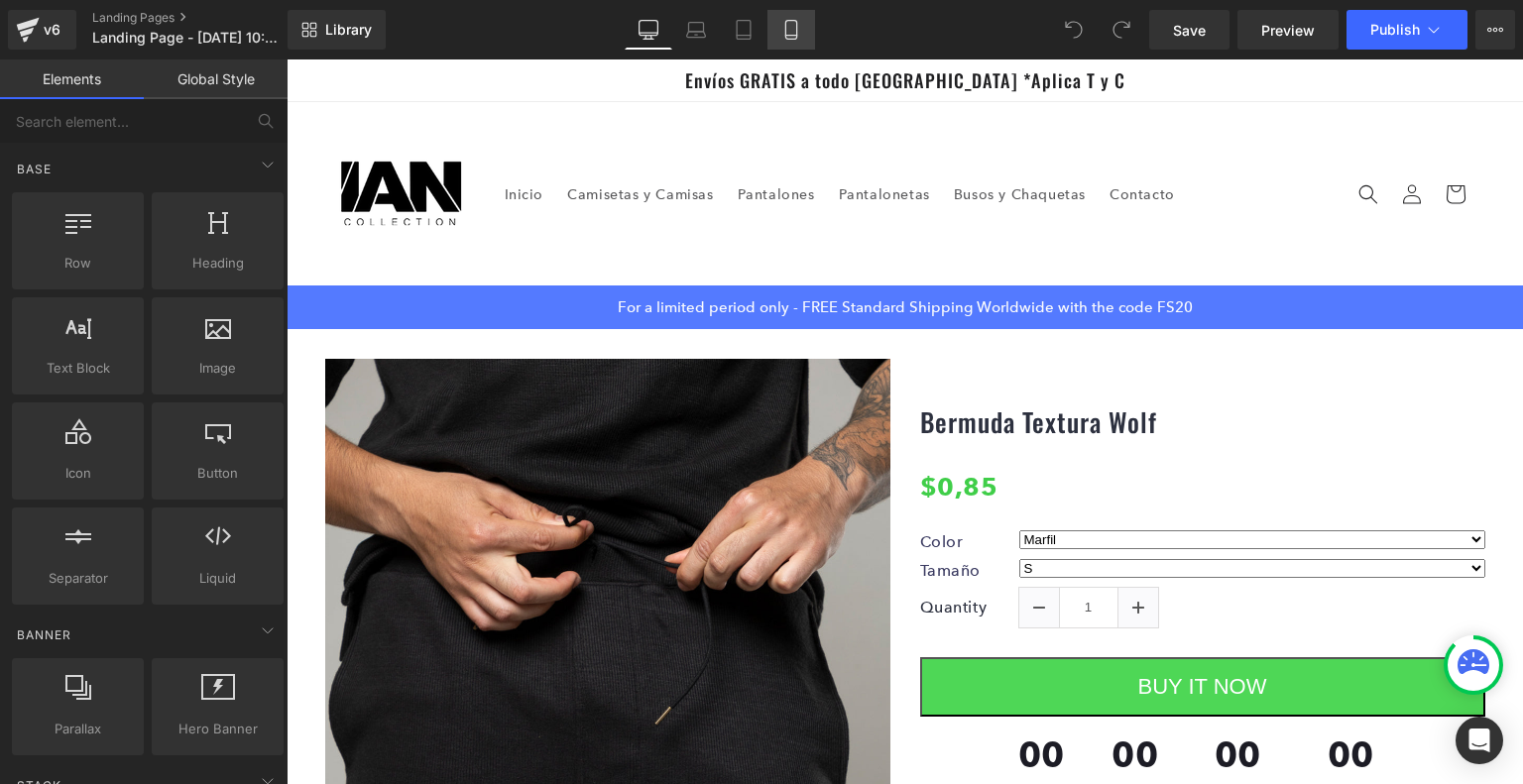 click on "Mobile" at bounding box center (791, 30) 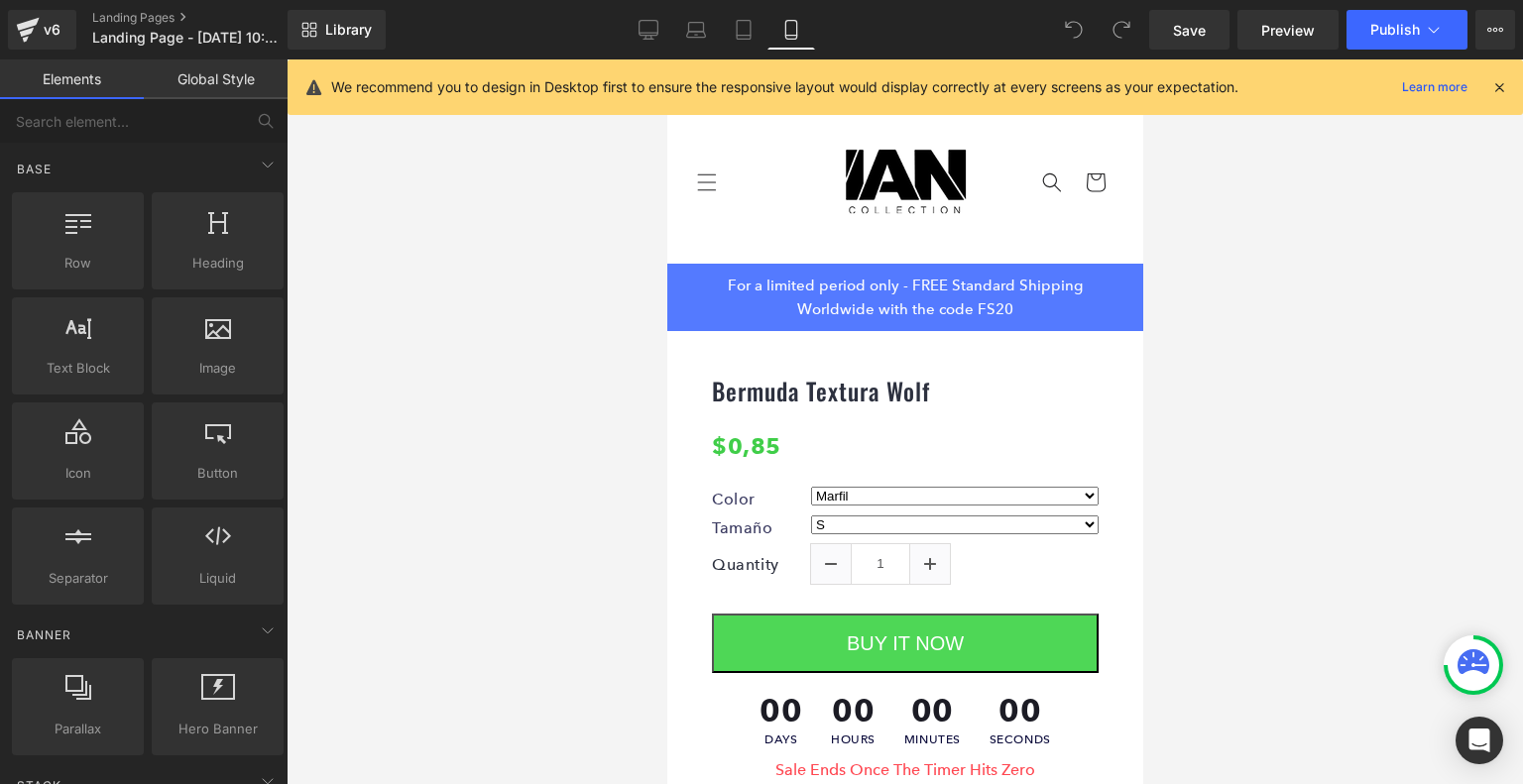 click at bounding box center (1499, 87) 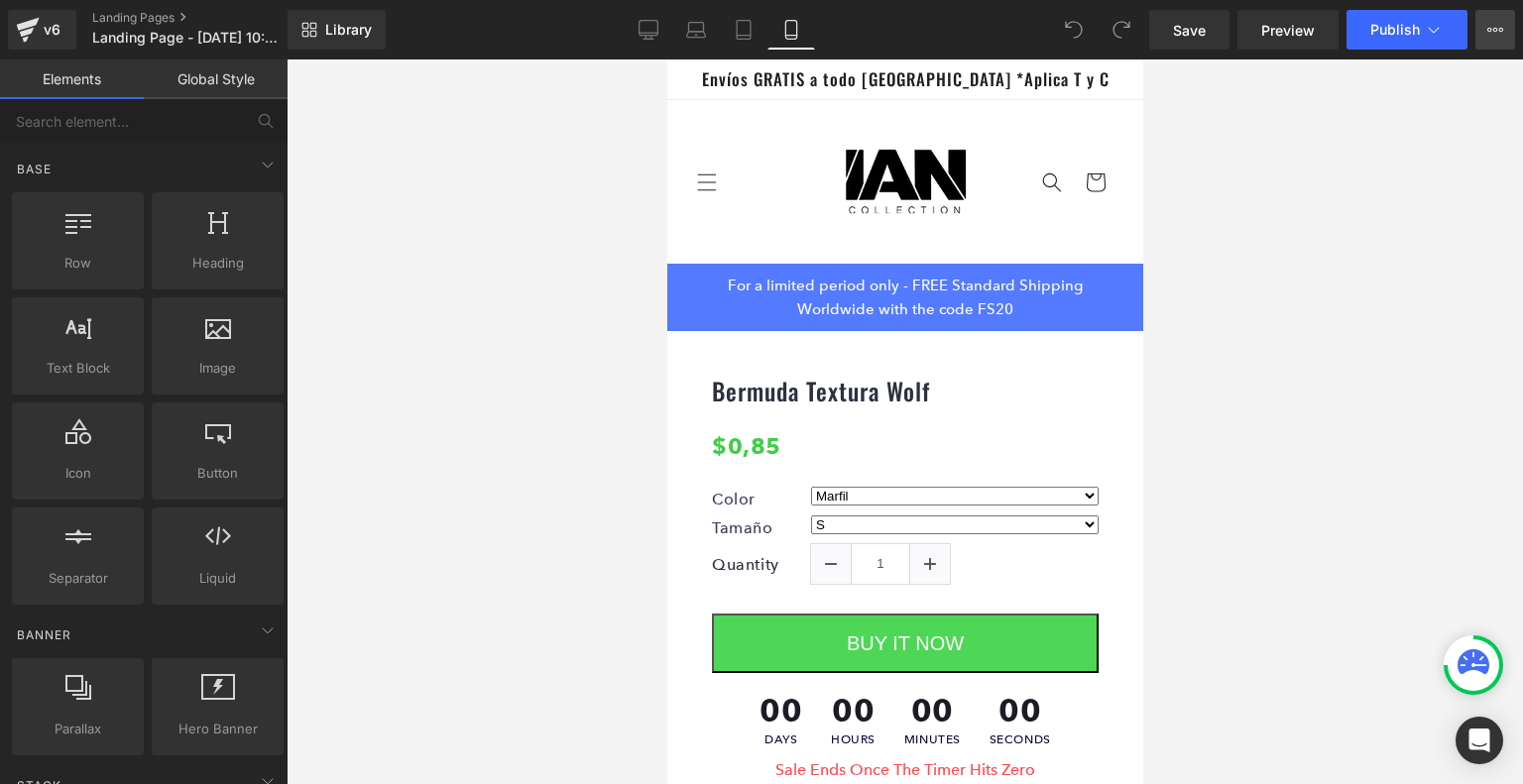 click on "Upgrade Plan View Live Page View with current Template Save Template to Library Schedule Publish  Optimize  Publish Settings Shortcuts" at bounding box center (1495, 30) 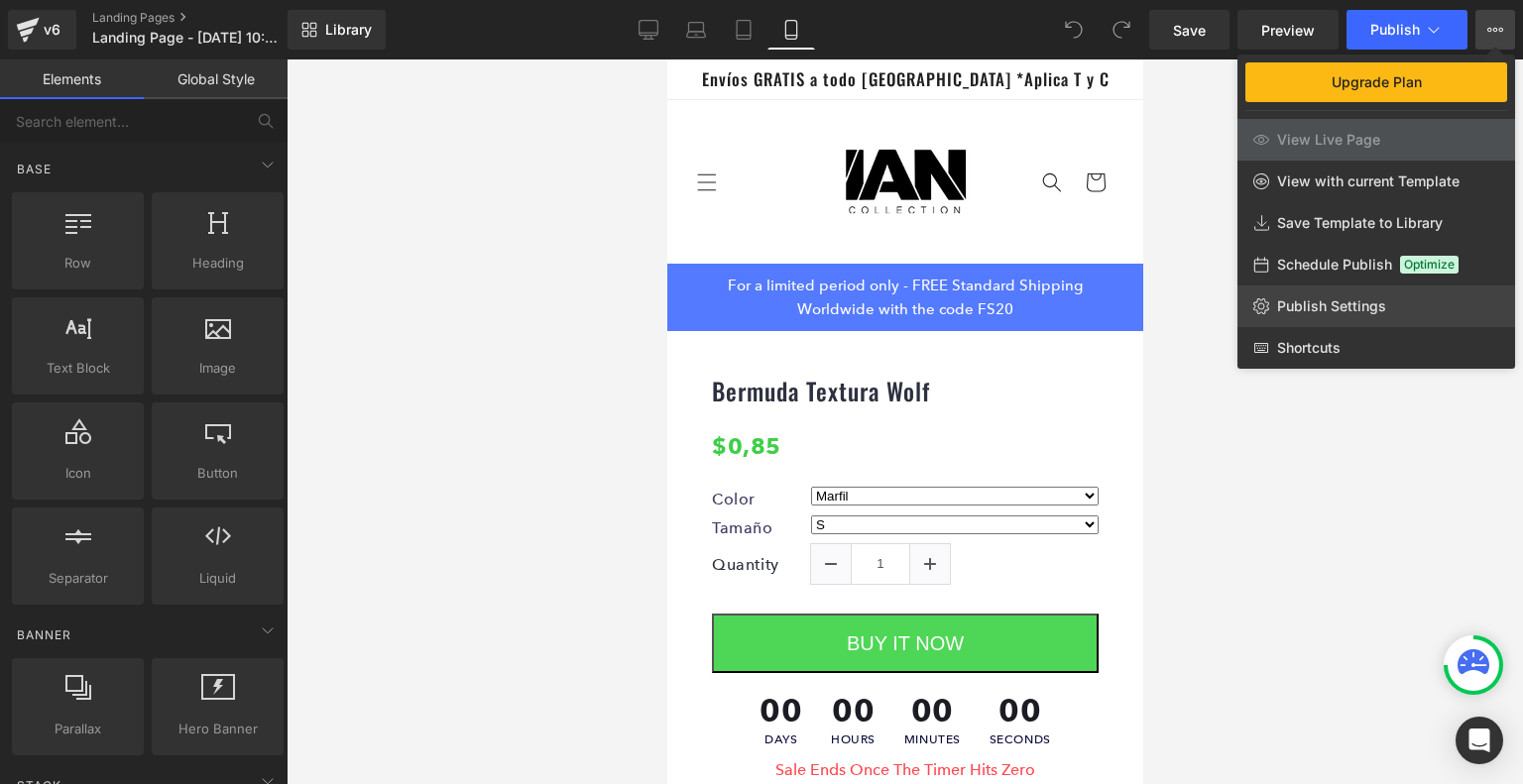 click on "Publish Settings" at bounding box center [1332, 306] 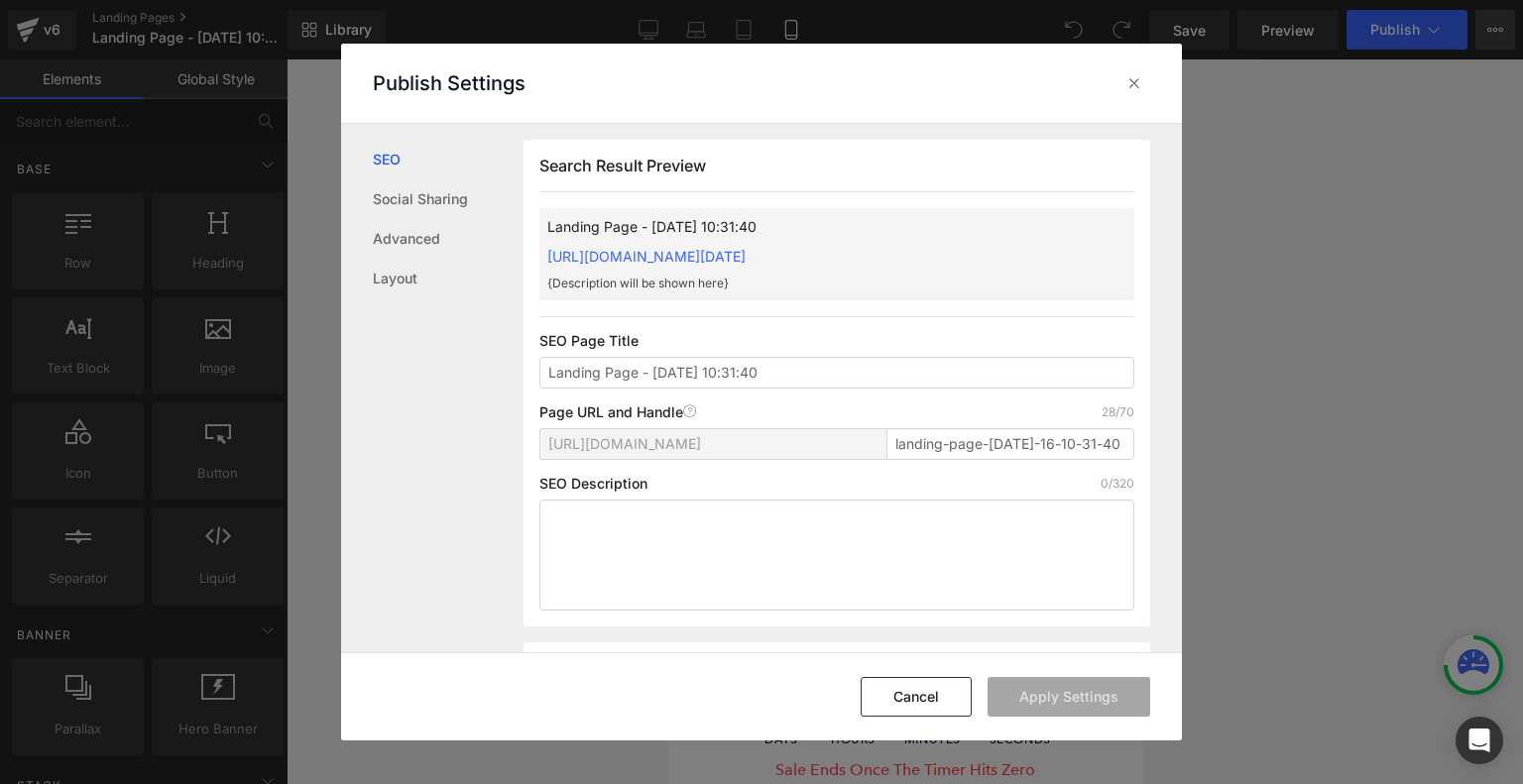 scroll, scrollTop: 0, scrollLeft: 0, axis: both 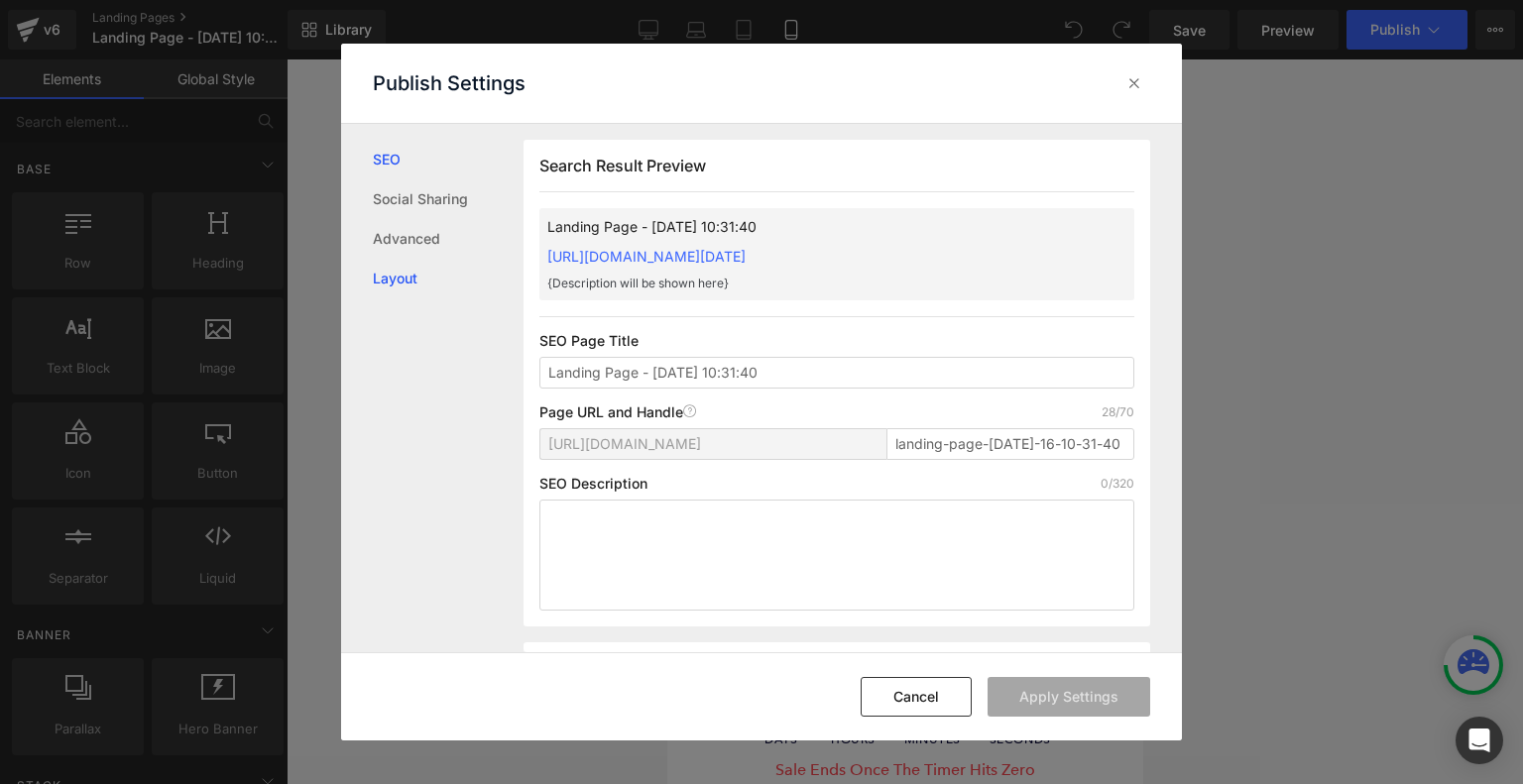 click on "Layout" at bounding box center [448, 279] 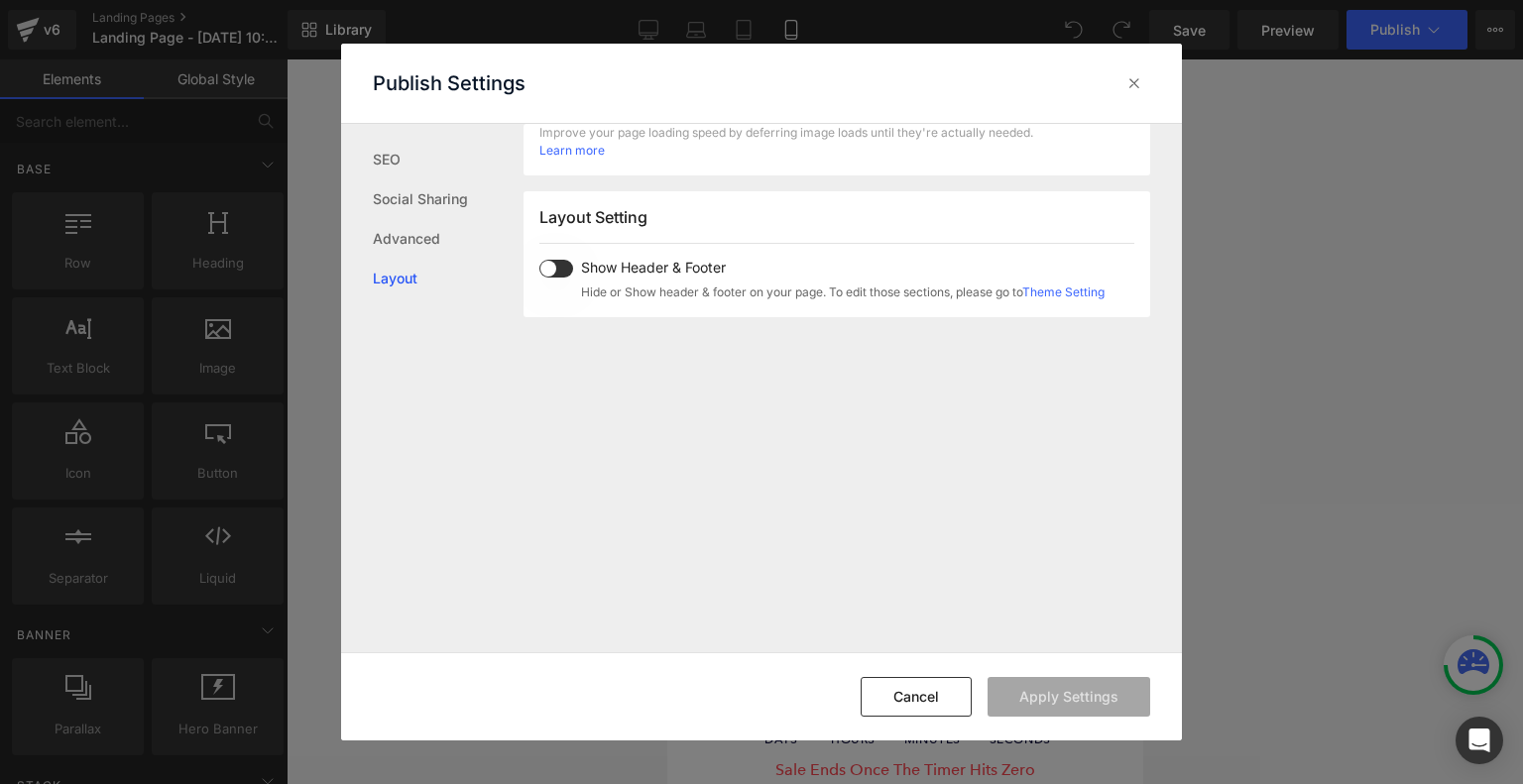 scroll, scrollTop: 1184, scrollLeft: 0, axis: vertical 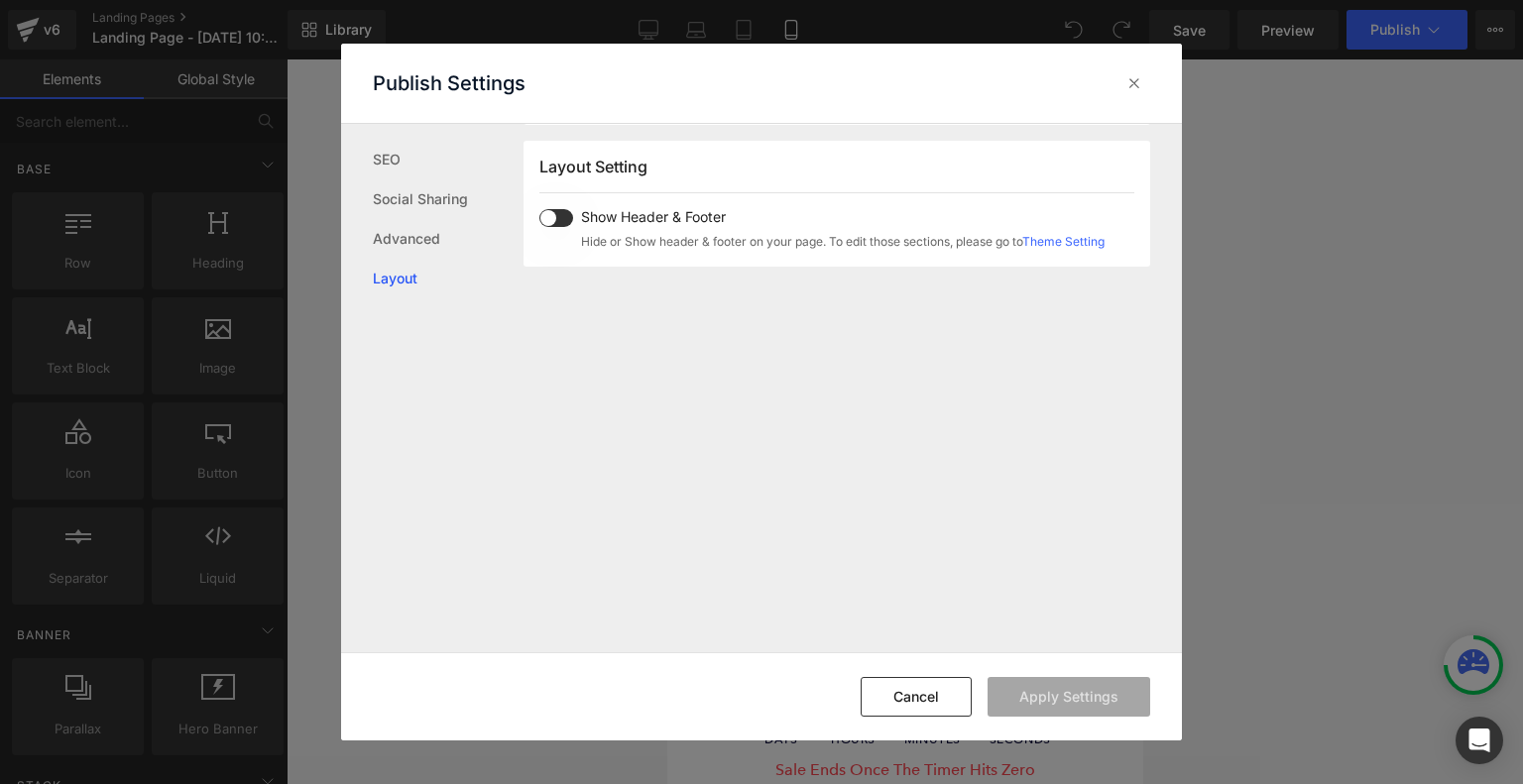 click at bounding box center [556, 218] 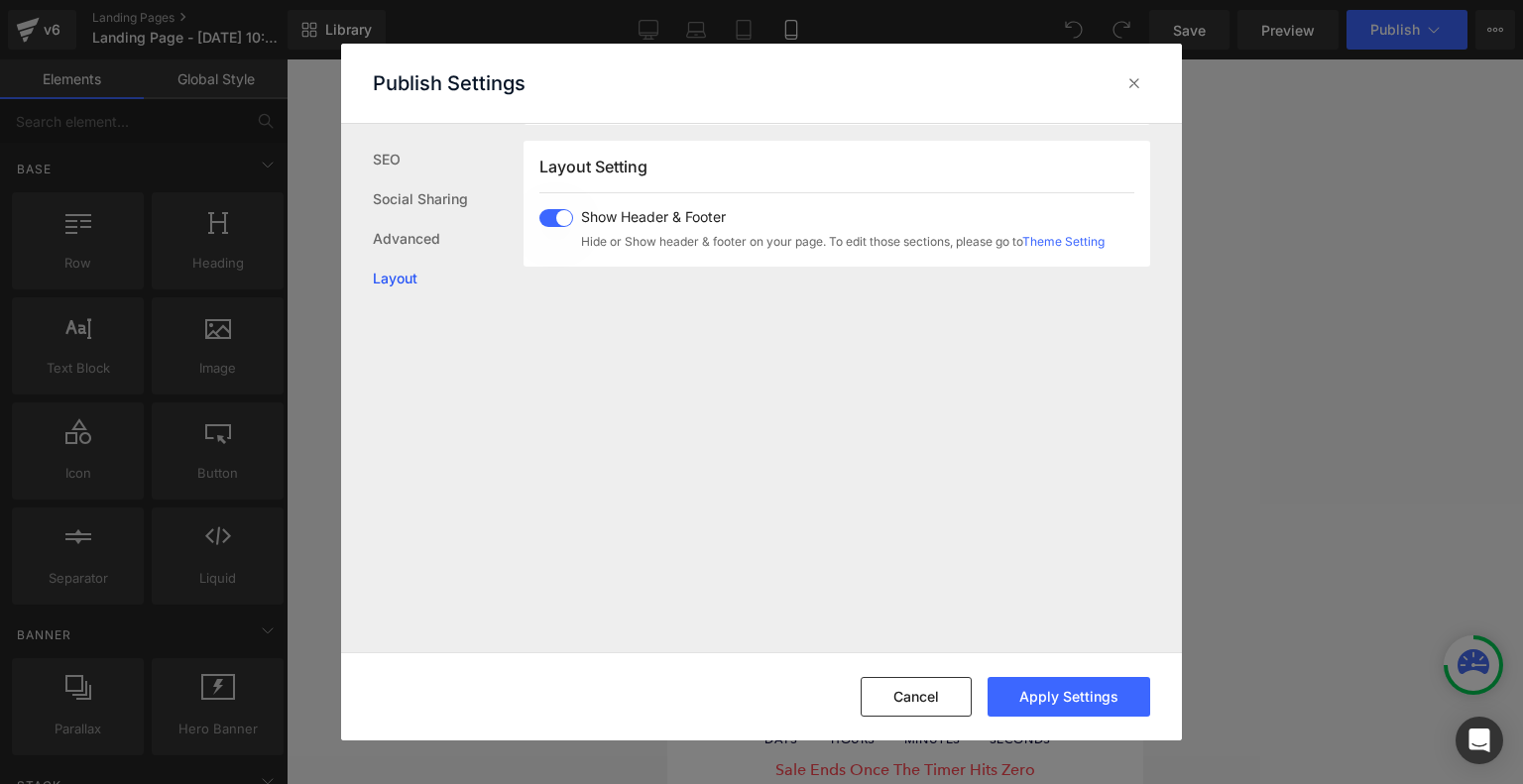 click at bounding box center (556, 218) 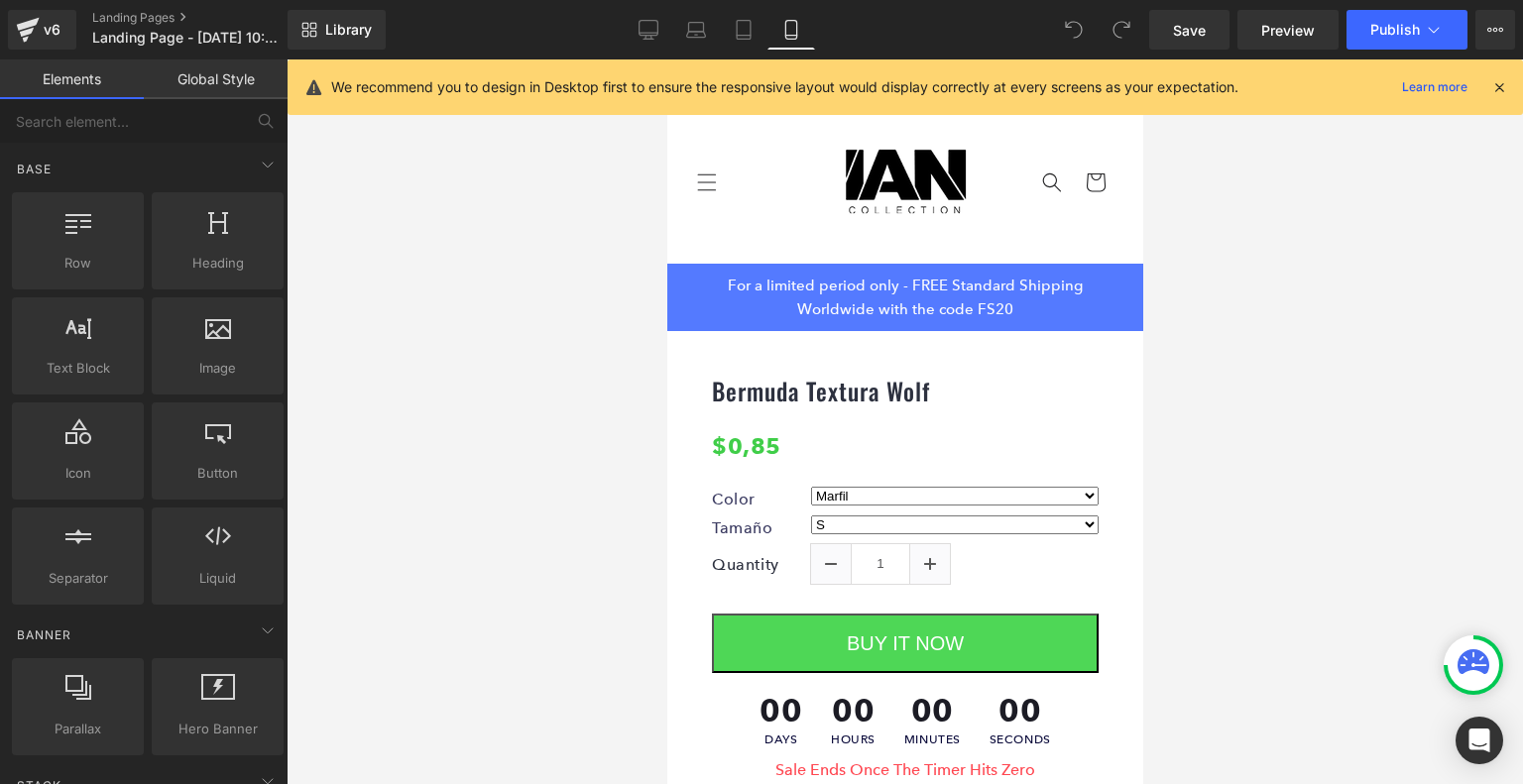 click at bounding box center [1499, 87] 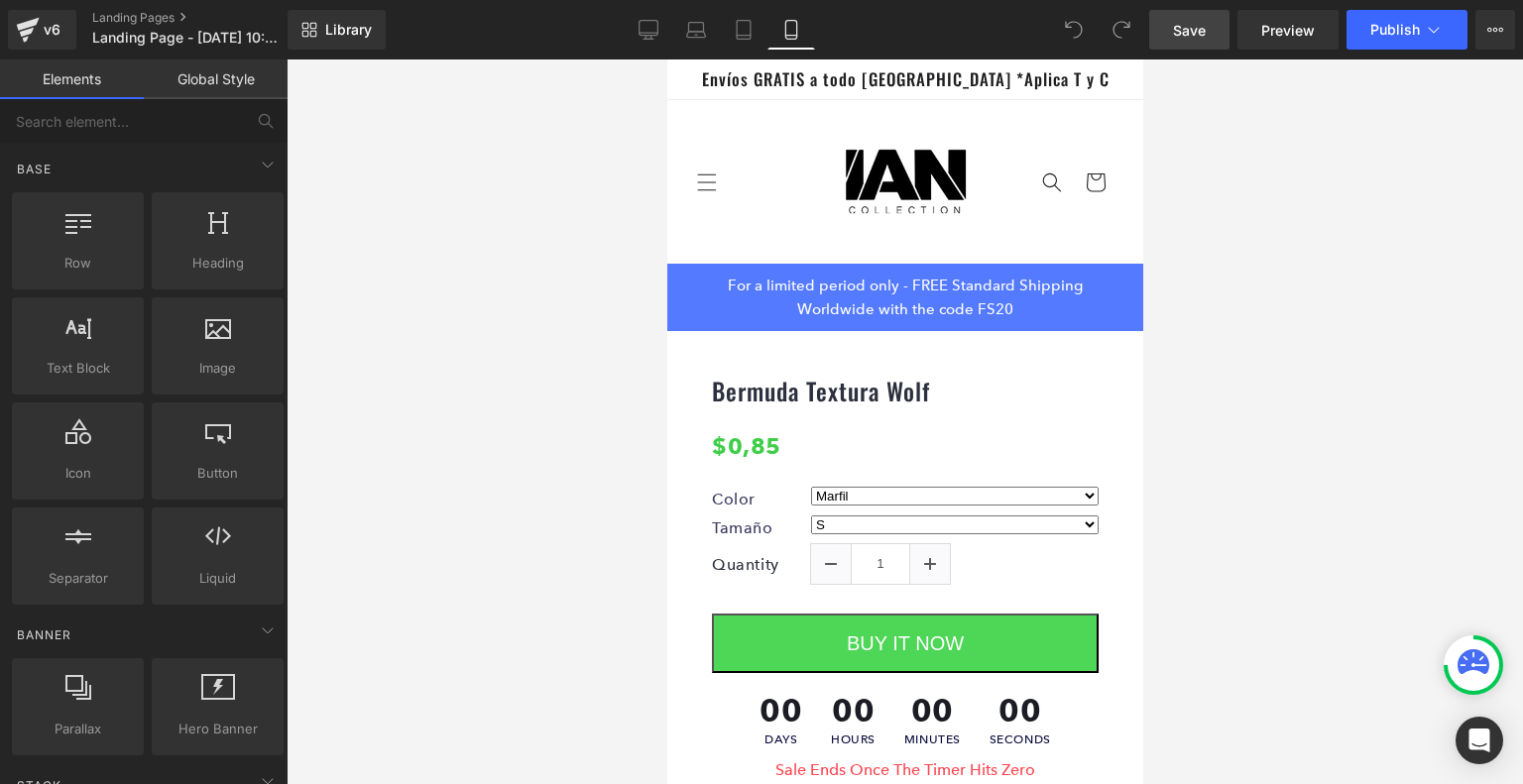 click on "Save" at bounding box center (1189, 30) 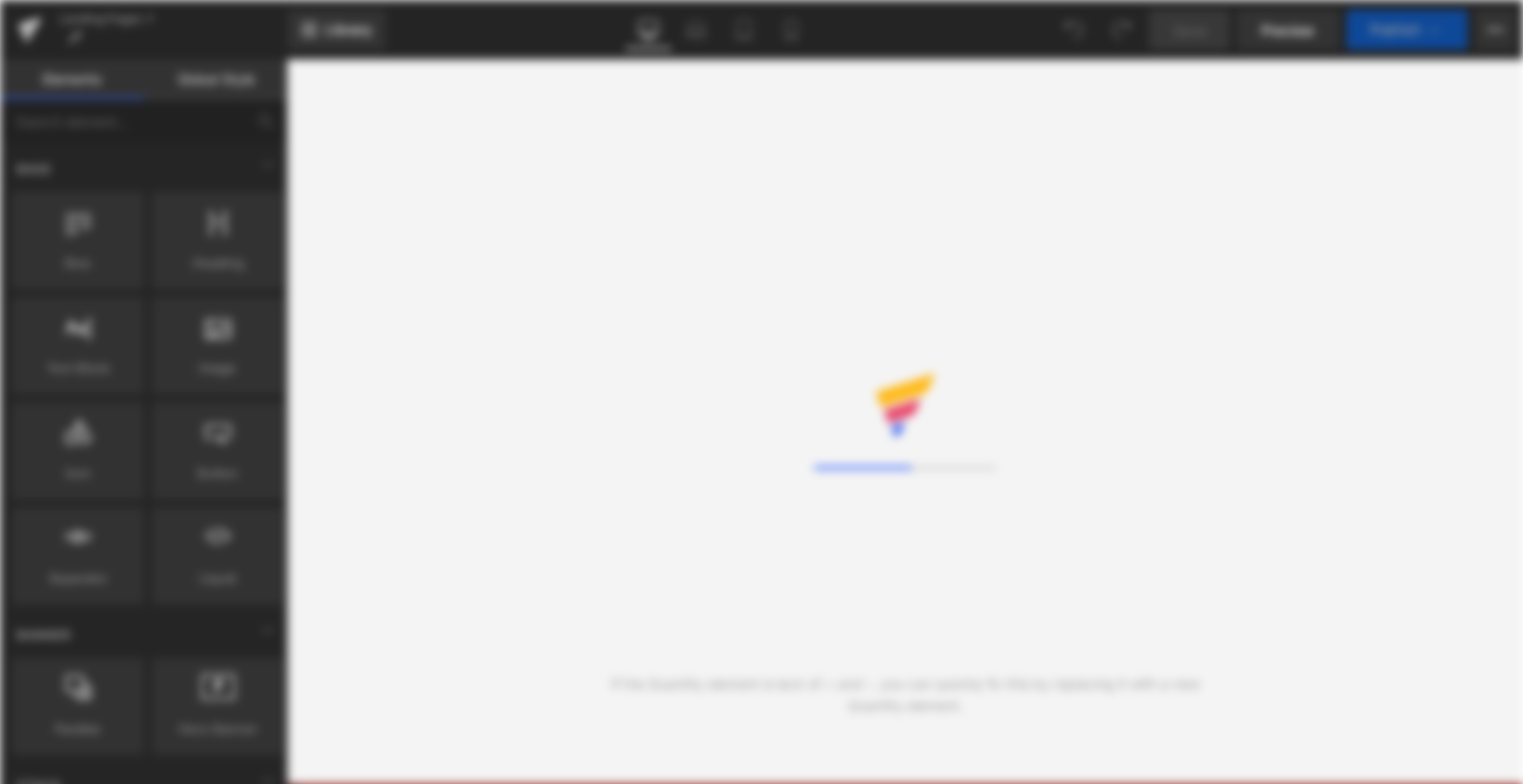 scroll, scrollTop: 0, scrollLeft: 0, axis: both 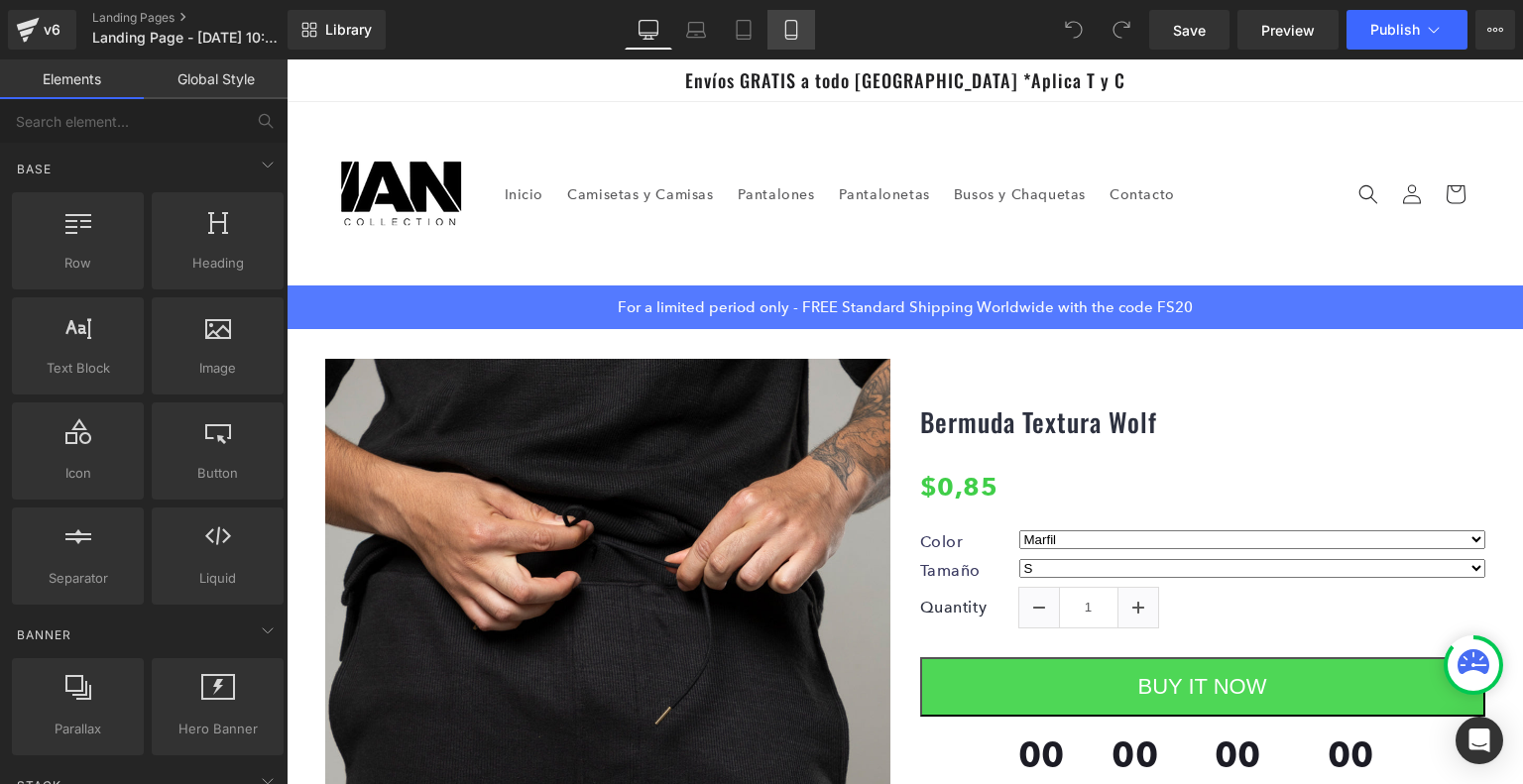 click on "Mobile" at bounding box center [791, 30] 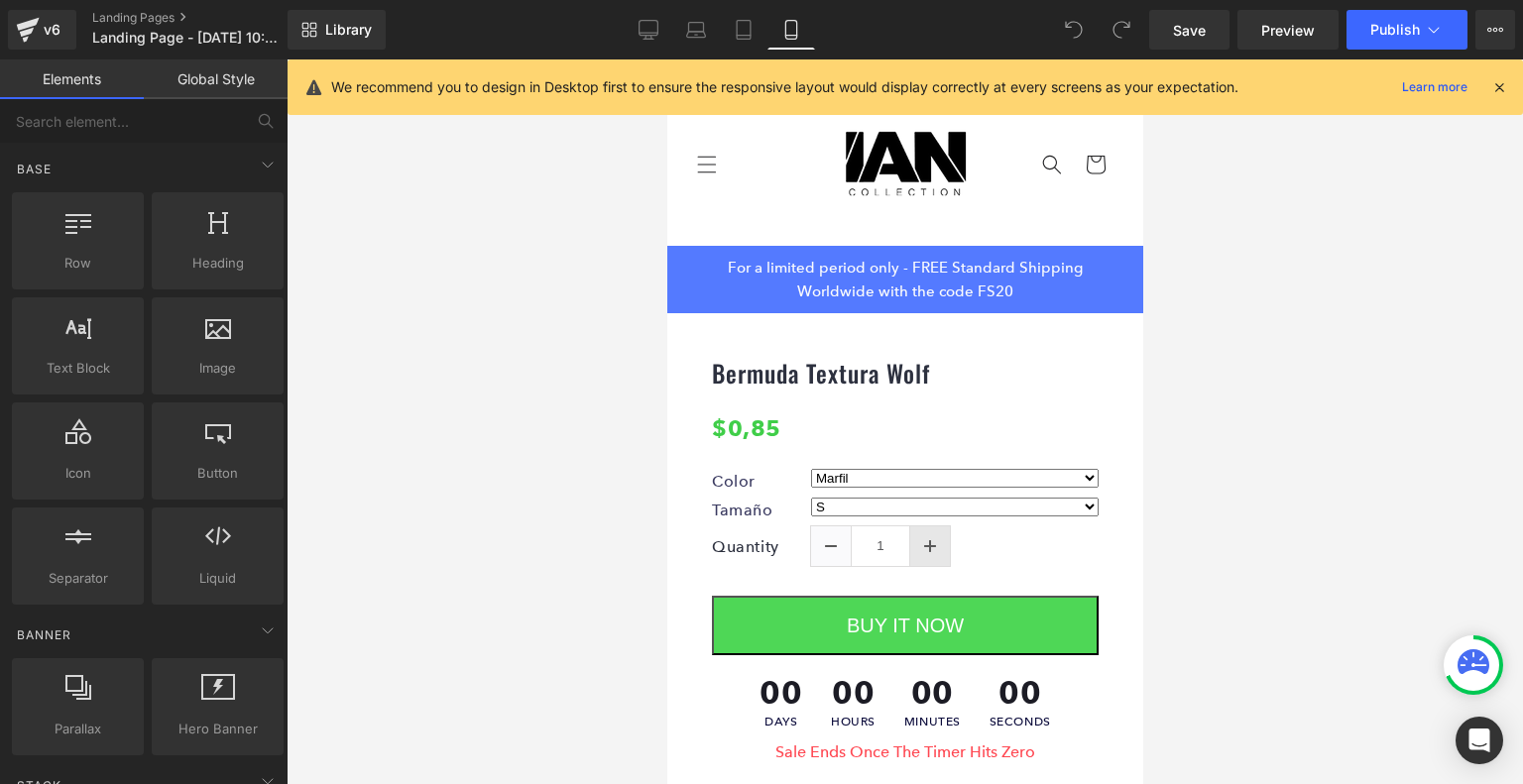 scroll, scrollTop: 0, scrollLeft: 0, axis: both 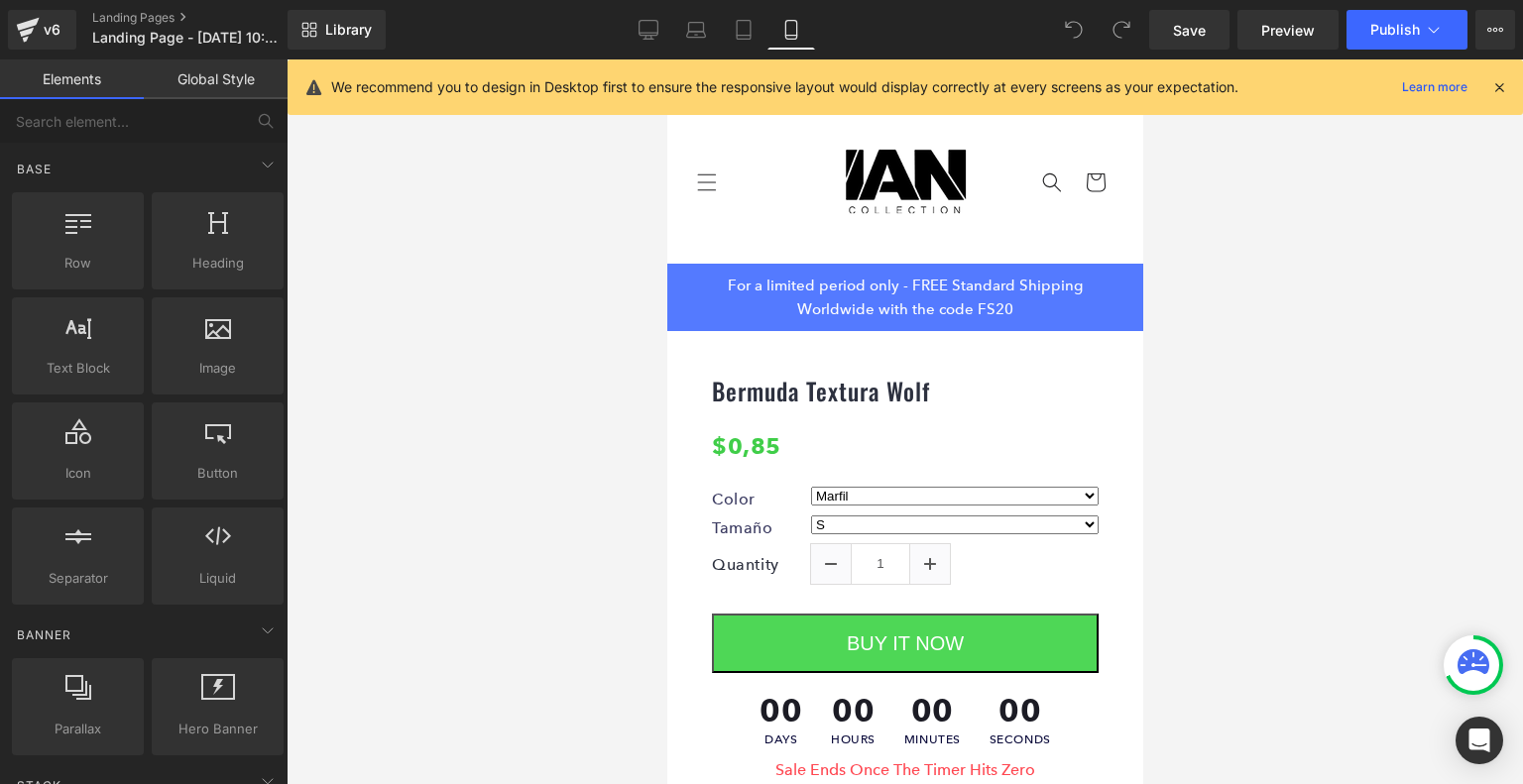click at bounding box center (1499, 87) 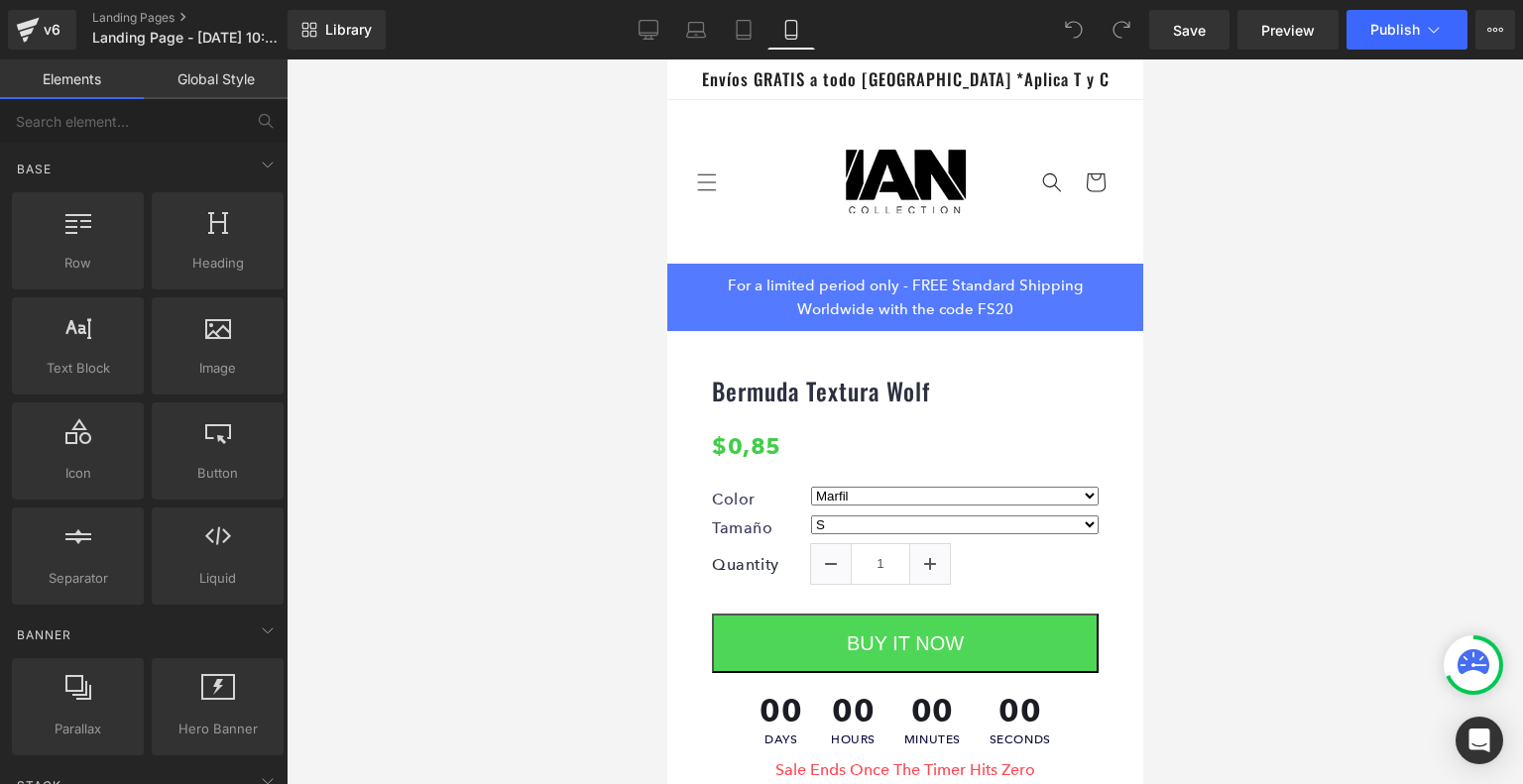 click on "Envíos GRATIS a todo [GEOGRAPHIC_DATA] *Aplica T y C" at bounding box center [904, 78] 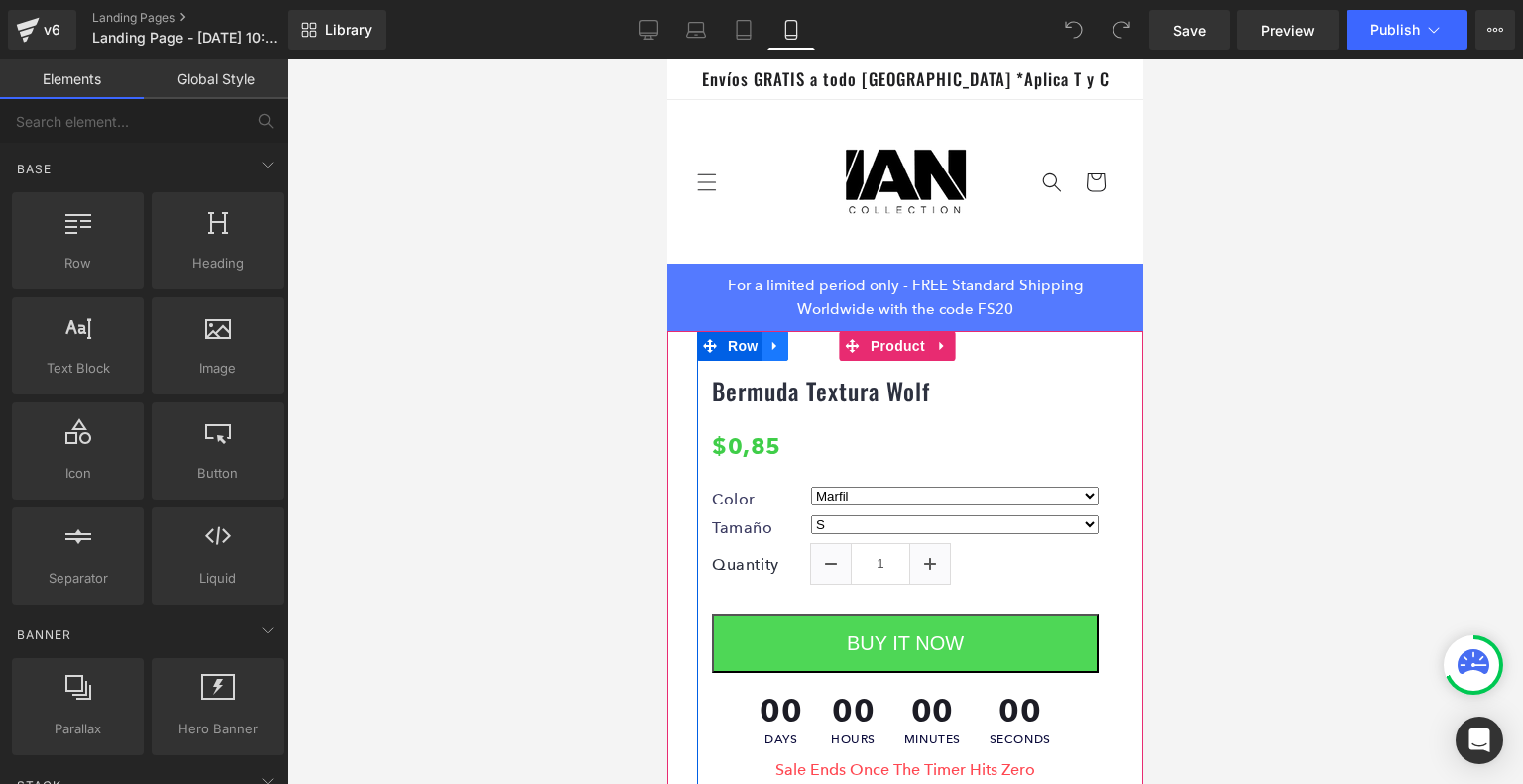 click 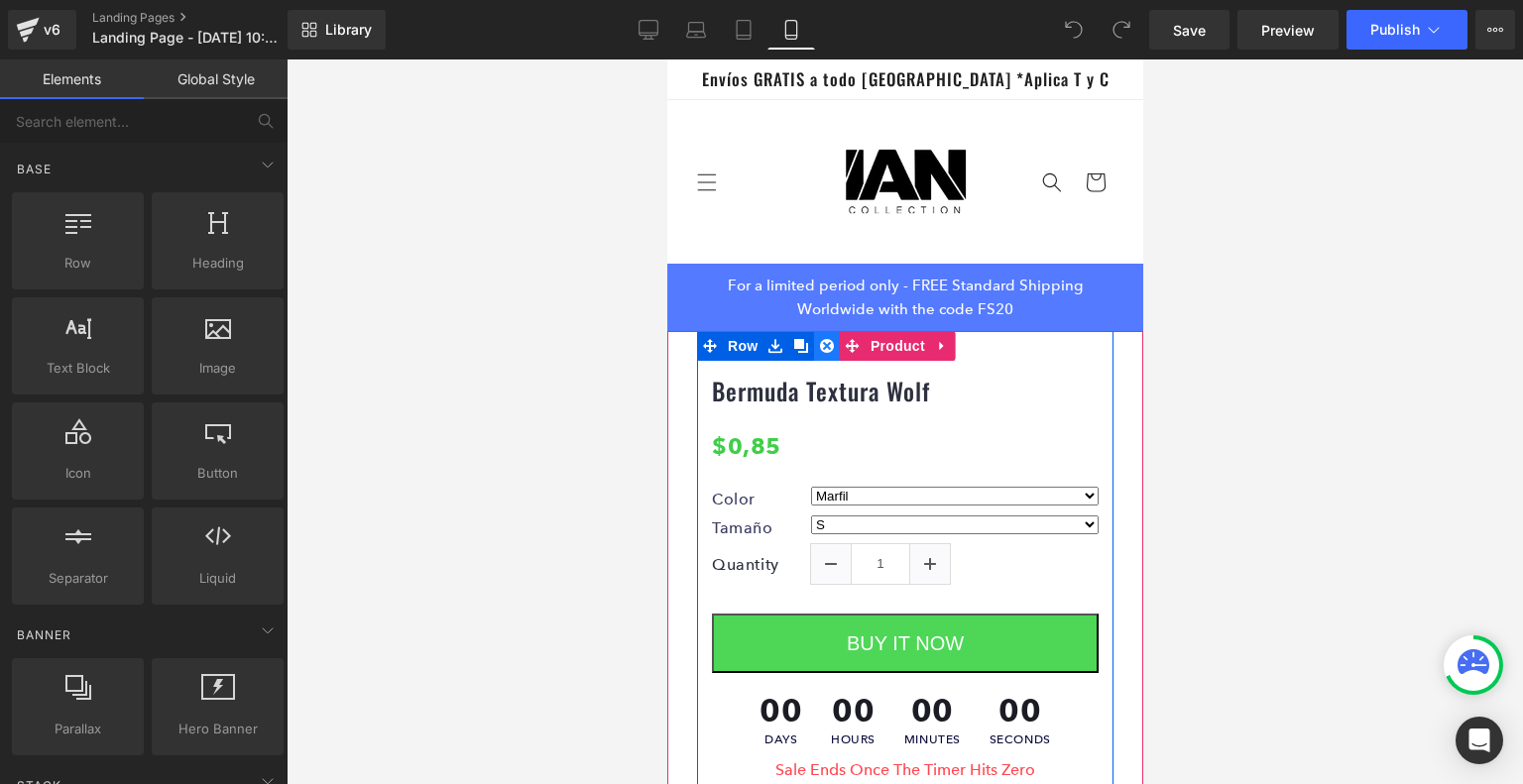 click 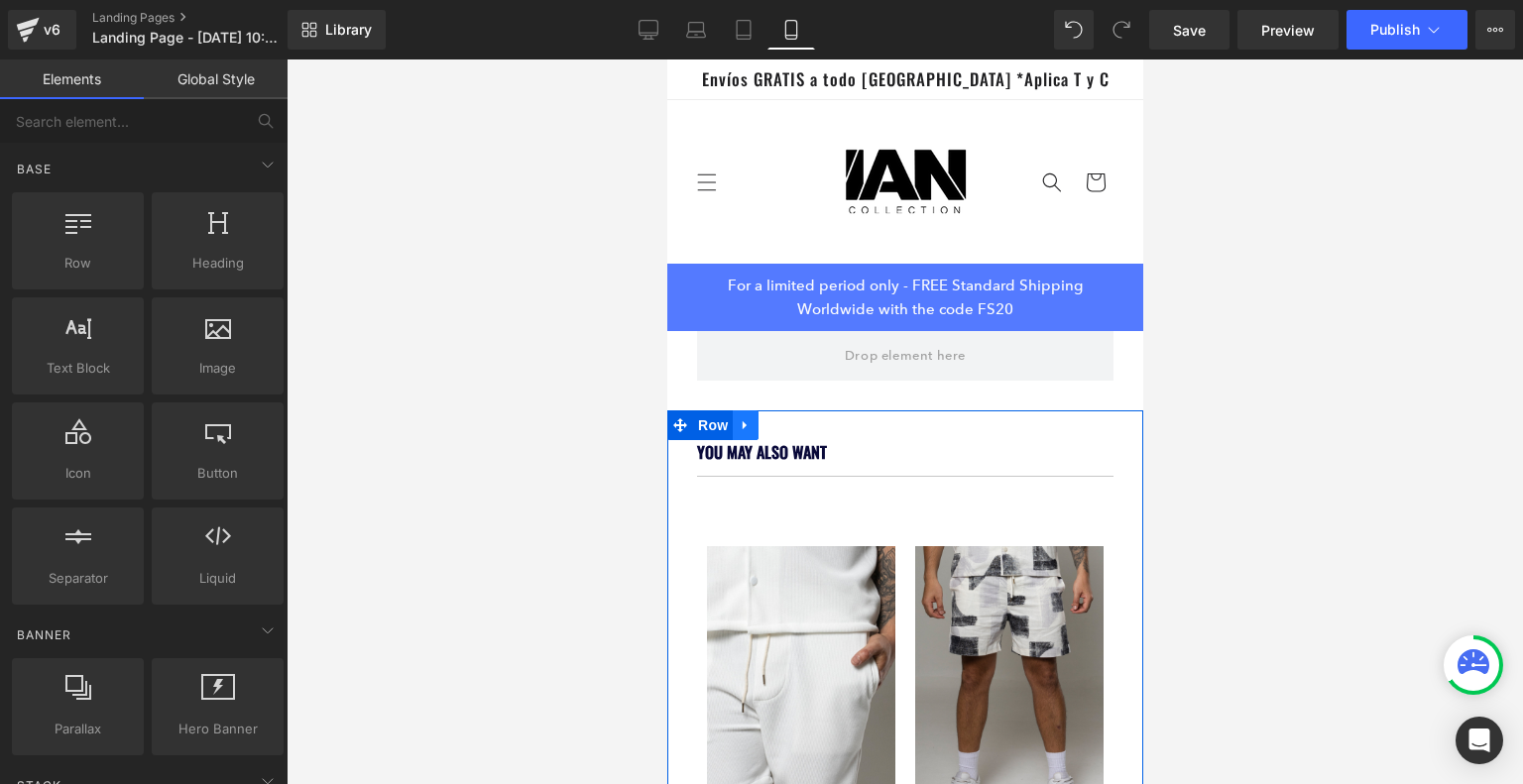 click 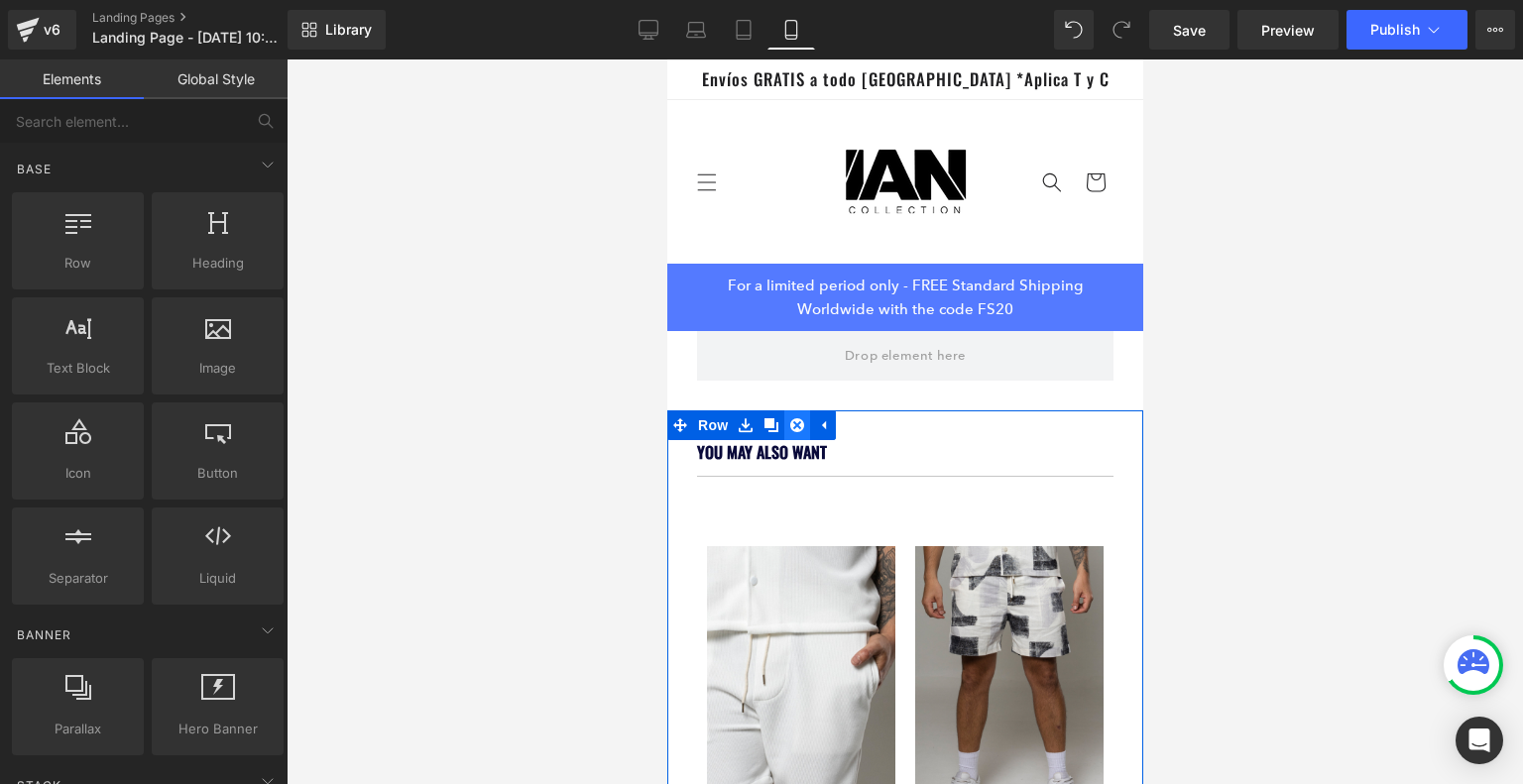 click at bounding box center (796, 425) 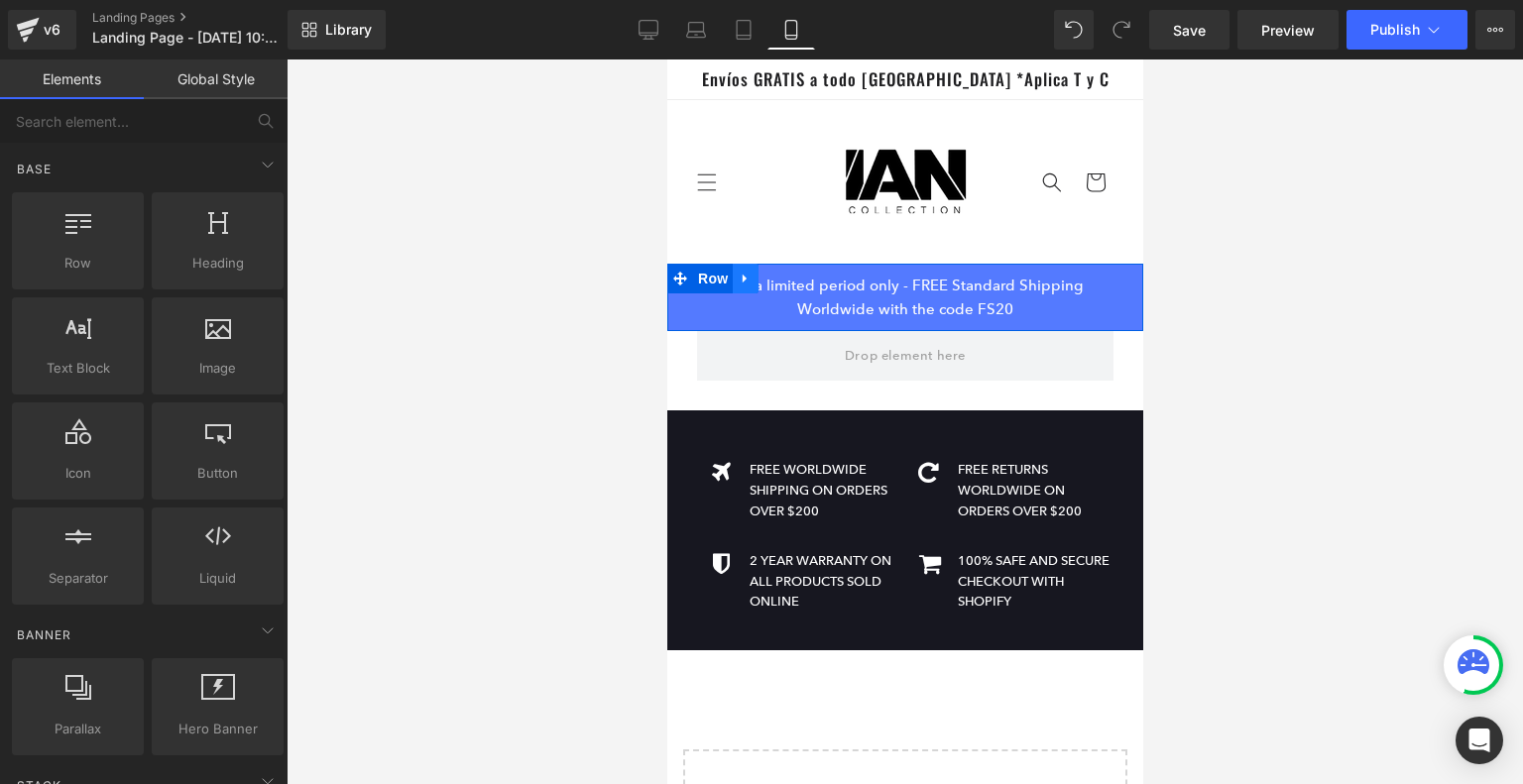 click 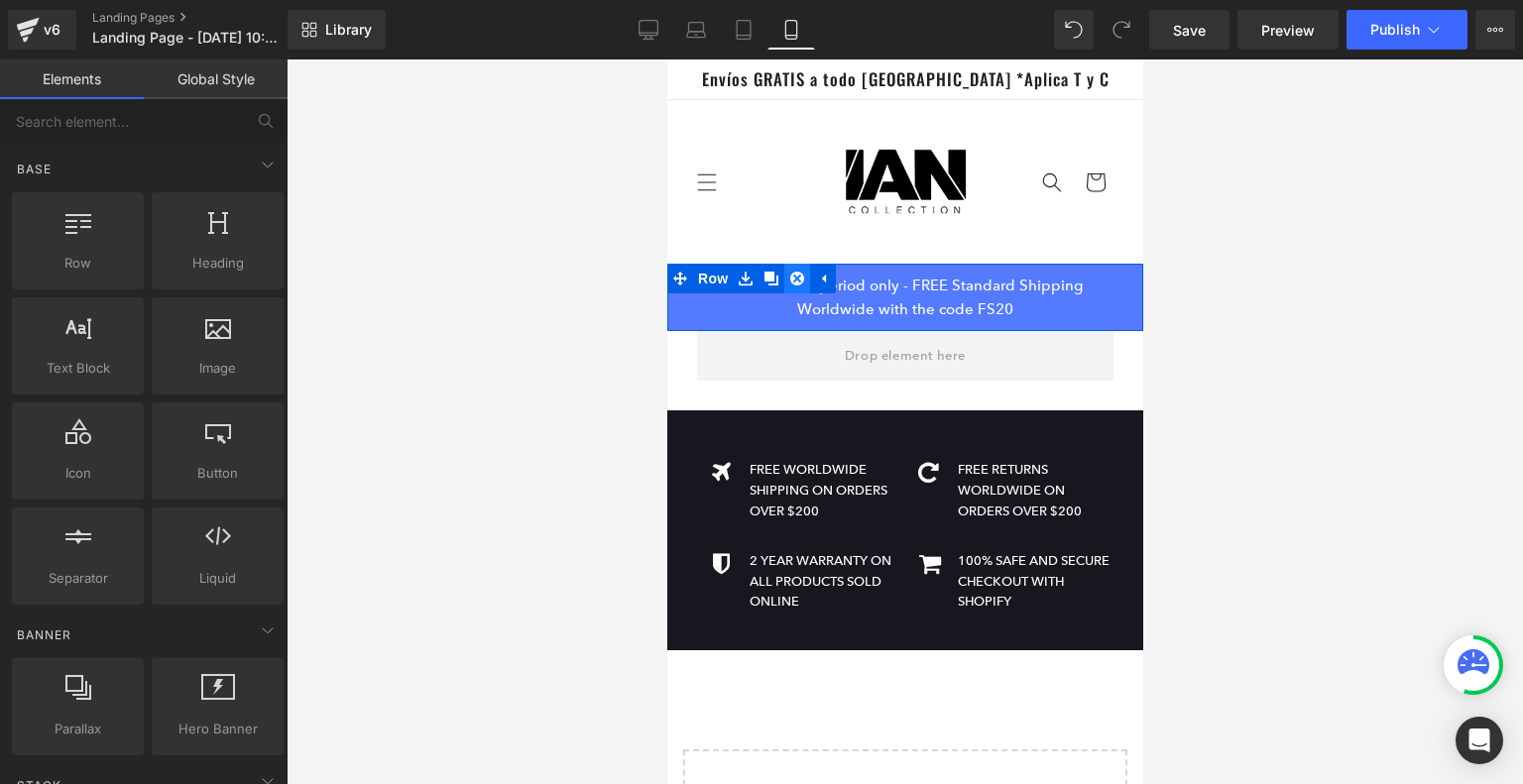 click 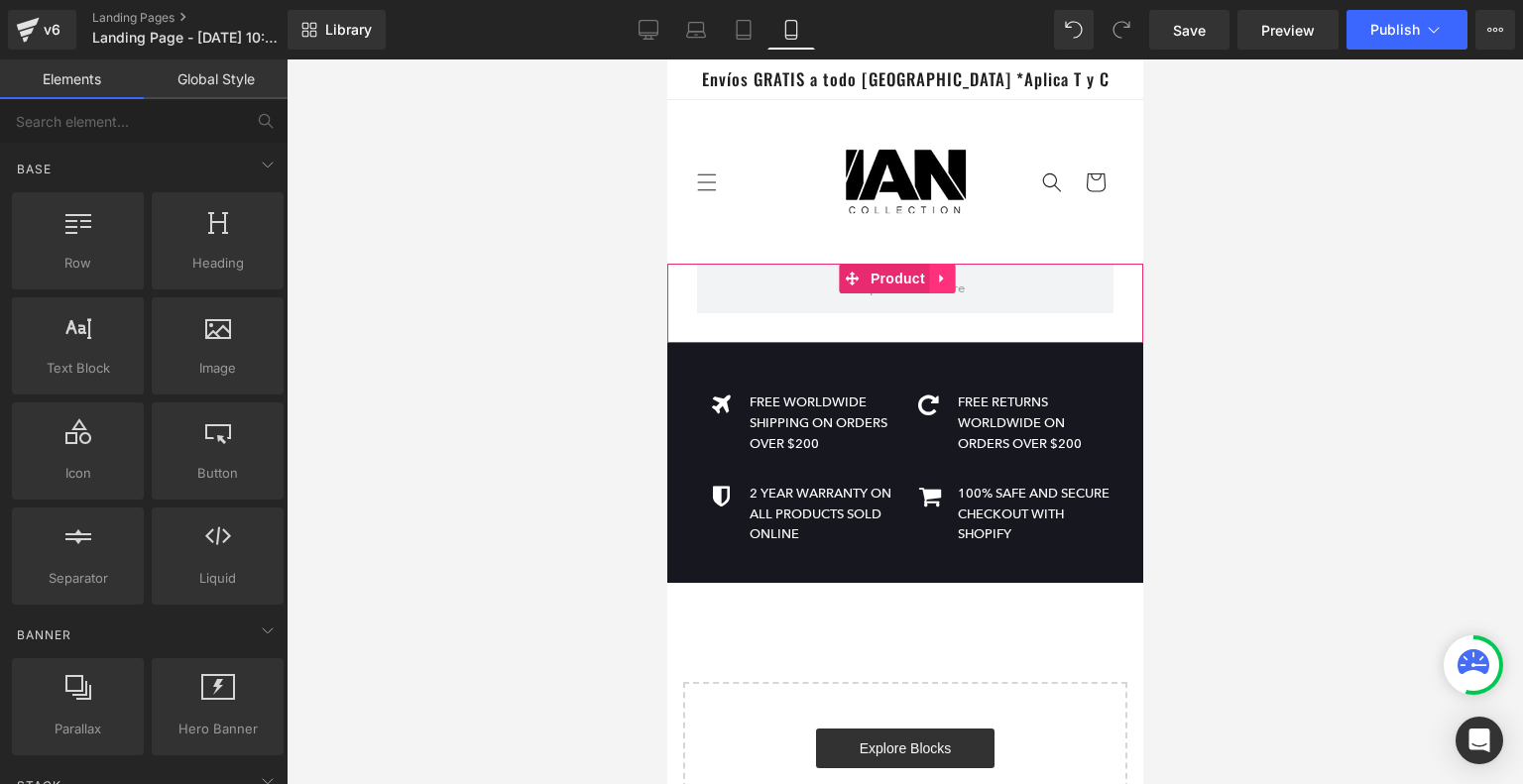 click 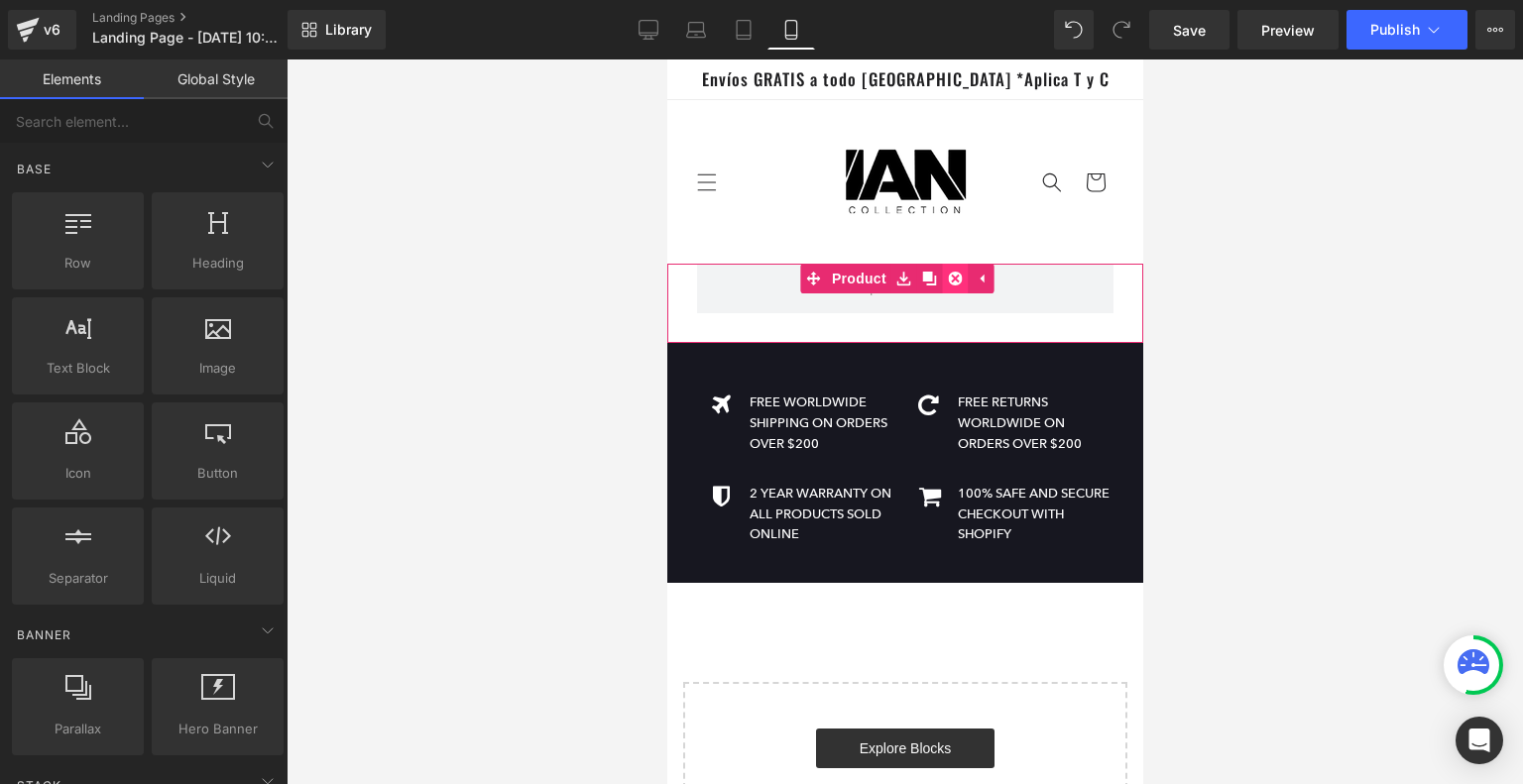 click 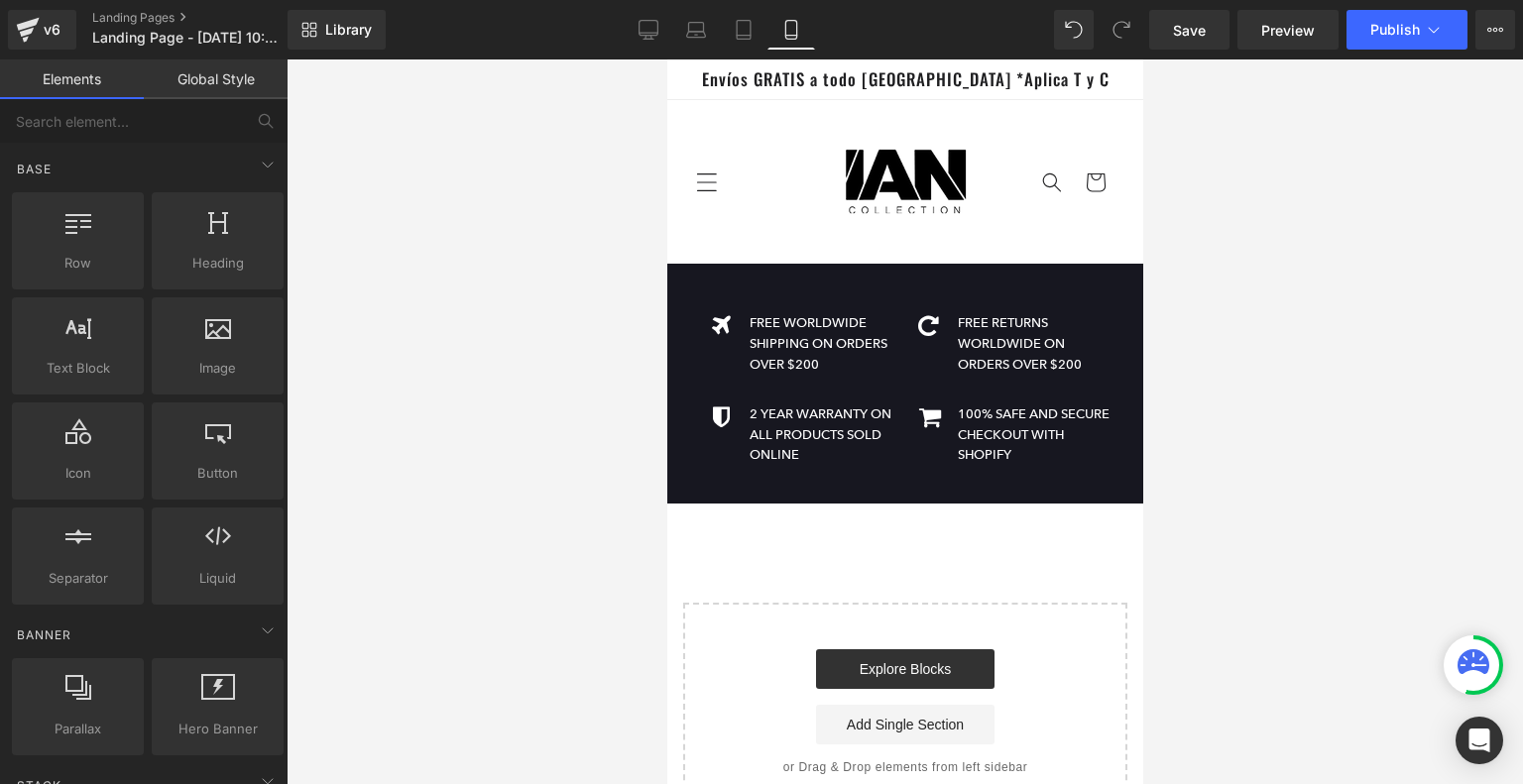 click 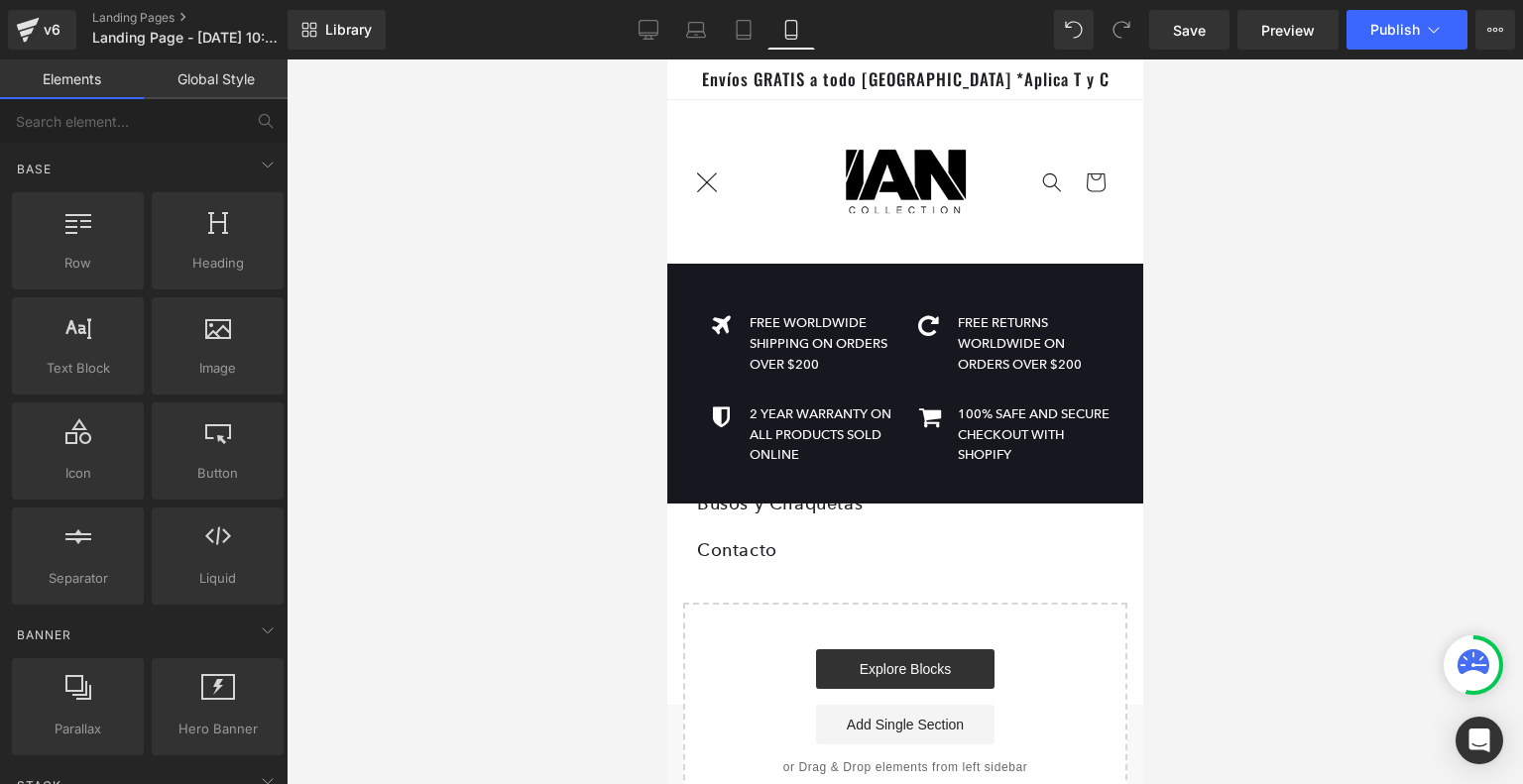click 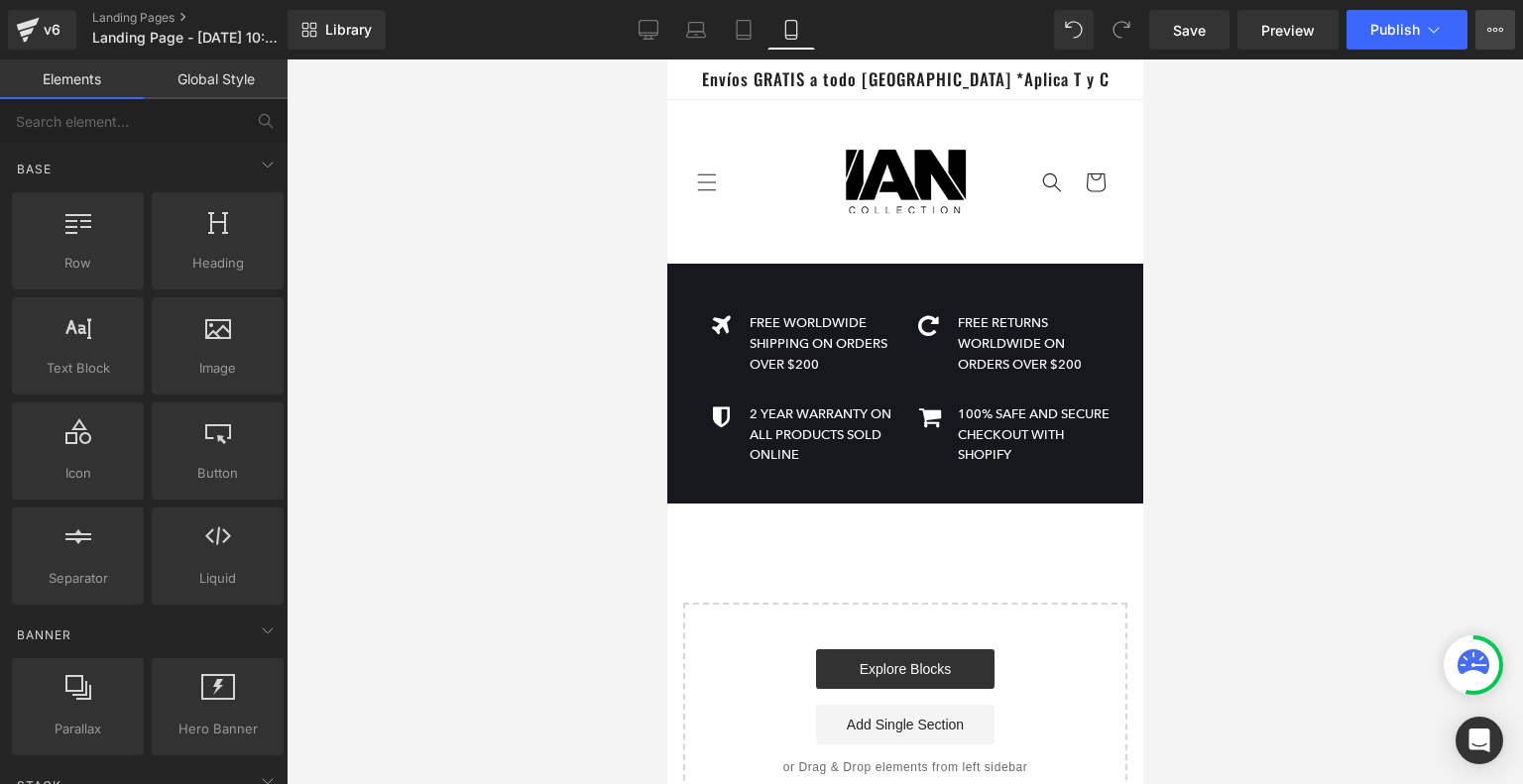click on "Upgrade Plan View Live Page View with current Template Save Template to Library Schedule Publish  Optimize  Publish Settings Shortcuts" at bounding box center [1495, 30] 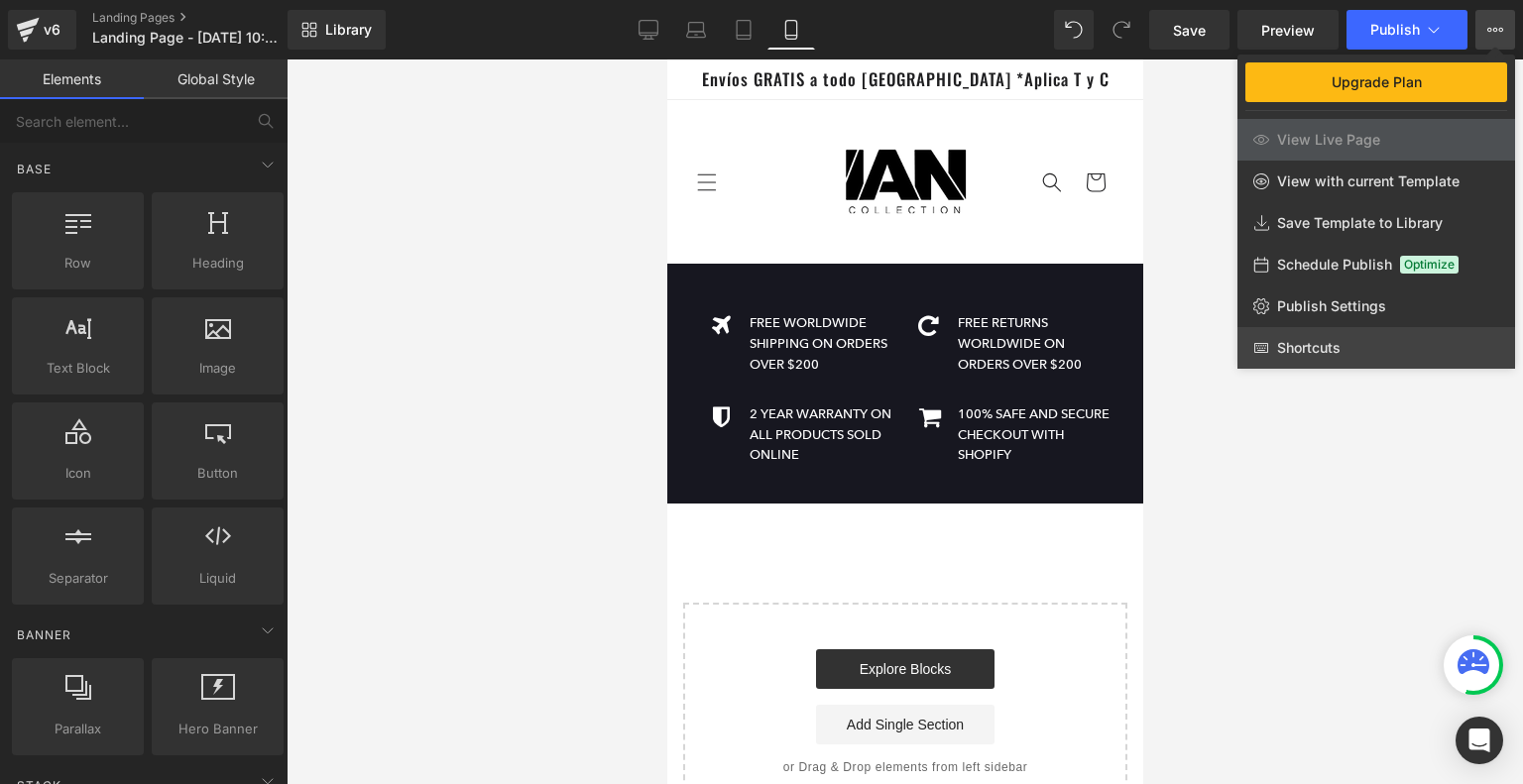 click on "Shortcuts" 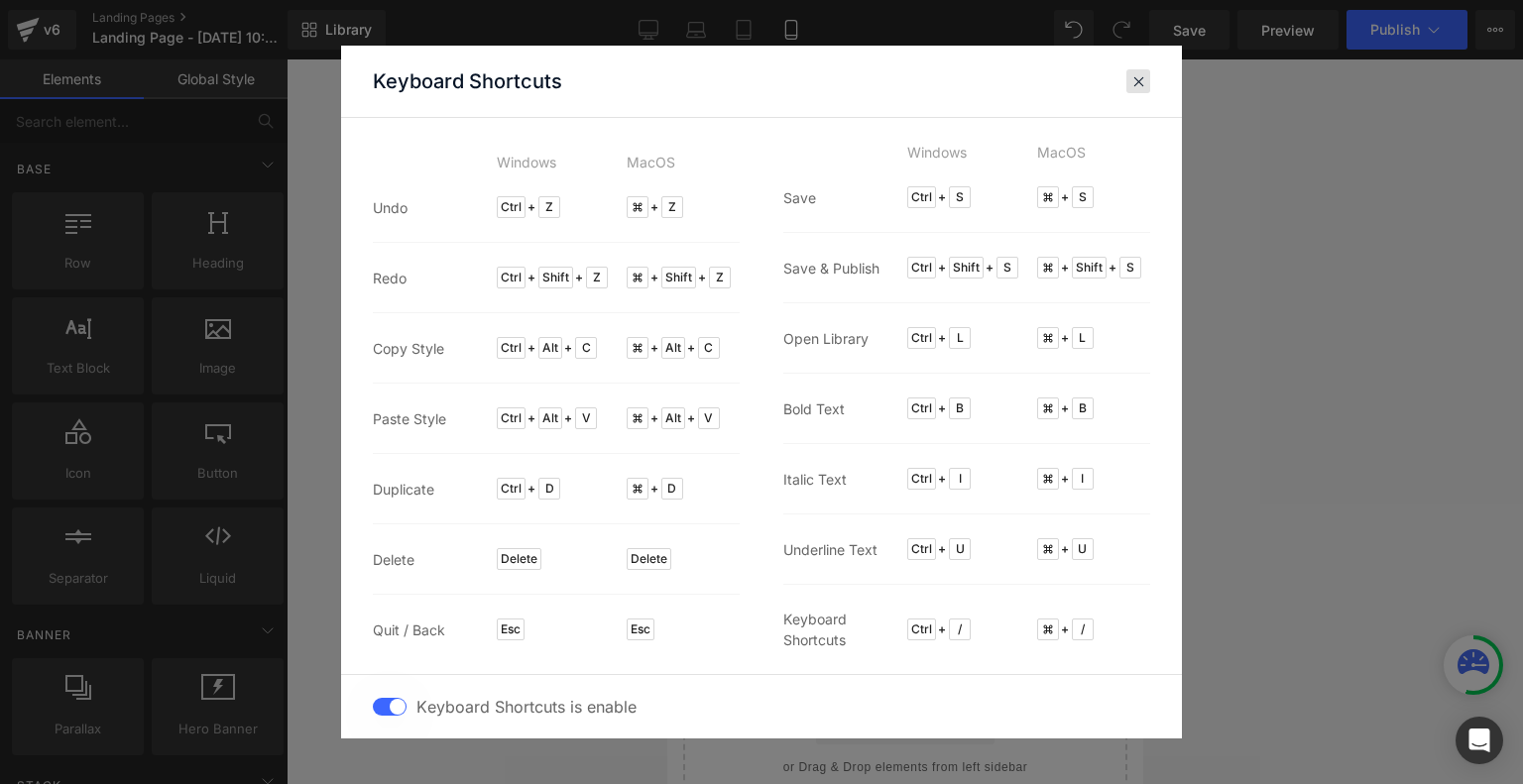click at bounding box center [1138, 81] 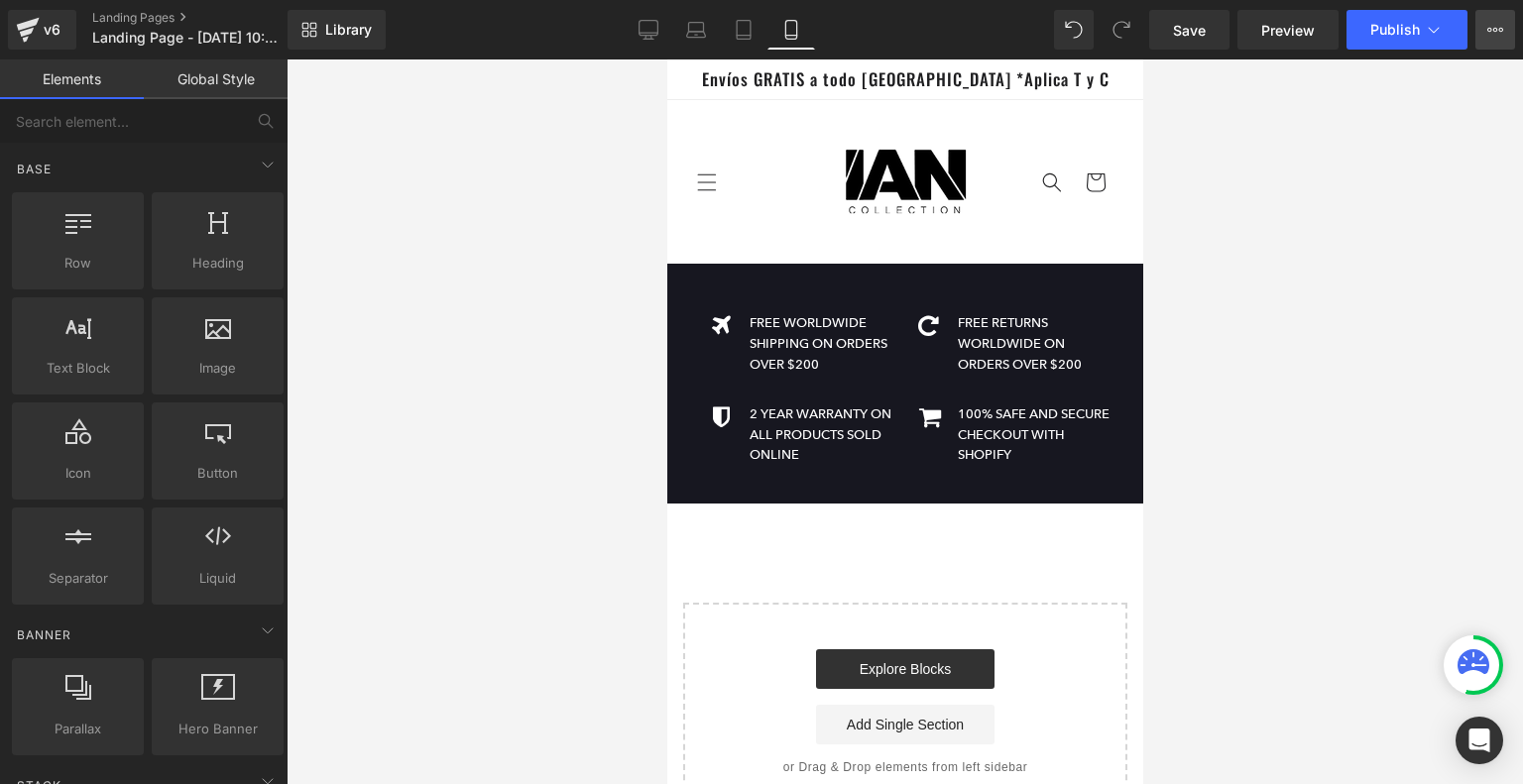 click 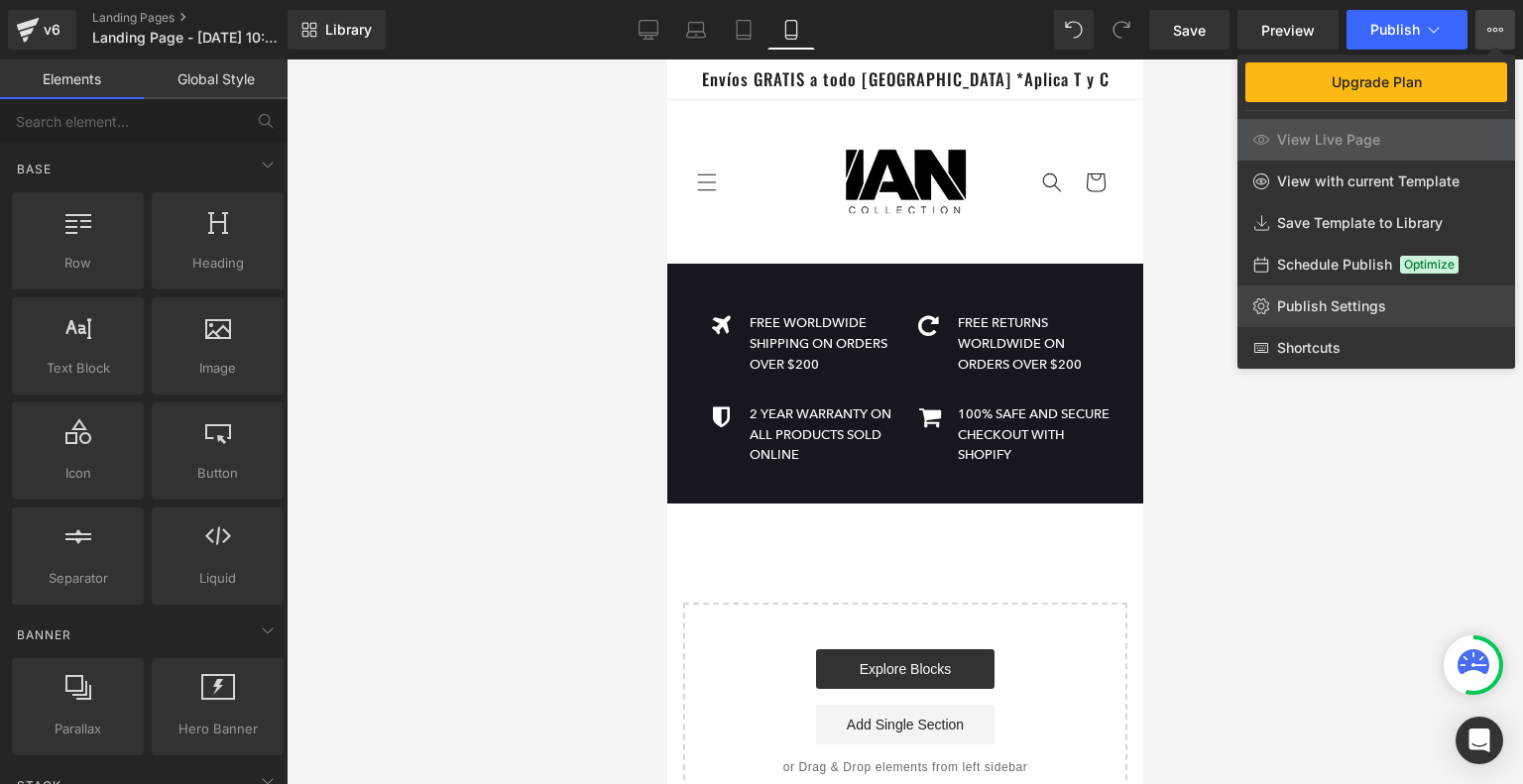 click on "Publish Settings" 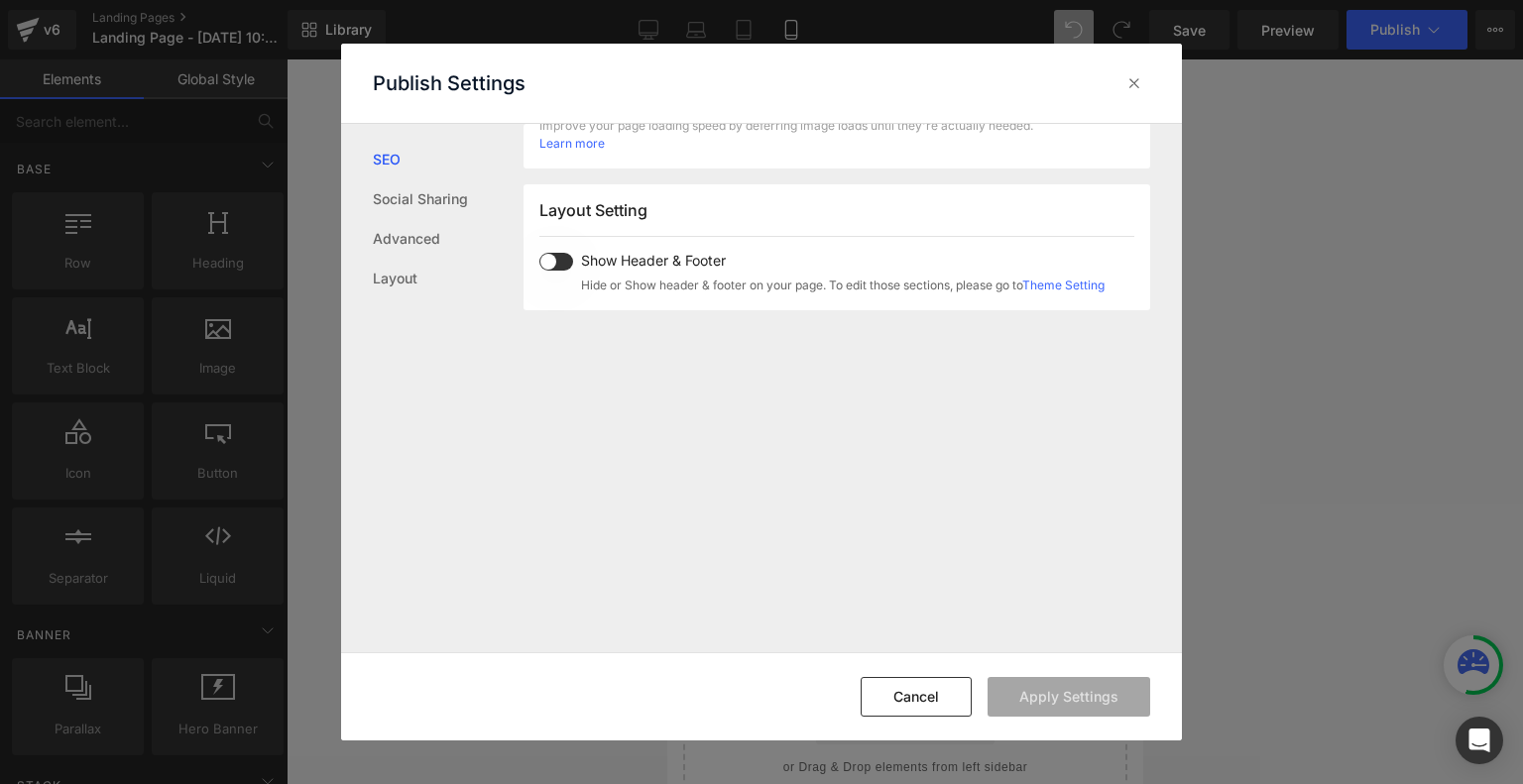 scroll, scrollTop: 1184, scrollLeft: 0, axis: vertical 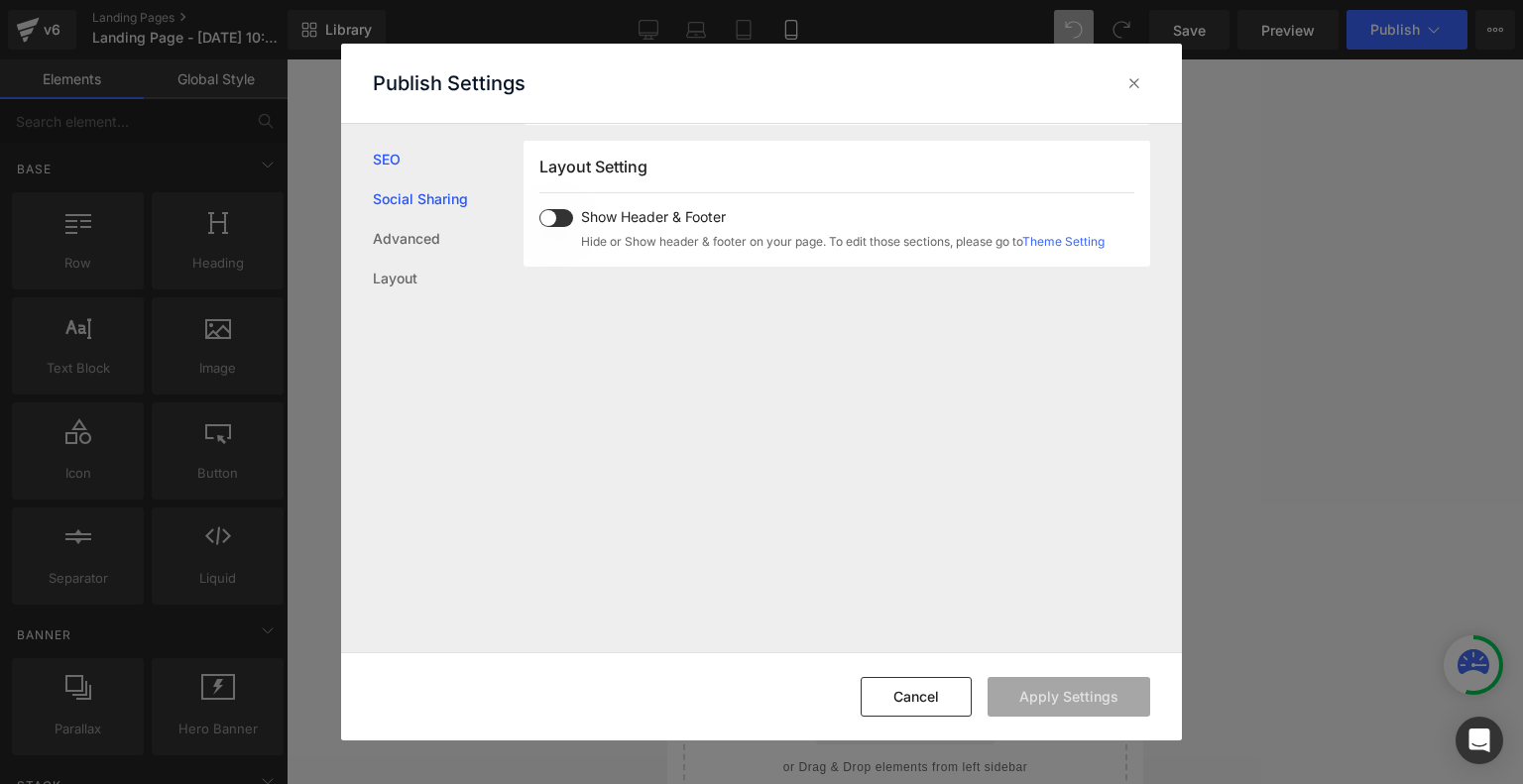 click on "Social Sharing" at bounding box center (448, 199) 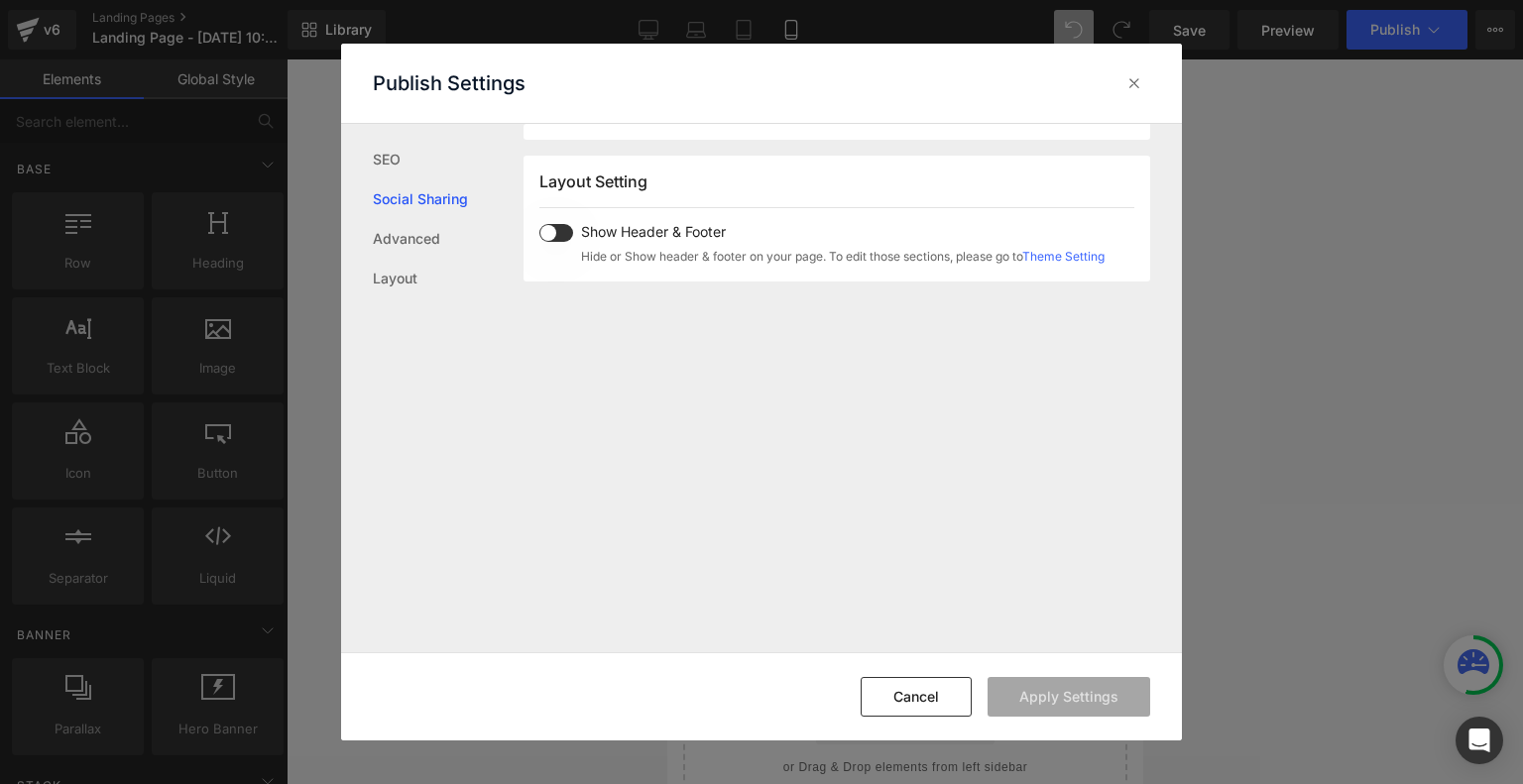 scroll, scrollTop: 1184, scrollLeft: 0, axis: vertical 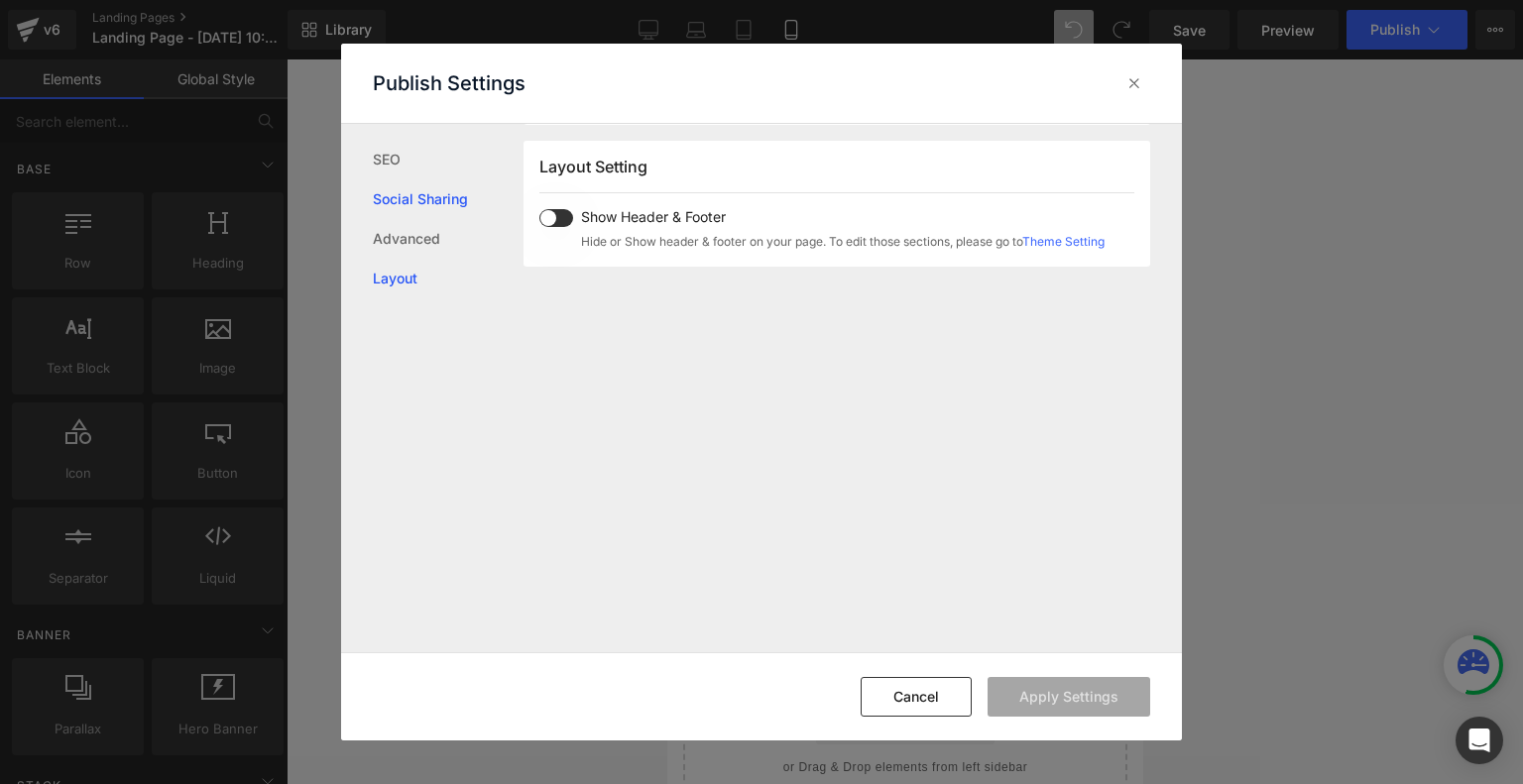 click on "Layout" at bounding box center (448, 279) 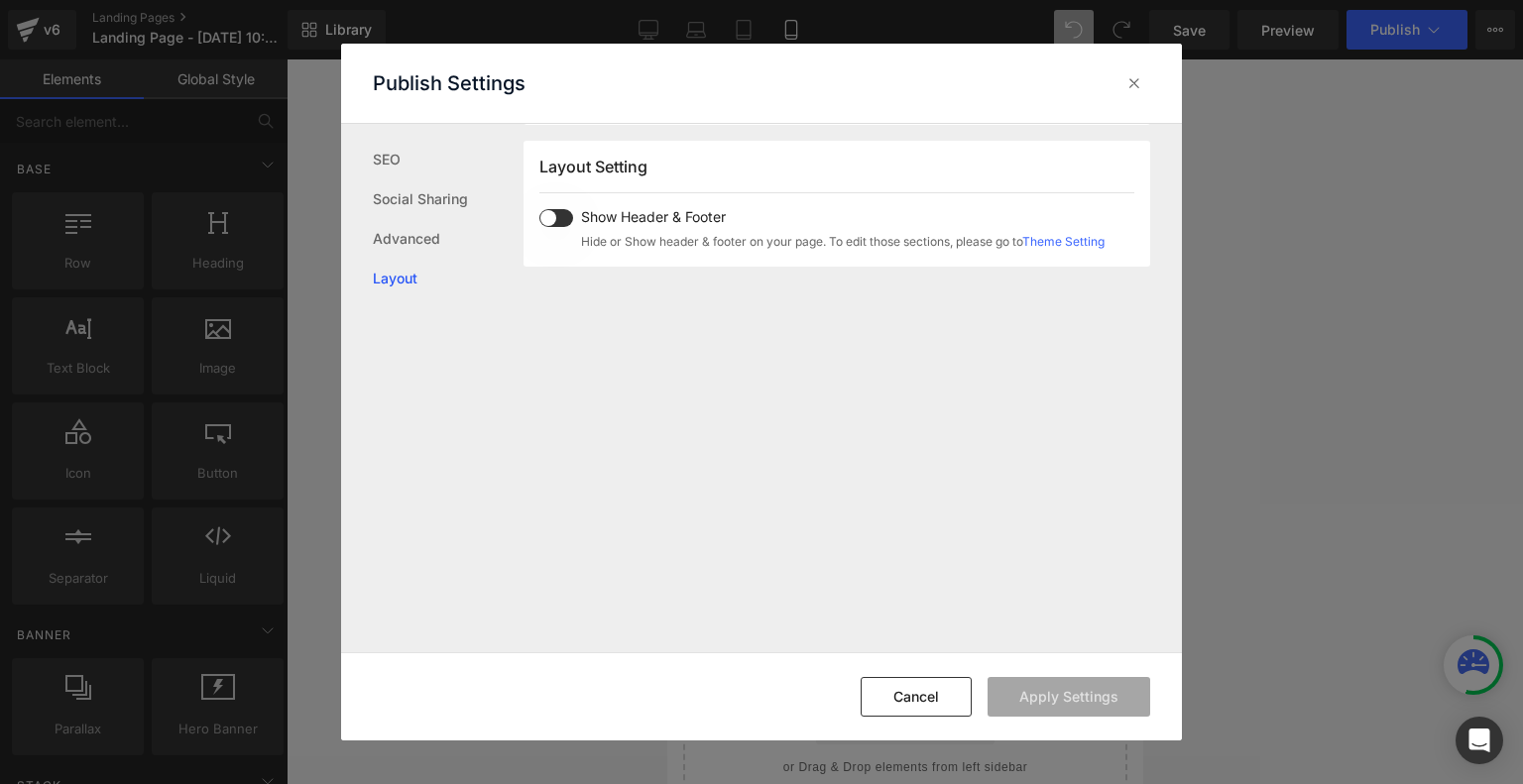 scroll, scrollTop: 1221, scrollLeft: 0, axis: vertical 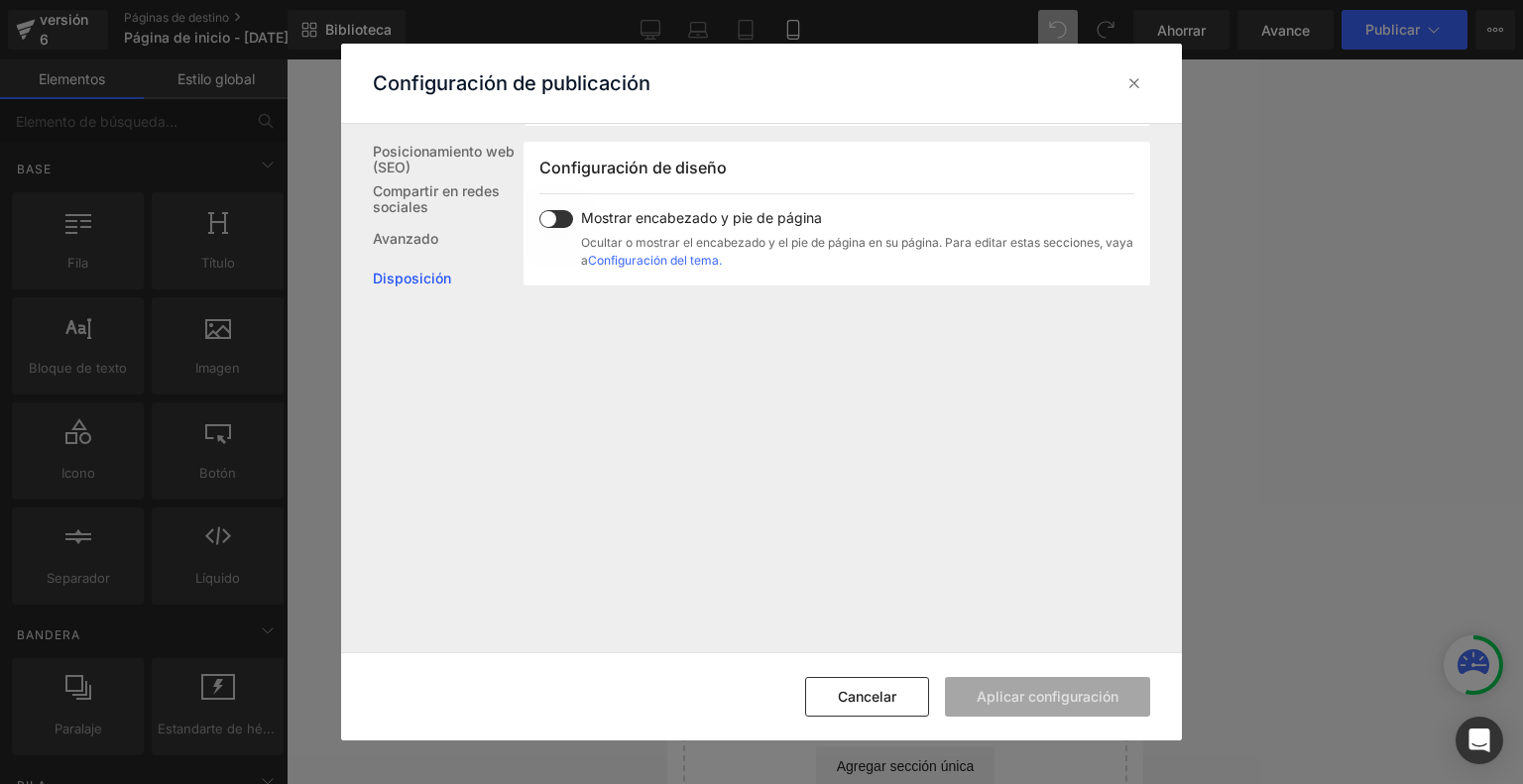 click on "Configuración del tema." at bounding box center (654, 260) 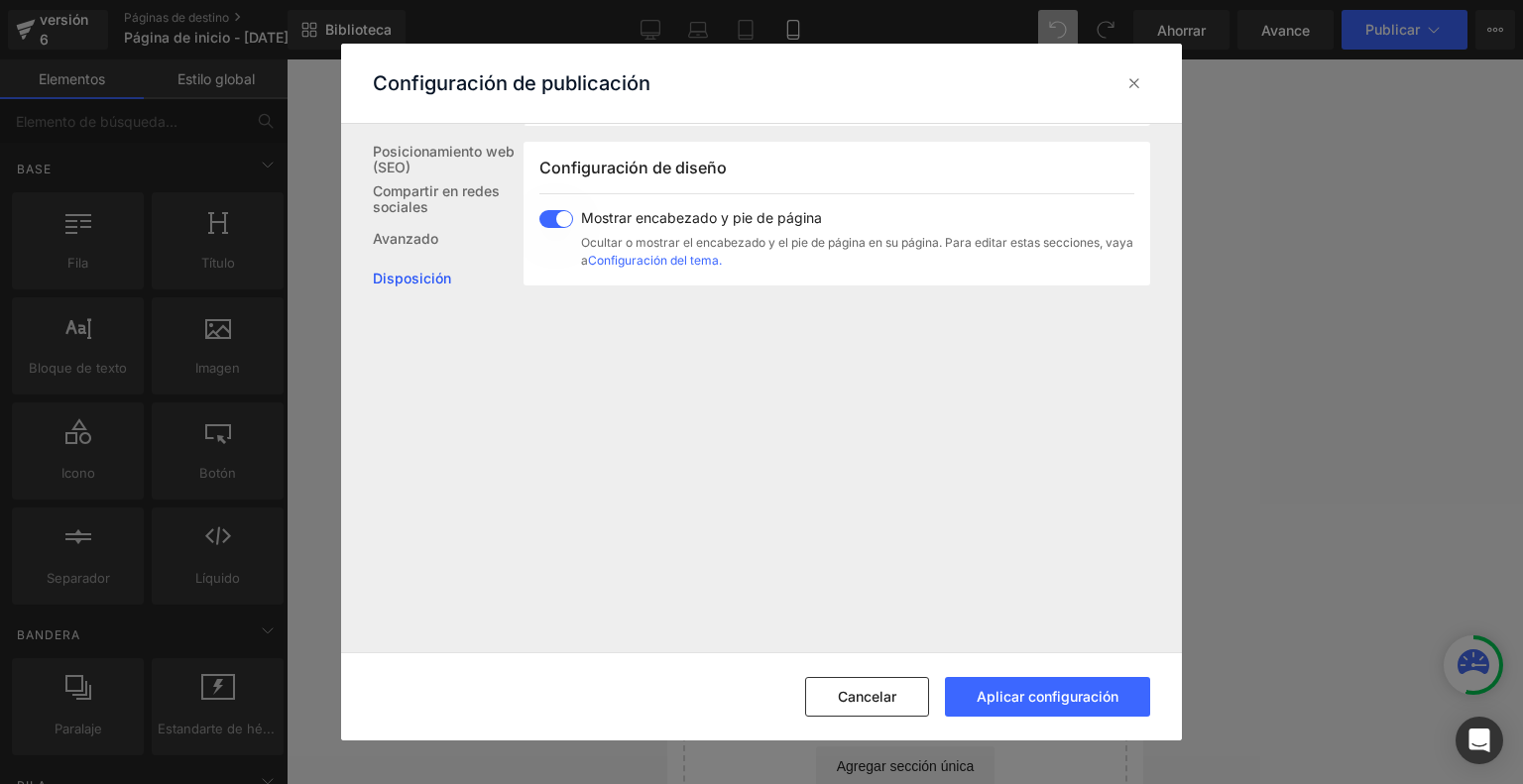 click at bounding box center (556, 219) 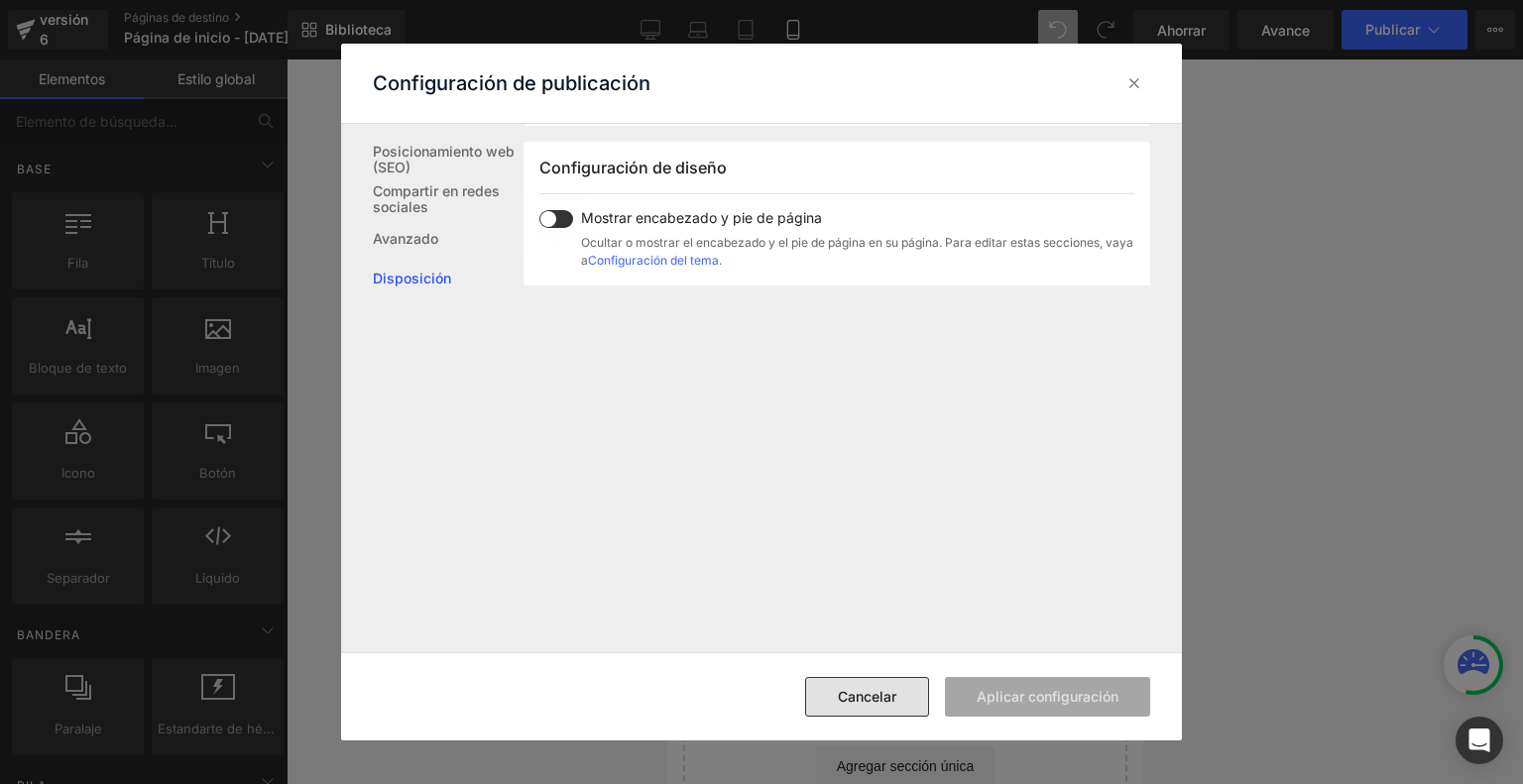 click on "Cancelar" at bounding box center [867, 697] 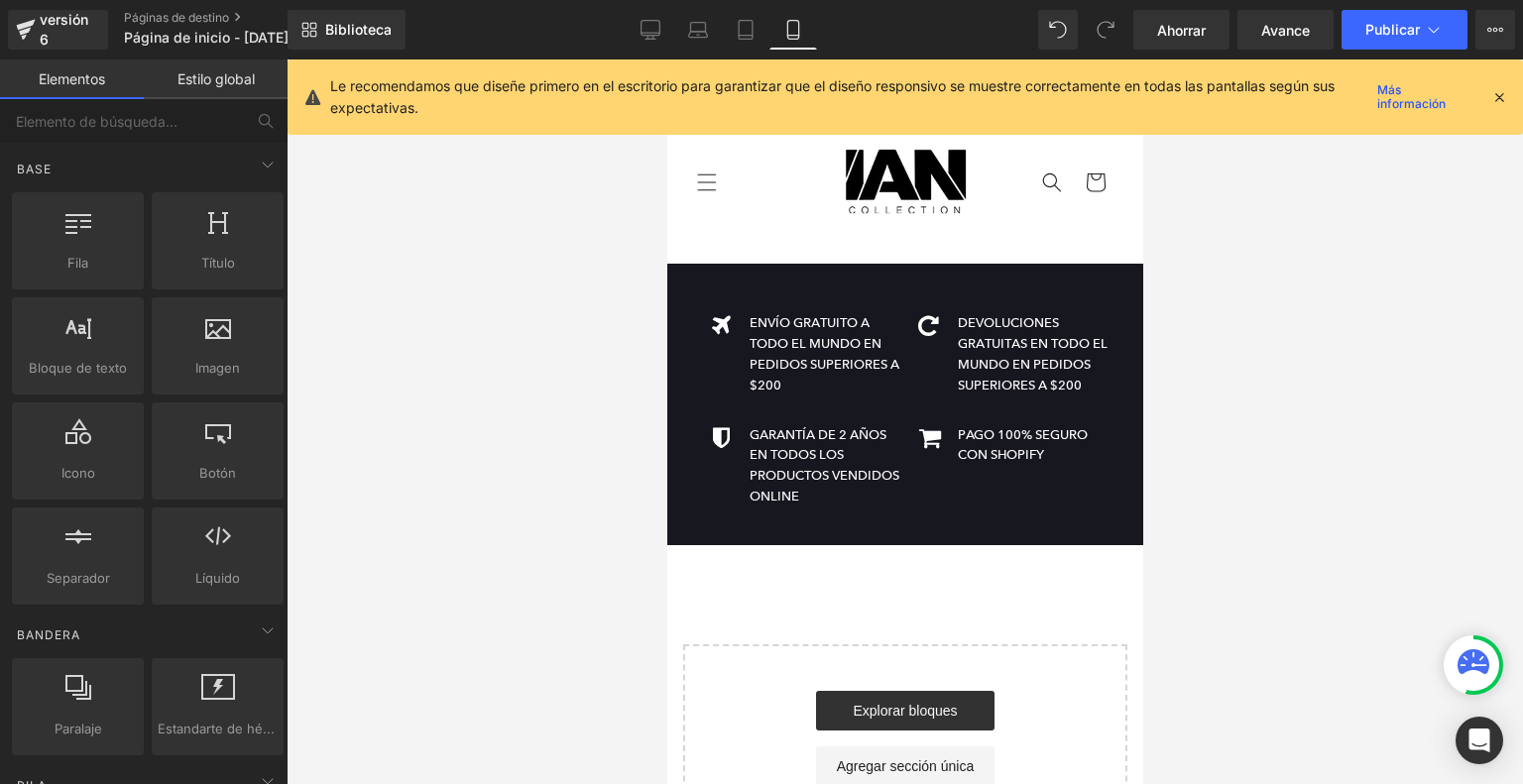 click at bounding box center [1499, 97] 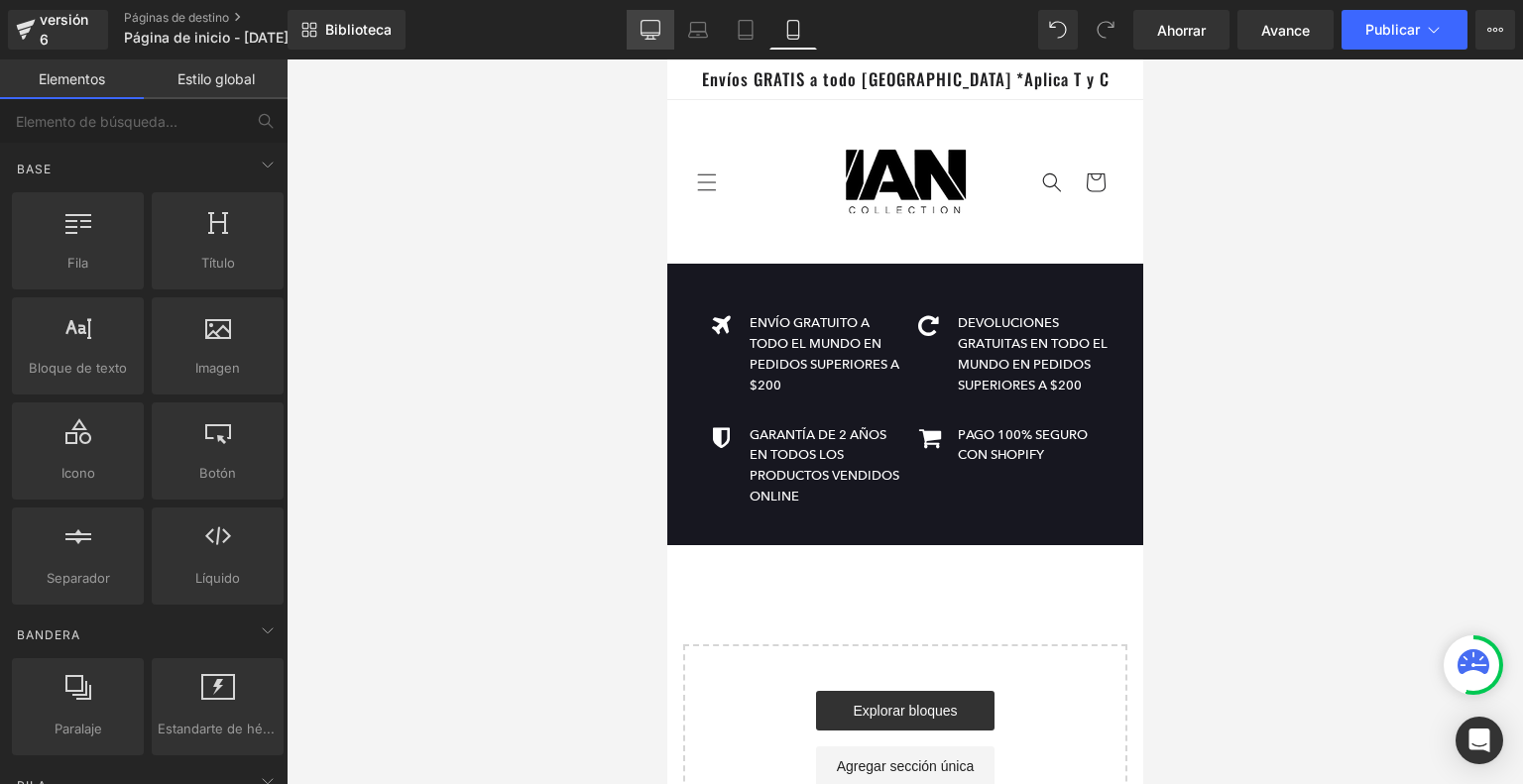 click 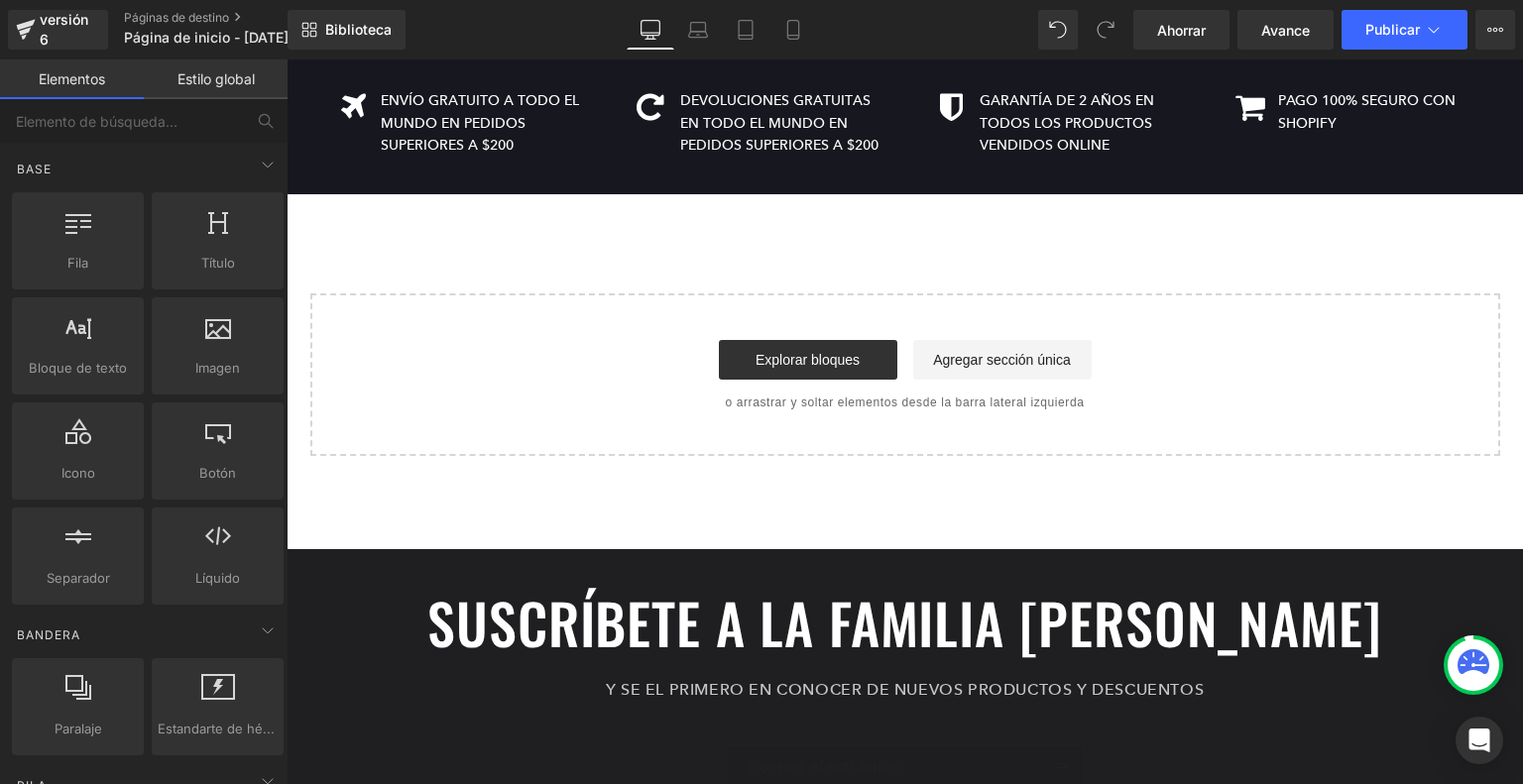 scroll, scrollTop: 0, scrollLeft: 0, axis: both 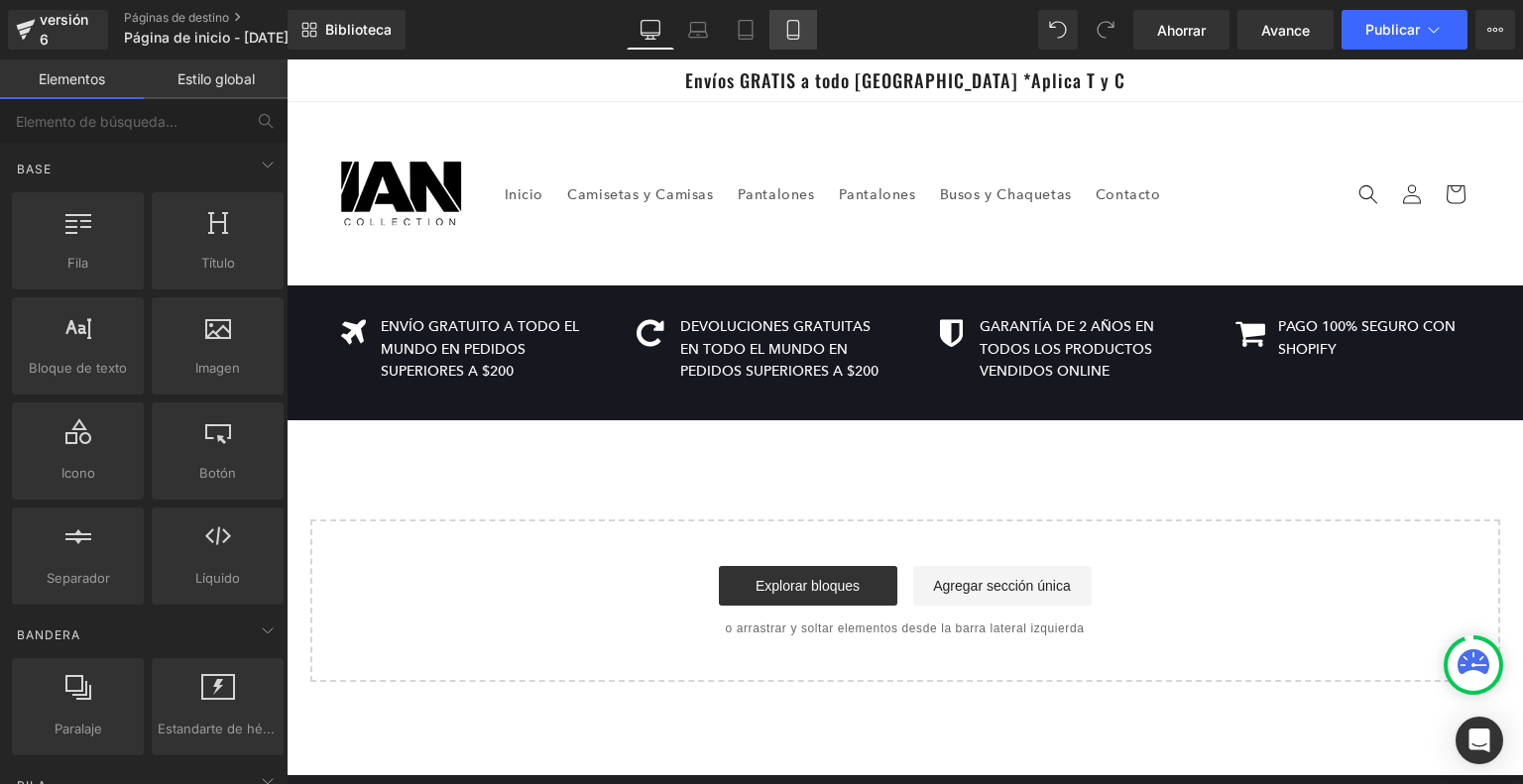 click 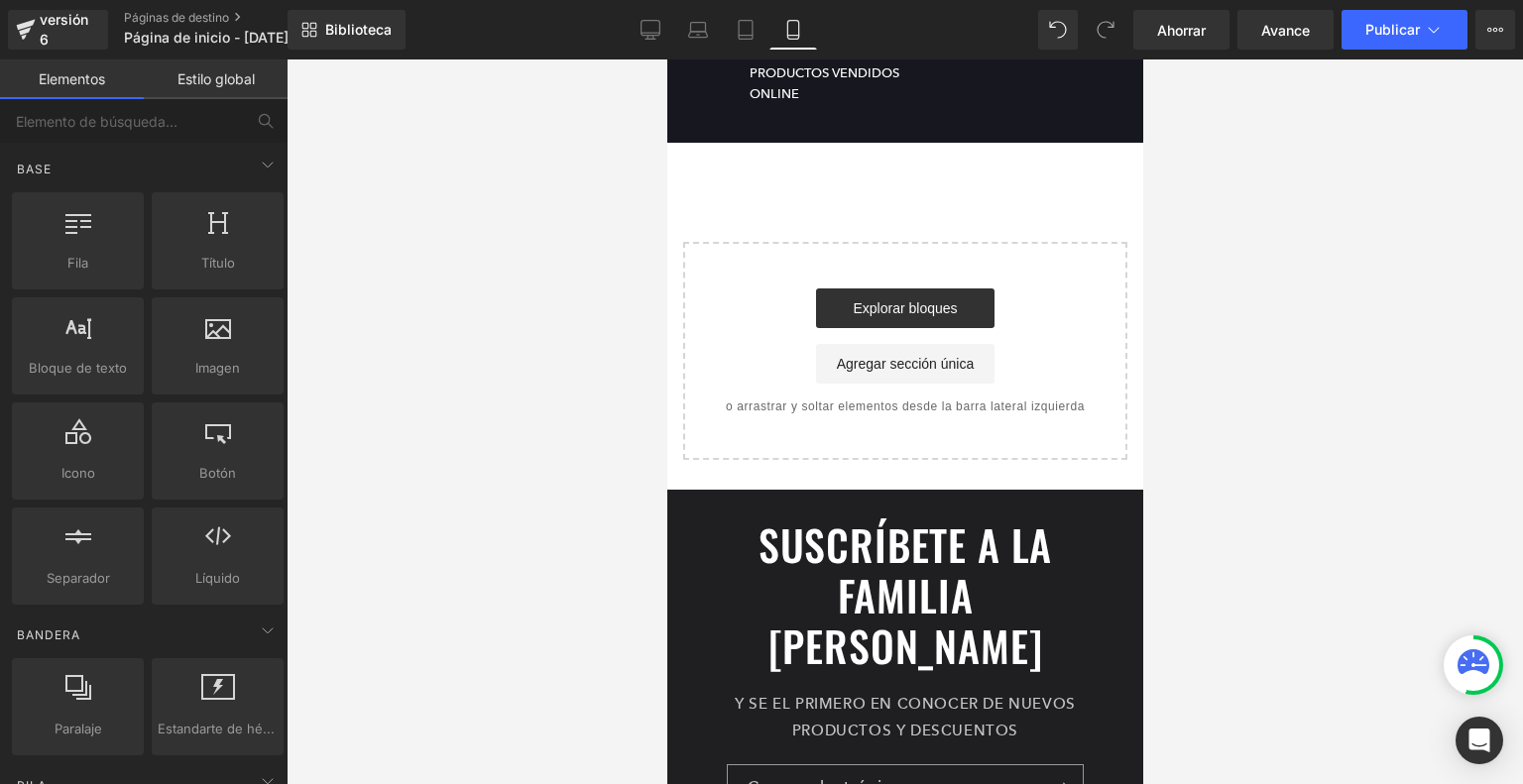 scroll, scrollTop: 0, scrollLeft: 0, axis: both 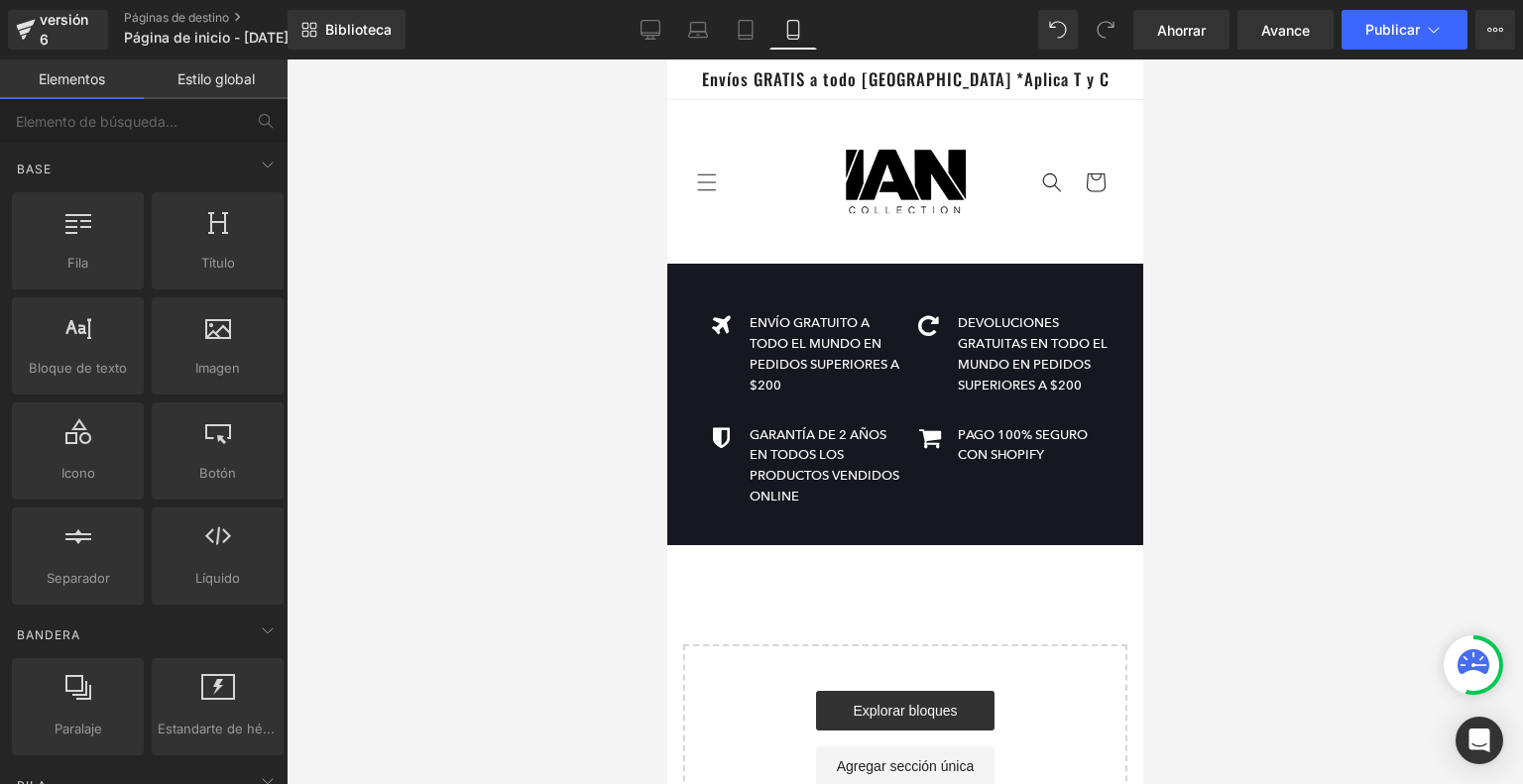 click on "Inicio
Camisetas y Camisas
Pantalones
Pantalones
Busos y Chaquetas
Contacto
Iniciar sesión
Inicio
Camisetas y Camisas
Pantalones
Pantalones
Busos y Chaquetas
Contacto
Búsqueda" at bounding box center [904, 181] 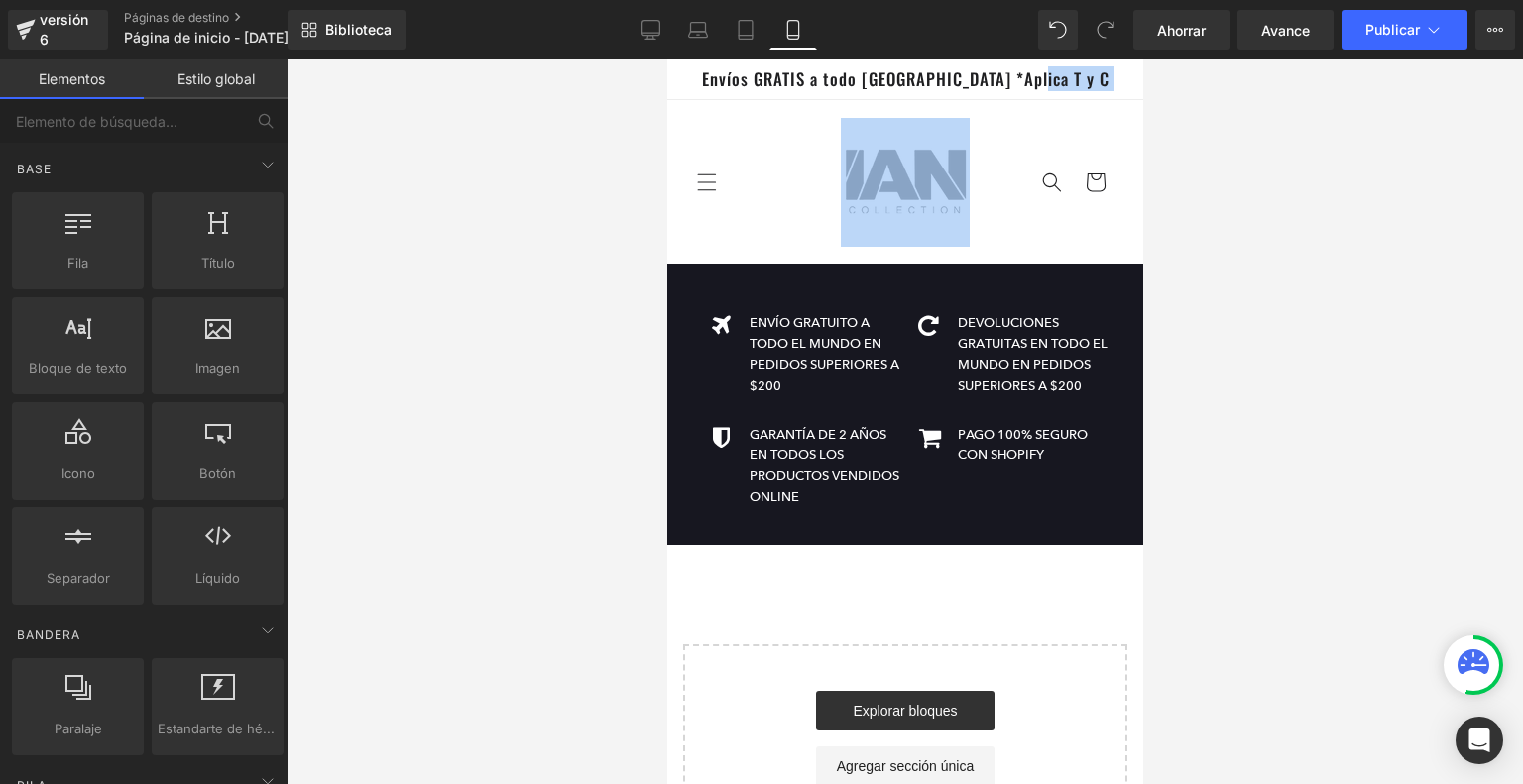 click on "Inicio
Camisetas y Camisas
Pantalones
Pantalones
Busos y Chaquetas
Contacto
Iniciar sesión
Inicio
Camisetas y Camisas
Pantalones
Pantalones
Busos y Chaquetas
Contacto
Búsqueda" at bounding box center [904, 181] 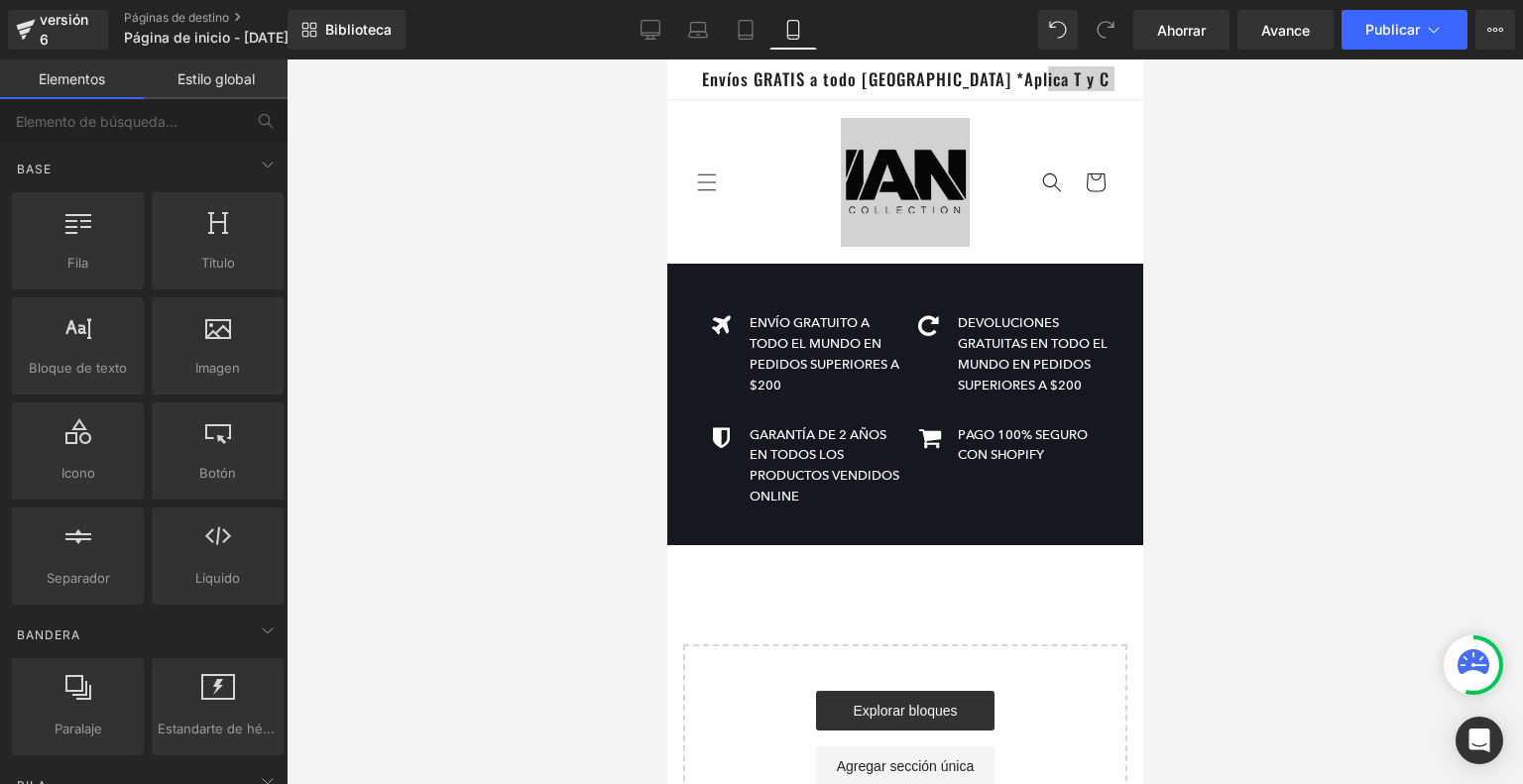 click at bounding box center [904, 421] 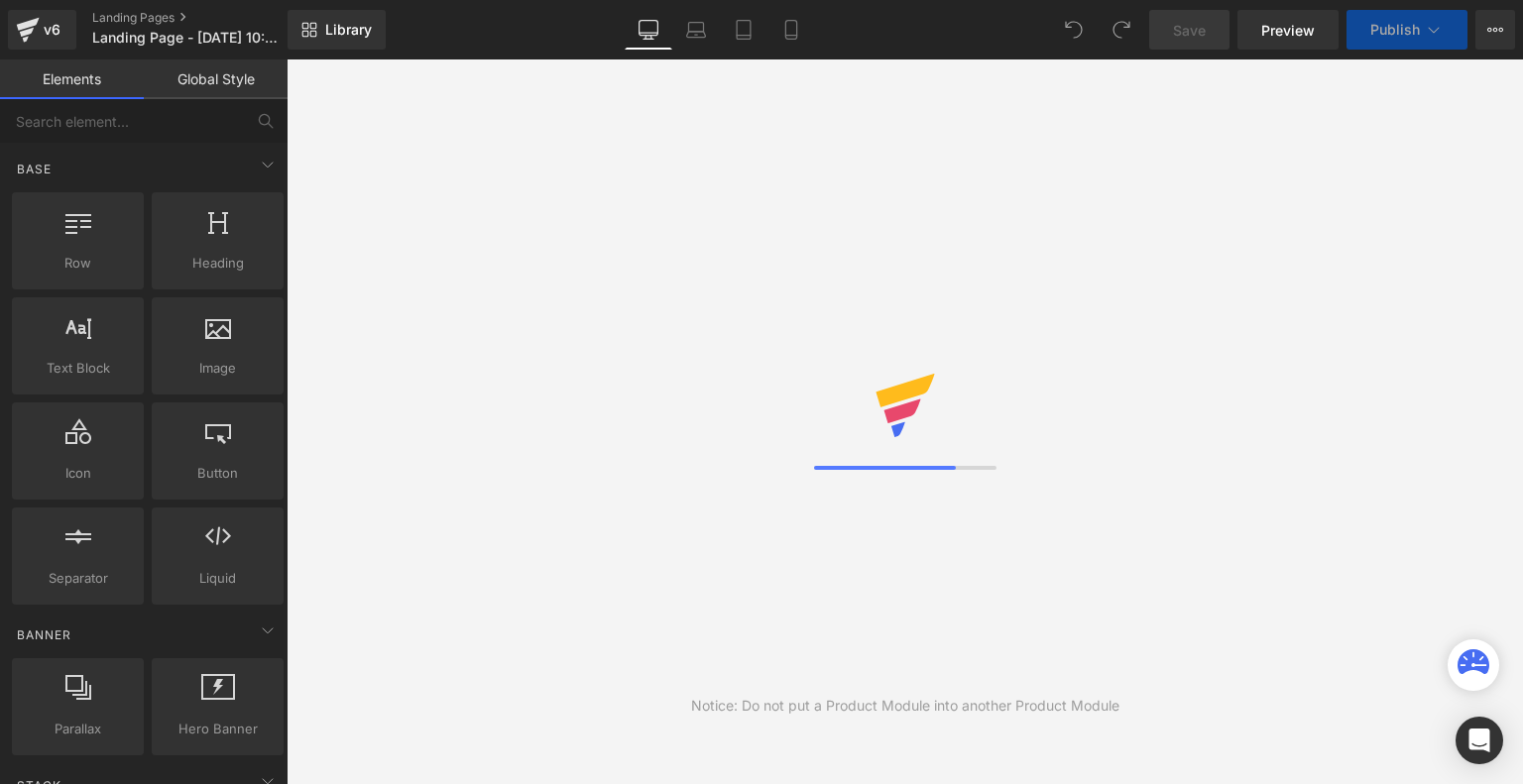 scroll, scrollTop: 0, scrollLeft: 0, axis: both 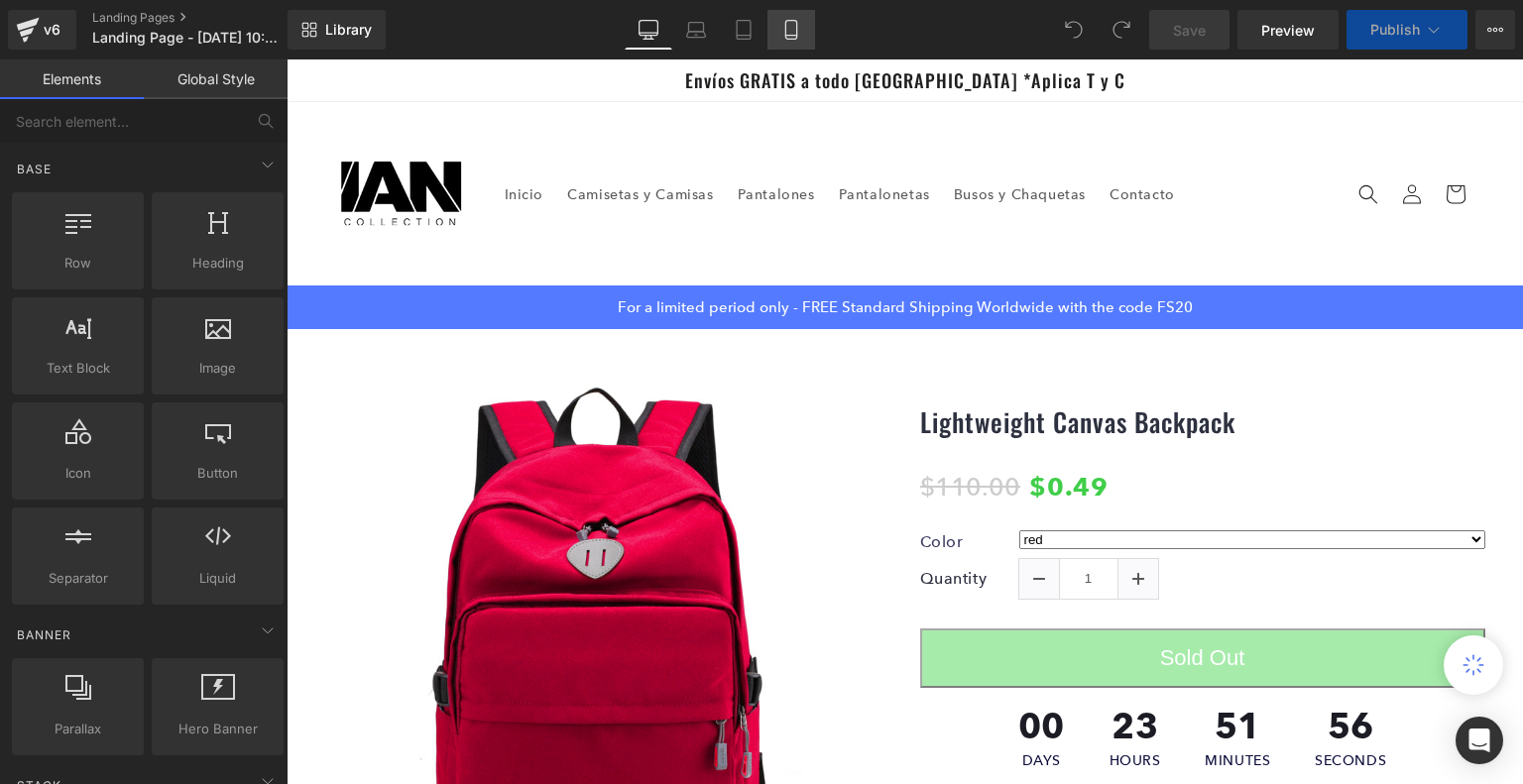 click 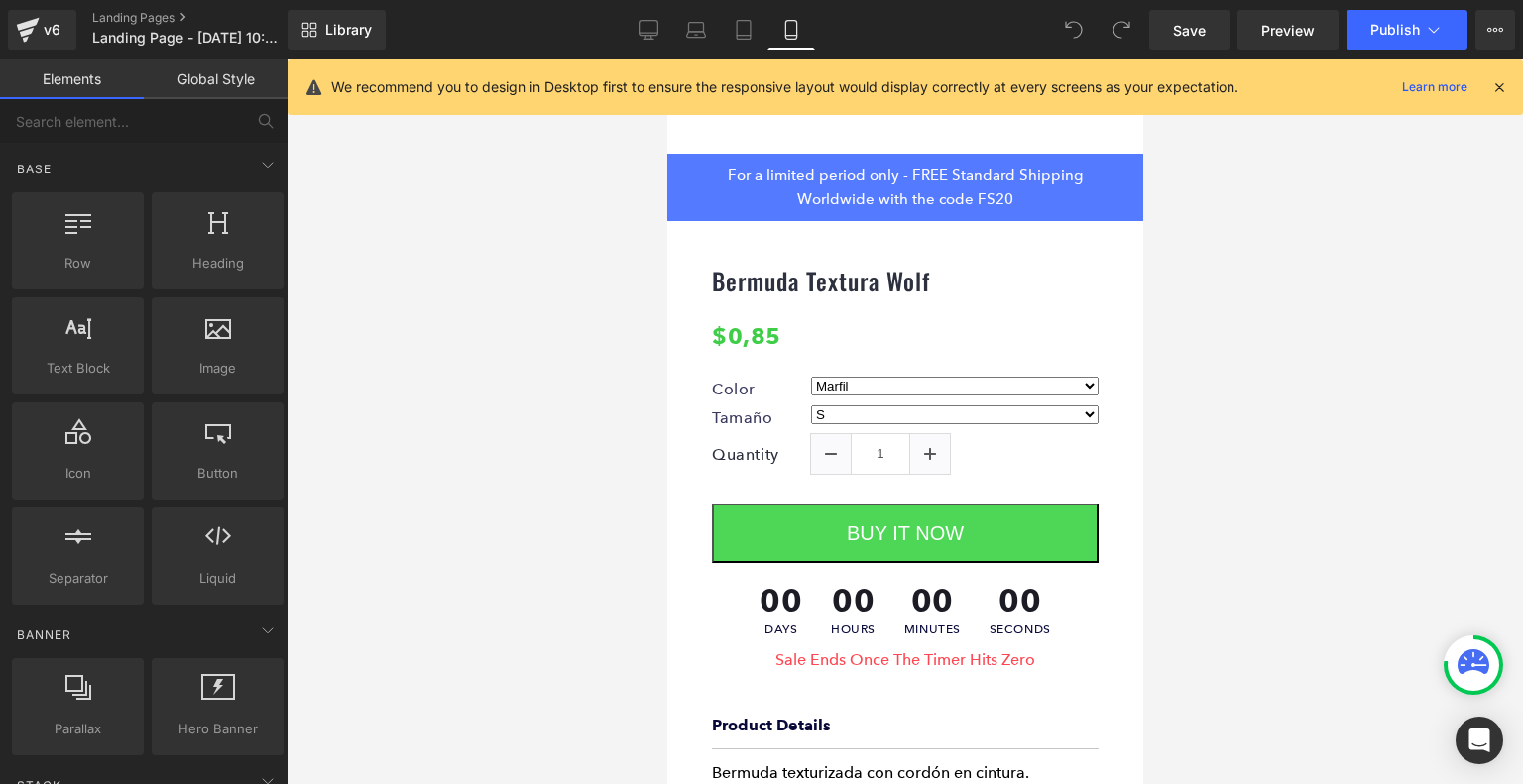 scroll, scrollTop: 0, scrollLeft: 0, axis: both 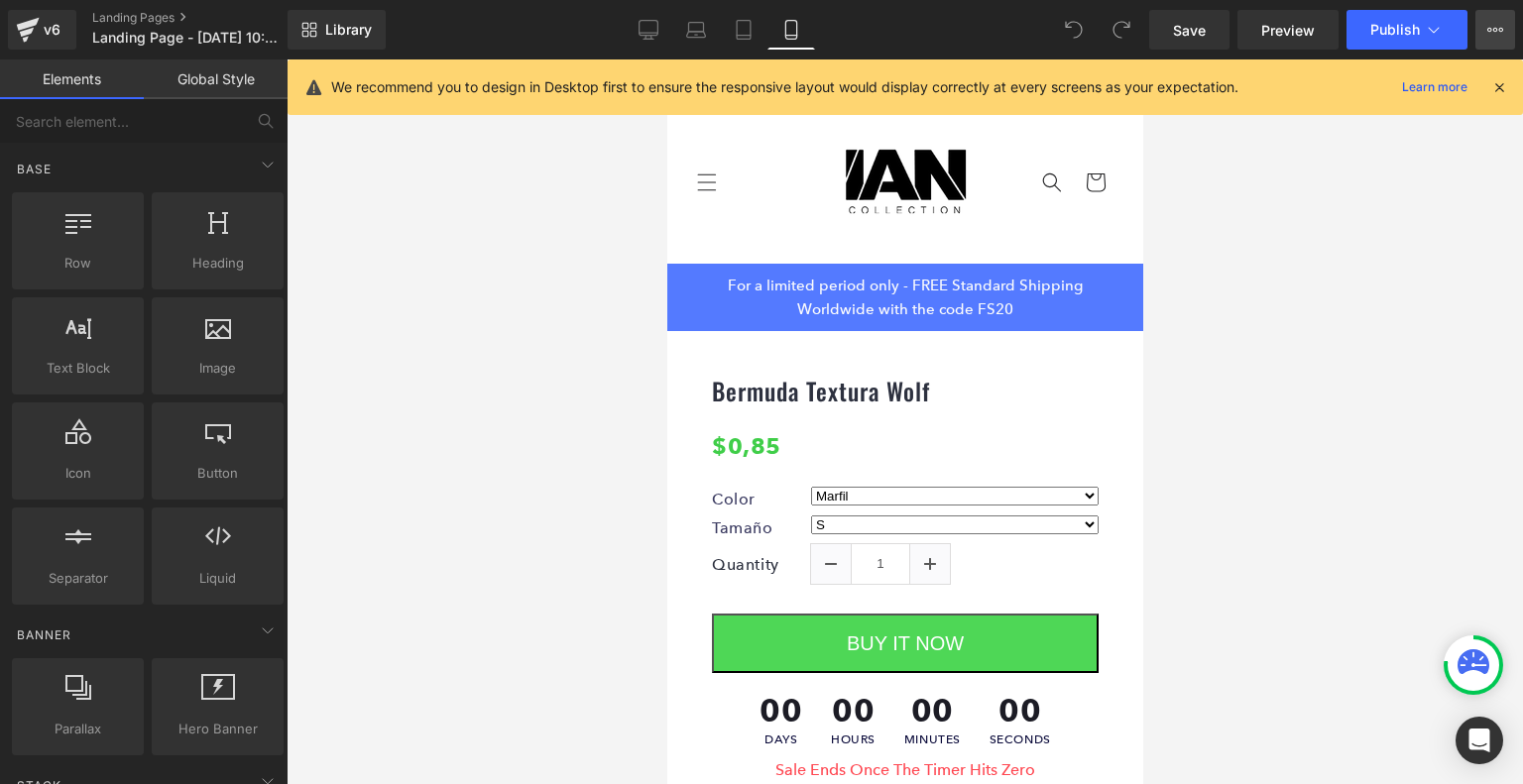click 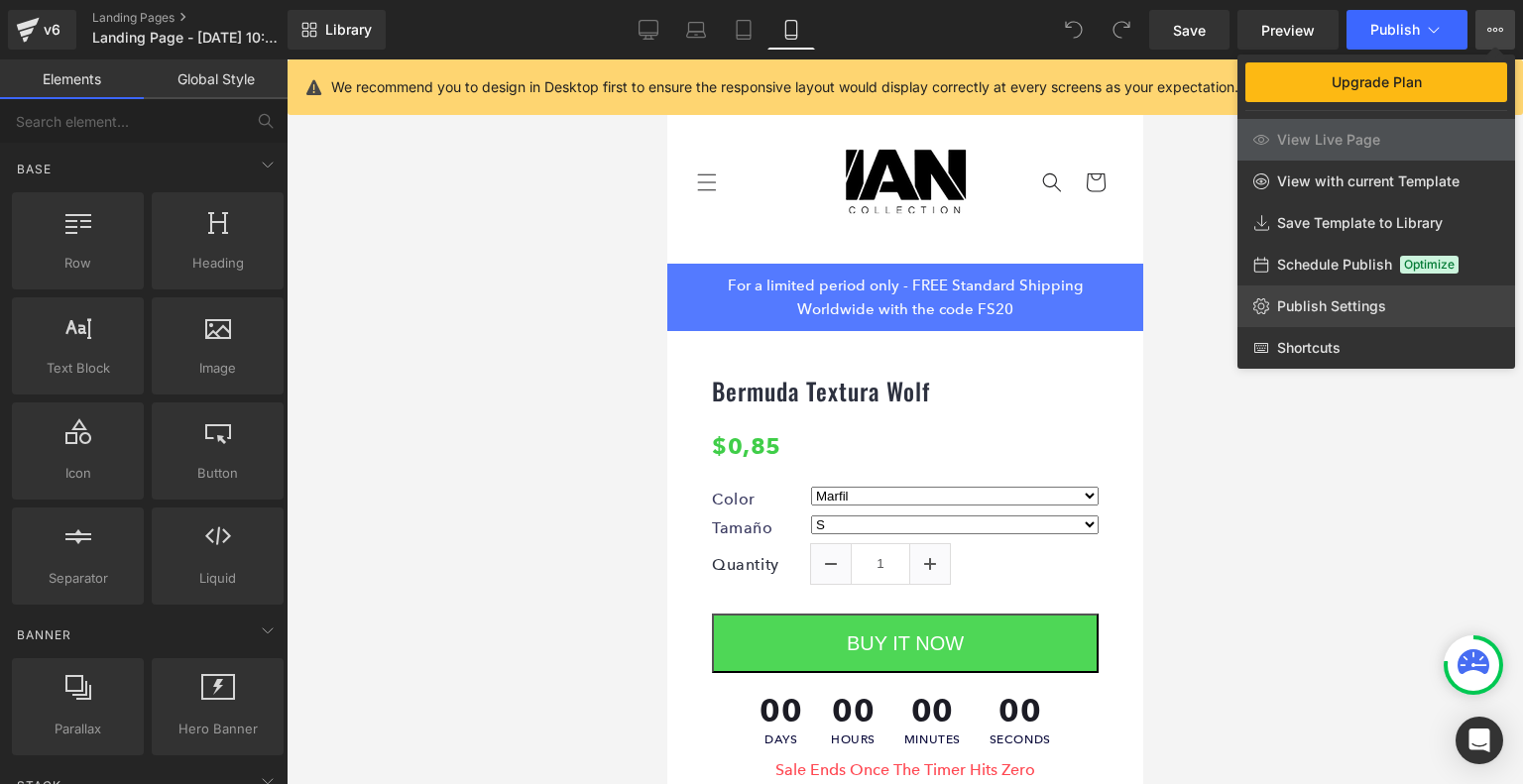 click on "Publish Settings" at bounding box center [1332, 306] 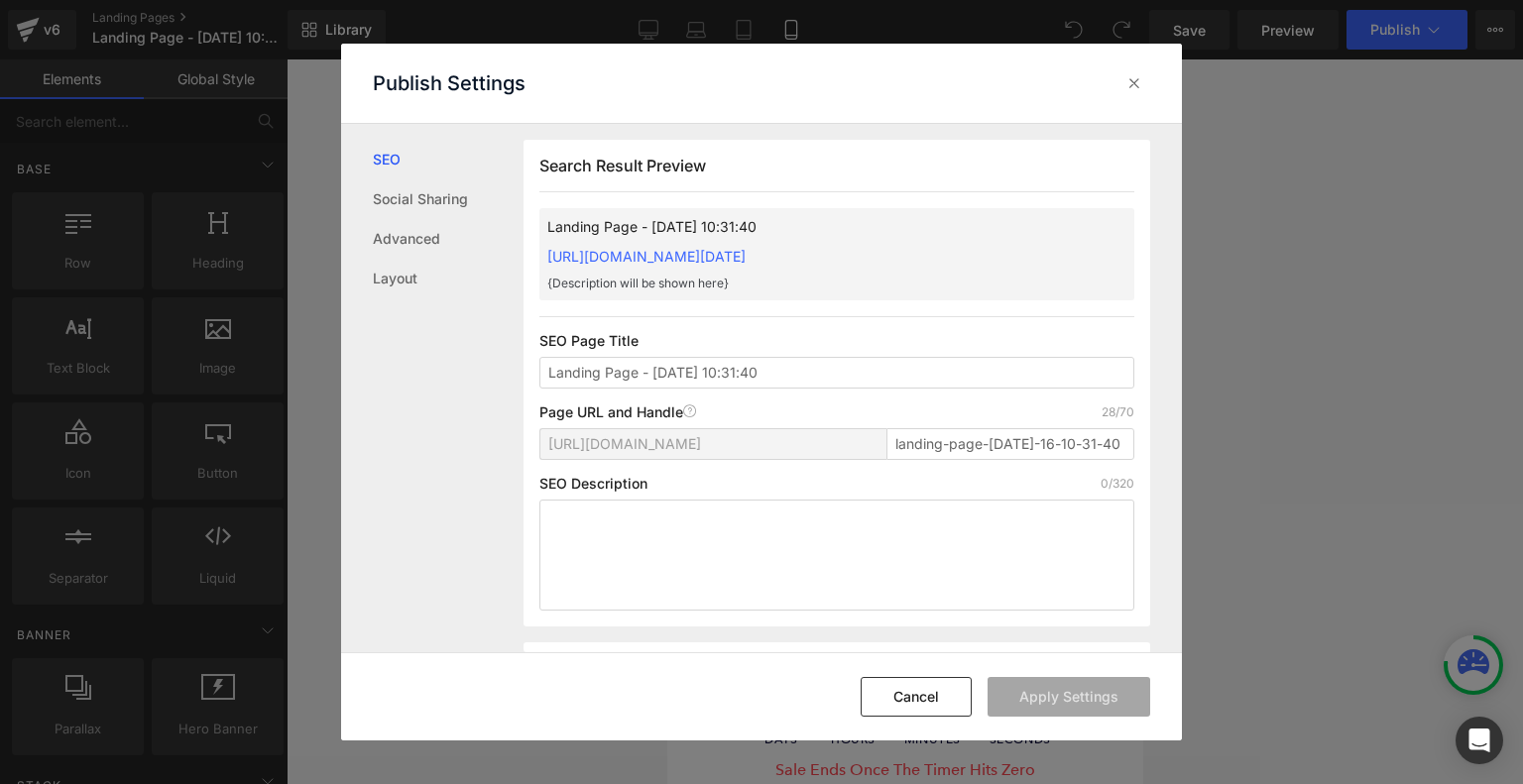 scroll, scrollTop: 0, scrollLeft: 0, axis: both 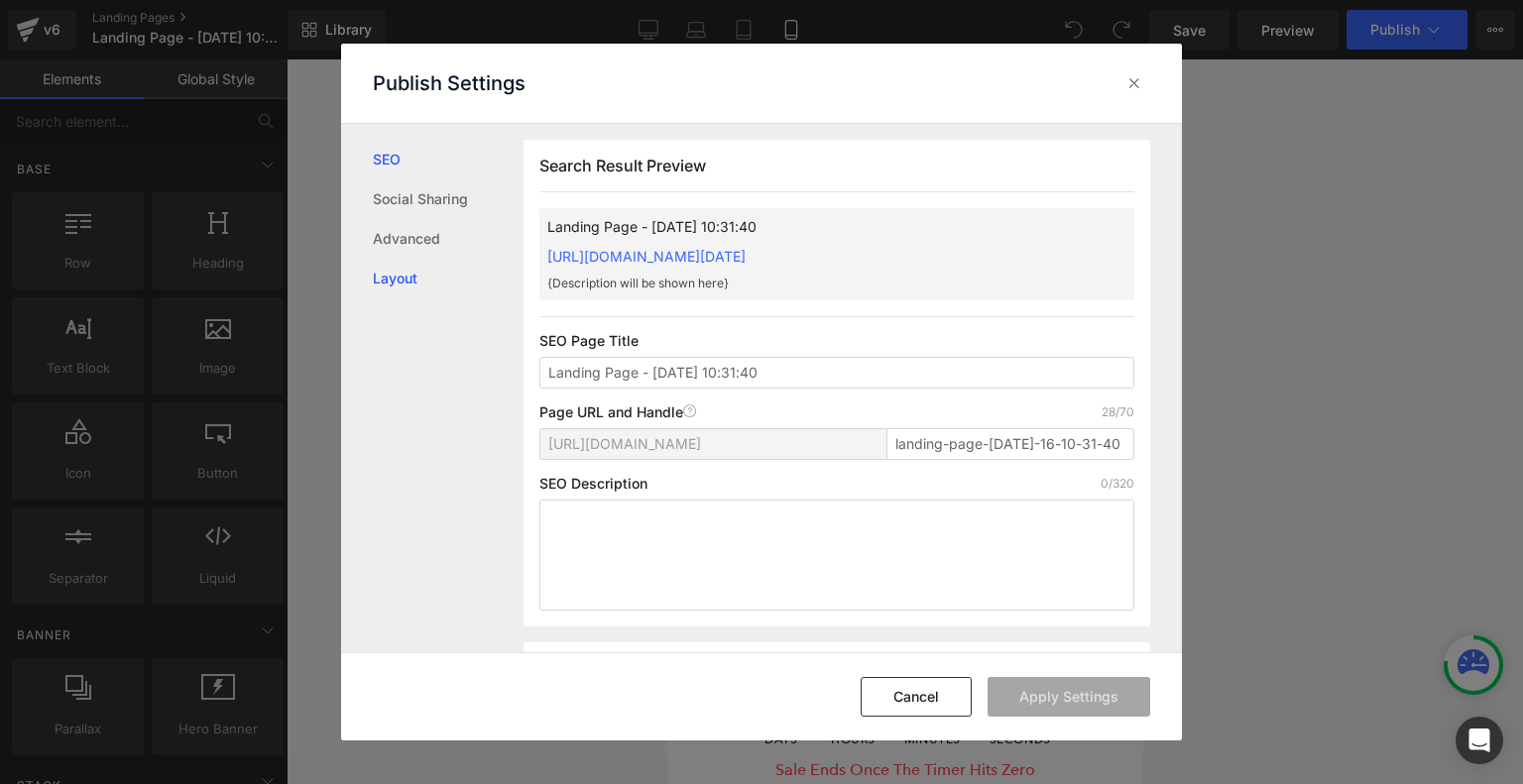 click on "Layout" at bounding box center (448, 279) 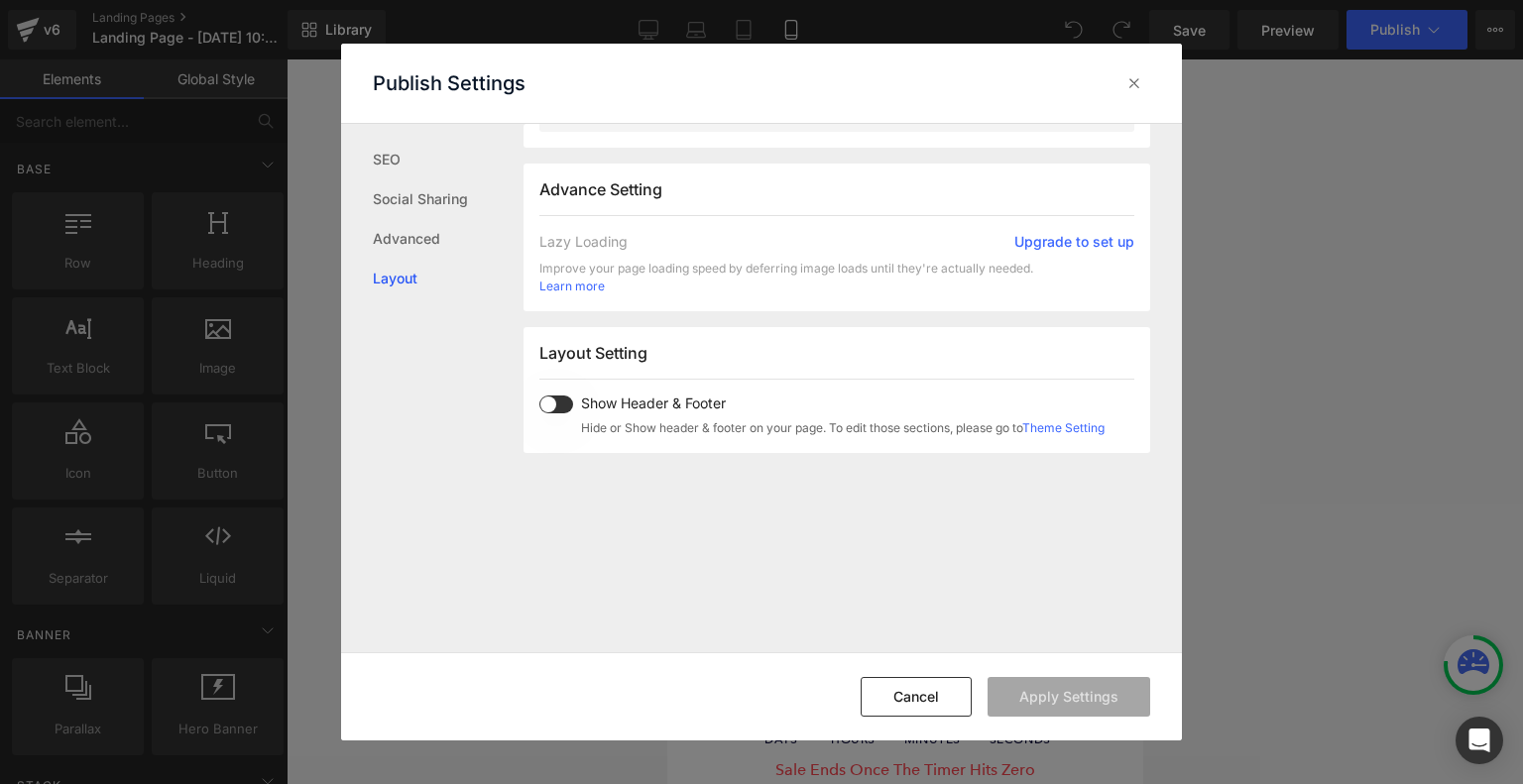scroll, scrollTop: 1184, scrollLeft: 0, axis: vertical 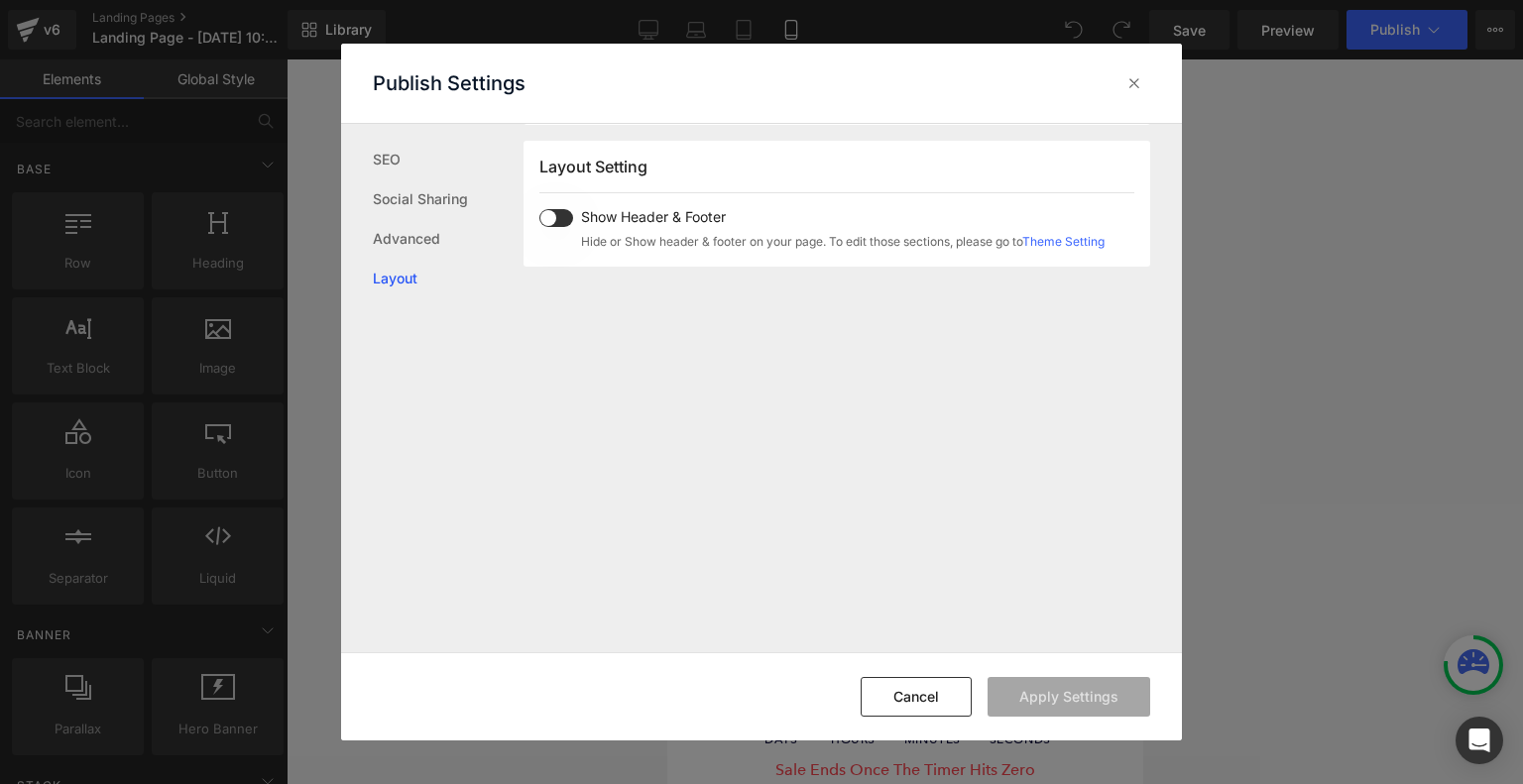 click on "Show Header & Footer  Hide or Show header & footer on your page. To edit those sections, please go to  Theme Setting" 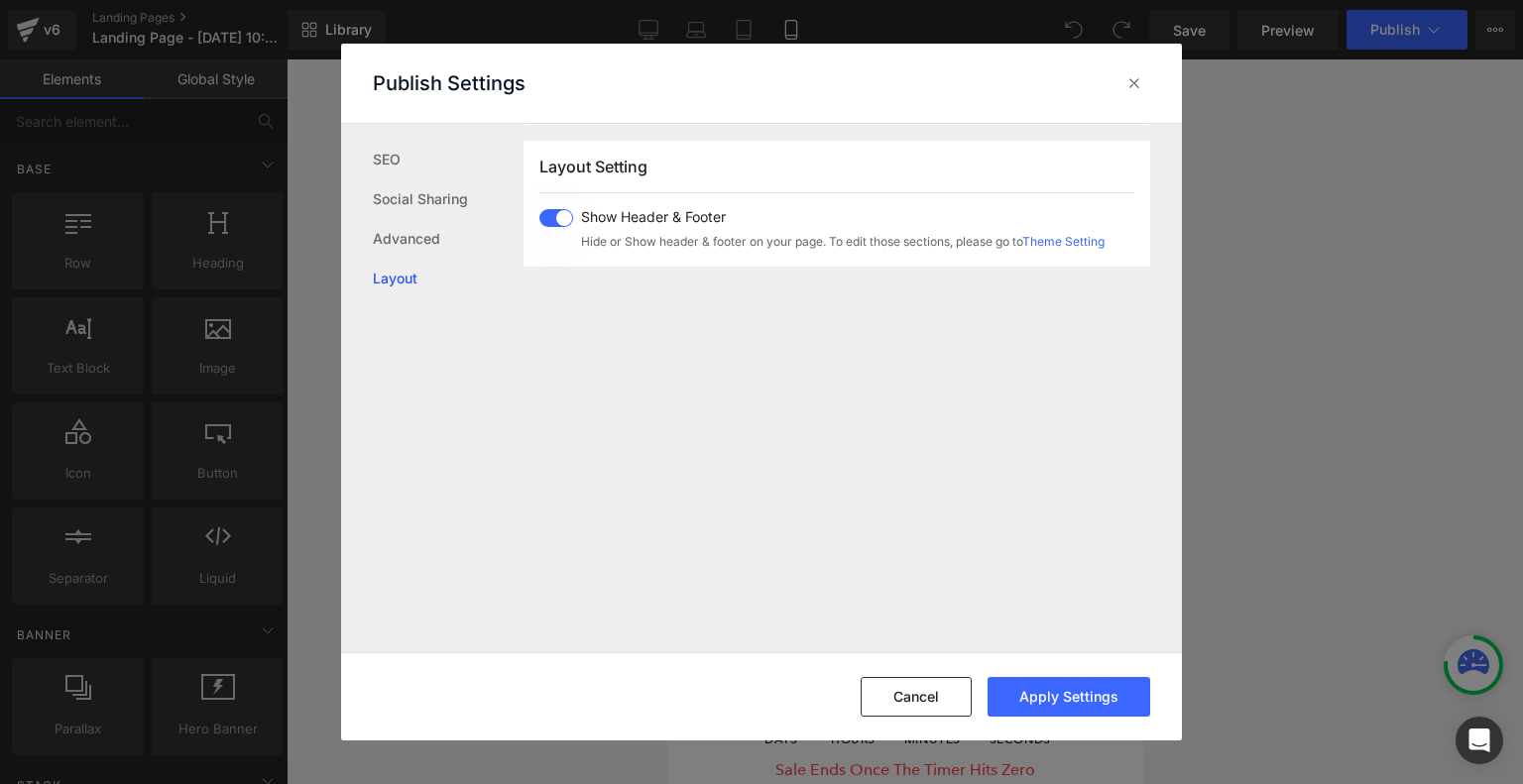 click at bounding box center [556, 218] 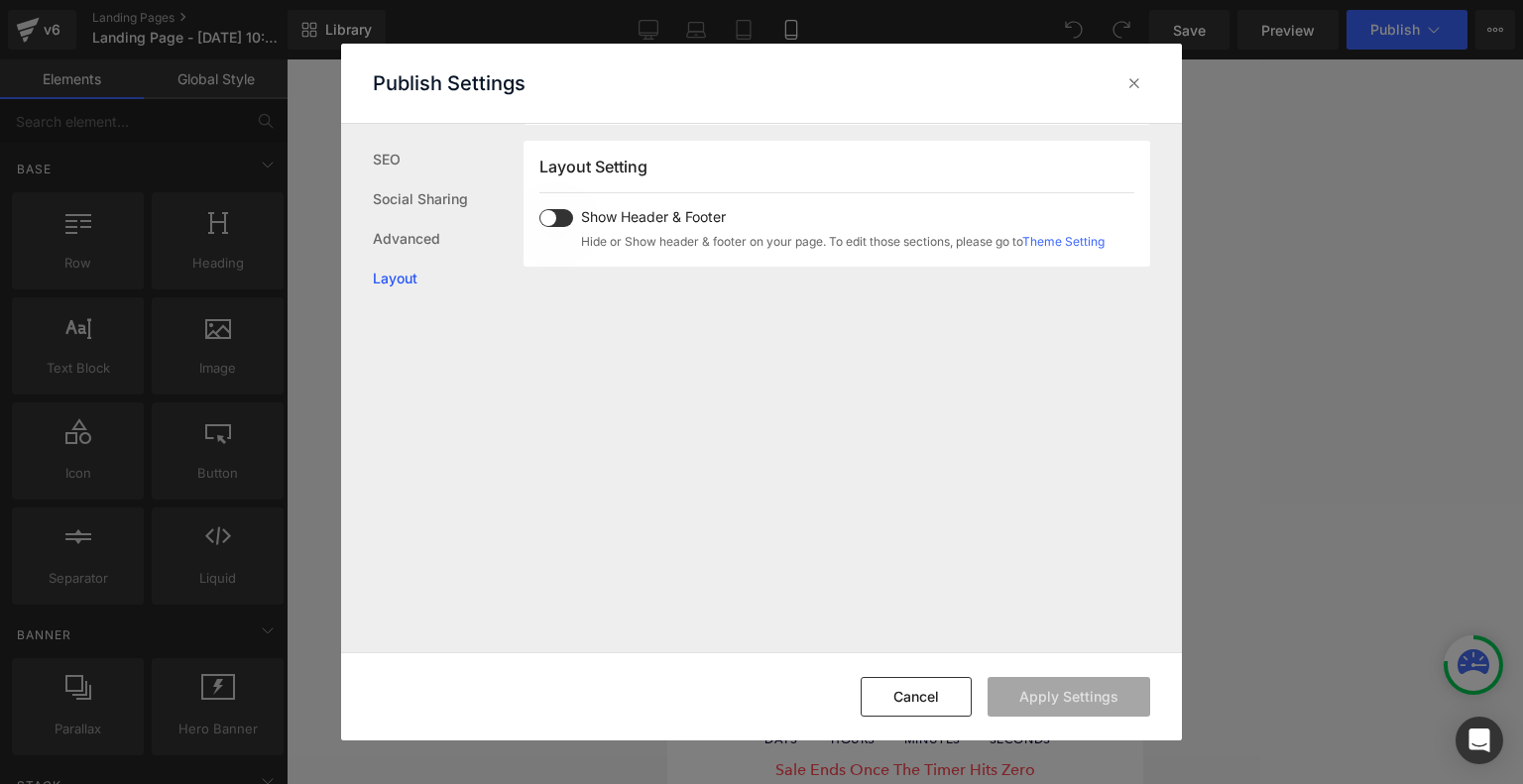 click at bounding box center (556, 218) 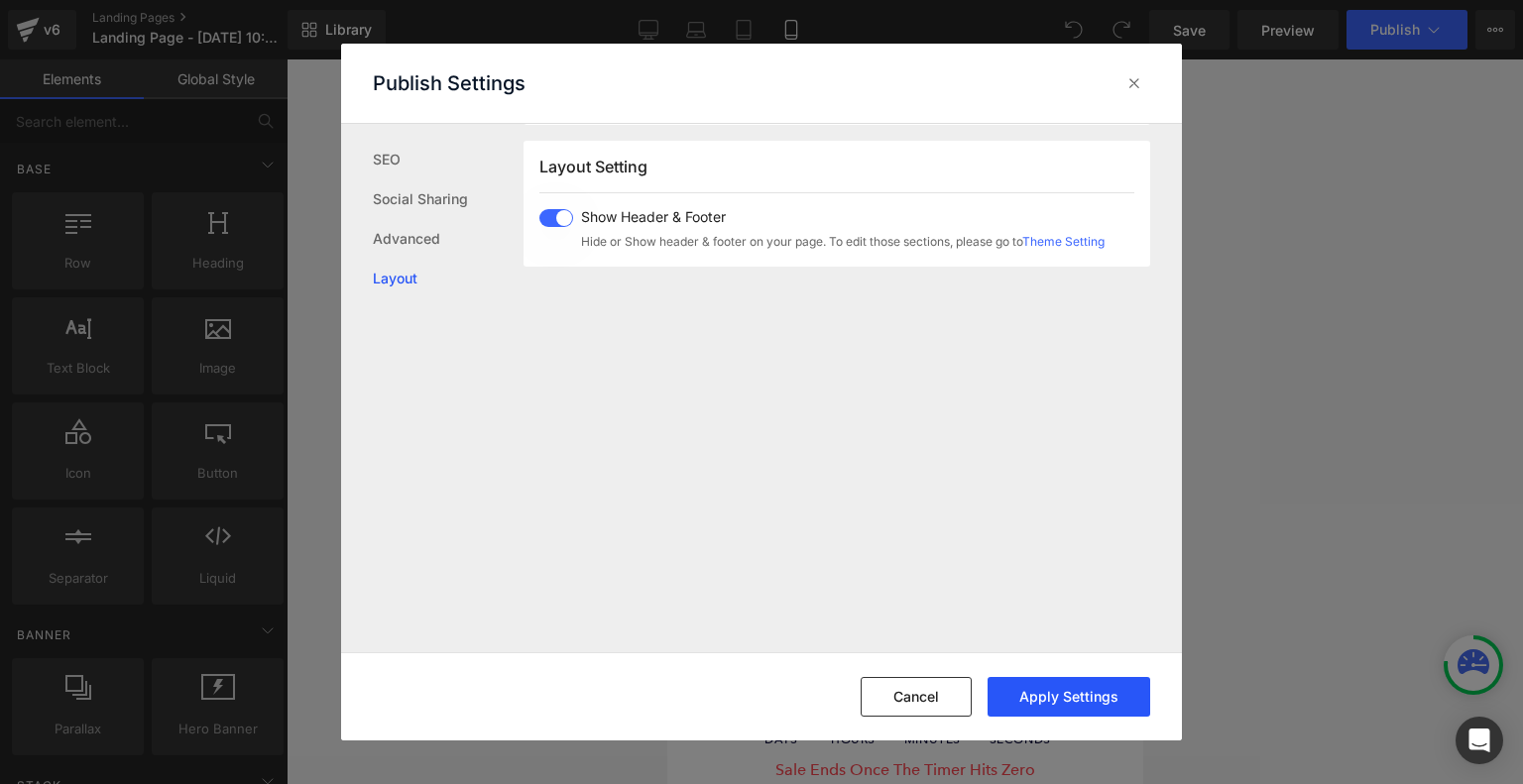 click on "Apply Settings" at bounding box center [1069, 697] 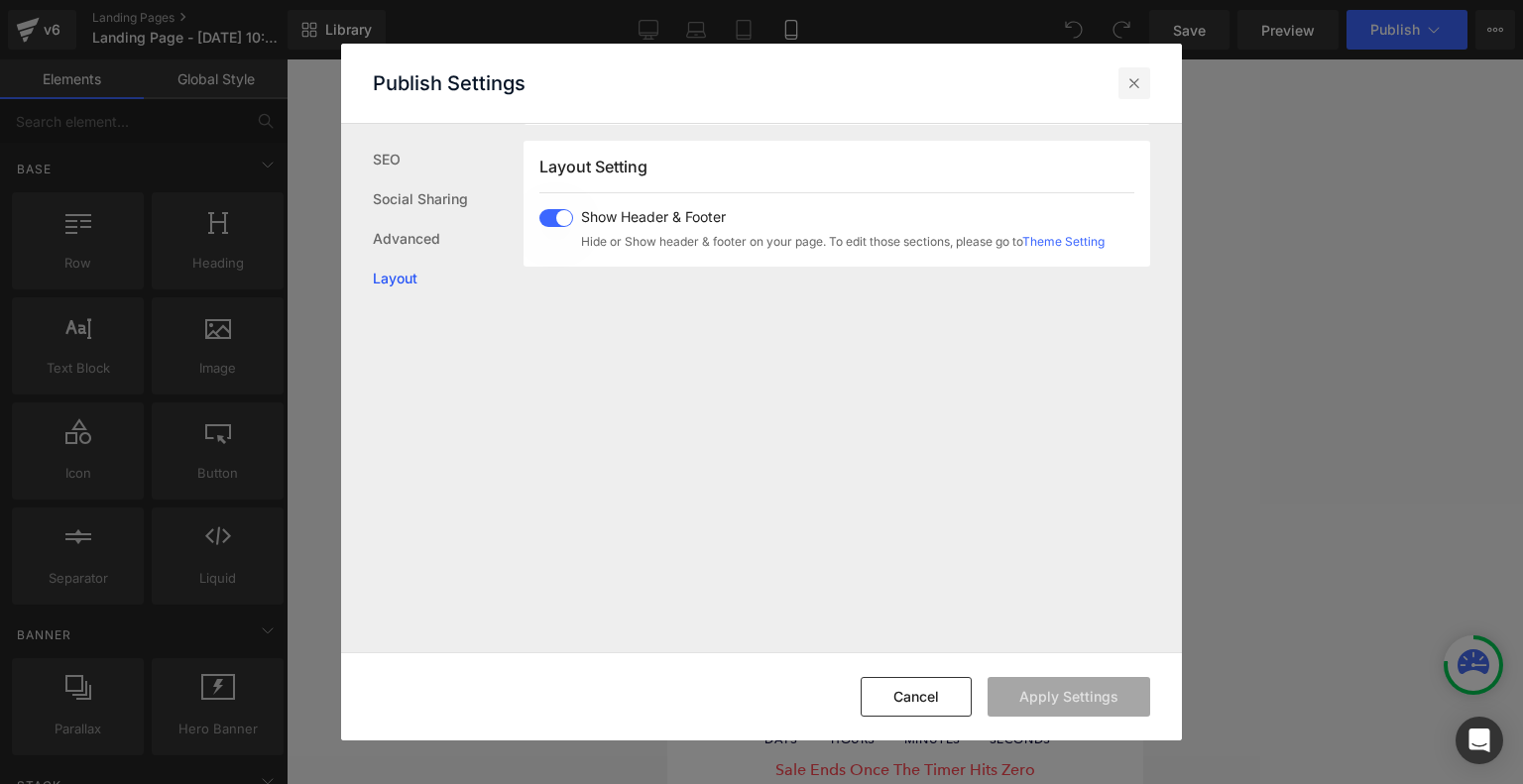 click at bounding box center (1134, 83) 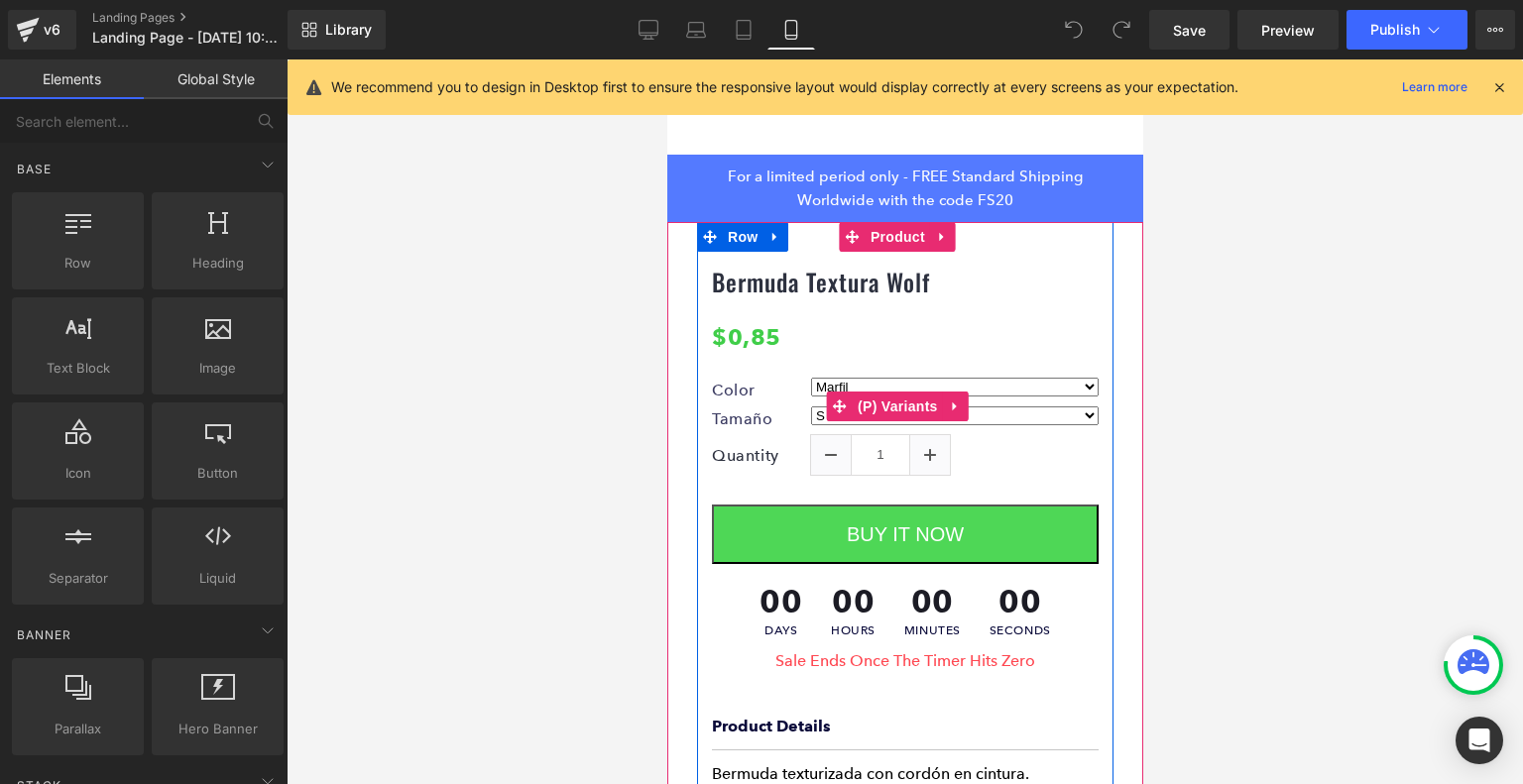 scroll, scrollTop: 113, scrollLeft: 0, axis: vertical 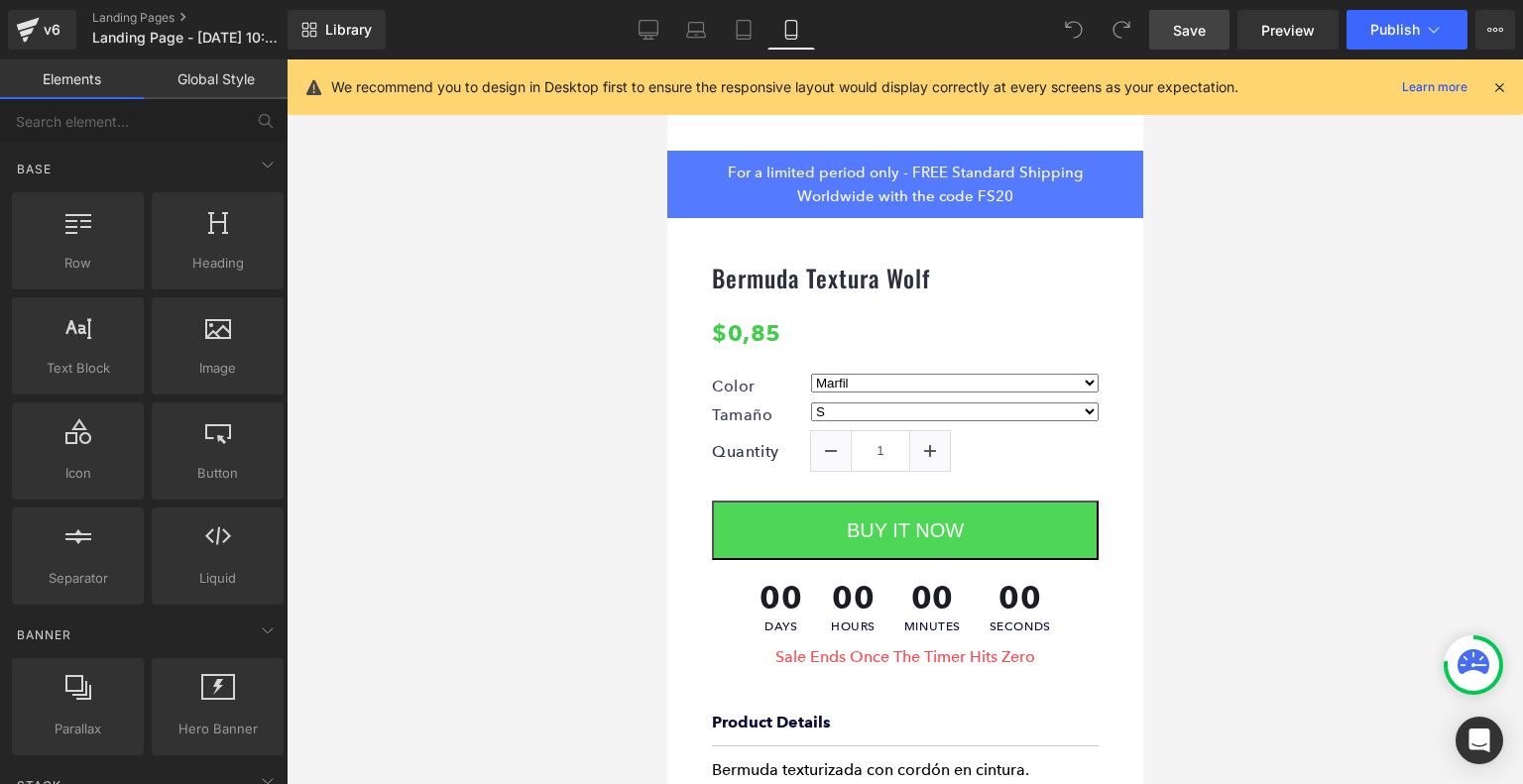 click on "Save" at bounding box center (1189, 30) 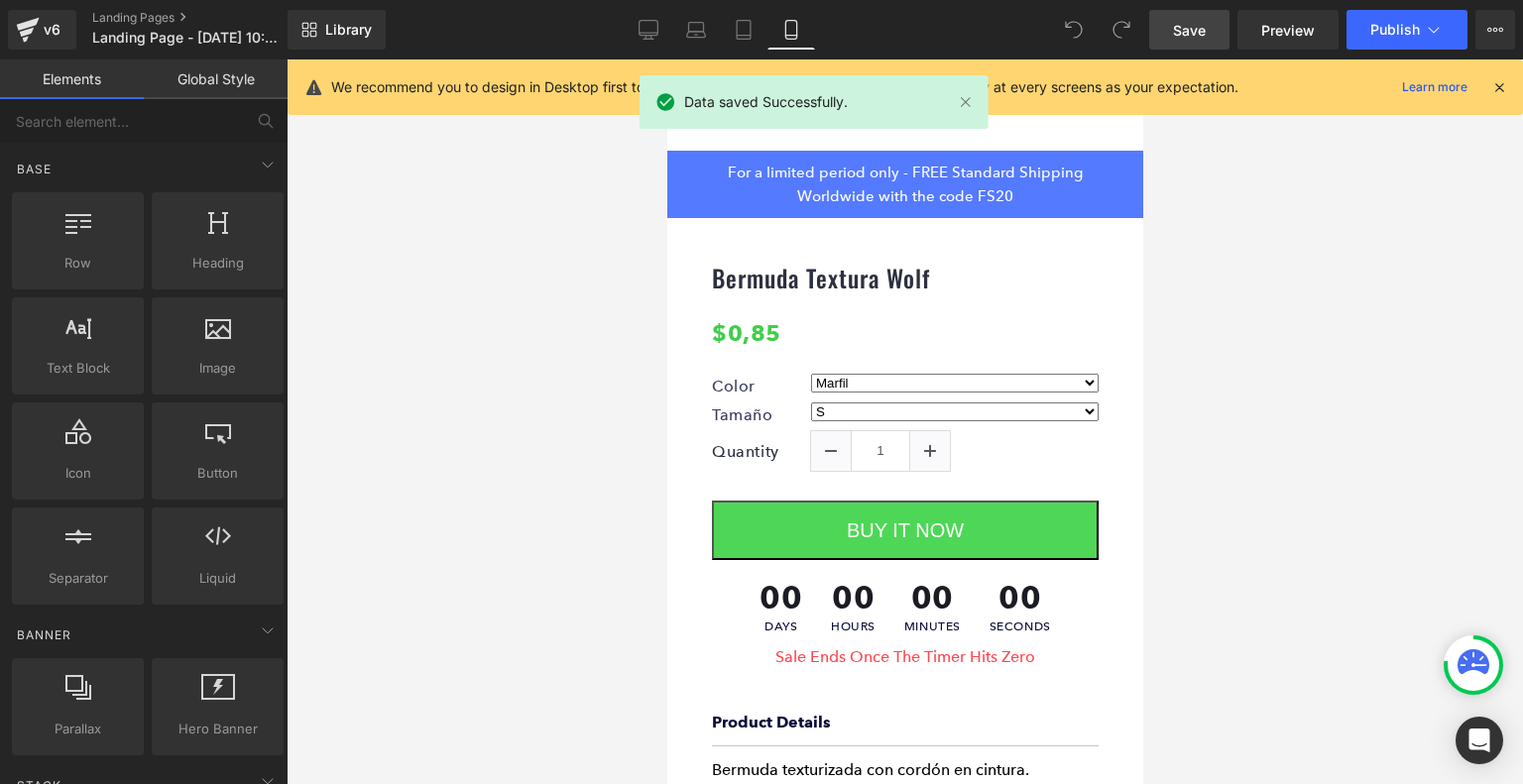 click at bounding box center [1499, 87] 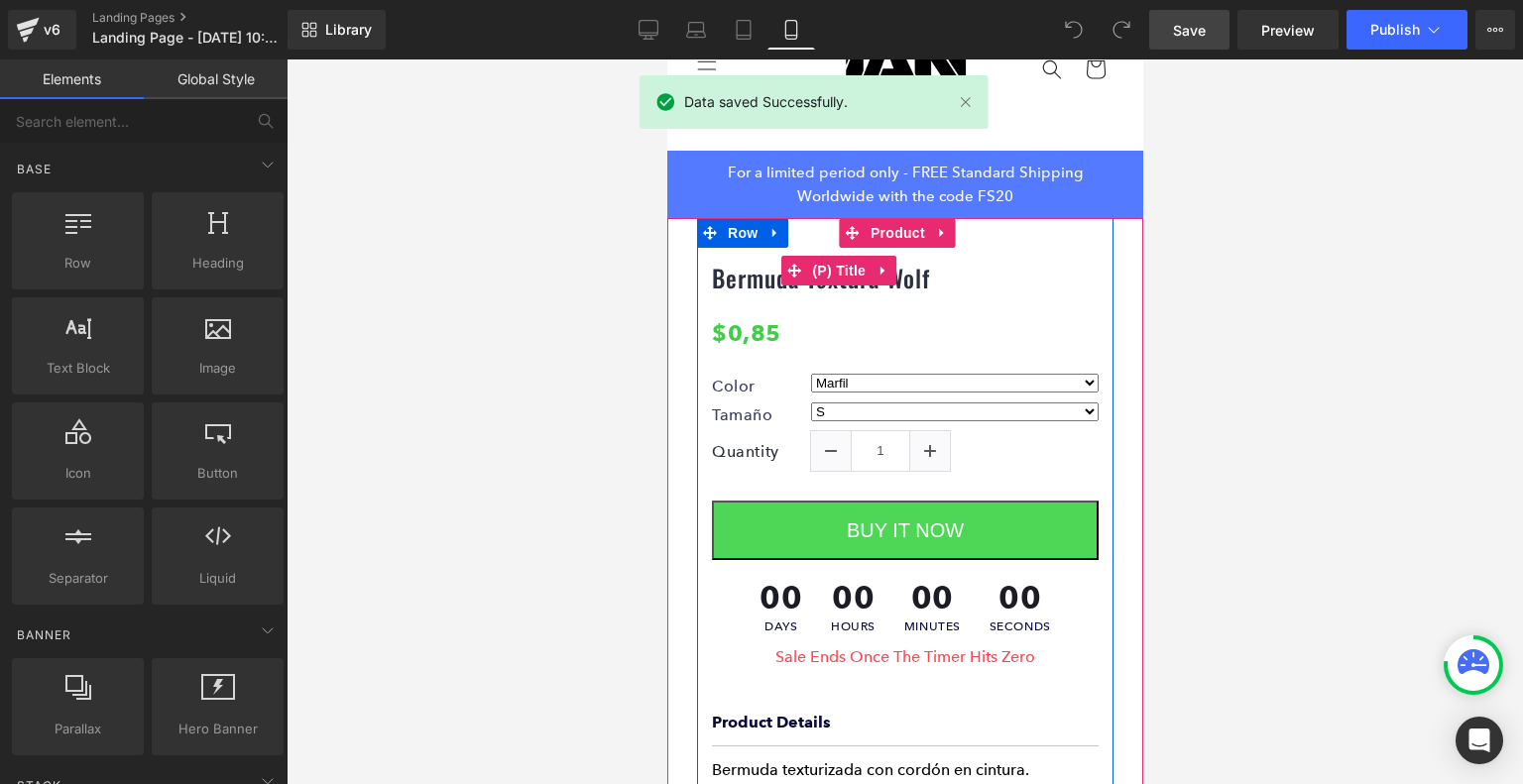 scroll, scrollTop: 0, scrollLeft: 0, axis: both 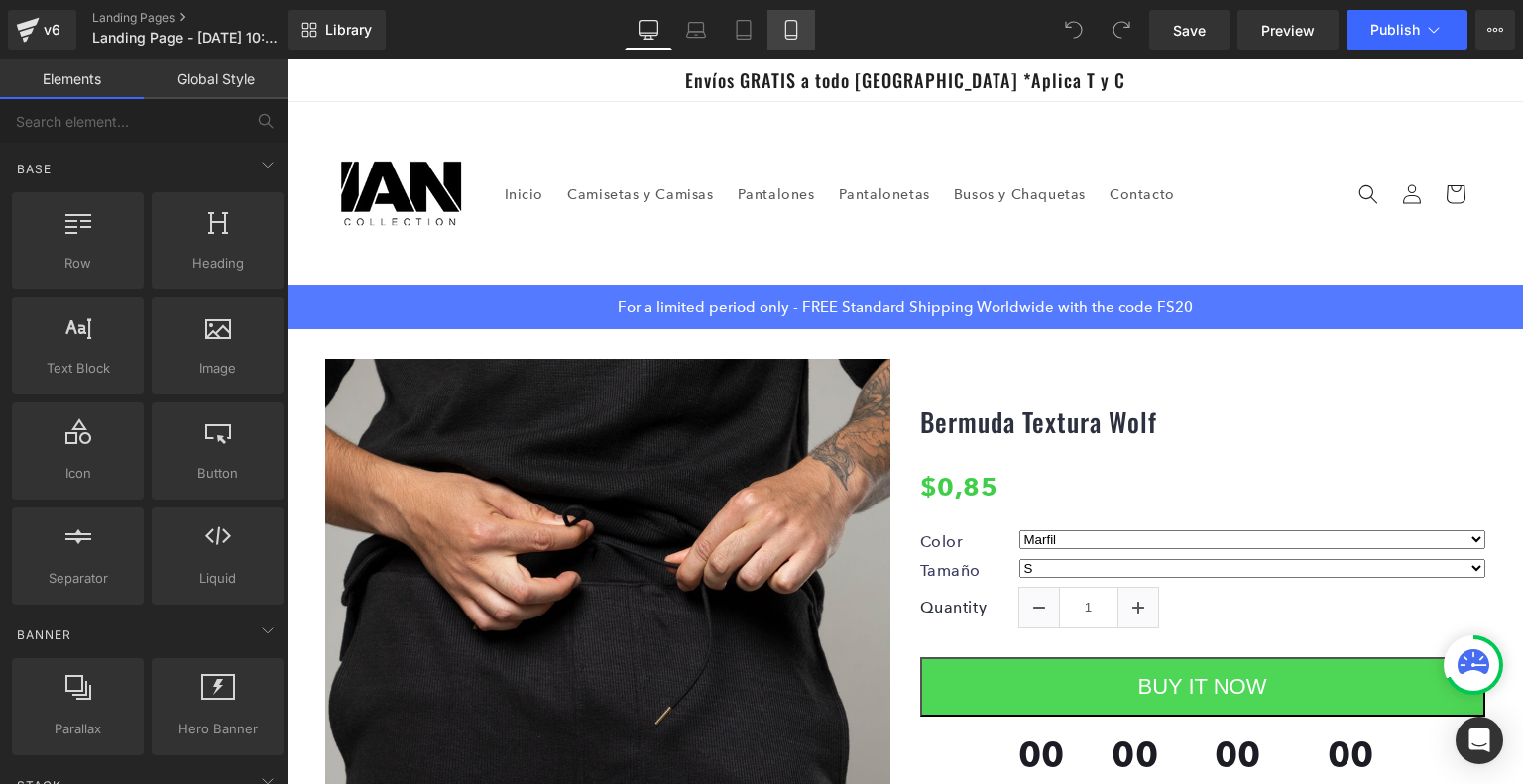 click 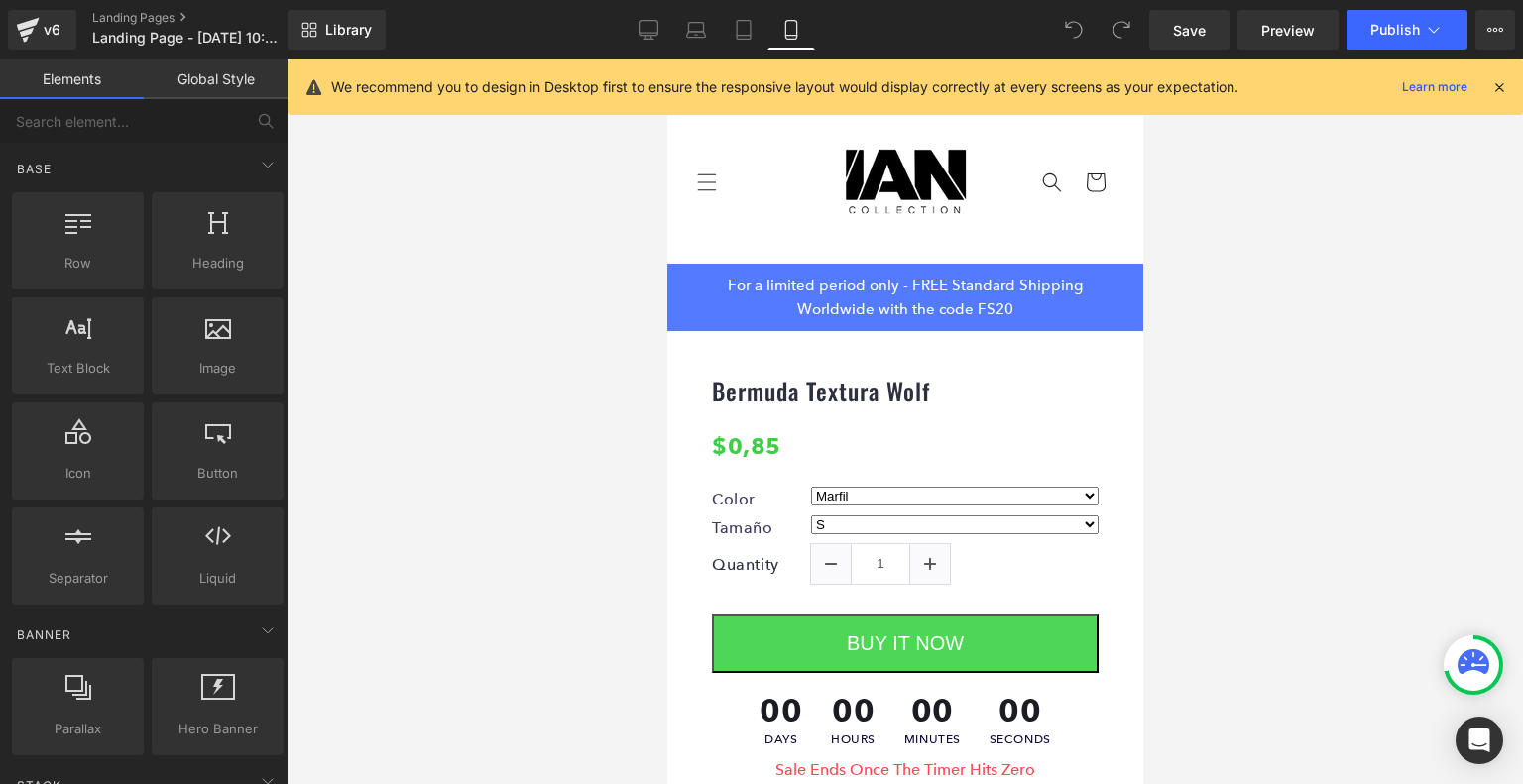 click at bounding box center (1499, 87) 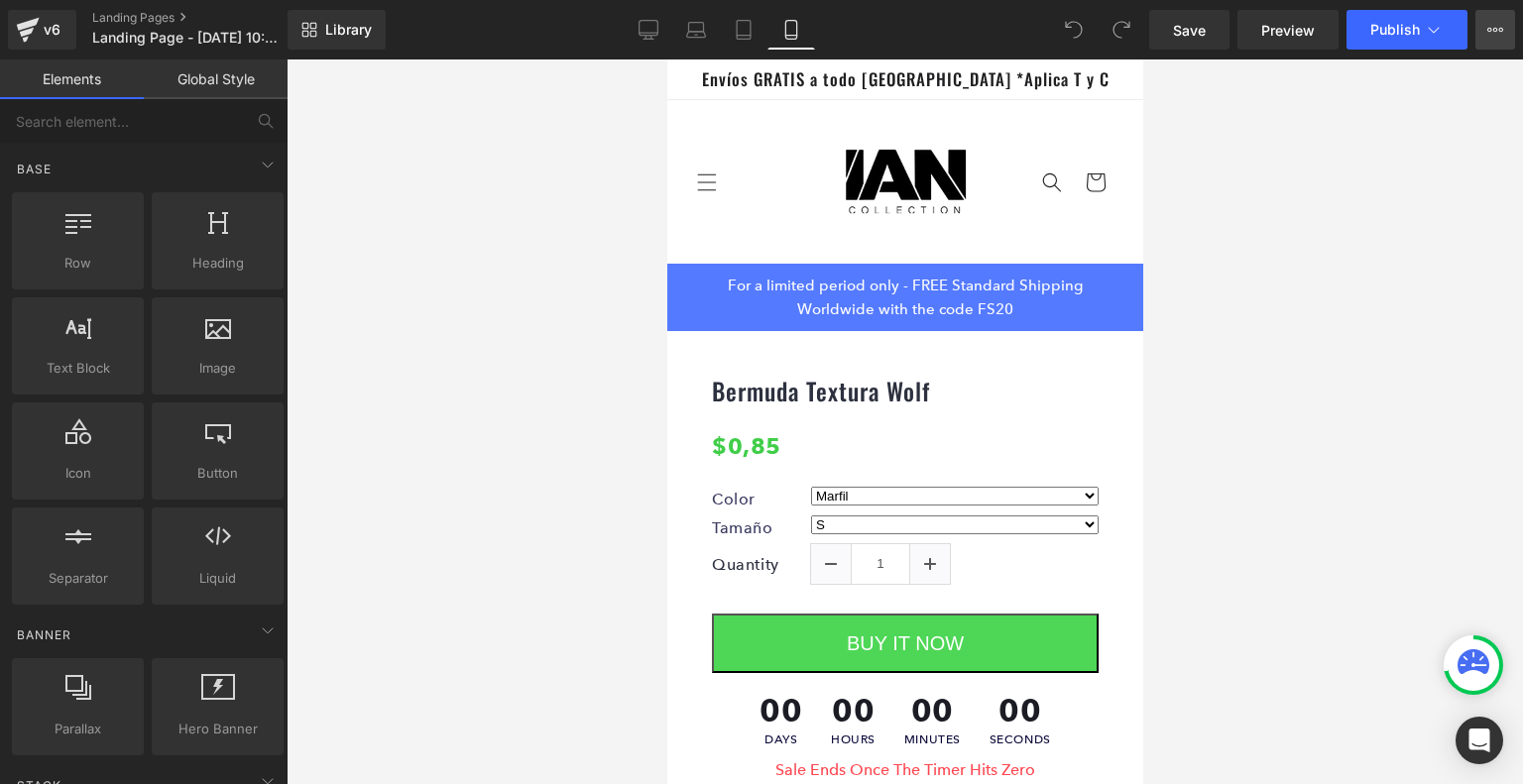 click 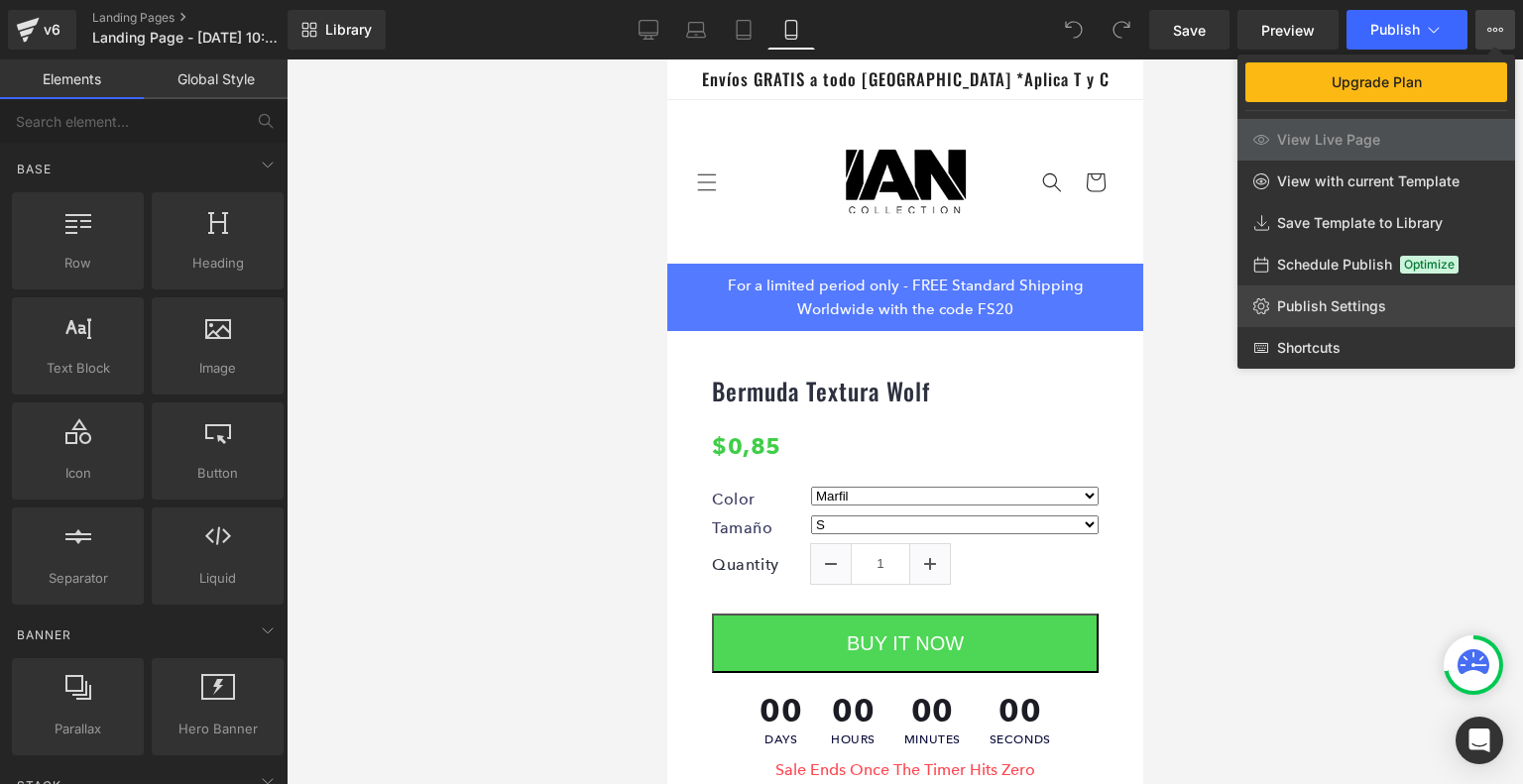 click on "Publish Settings" 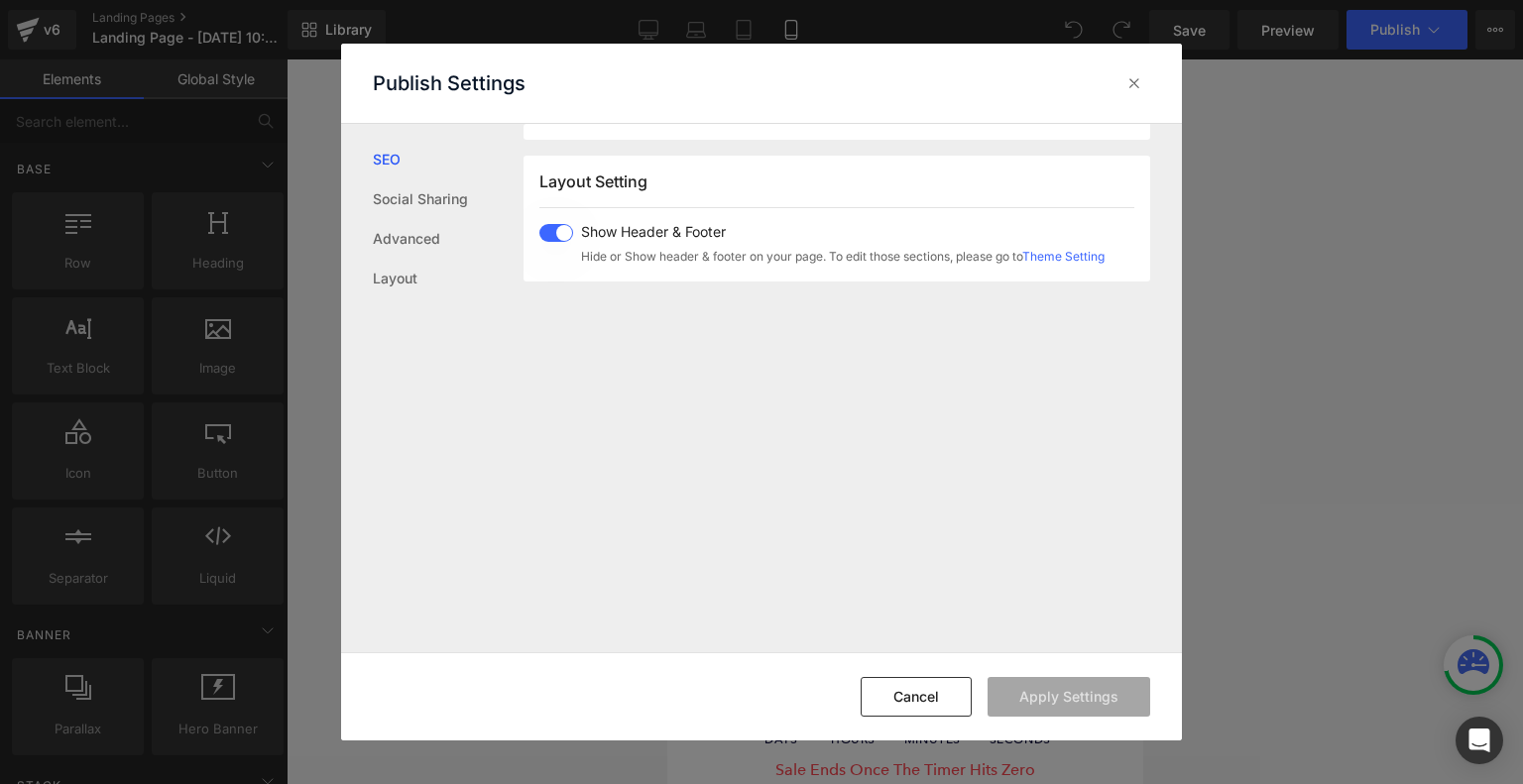 scroll, scrollTop: 1184, scrollLeft: 0, axis: vertical 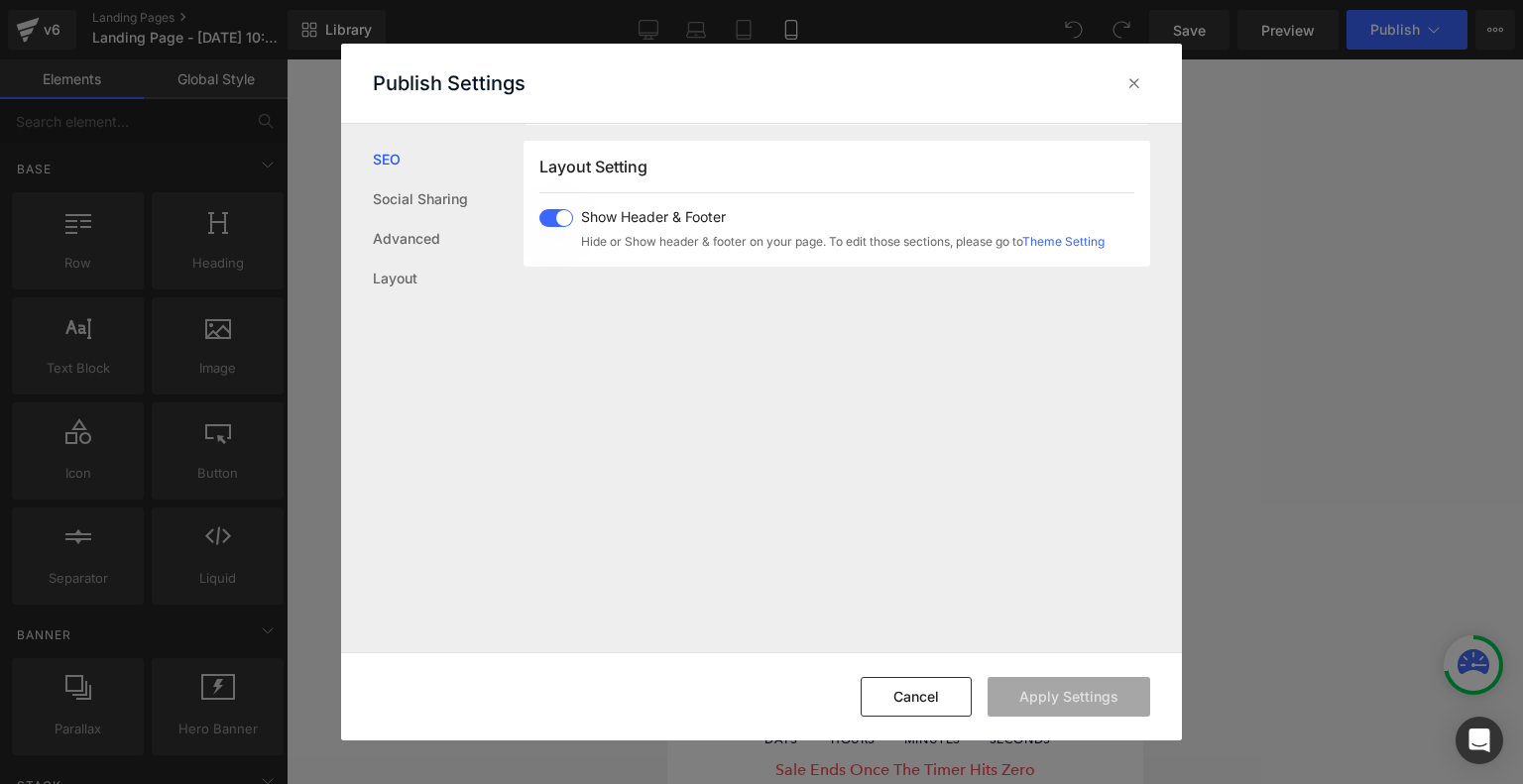 click at bounding box center (556, 218) 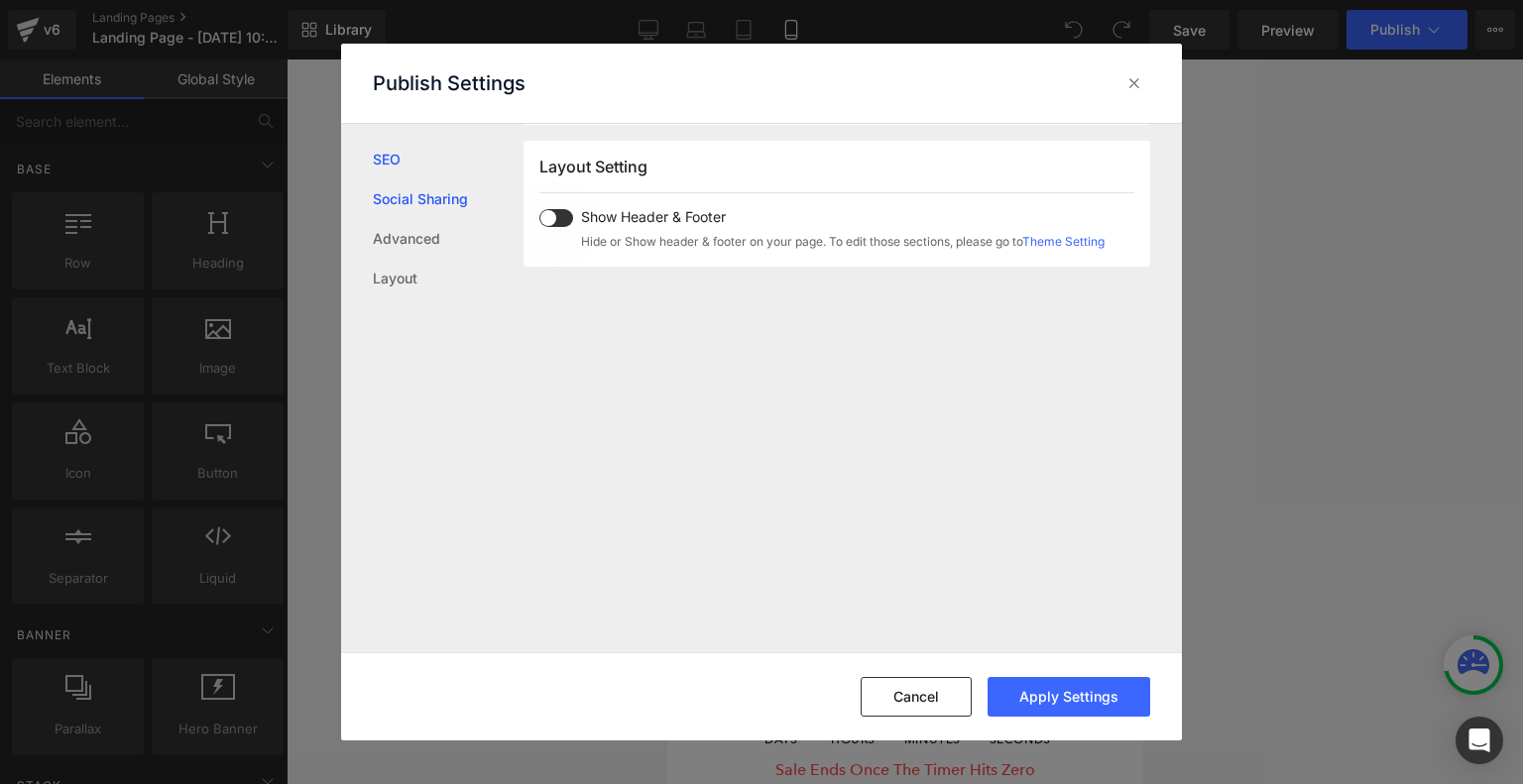 click on "Social Sharing" at bounding box center [448, 199] 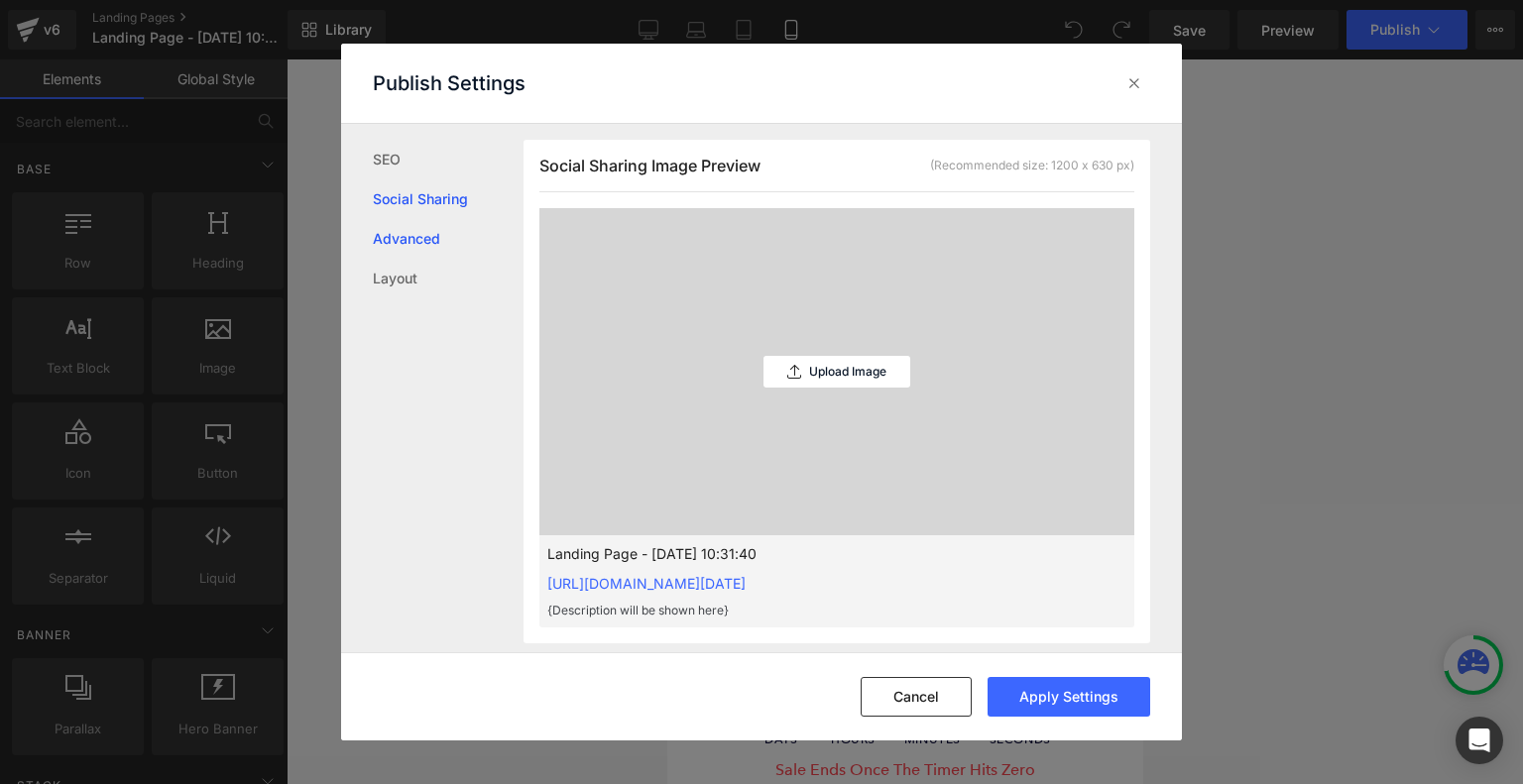 click on "Advanced" at bounding box center [448, 239] 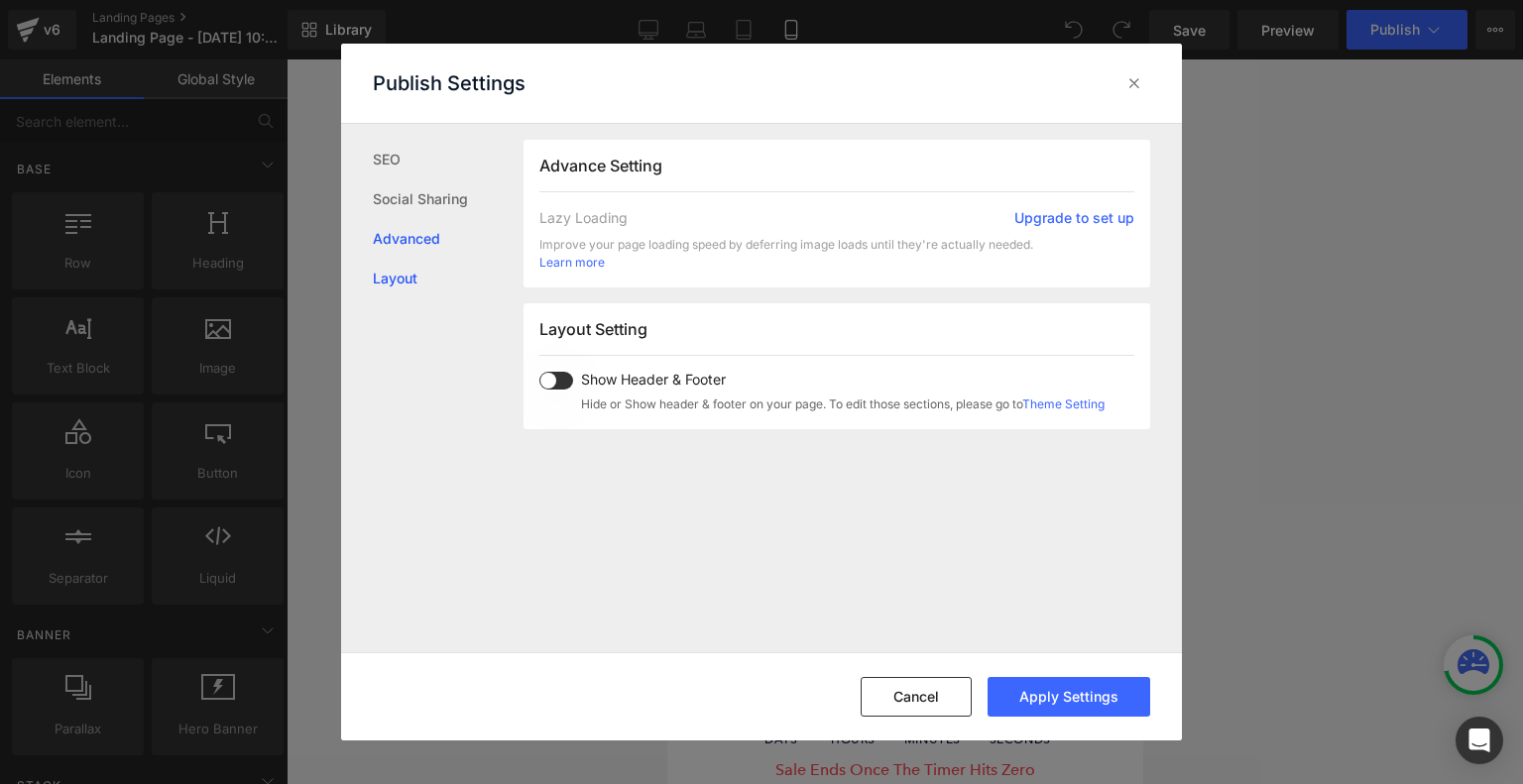 click on "Layout" at bounding box center [448, 279] 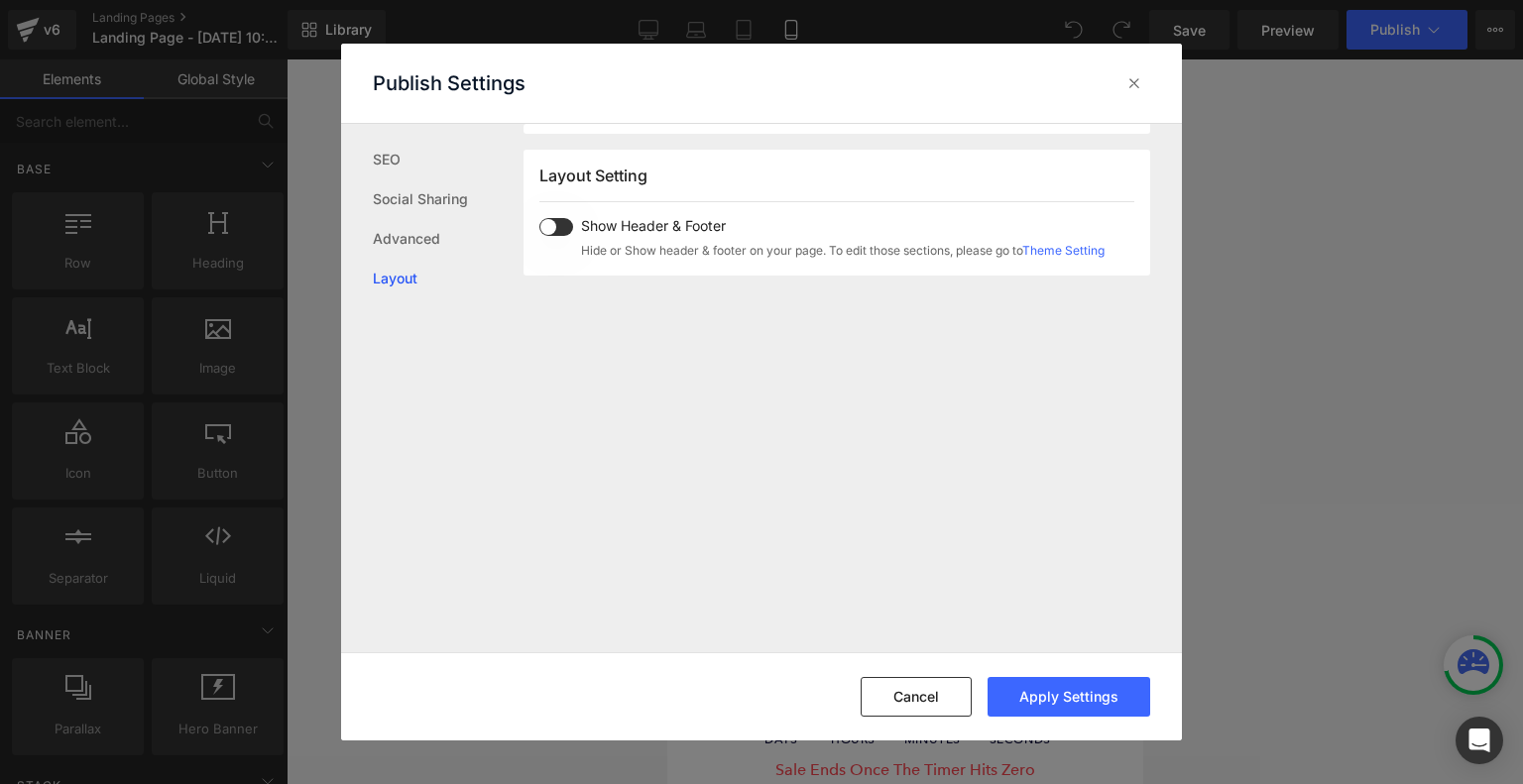 scroll, scrollTop: 1184, scrollLeft: 0, axis: vertical 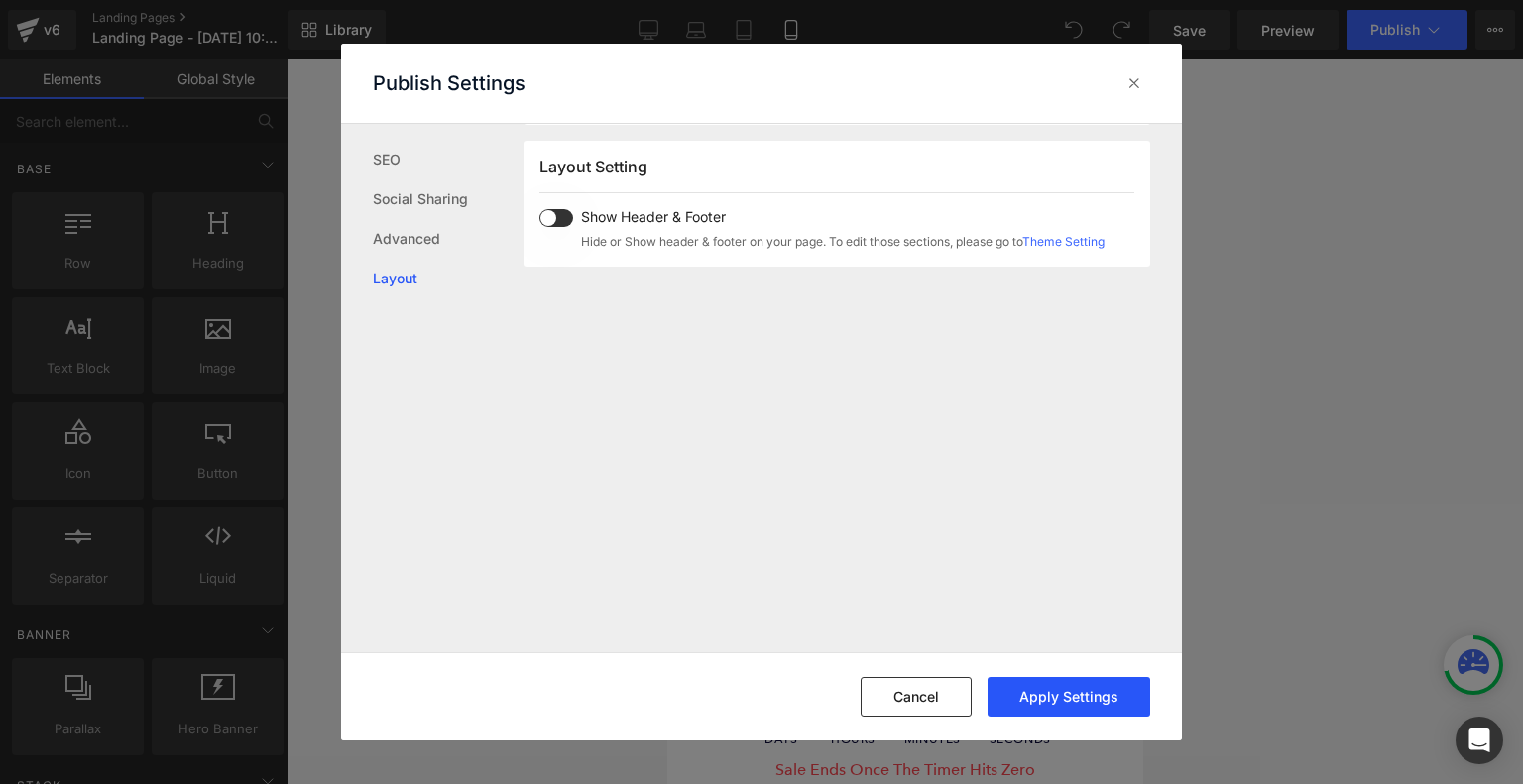 click on "Apply Settings" at bounding box center (1069, 697) 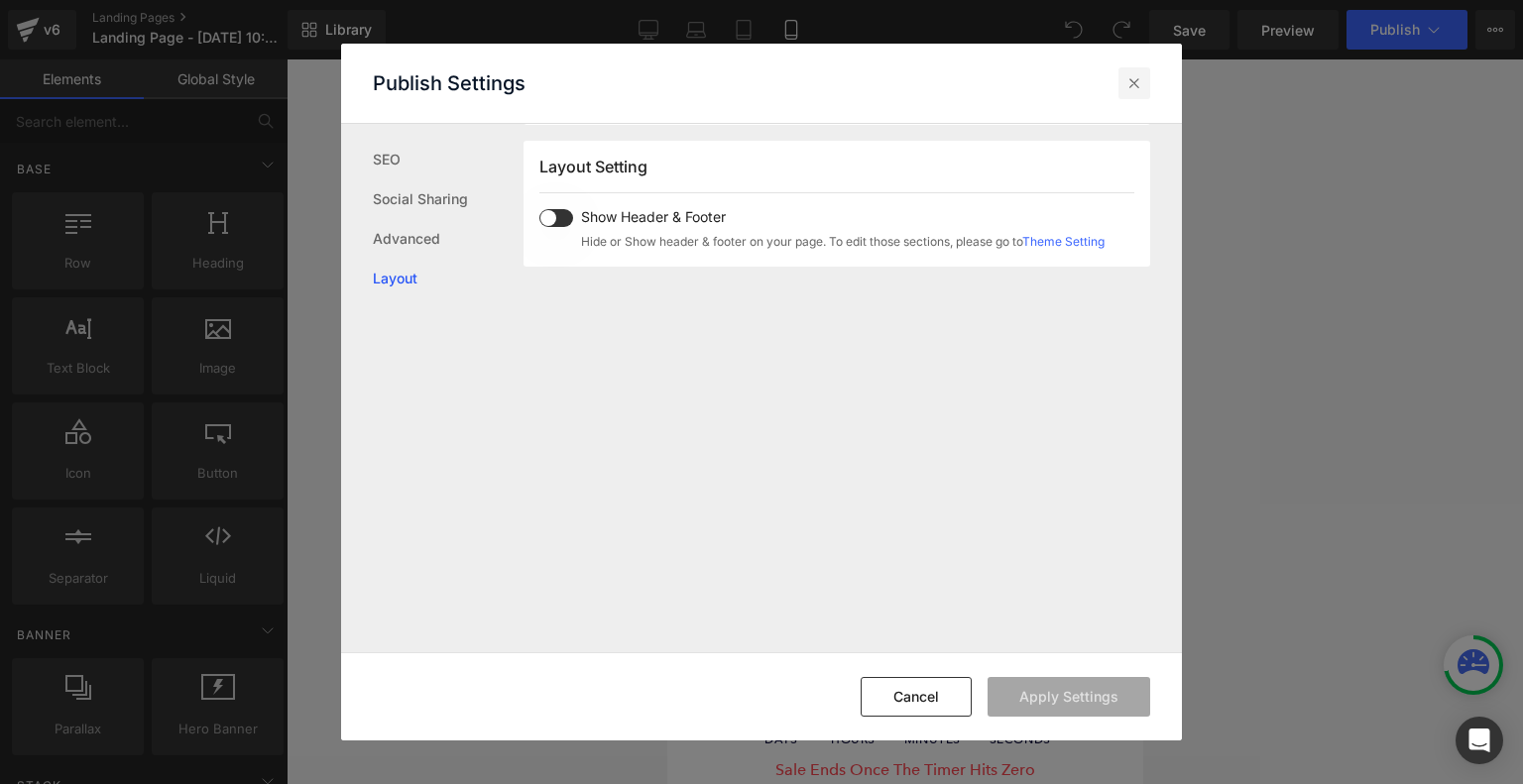 click at bounding box center (1134, 83) 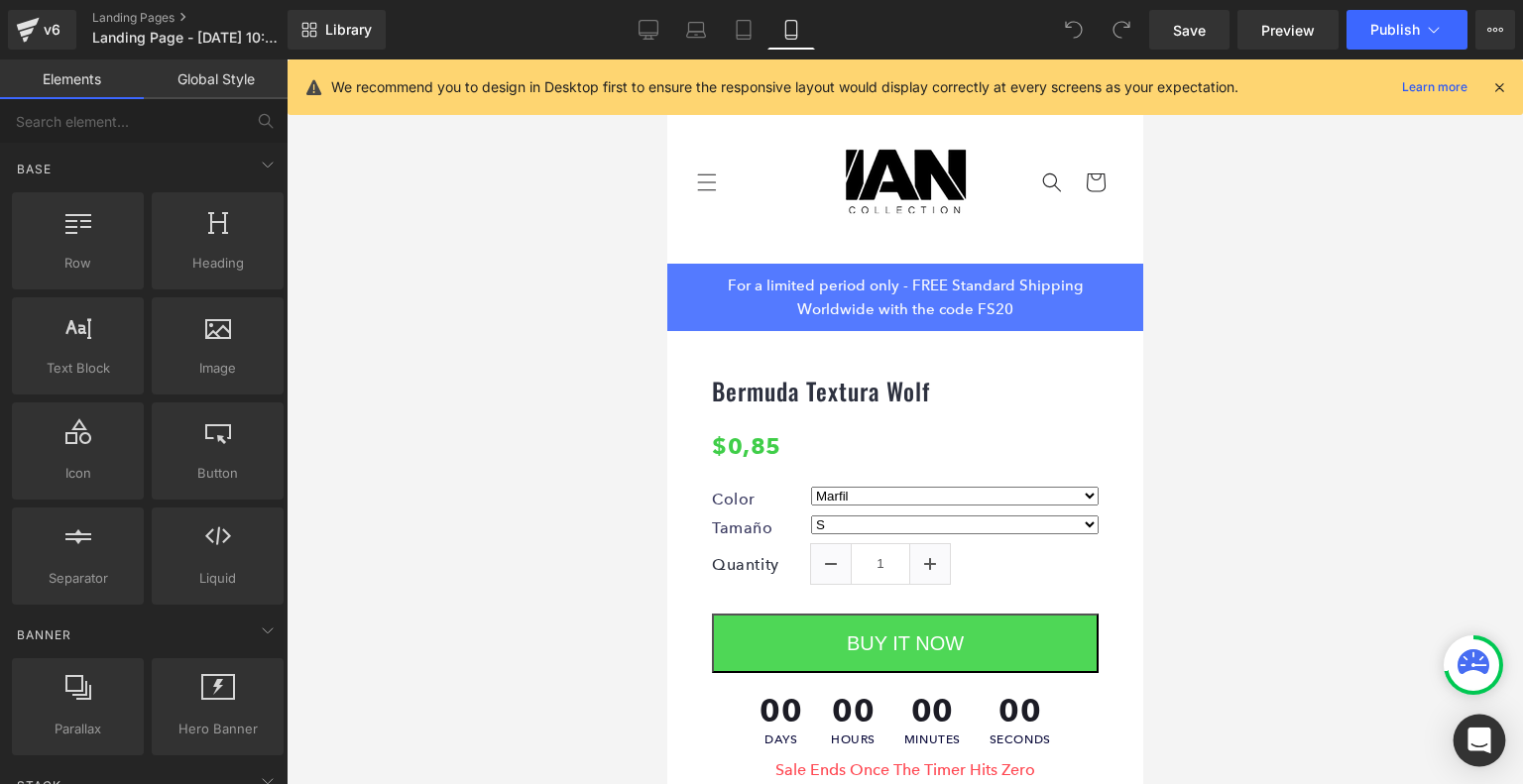 click at bounding box center (1479, 740) 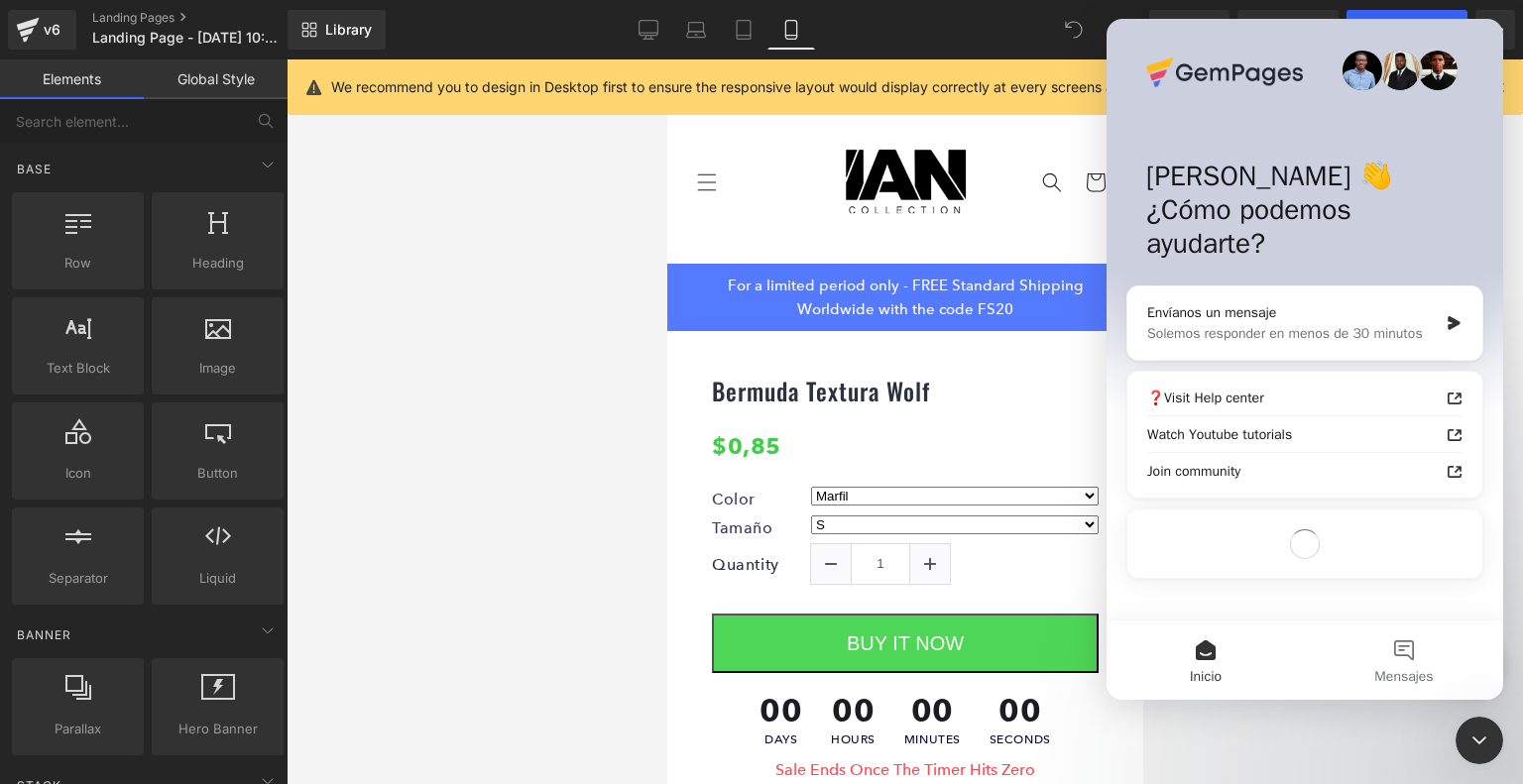 scroll, scrollTop: 0, scrollLeft: 0, axis: both 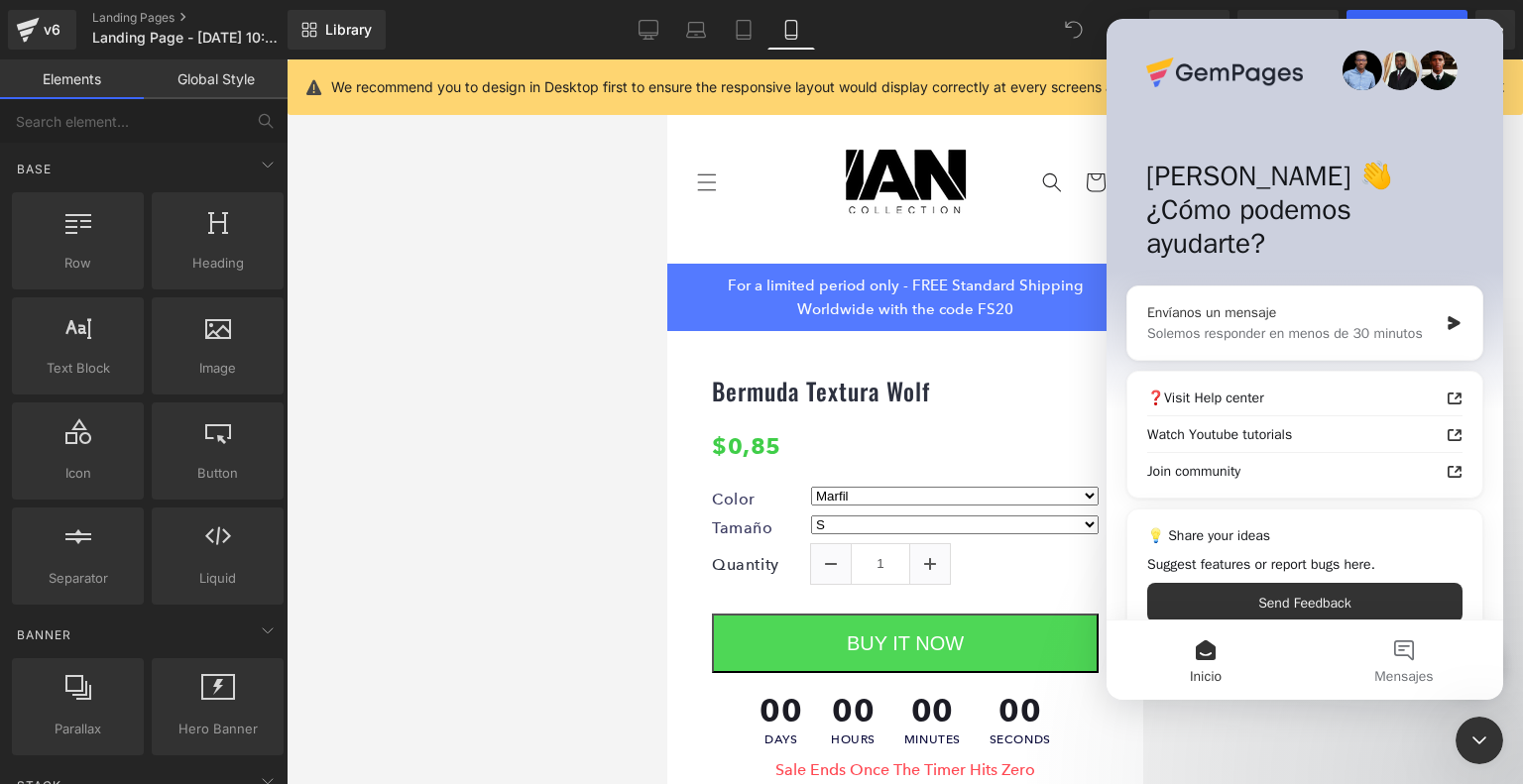 click 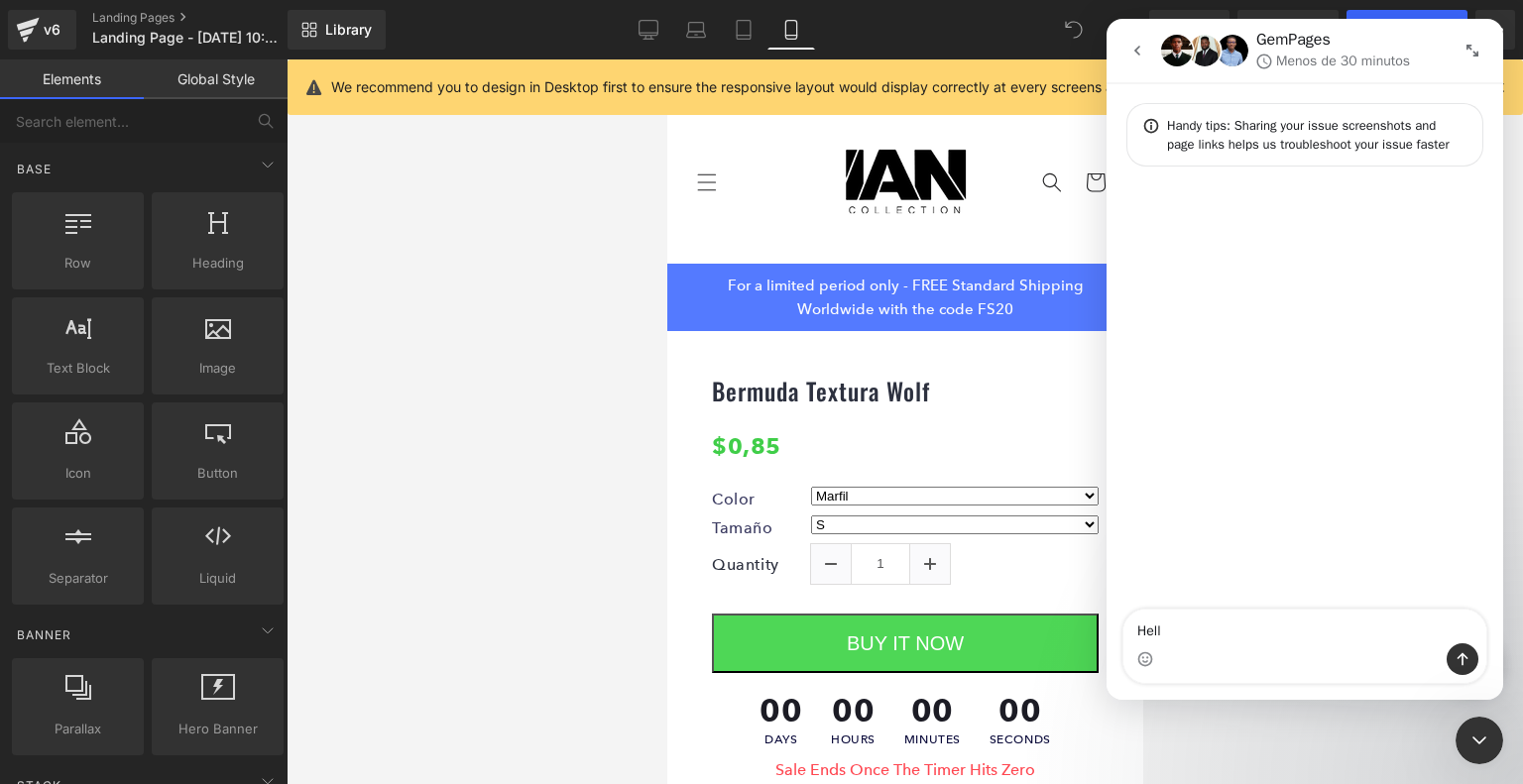 type on "Hello" 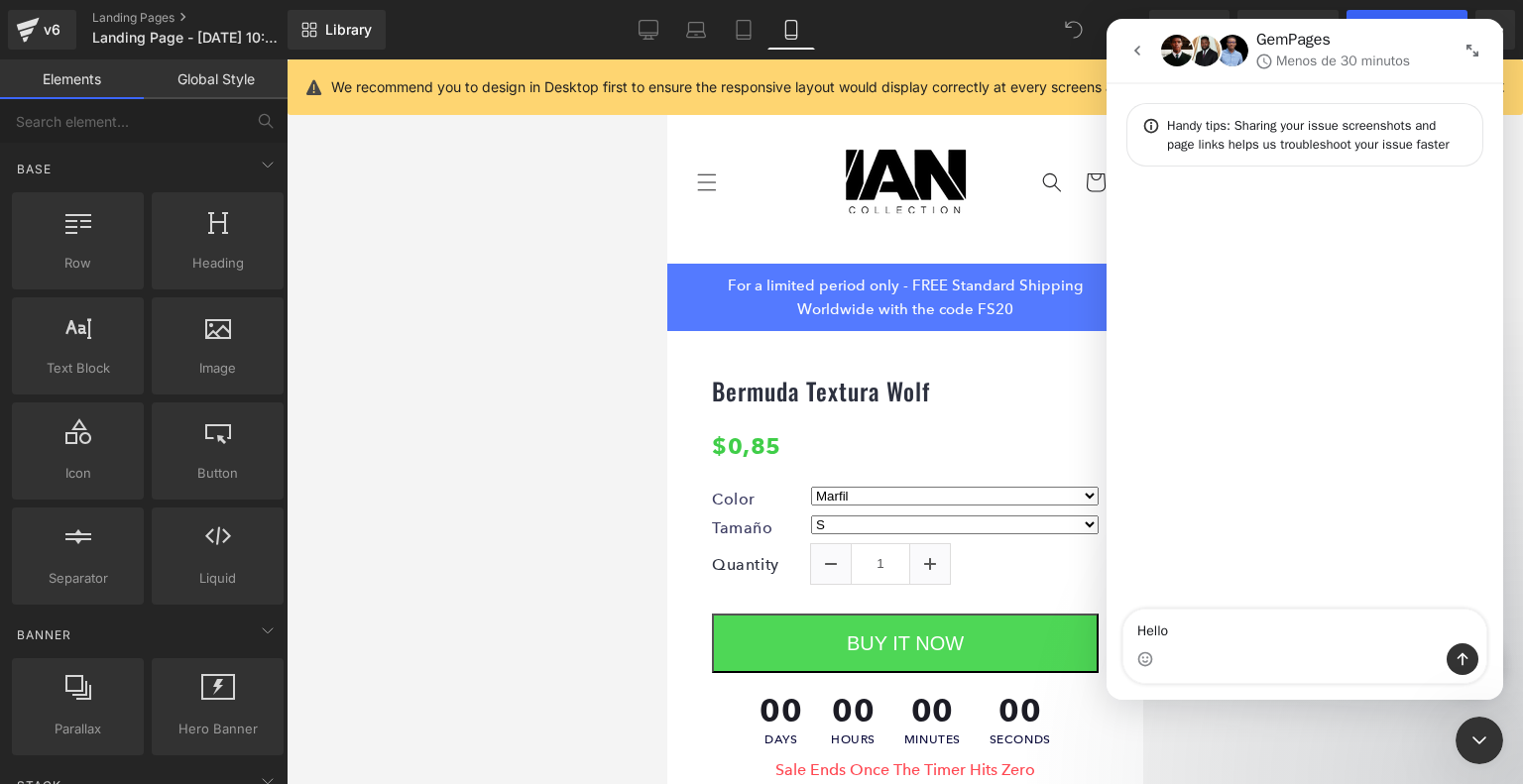 type 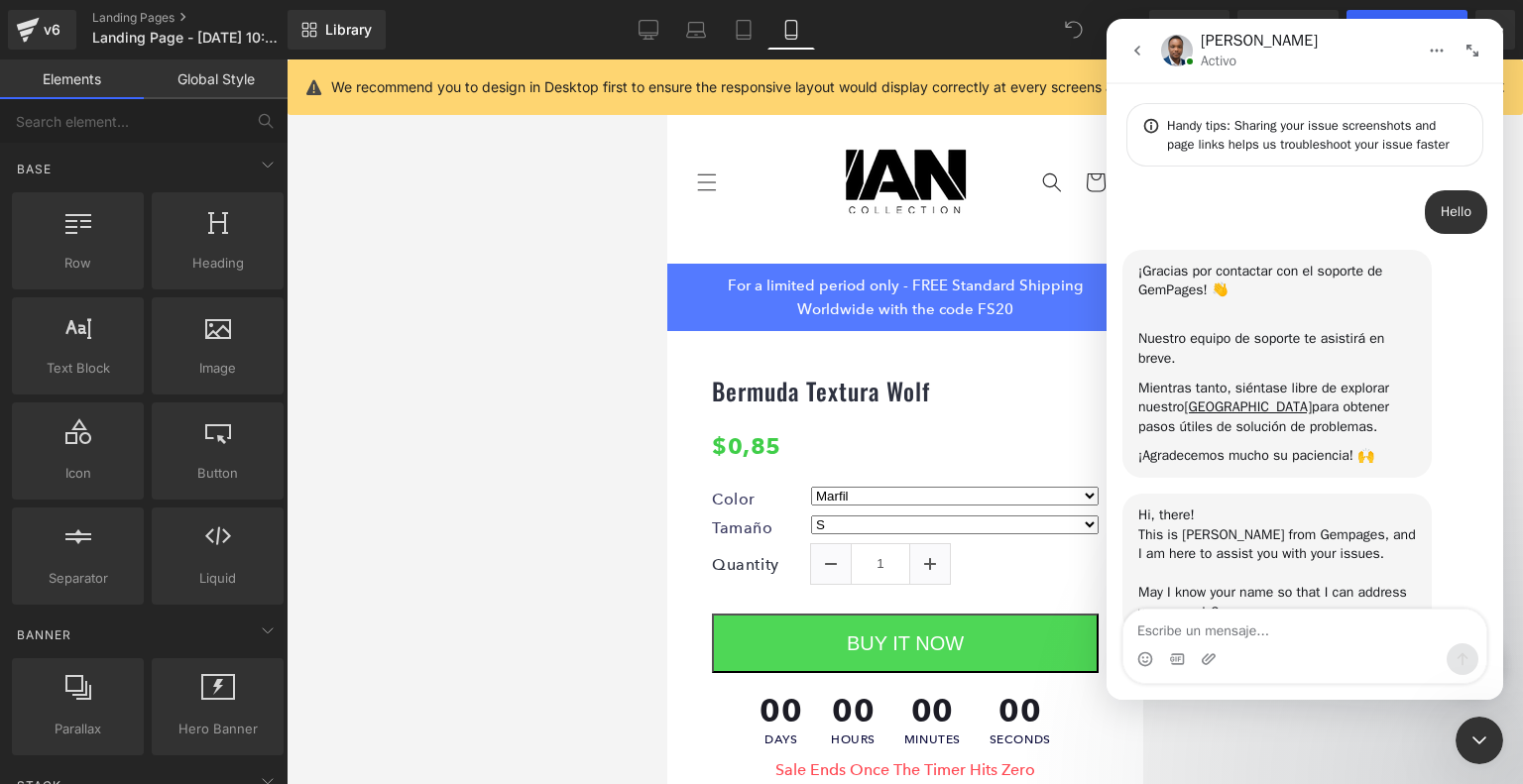 scroll, scrollTop: 63, scrollLeft: 0, axis: vertical 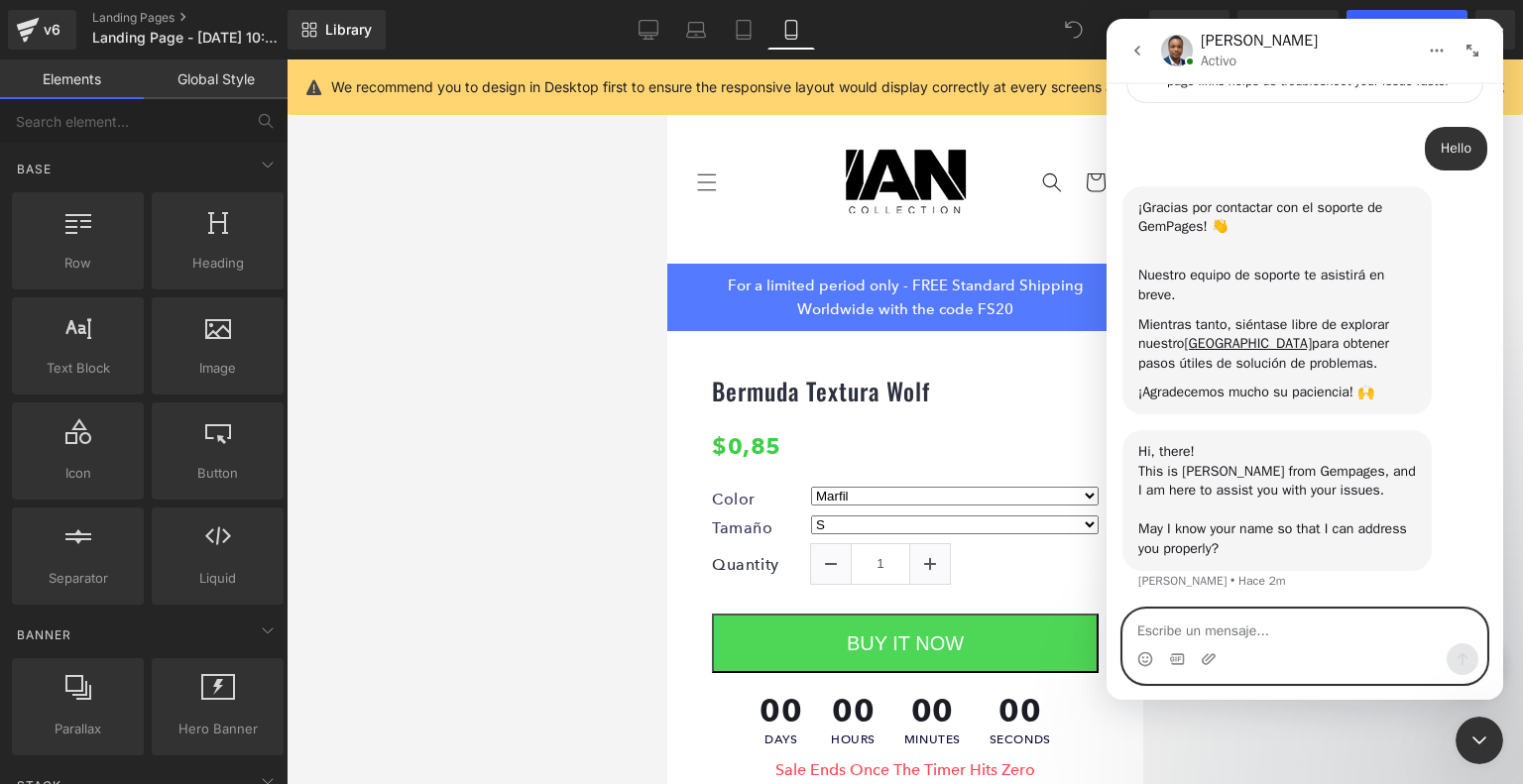 paste on "Hello! I’m trying to remove the header and footer from my landing page, but they’re still showing. I’m not sure if it’s an issue with the theme I selected. I already checked the settings but couldn’t find a solution. Could you please help me with this?" 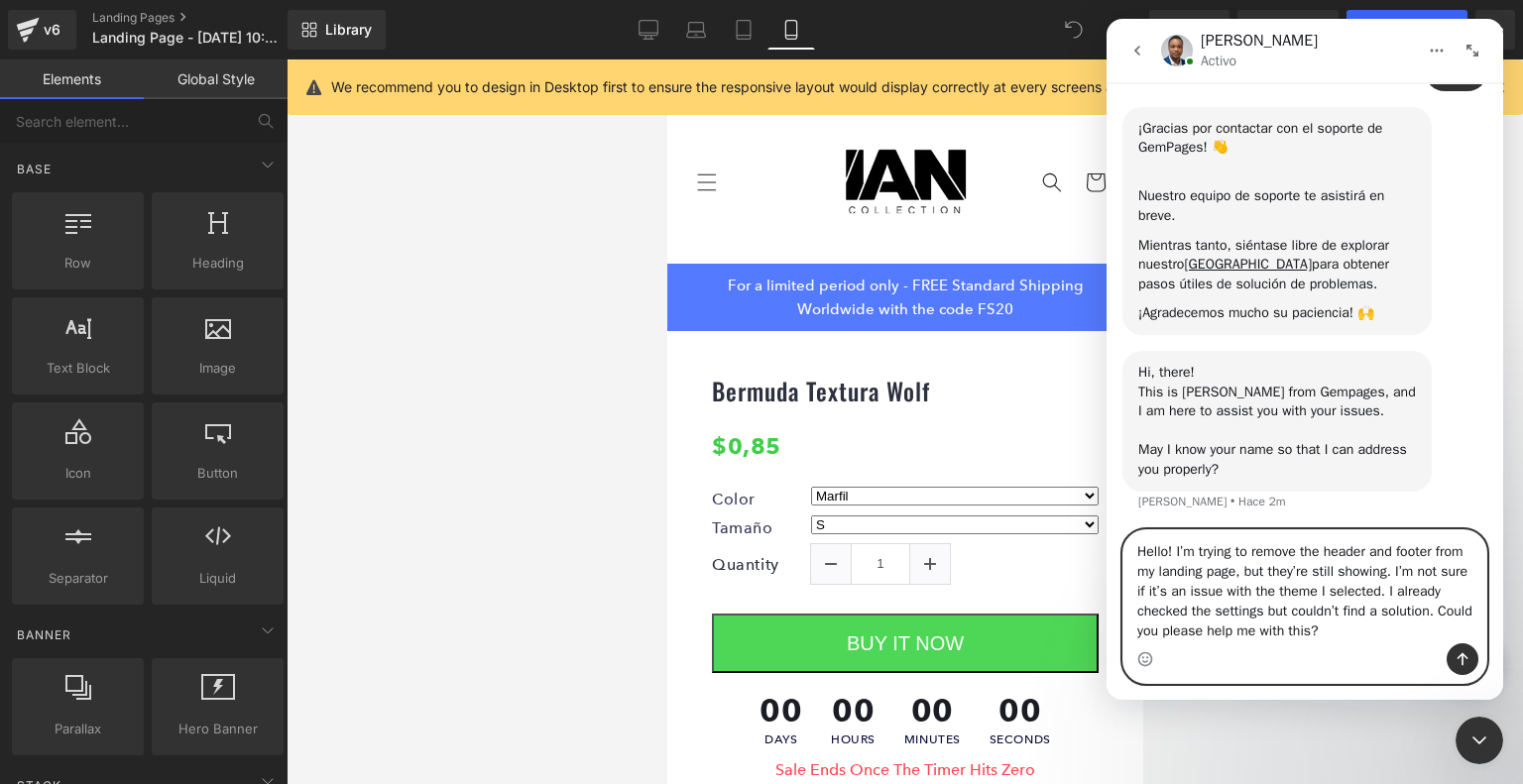 type 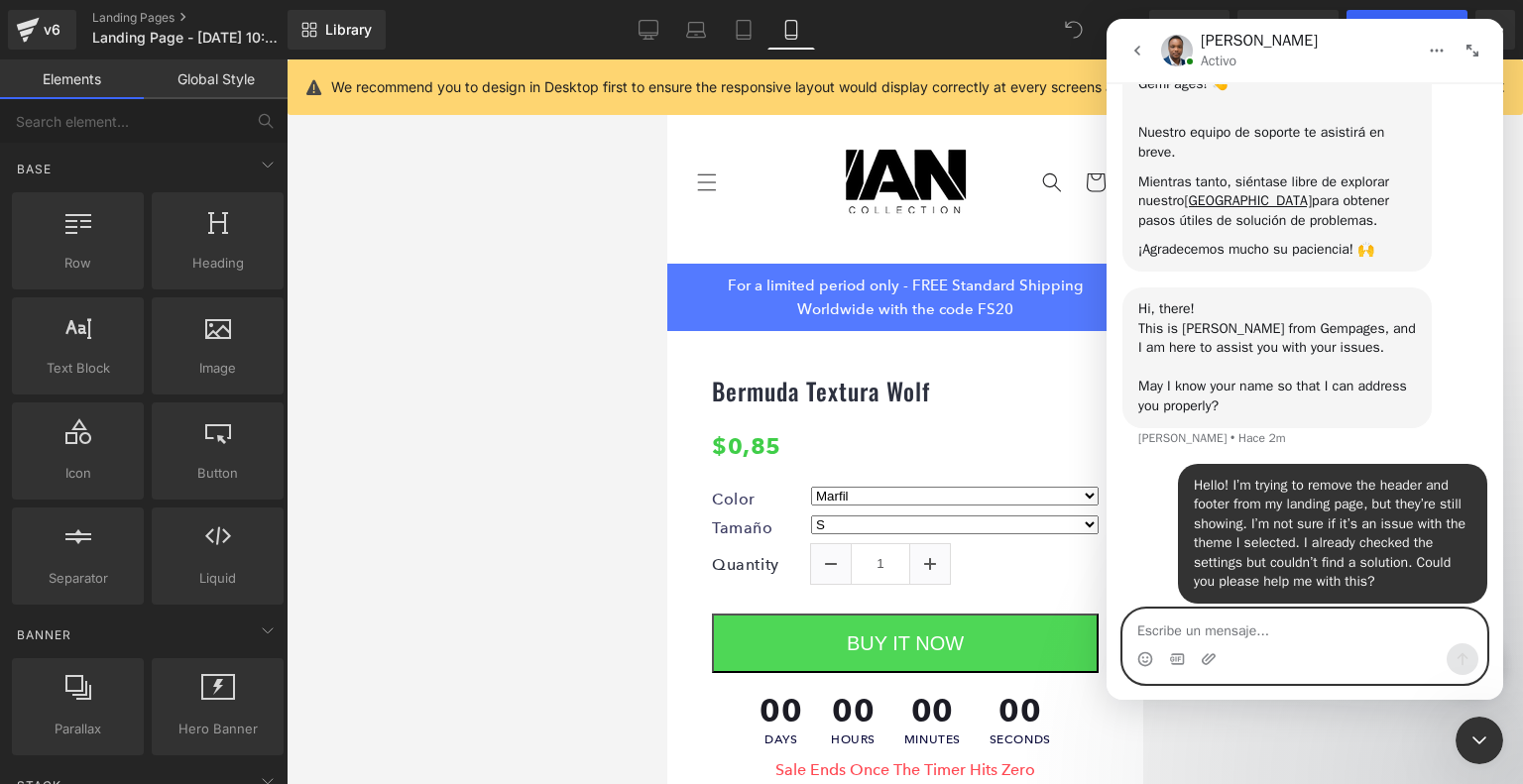 scroll, scrollTop: 220, scrollLeft: 0, axis: vertical 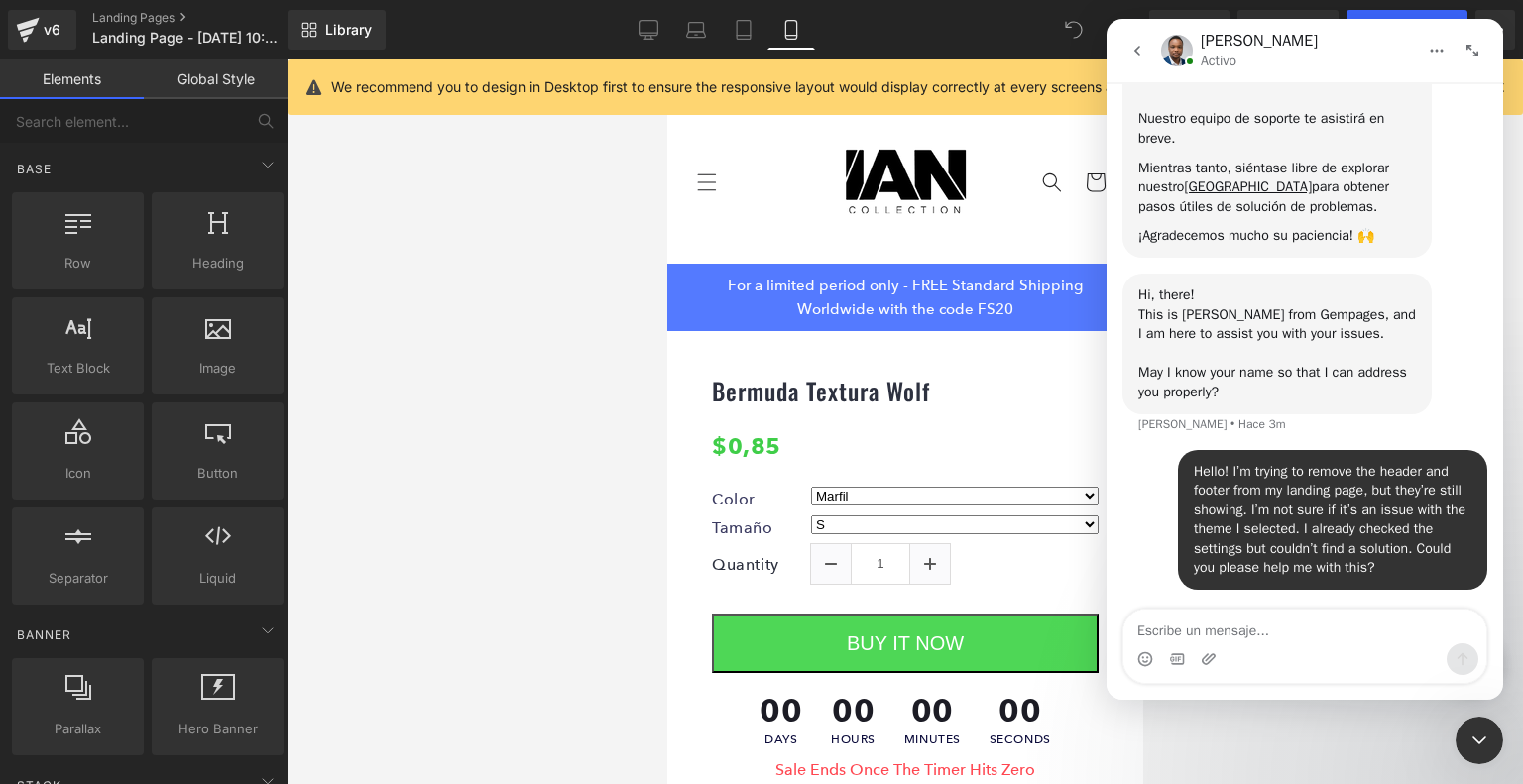 click at bounding box center (762, 362) 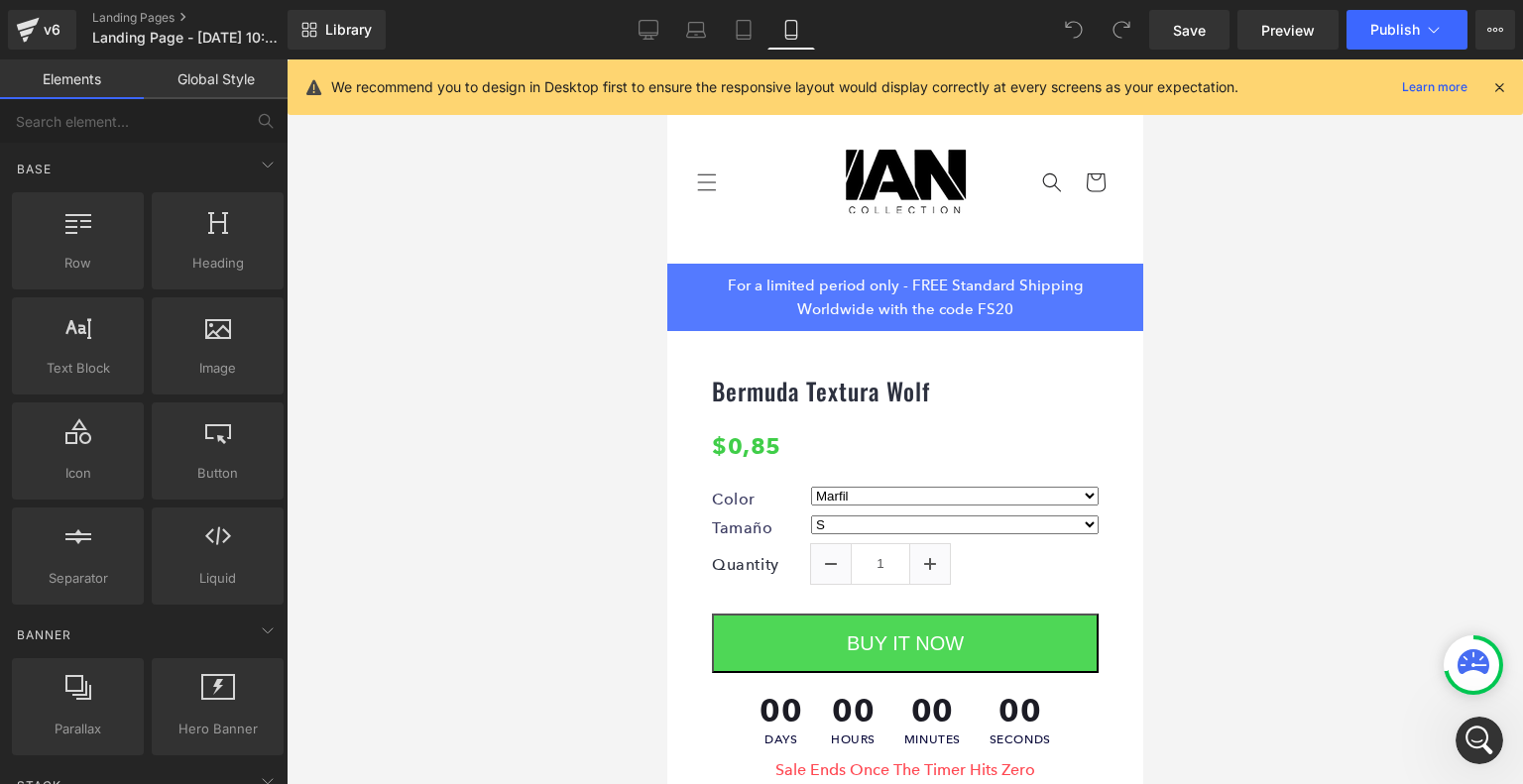 scroll, scrollTop: 0, scrollLeft: 0, axis: both 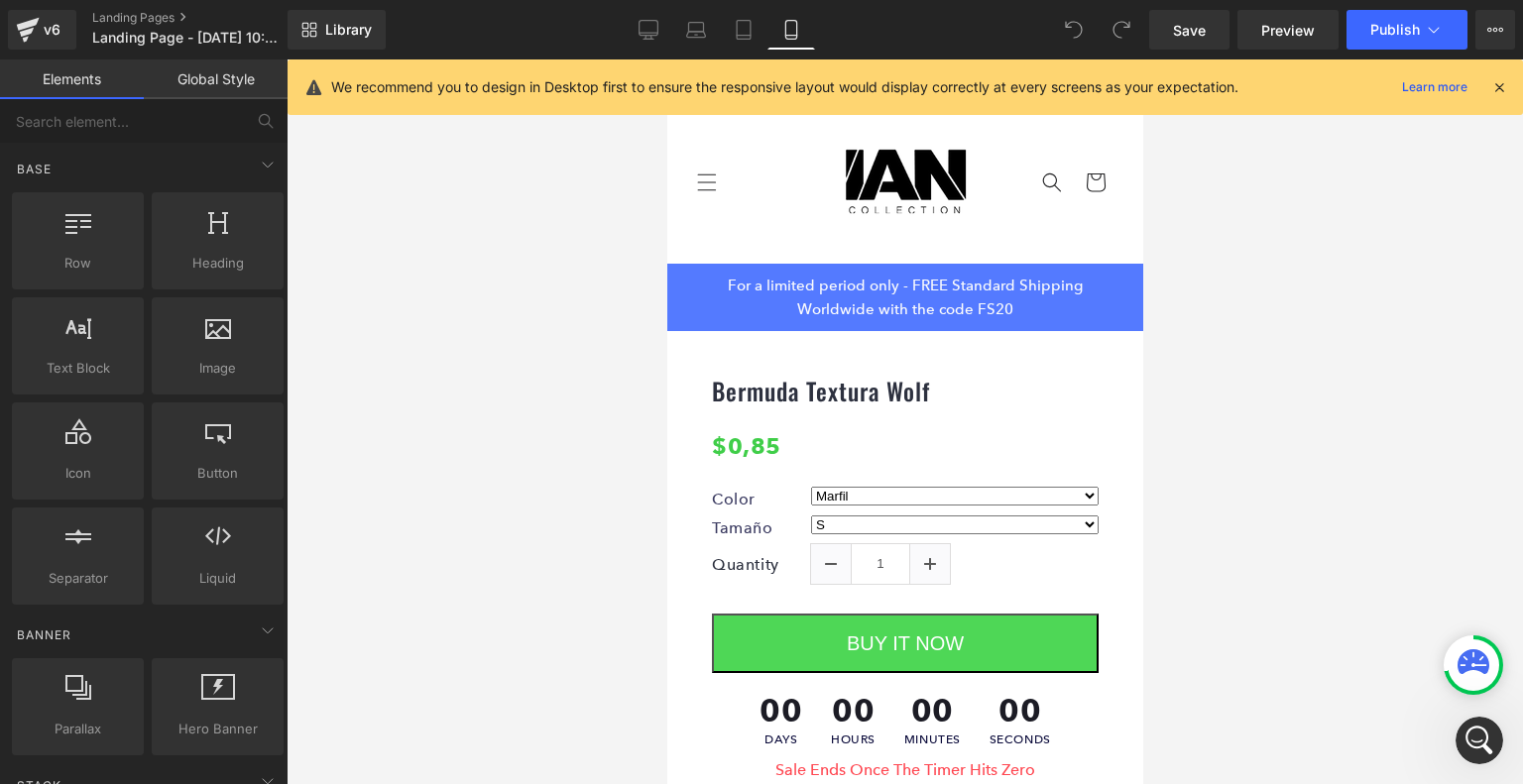 click at bounding box center [1499, 87] 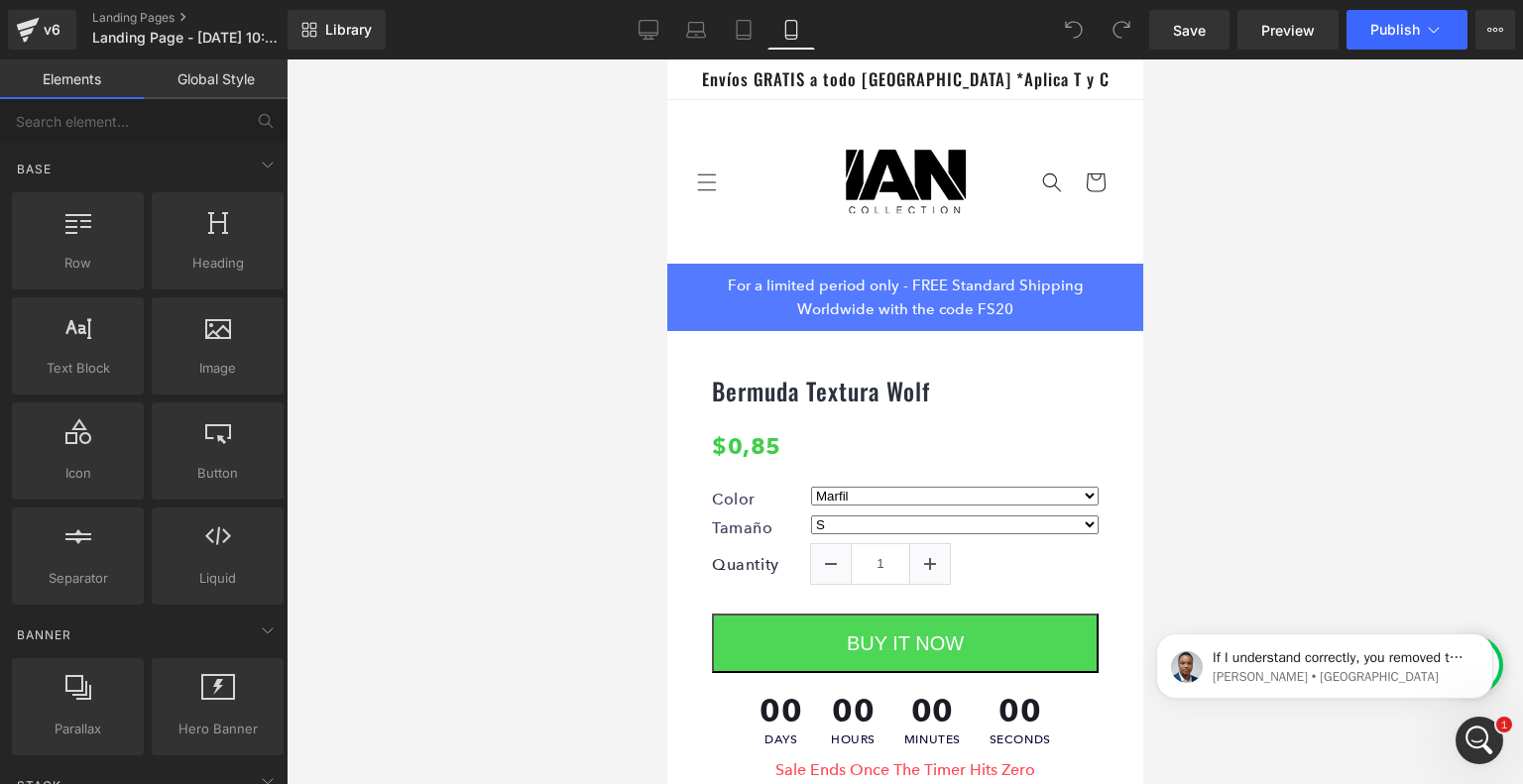 scroll, scrollTop: 0, scrollLeft: 0, axis: both 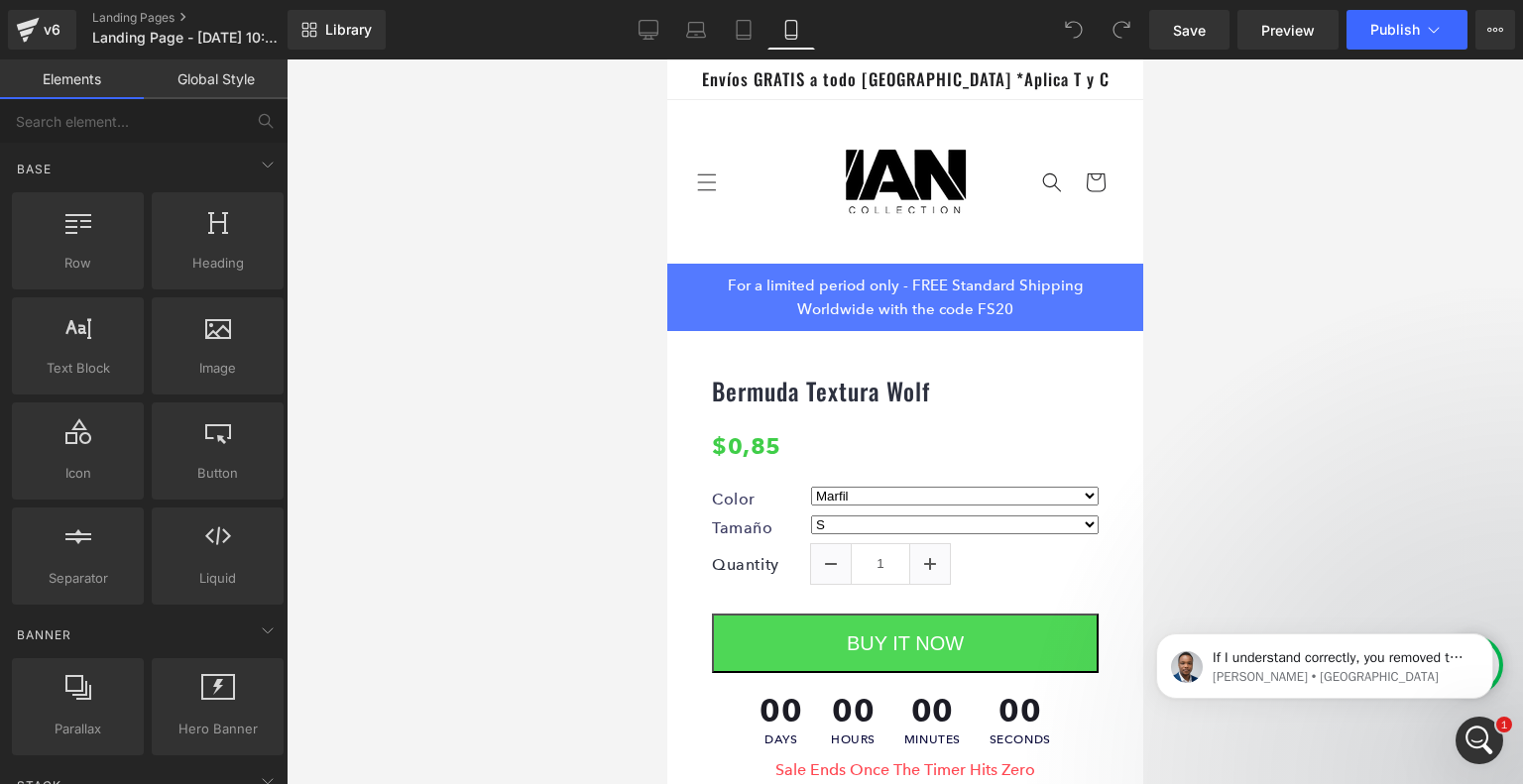 click 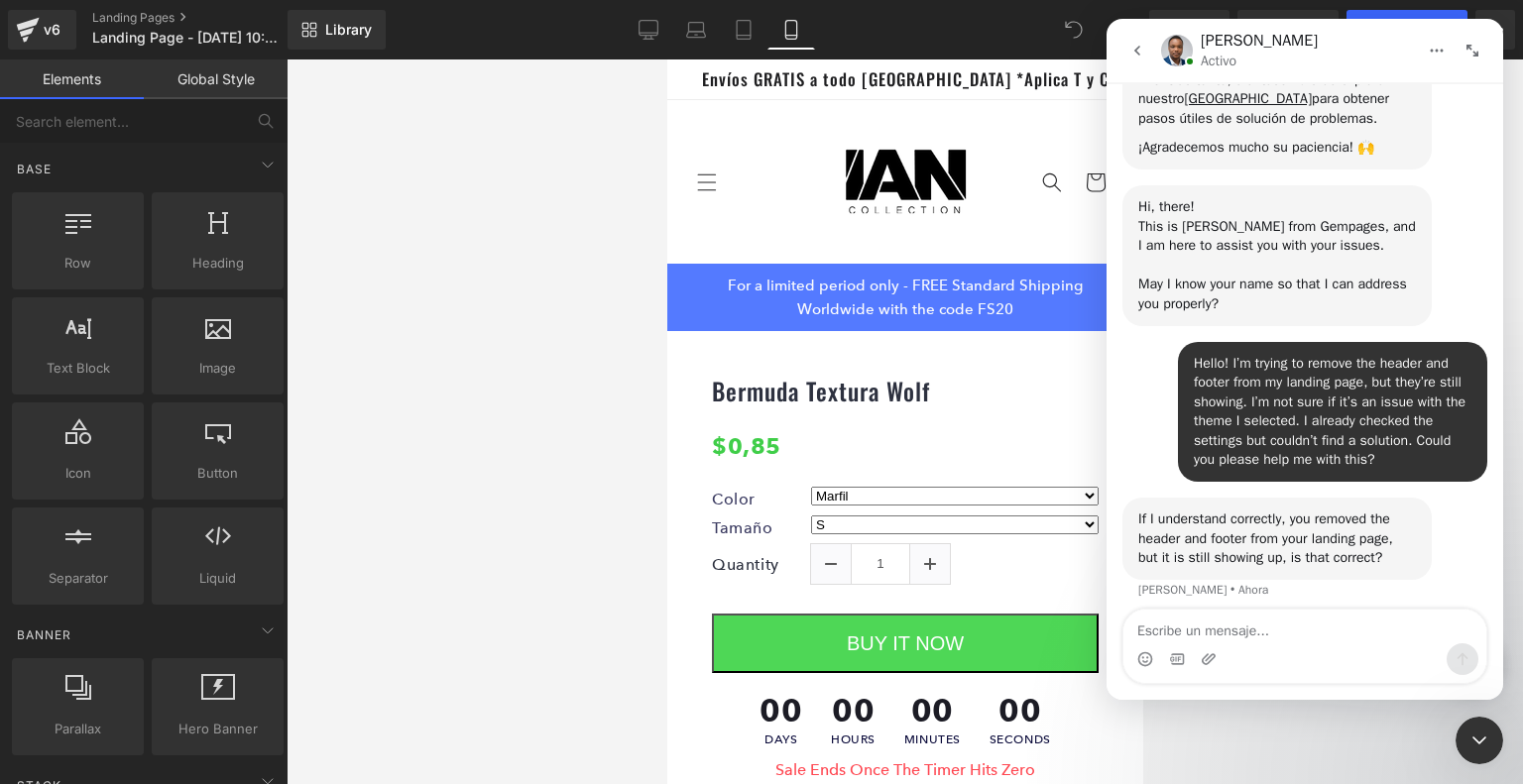 scroll, scrollTop: 318, scrollLeft: 0, axis: vertical 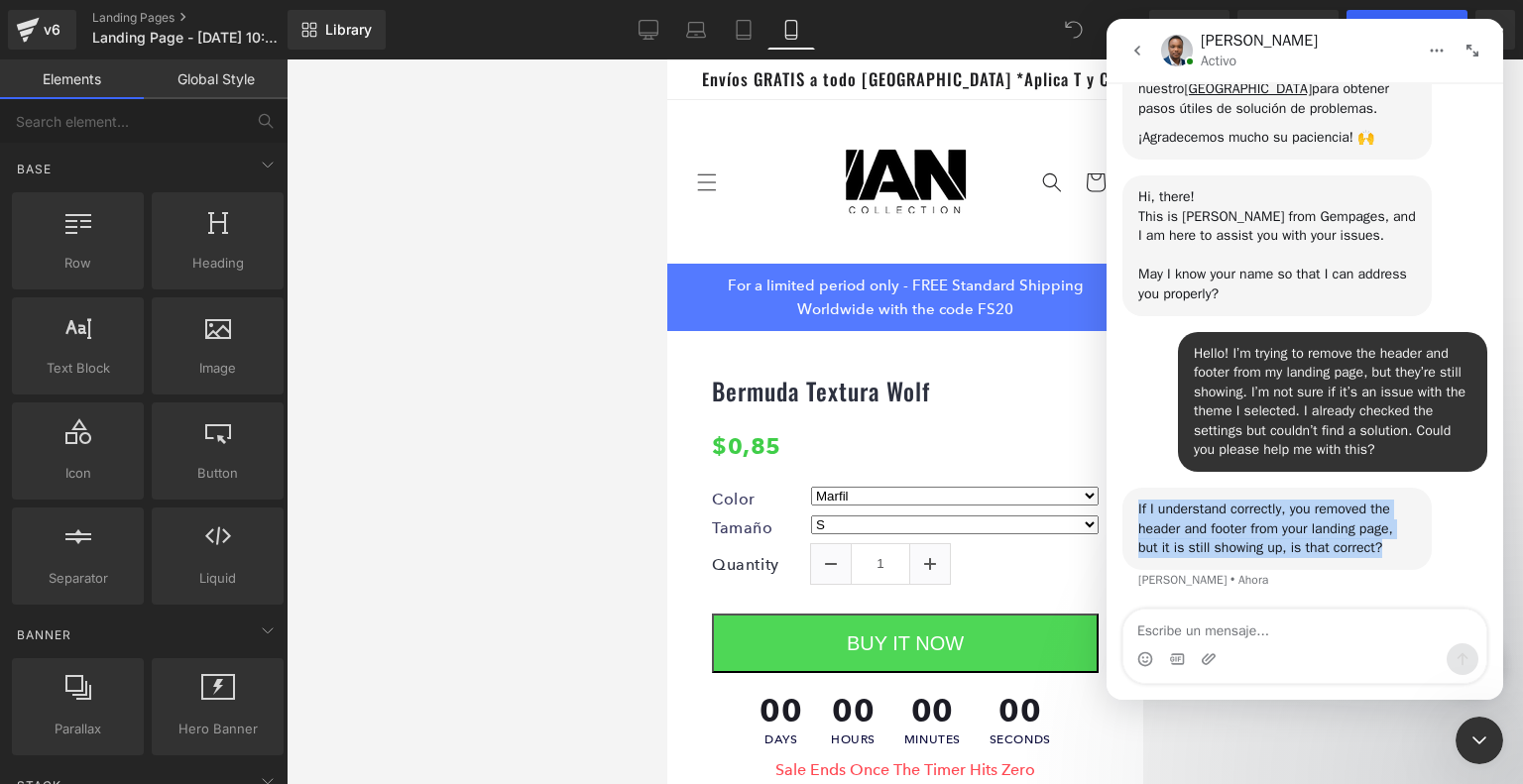 drag, startPoint x: 1388, startPoint y: 545, endPoint x: 1132, endPoint y: 510, distance: 258.3815 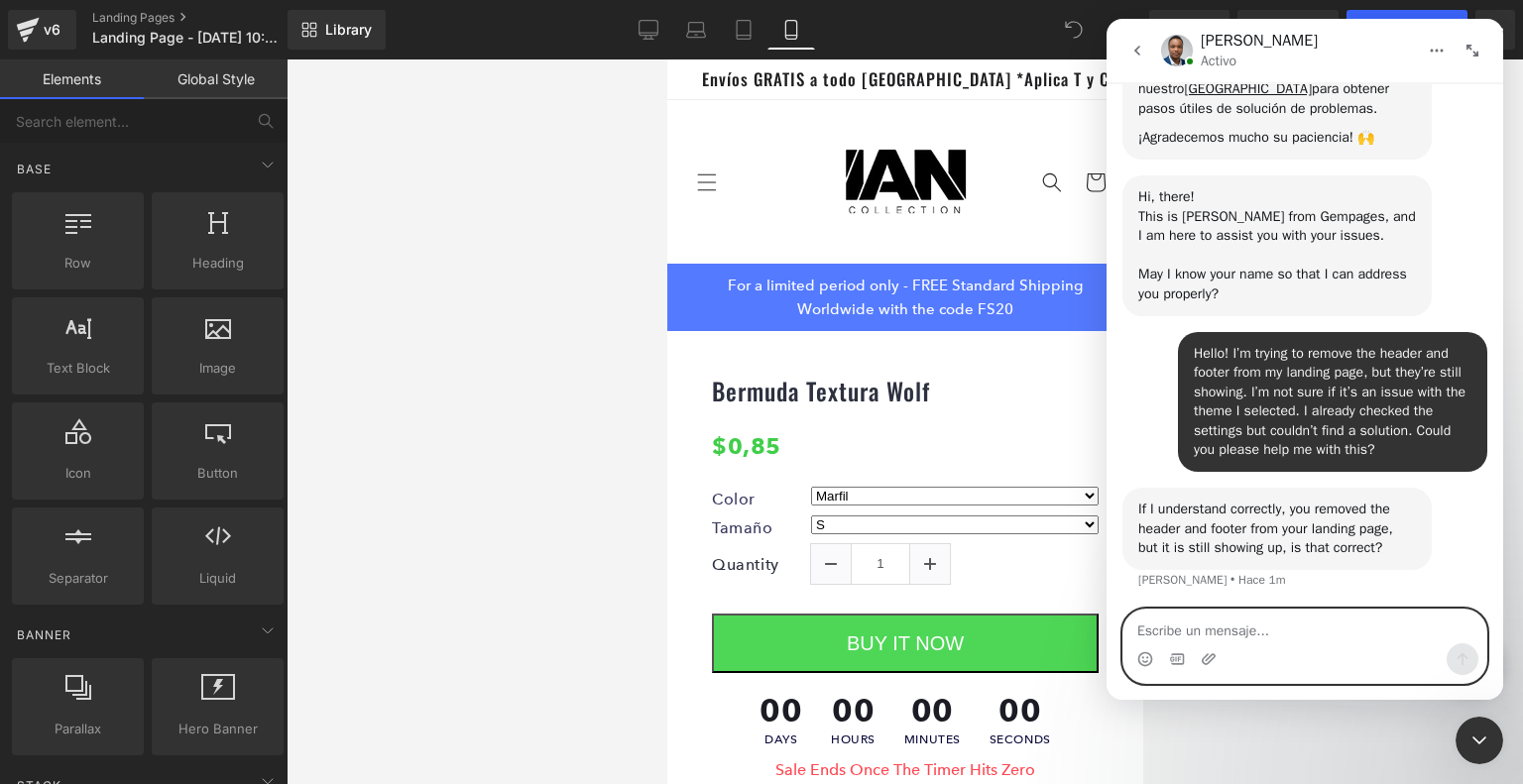 click at bounding box center [1305, 626] 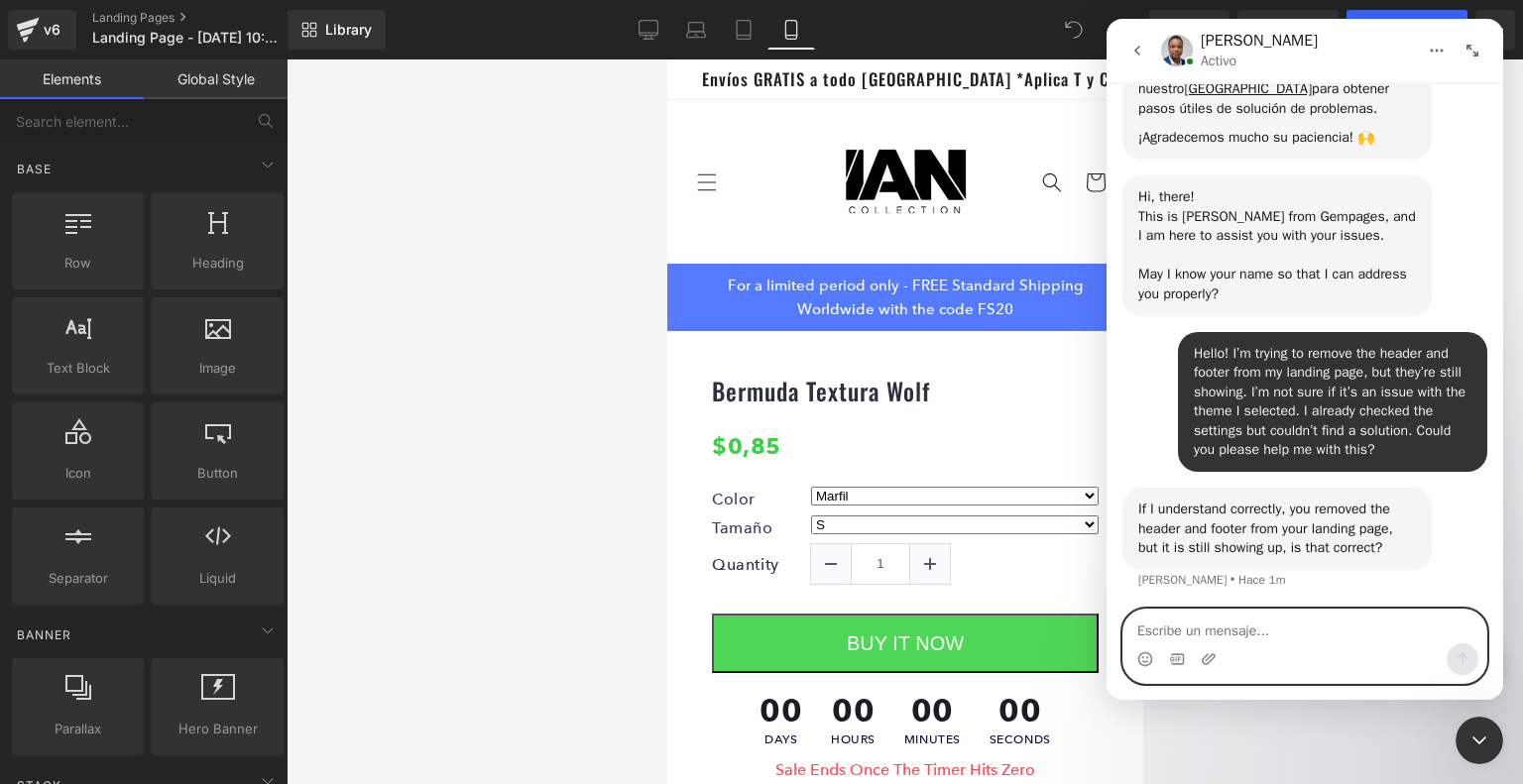 type on "Yes, that’s correct! I tried to remove both the header and footer from the landing page, but they still show up. I went through the theme and page settings" 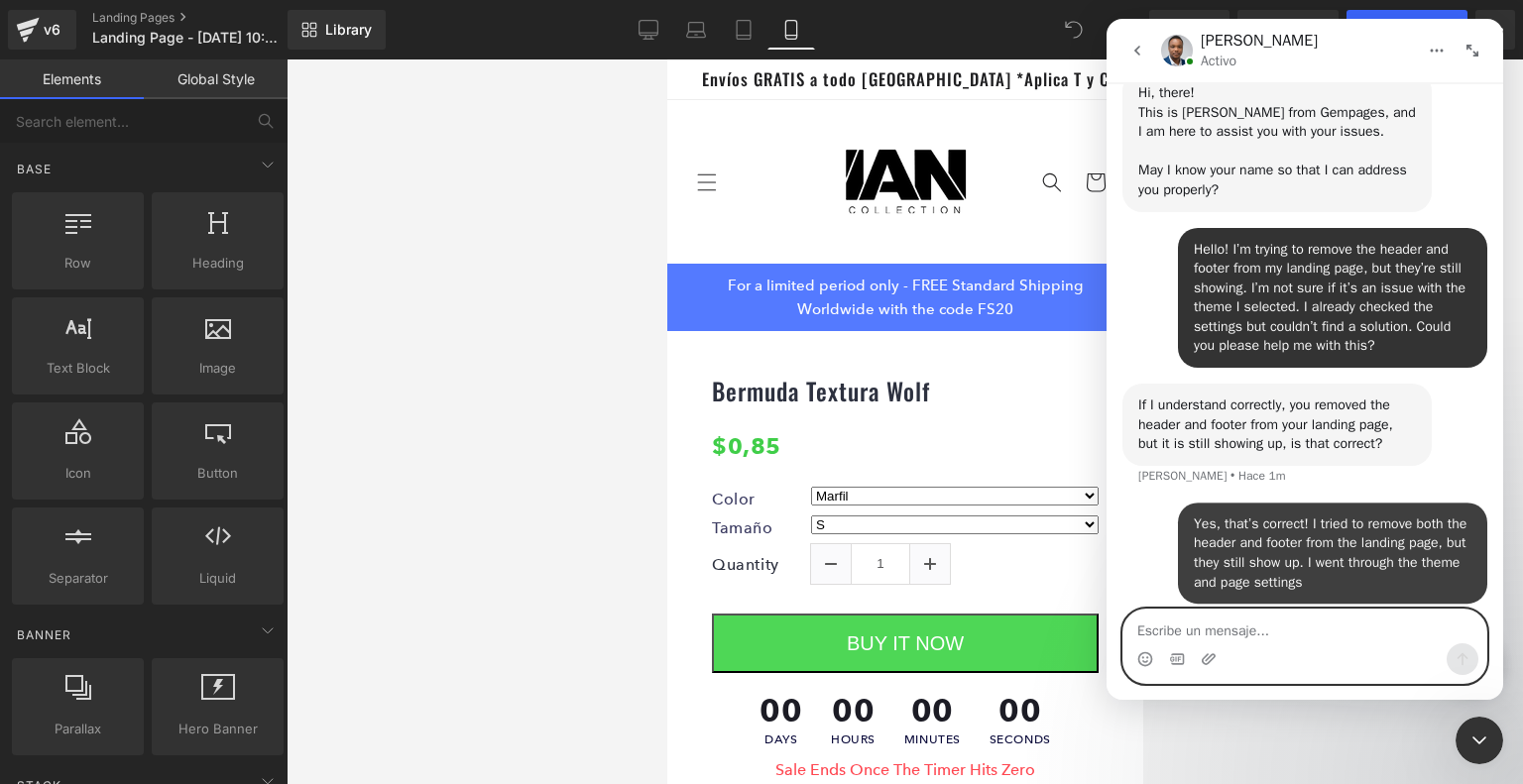 scroll, scrollTop: 436, scrollLeft: 0, axis: vertical 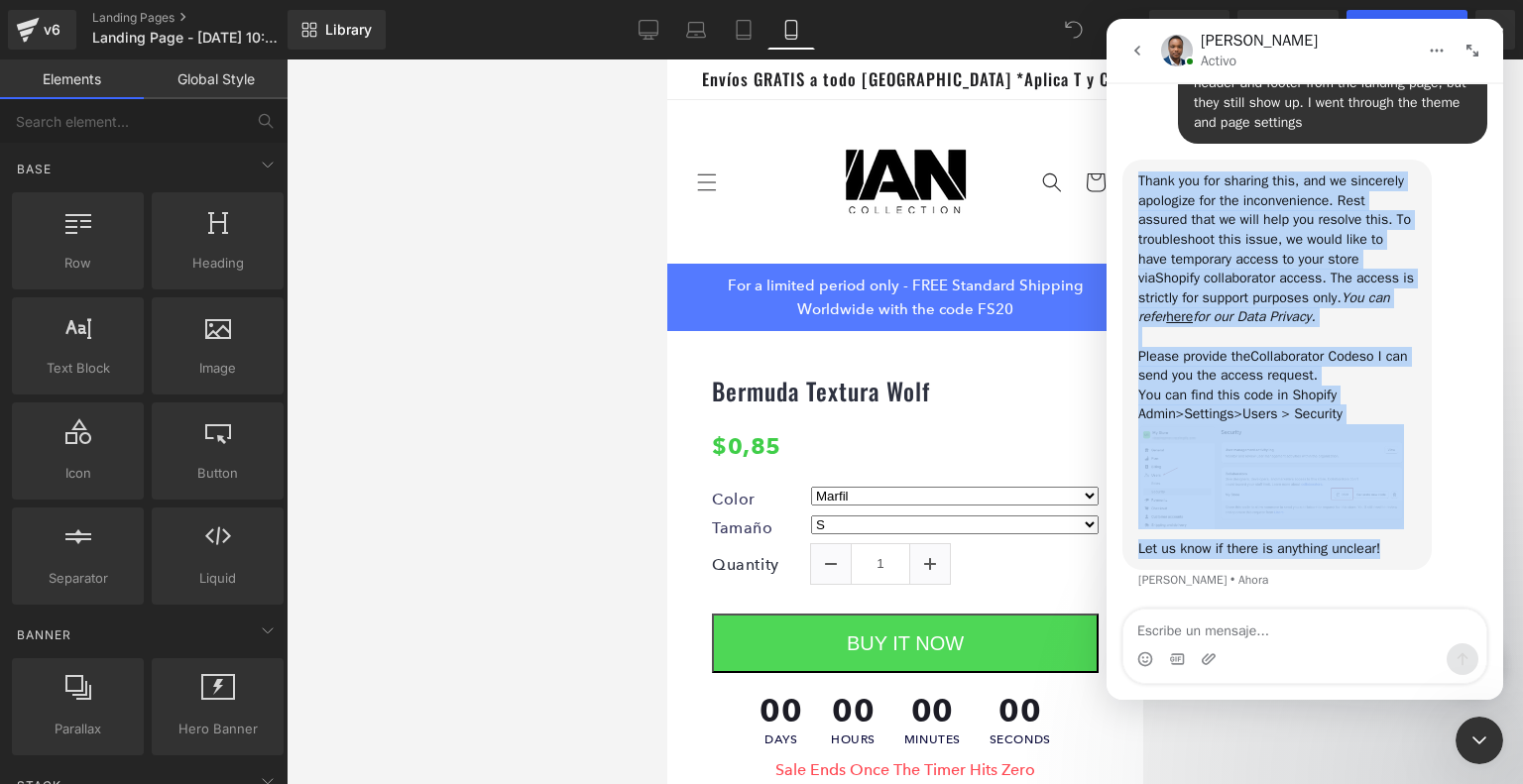 drag, startPoint x: 1392, startPoint y: 555, endPoint x: 1137, endPoint y: 185, distance: 449.3607 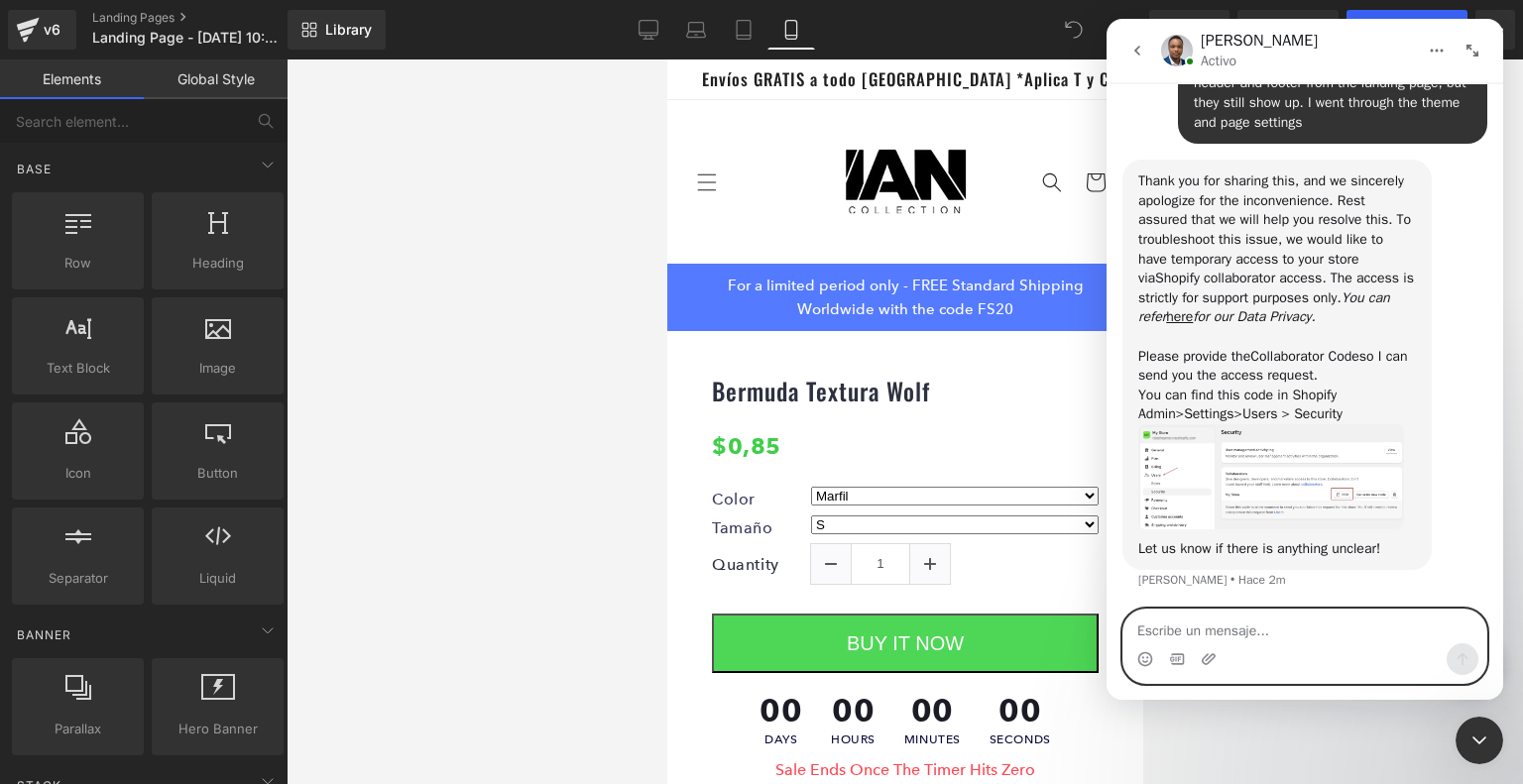 click at bounding box center (1305, 626) 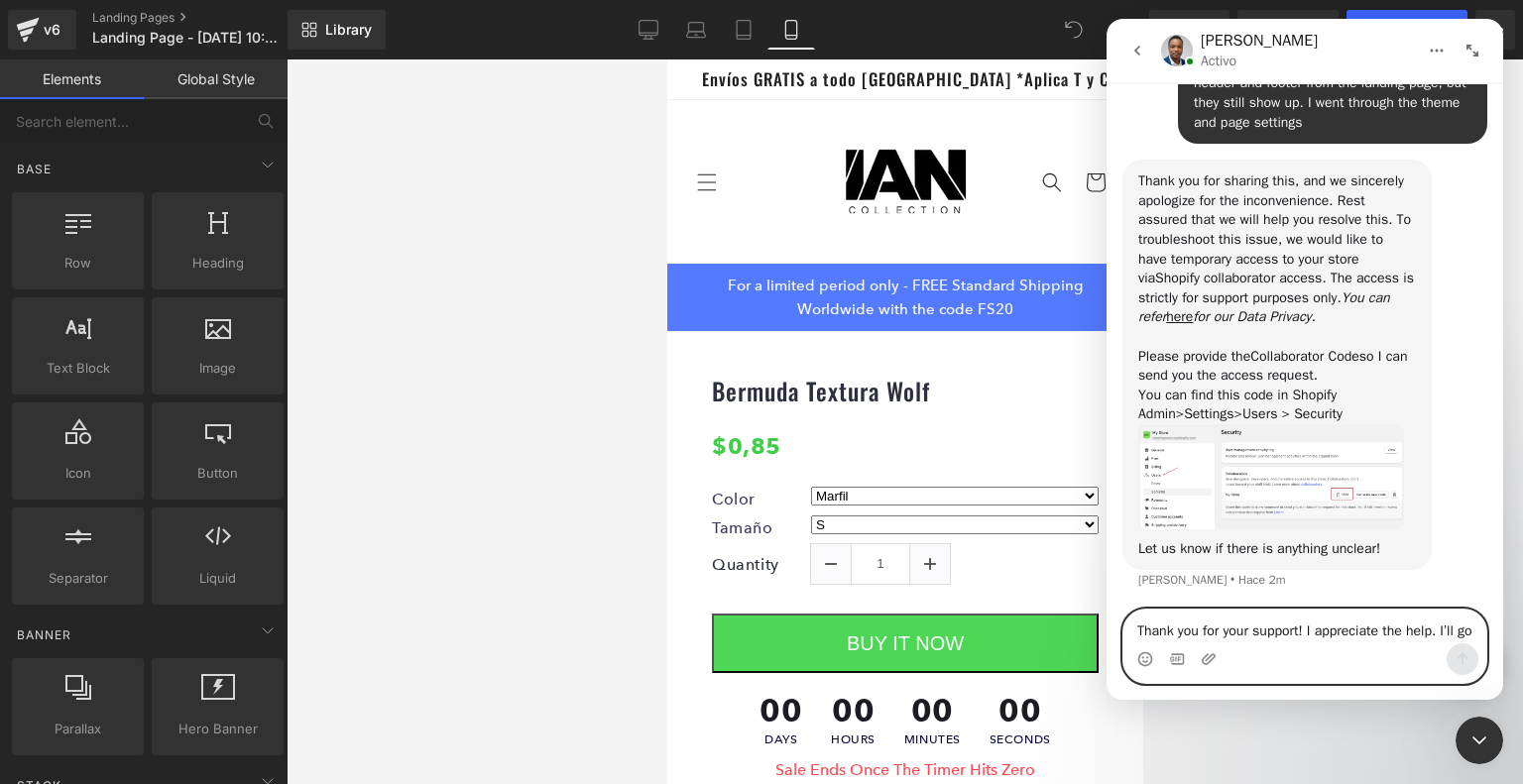 scroll, scrollTop: 17, scrollLeft: 0, axis: vertical 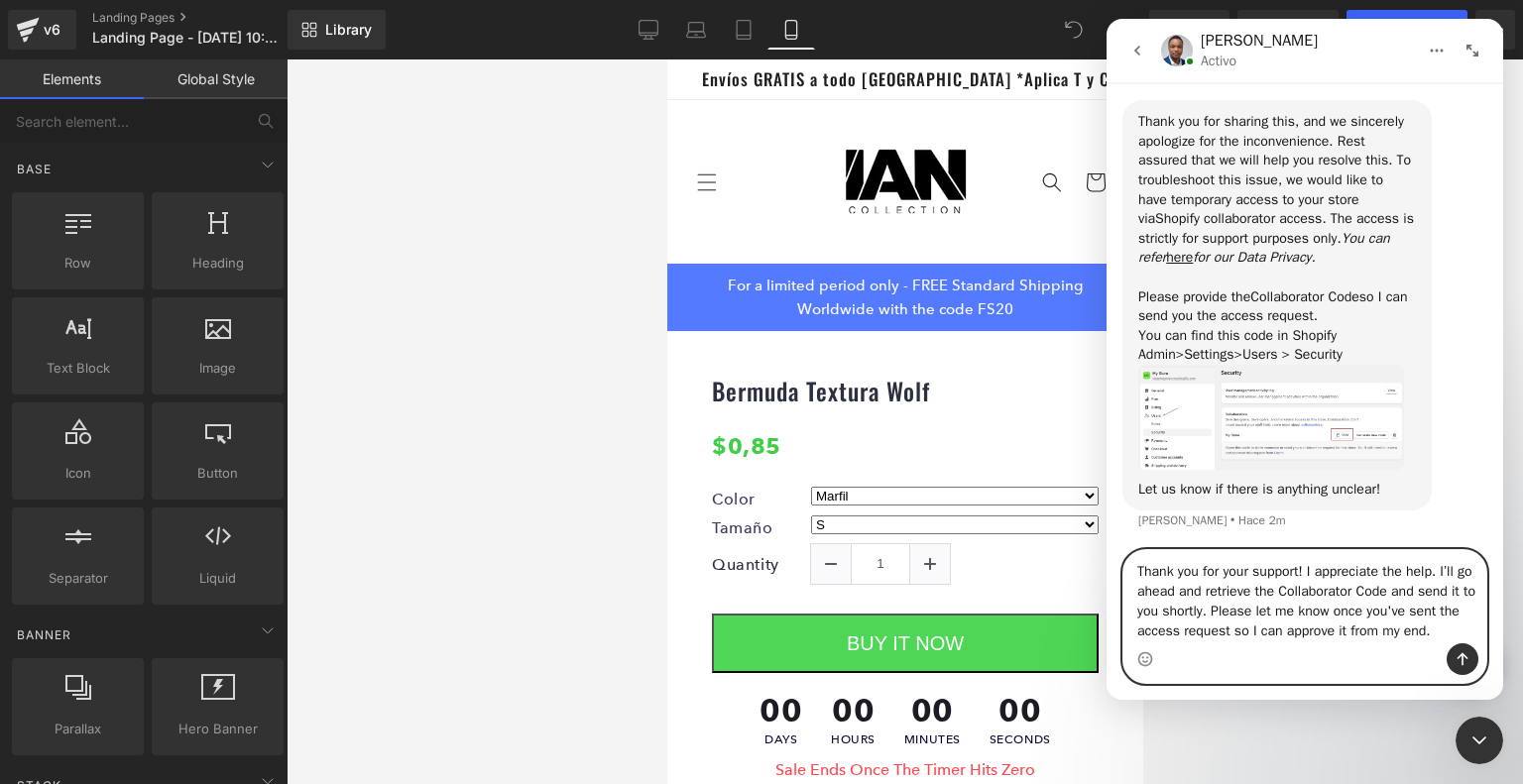 type 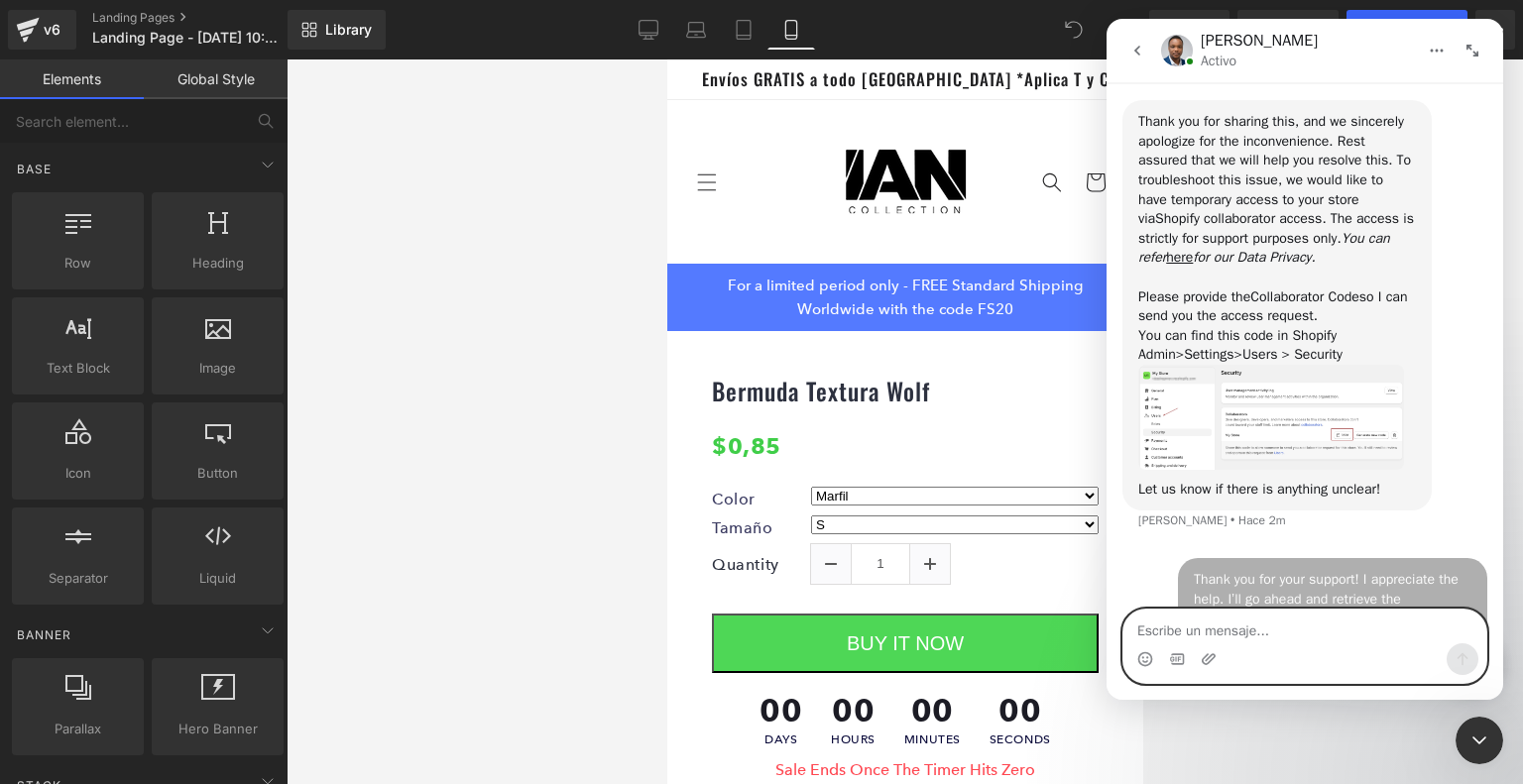 scroll, scrollTop: 0, scrollLeft: 0, axis: both 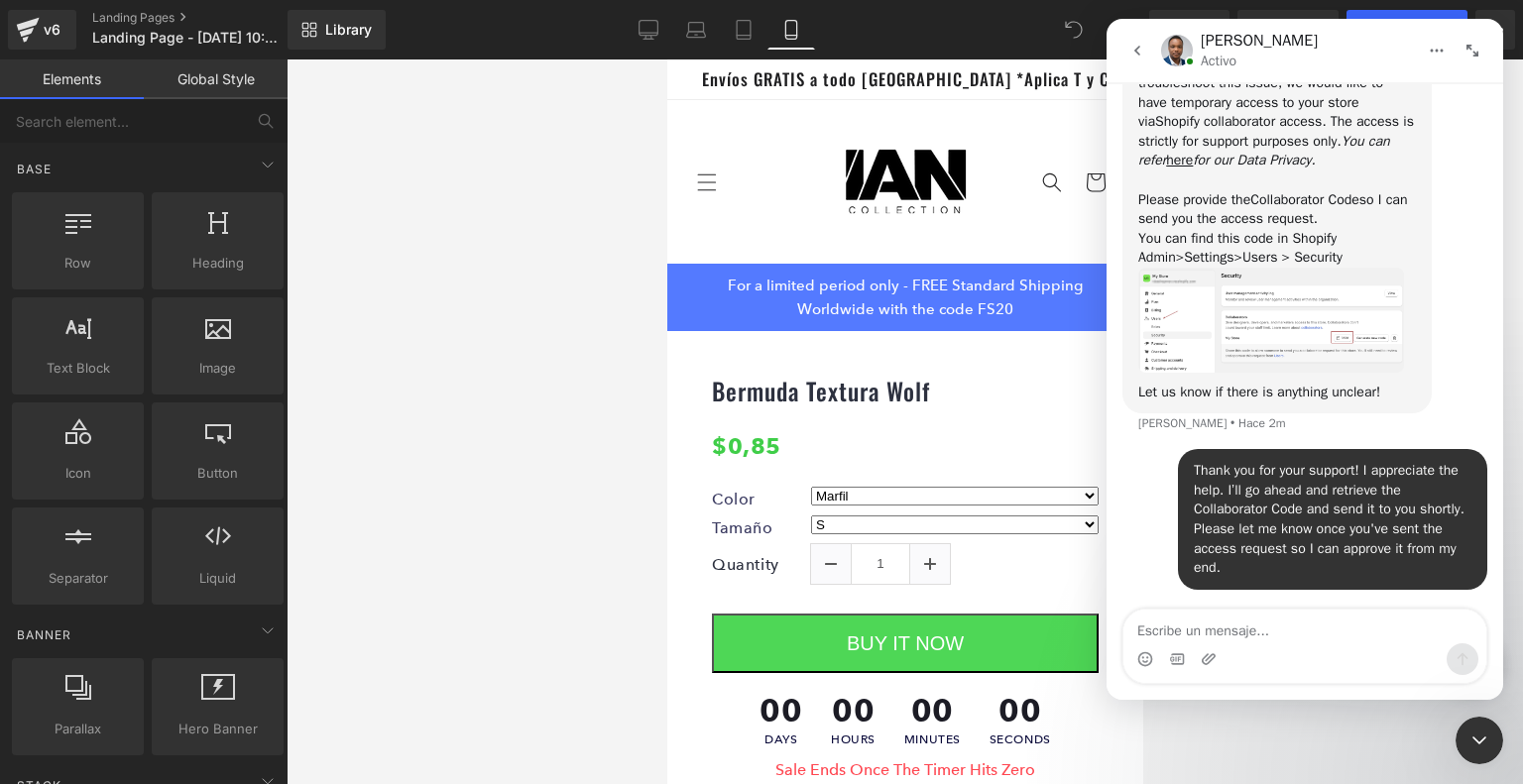 click at bounding box center (1271, 320) 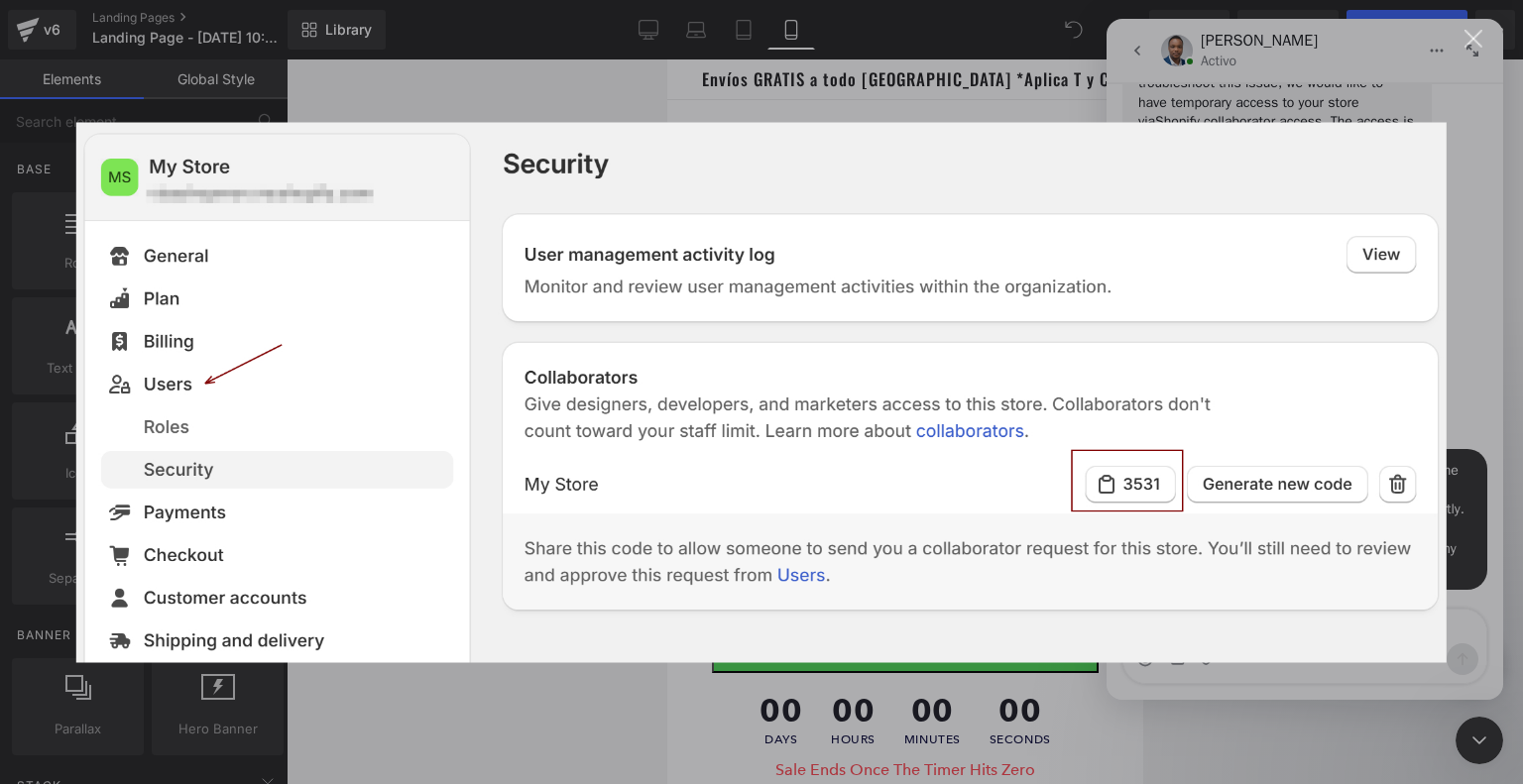scroll, scrollTop: 0, scrollLeft: 0, axis: both 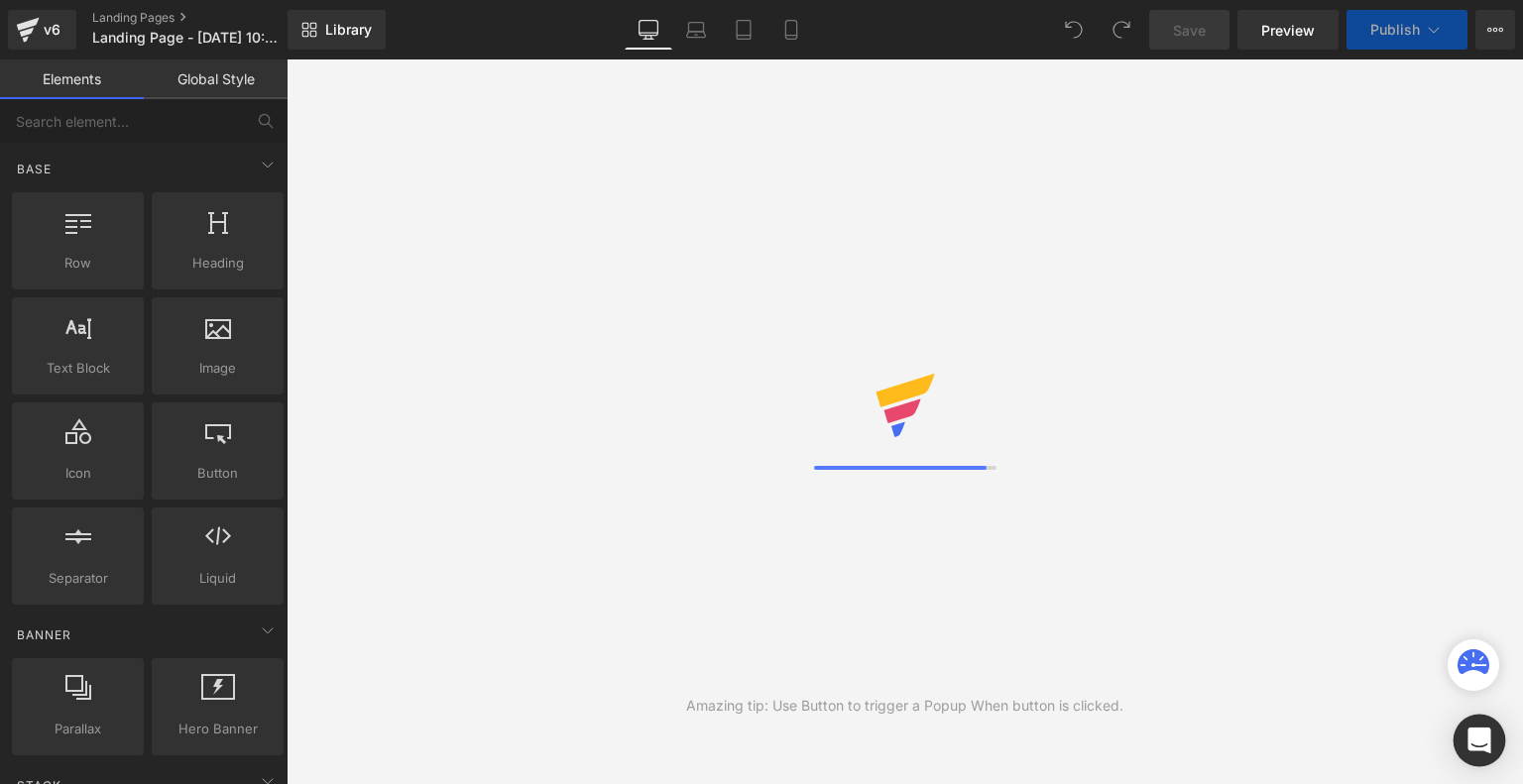 click 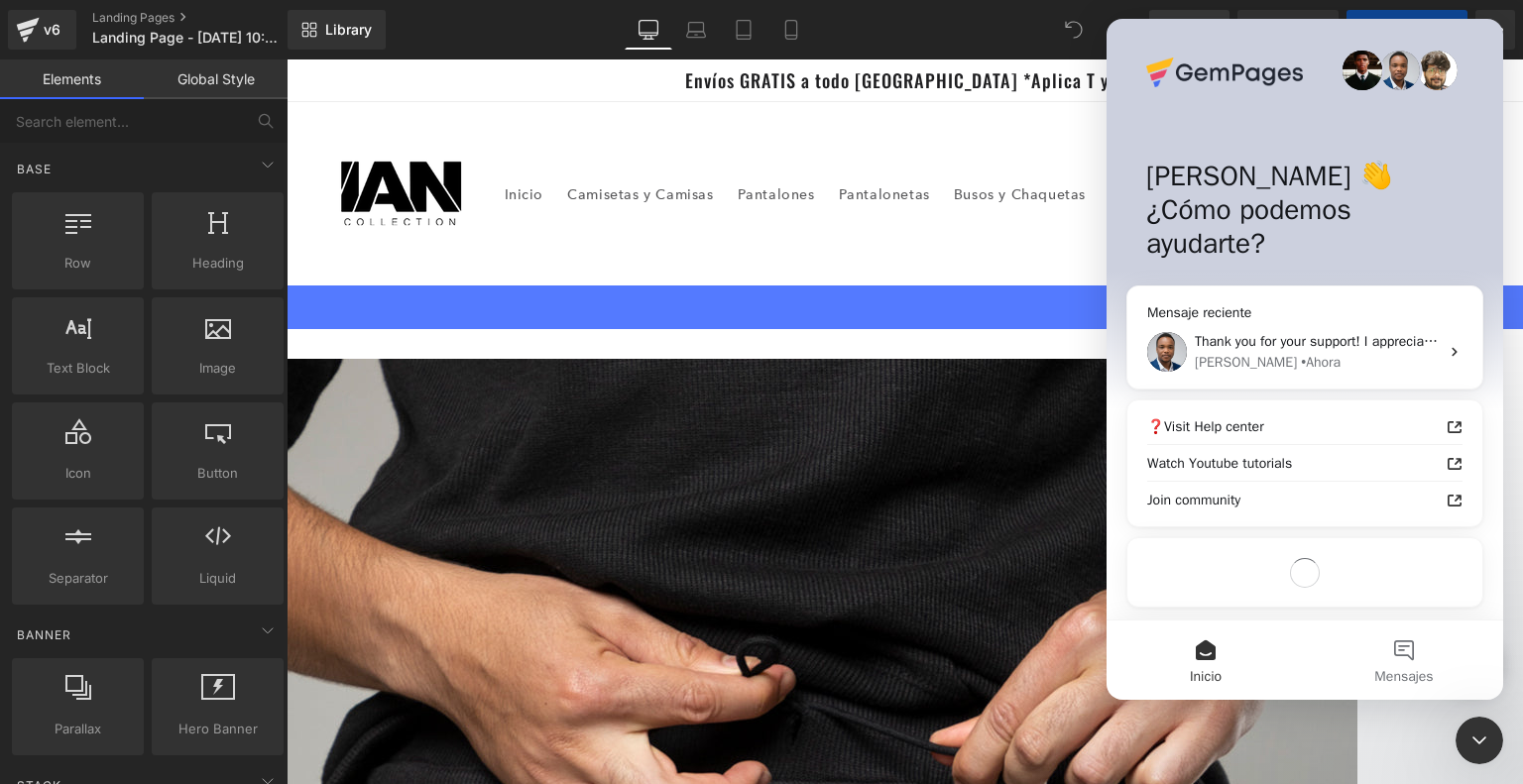 scroll, scrollTop: 0, scrollLeft: 0, axis: both 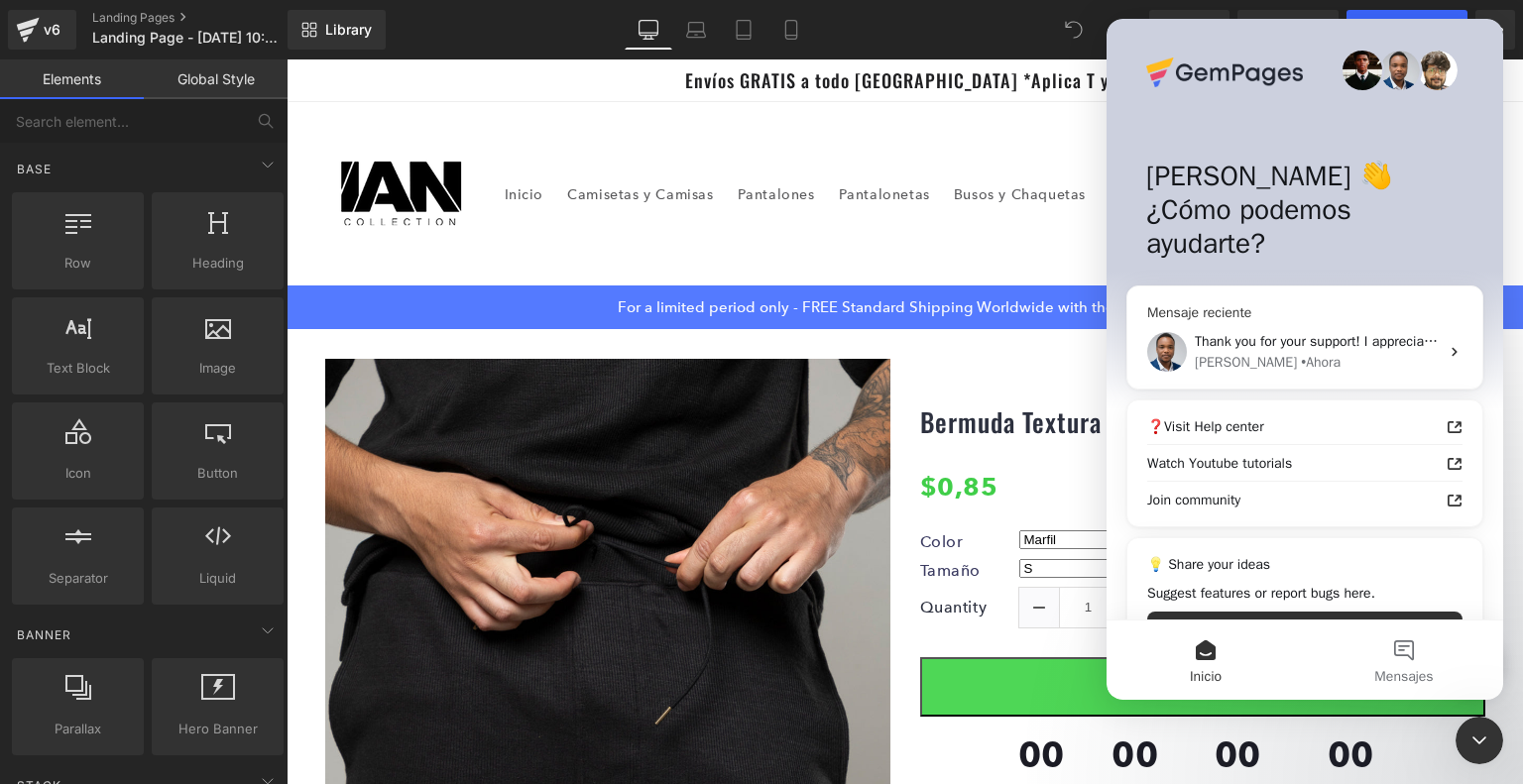 click on "Sinclair •  Ahora" at bounding box center (1317, 362) 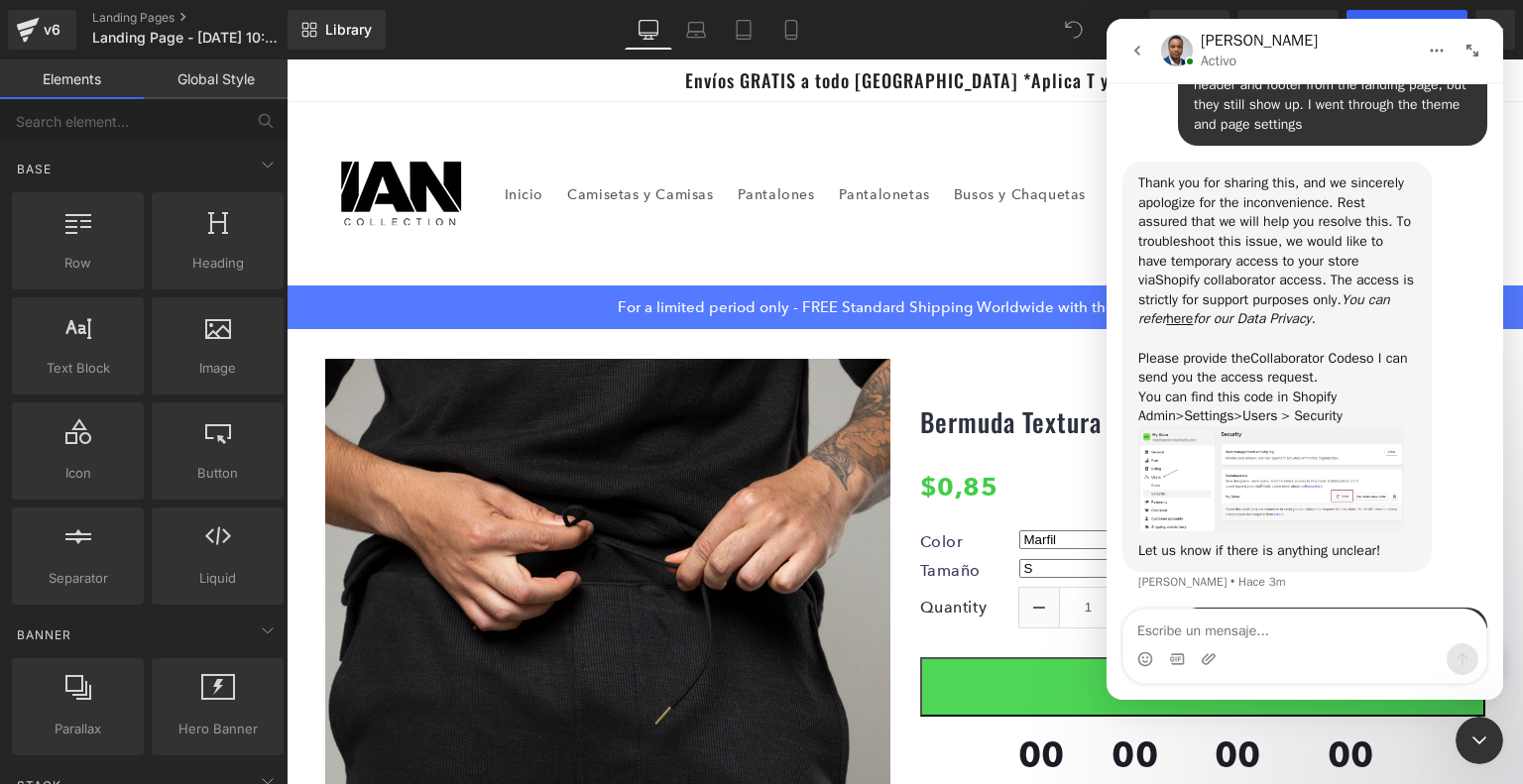 scroll, scrollTop: 1018, scrollLeft: 0, axis: vertical 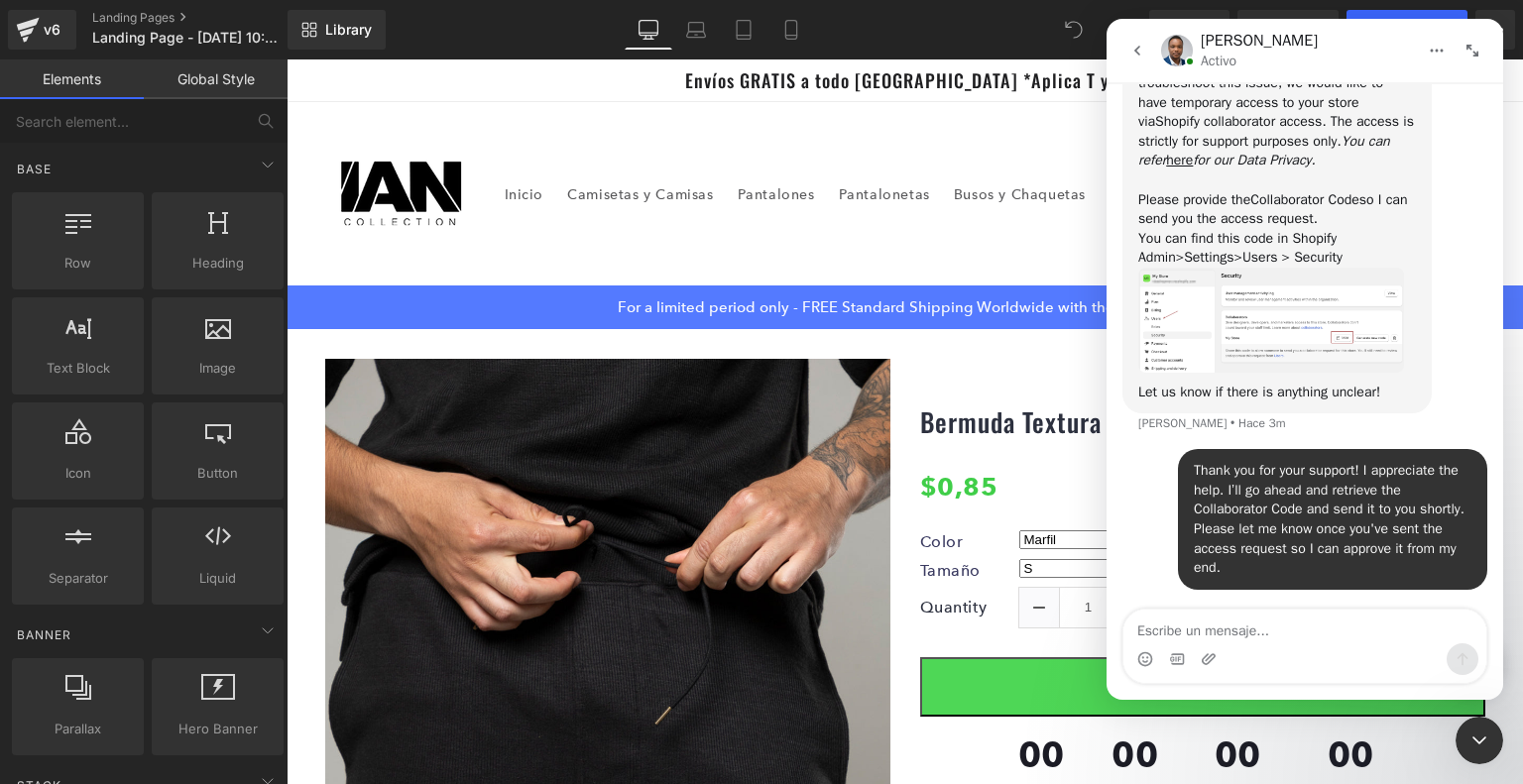 click at bounding box center [762, 362] 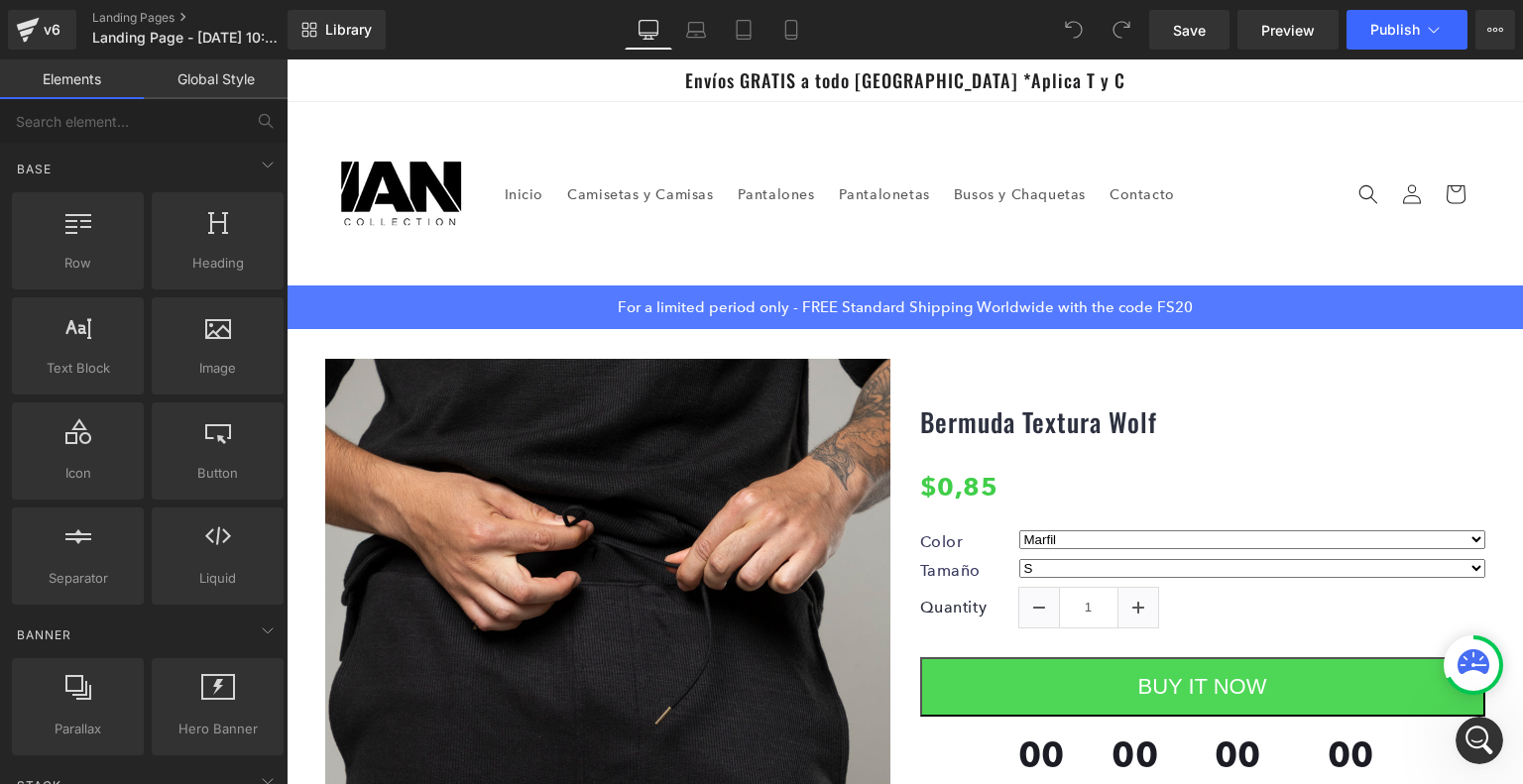 scroll, scrollTop: 0, scrollLeft: 0, axis: both 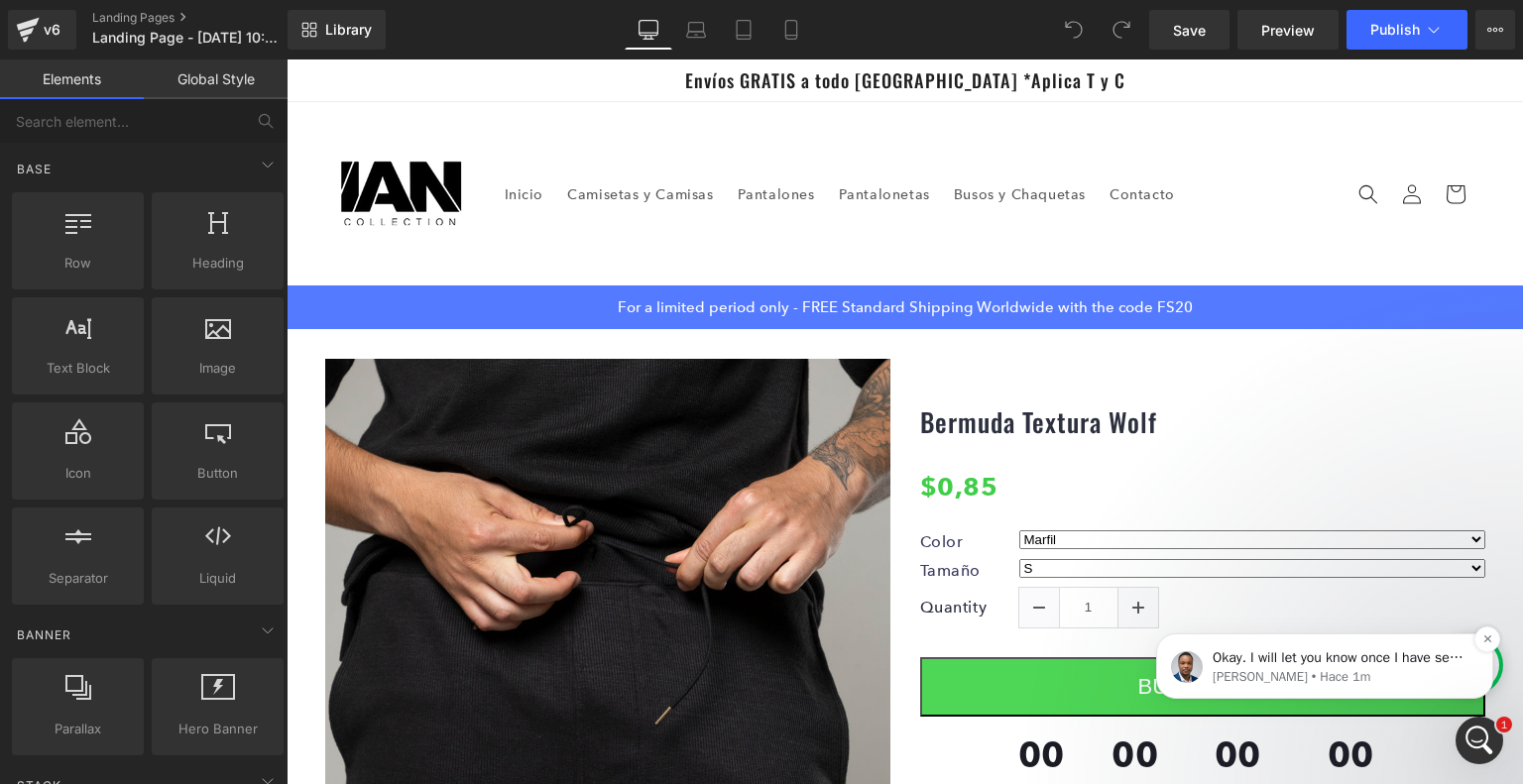 click on "Okay. I will let you know once I have sent the request. I will be waiting for the Collaborator code to proceed." at bounding box center (1341, 658) 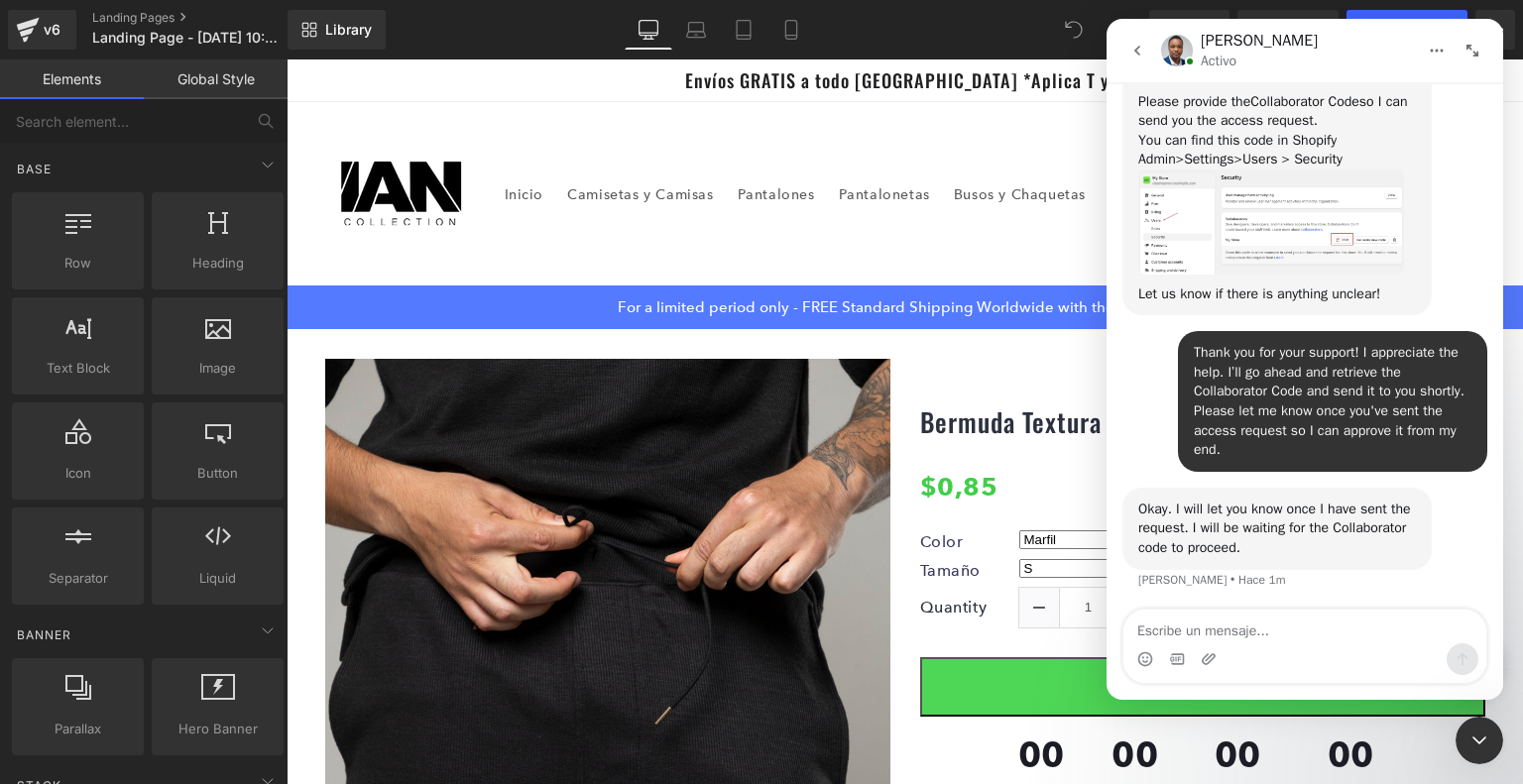scroll, scrollTop: 0, scrollLeft: 0, axis: both 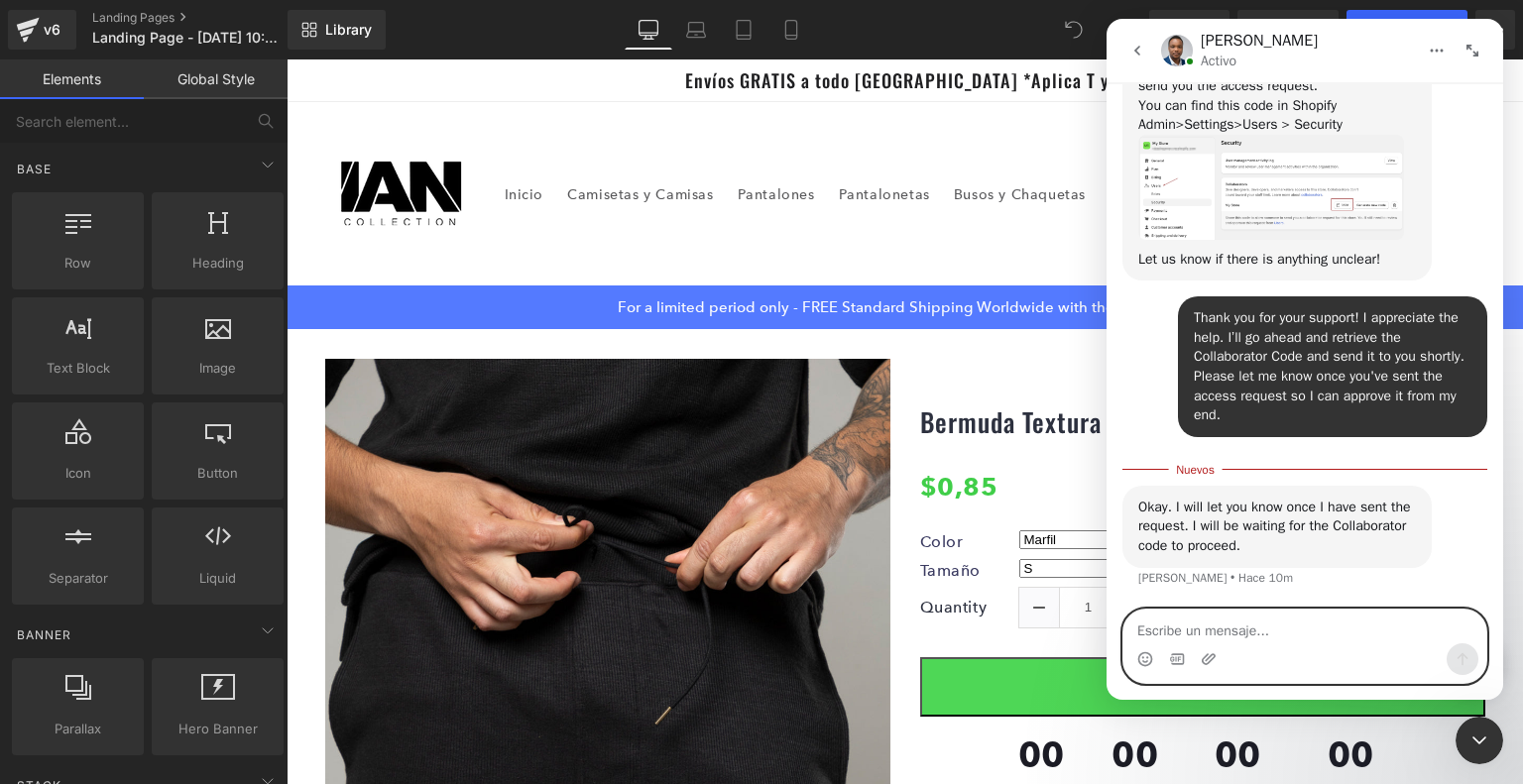 click at bounding box center (1305, 626) 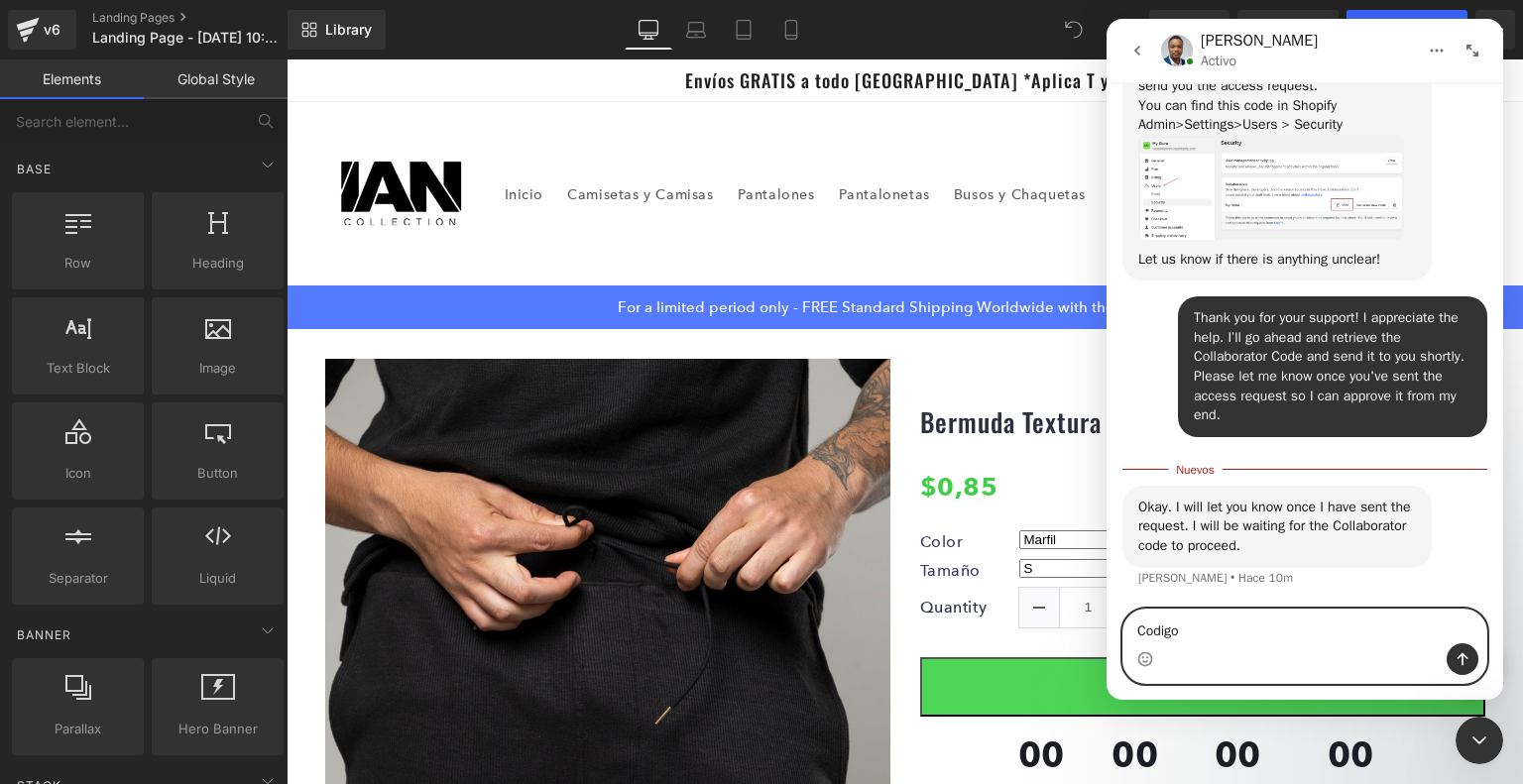 paste on "5407" 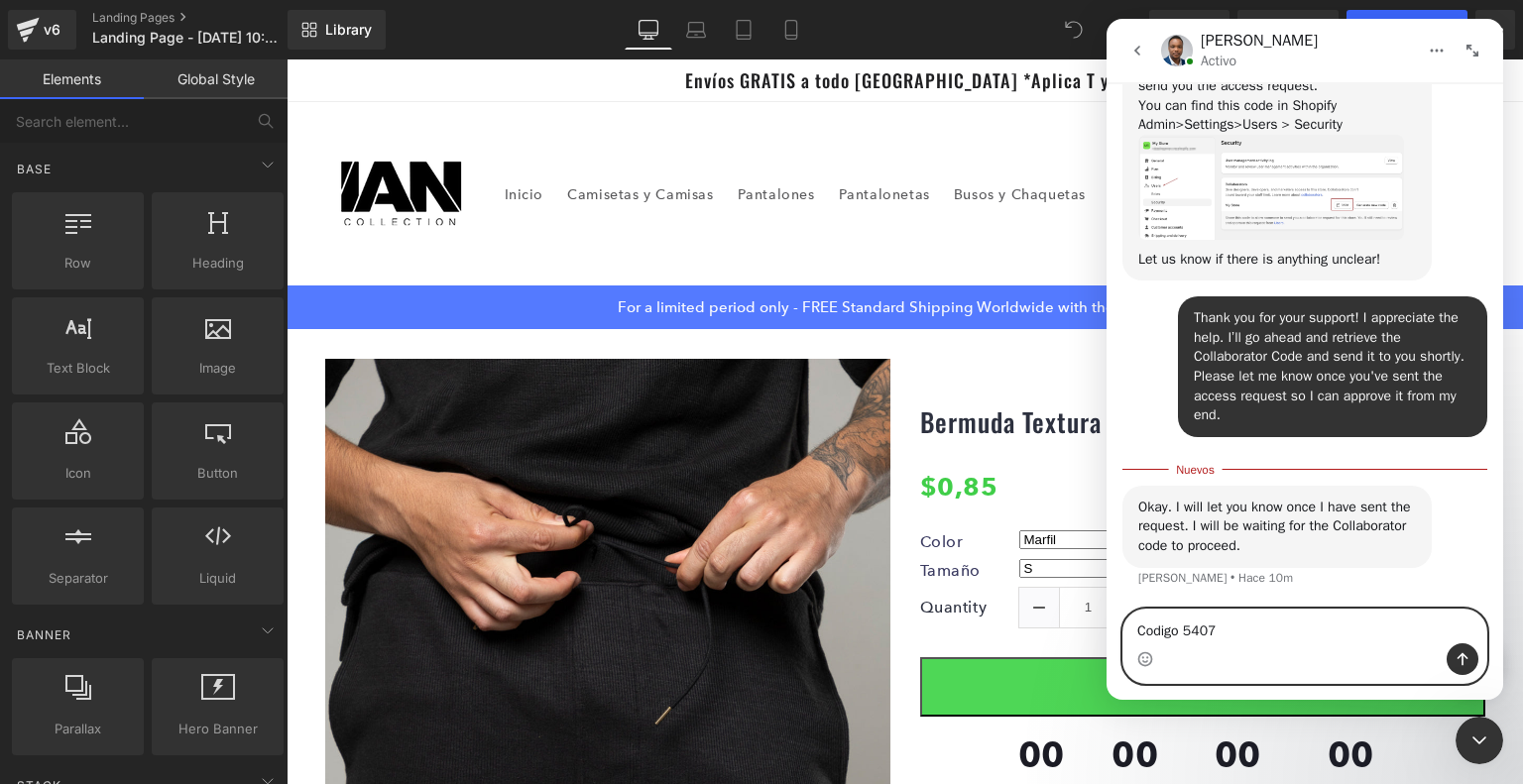 type 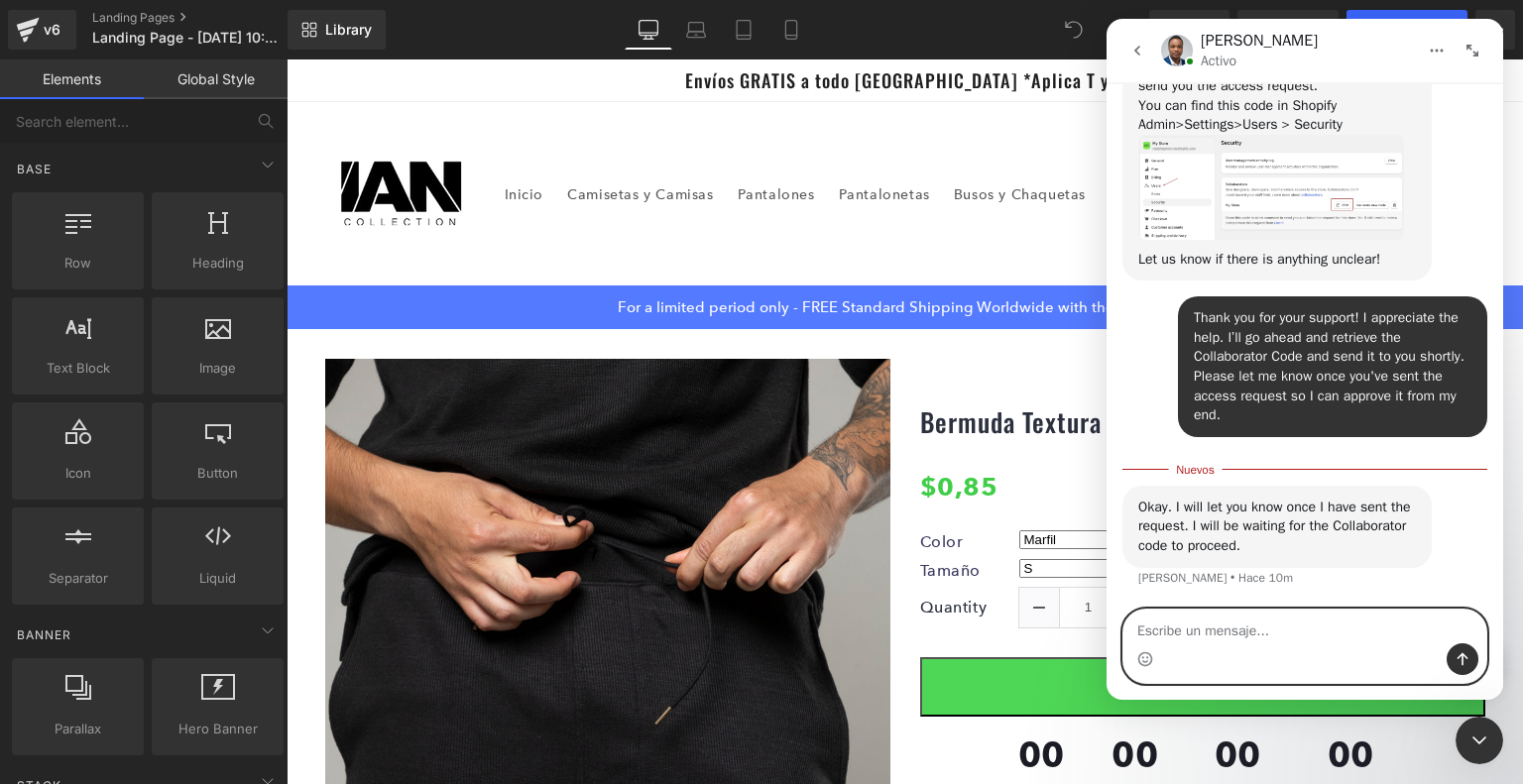 scroll, scrollTop: 1175, scrollLeft: 0, axis: vertical 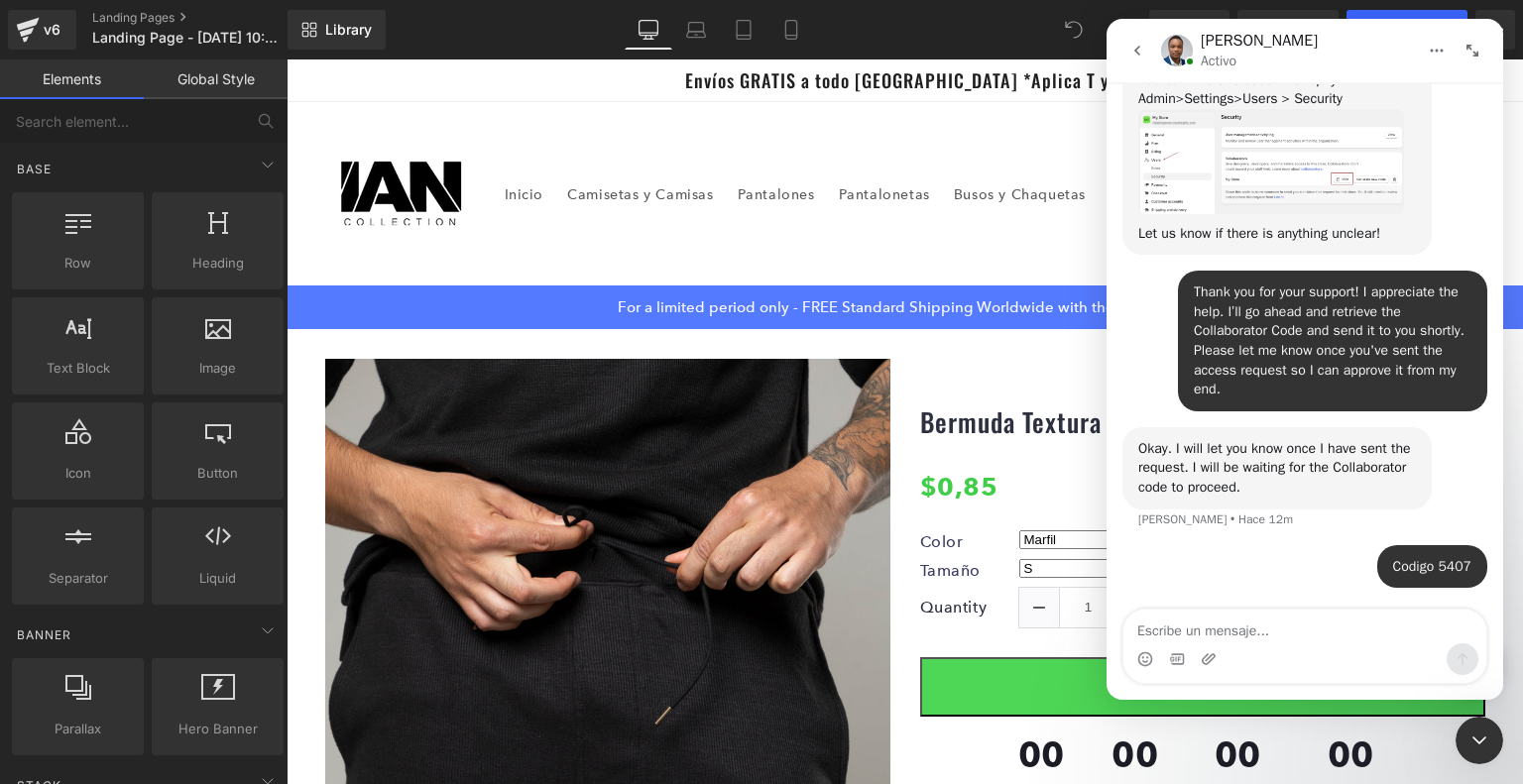 click at bounding box center (762, 362) 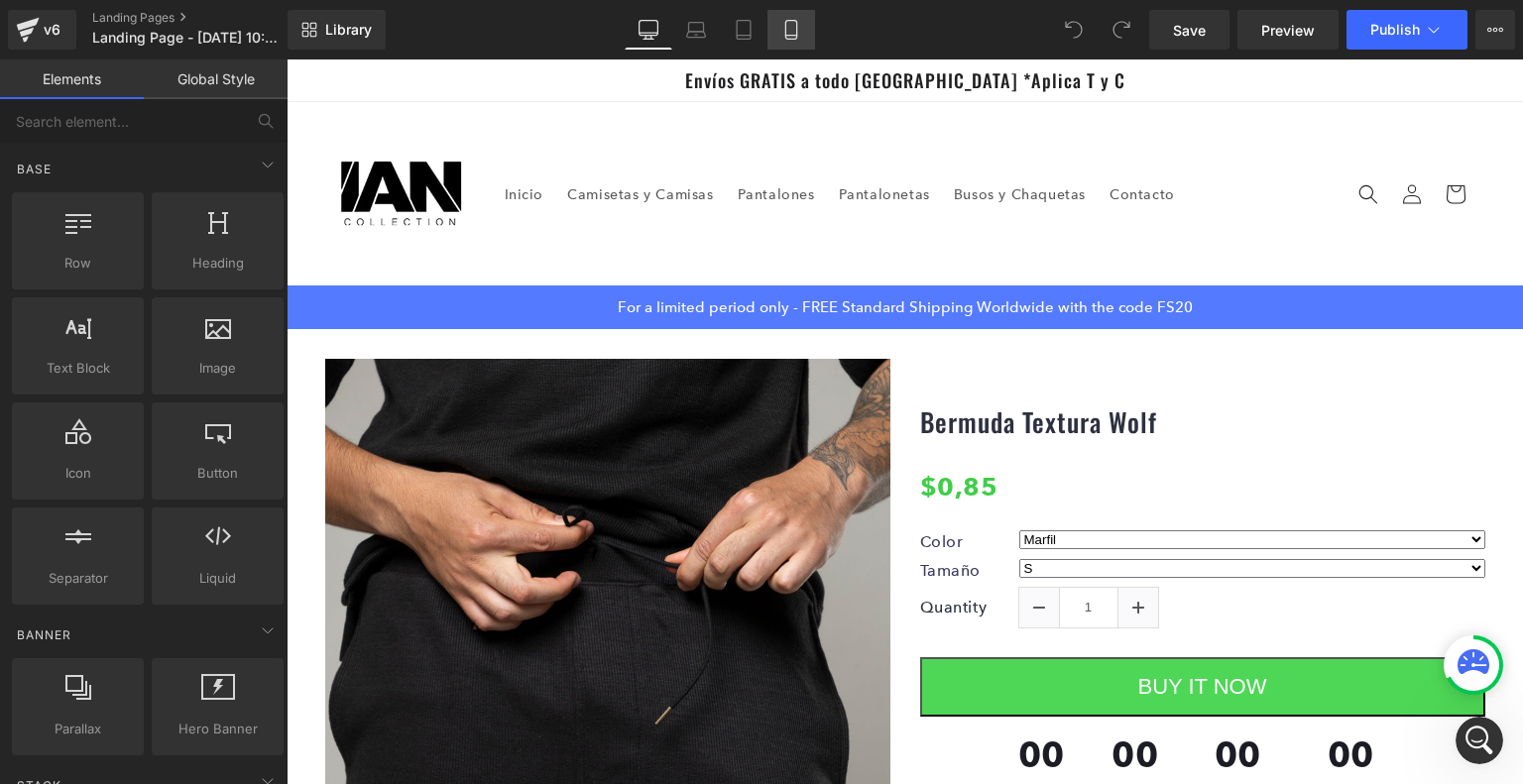 click 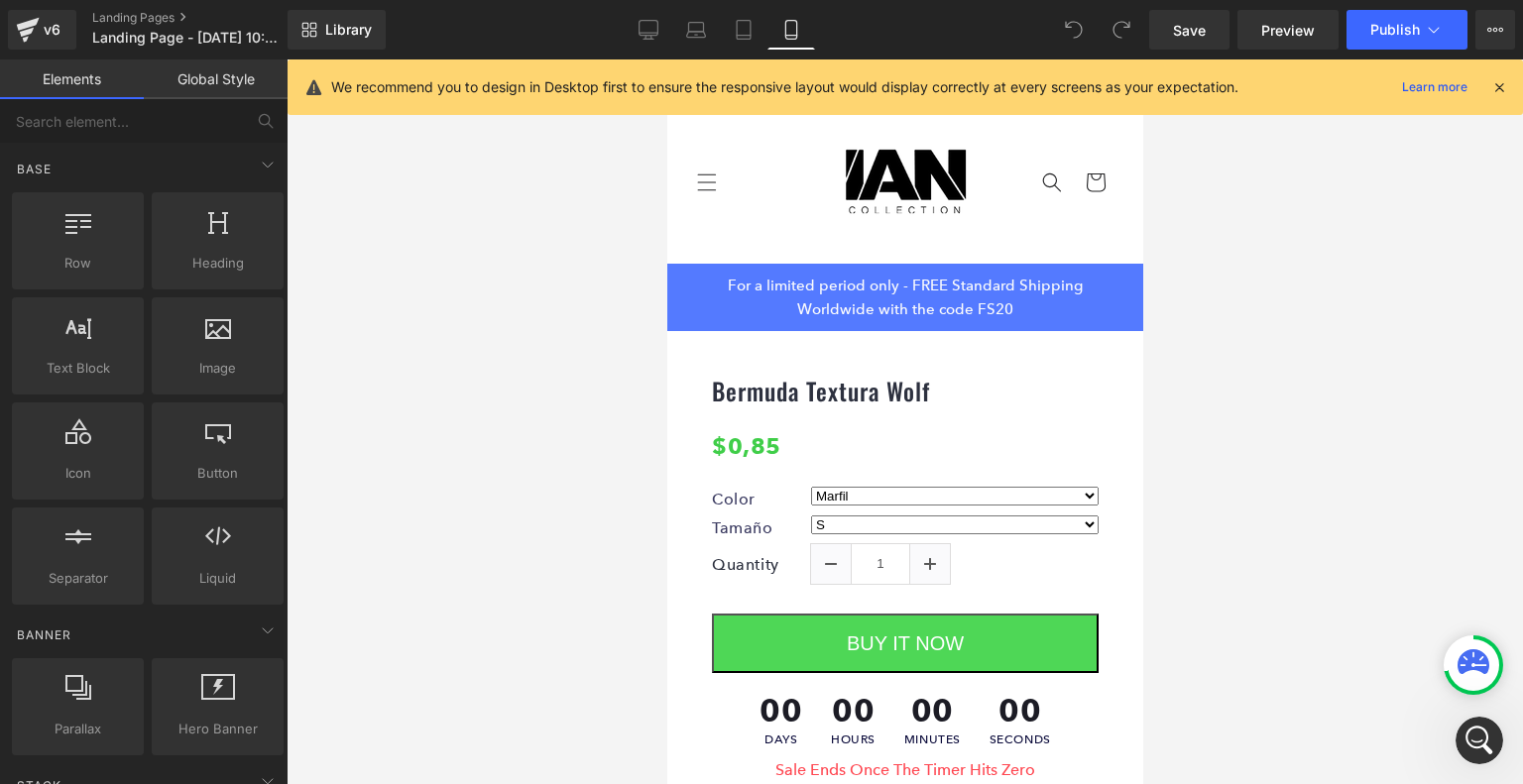 click at bounding box center (1499, 87) 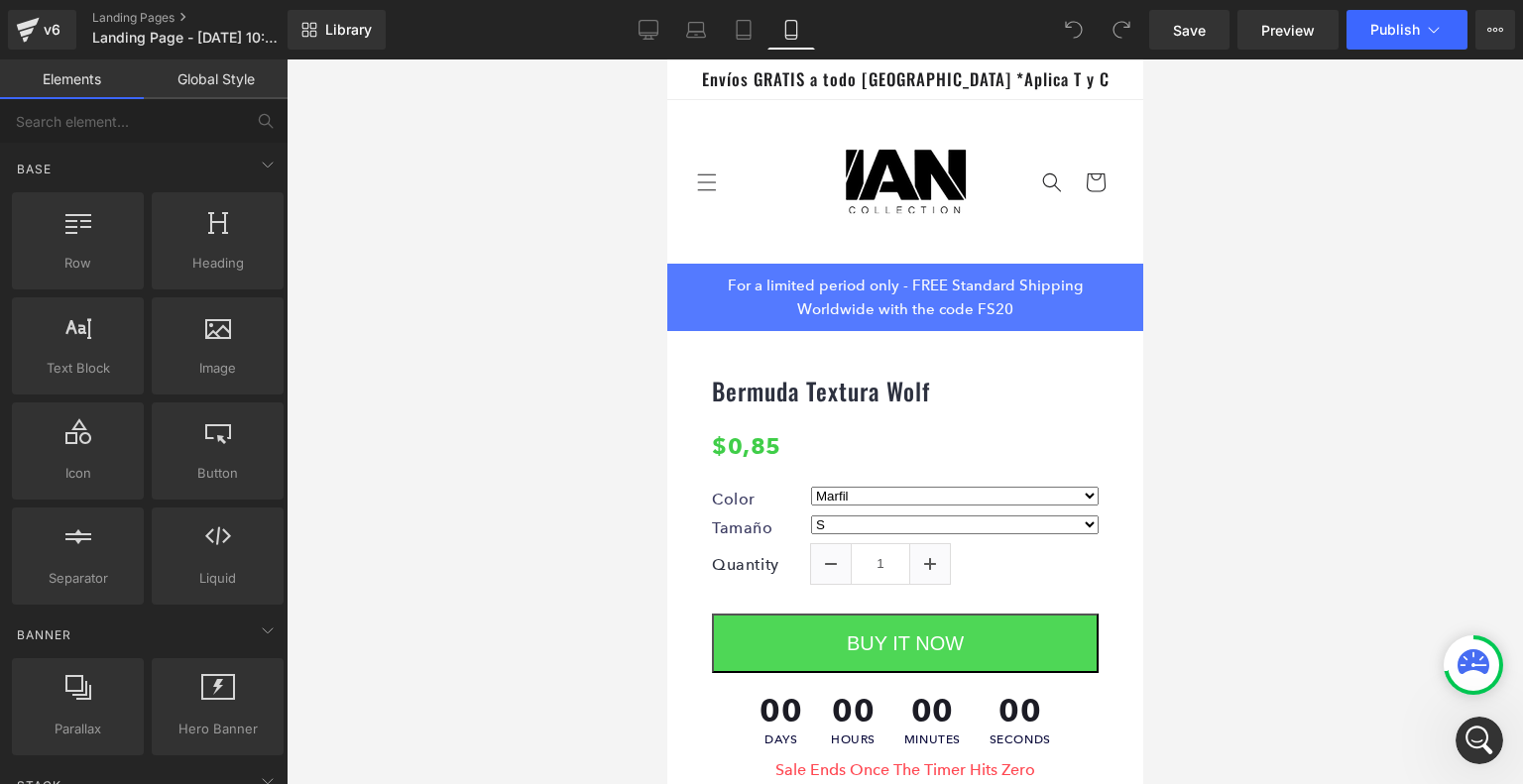click 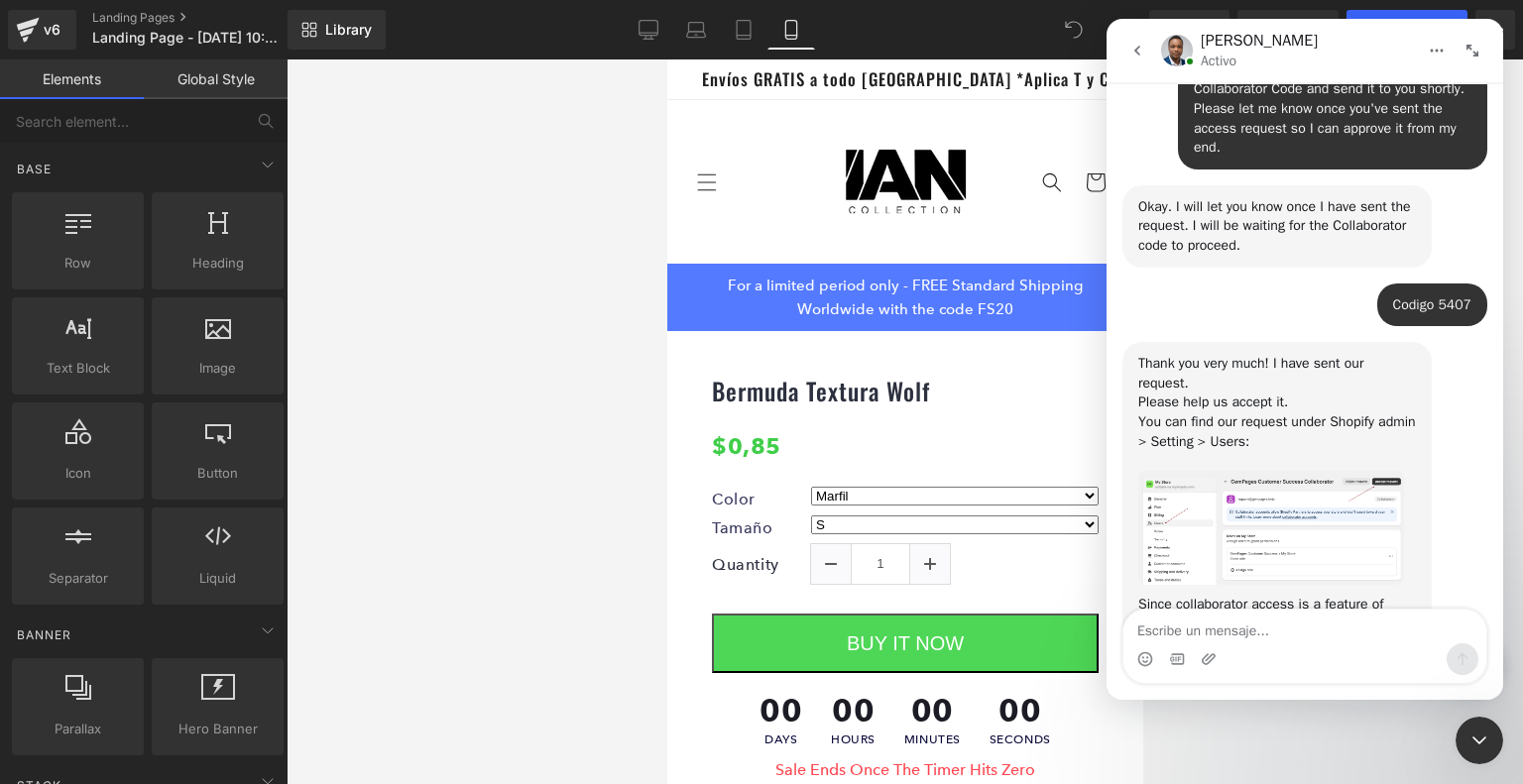 scroll, scrollTop: 1573, scrollLeft: 0, axis: vertical 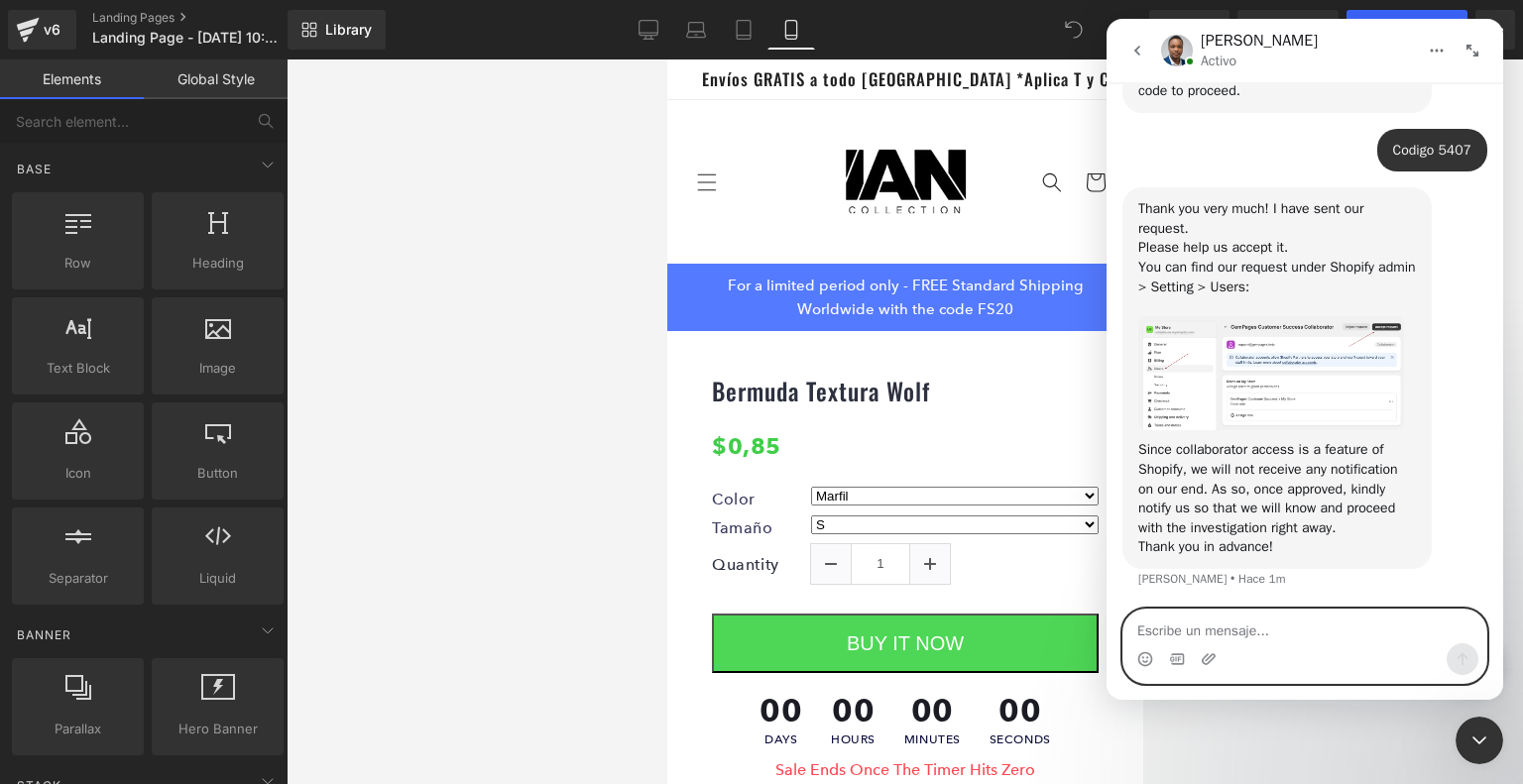 paste on "Aprobado!" 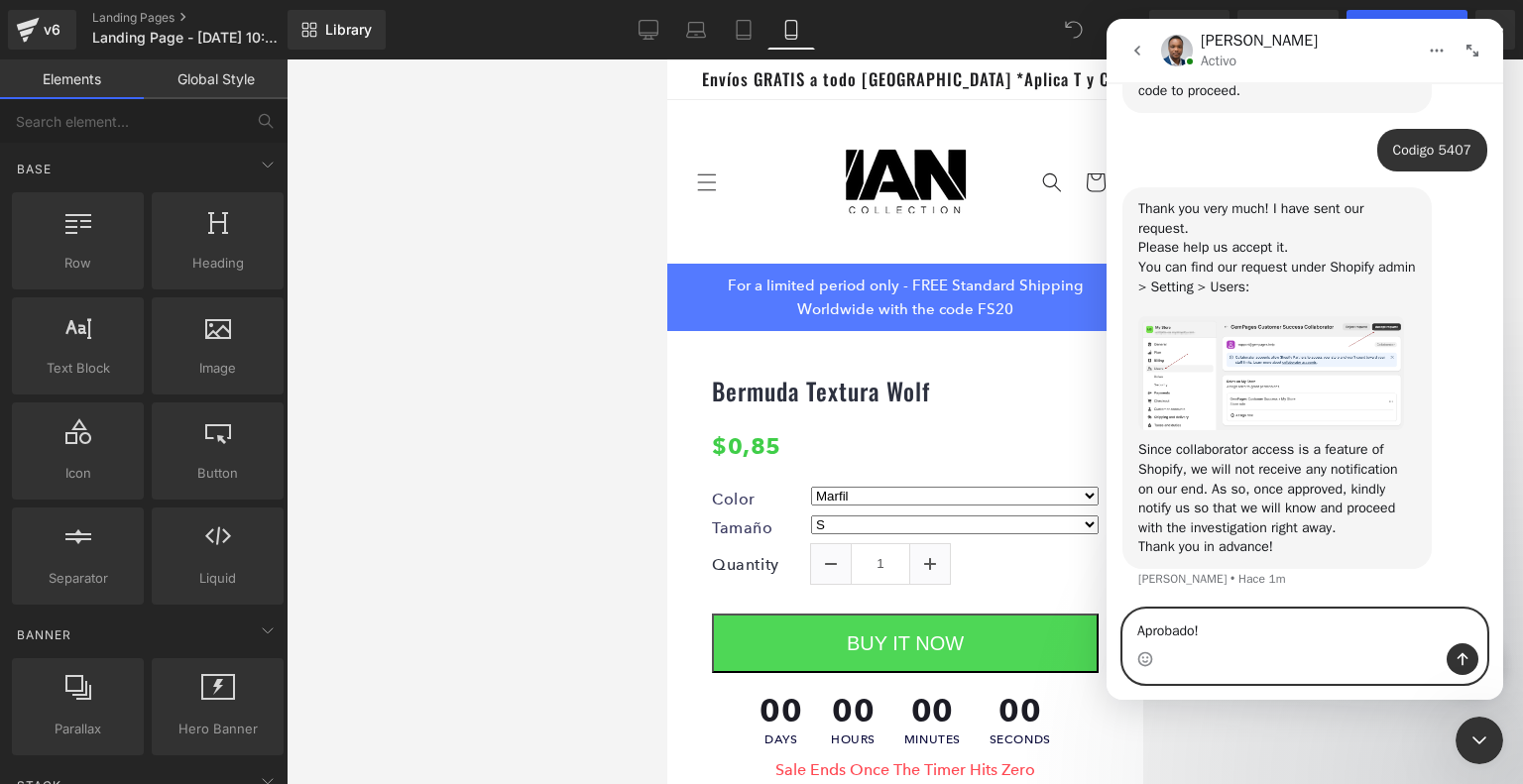 type 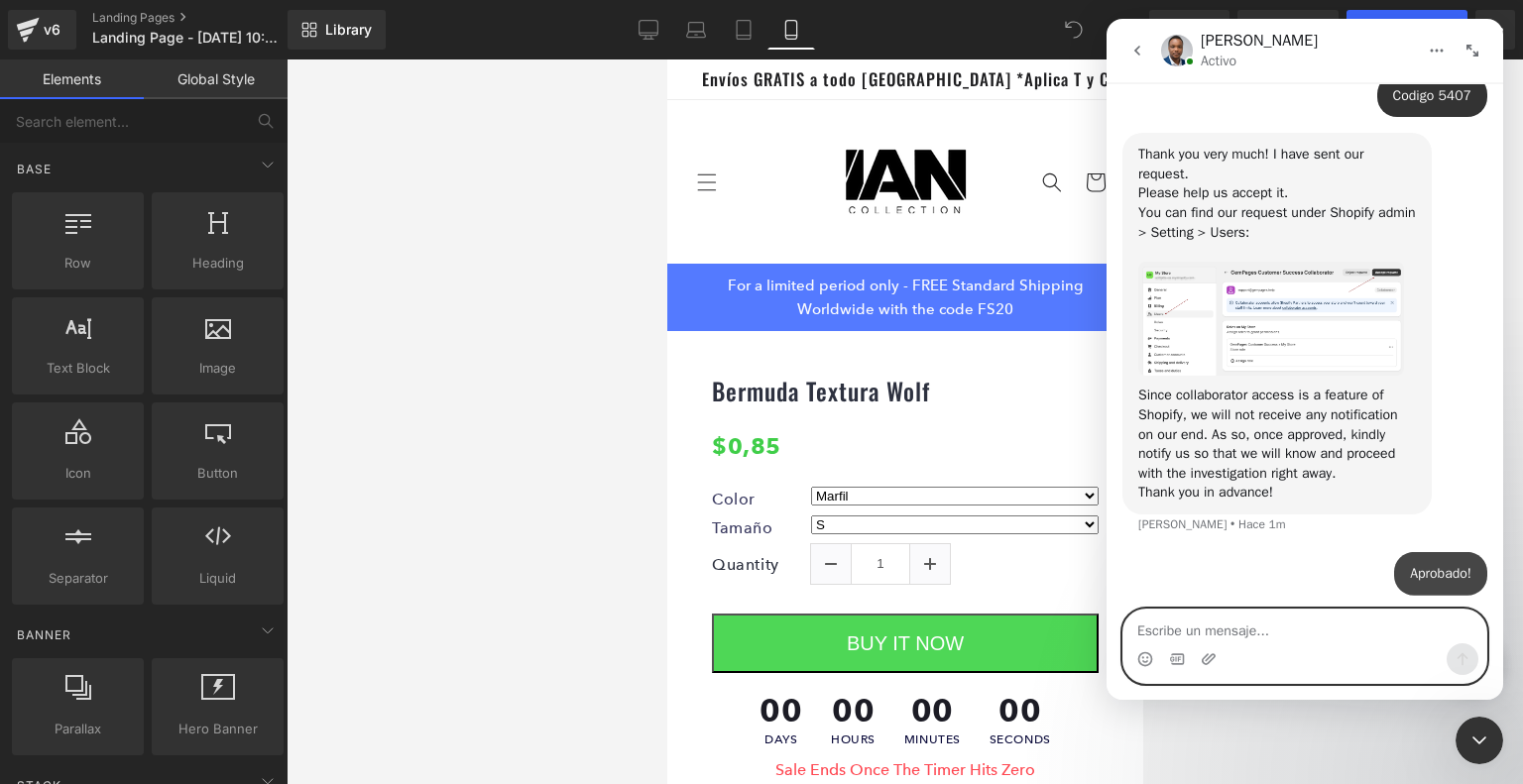 scroll, scrollTop: 1631, scrollLeft: 0, axis: vertical 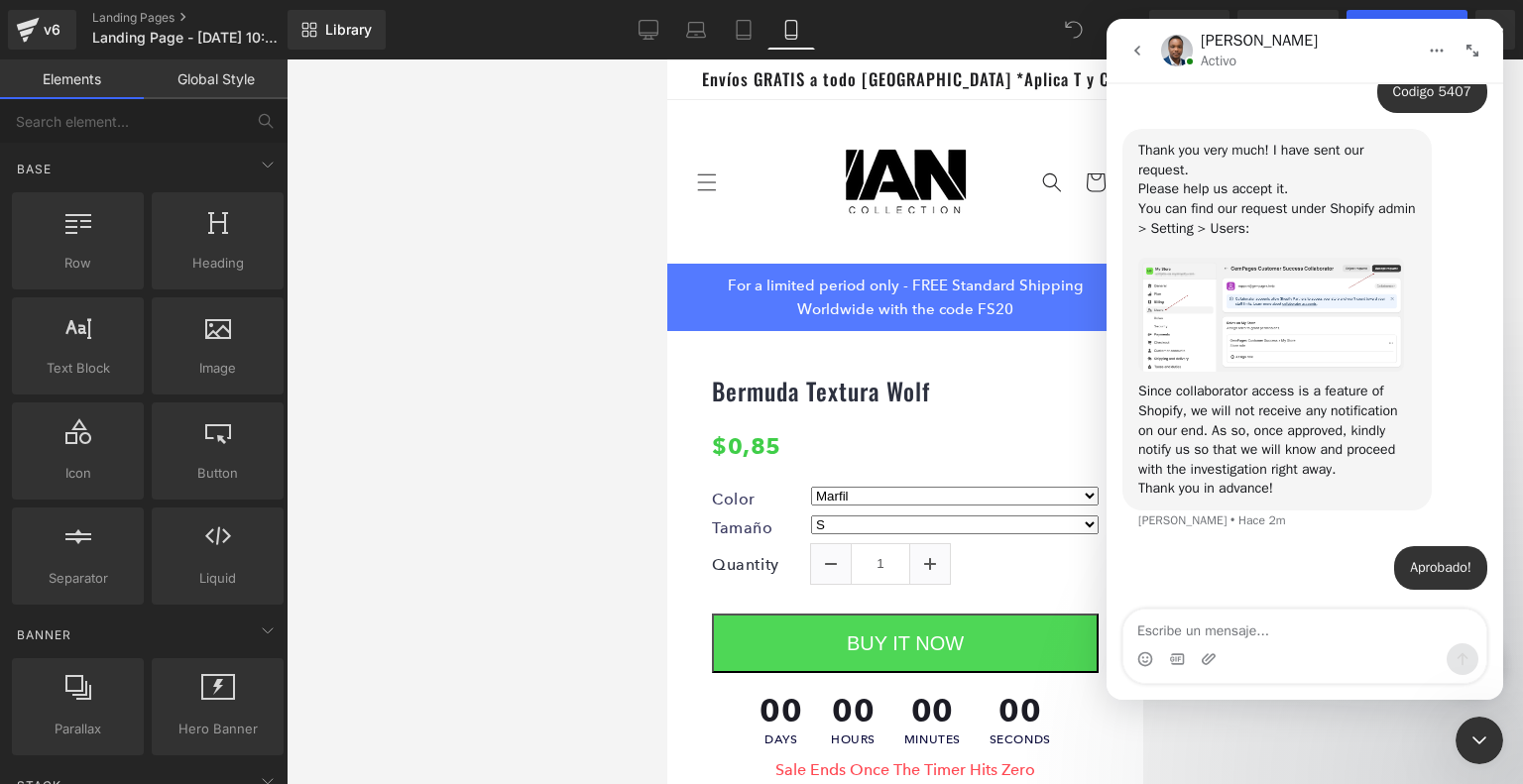 click at bounding box center (762, 362) 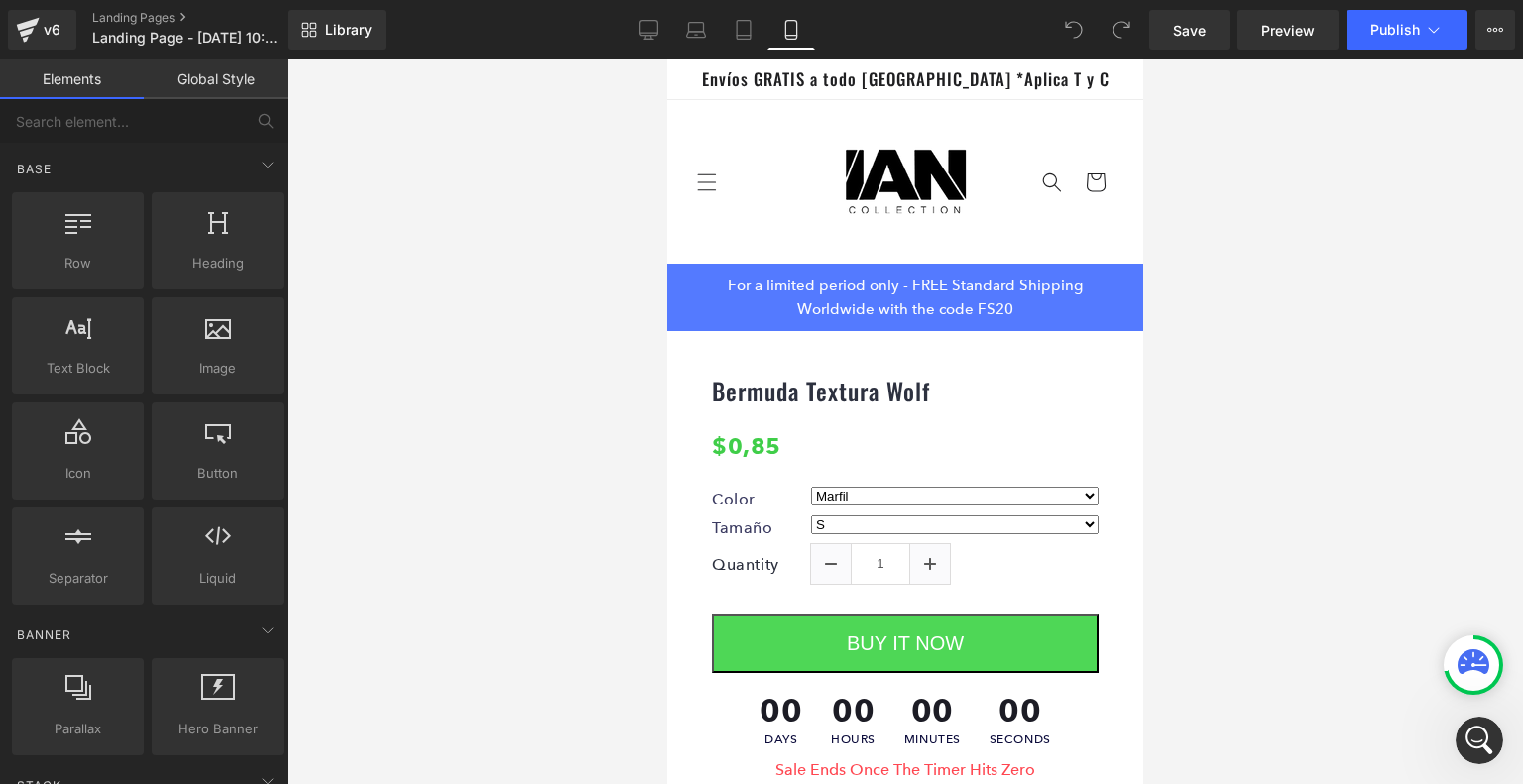 scroll, scrollTop: 1708, scrollLeft: 0, axis: vertical 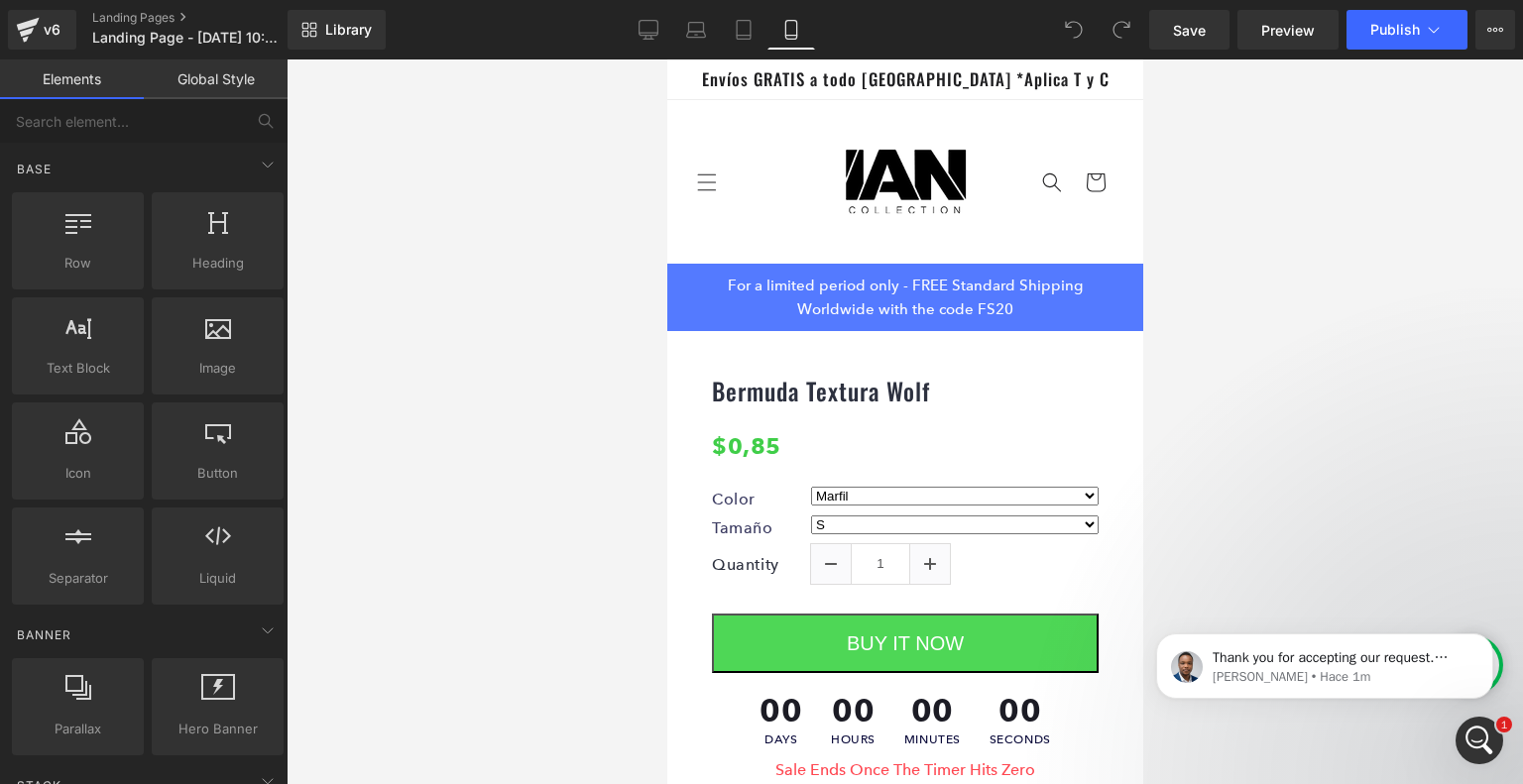 click 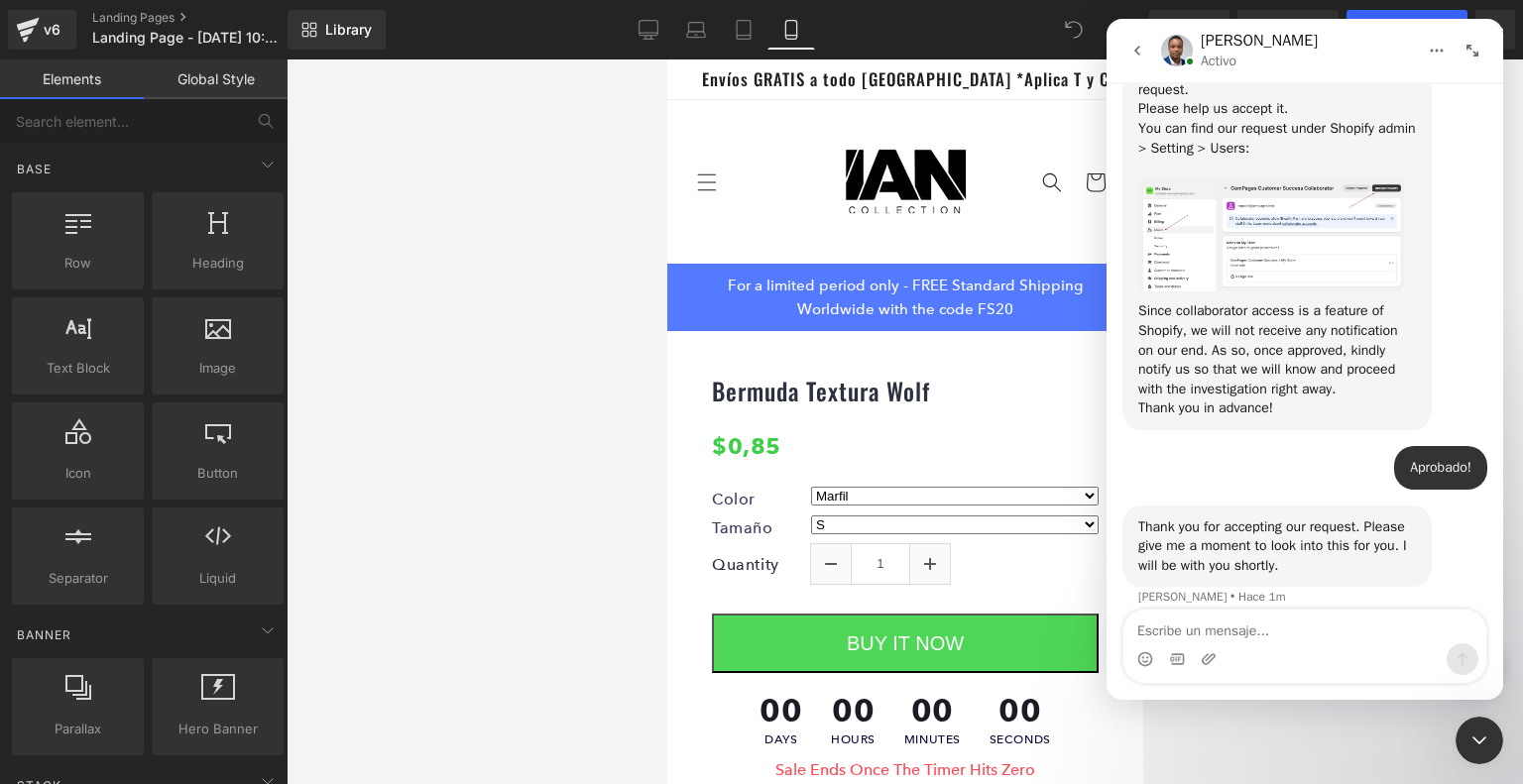 scroll, scrollTop: 1730, scrollLeft: 0, axis: vertical 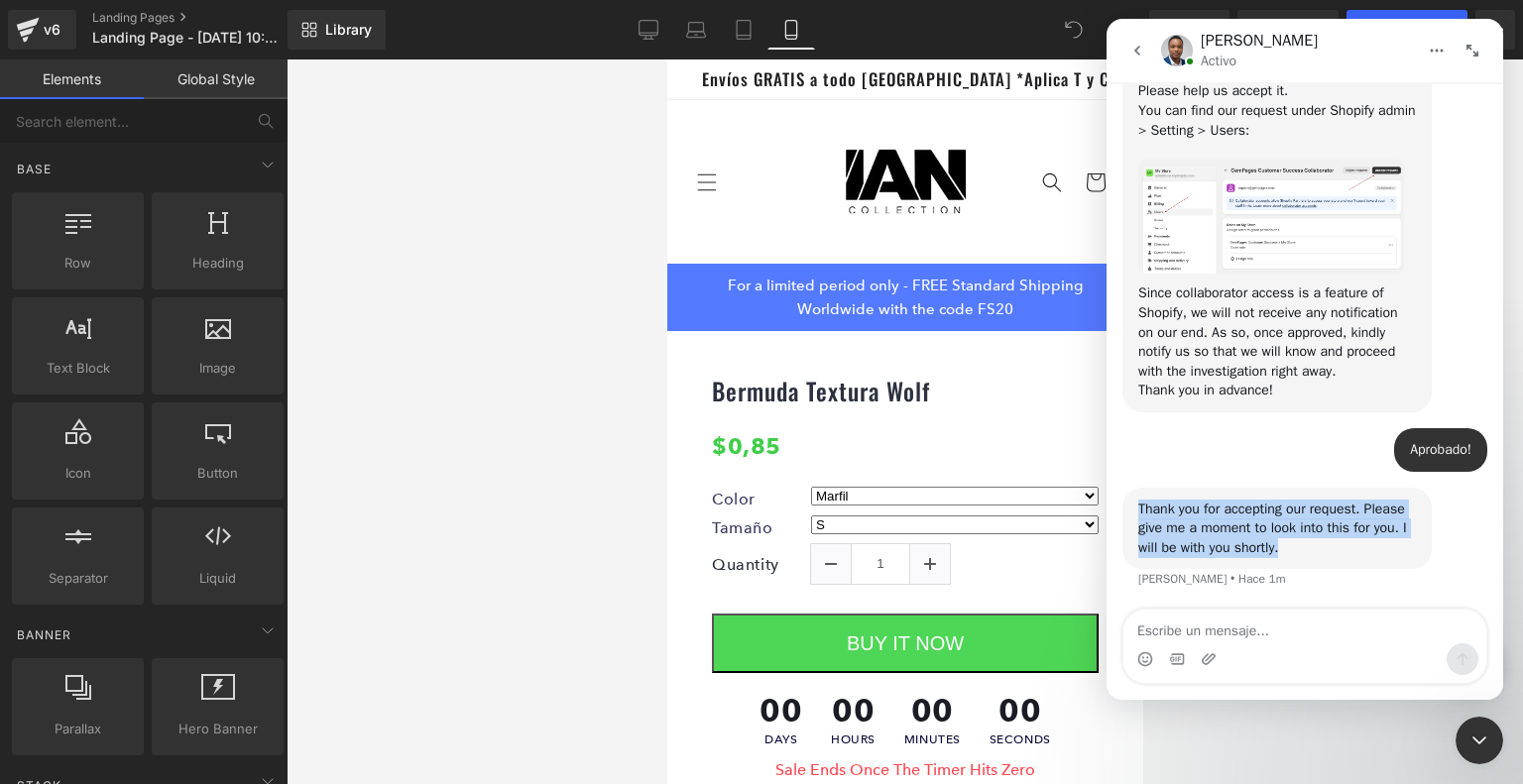 drag, startPoint x: 1285, startPoint y: 557, endPoint x: 1130, endPoint y: 506, distance: 163.17475 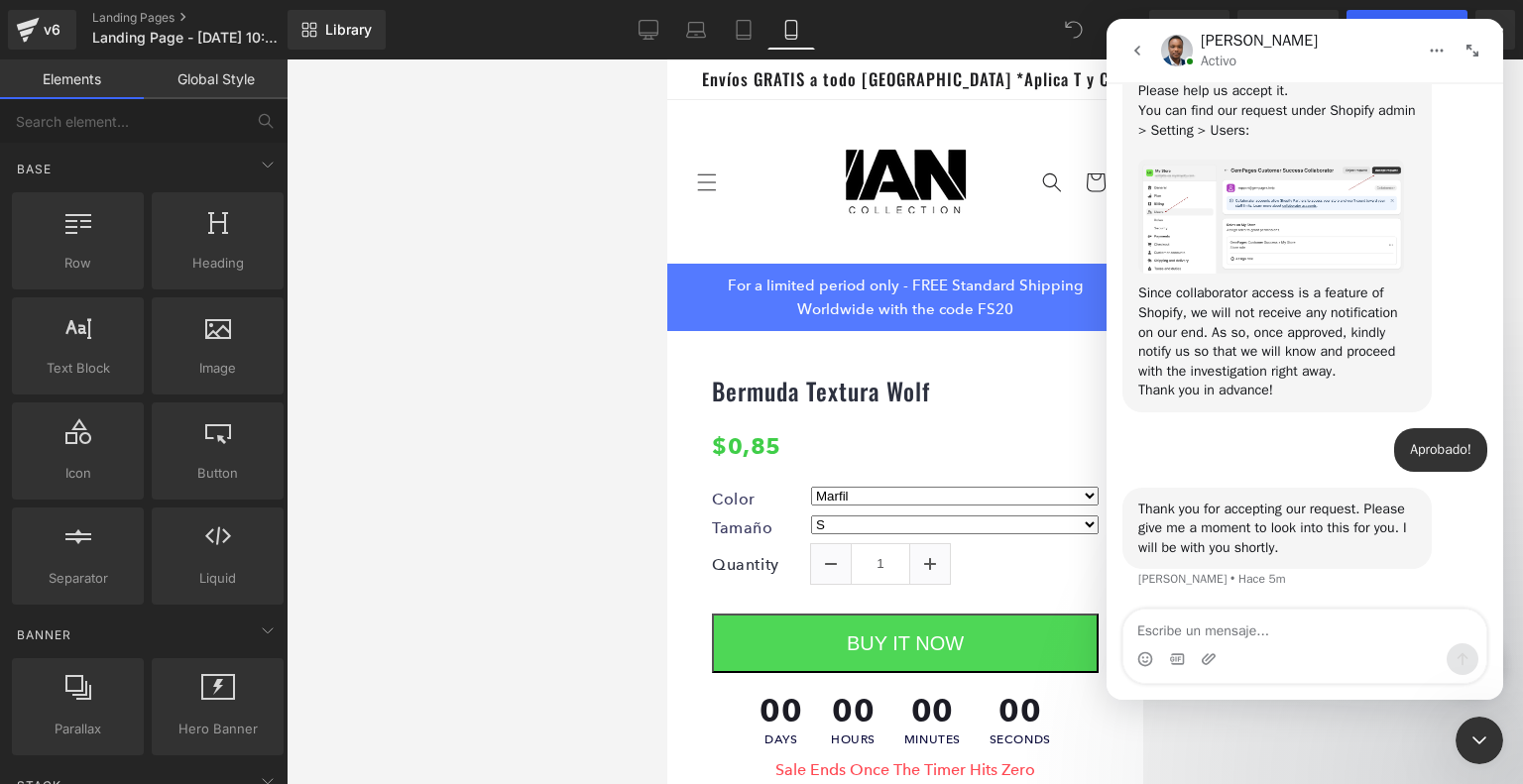 click on "Aprobado! Ian    •   Hace 8m" at bounding box center (1305, 458) 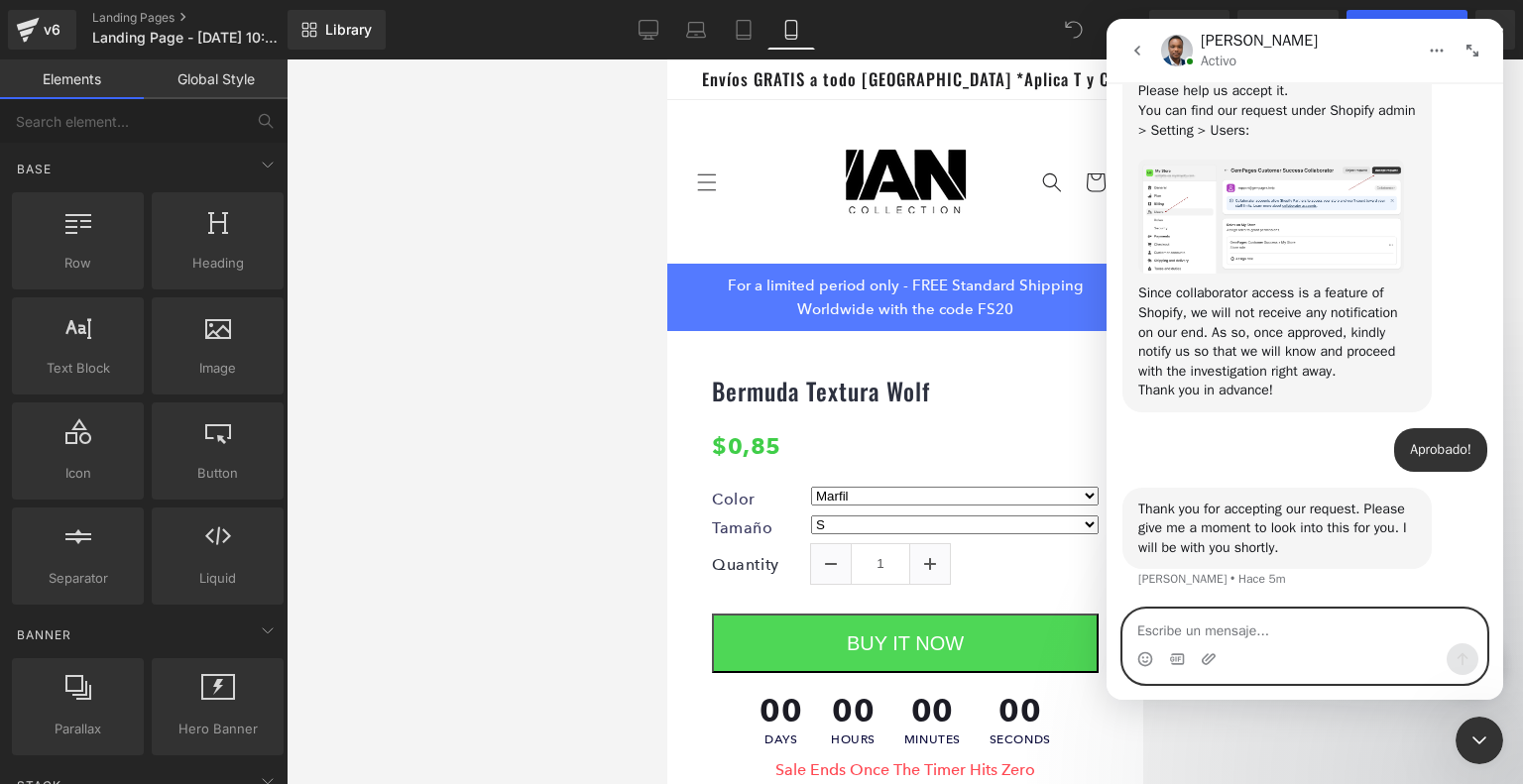 paste on "Claro, no hay problema. Estaré pendiente. Avísame si necesitas algo más de mi parte mientras tanto." 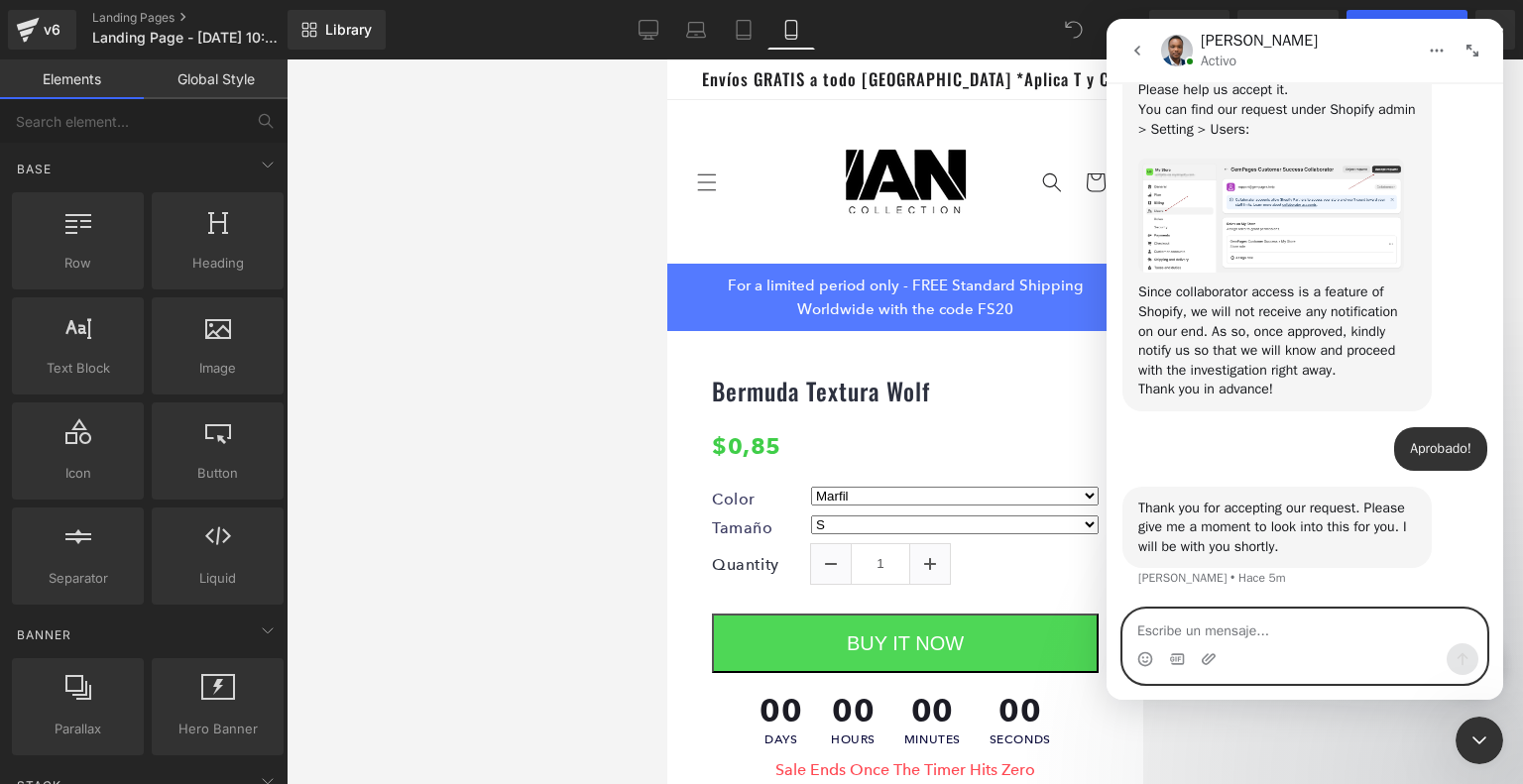 scroll, scrollTop: 1730, scrollLeft: 0, axis: vertical 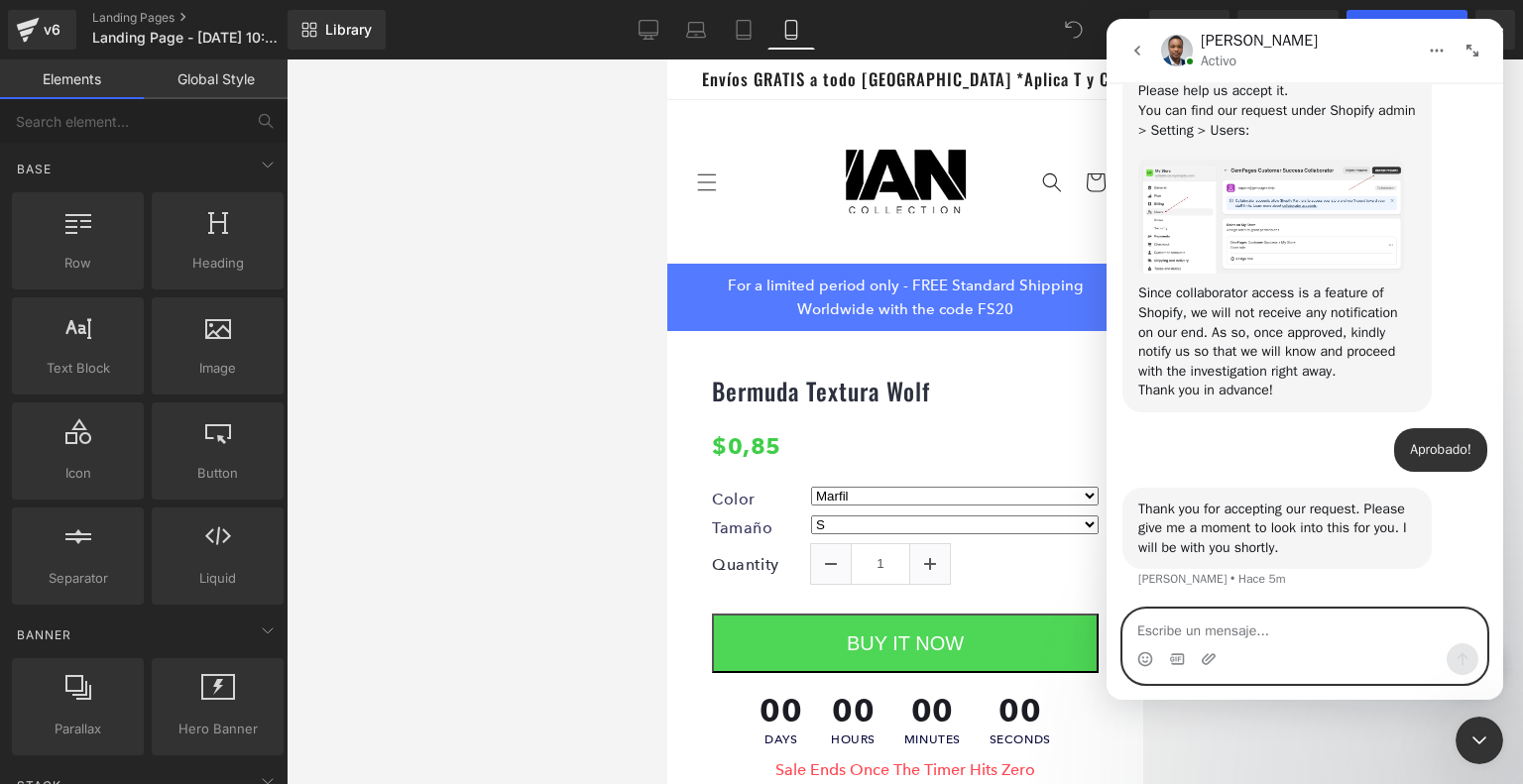 paste on "Sure, no problem! I’ll be here. Please let me know if you need anything else from my side in the meantime." 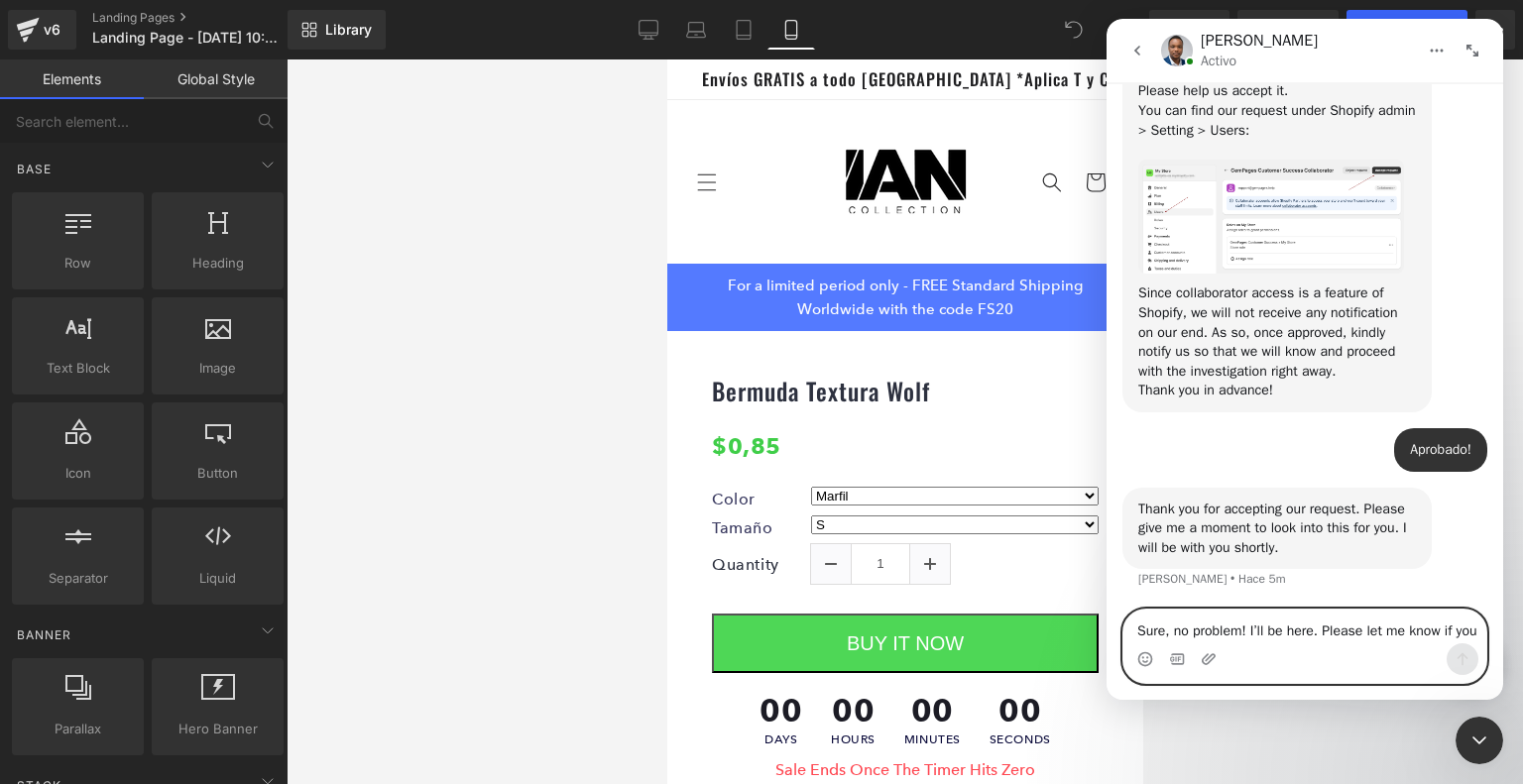 scroll, scrollTop: 17, scrollLeft: 0, axis: vertical 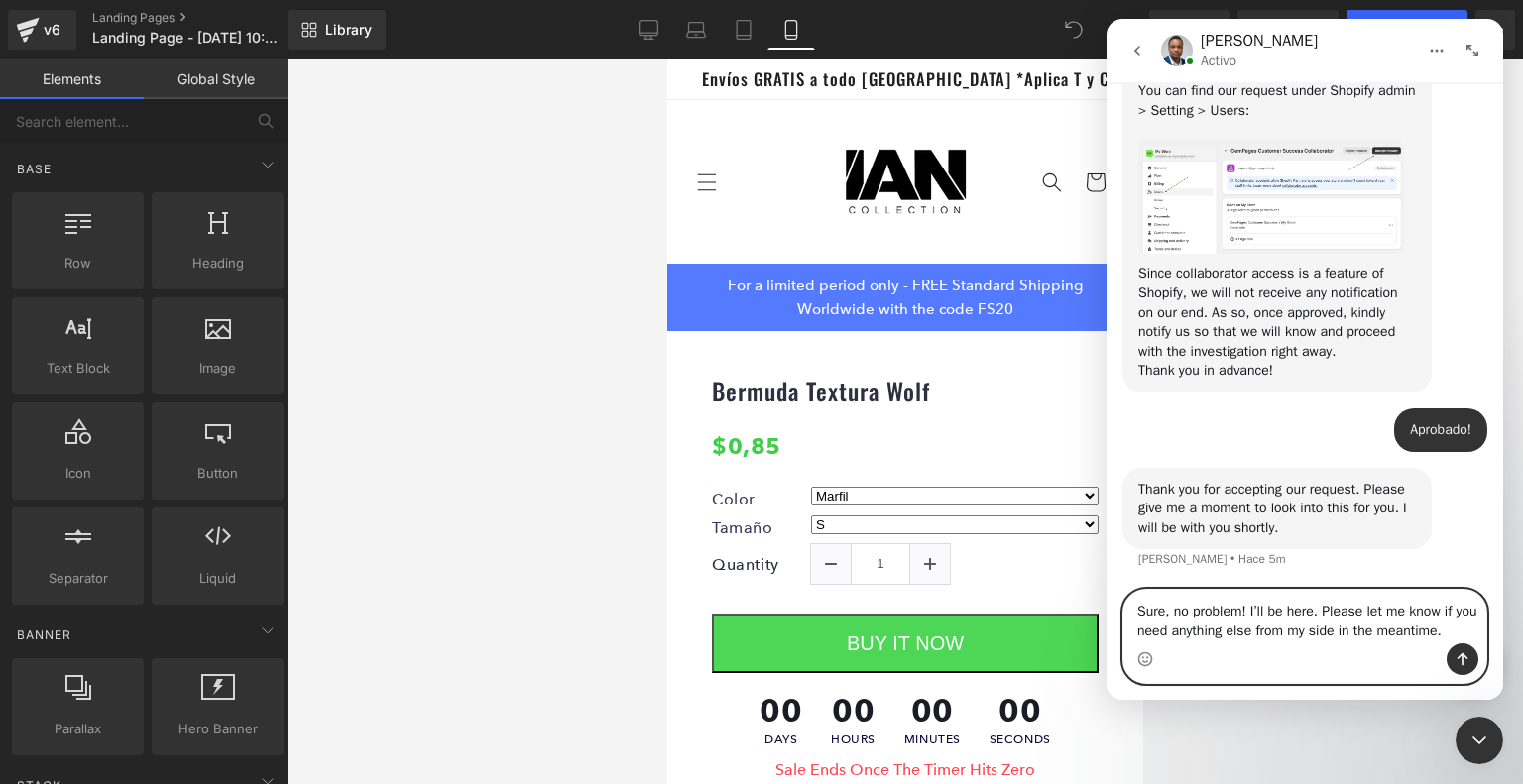 type 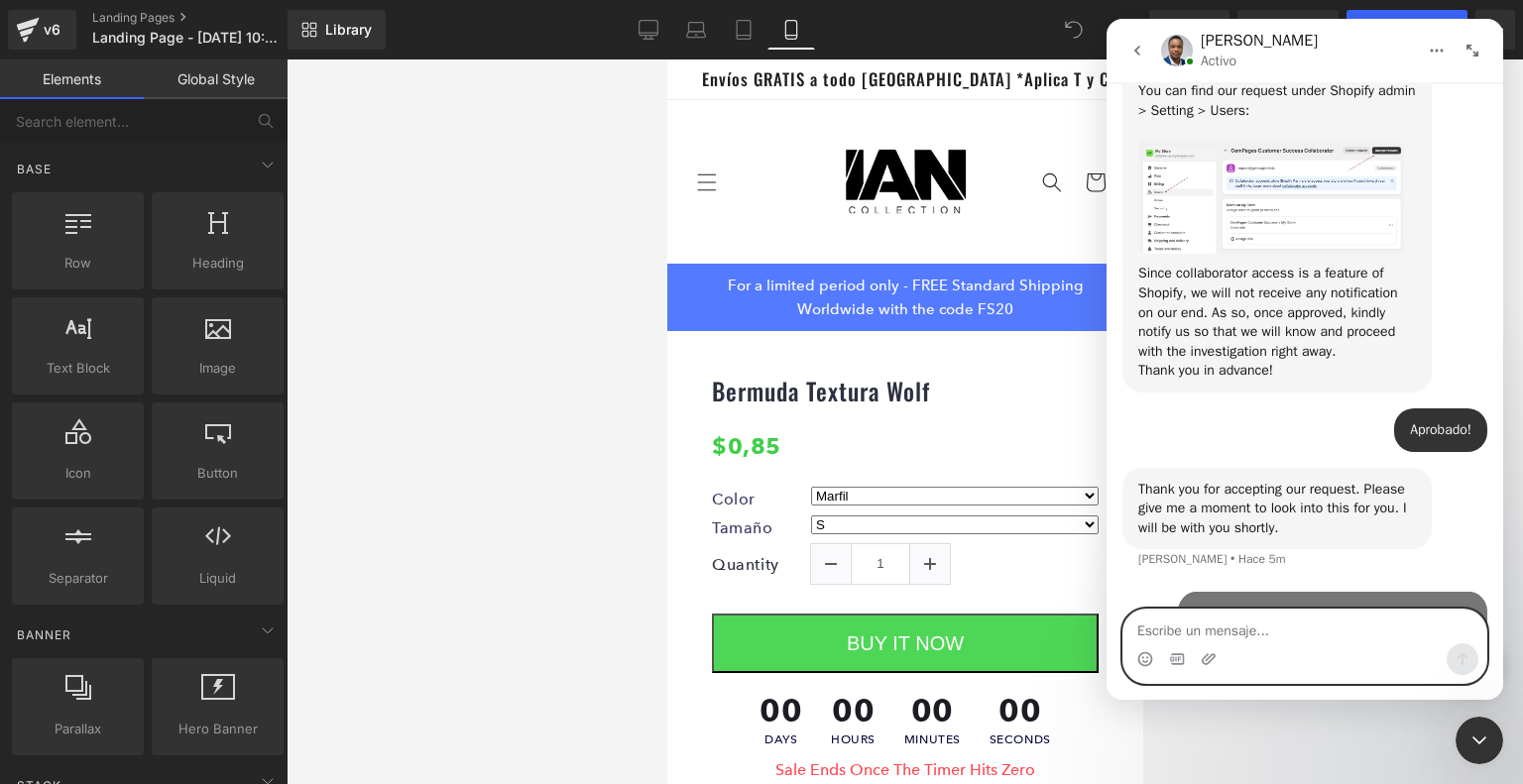 scroll, scrollTop: 0, scrollLeft: 0, axis: both 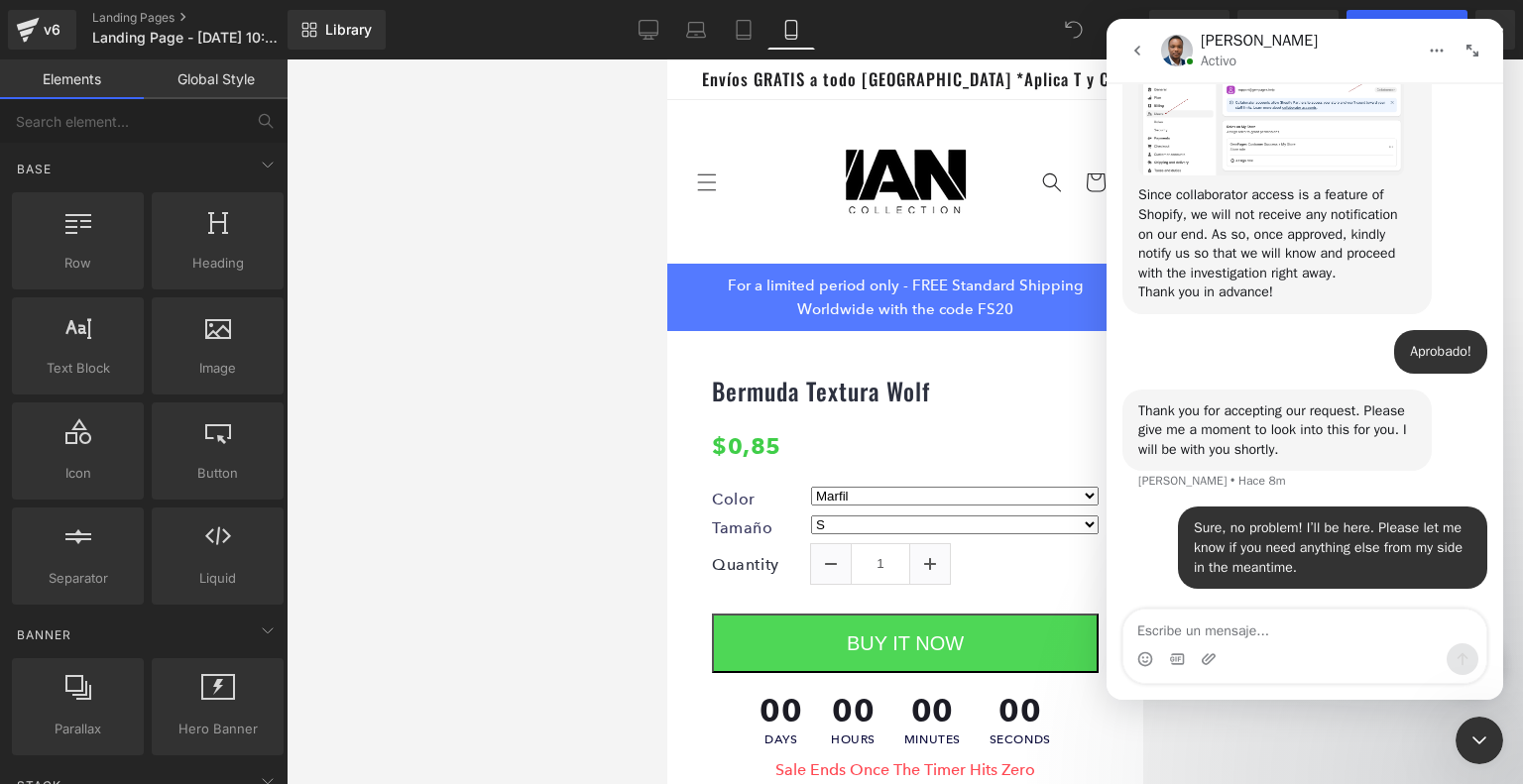 click at bounding box center (762, 362) 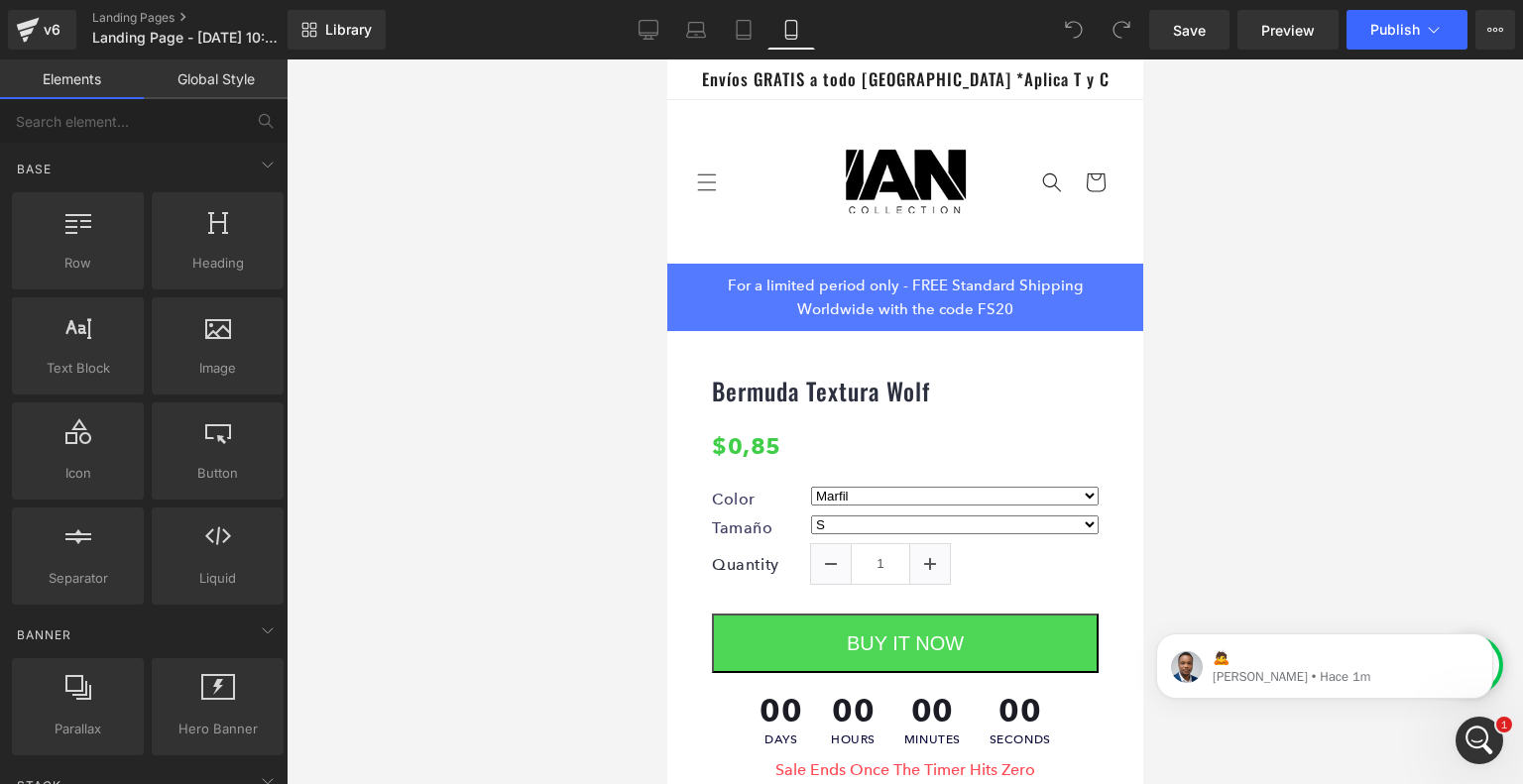 scroll, scrollTop: 0, scrollLeft: 0, axis: both 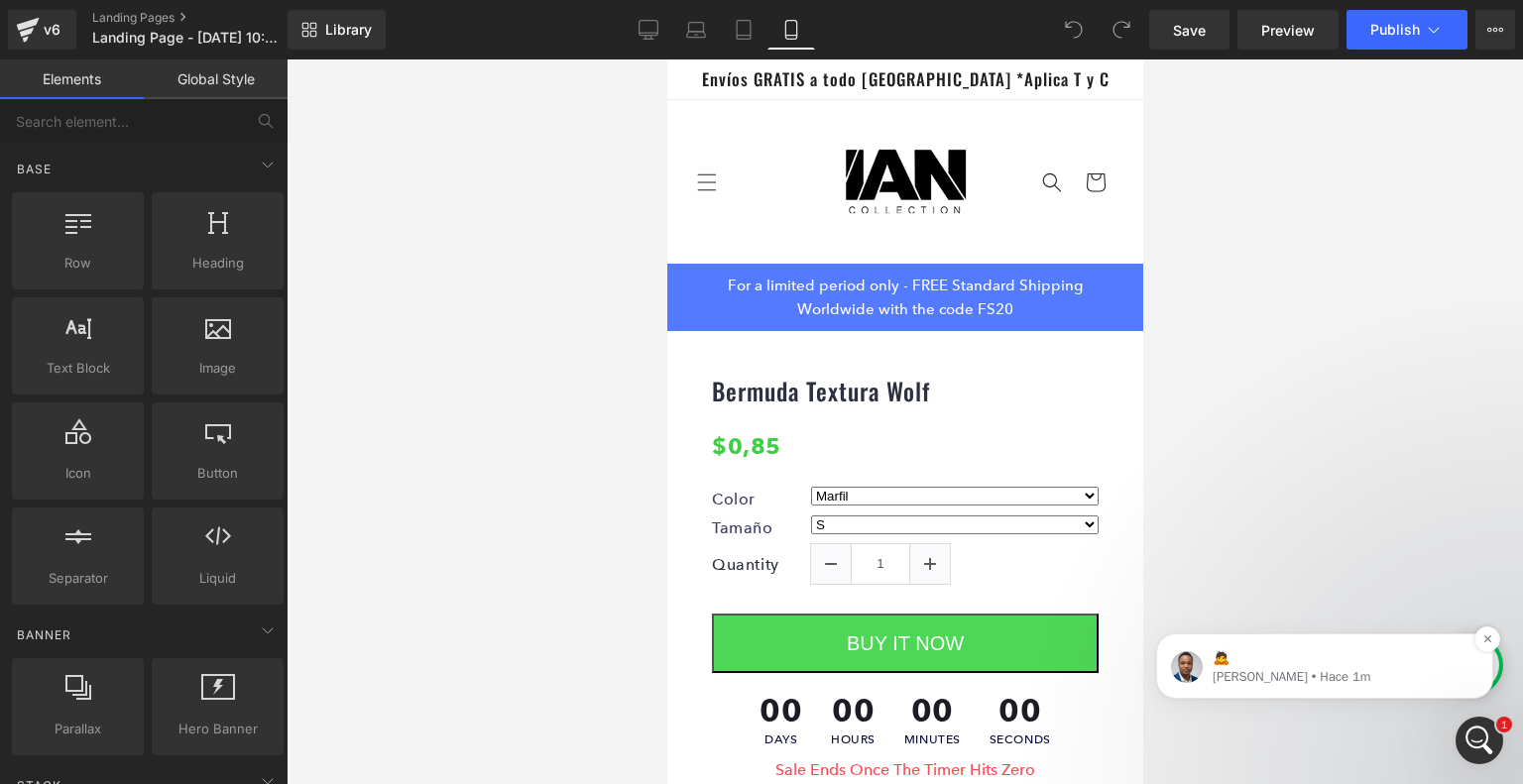 click on "🙇" at bounding box center (1341, 658) 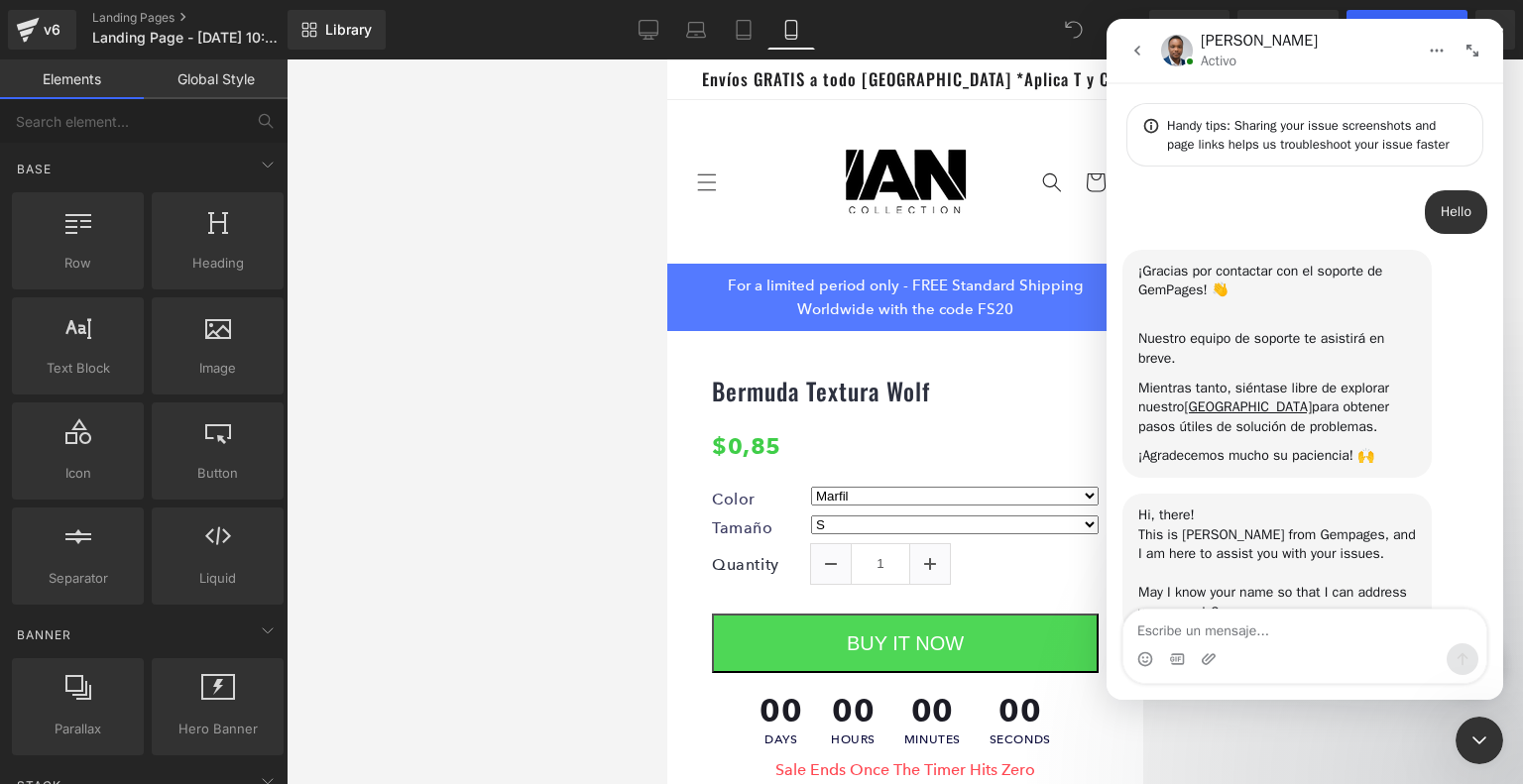 scroll, scrollTop: 2, scrollLeft: 0, axis: vertical 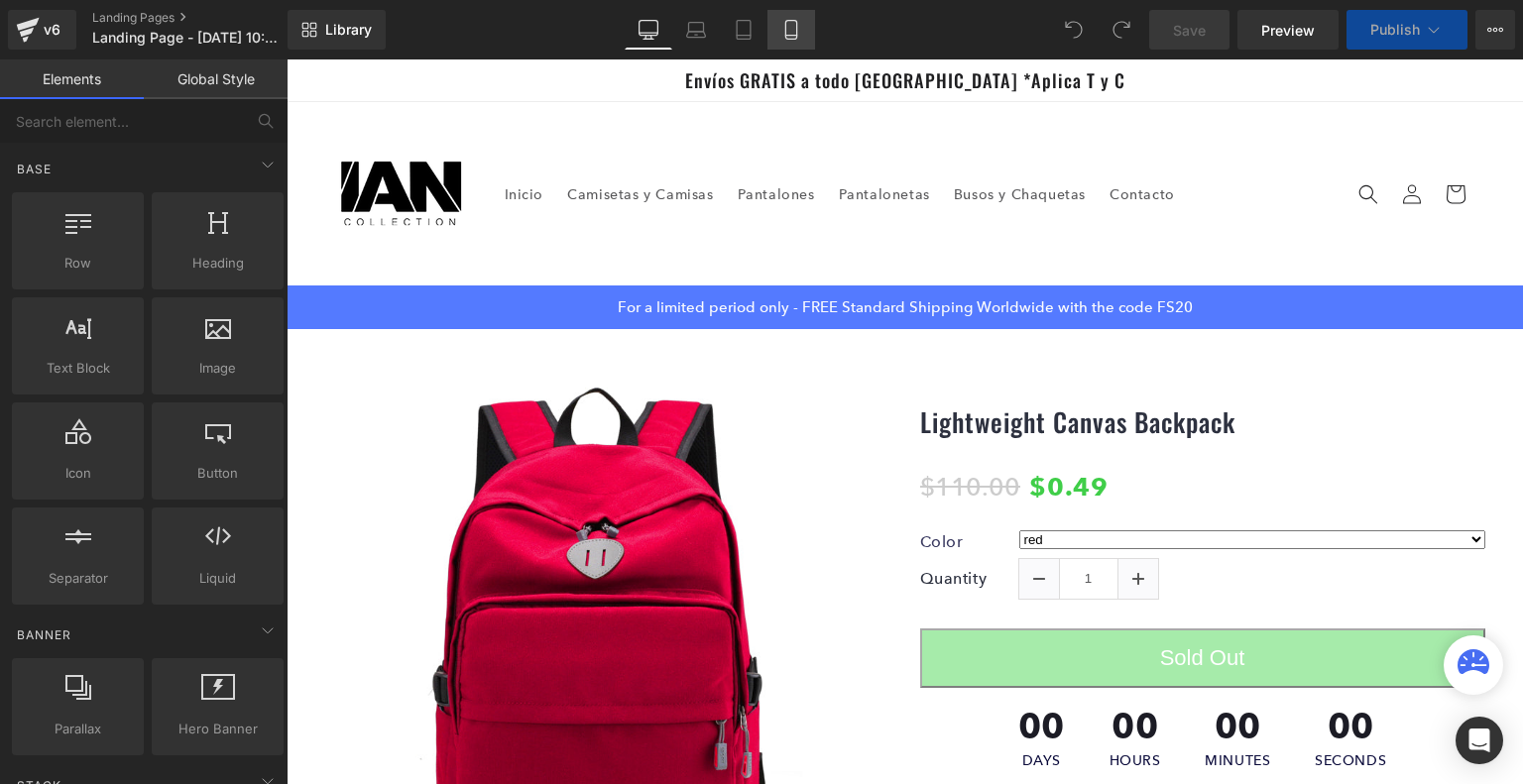 click on "Mobile" at bounding box center [791, 30] 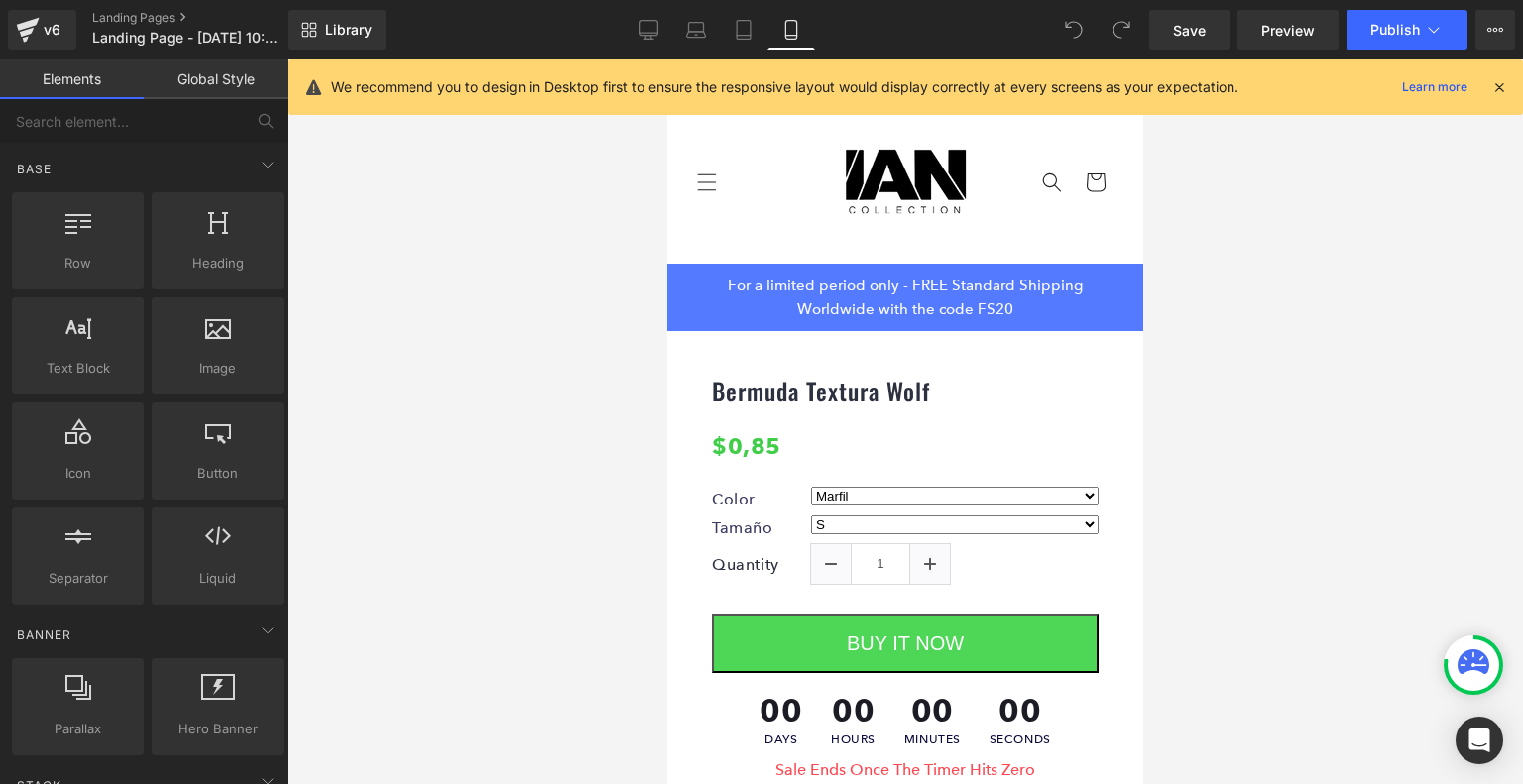 click at bounding box center [1499, 87] 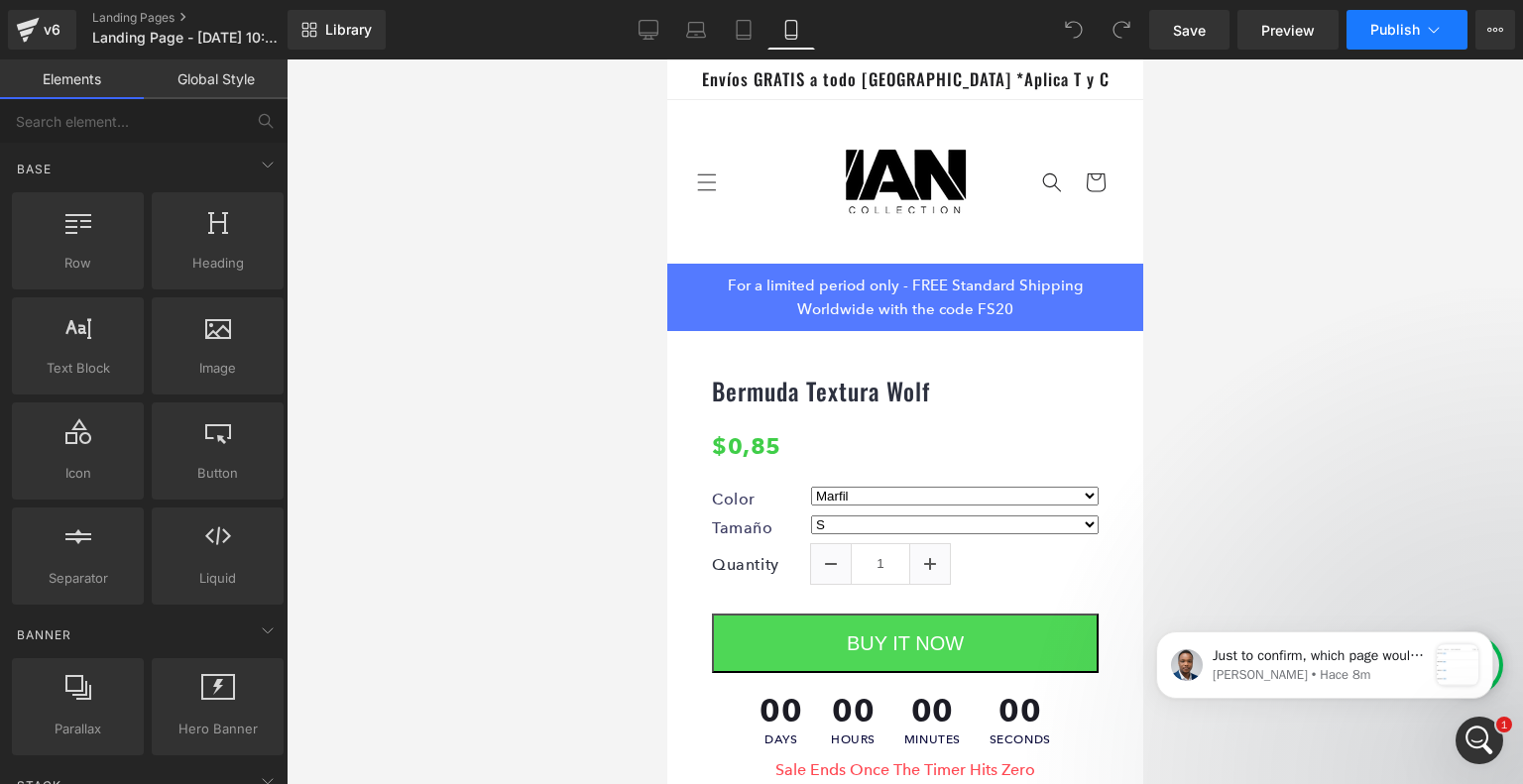 scroll, scrollTop: 0, scrollLeft: 0, axis: both 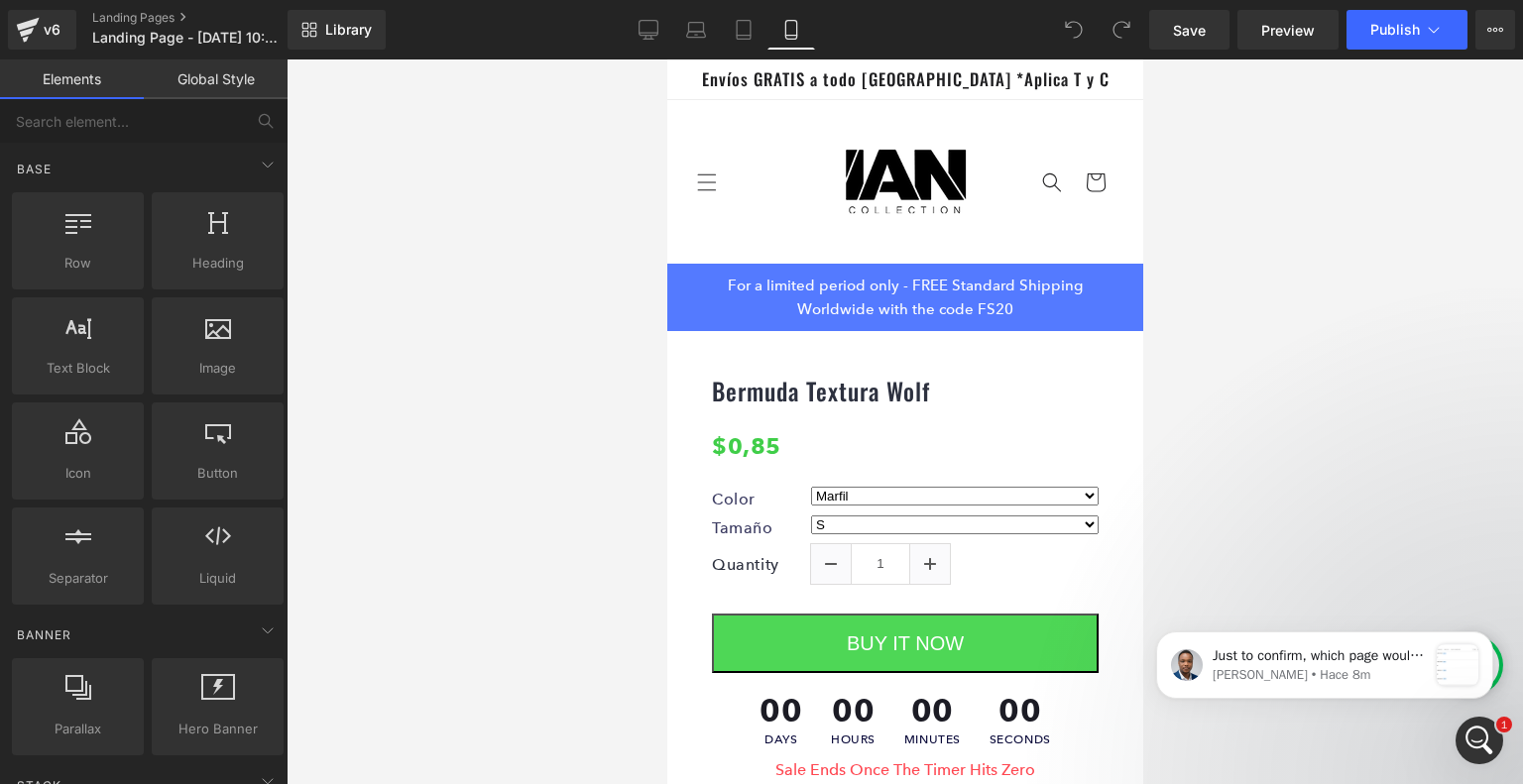 click 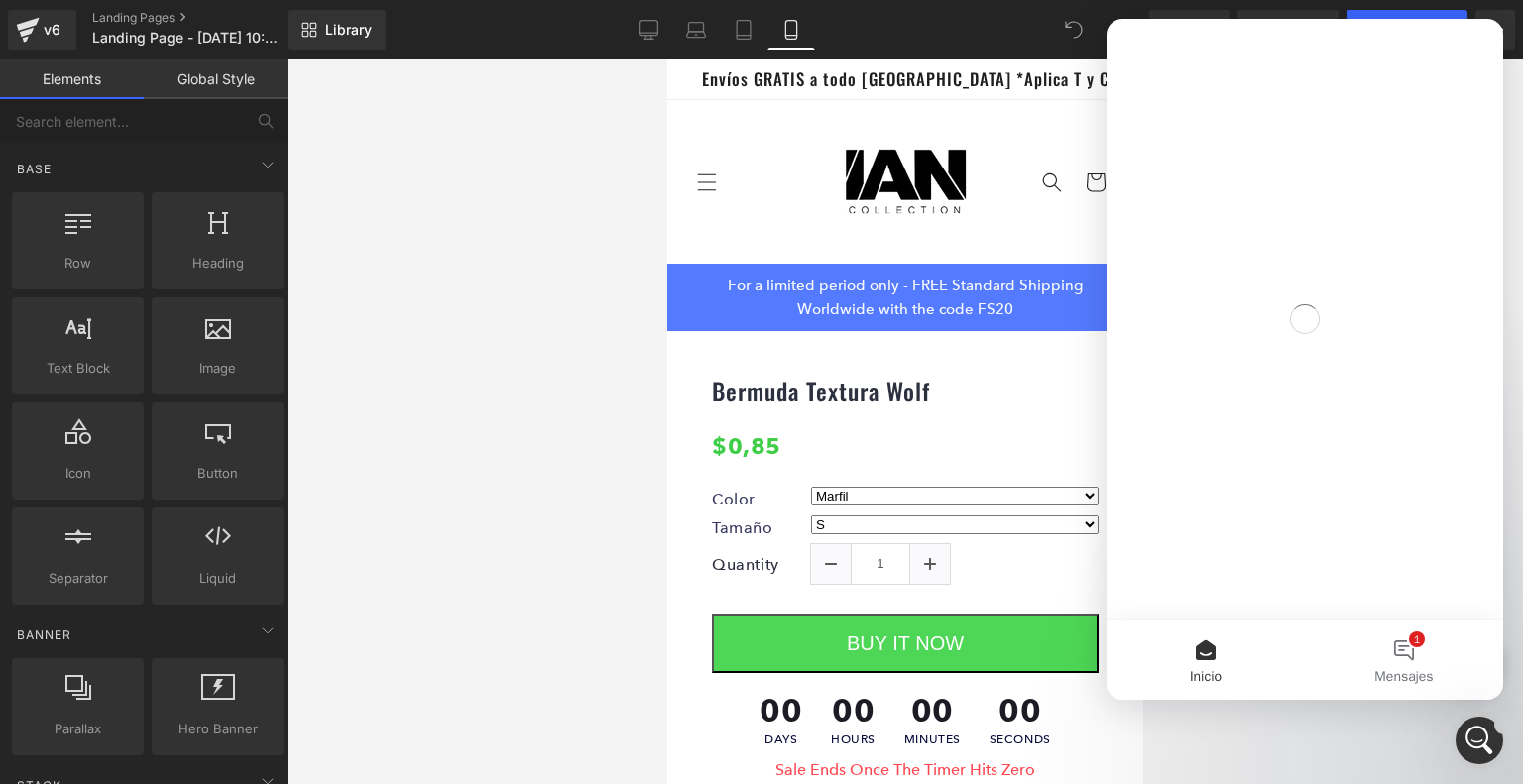 scroll, scrollTop: 0, scrollLeft: 0, axis: both 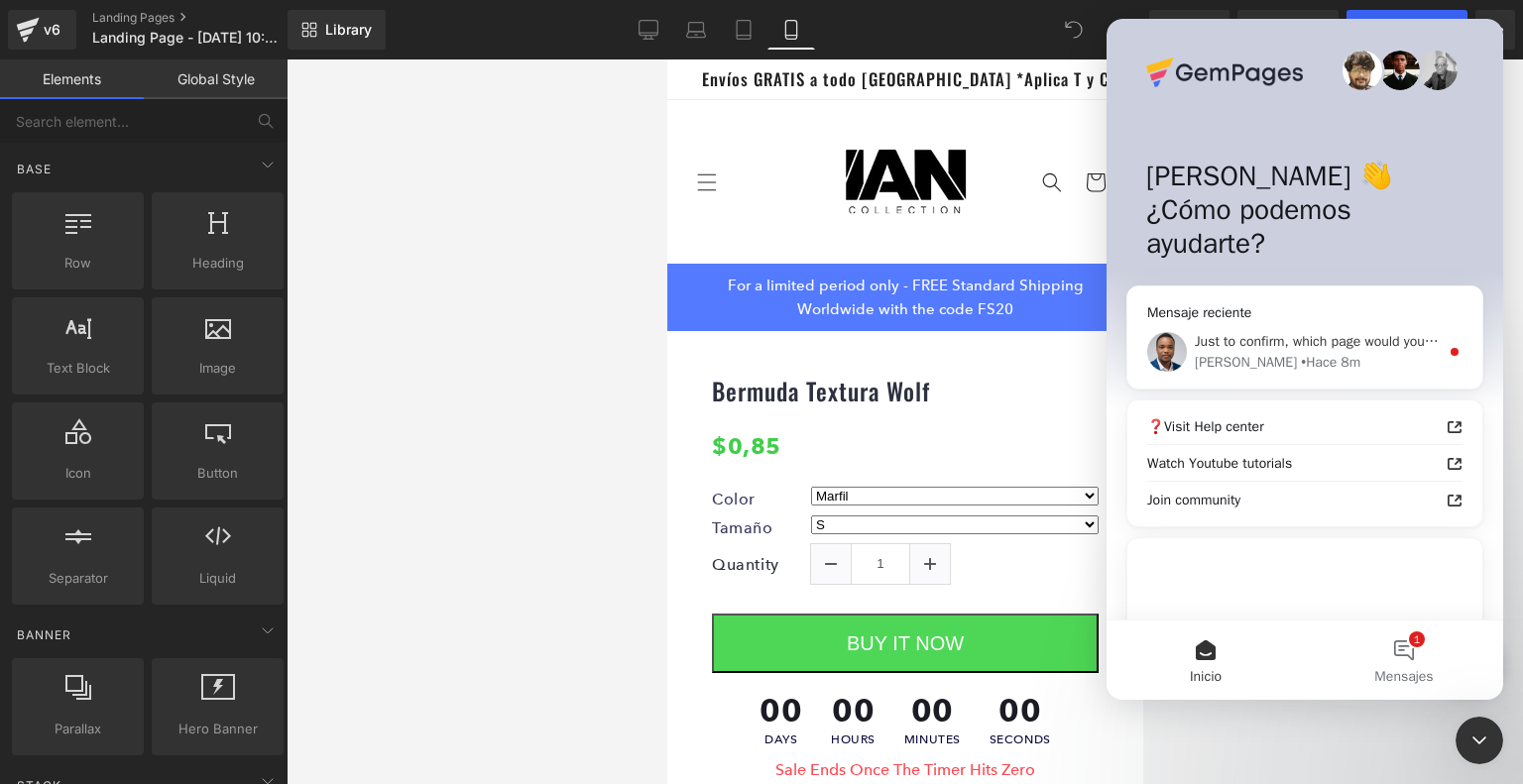 click on "Just to confirm, which page would you like to remove the header and footer from?" at bounding box center (1442, 341) 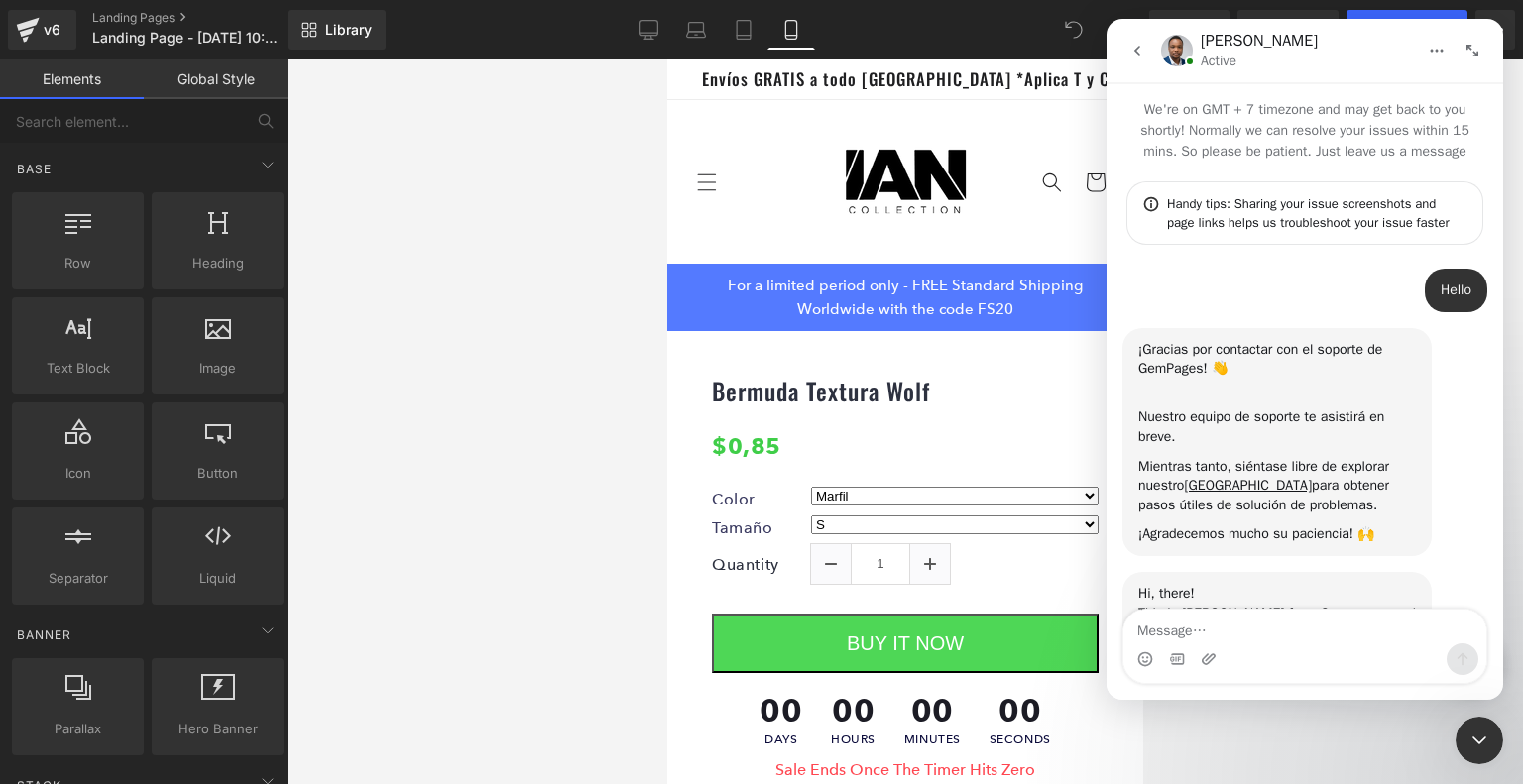 scroll, scrollTop: 2, scrollLeft: 0, axis: vertical 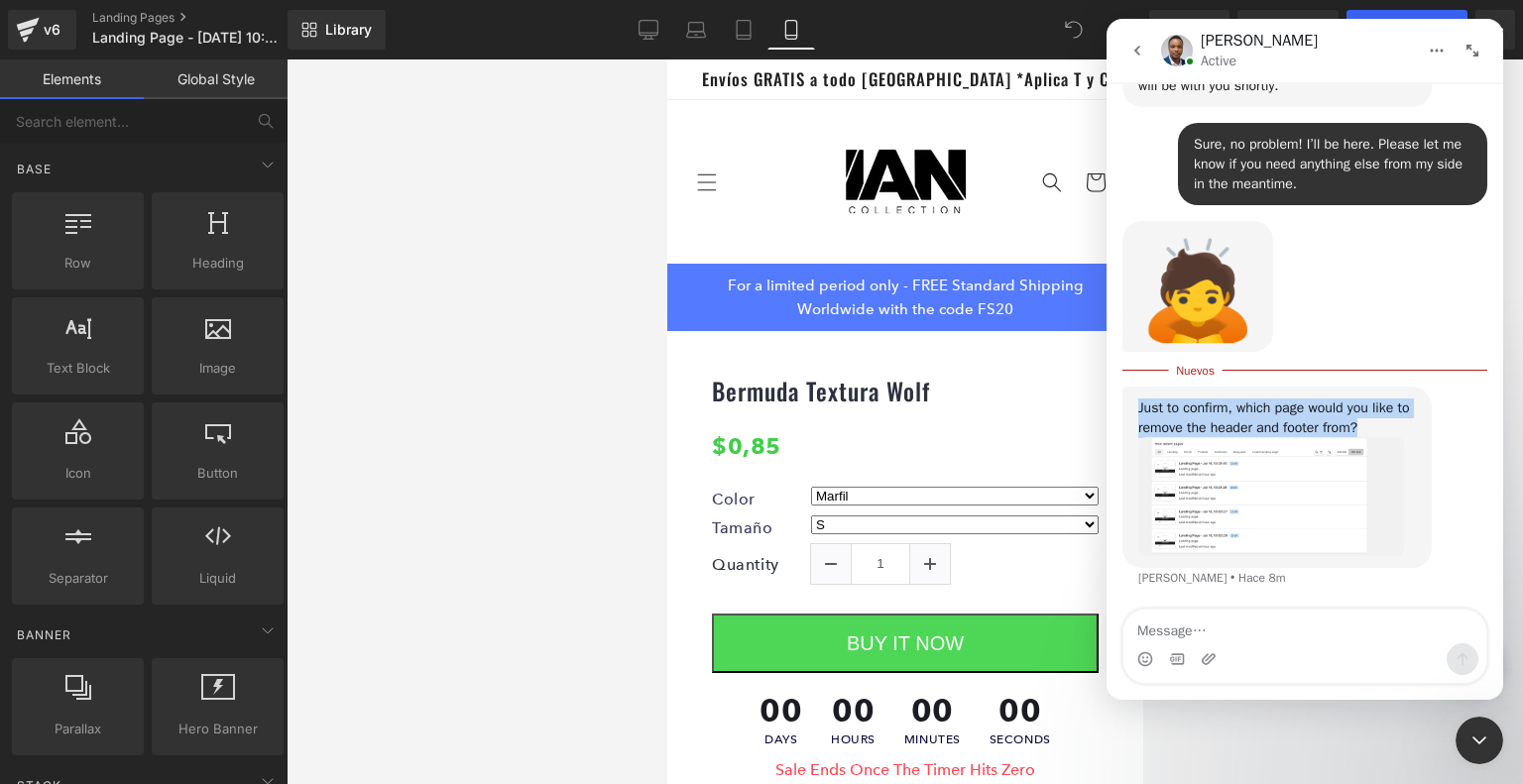 click on "Just to confirm, which page would you like to remove the header and footer from?" at bounding box center (1277, 417) 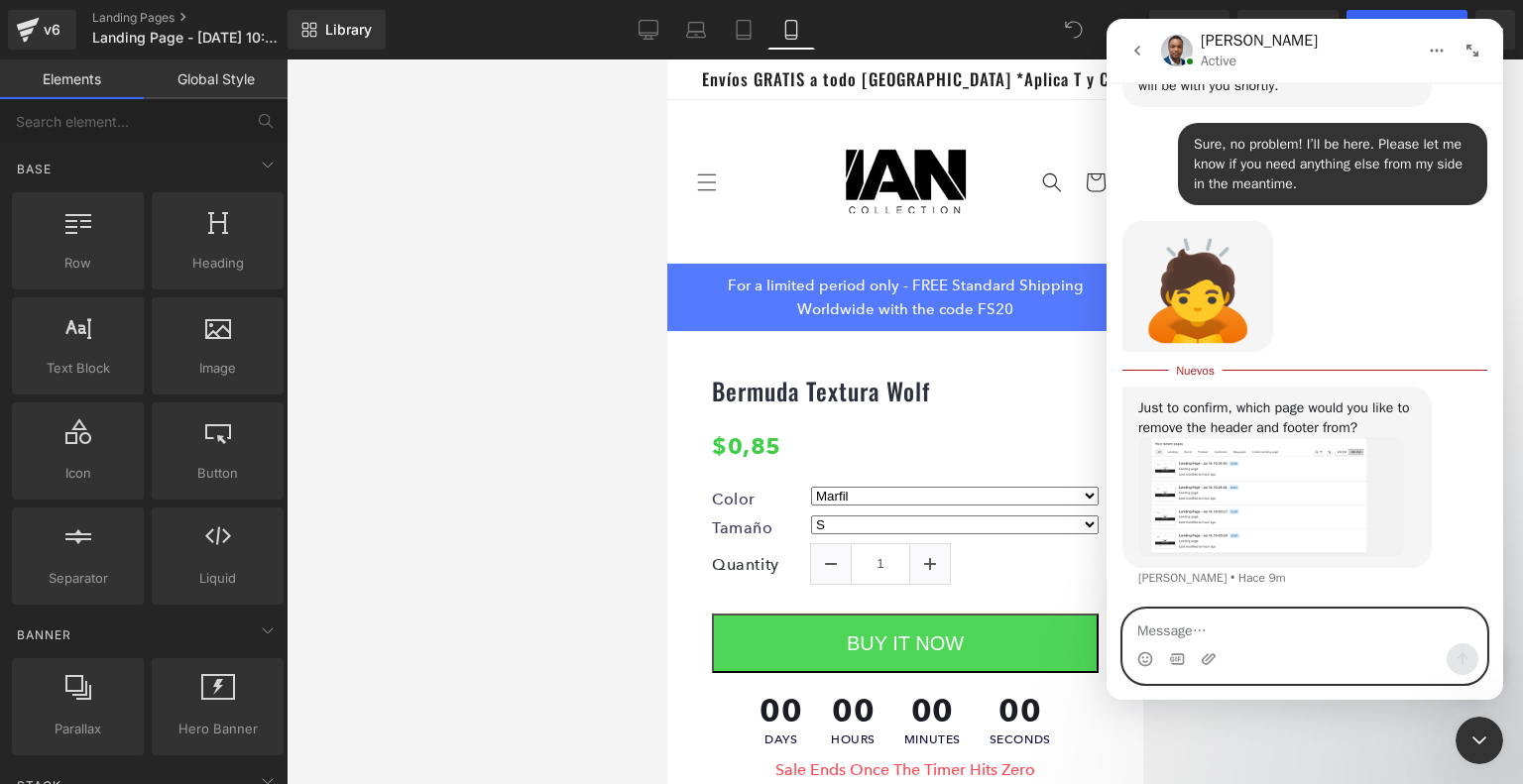 click at bounding box center [1305, 626] 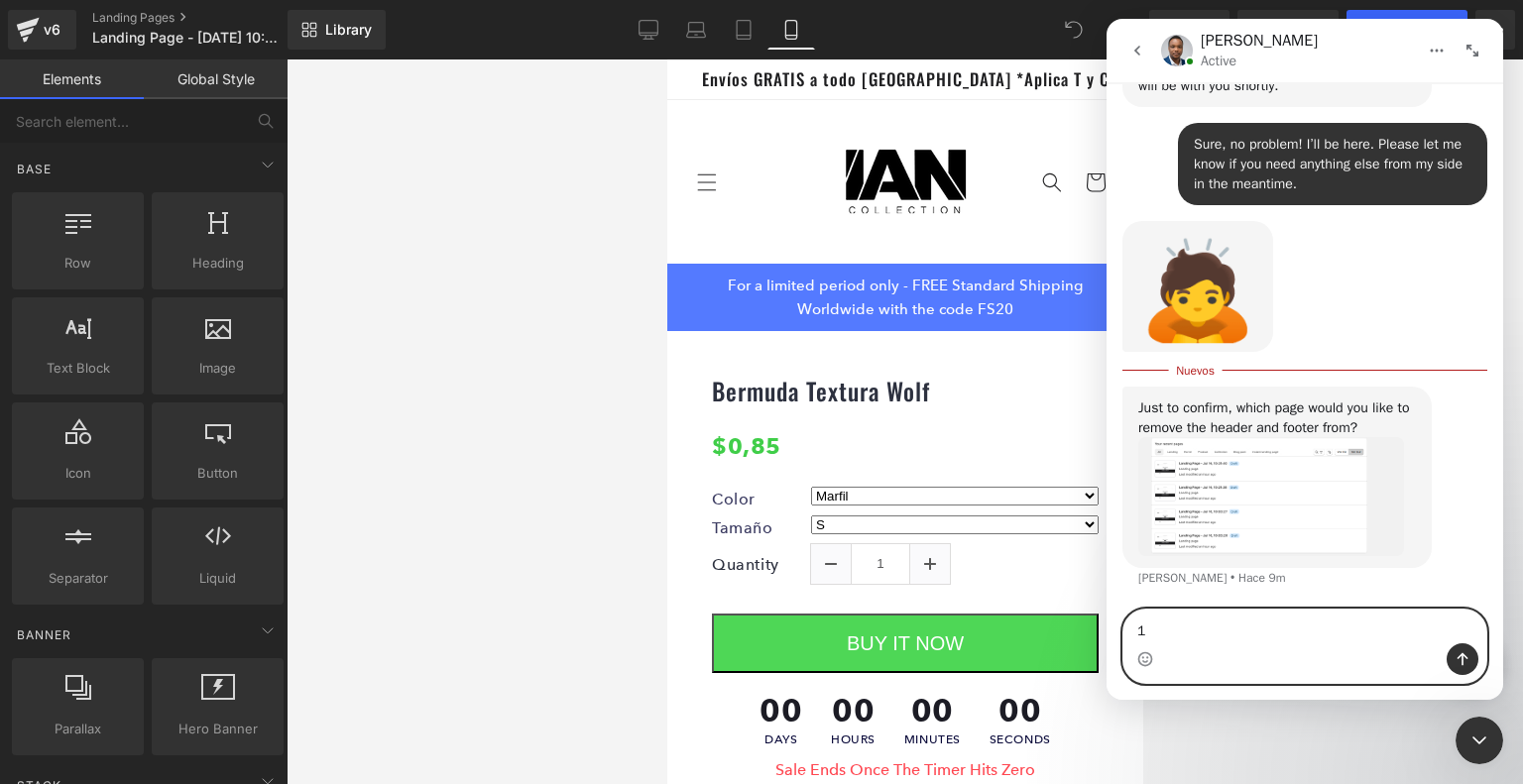 type 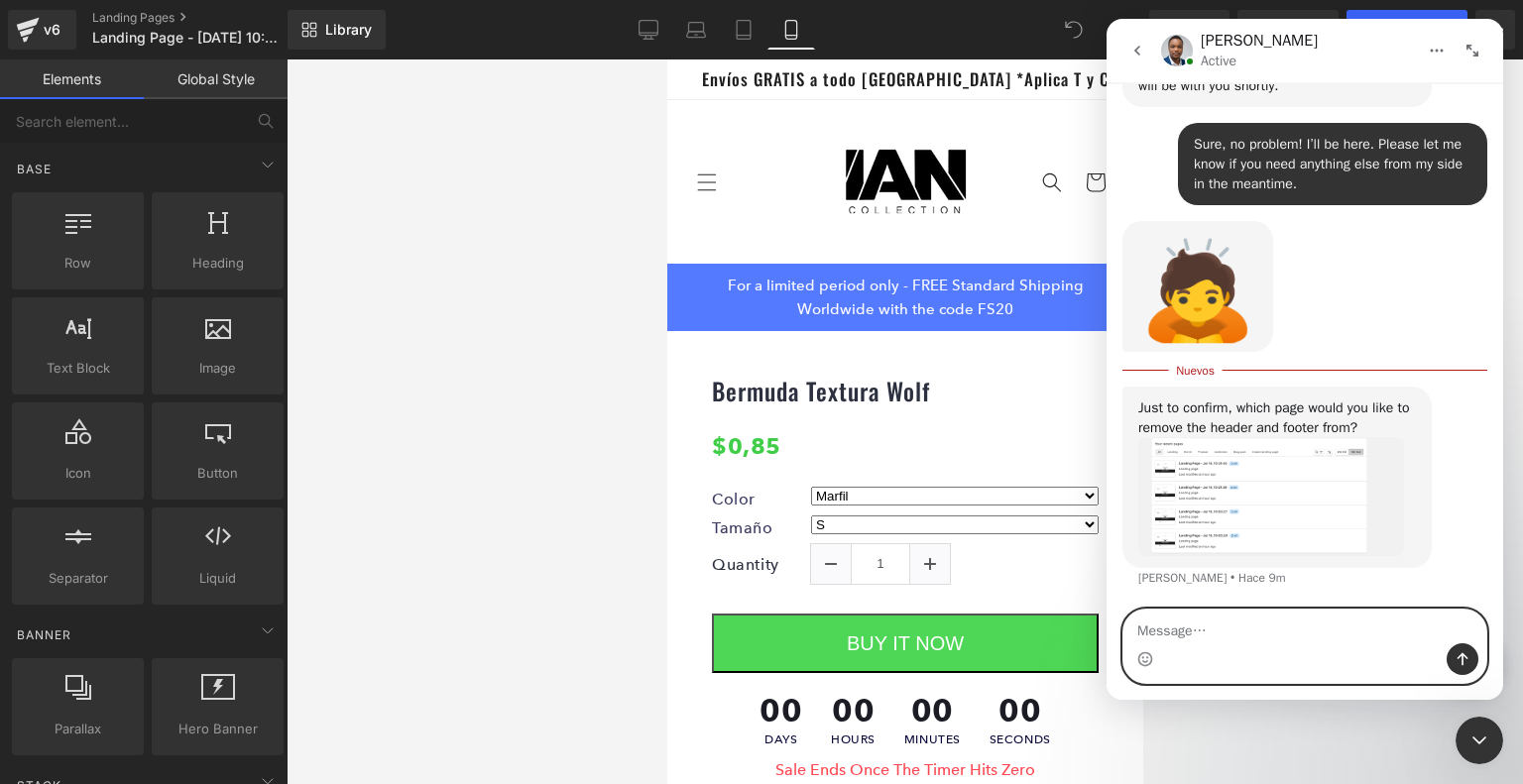 scroll, scrollTop: 2295, scrollLeft: 0, axis: vertical 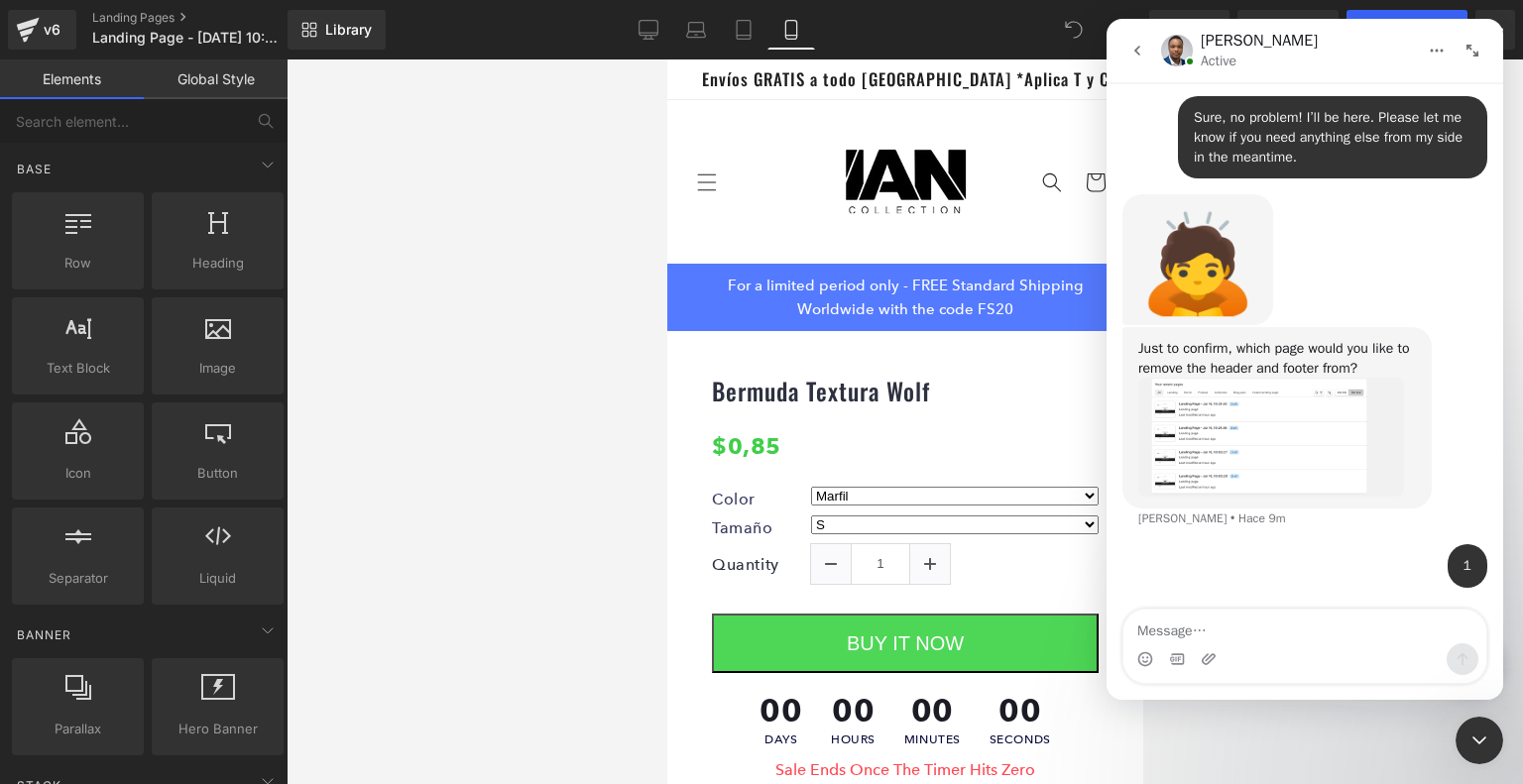 click at bounding box center (1271, 437) 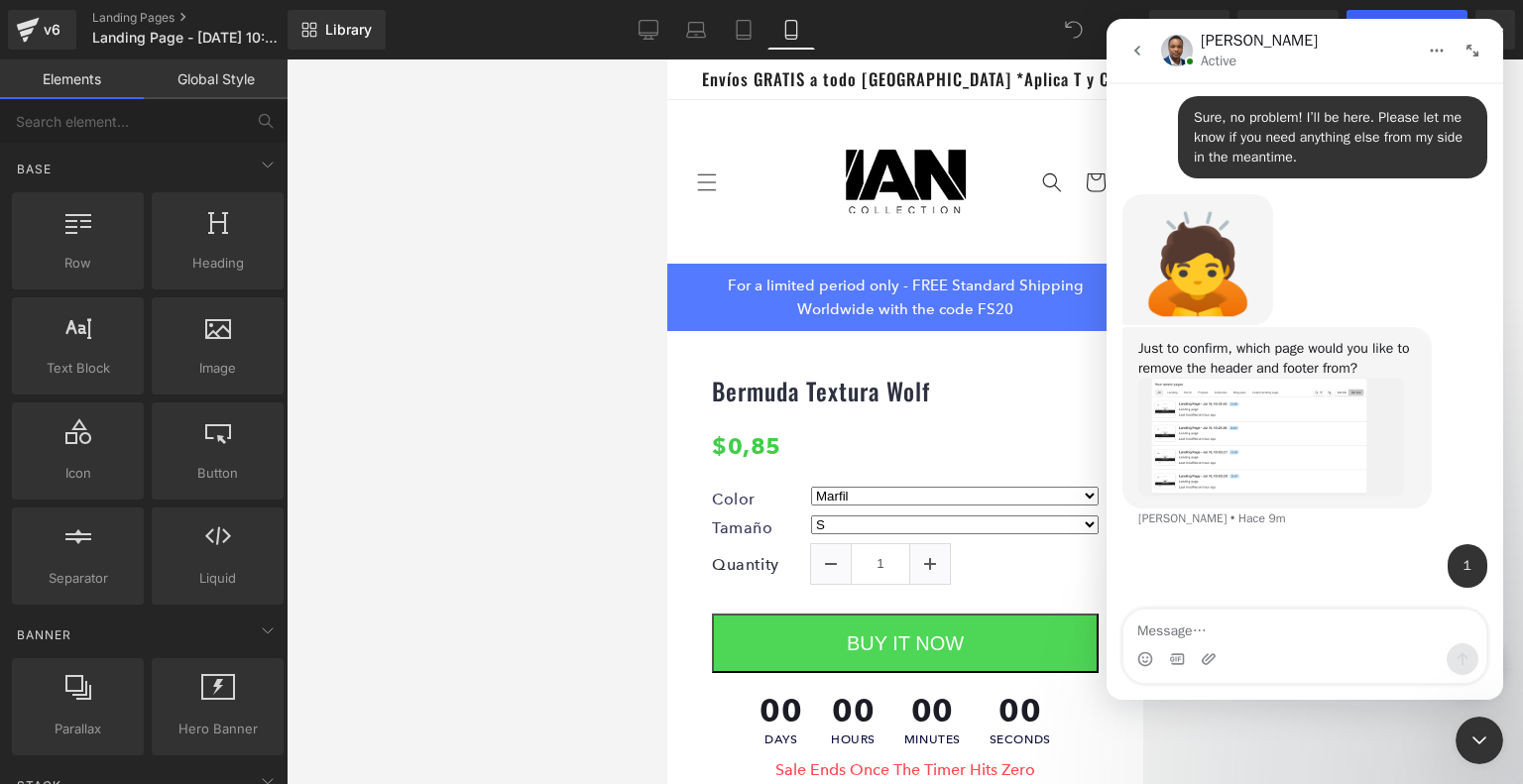 scroll, scrollTop: 0, scrollLeft: 0, axis: both 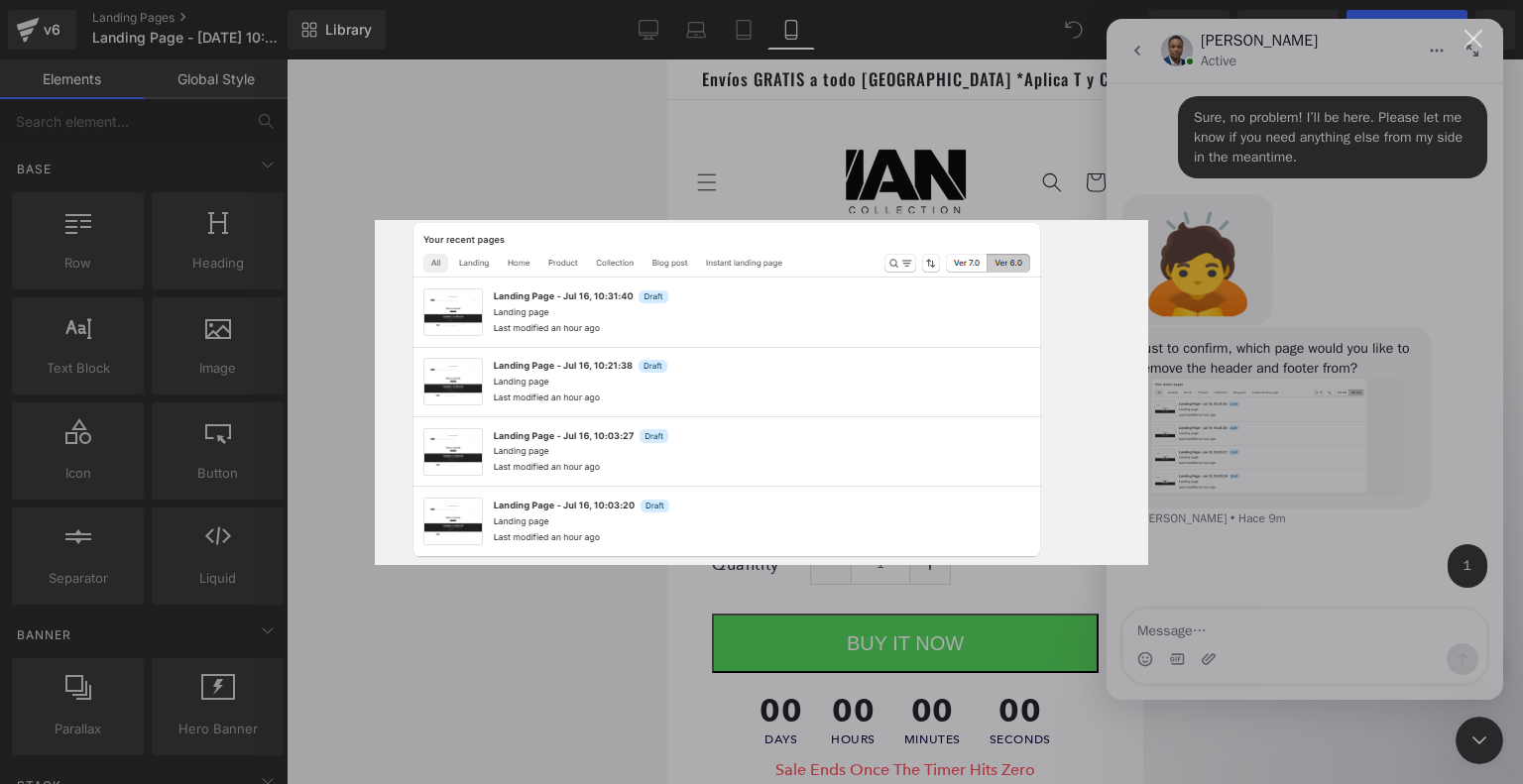 click at bounding box center (762, 392) 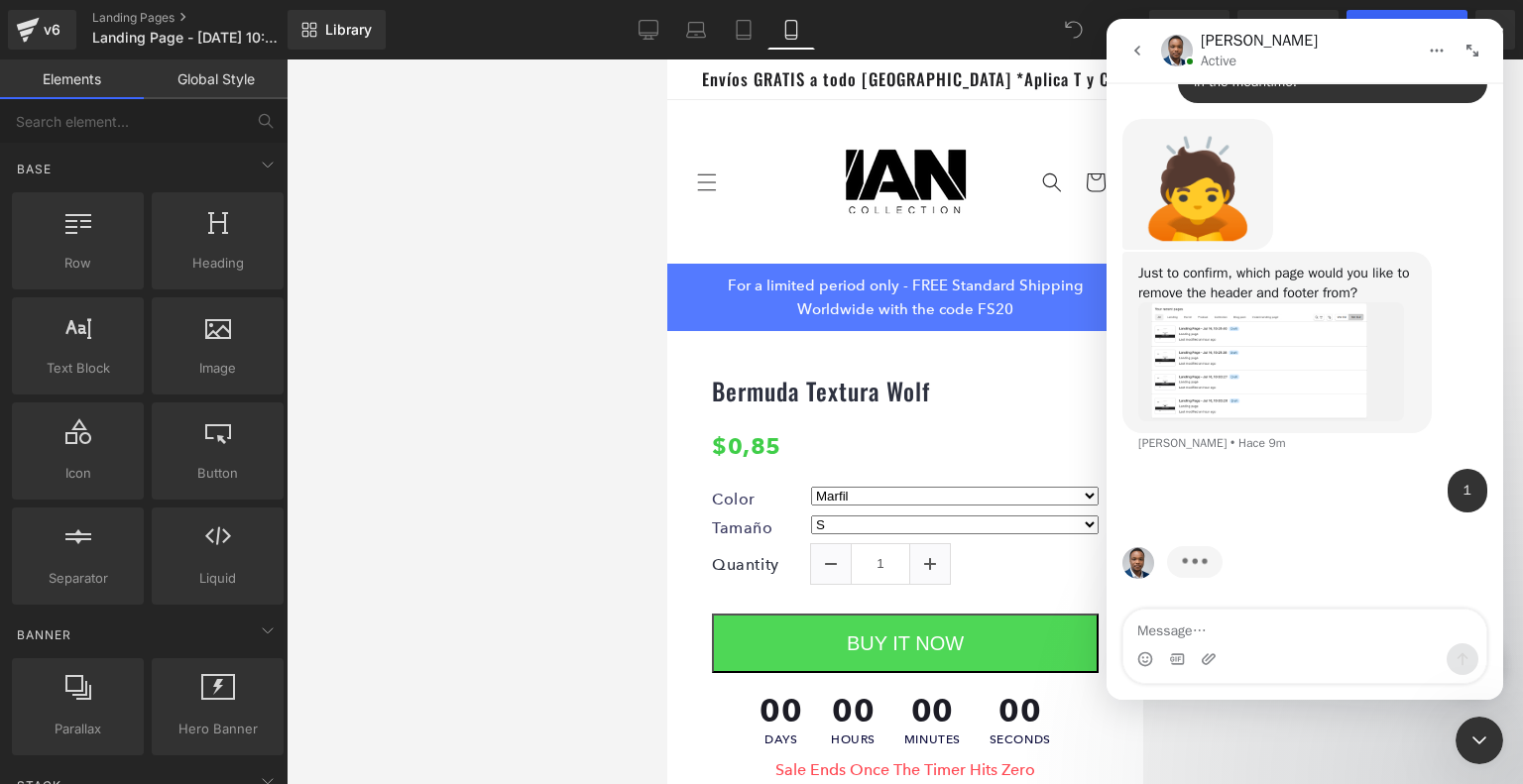 scroll, scrollTop: 2371, scrollLeft: 0, axis: vertical 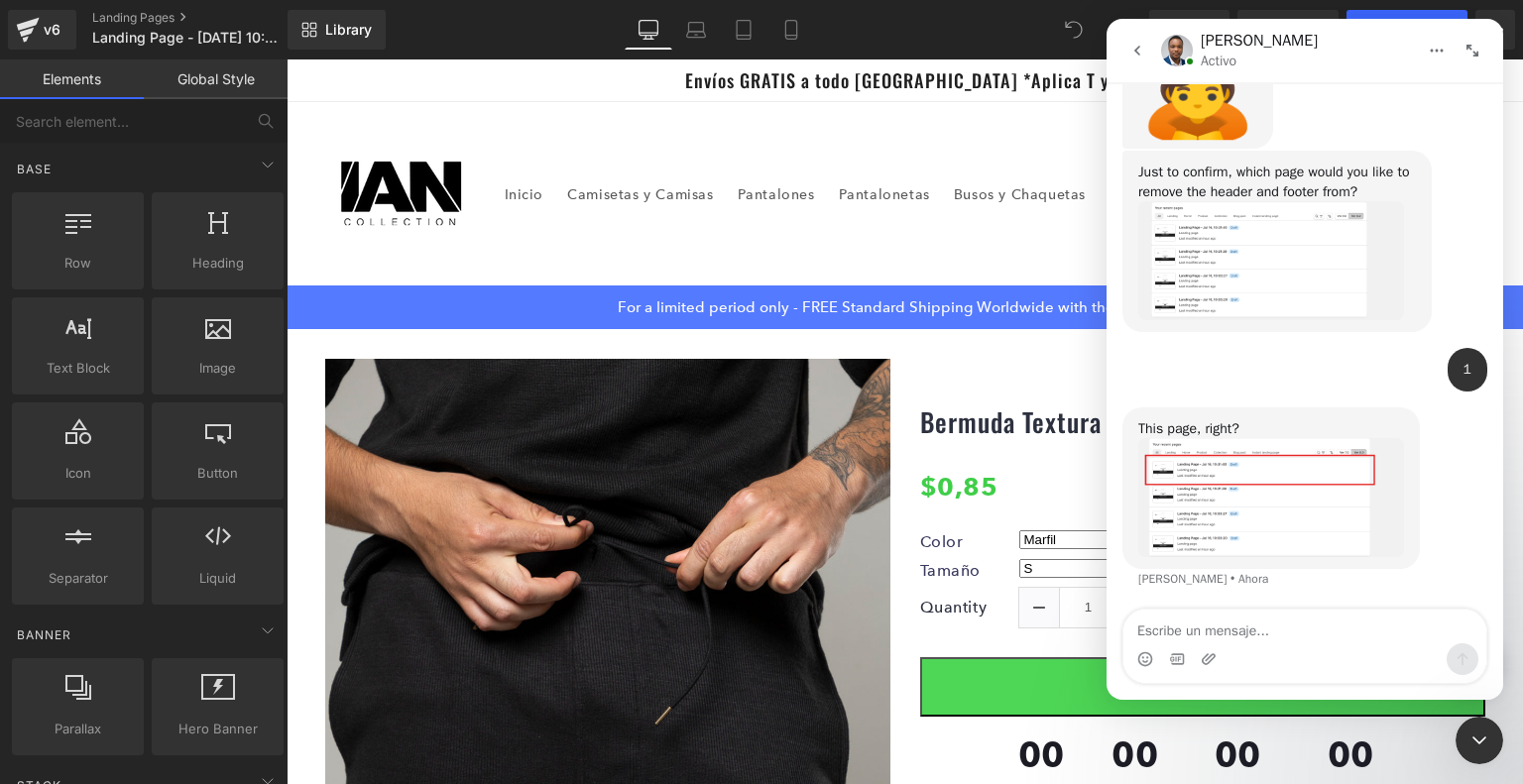 click at bounding box center [1305, 626] 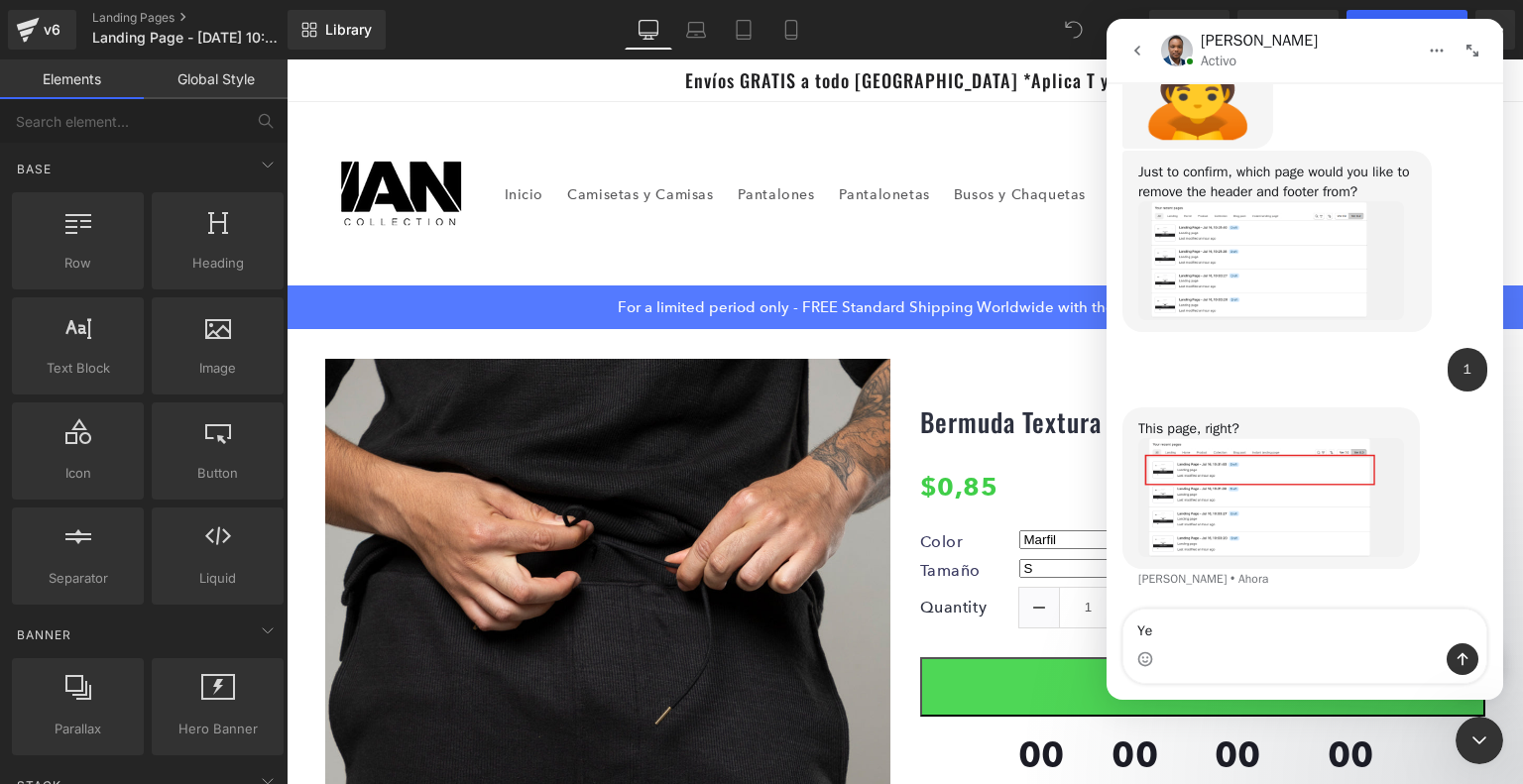 type on "Yes" 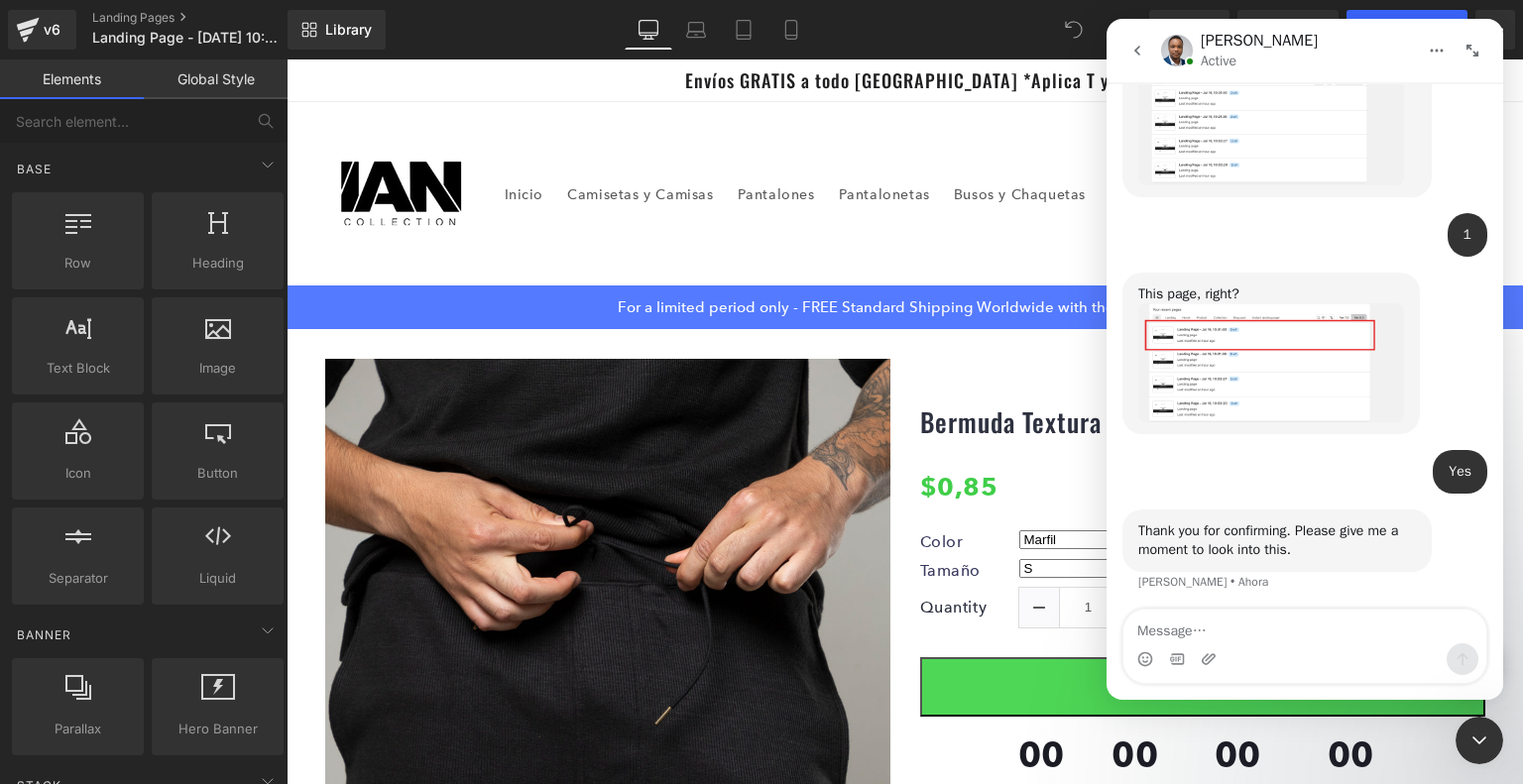 scroll, scrollTop: 2610, scrollLeft: 0, axis: vertical 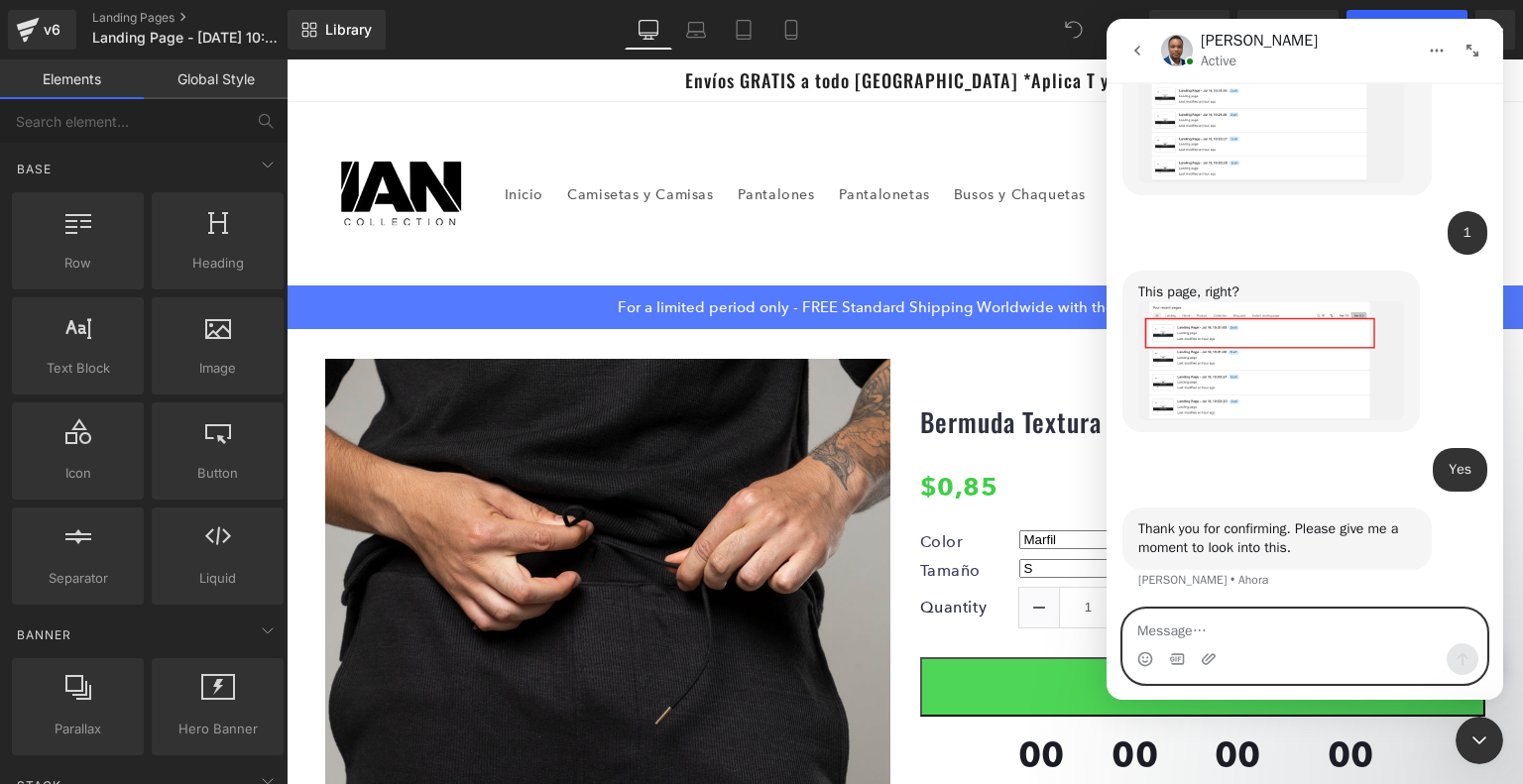 click at bounding box center [1305, 626] 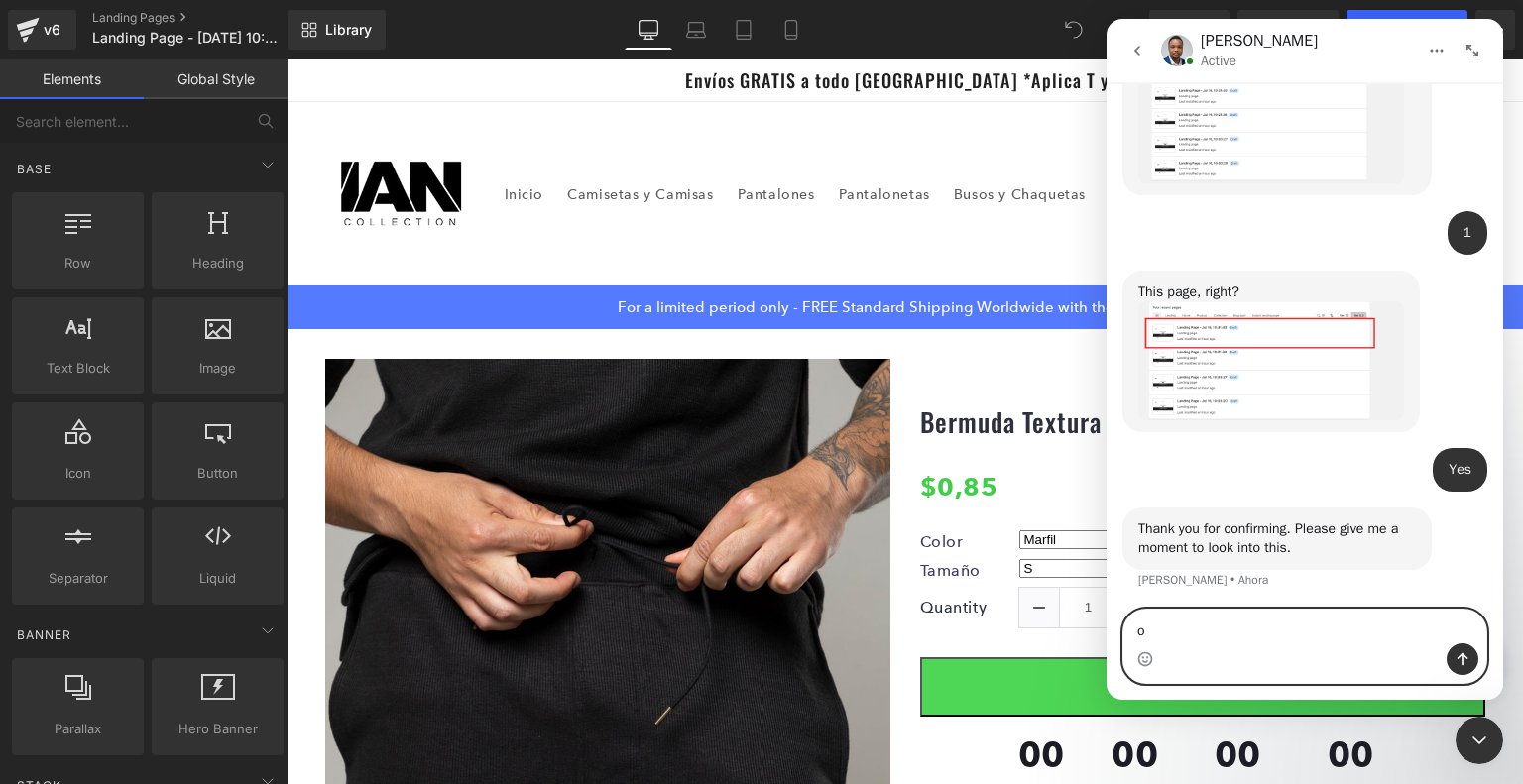 type on "ok" 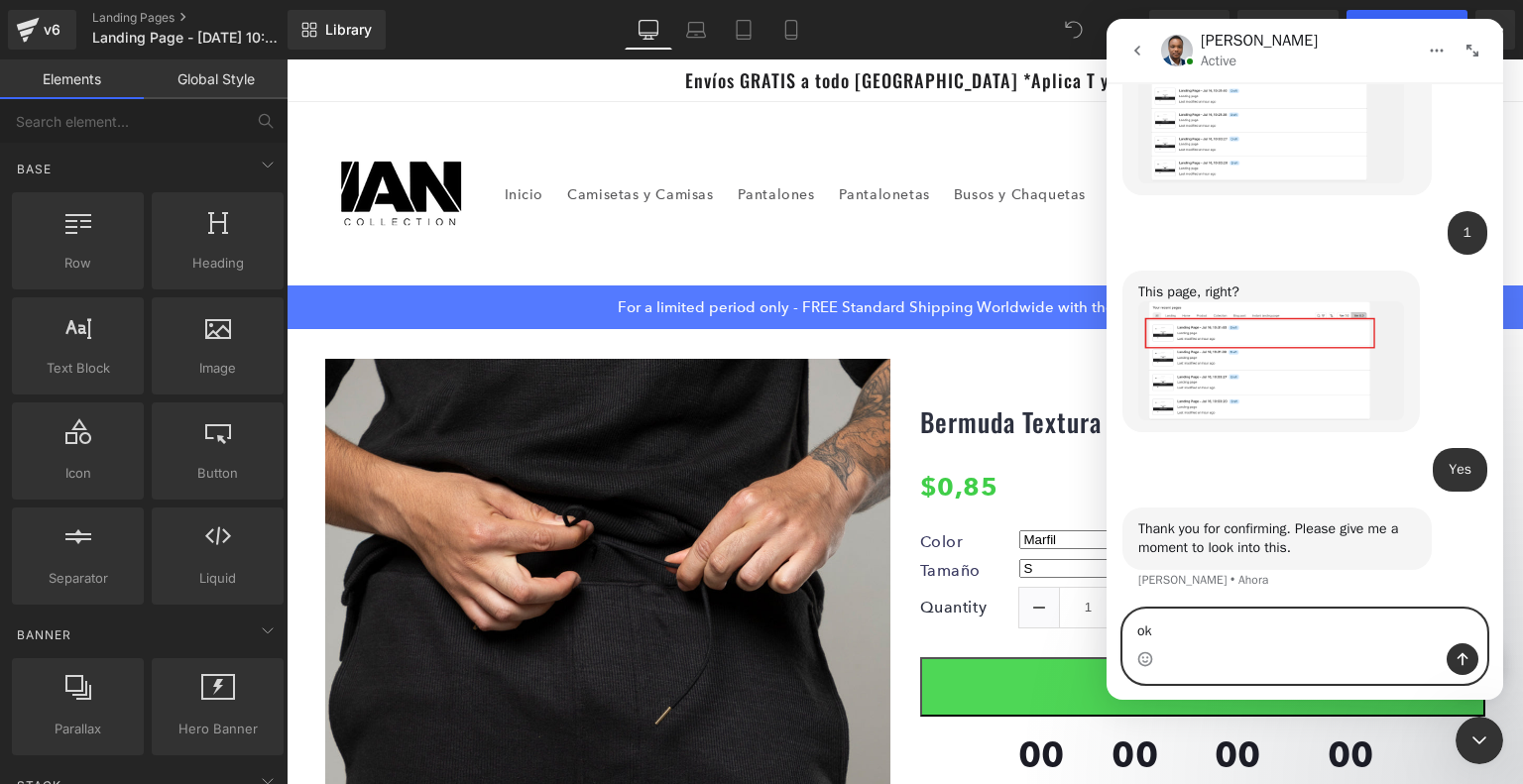 type 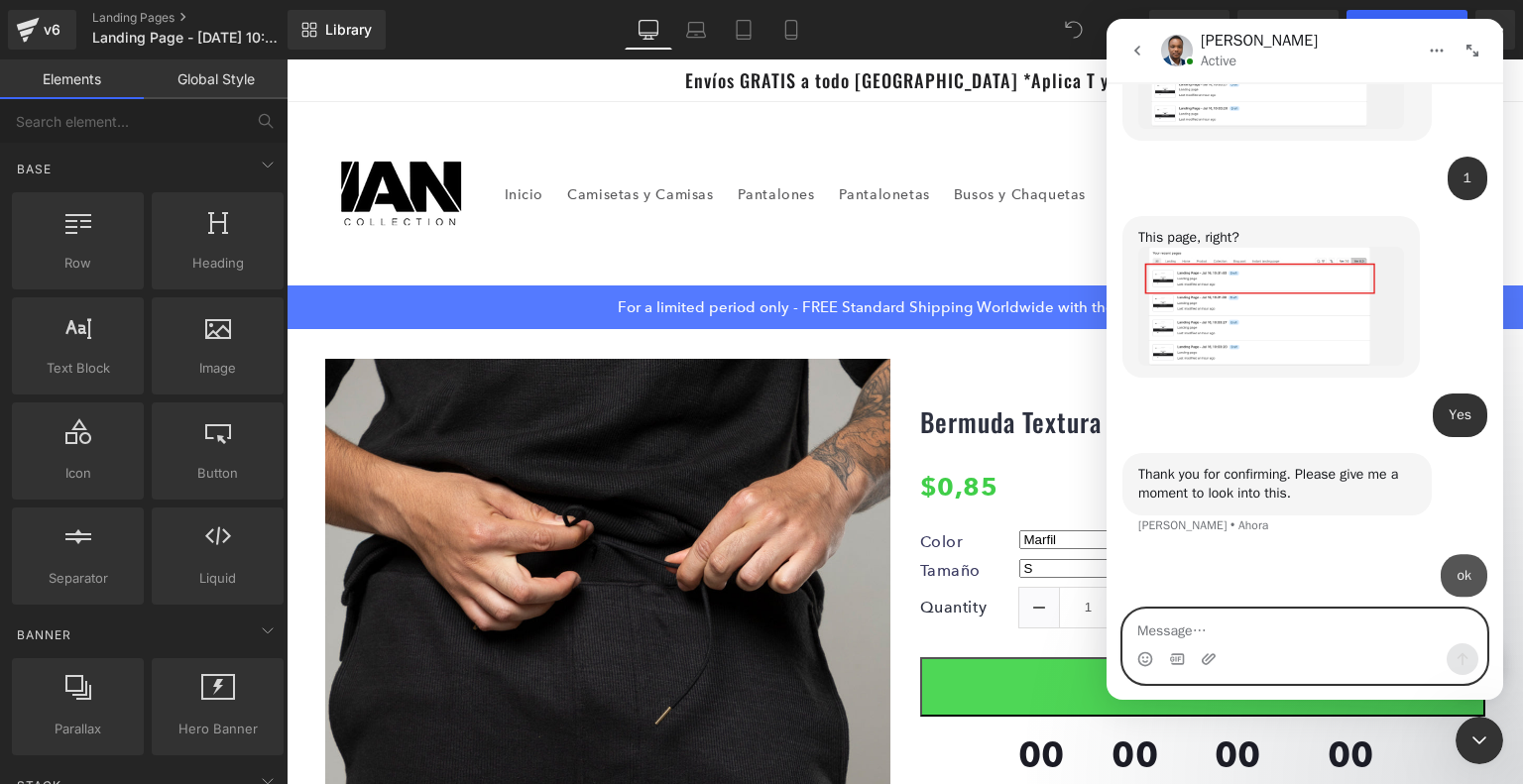 scroll, scrollTop: 2669, scrollLeft: 0, axis: vertical 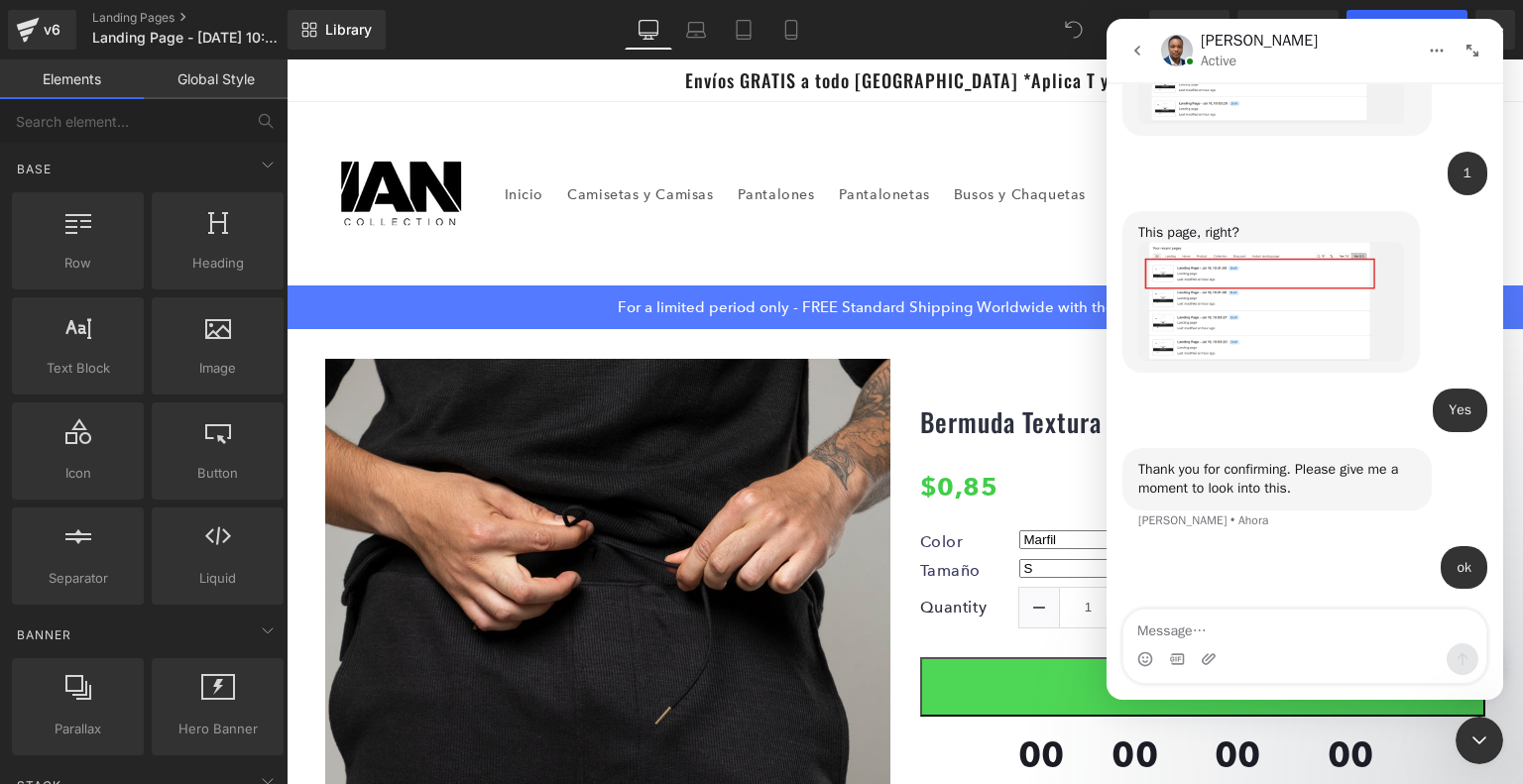 click at bounding box center [762, 362] 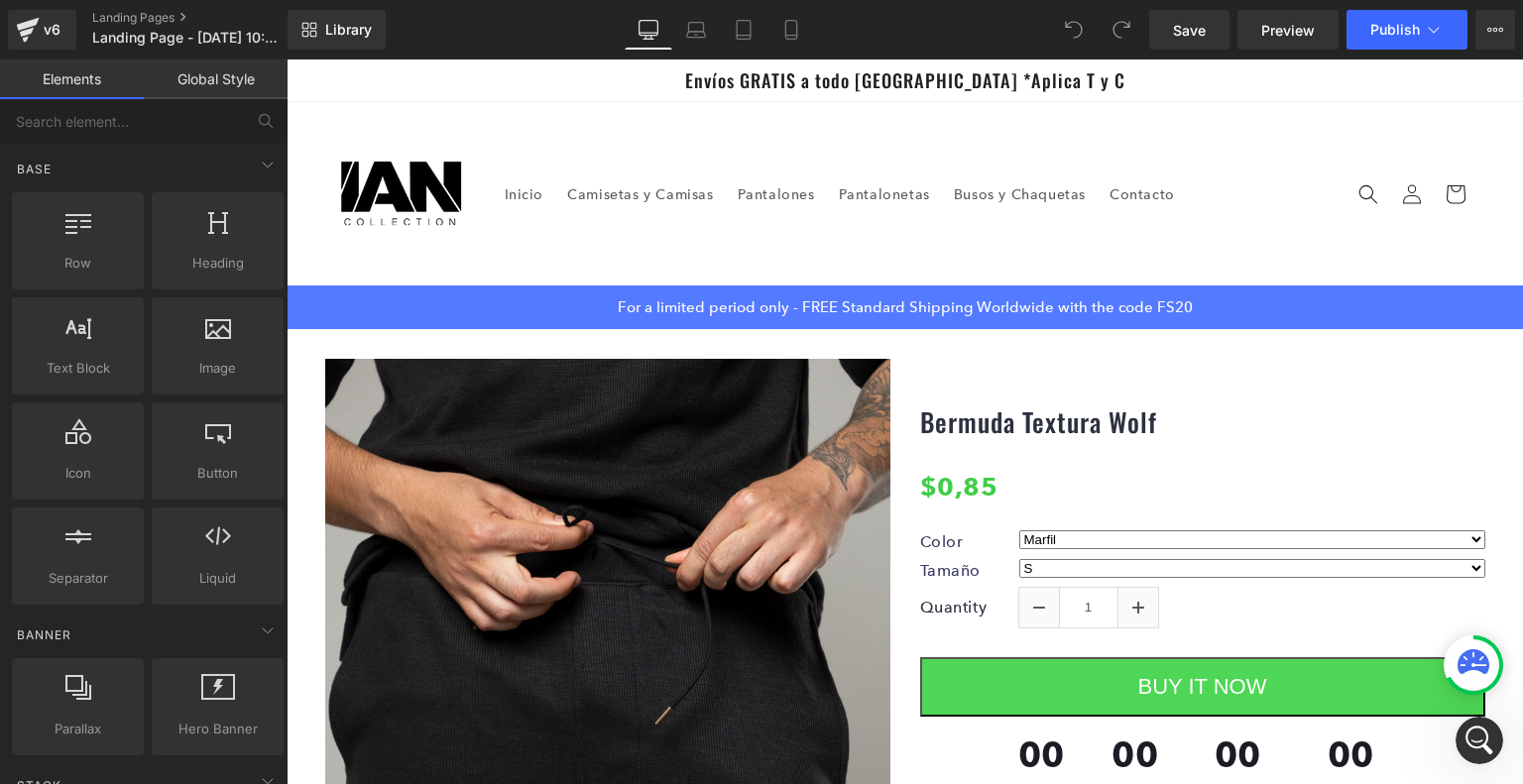 scroll, scrollTop: 0, scrollLeft: 0, axis: both 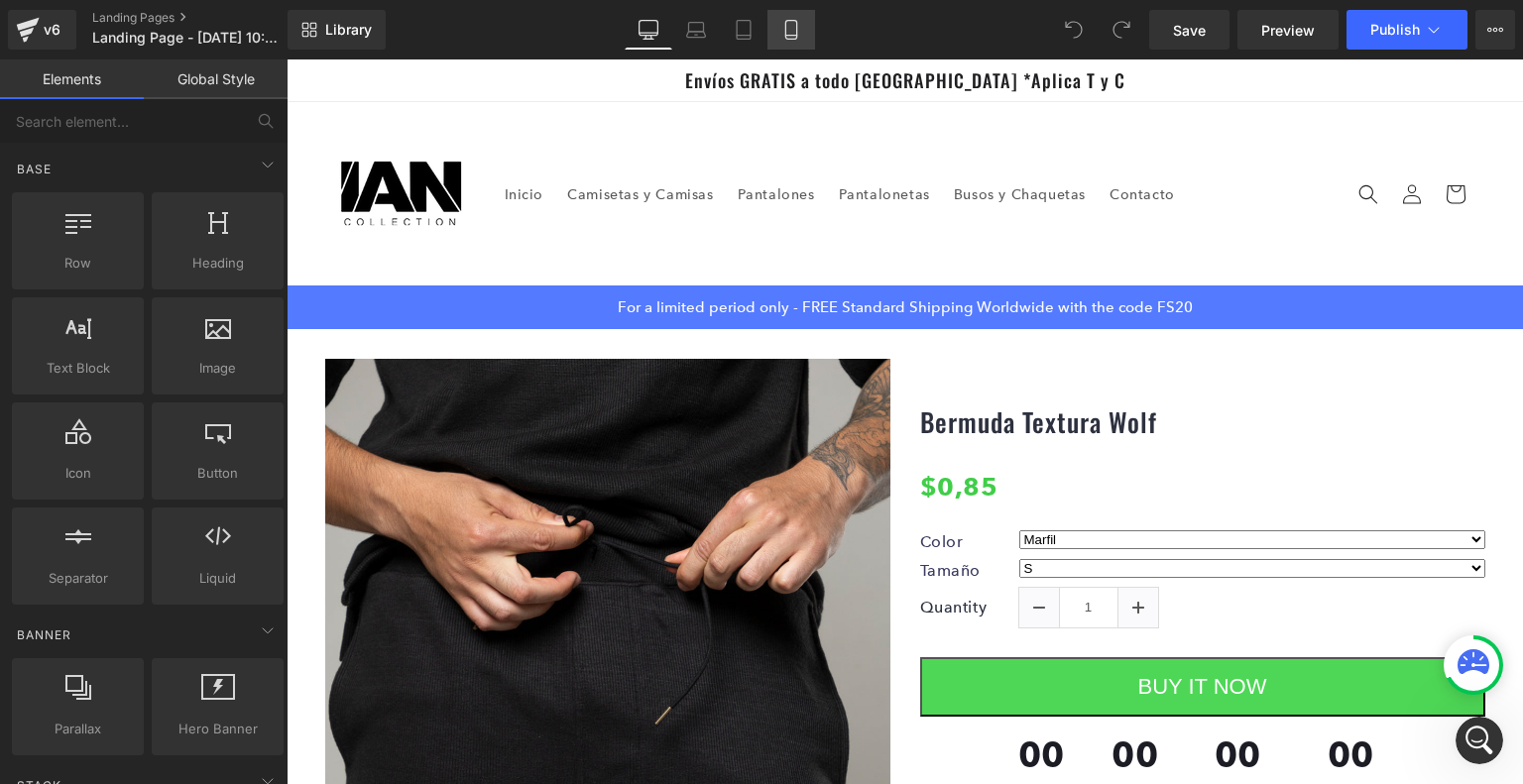 click 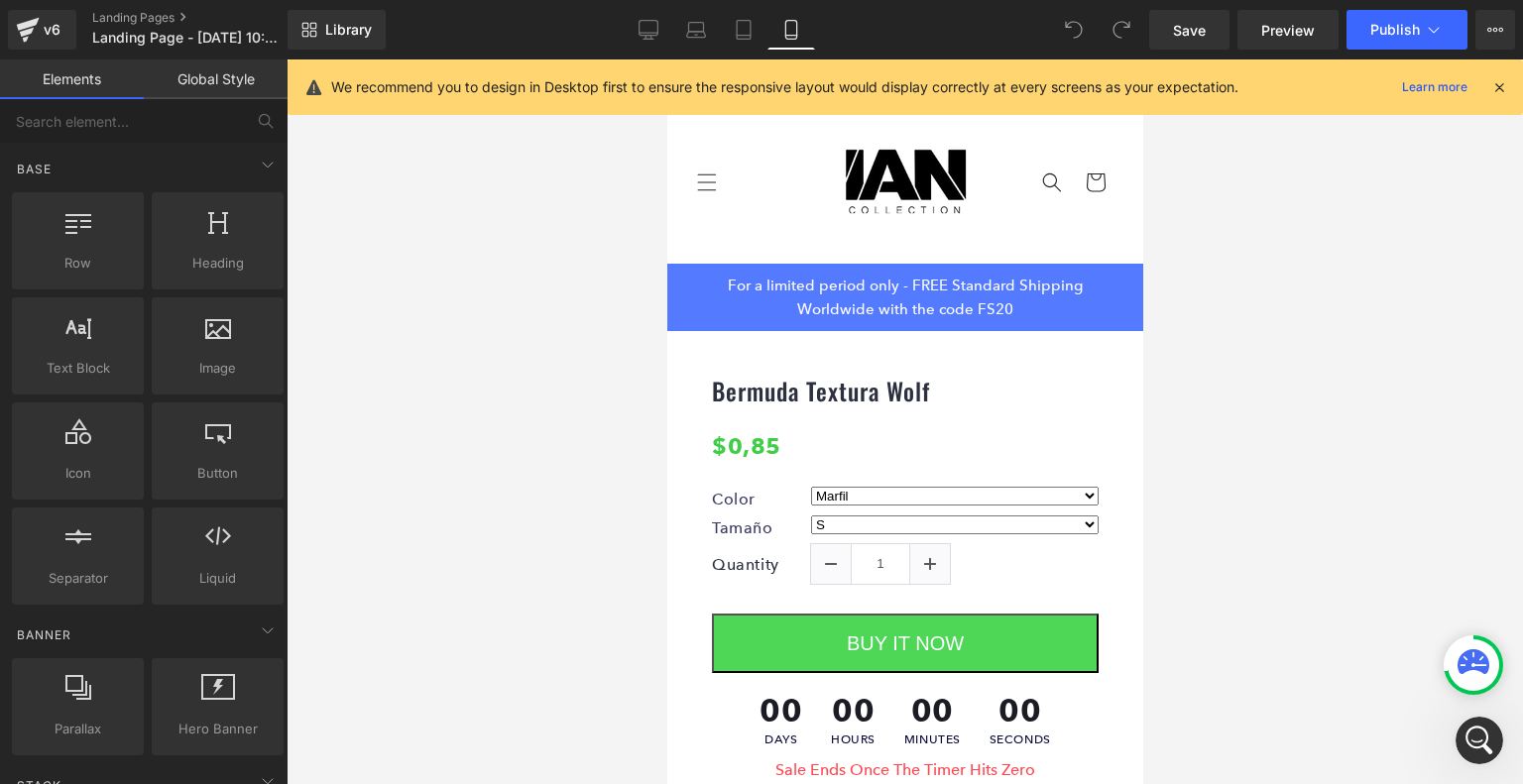 click at bounding box center (1499, 87) 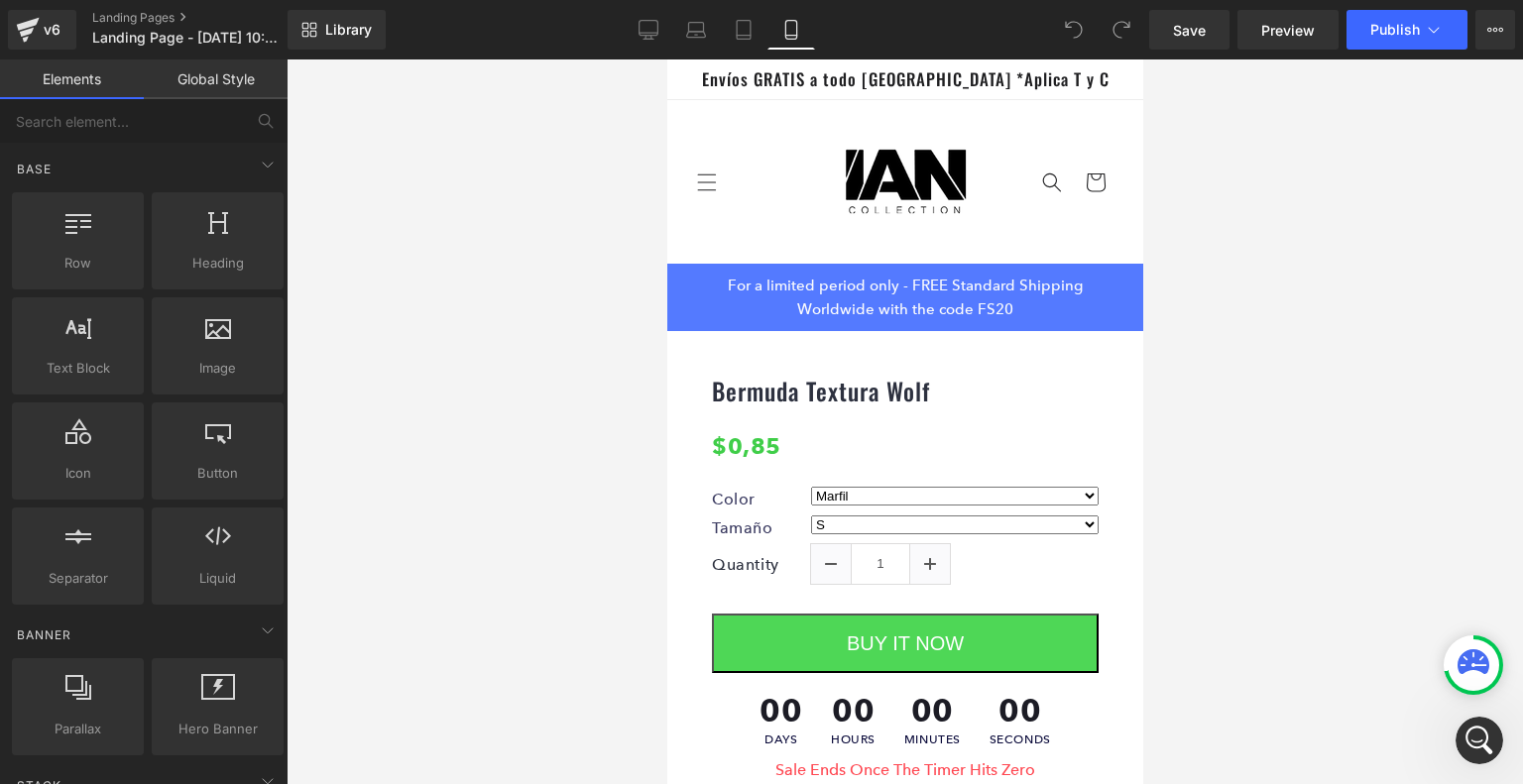 click 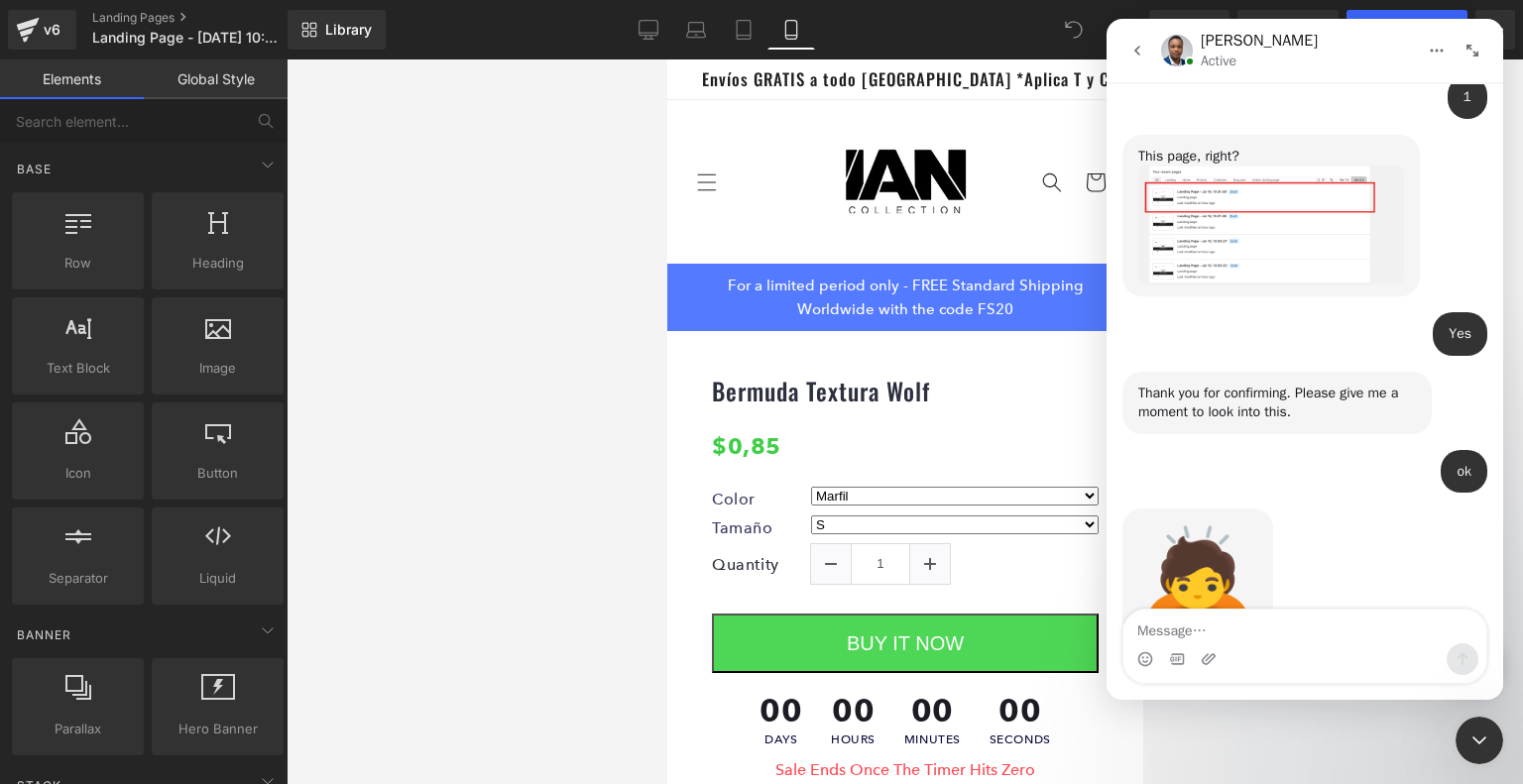 scroll, scrollTop: 2816, scrollLeft: 0, axis: vertical 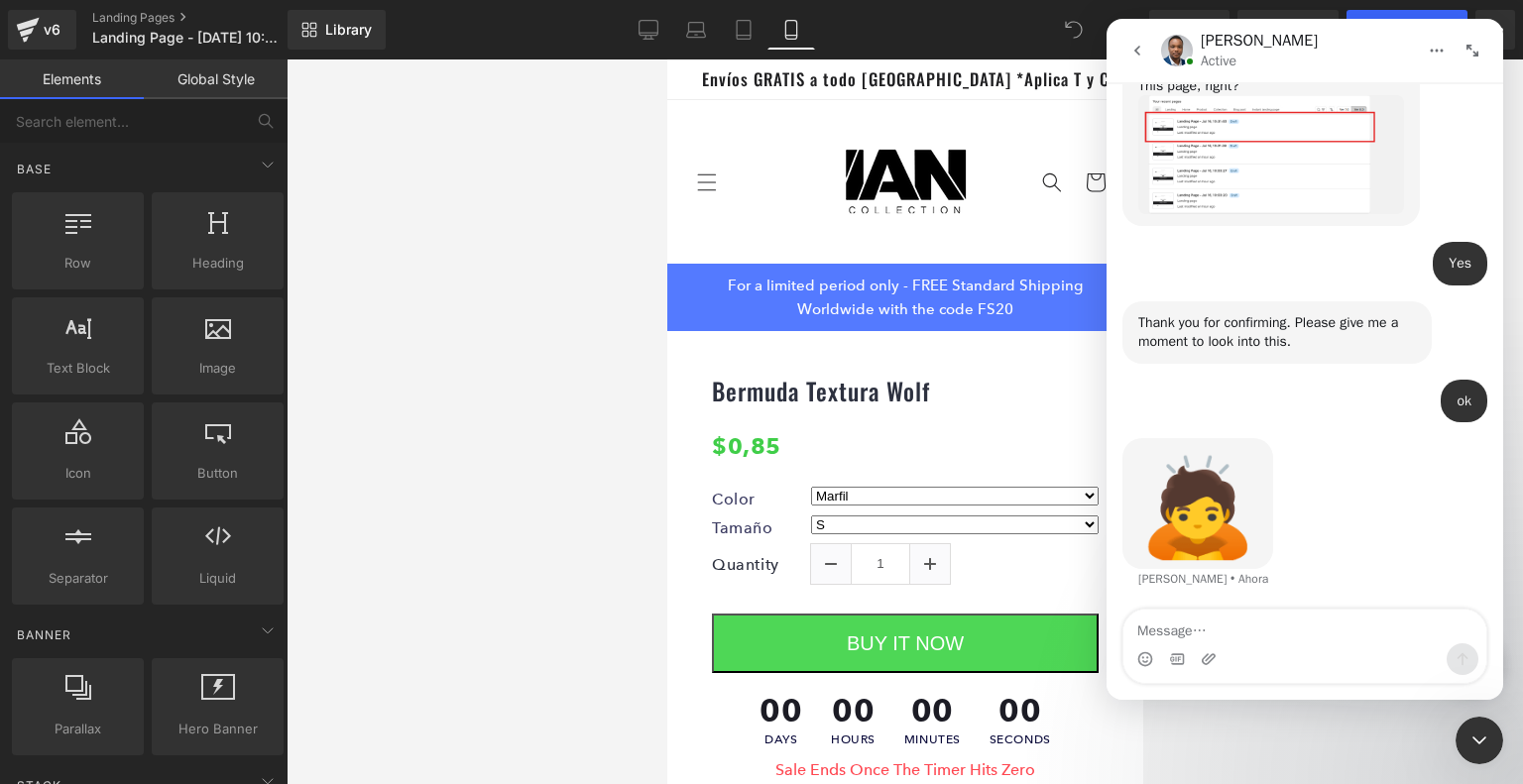 click at bounding box center [762, 362] 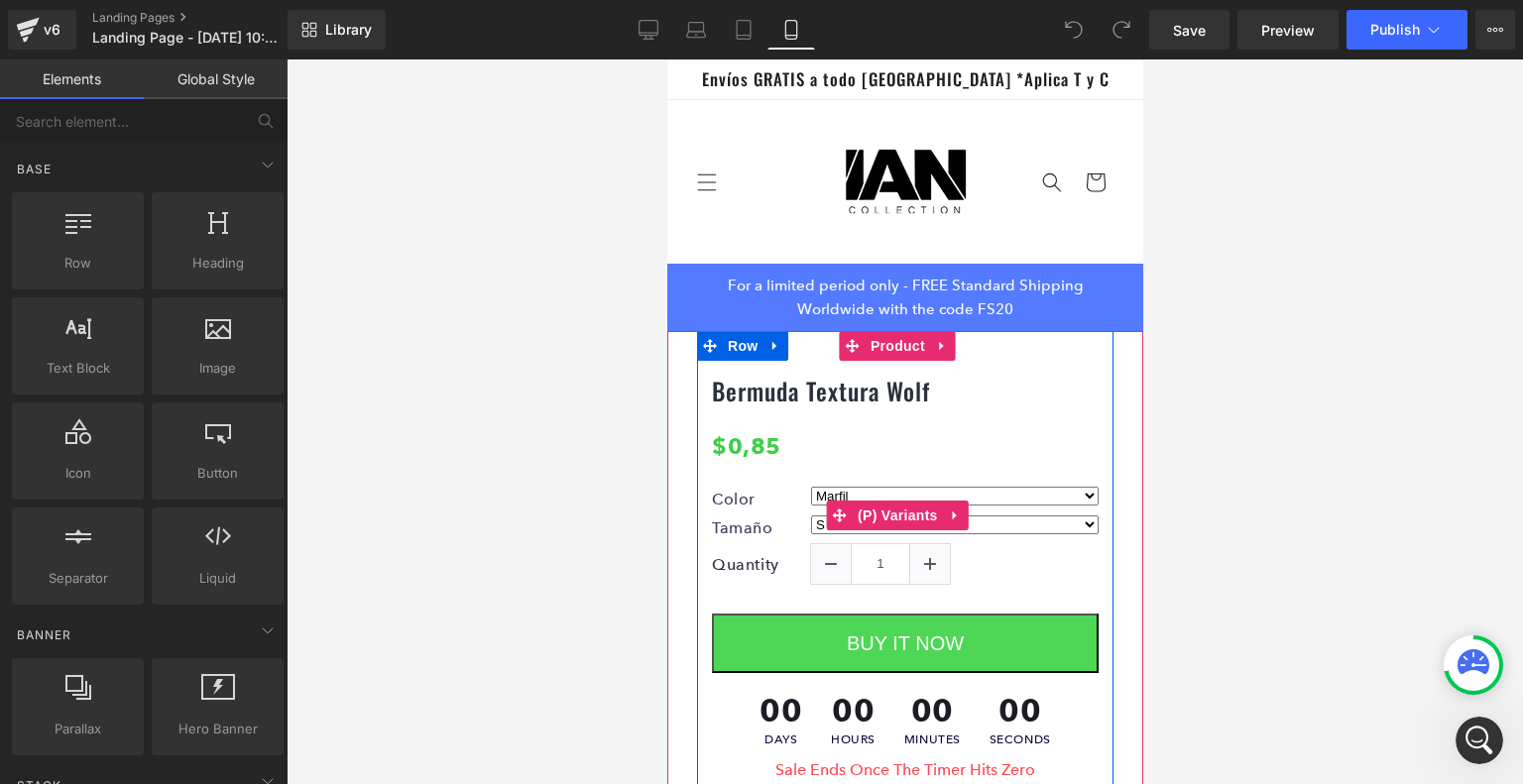 drag, startPoint x: 1745, startPoint y: 553, endPoint x: 1079, endPoint y: 494, distance: 668.6083 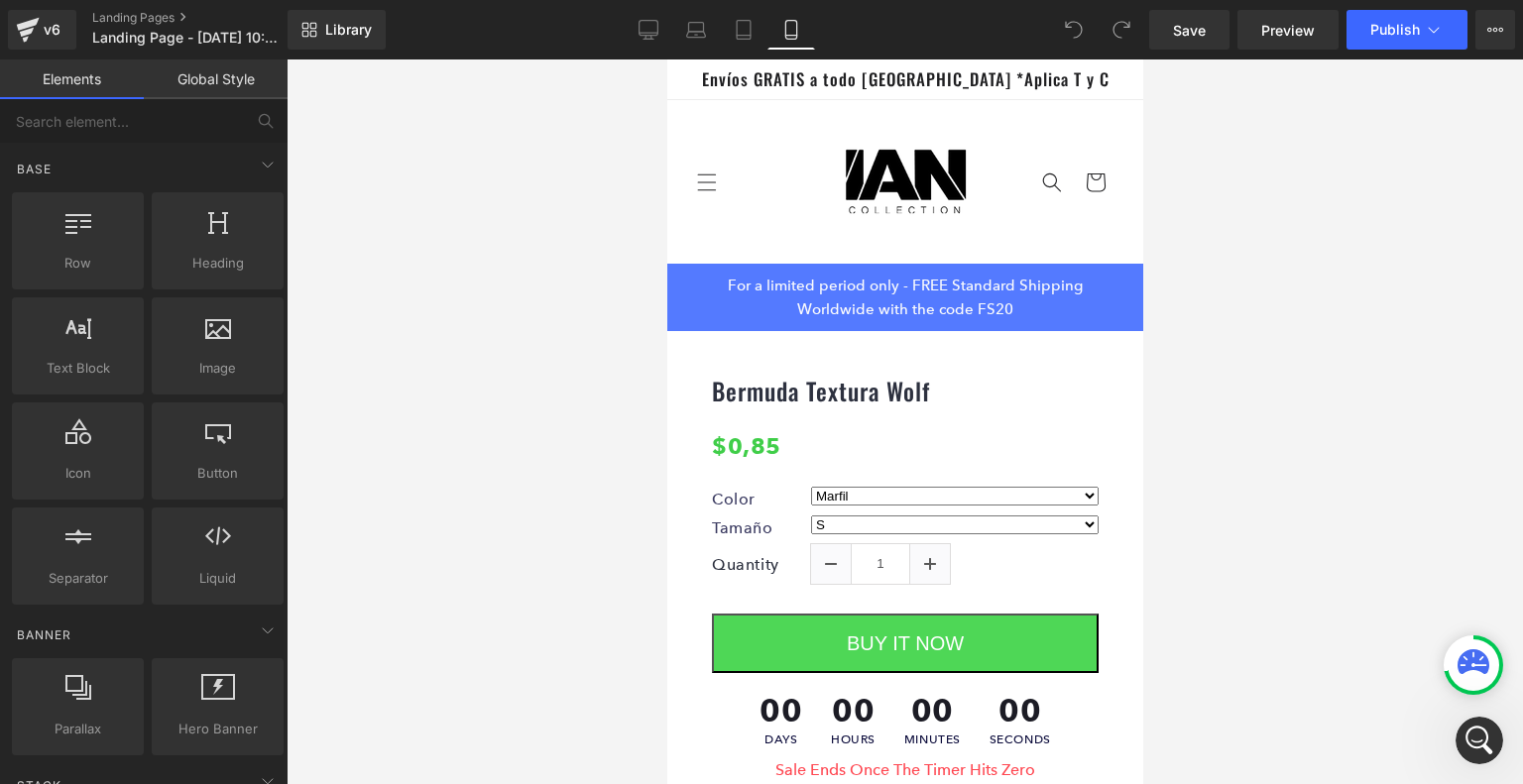 click 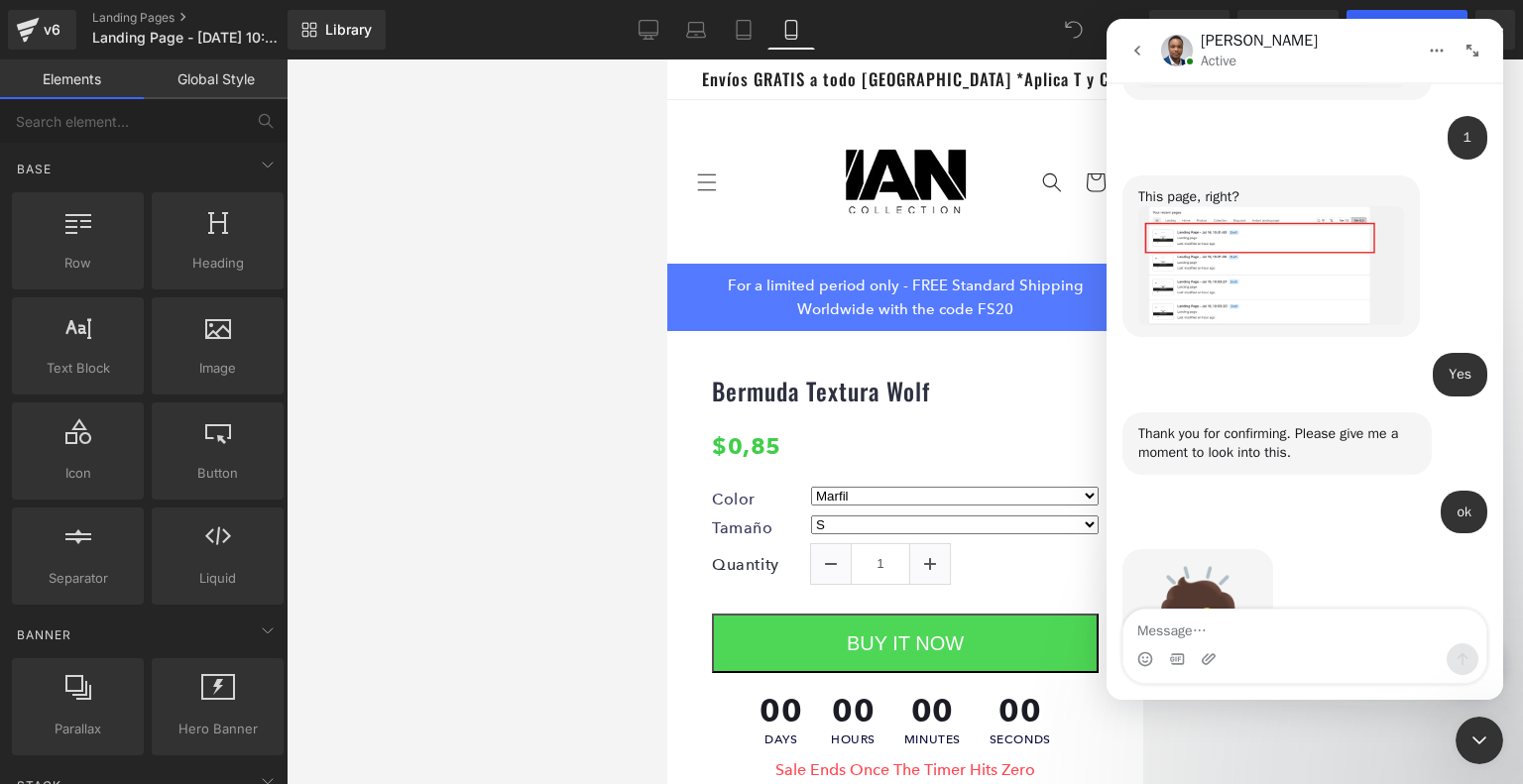 scroll, scrollTop: 2816, scrollLeft: 0, axis: vertical 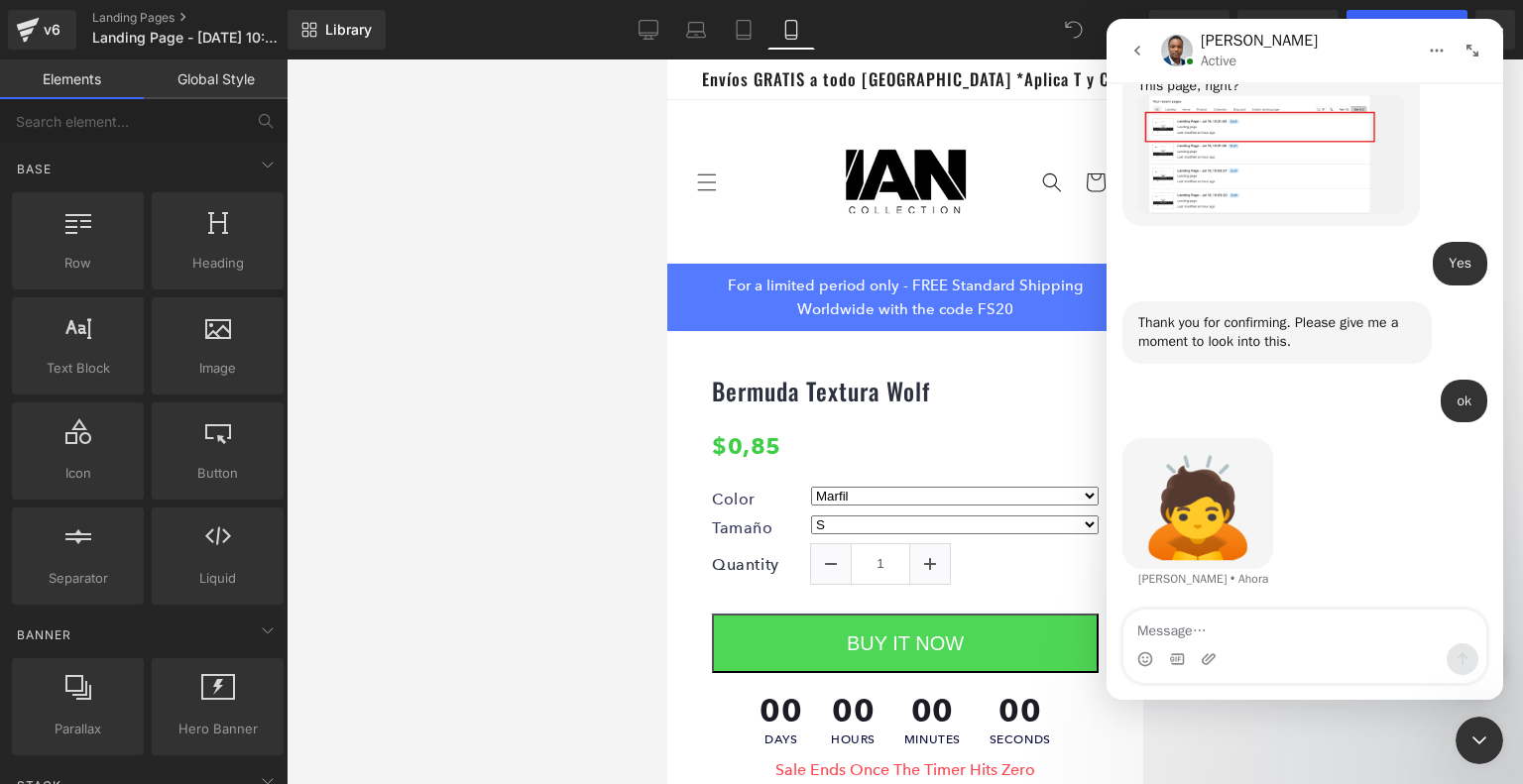 click at bounding box center (762, 362) 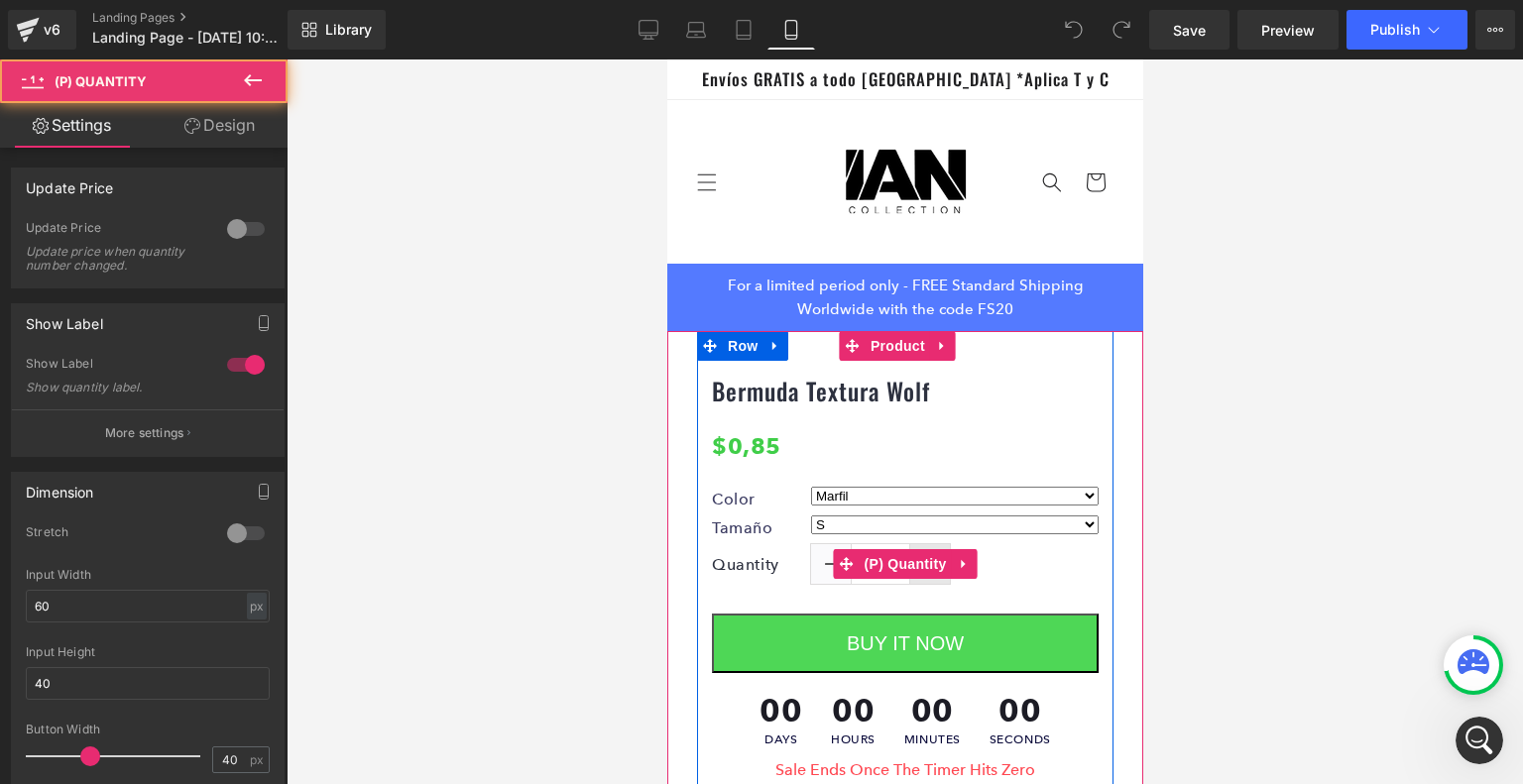 click at bounding box center (929, 564) 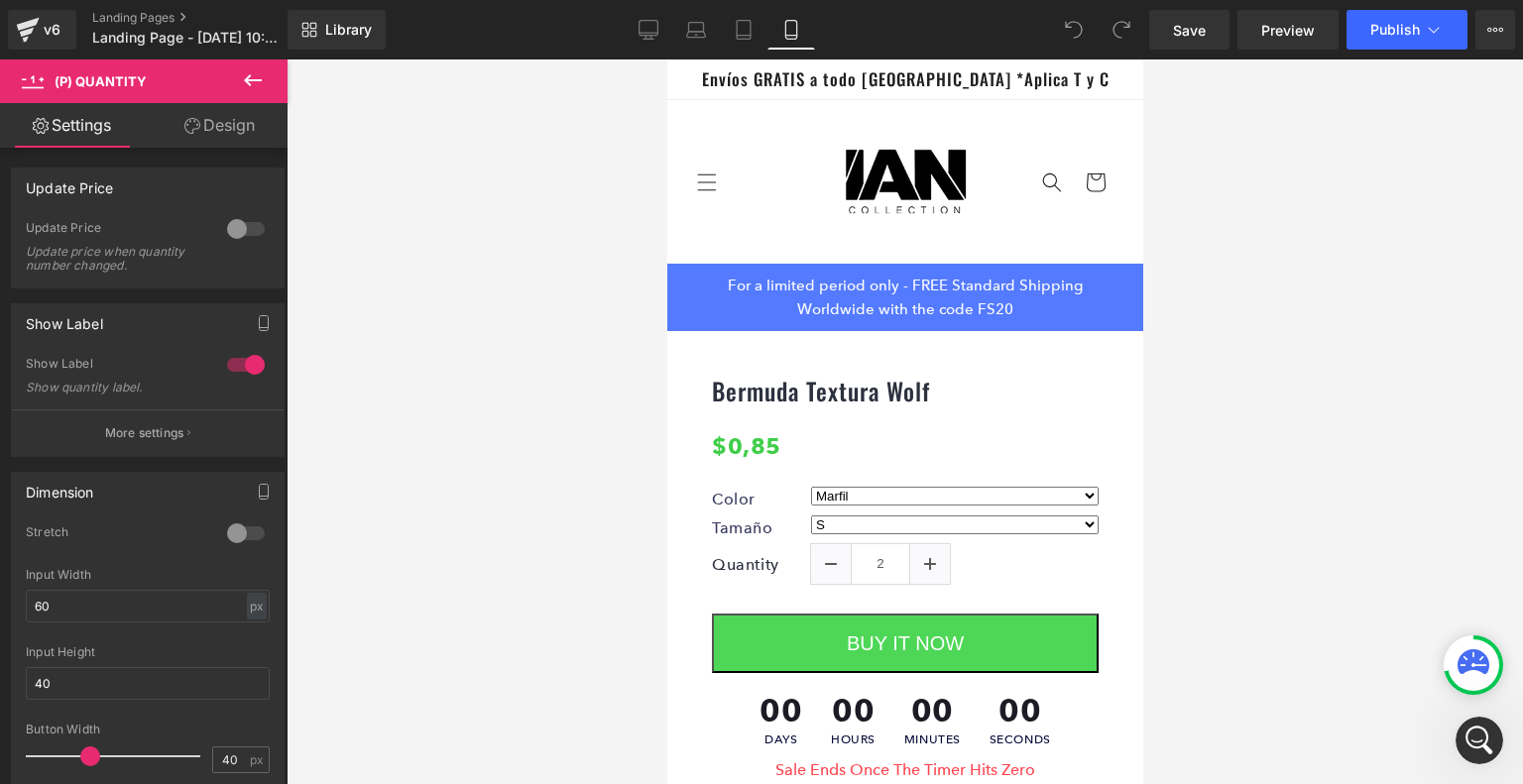 click 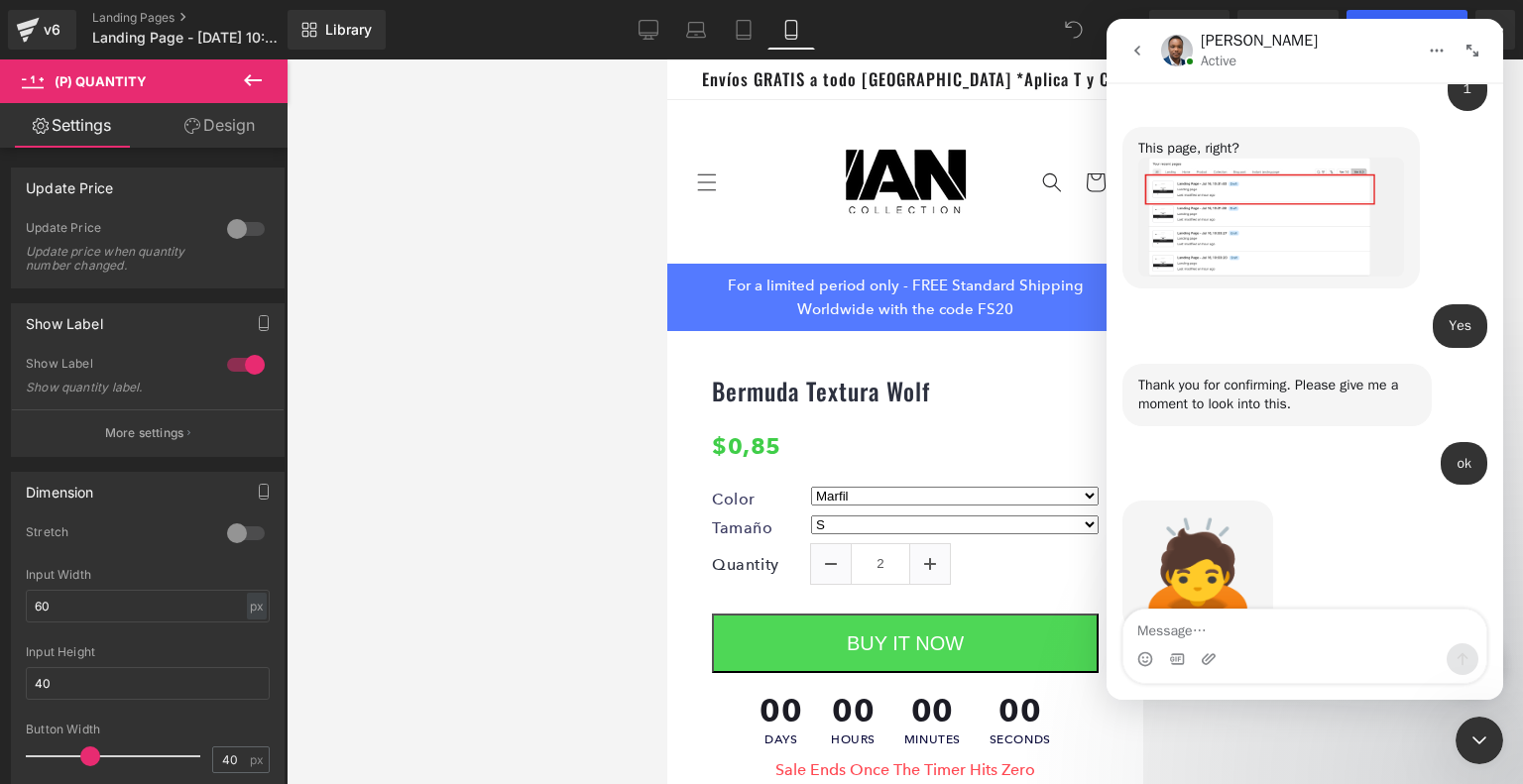 scroll, scrollTop: 2816, scrollLeft: 0, axis: vertical 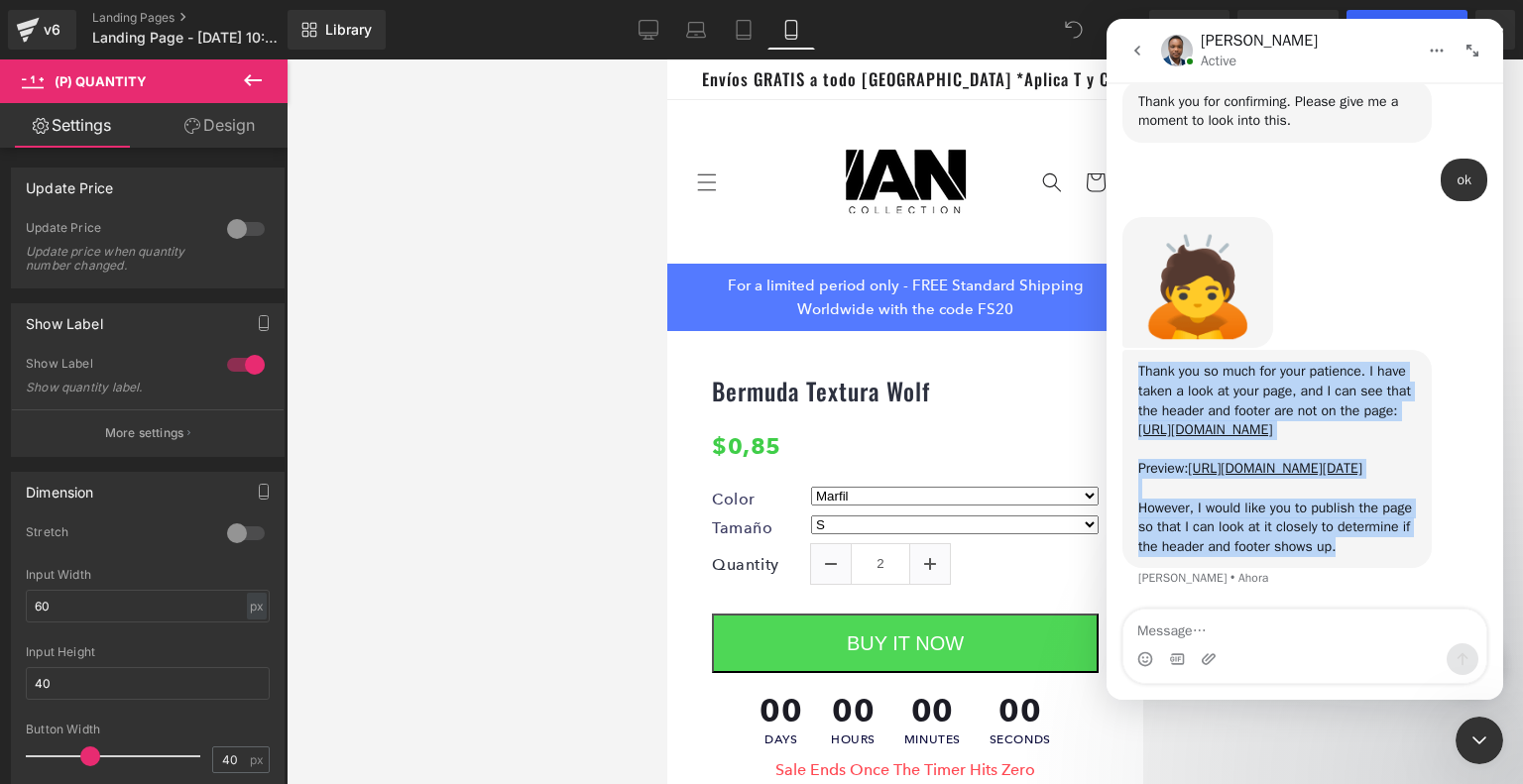 drag, startPoint x: 1416, startPoint y: 548, endPoint x: 1136, endPoint y: 293, distance: 378.7149 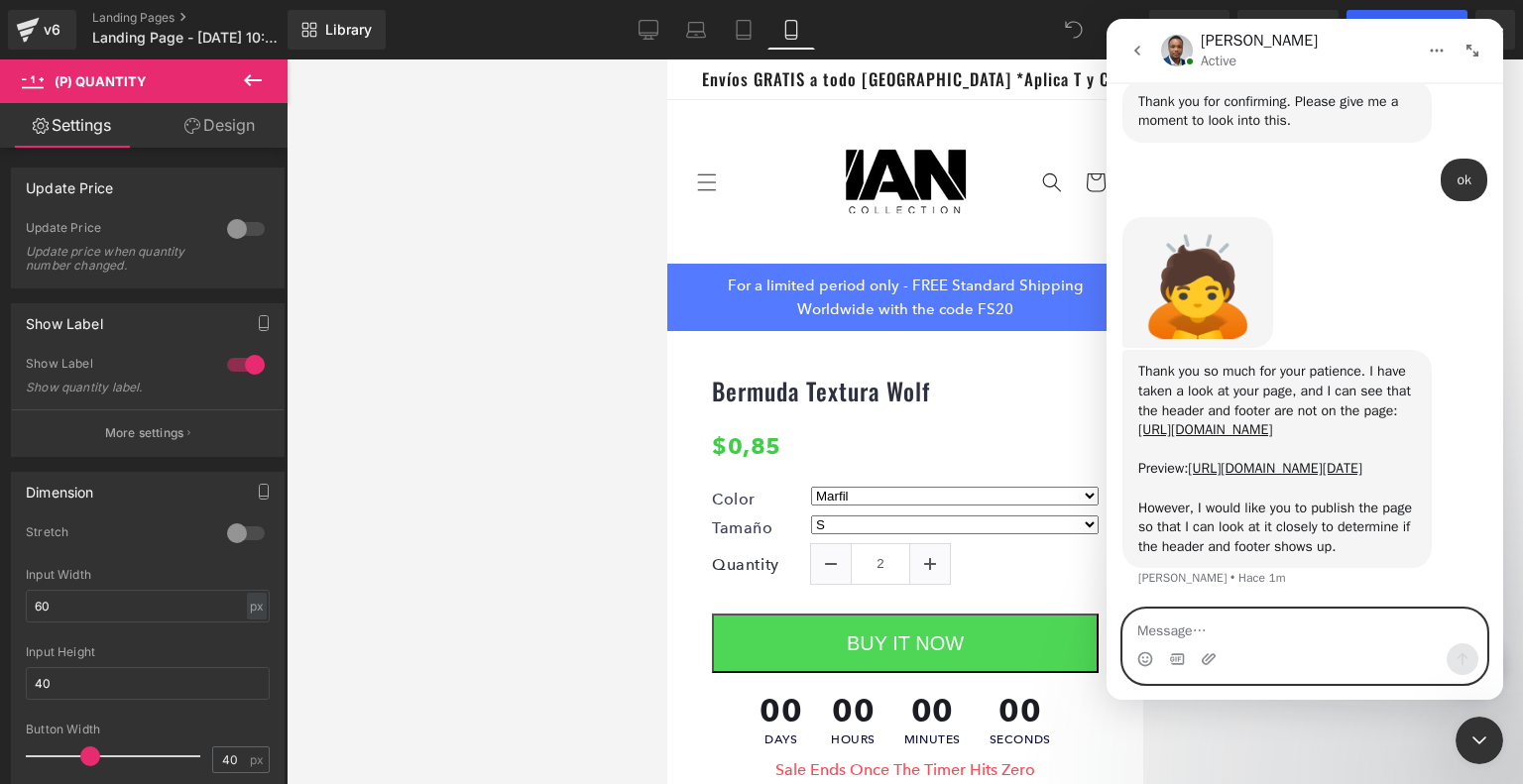 click at bounding box center (1305, 626) 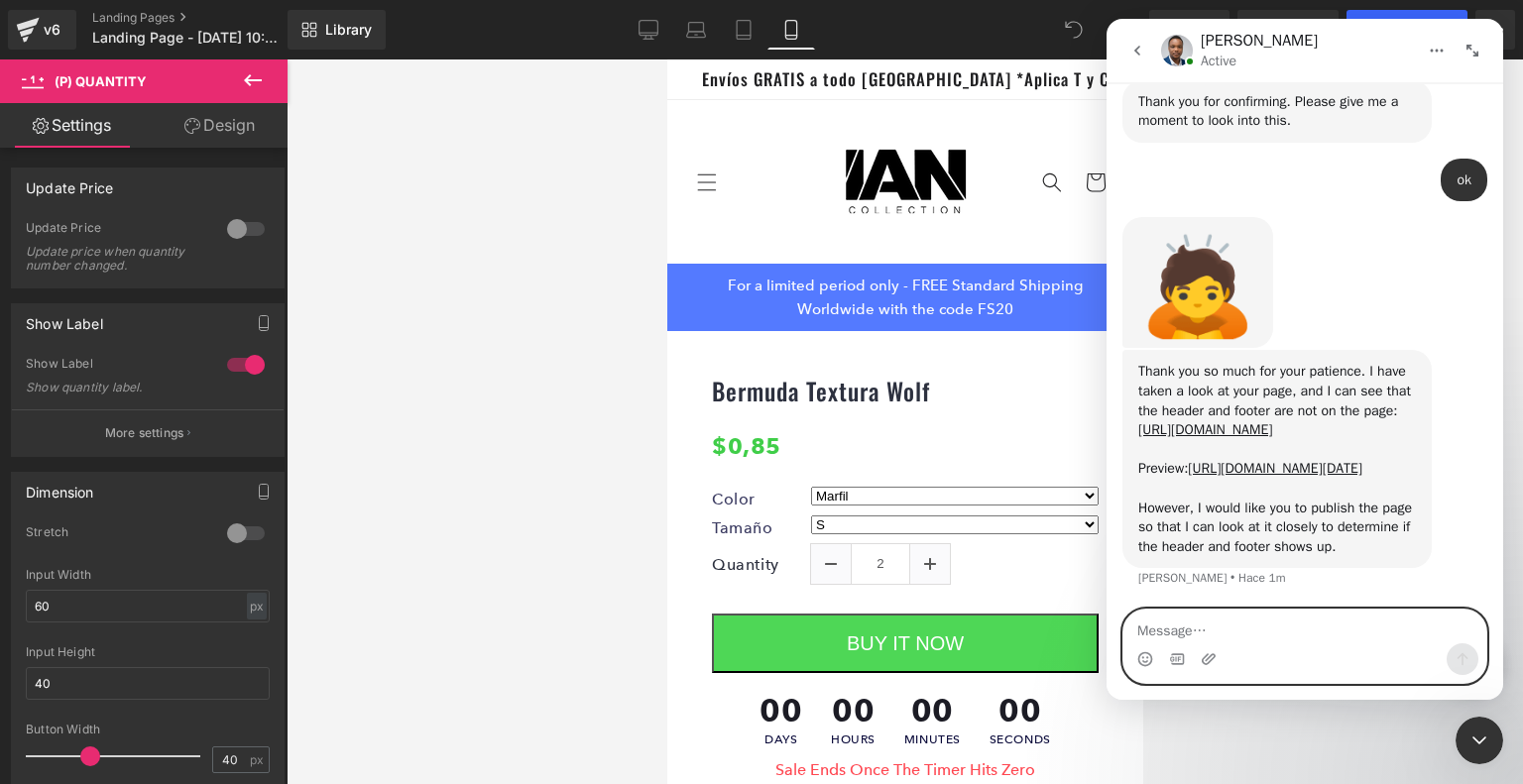 type on "¡Gracias por revisarlo! Procederé a publicar la página ahora para que puedas revisarla más de cerca. Avísame cuando la hayas revisado o si hay algo más que deba hacer de mi parte." 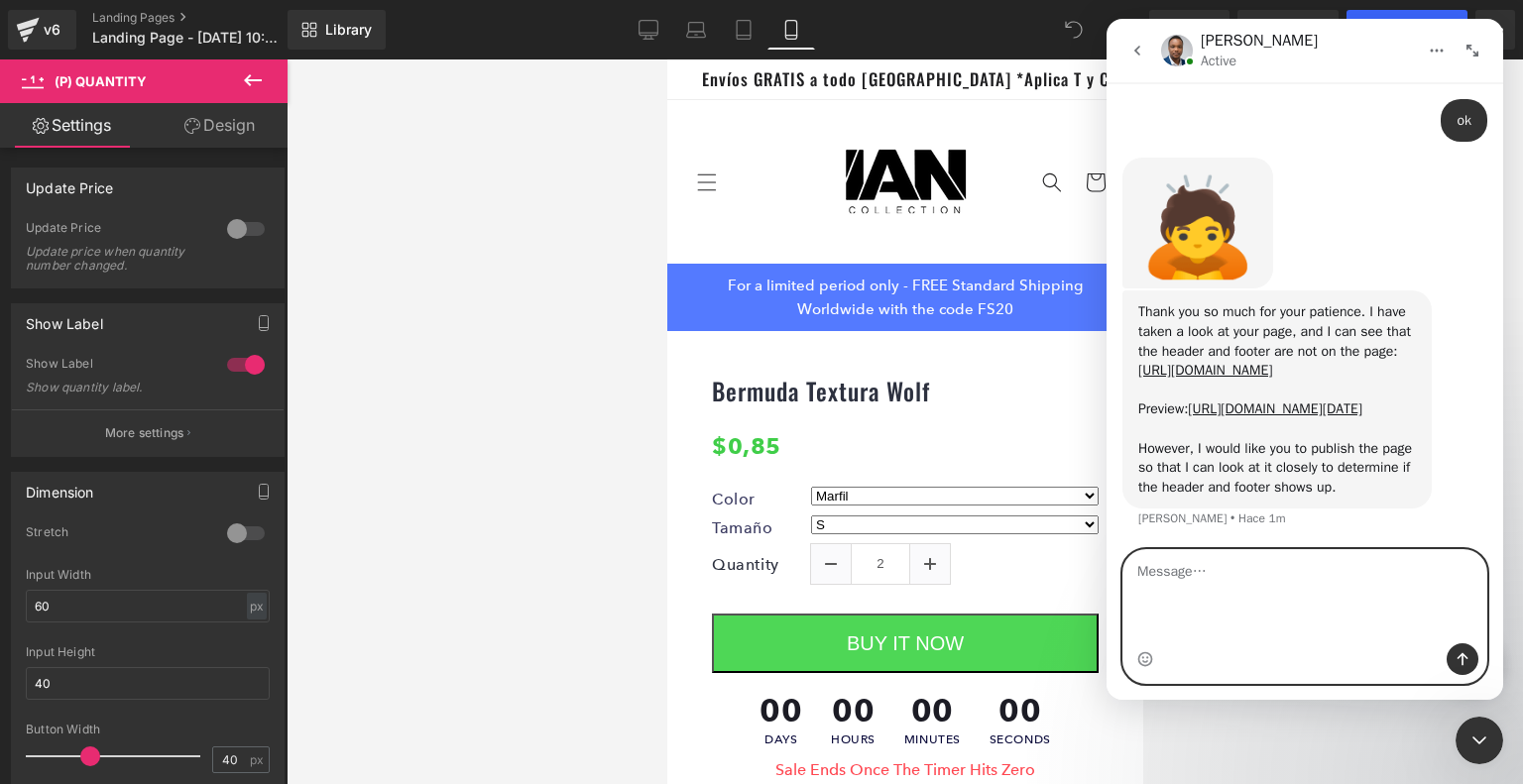 scroll, scrollTop: 3113, scrollLeft: 0, axis: vertical 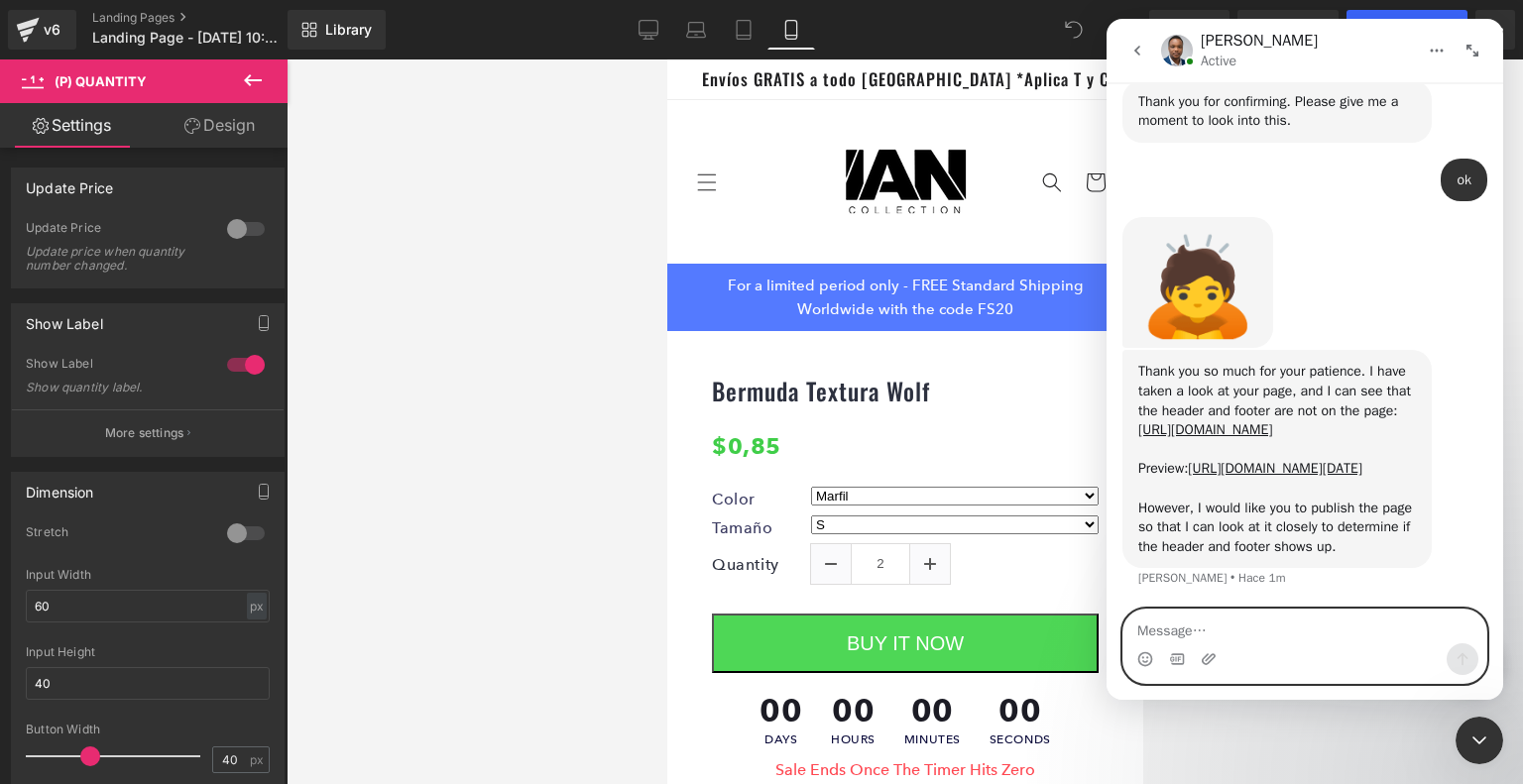 click at bounding box center (1305, 626) 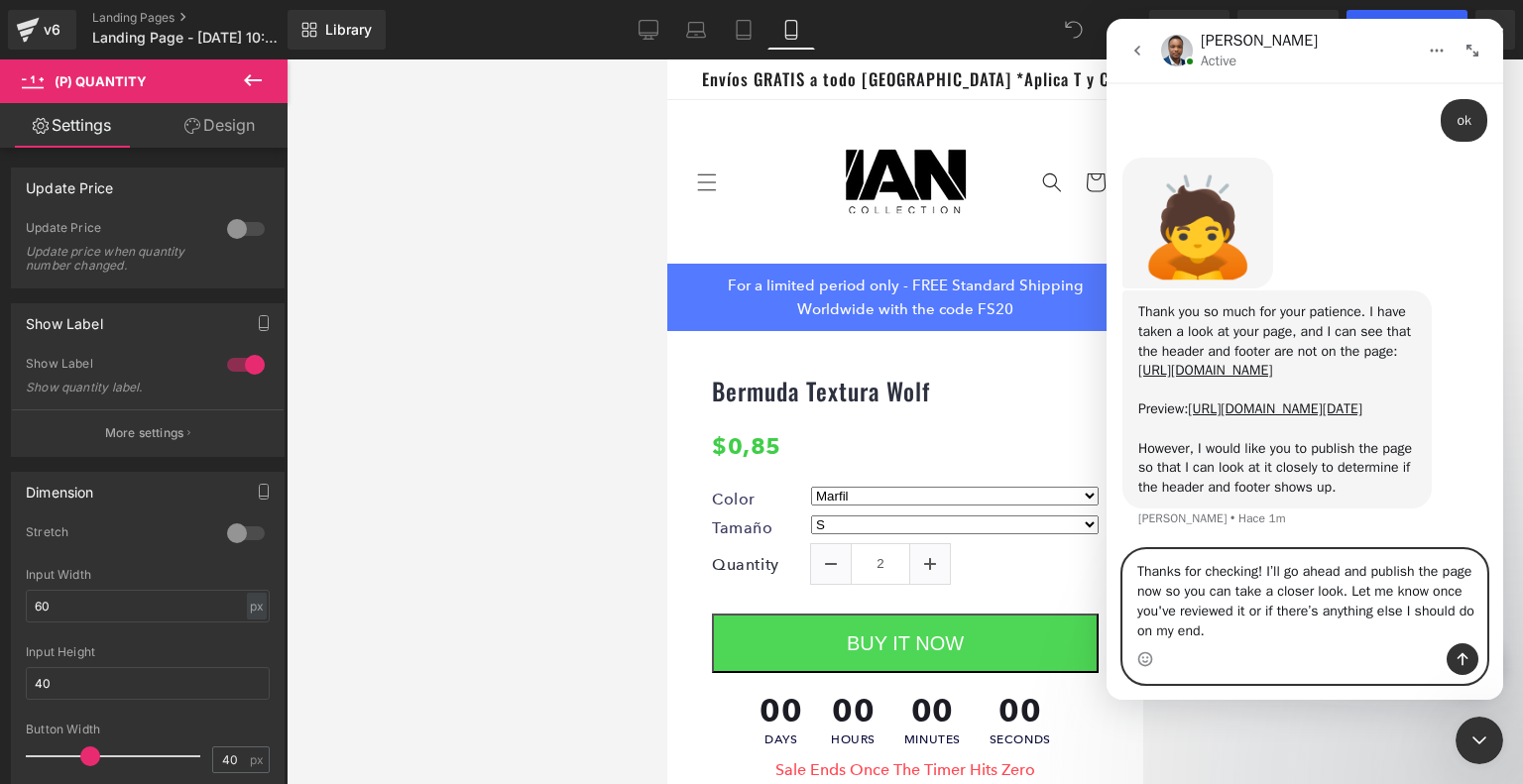 type 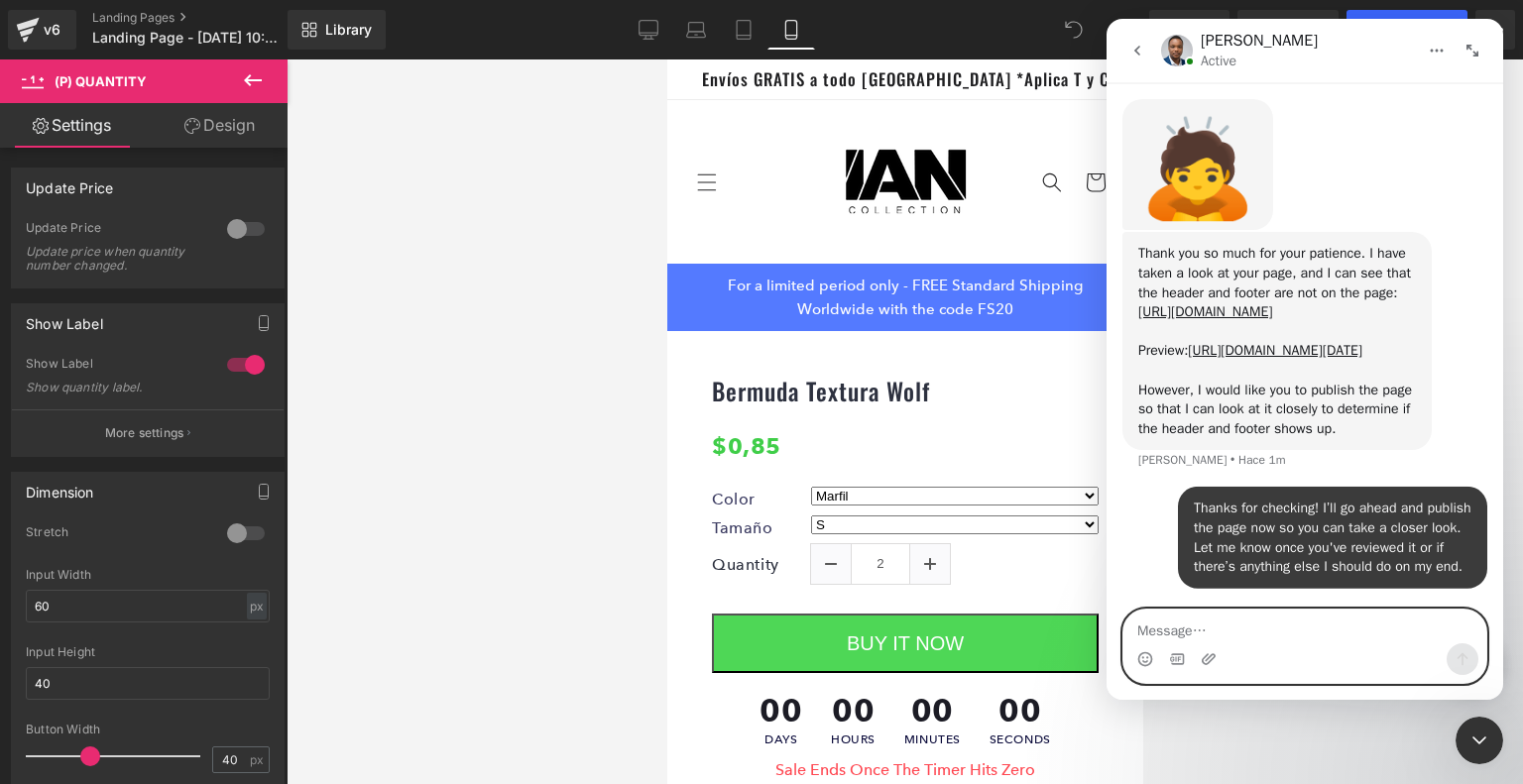 scroll, scrollTop: 3251, scrollLeft: 0, axis: vertical 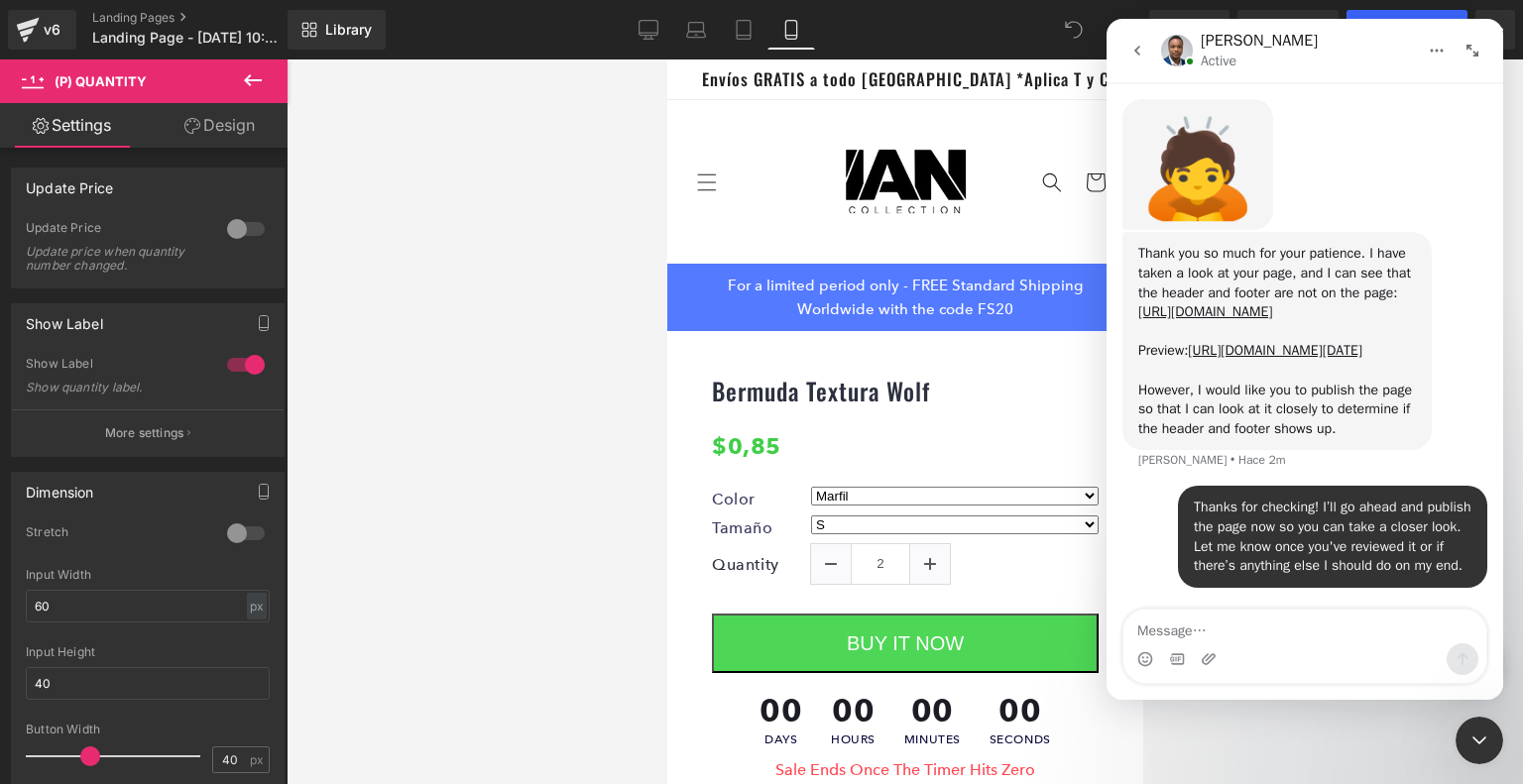 click at bounding box center [762, 362] 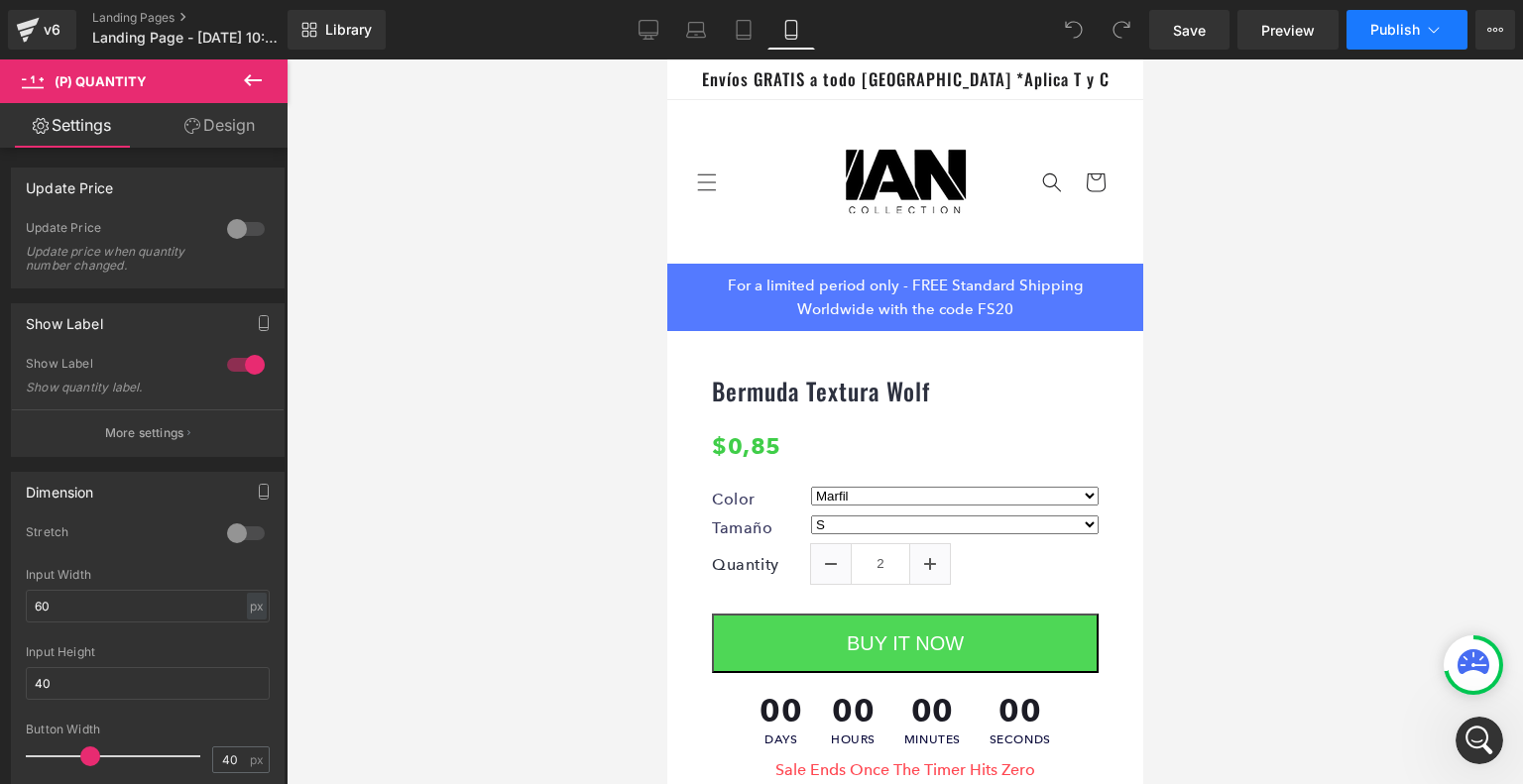 click 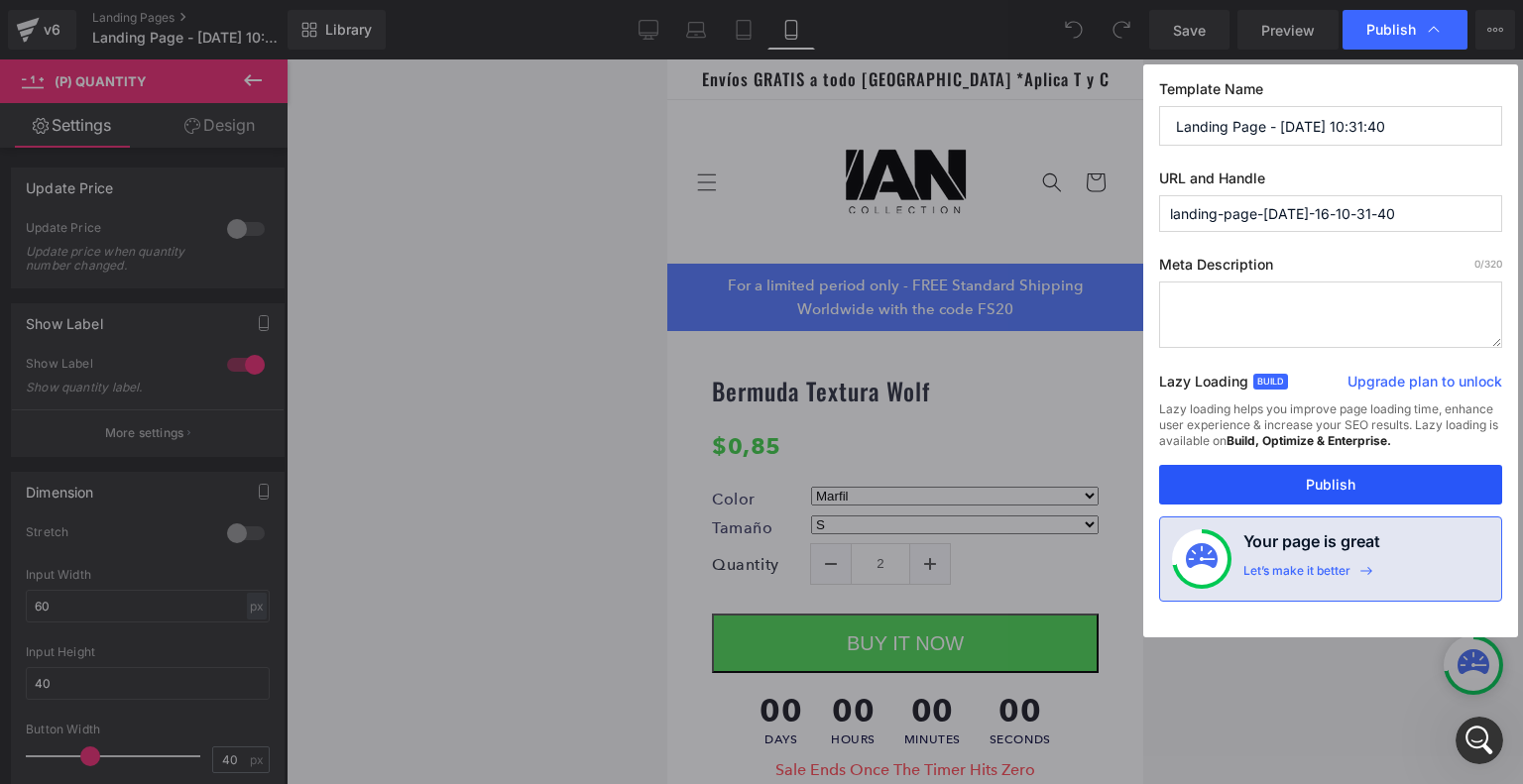 click on "Publish" at bounding box center (1331, 485) 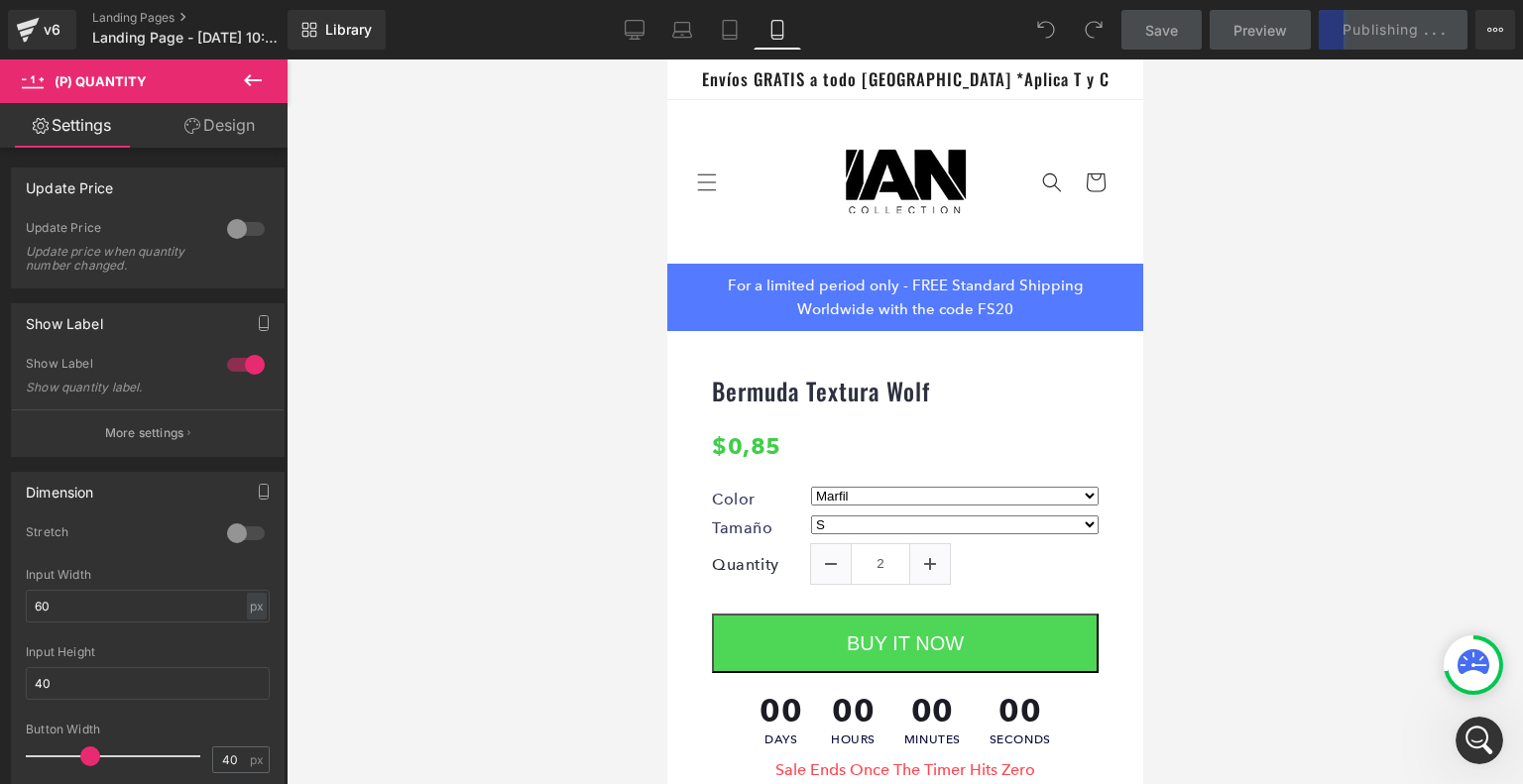 scroll, scrollTop: 3326, scrollLeft: 0, axis: vertical 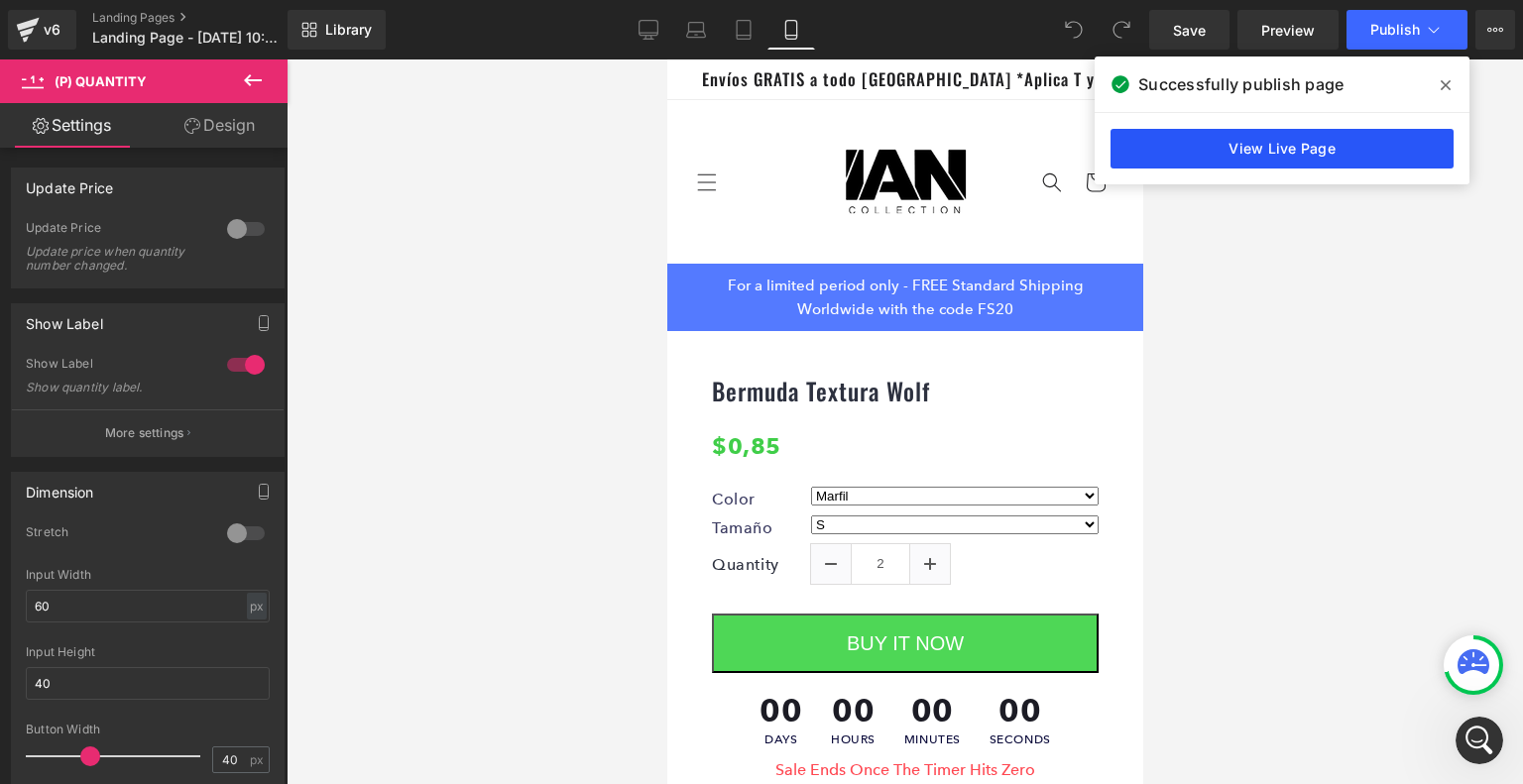 click on "View Live Page" at bounding box center (1282, 149) 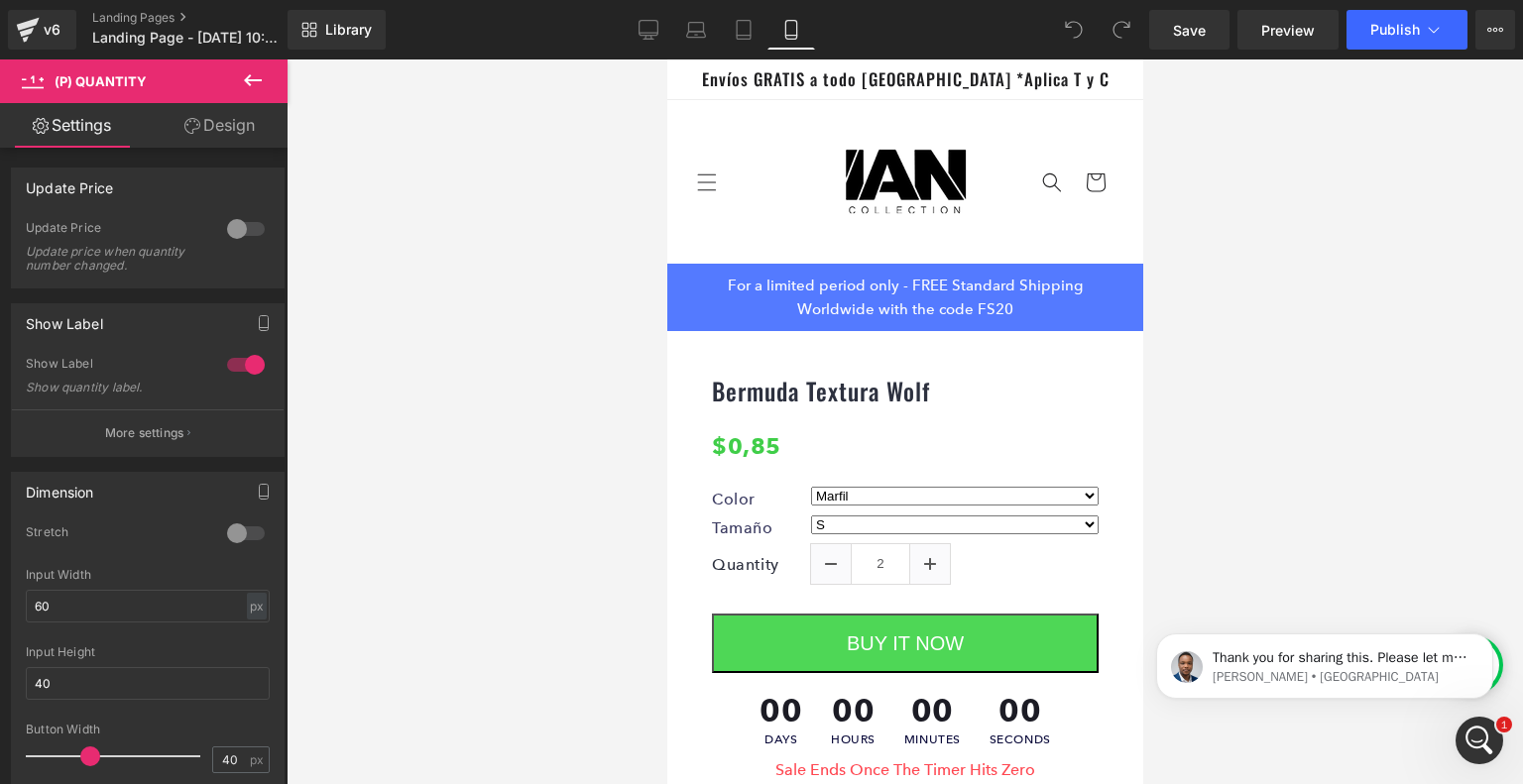 scroll, scrollTop: 0, scrollLeft: 0, axis: both 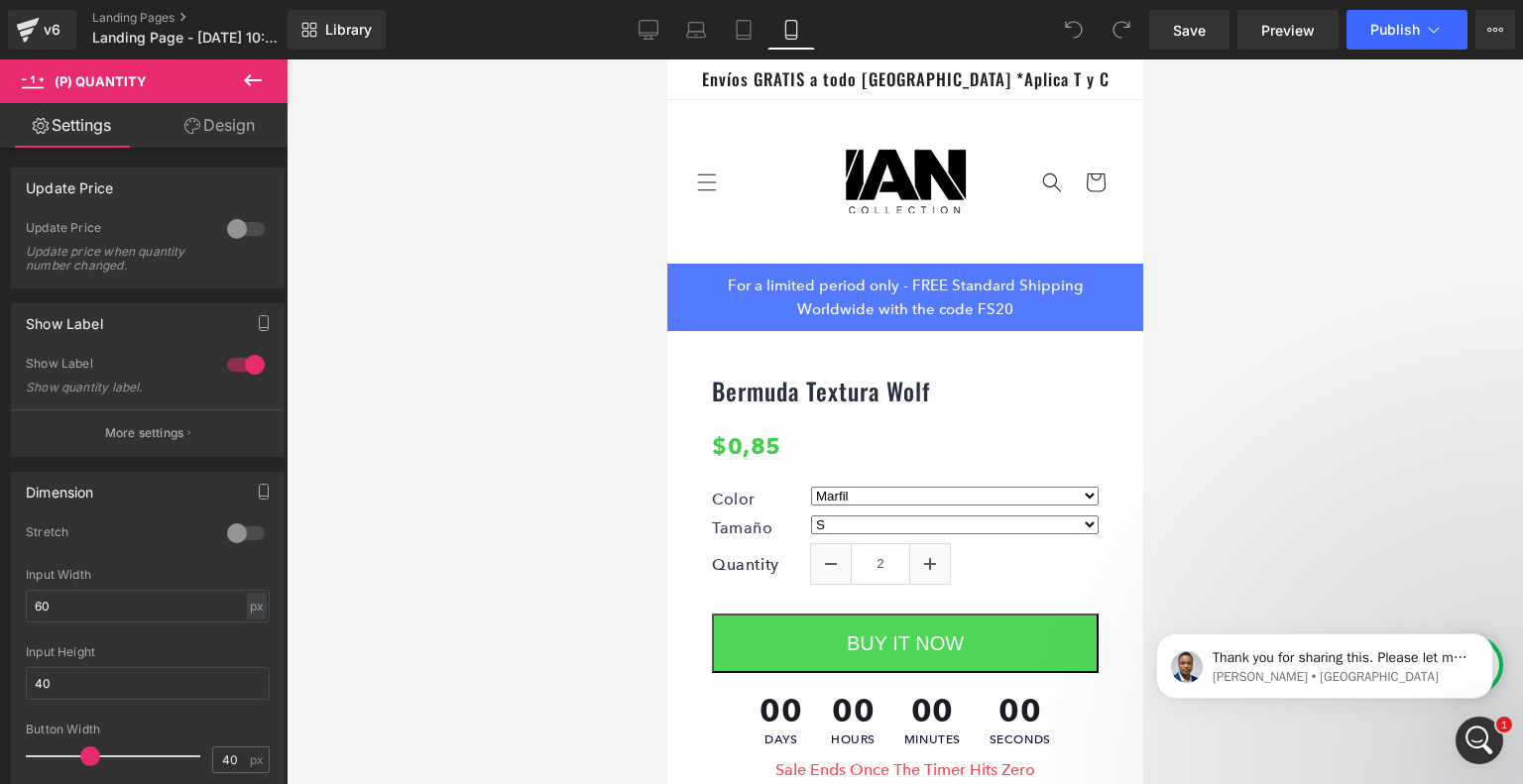click at bounding box center [1479, 740] 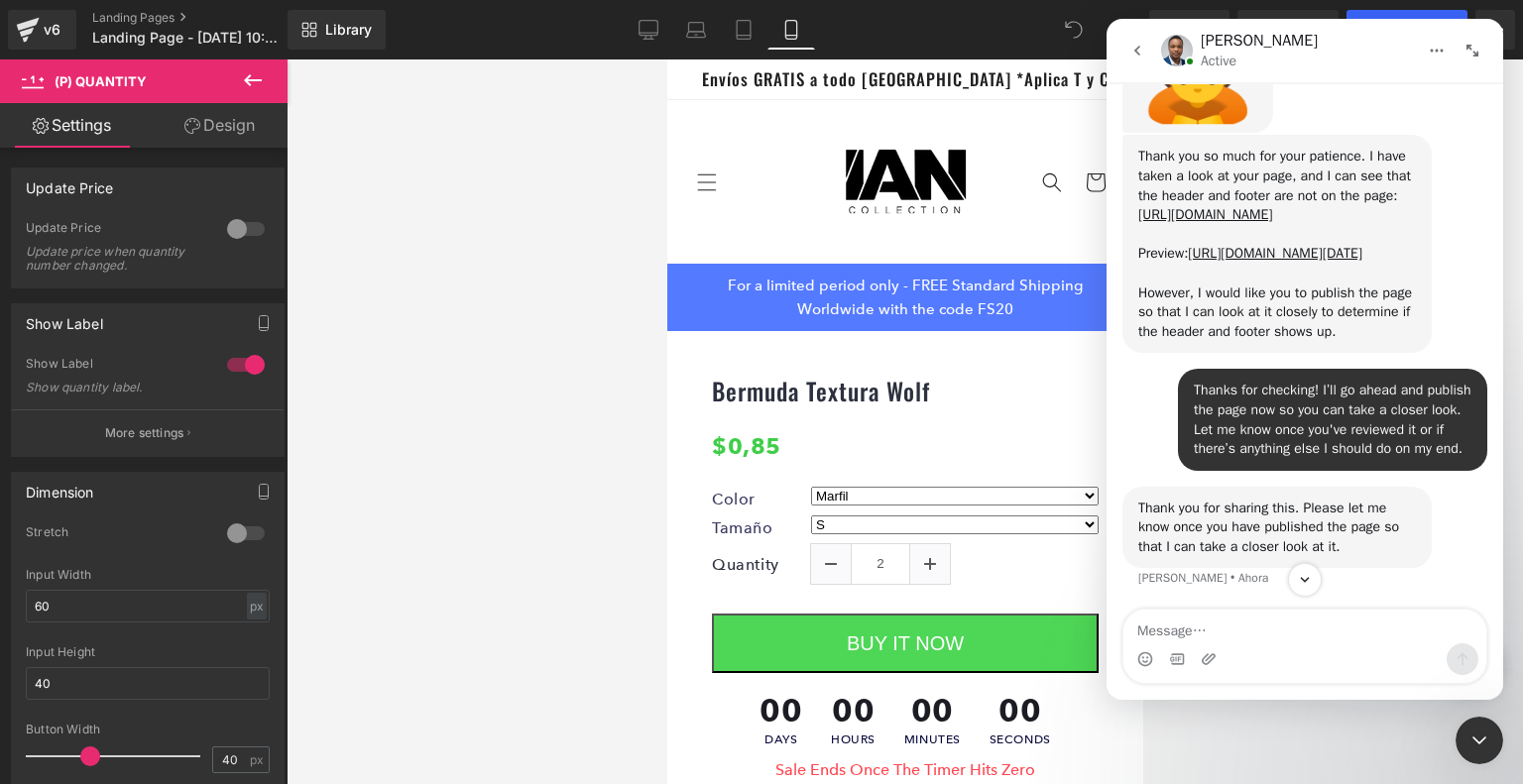 scroll, scrollTop: 3348, scrollLeft: 0, axis: vertical 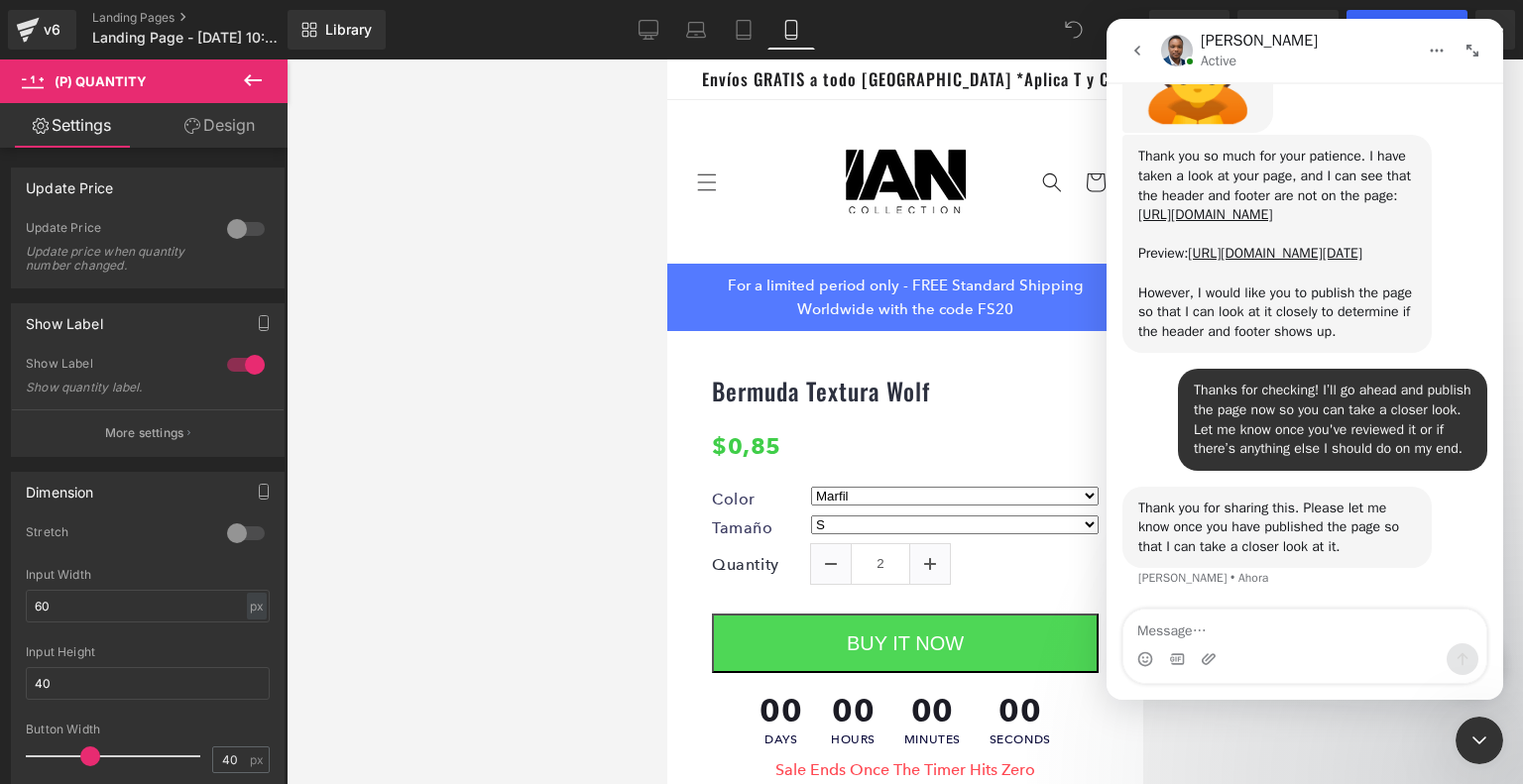 click at bounding box center (1305, 626) 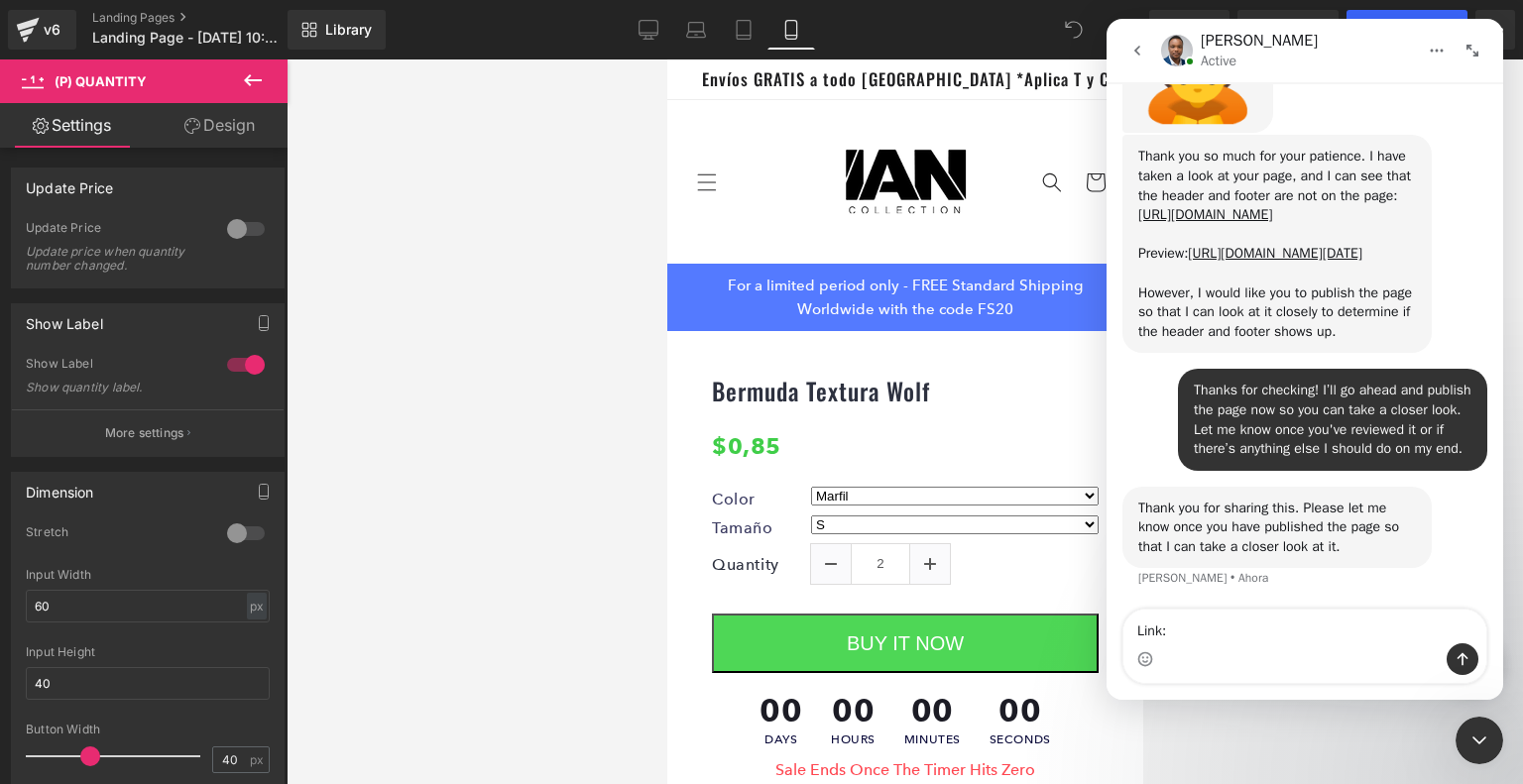 type on "Link: [URL][DOMAIN_NAME][DATE]" 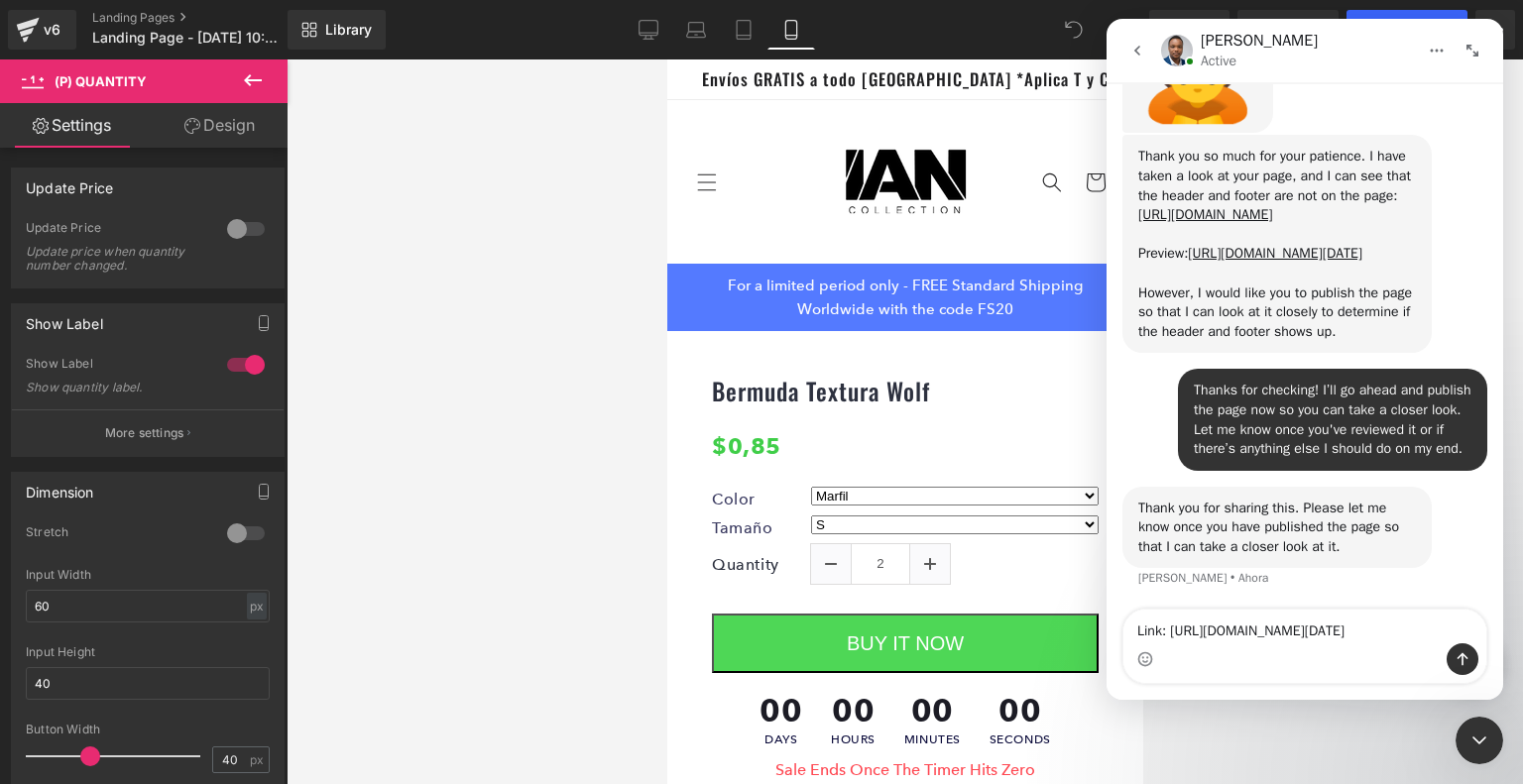 type 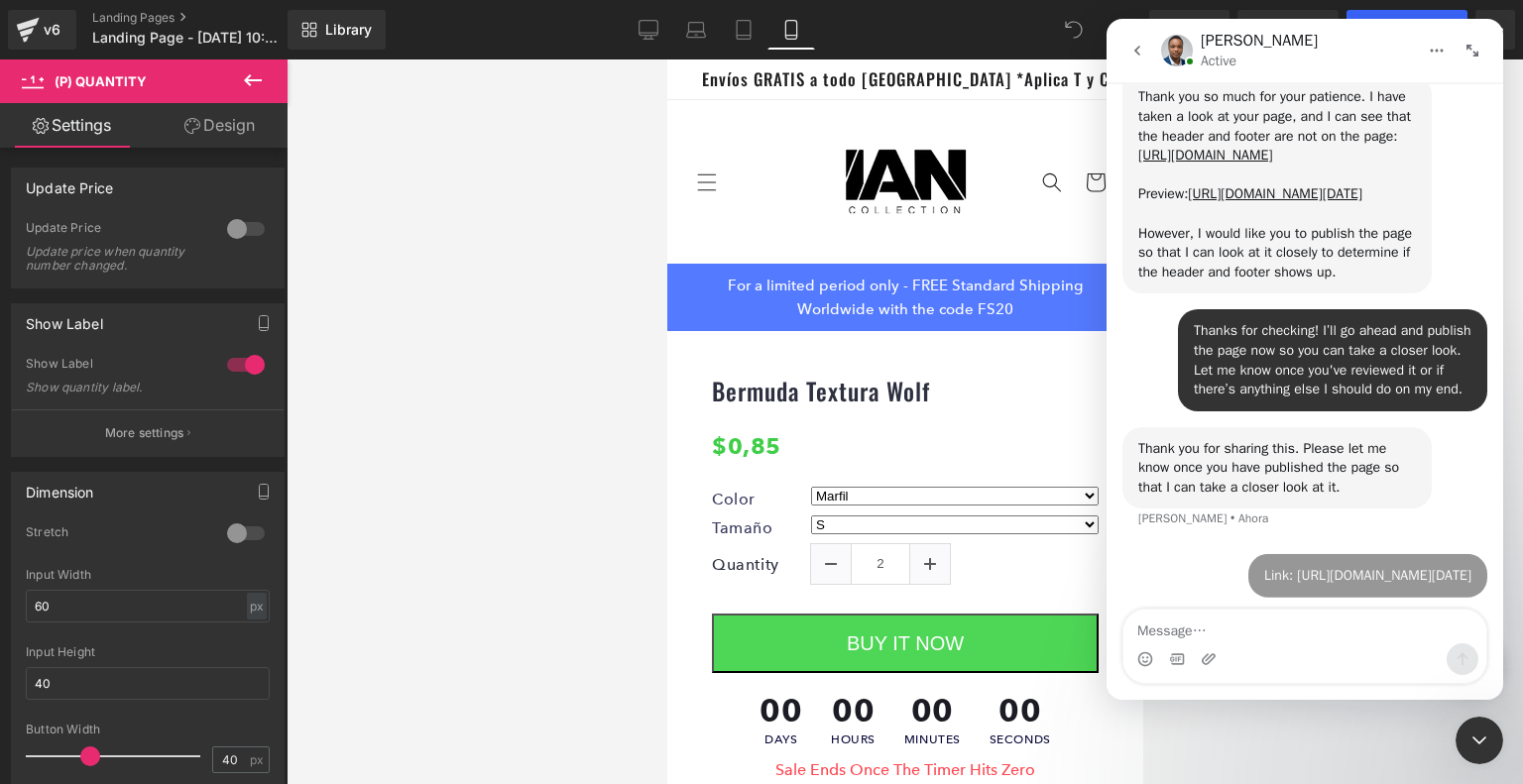 scroll, scrollTop: 3446, scrollLeft: 0, axis: vertical 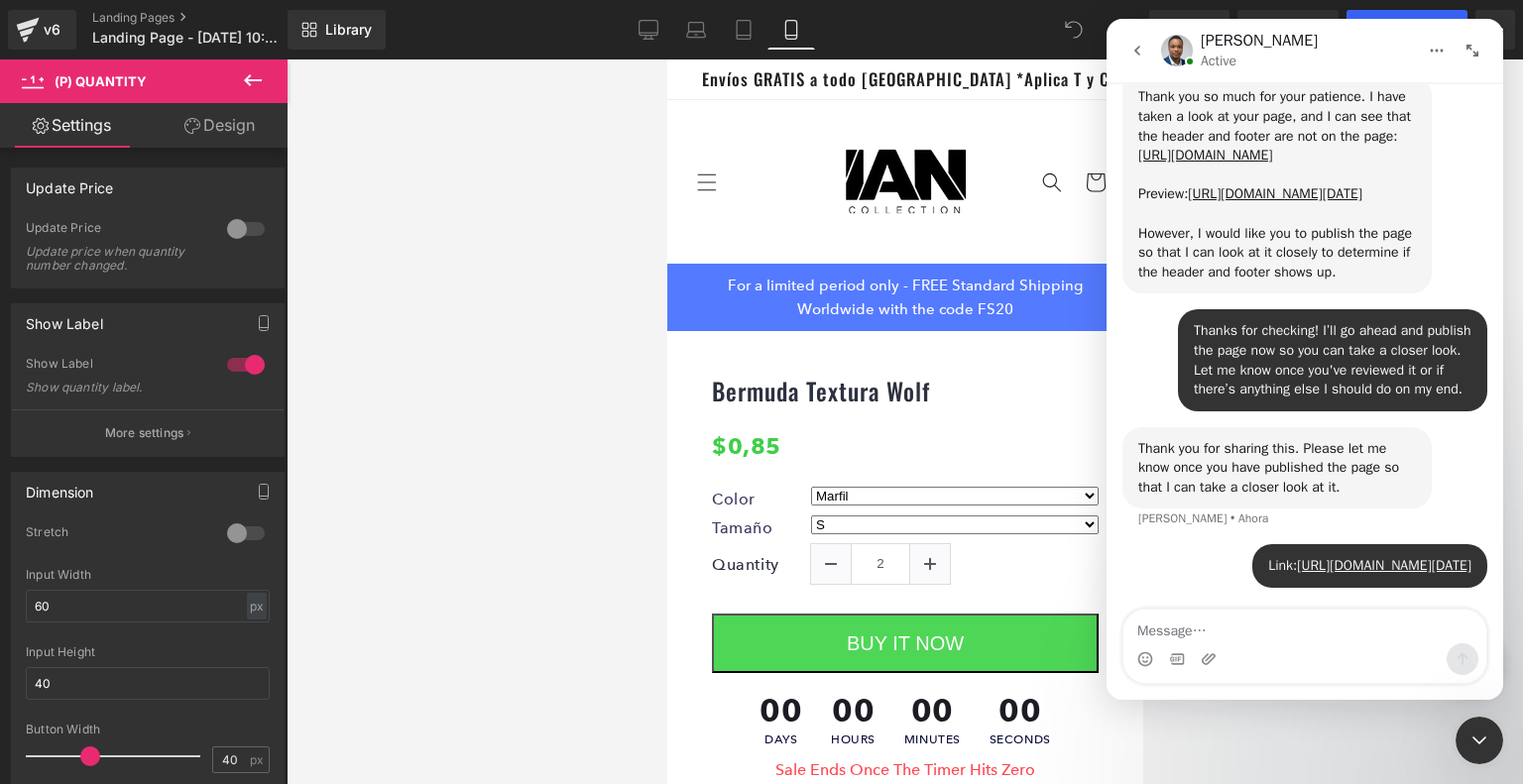click at bounding box center (762, 362) 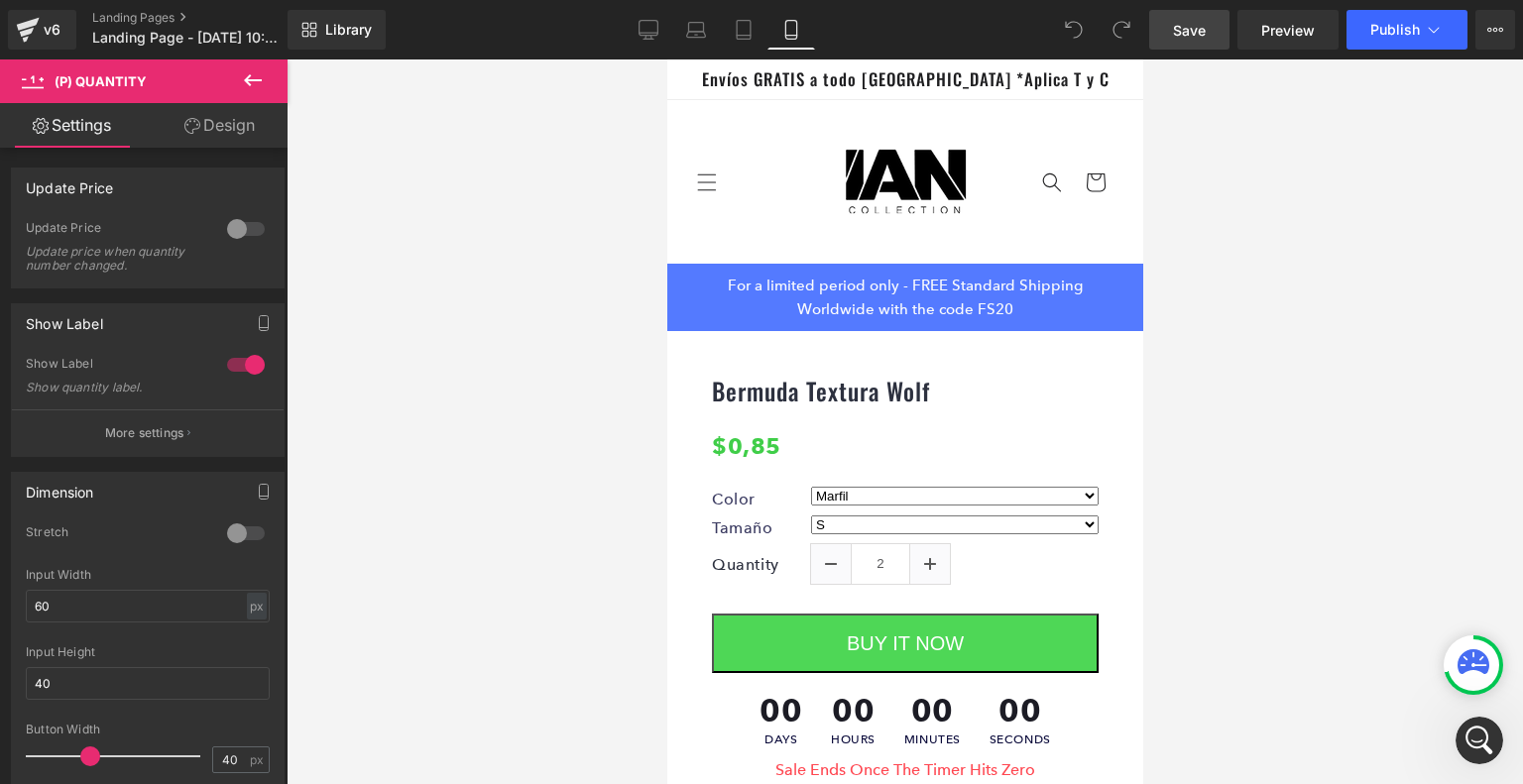 click on "Save" at bounding box center [1189, 30] 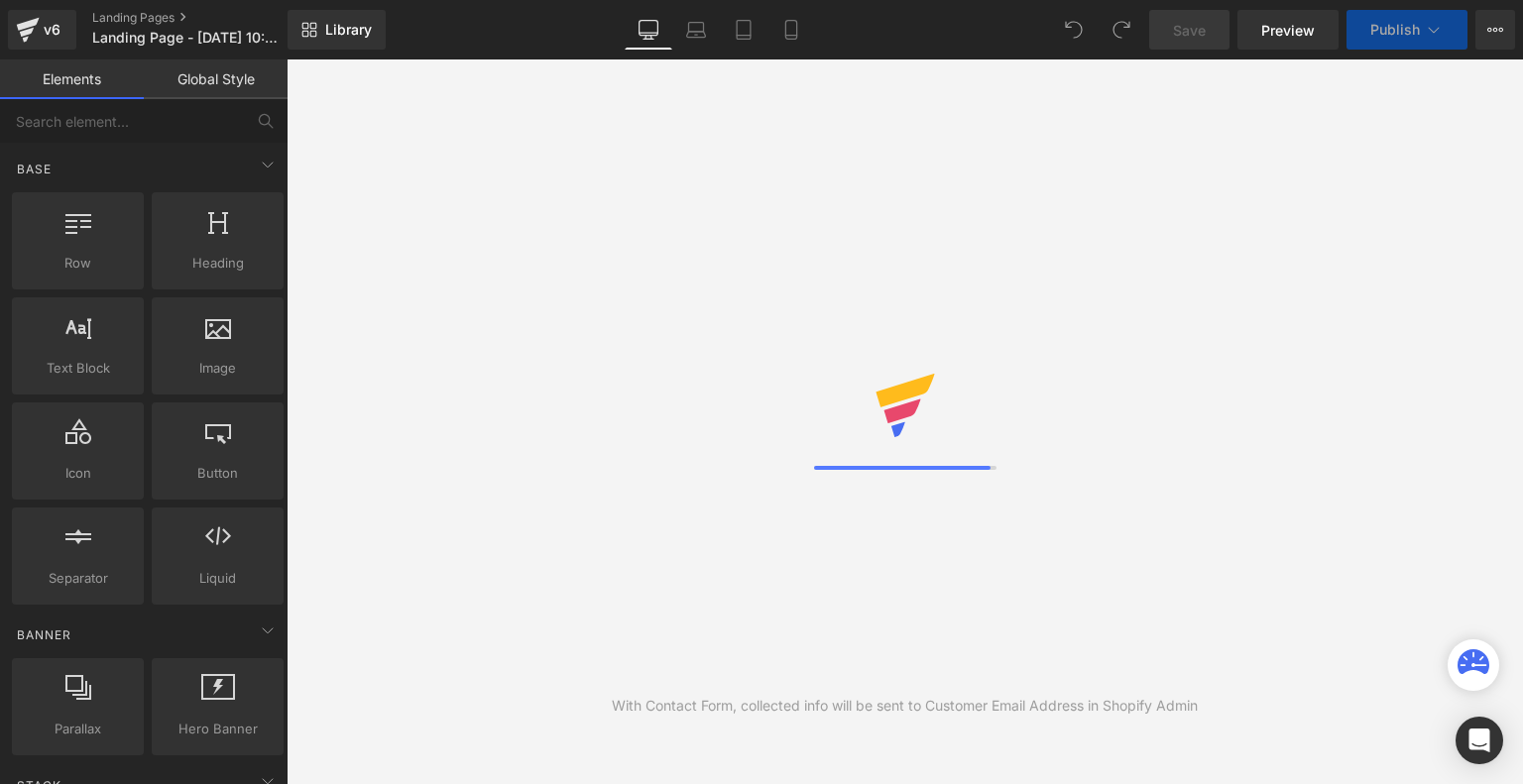 scroll, scrollTop: 0, scrollLeft: 0, axis: both 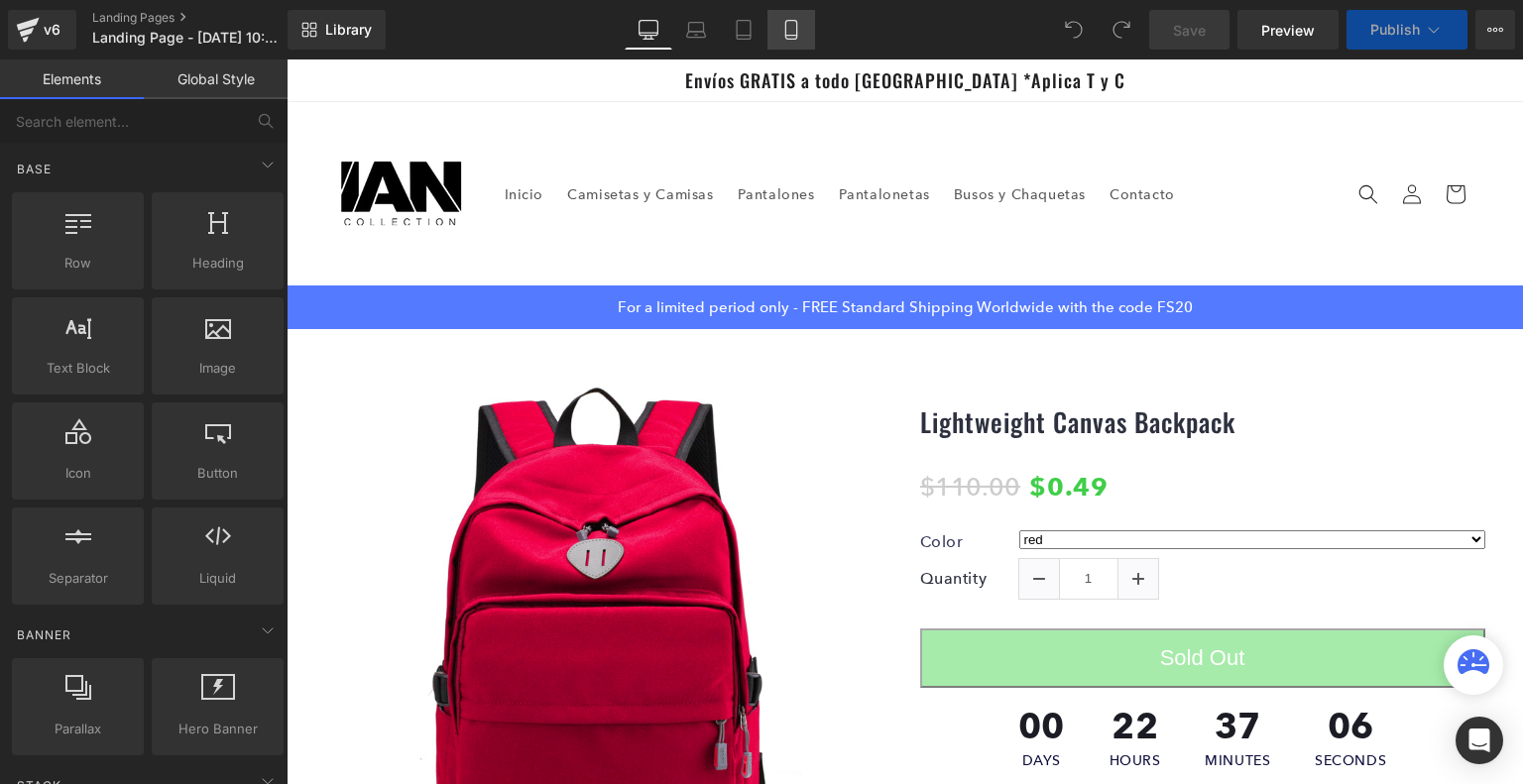 click 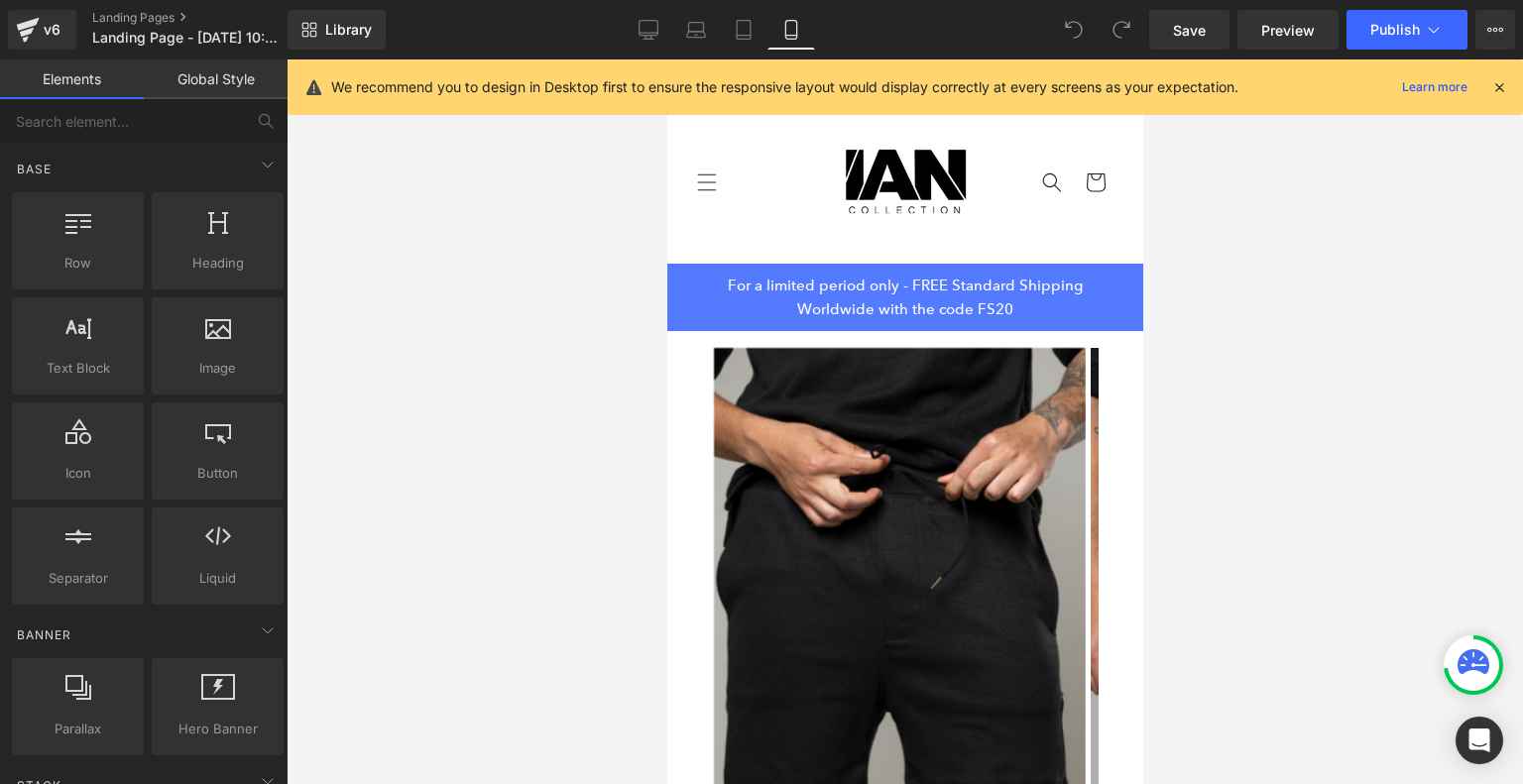 click at bounding box center [1499, 87] 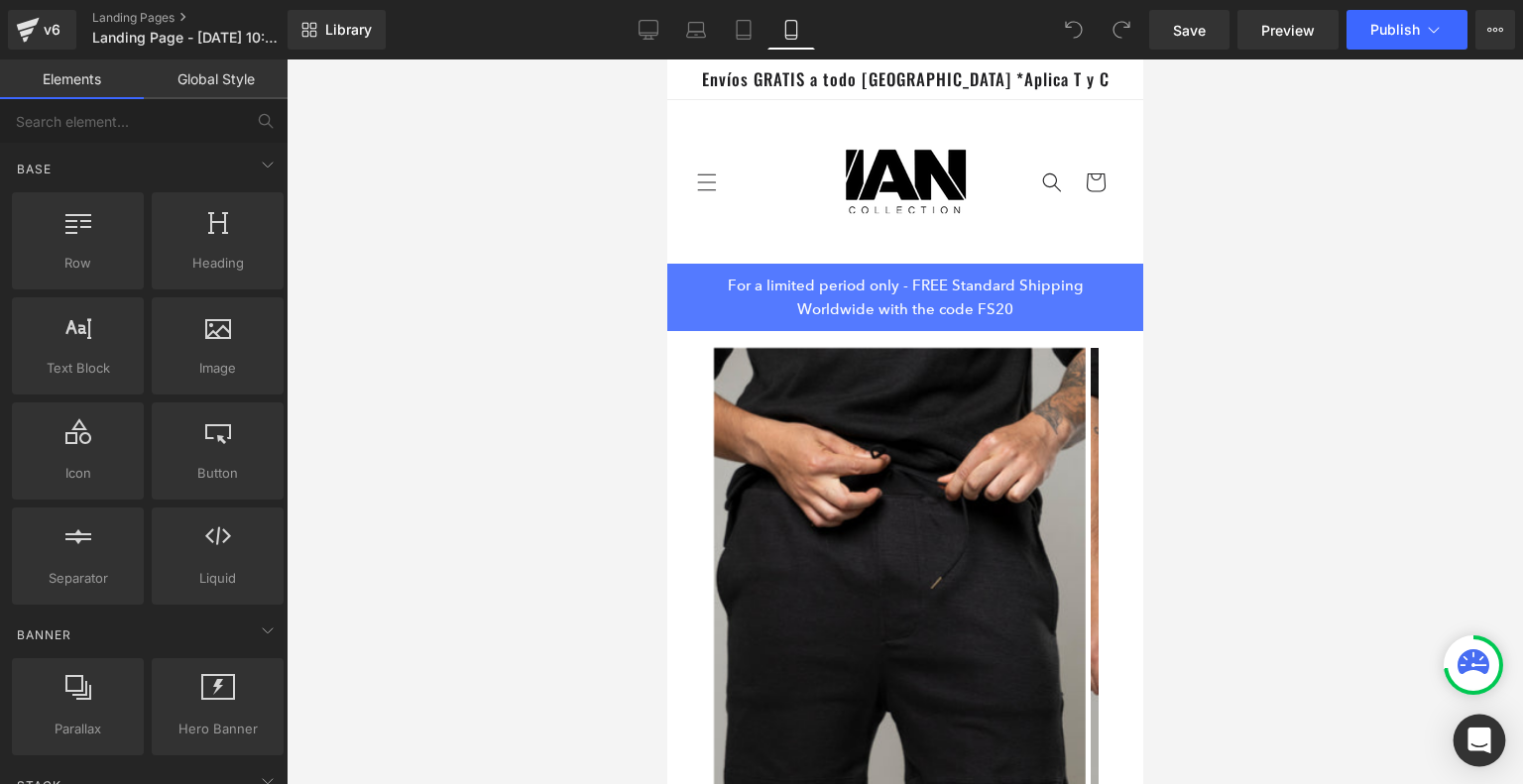 click 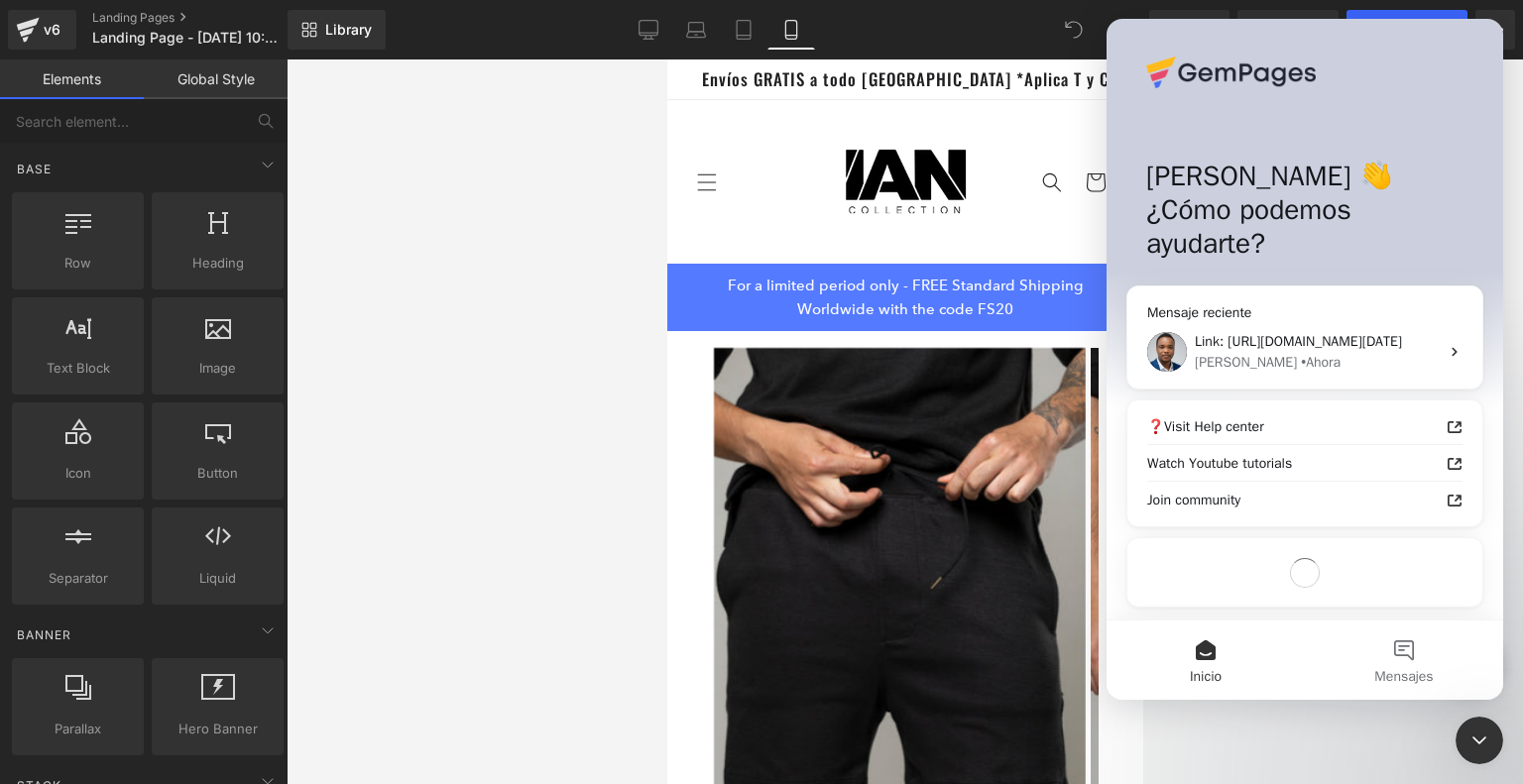 scroll, scrollTop: 0, scrollLeft: 0, axis: both 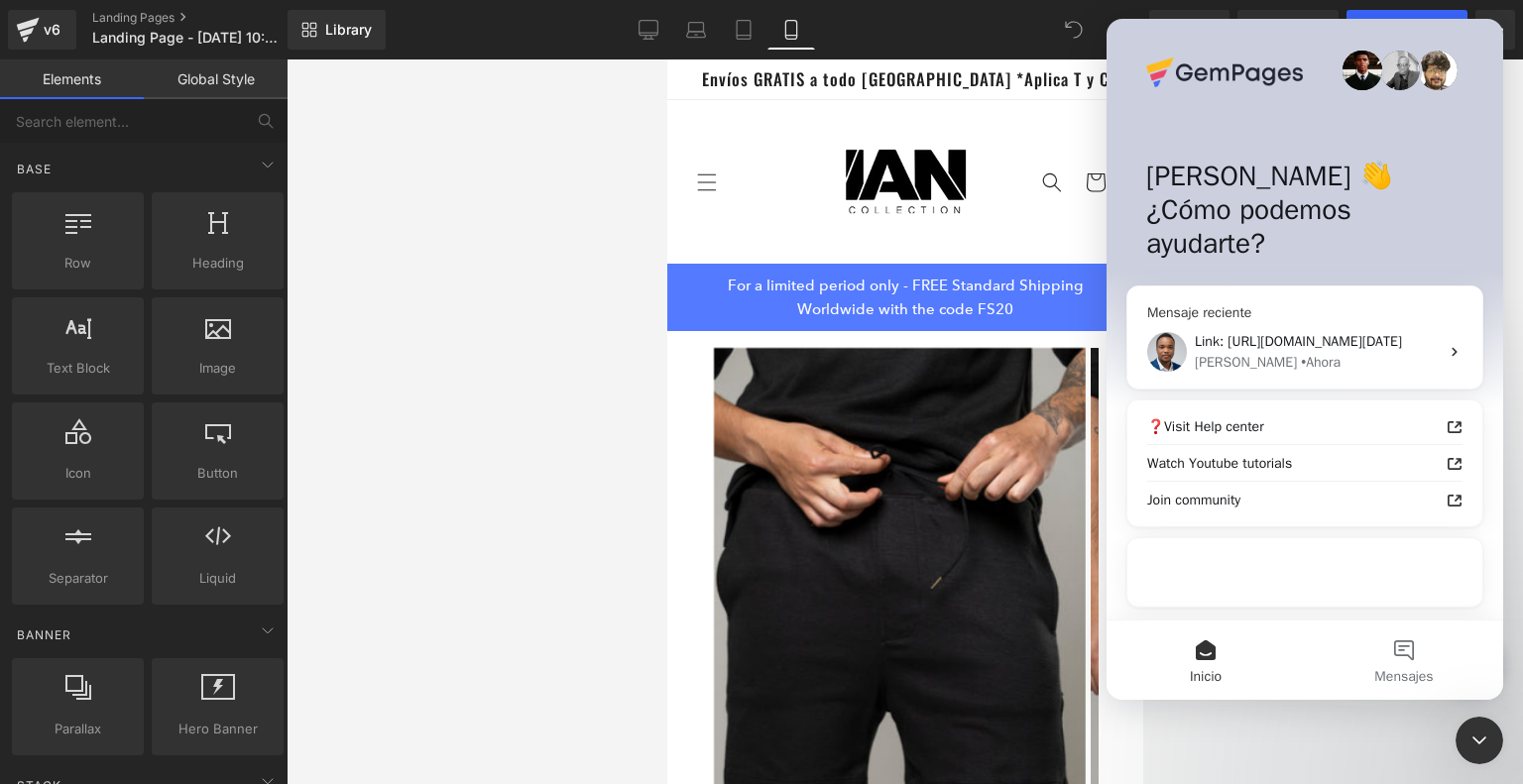 click on "Link: [URL][DOMAIN_NAME][DATE]" at bounding box center (1298, 341) 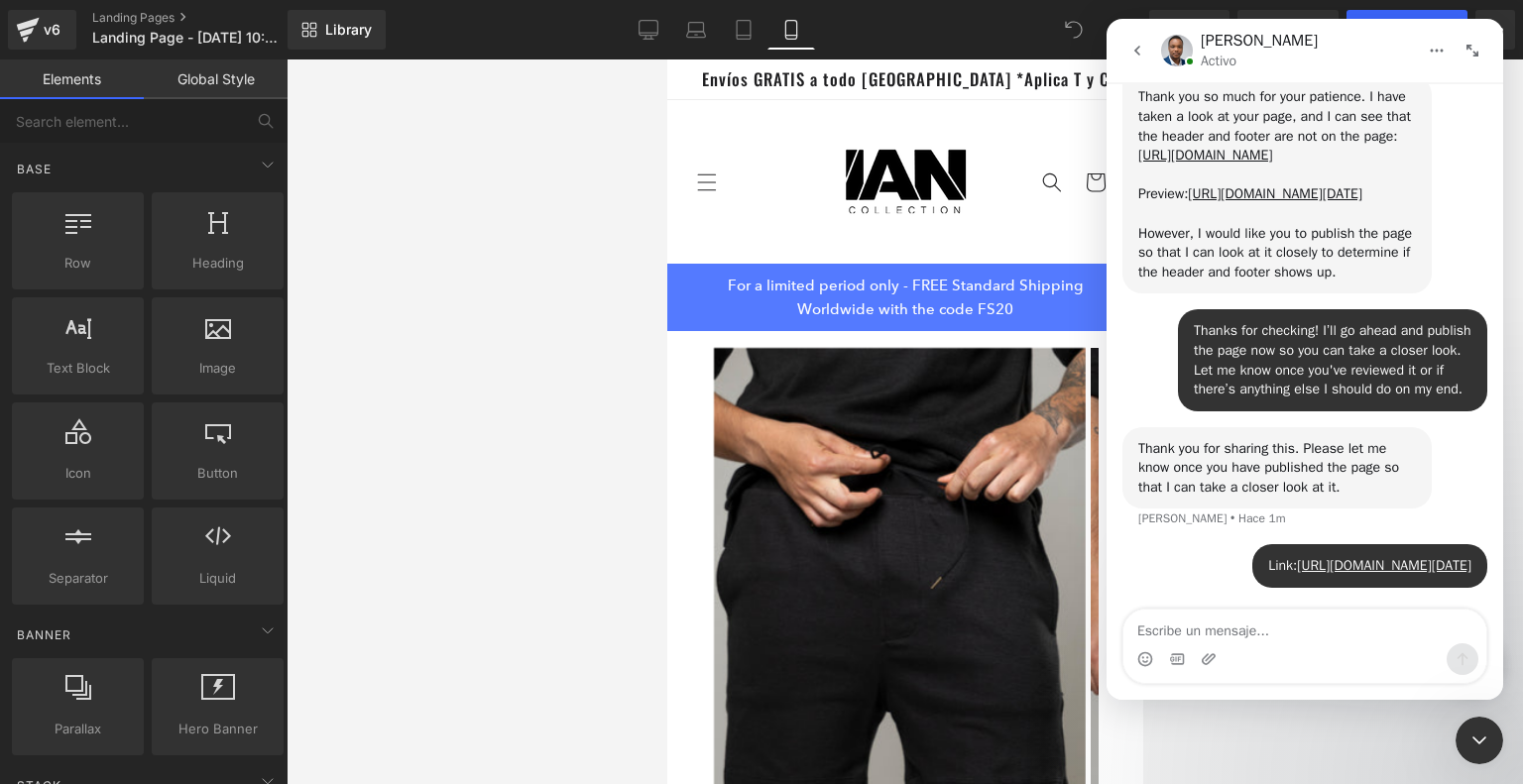 click at bounding box center [1305, 626] 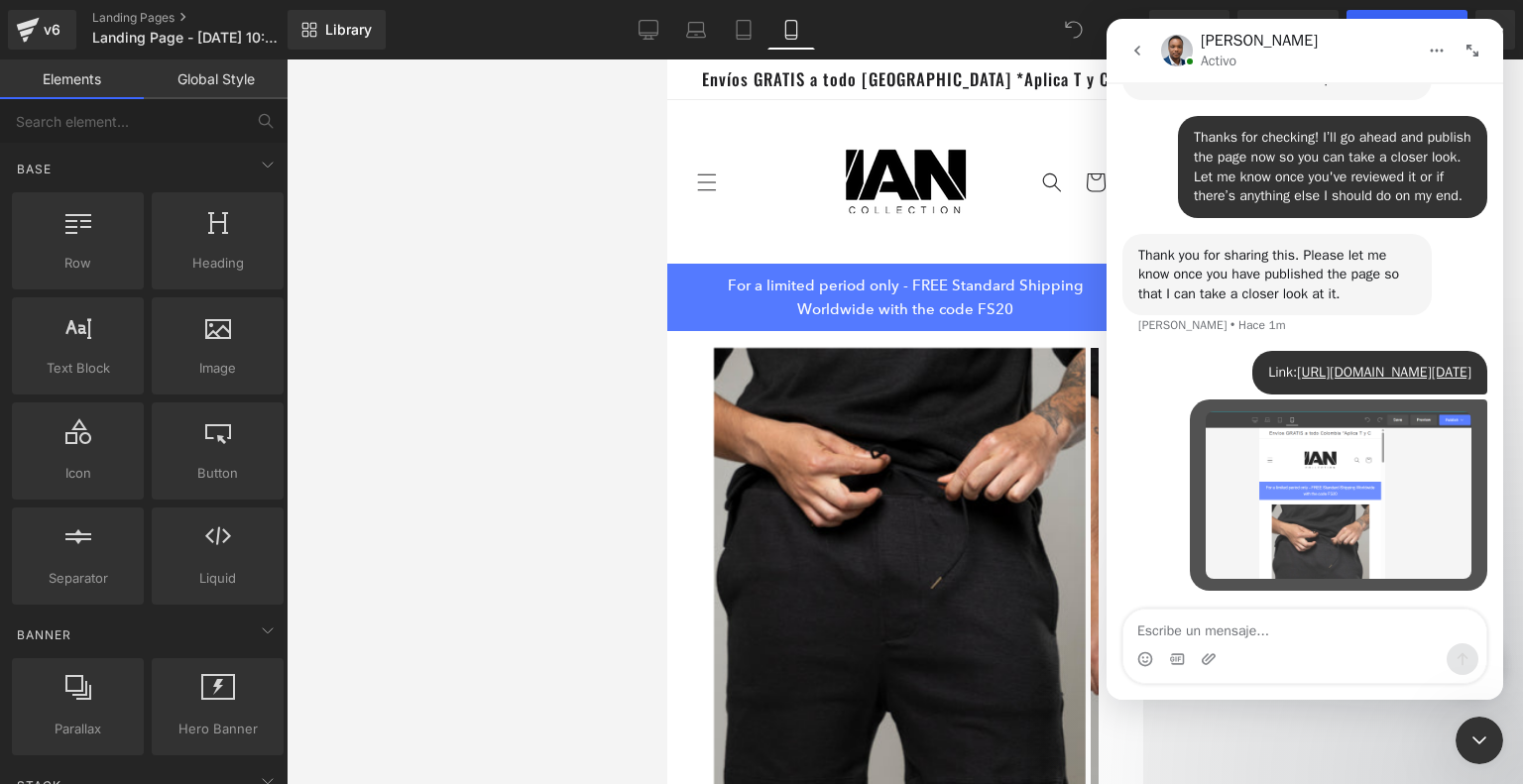 scroll, scrollTop: 3560, scrollLeft: 0, axis: vertical 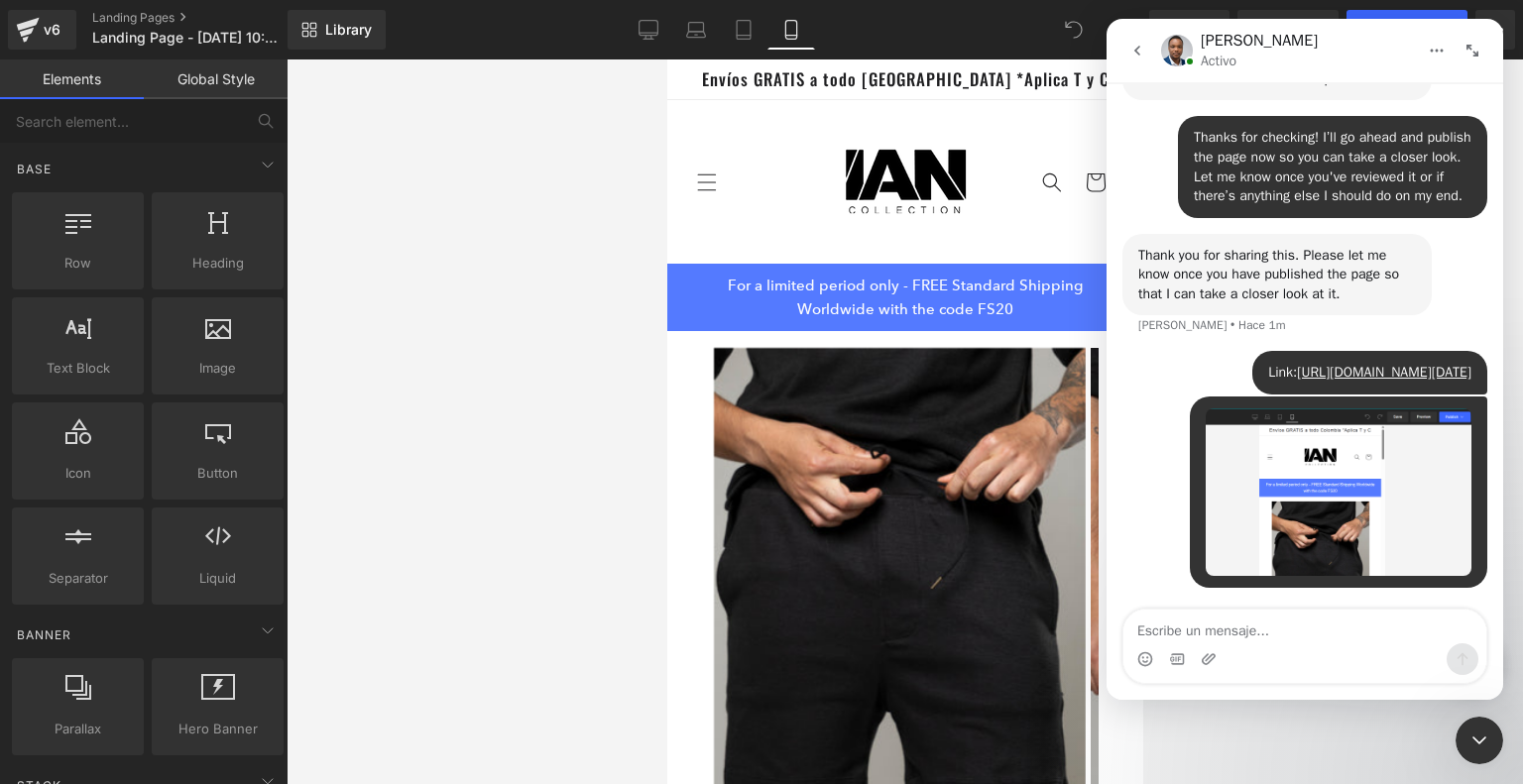 click on "[PERSON_NAME][GEOGRAPHIC_DATA]" at bounding box center (1305, 504) 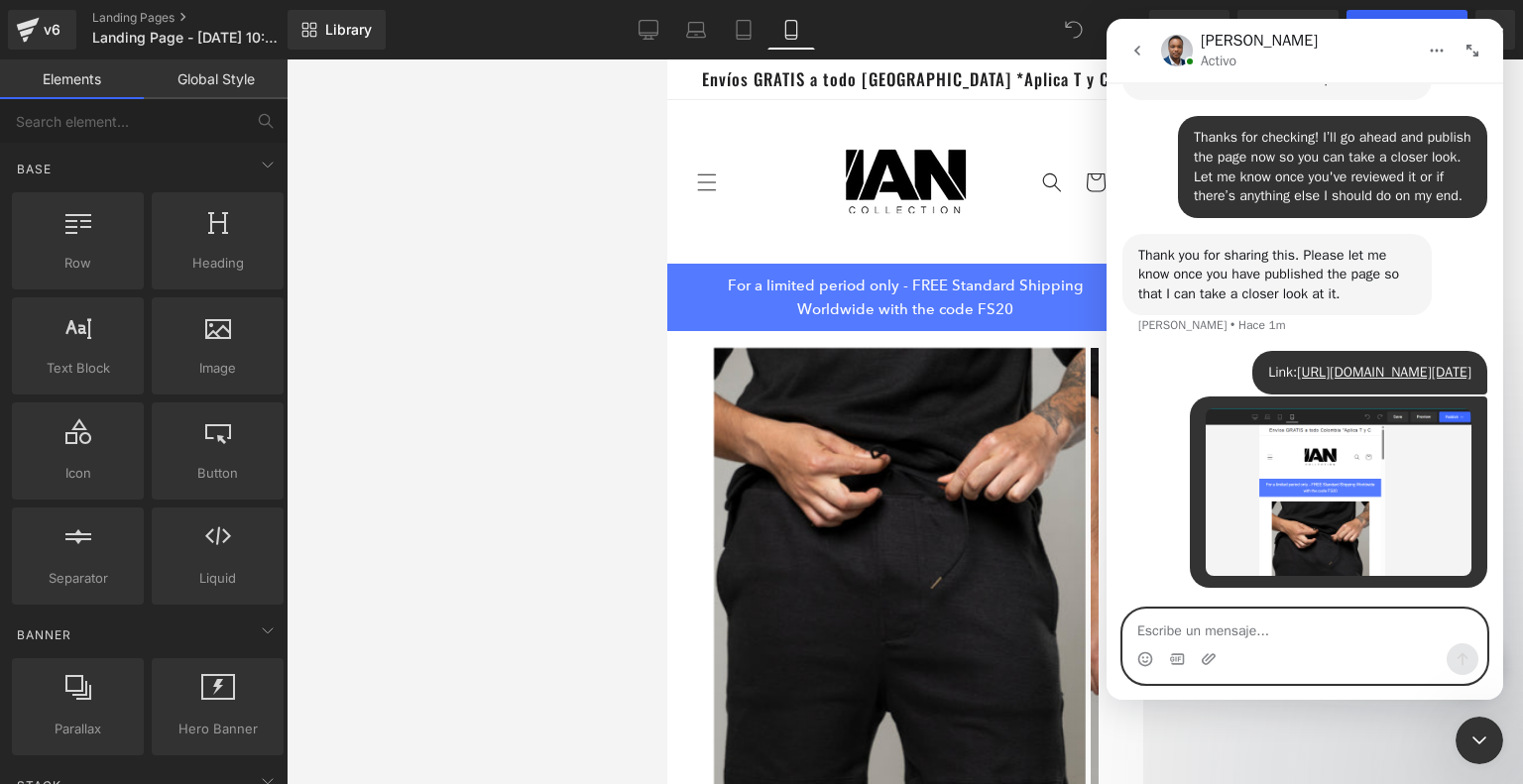 click at bounding box center [1305, 626] 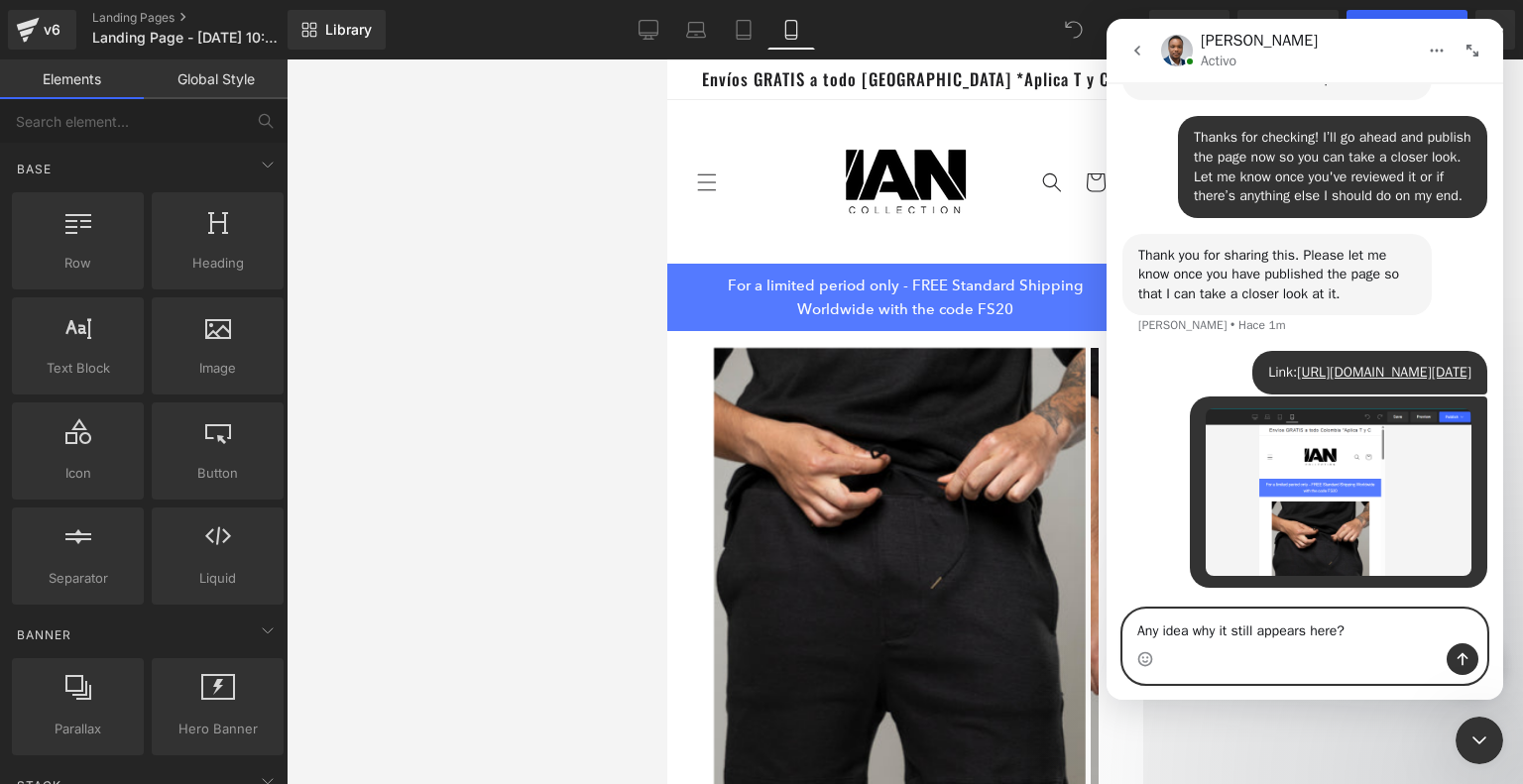 type 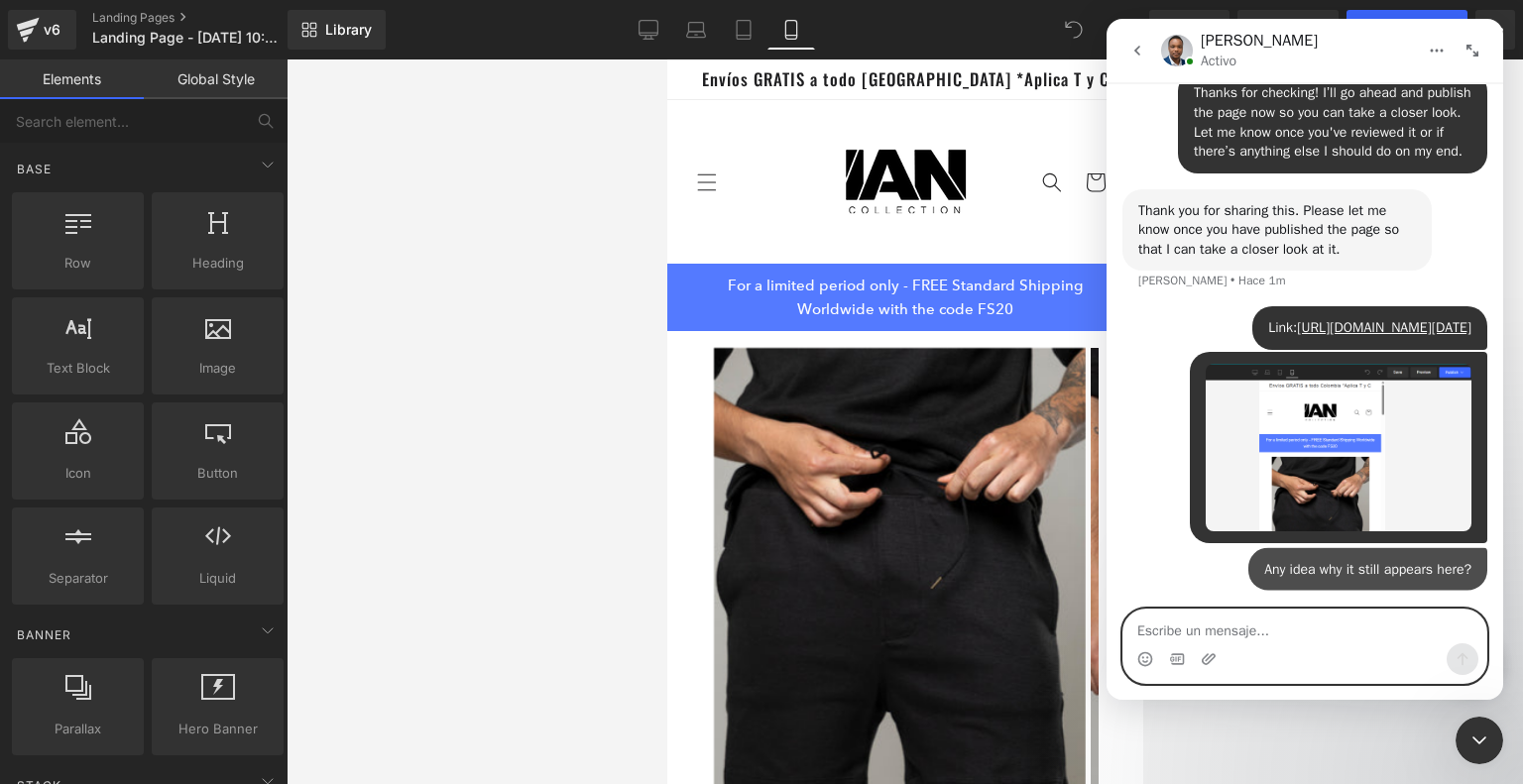 scroll, scrollTop: 3606, scrollLeft: 0, axis: vertical 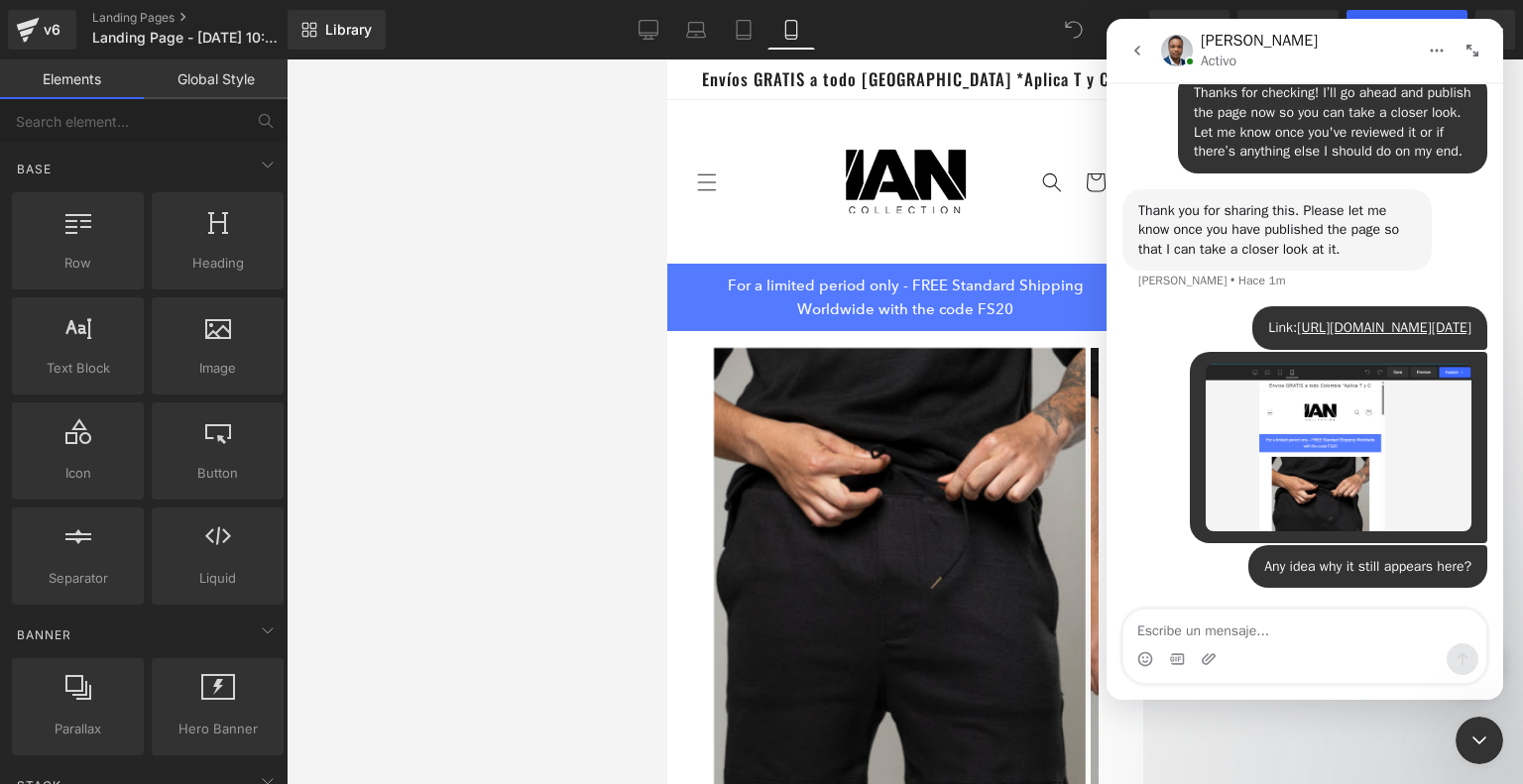 click at bounding box center (762, 362) 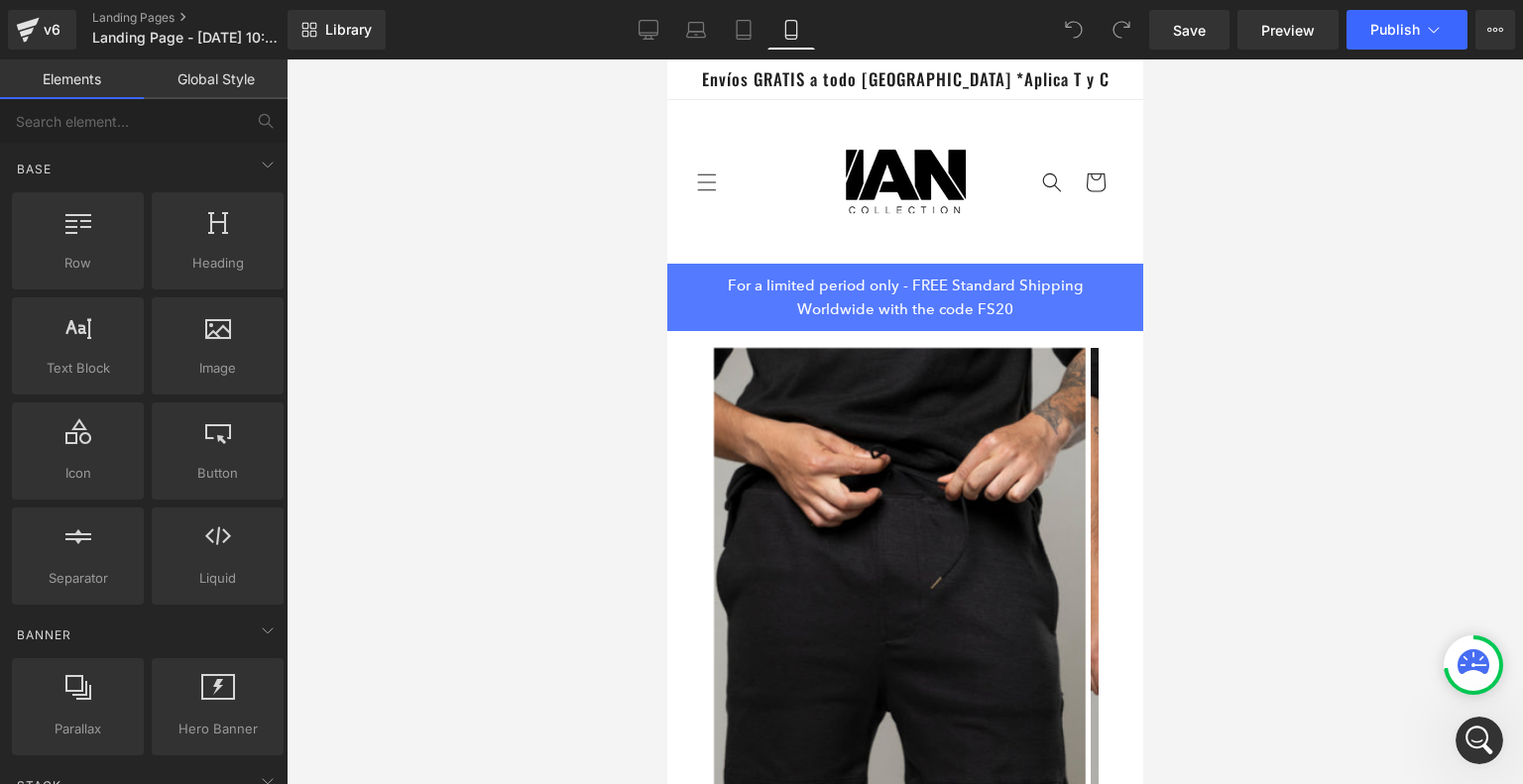 scroll, scrollTop: 0, scrollLeft: 0, axis: both 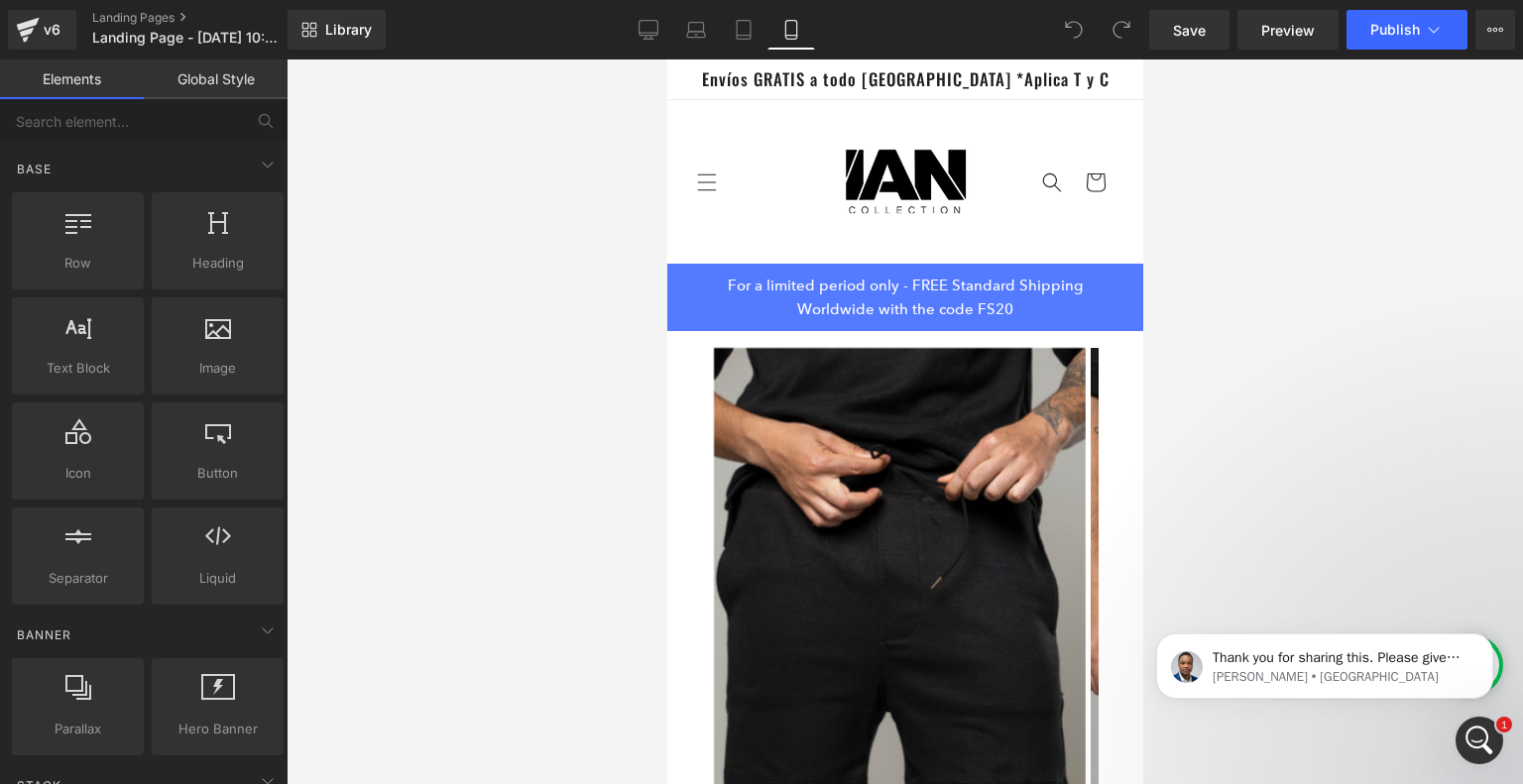 click 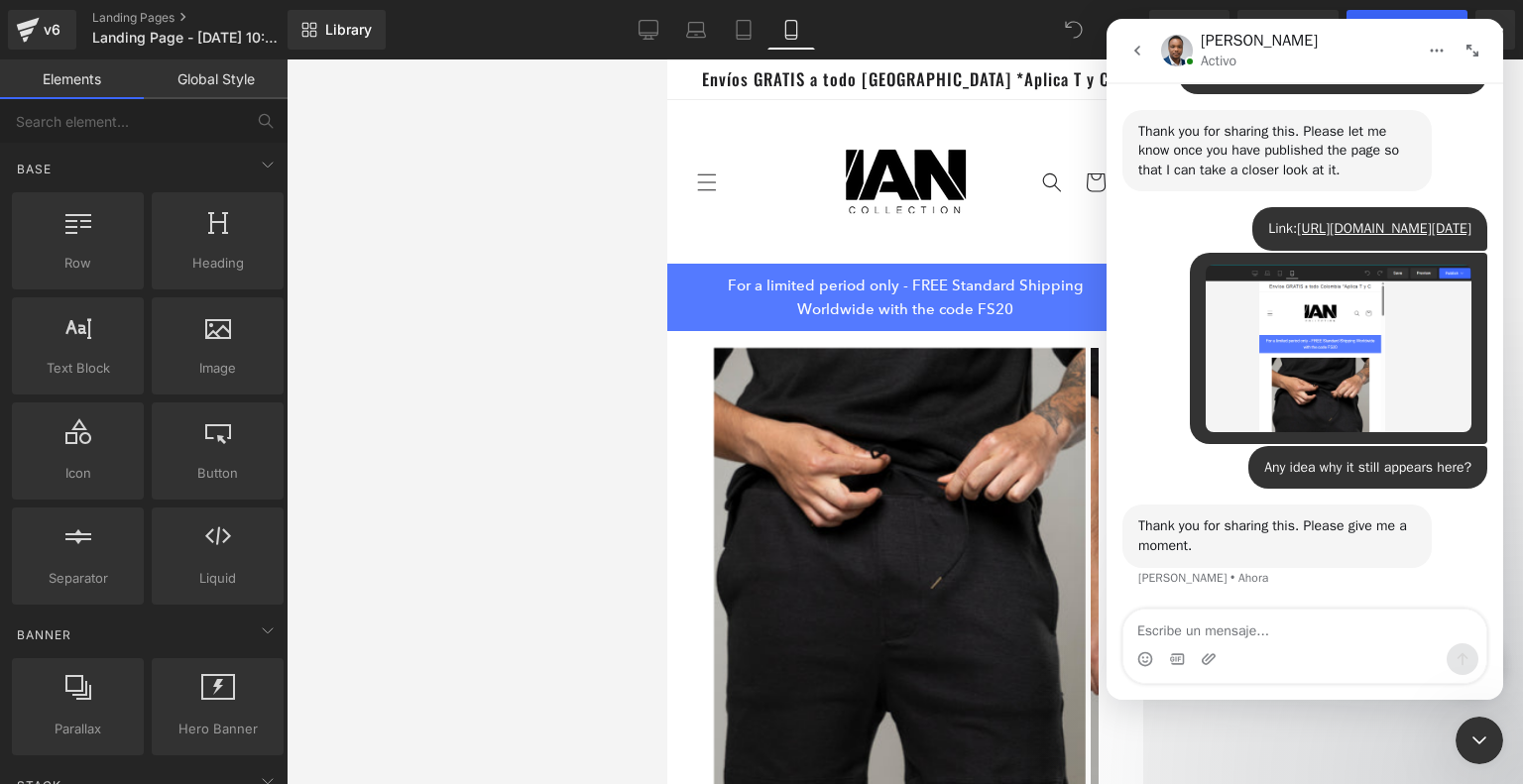scroll, scrollTop: 3684, scrollLeft: 0, axis: vertical 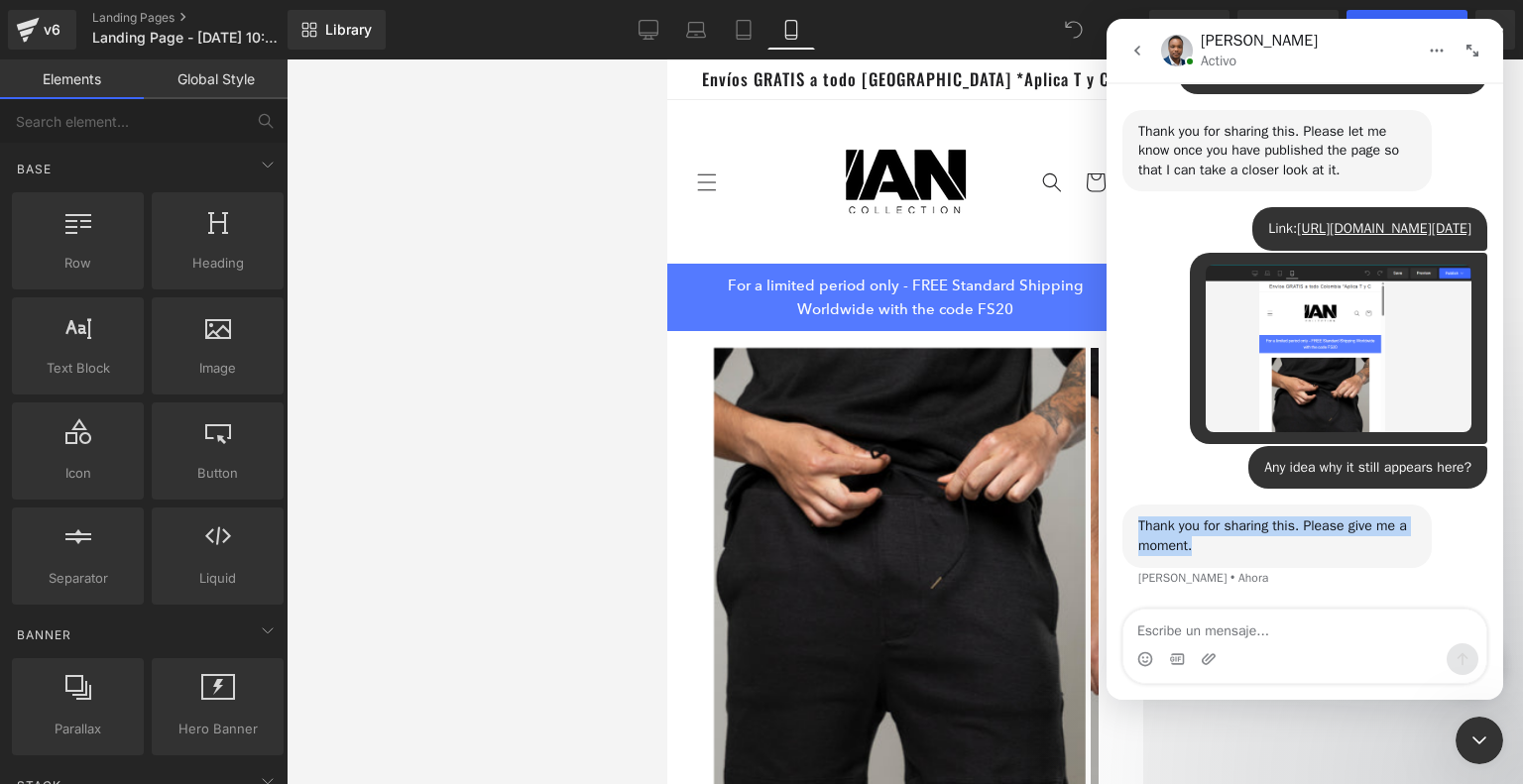 drag, startPoint x: 1202, startPoint y: 559, endPoint x: 1138, endPoint y: 534, distance: 68.70953 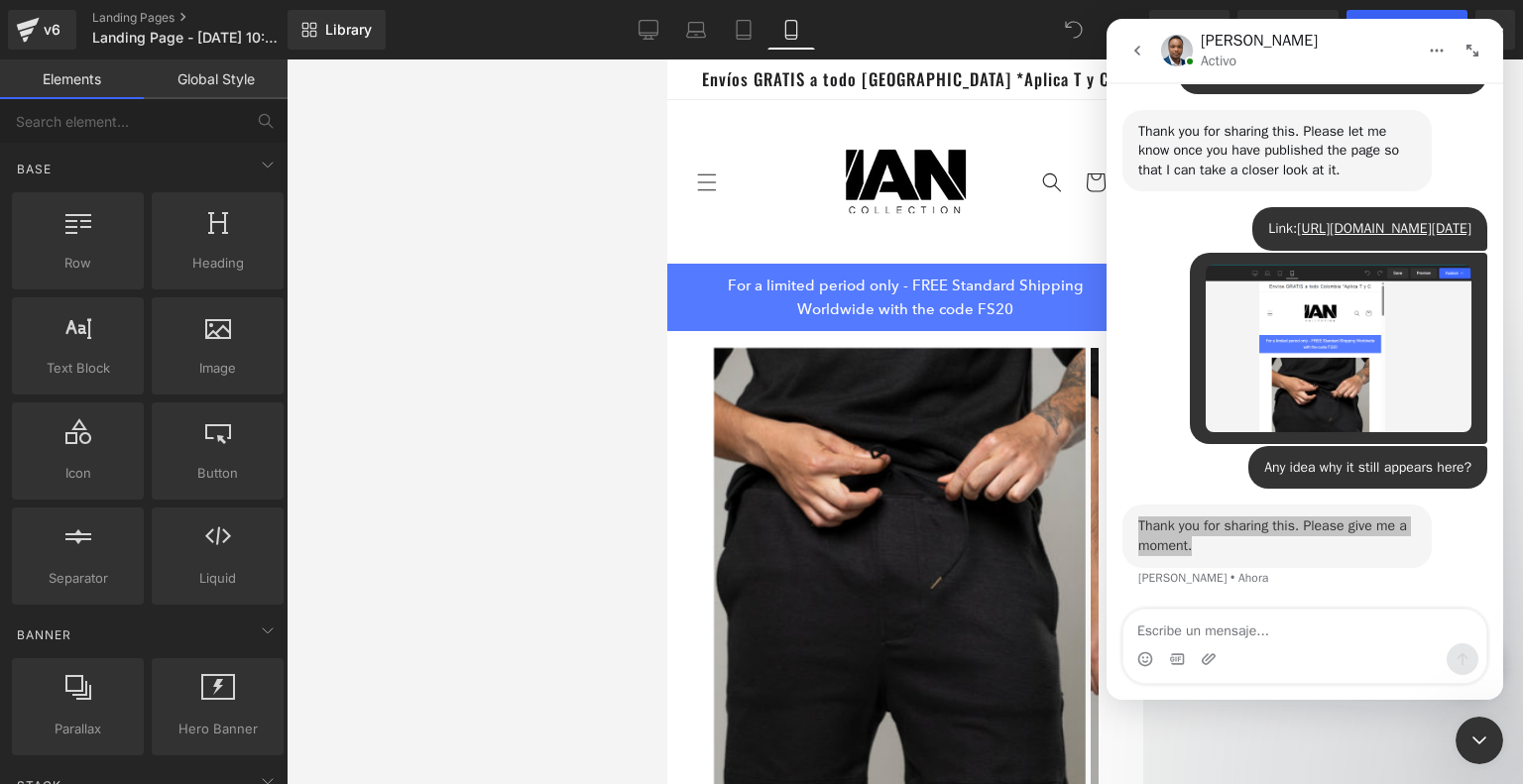 click at bounding box center [762, 362] 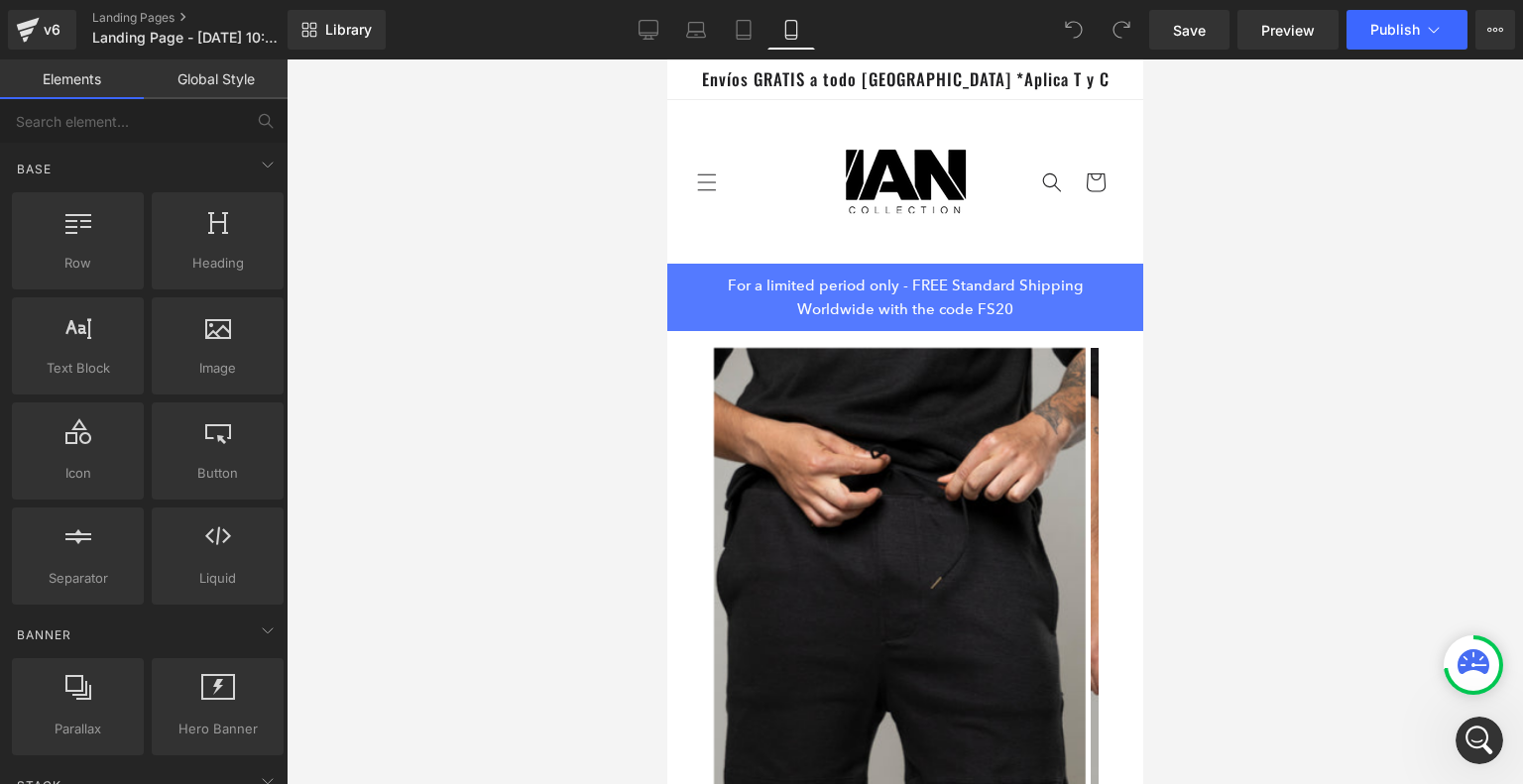 click on "Envíos GRATIS a todo [GEOGRAPHIC_DATA] *Aplica T y C" at bounding box center (904, 78) 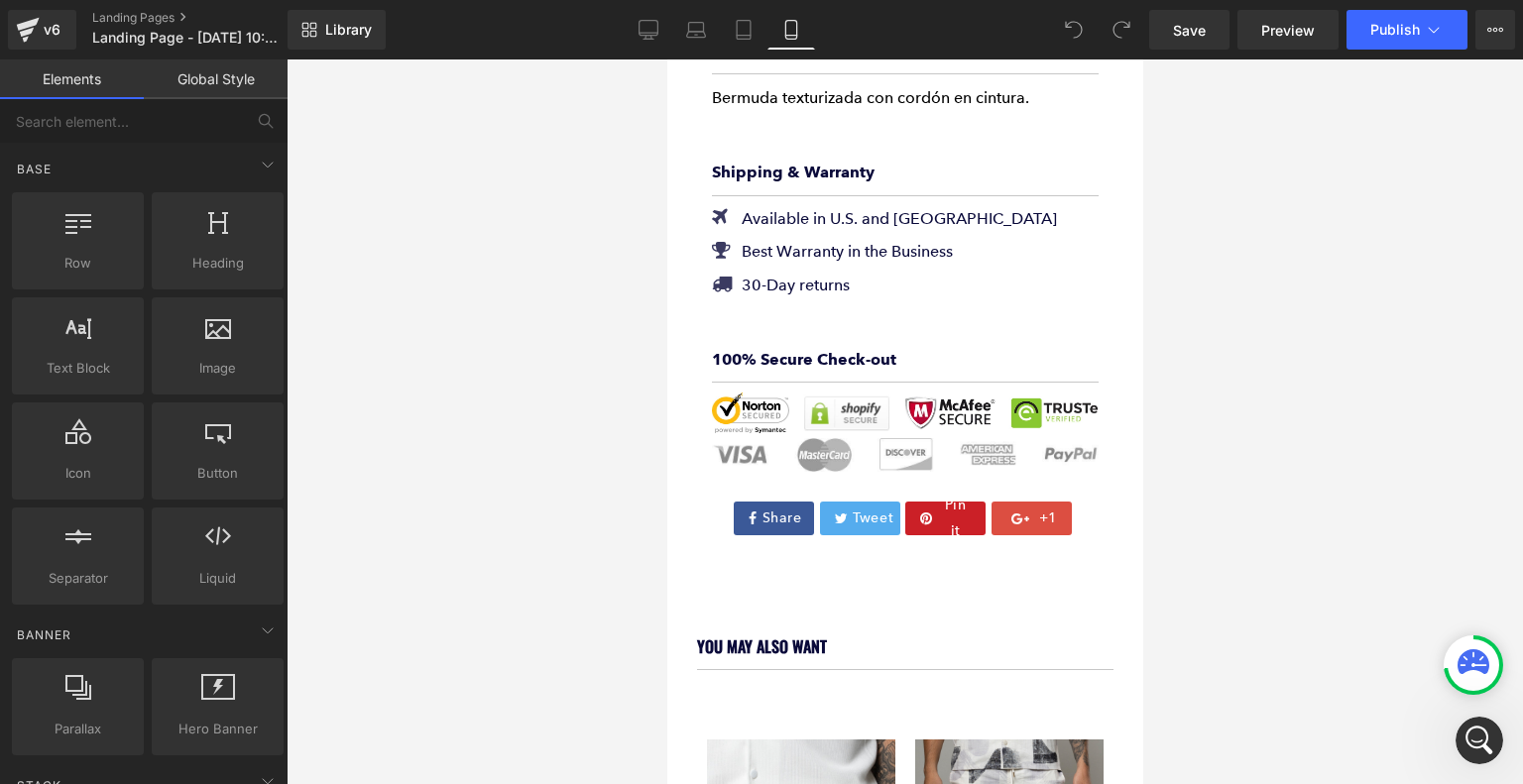 scroll, scrollTop: 1220, scrollLeft: 0, axis: vertical 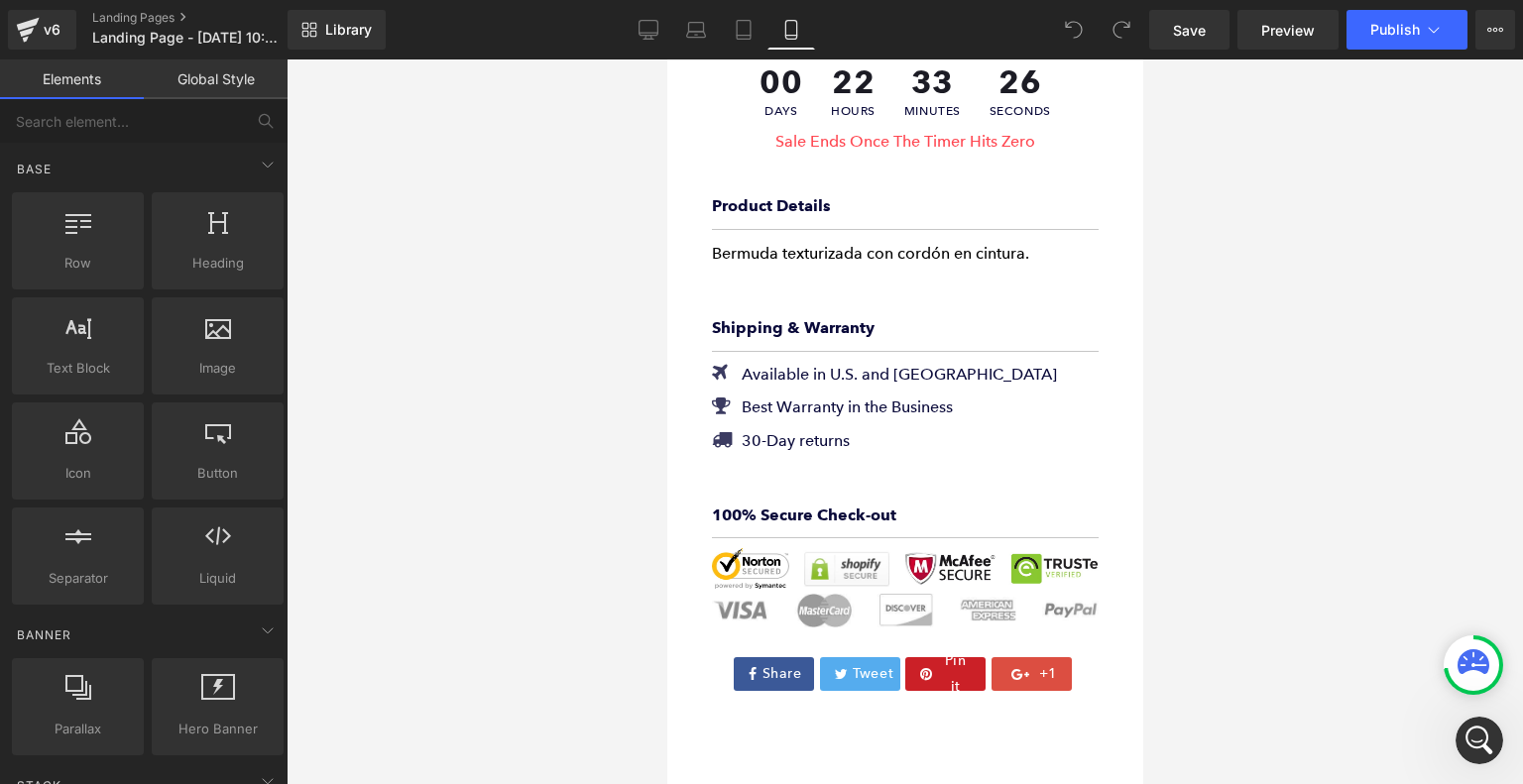 click 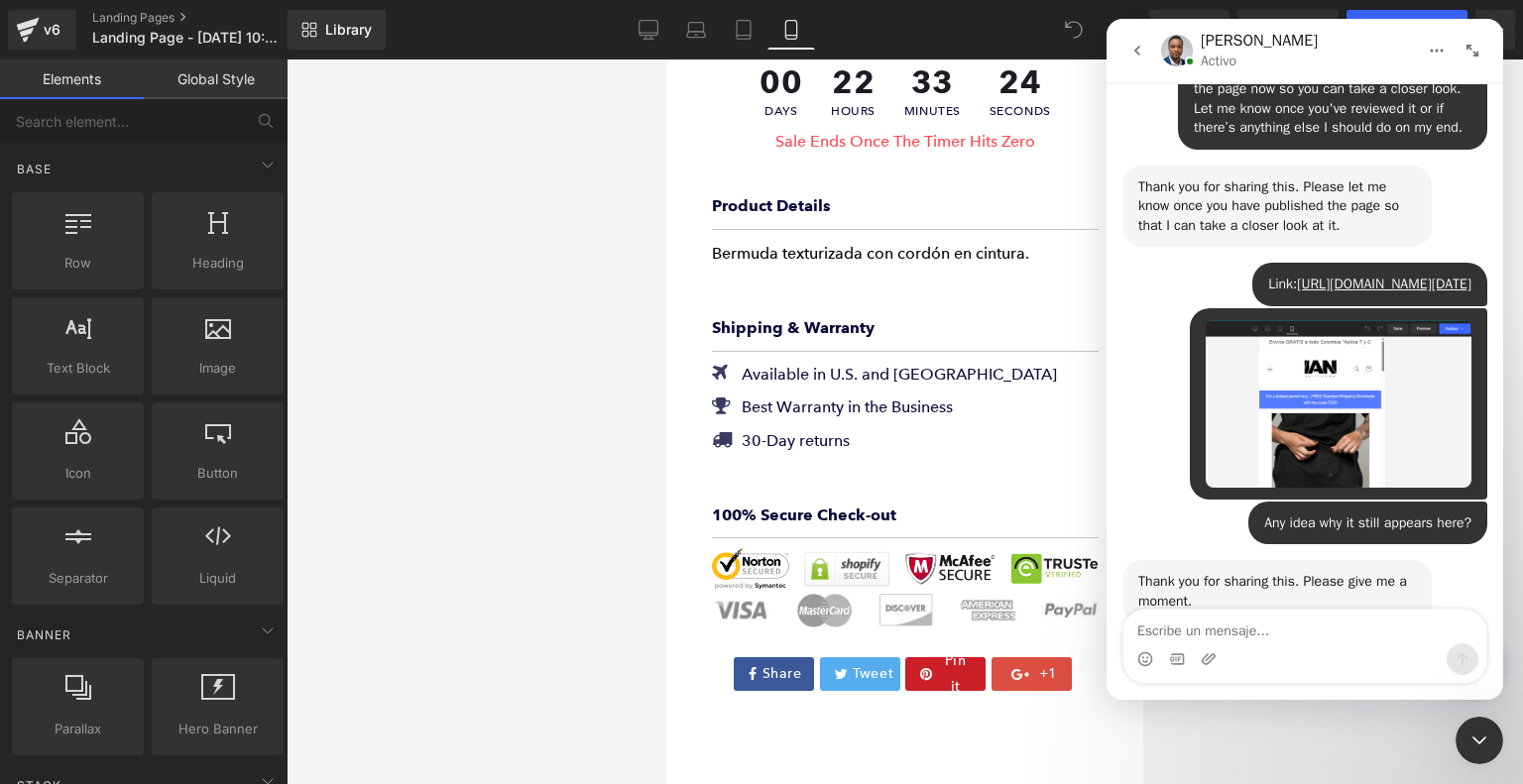 scroll, scrollTop: 3684, scrollLeft: 0, axis: vertical 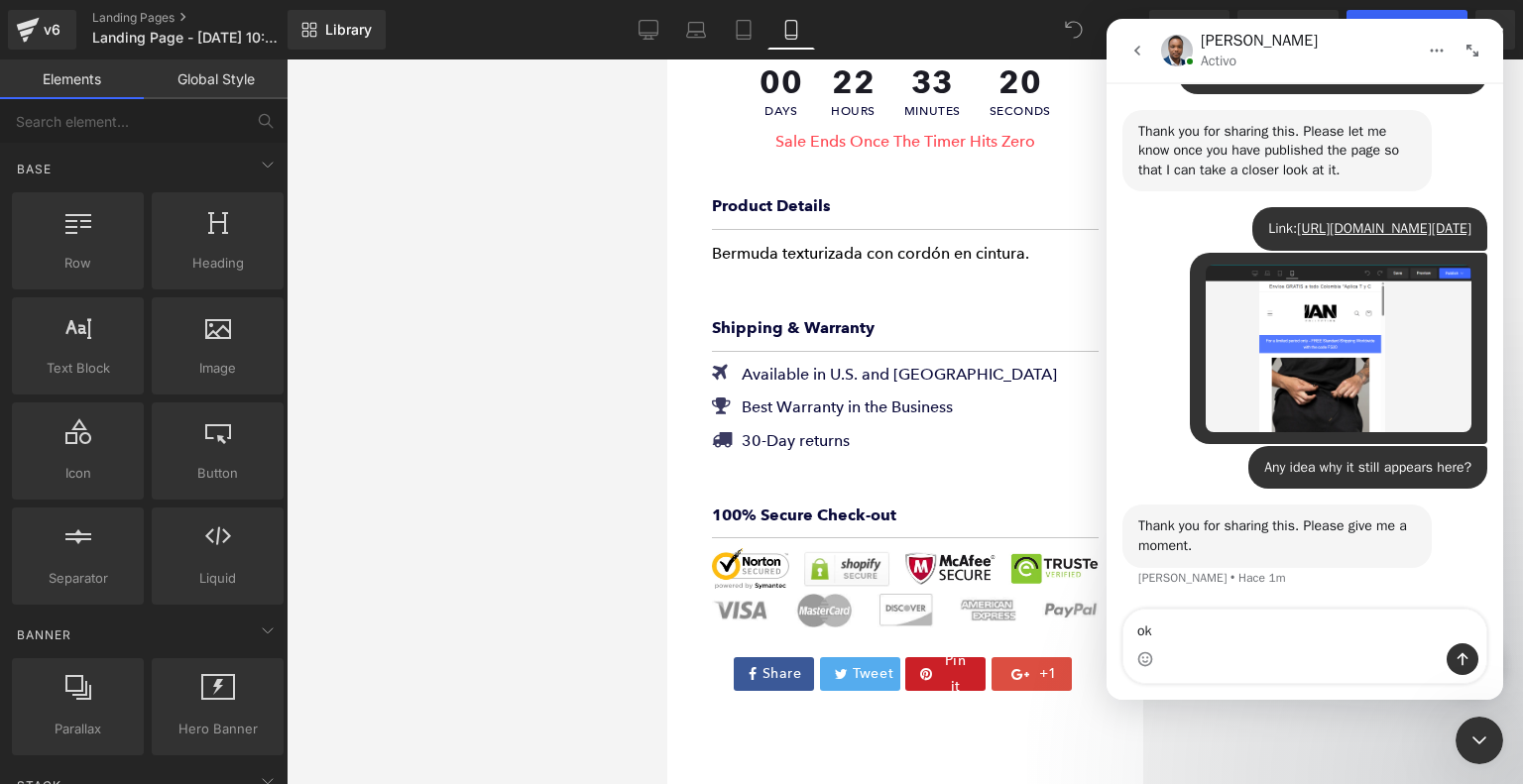 type on "o" 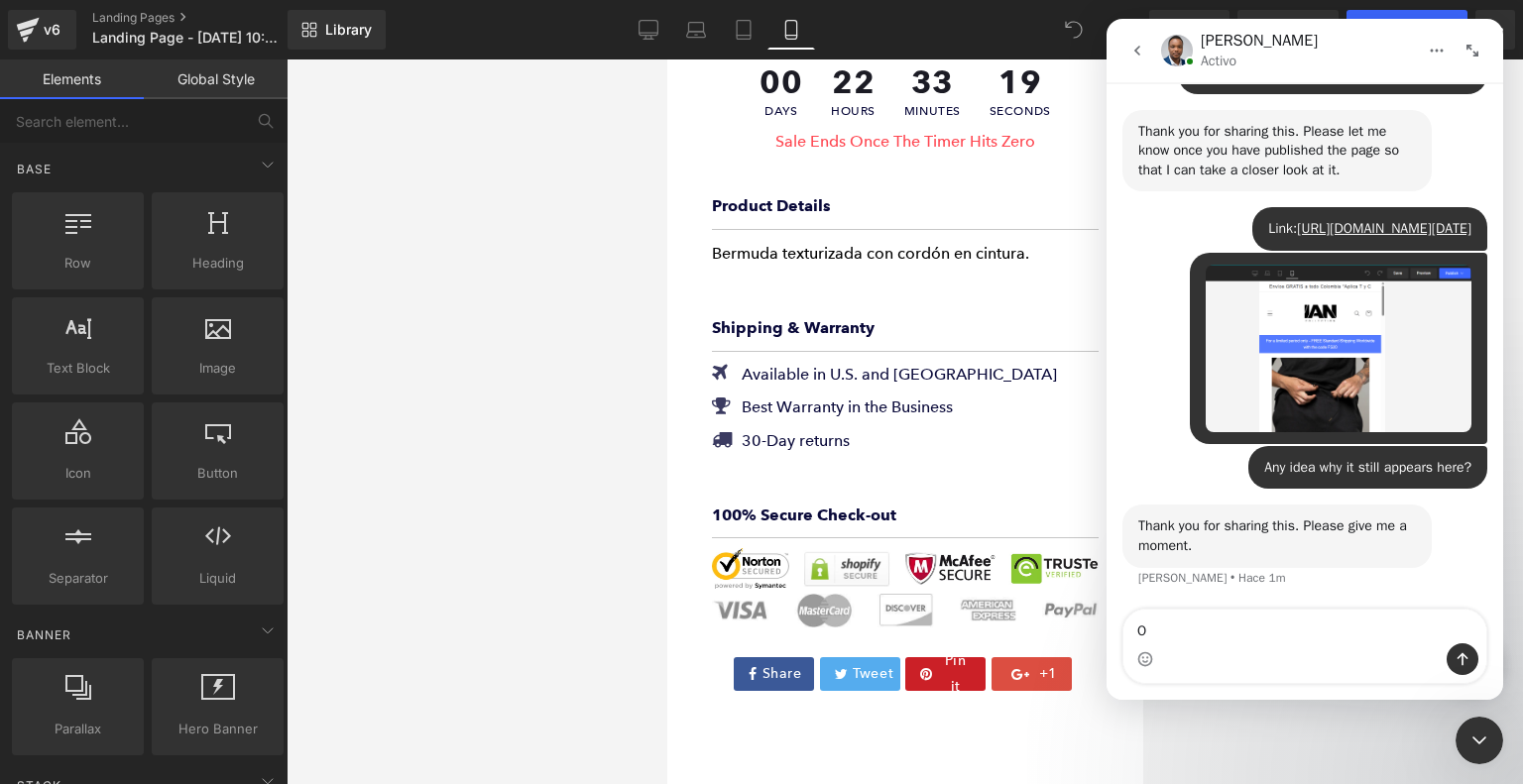 type on "Ok" 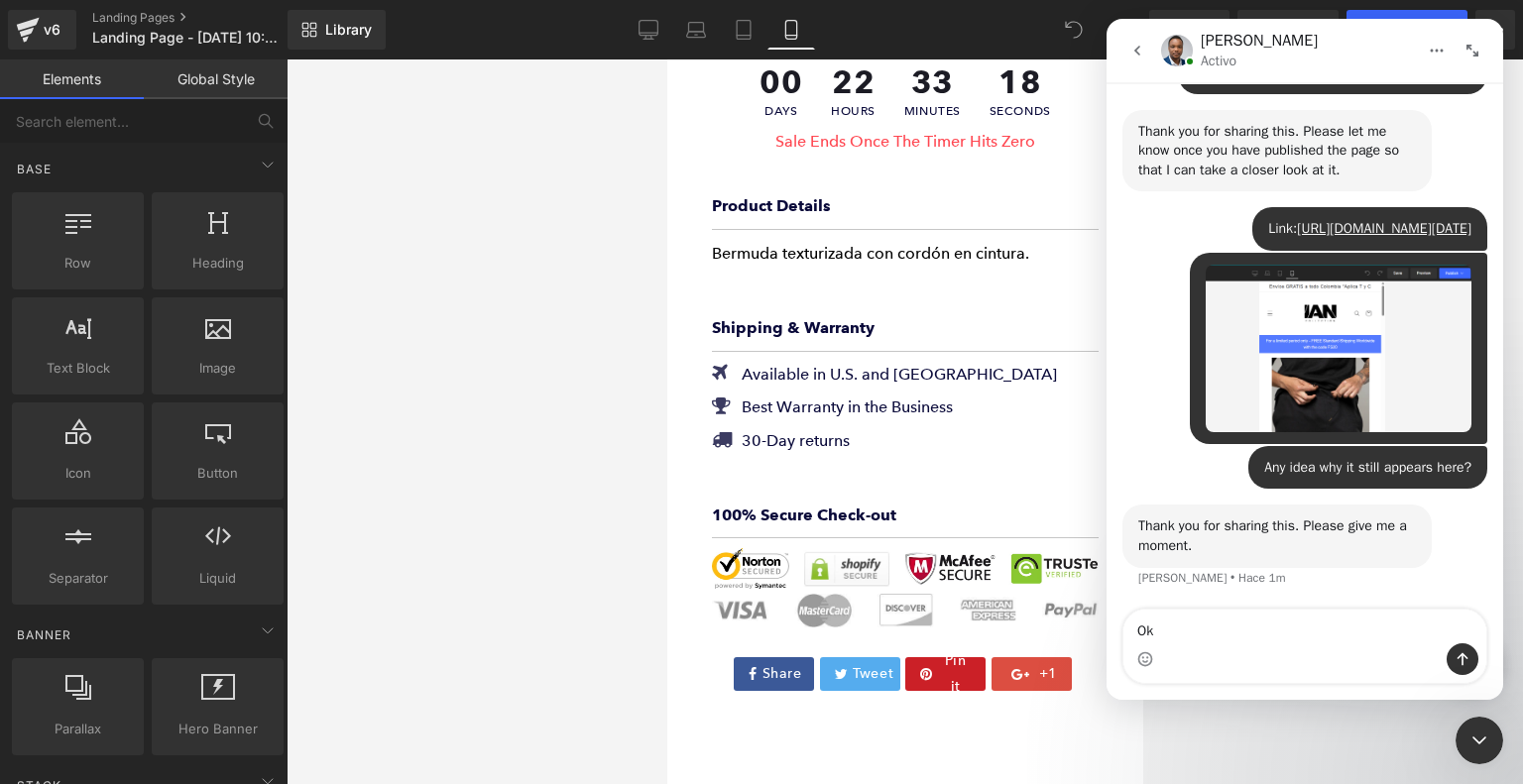 type 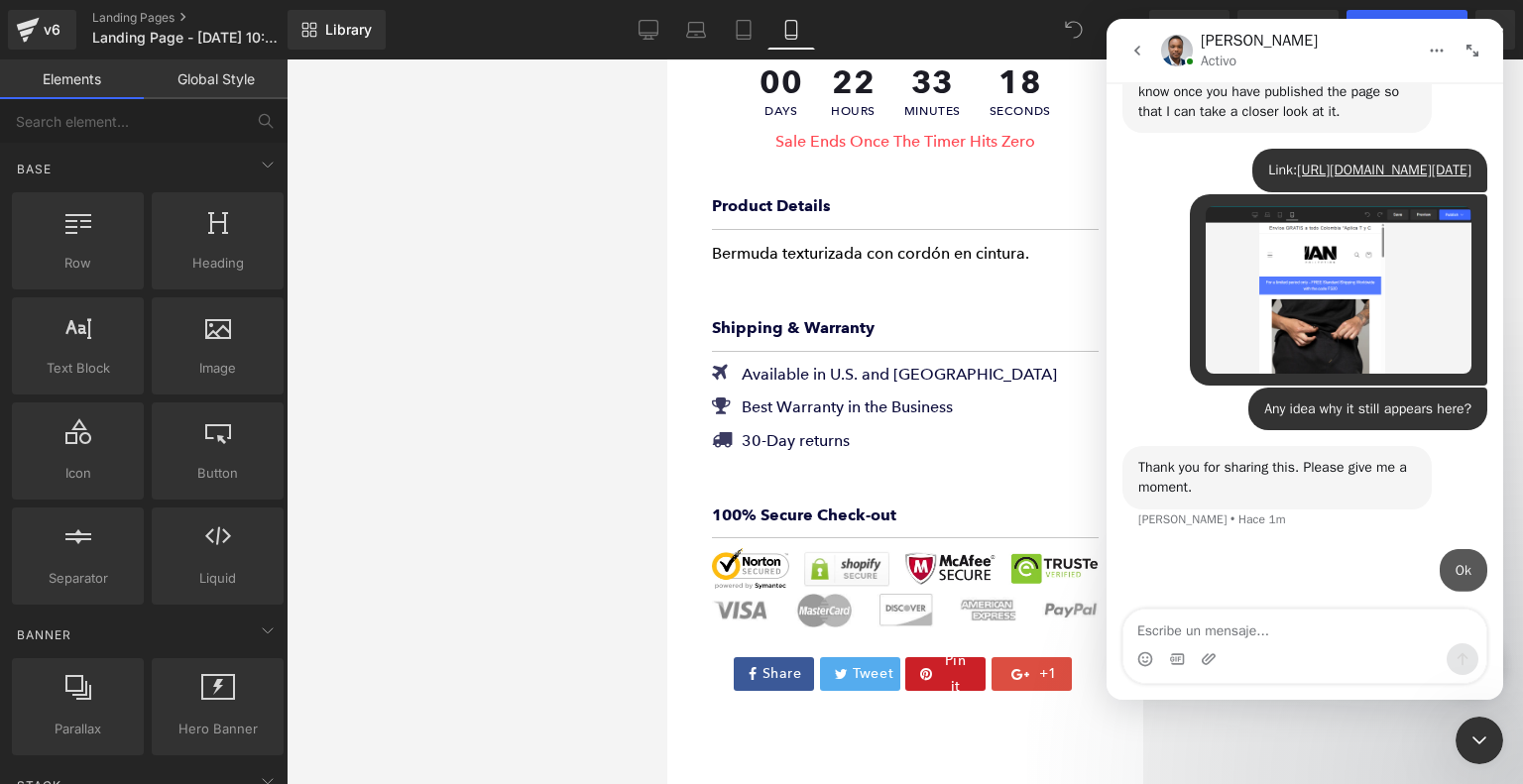 scroll, scrollTop: 3744, scrollLeft: 0, axis: vertical 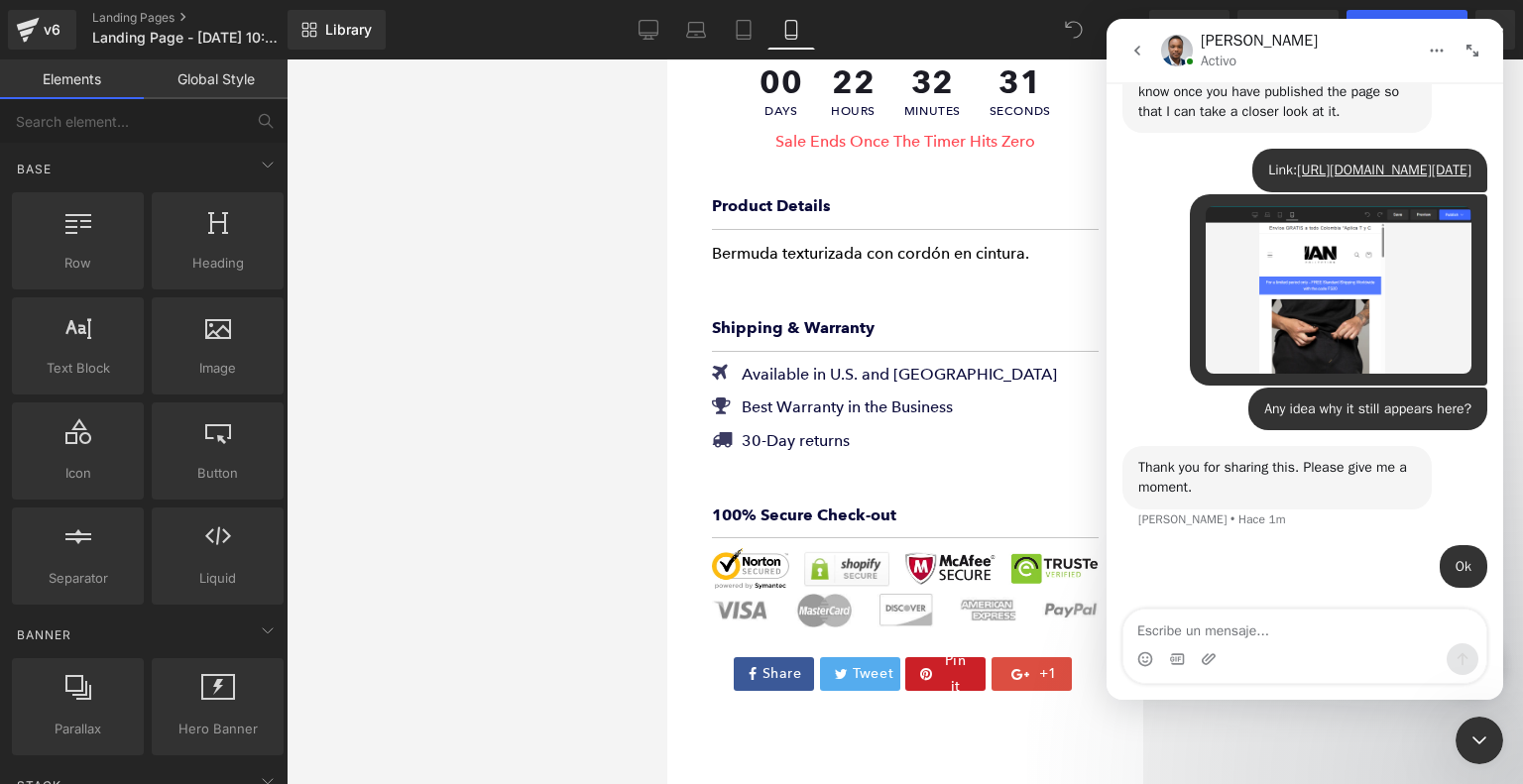 click at bounding box center (762, 362) 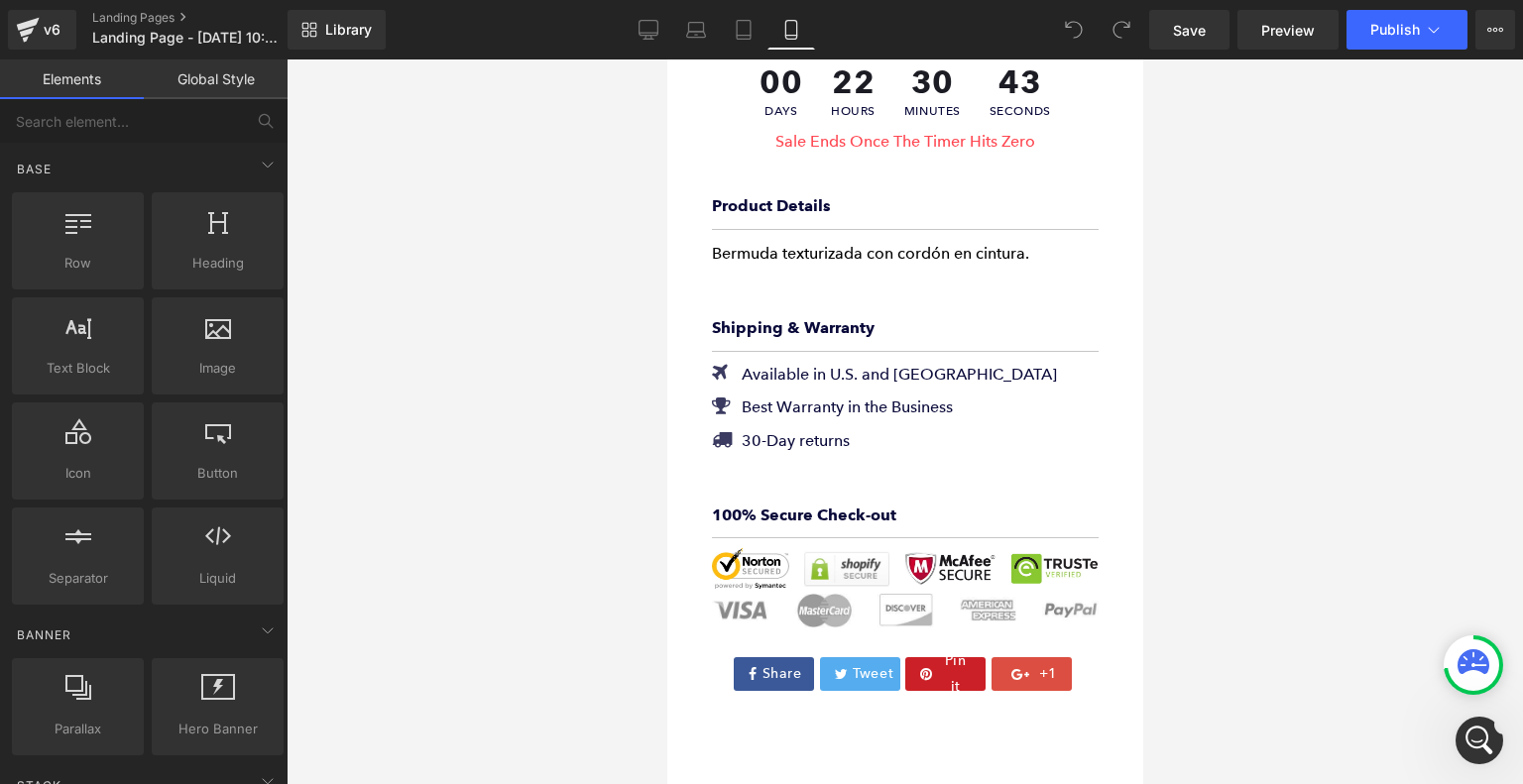 scroll, scrollTop: 3802, scrollLeft: 0, axis: vertical 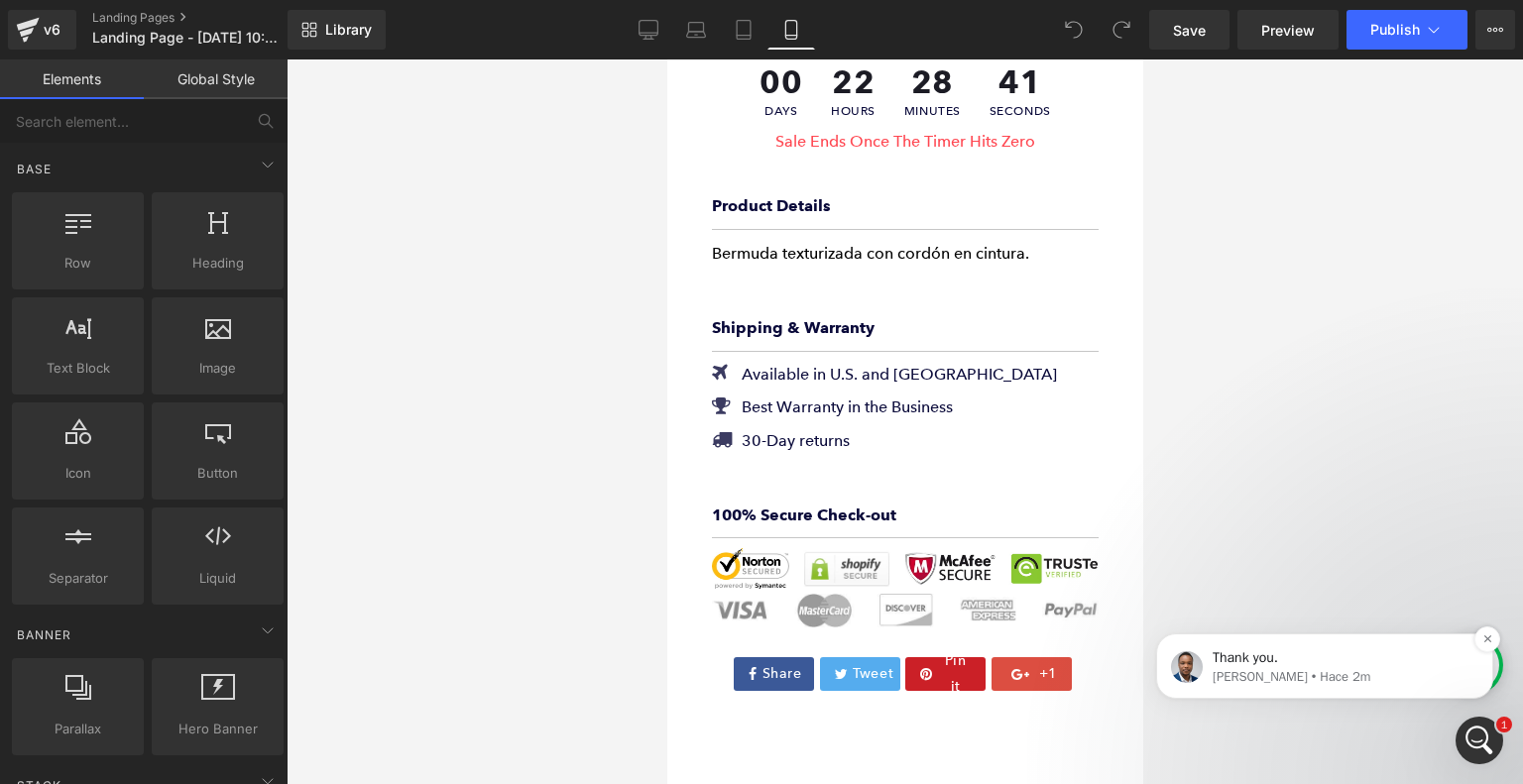 click on "[PERSON_NAME] • Hace 2m" at bounding box center (1341, 677) 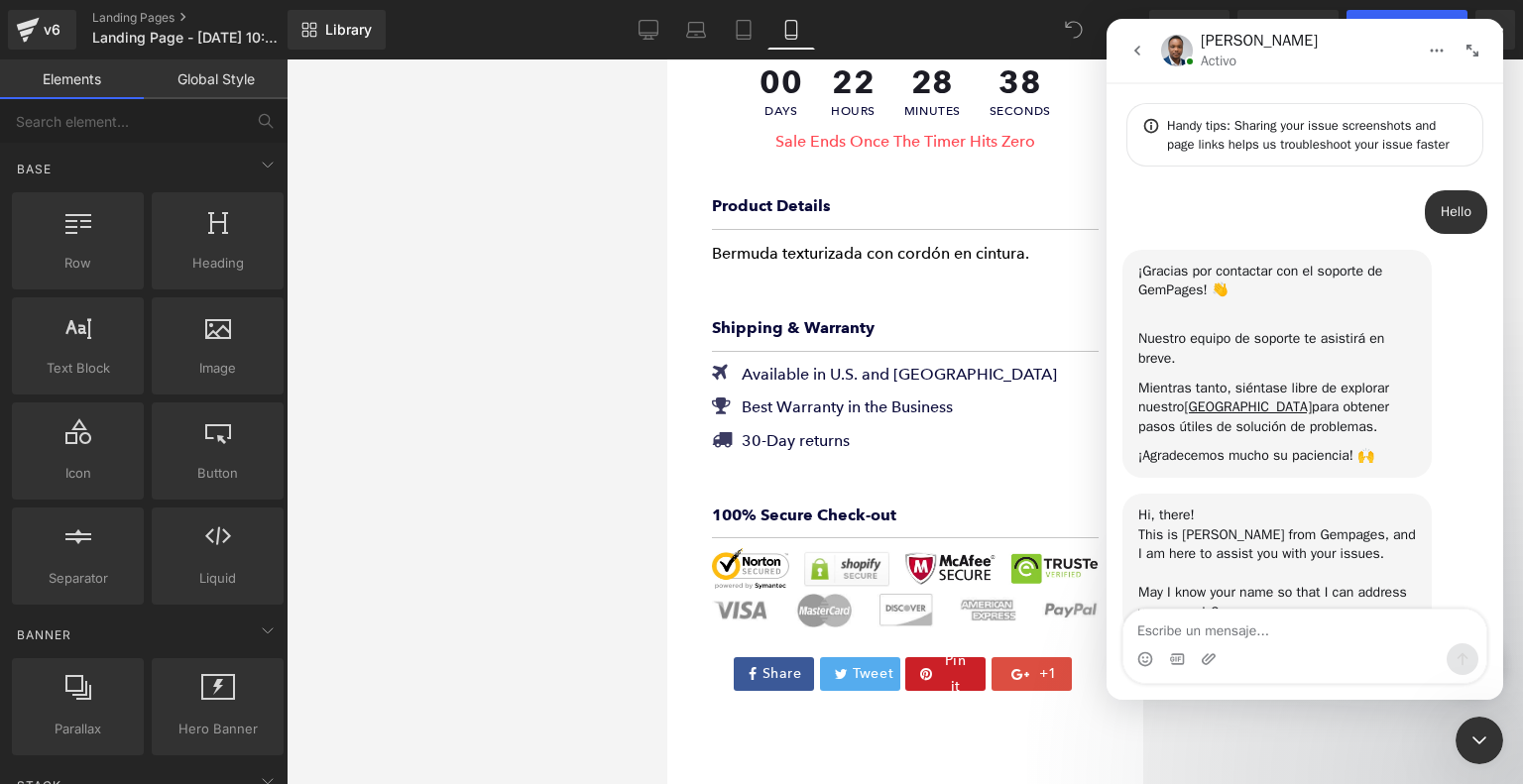 scroll, scrollTop: 258, scrollLeft: 0, axis: vertical 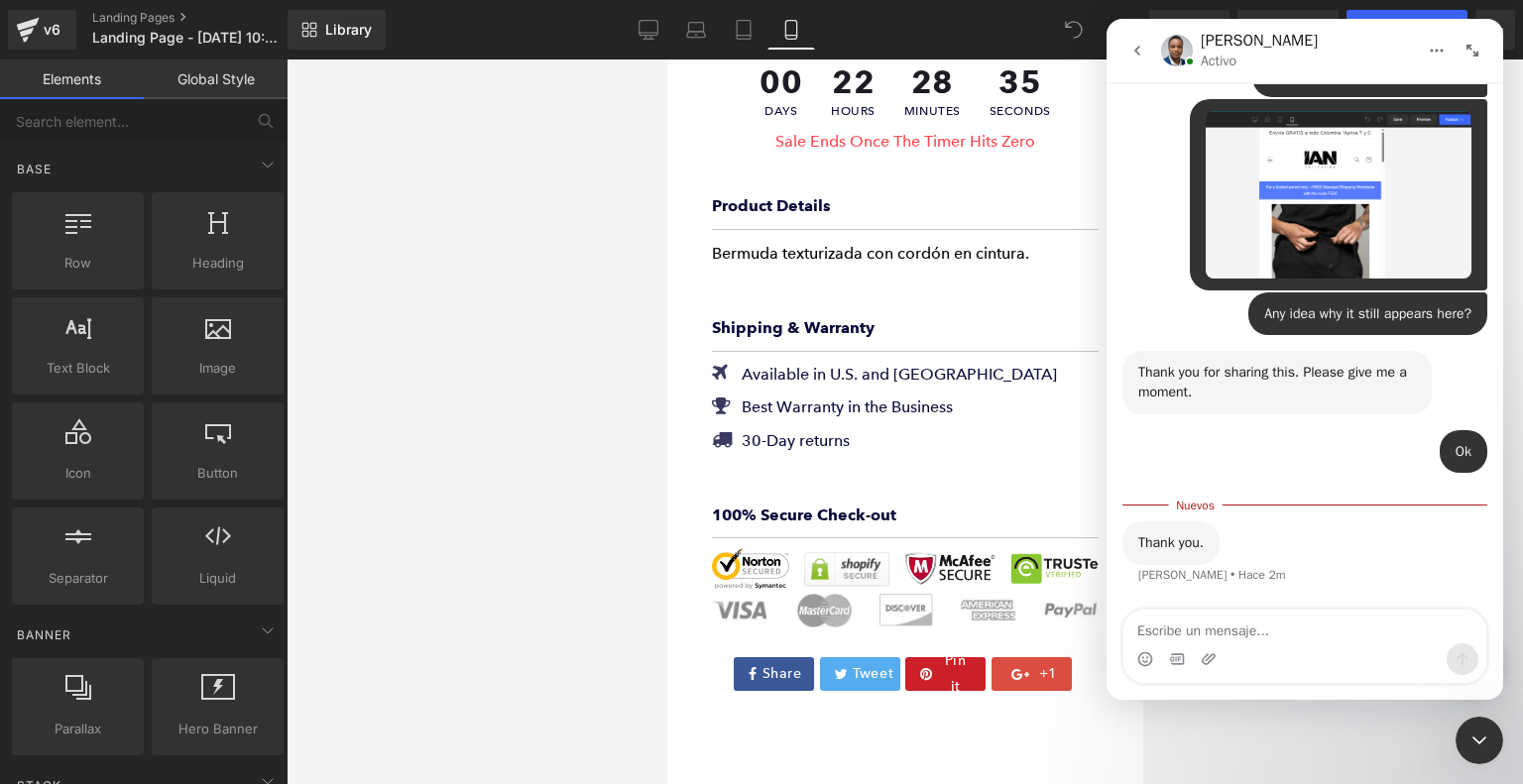 click at bounding box center (762, 362) 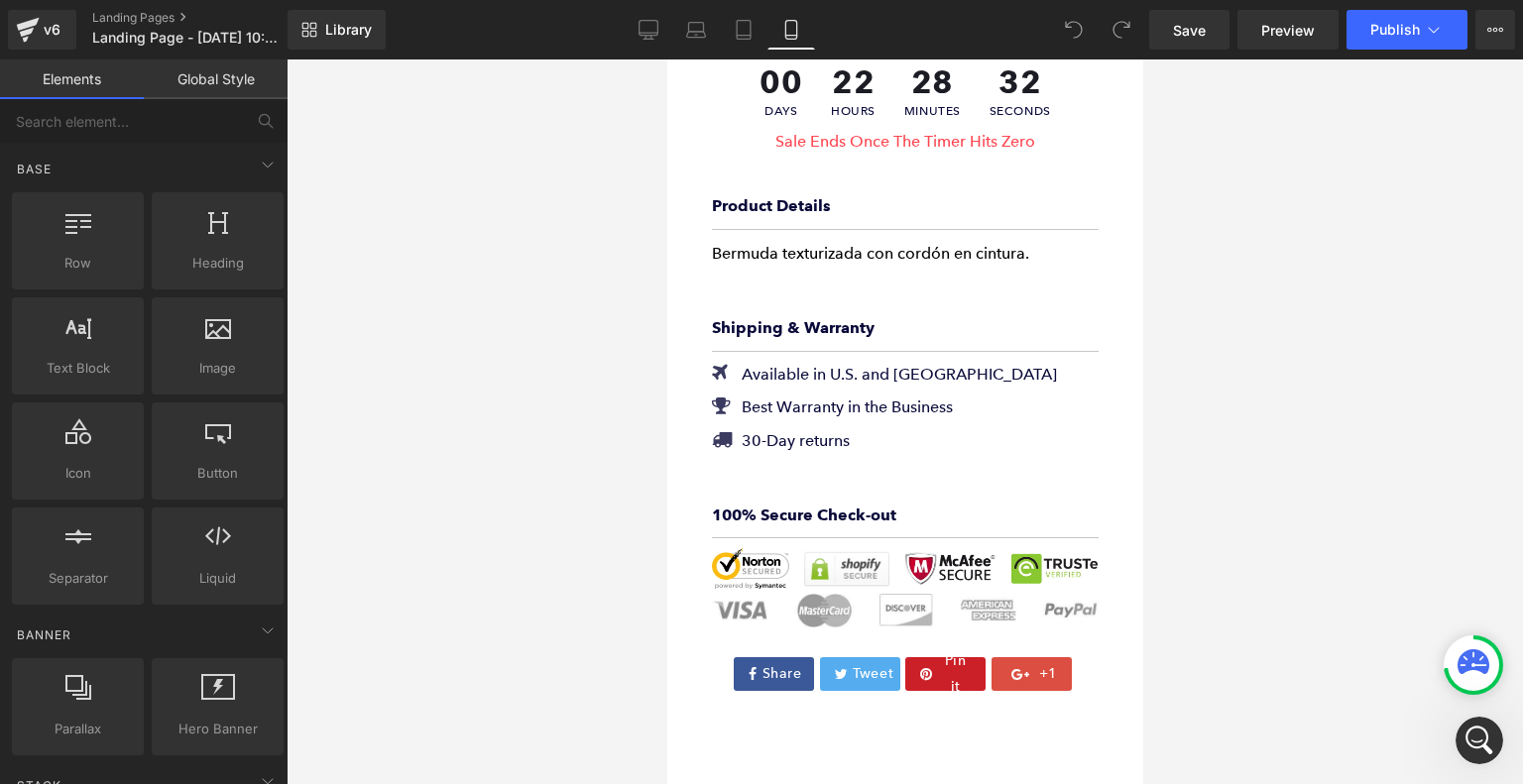 click at bounding box center [904, 421] 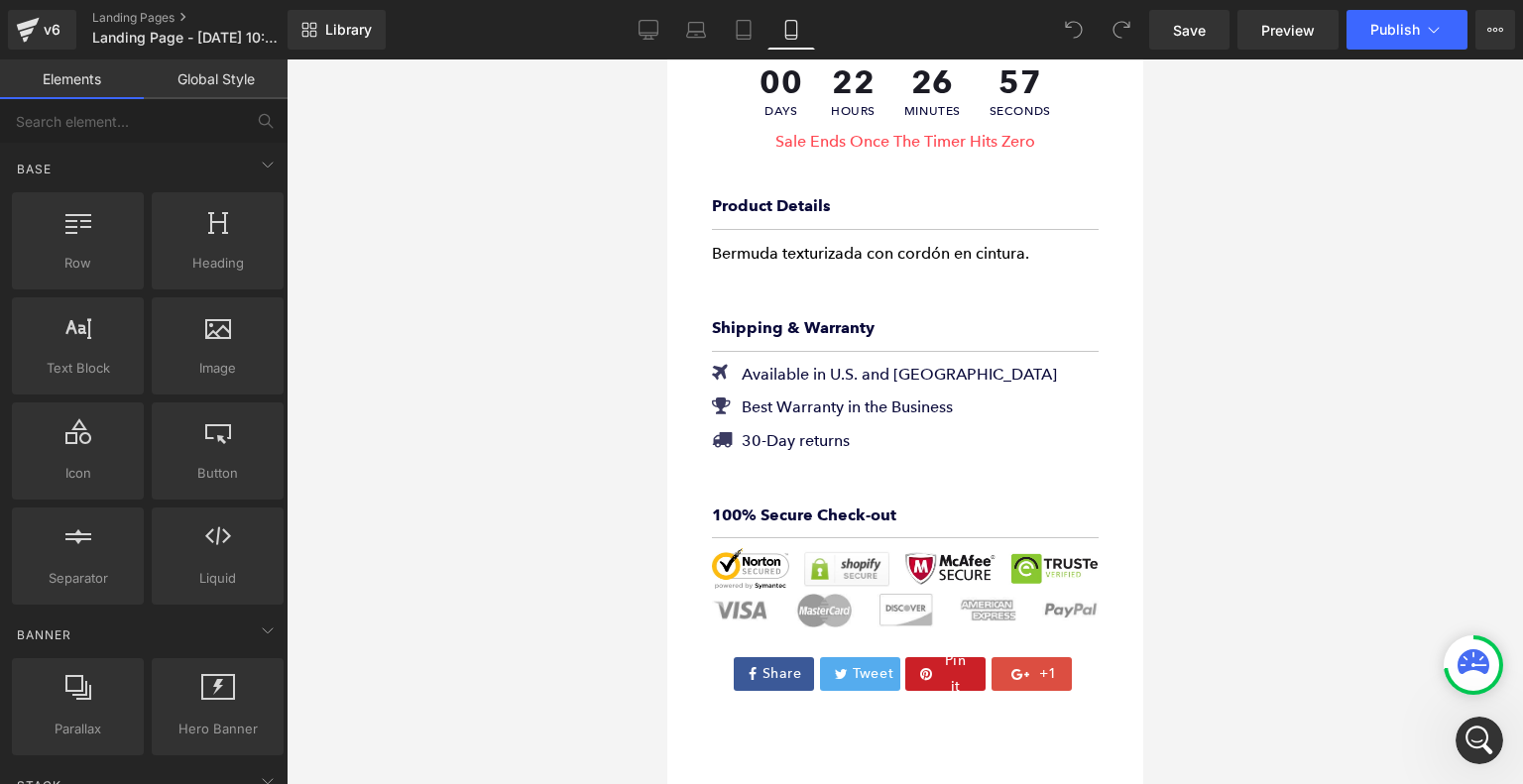 click at bounding box center [904, 421] 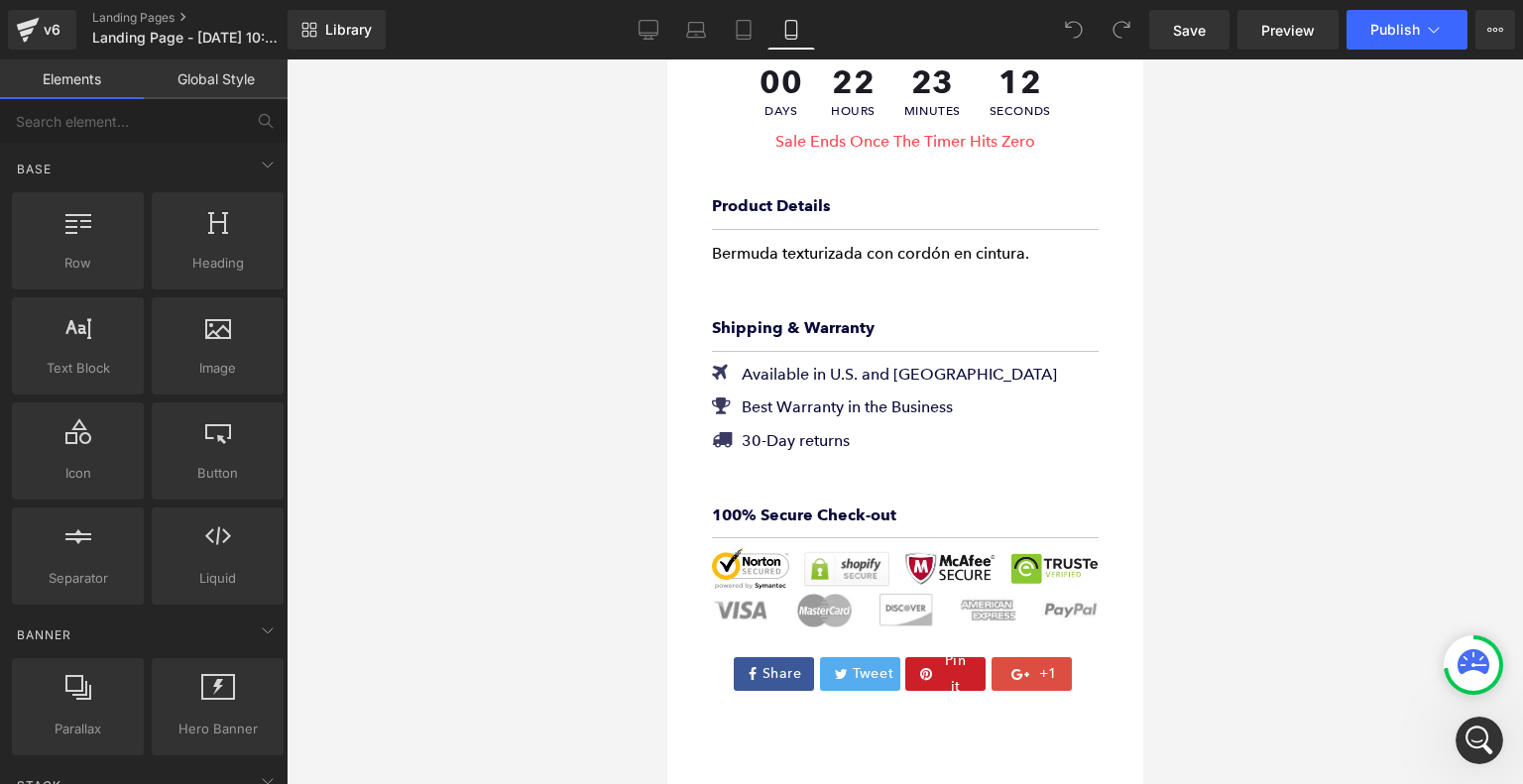 click 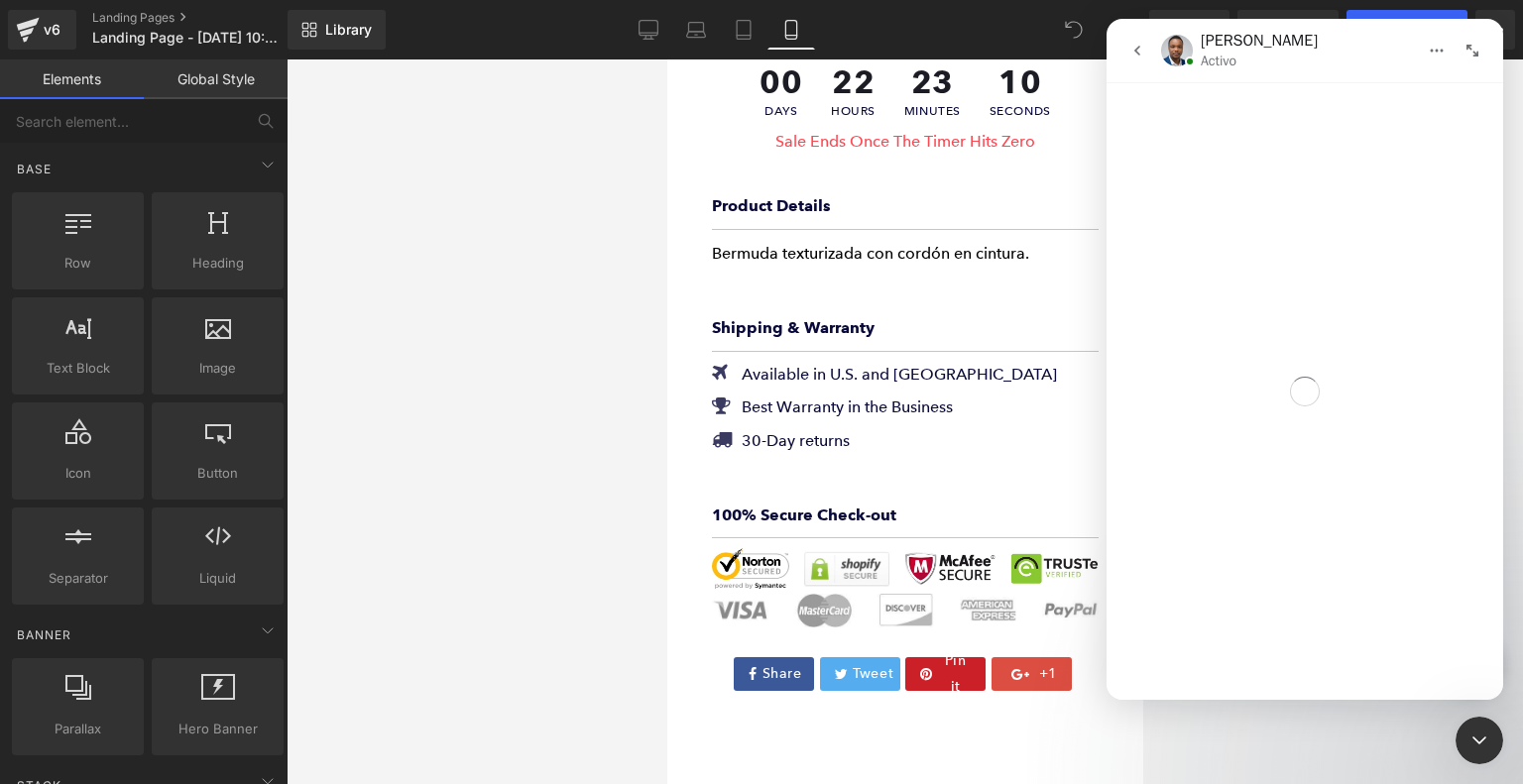 drag, startPoint x: 1291, startPoint y: 732, endPoint x: 250, endPoint y: 365, distance: 1103.798 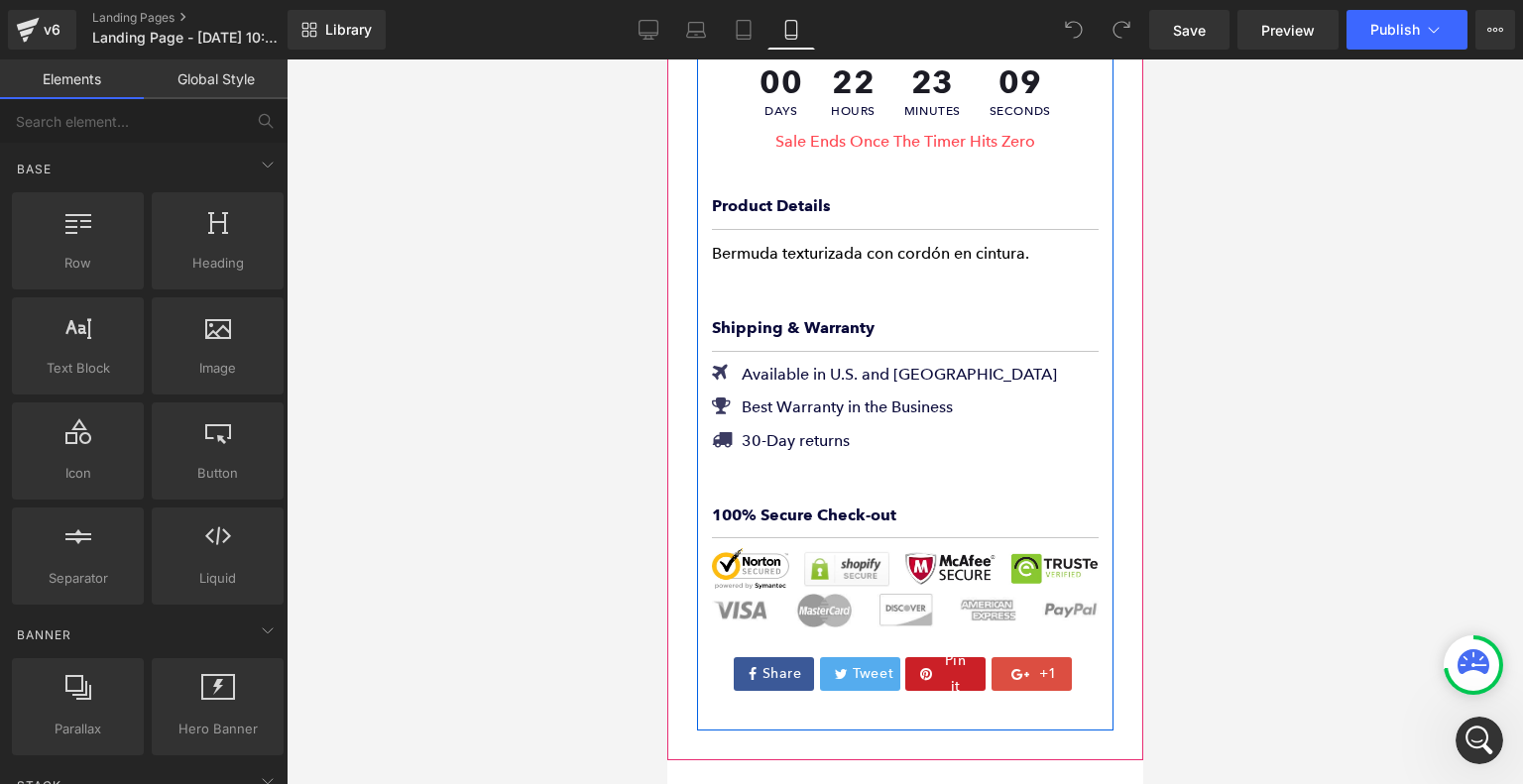 scroll, scrollTop: 582, scrollLeft: 0, axis: vertical 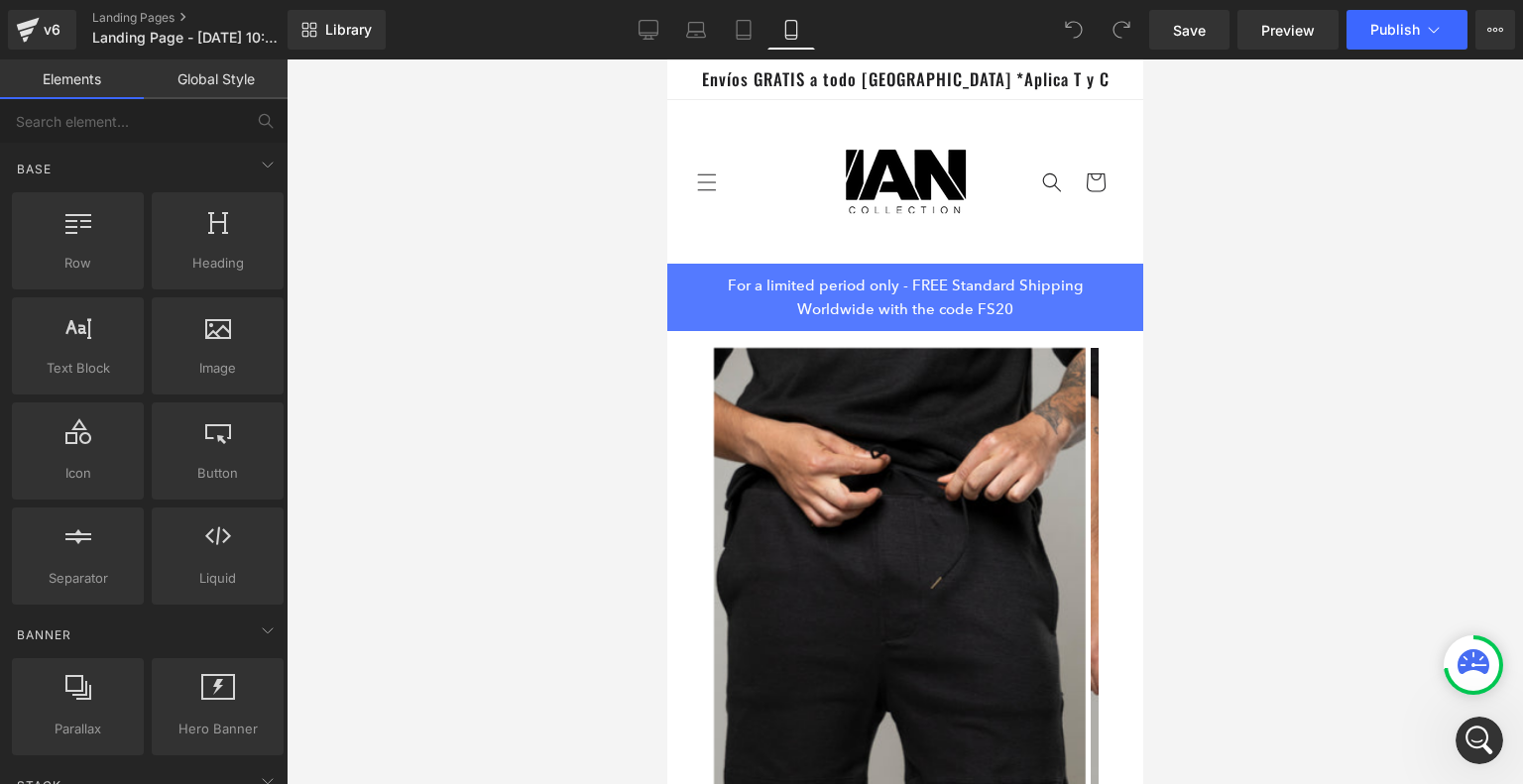 click at bounding box center [1479, 740] 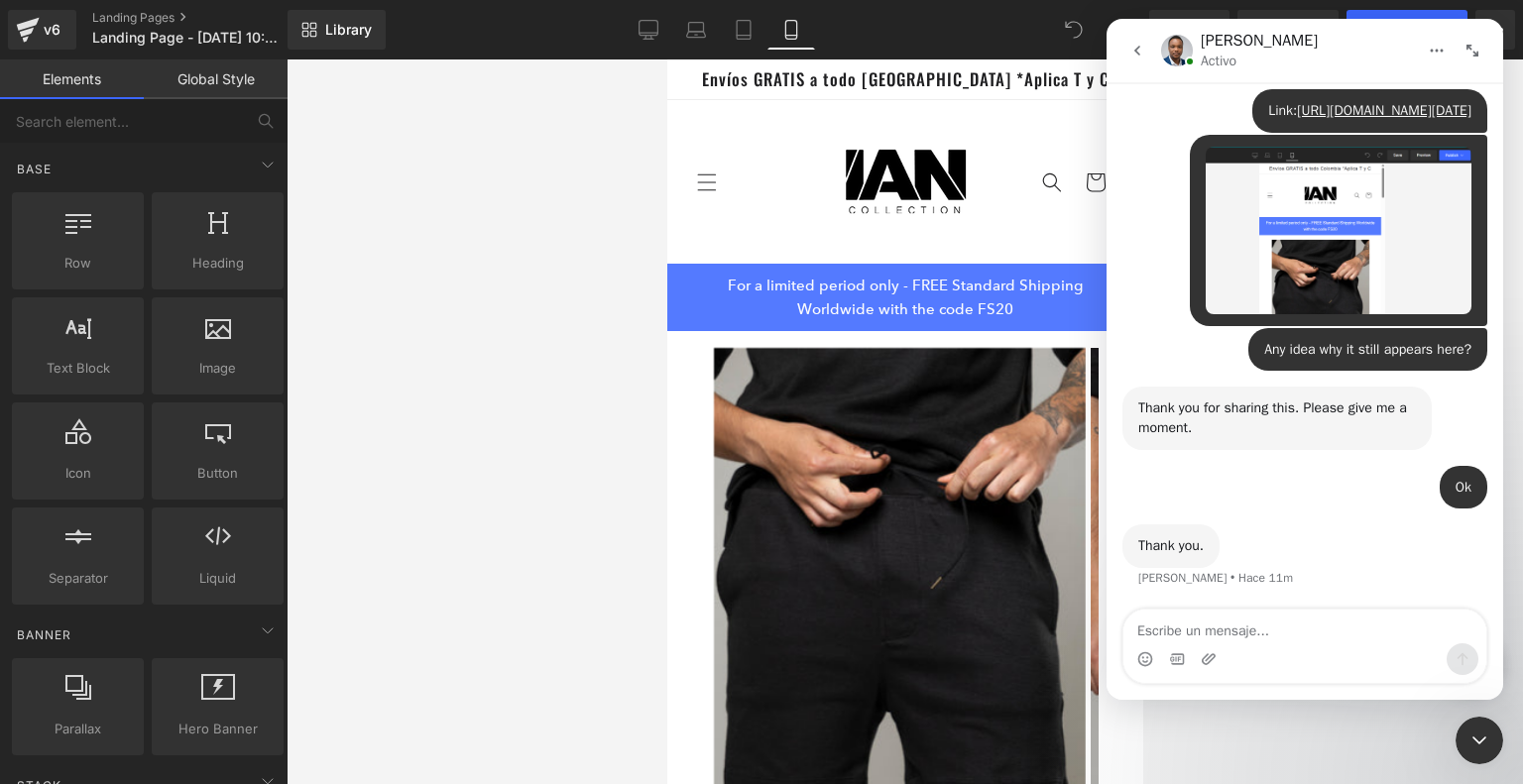scroll, scrollTop: 3802, scrollLeft: 0, axis: vertical 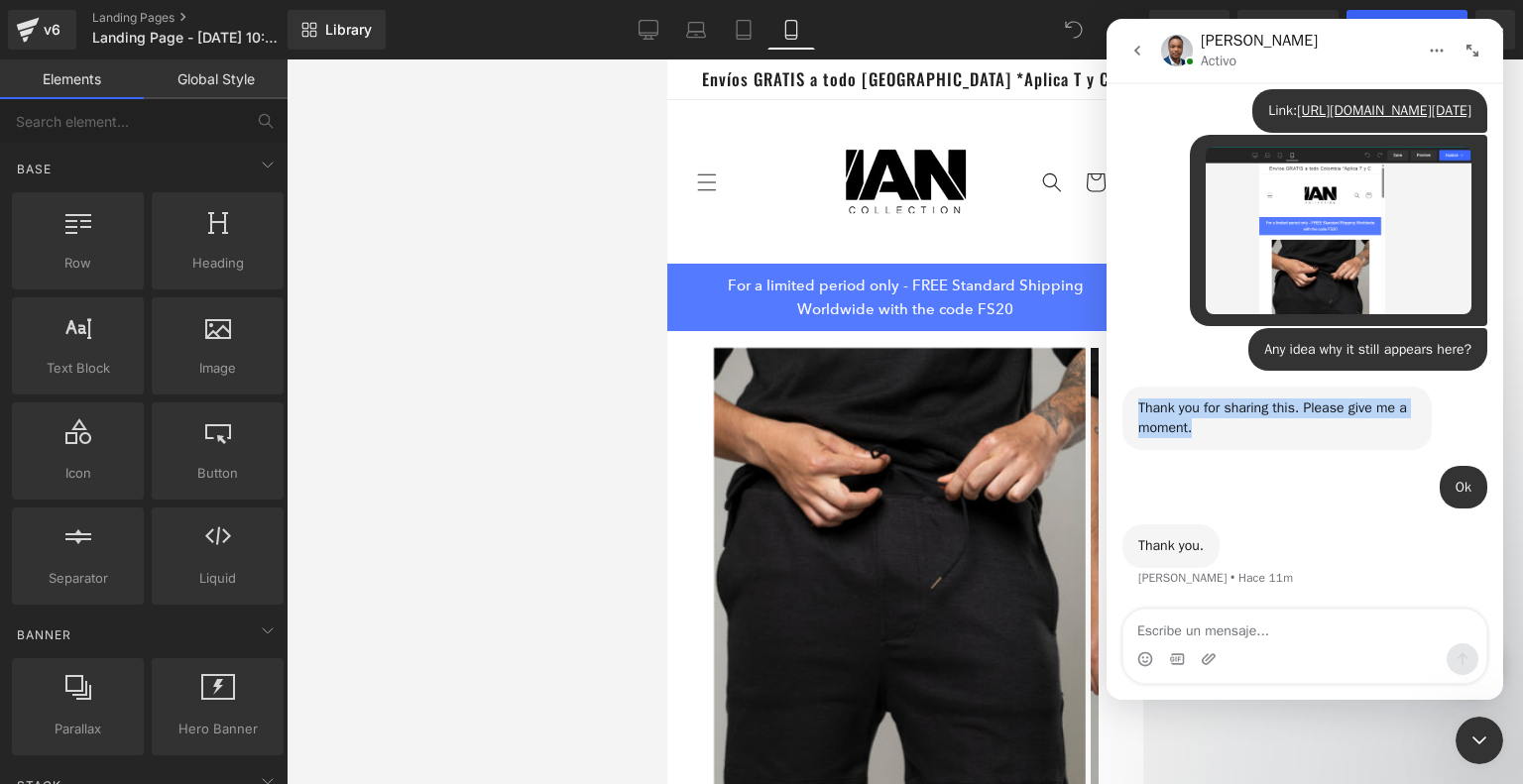 drag, startPoint x: 1210, startPoint y: 431, endPoint x: 1134, endPoint y: 406, distance: 80.00625 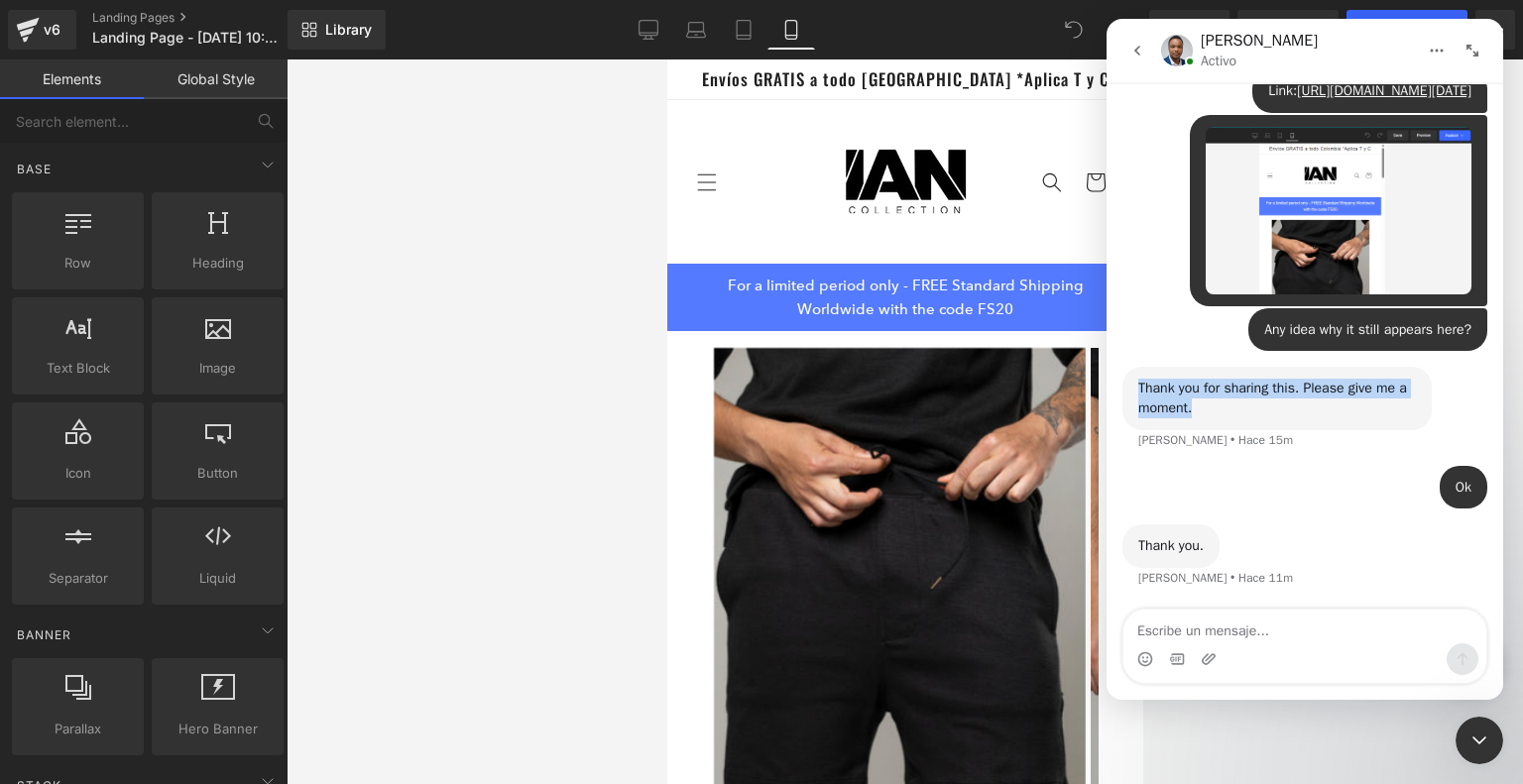 copy on "Thank you for sharing this. Please give me a moment." 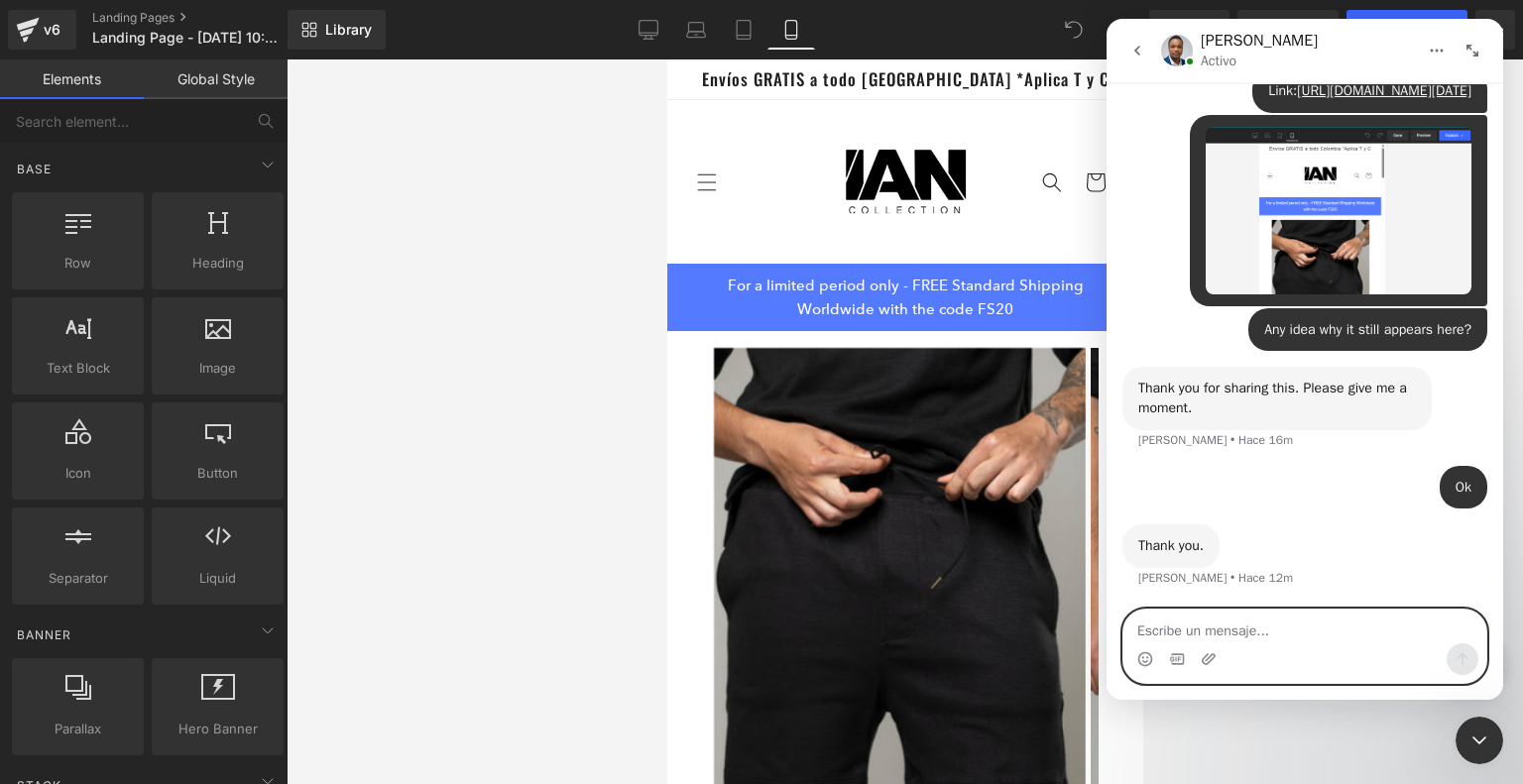 click at bounding box center (1305, 626) 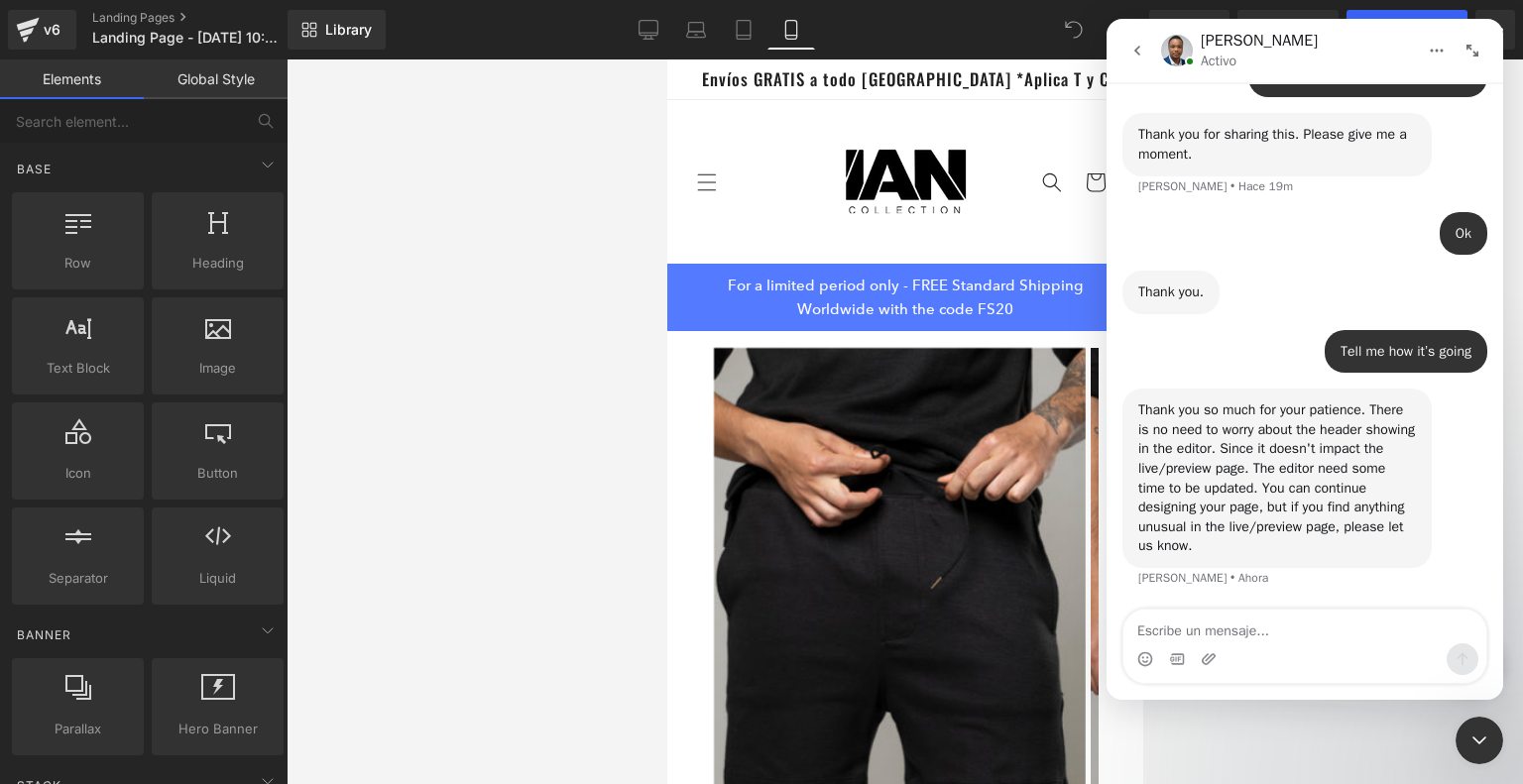 scroll, scrollTop: 4077, scrollLeft: 0, axis: vertical 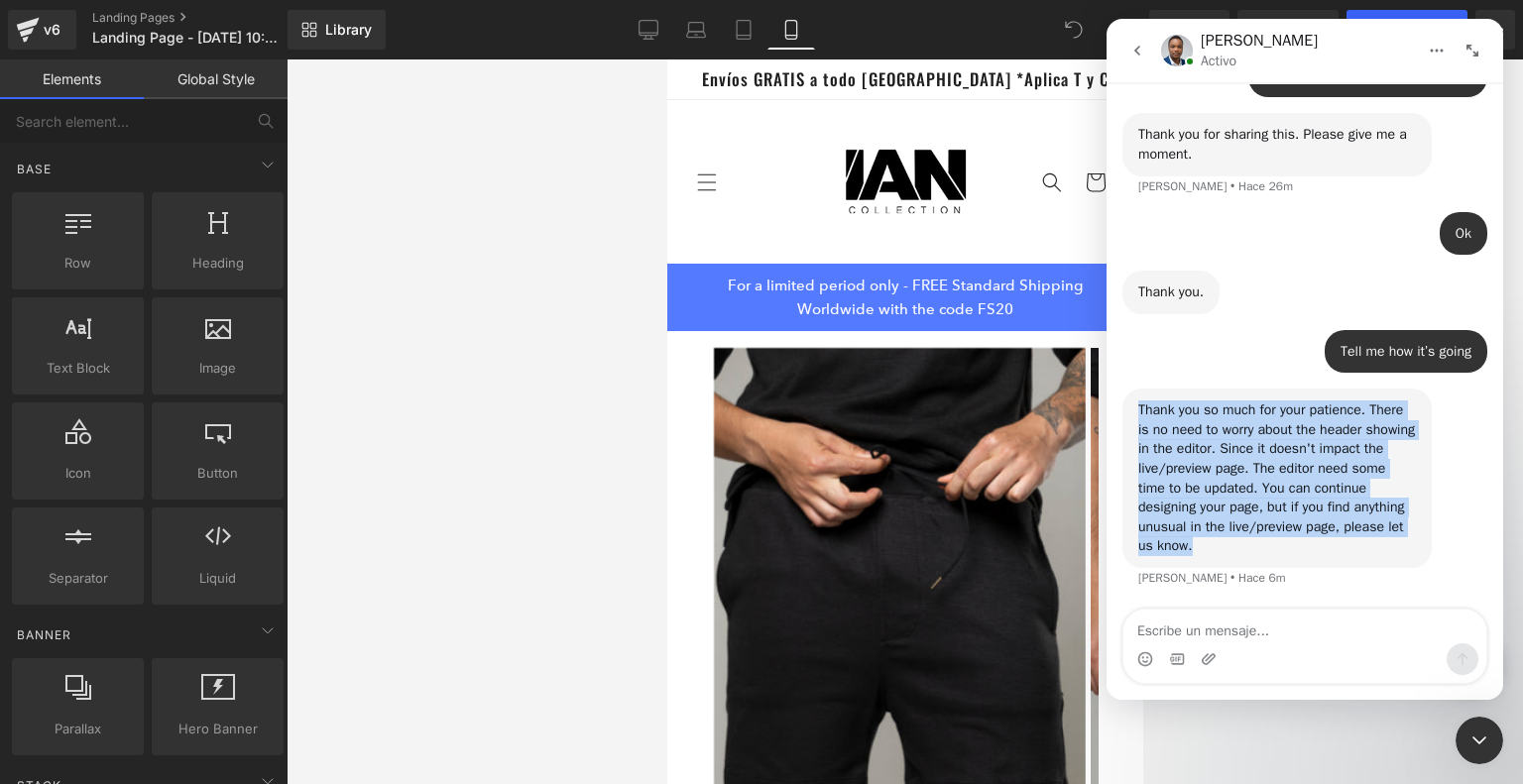 drag, startPoint x: 1198, startPoint y: 545, endPoint x: 1130, endPoint y: 407, distance: 153.84408 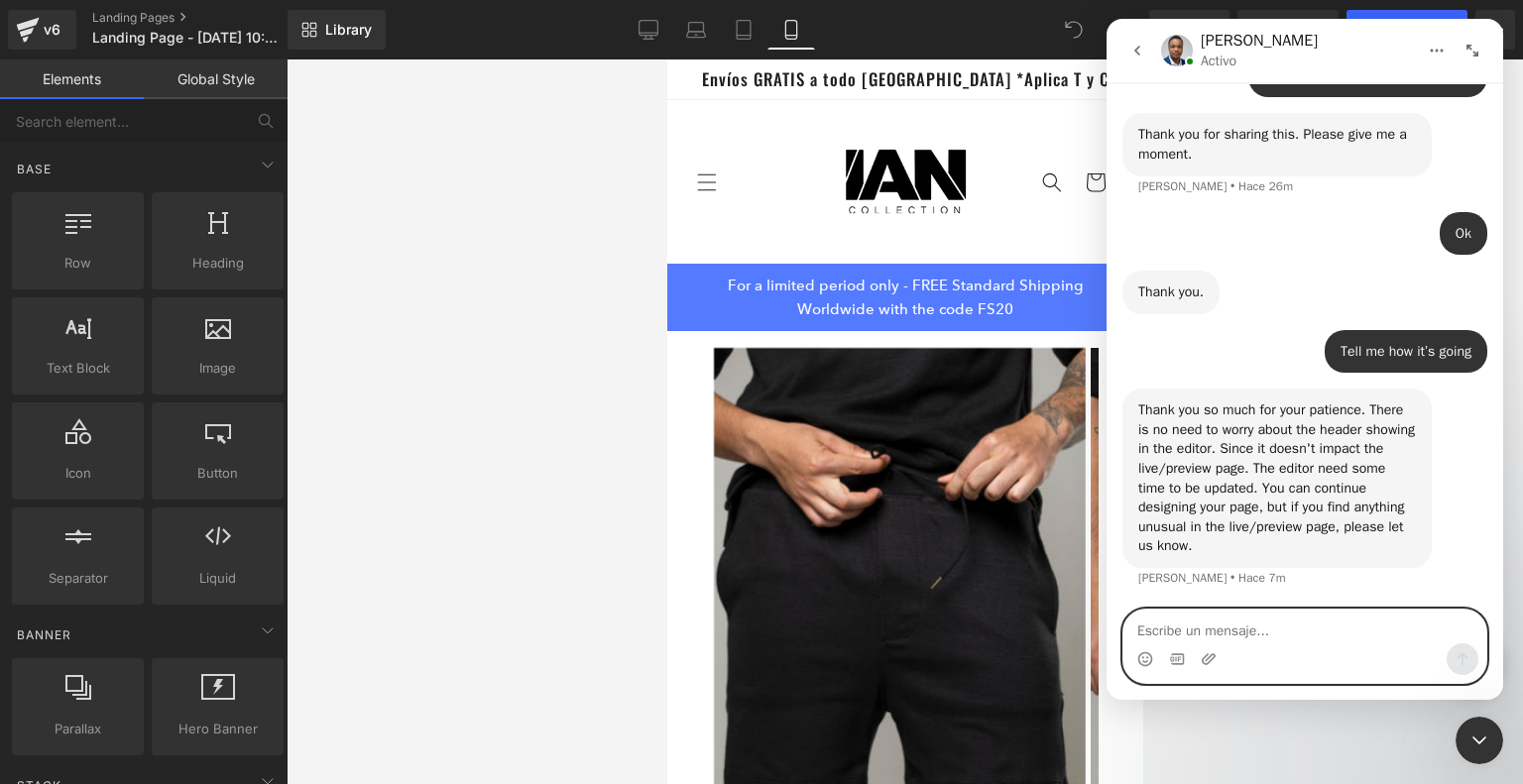 click at bounding box center [1305, 626] 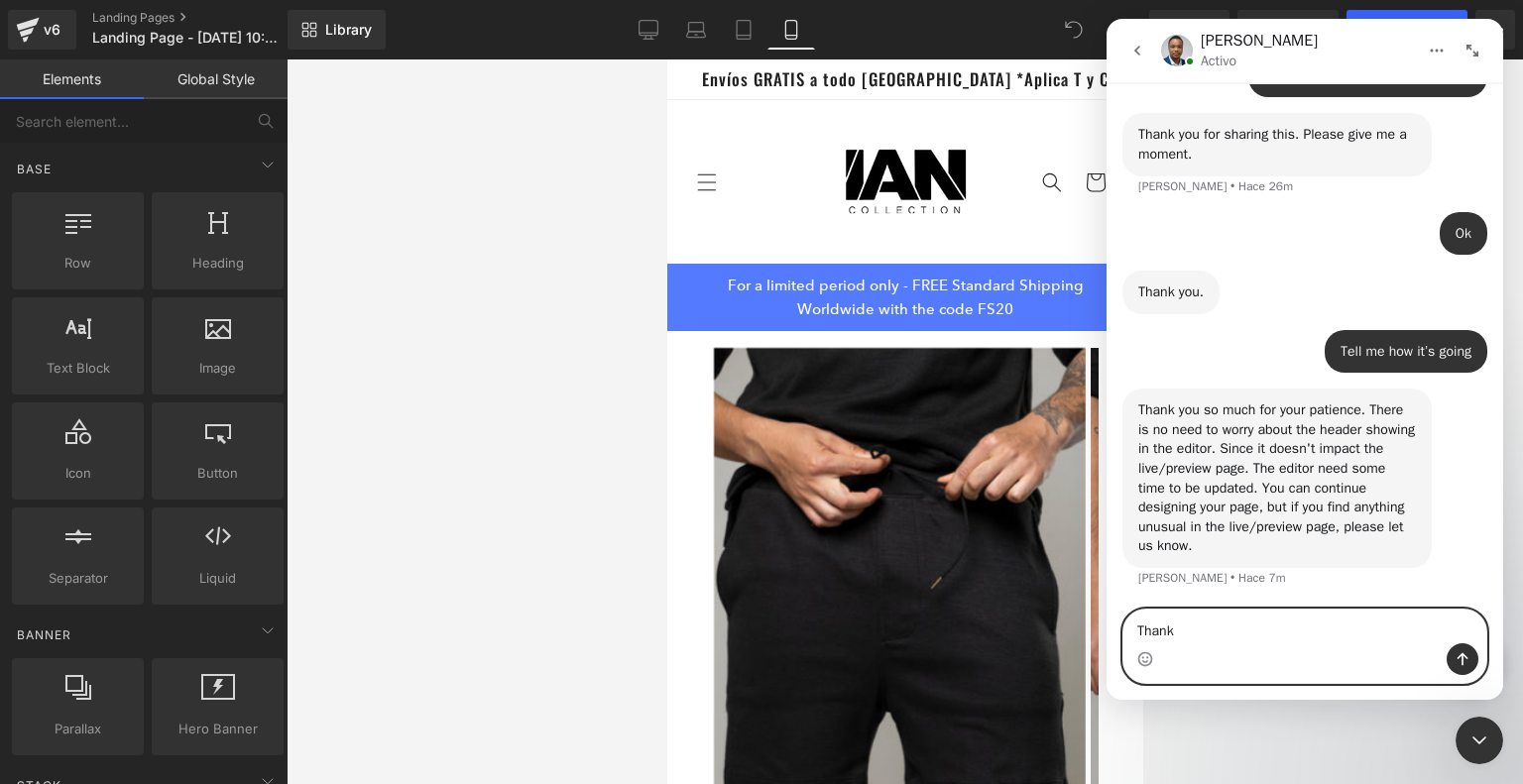type on "Thanks" 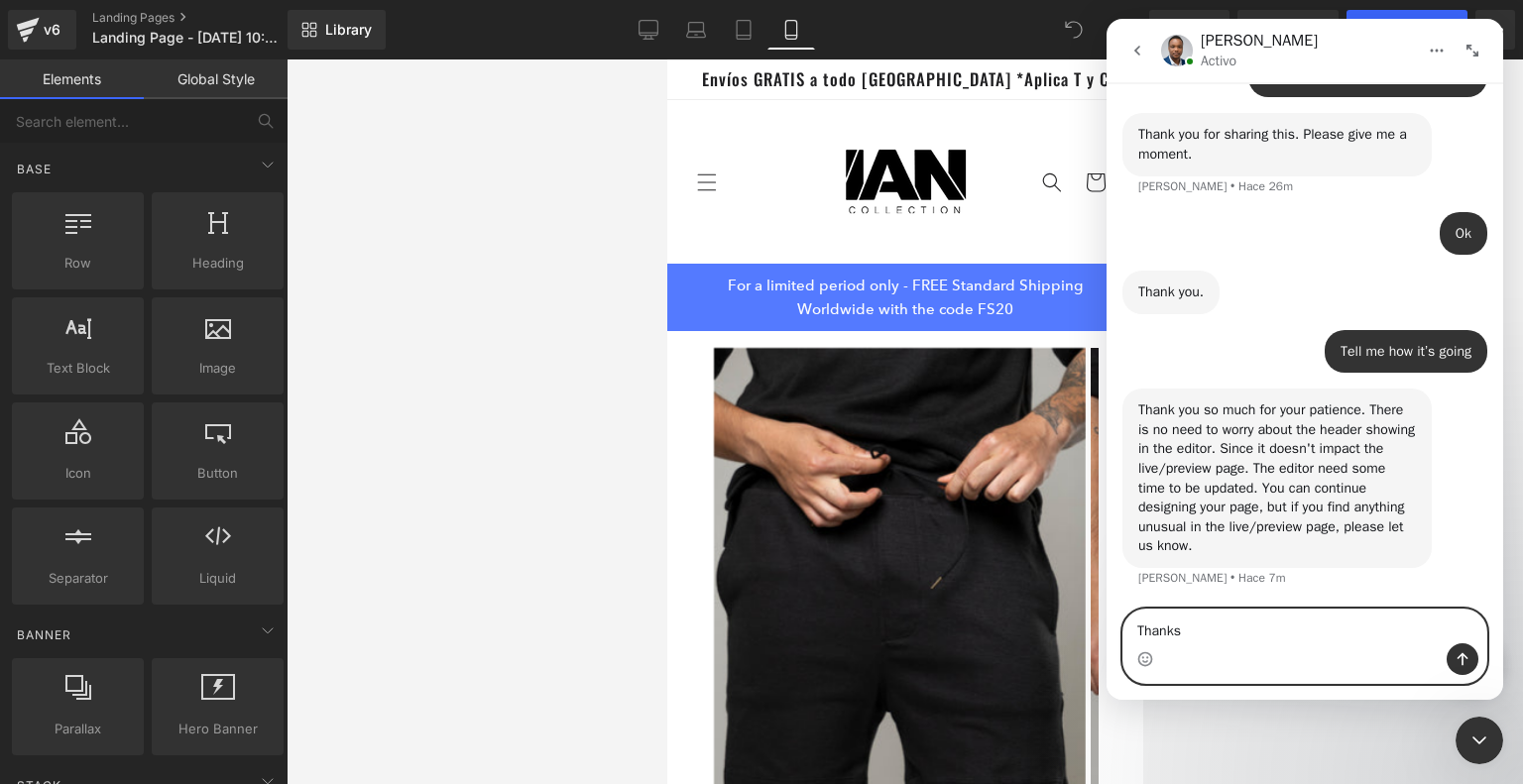 type 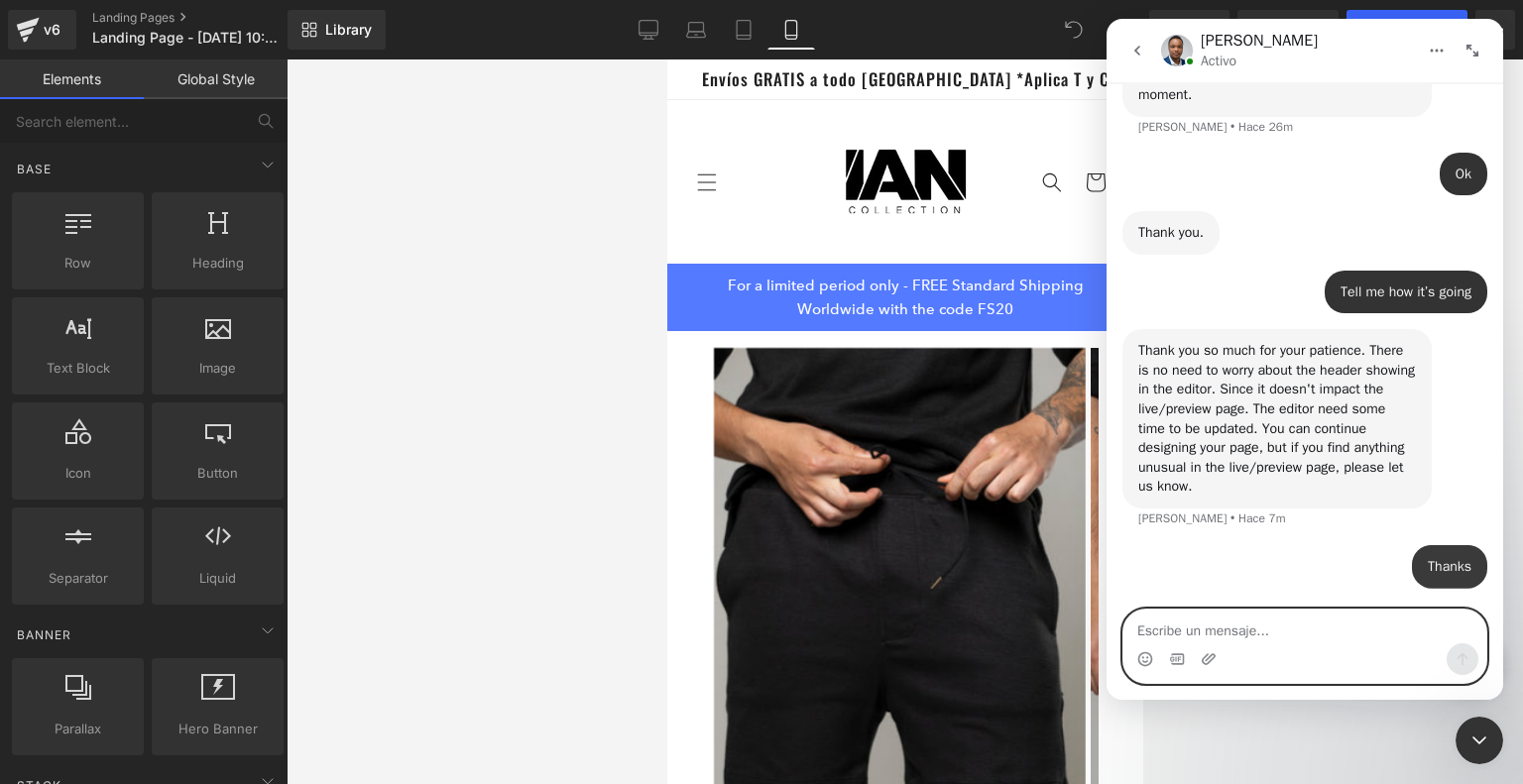 scroll, scrollTop: 4135, scrollLeft: 0, axis: vertical 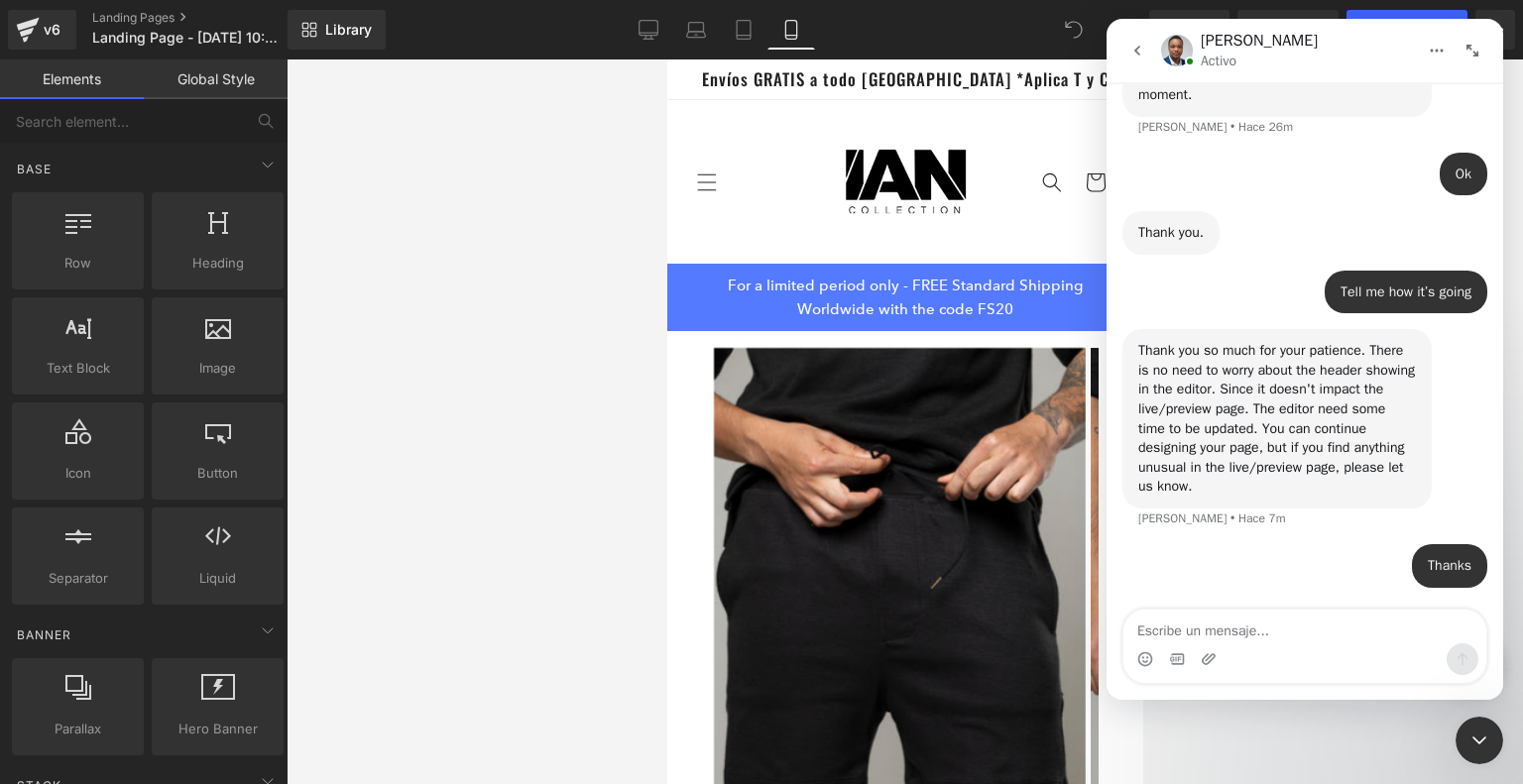 click at bounding box center (762, 362) 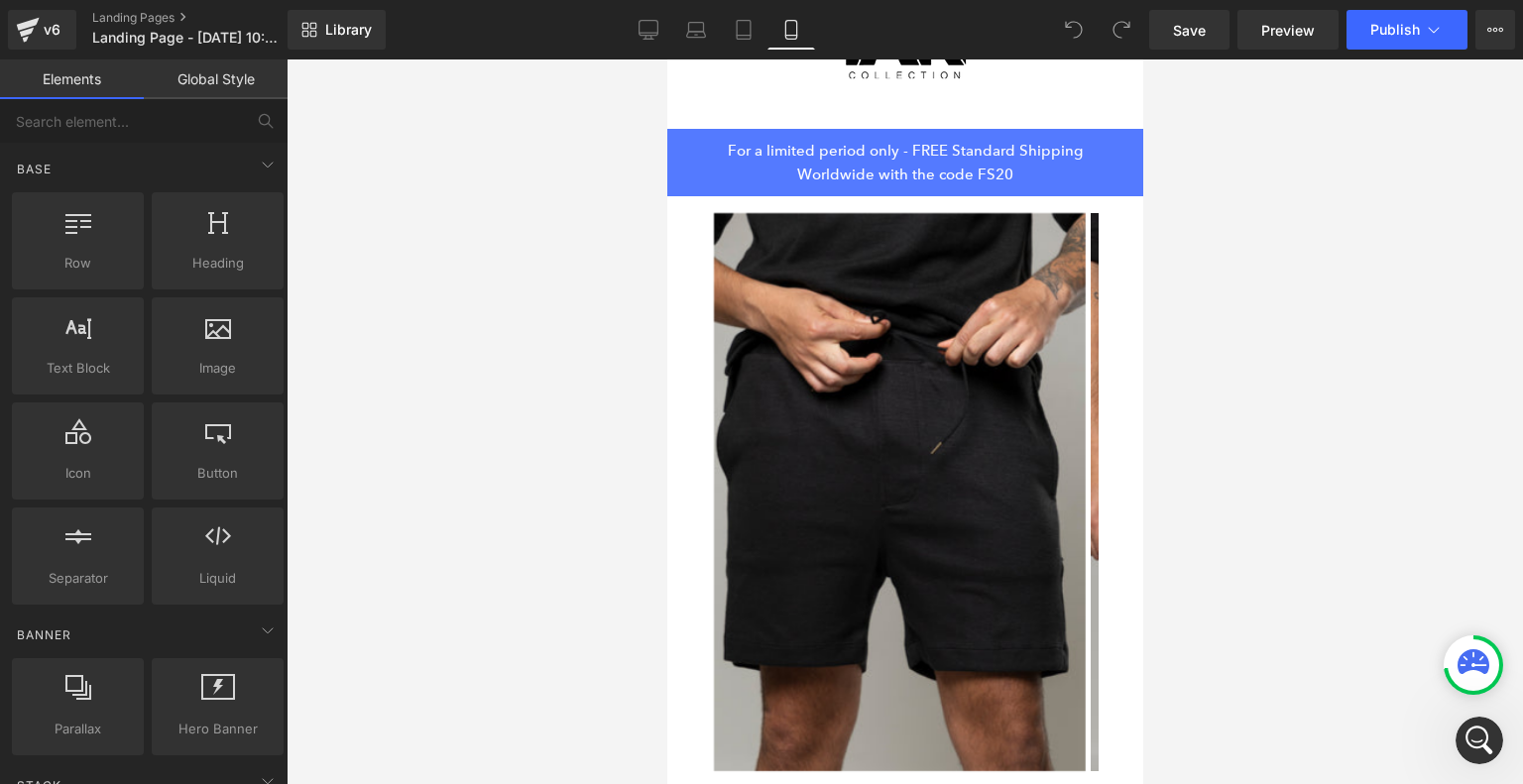scroll, scrollTop: 0, scrollLeft: 0, axis: both 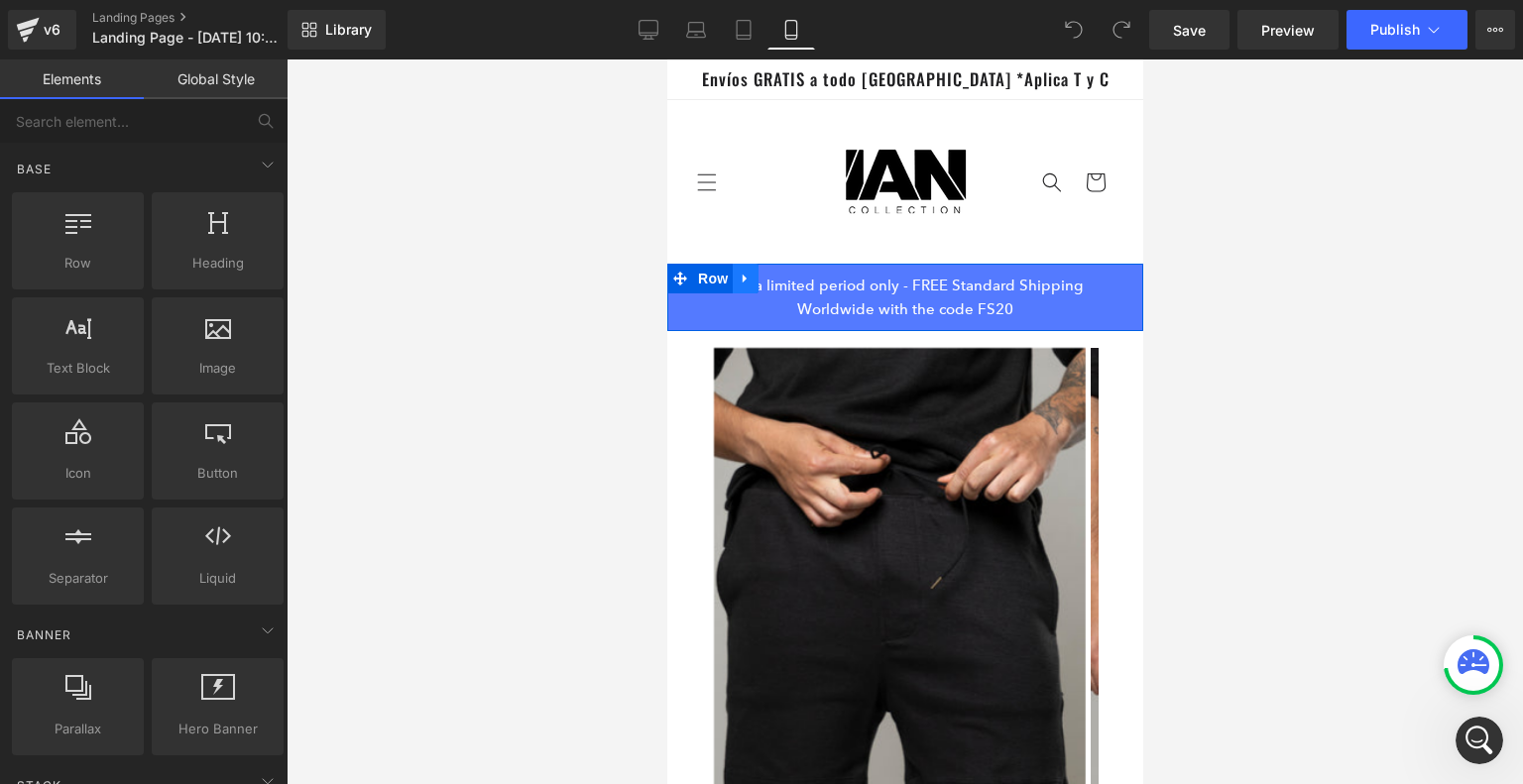click 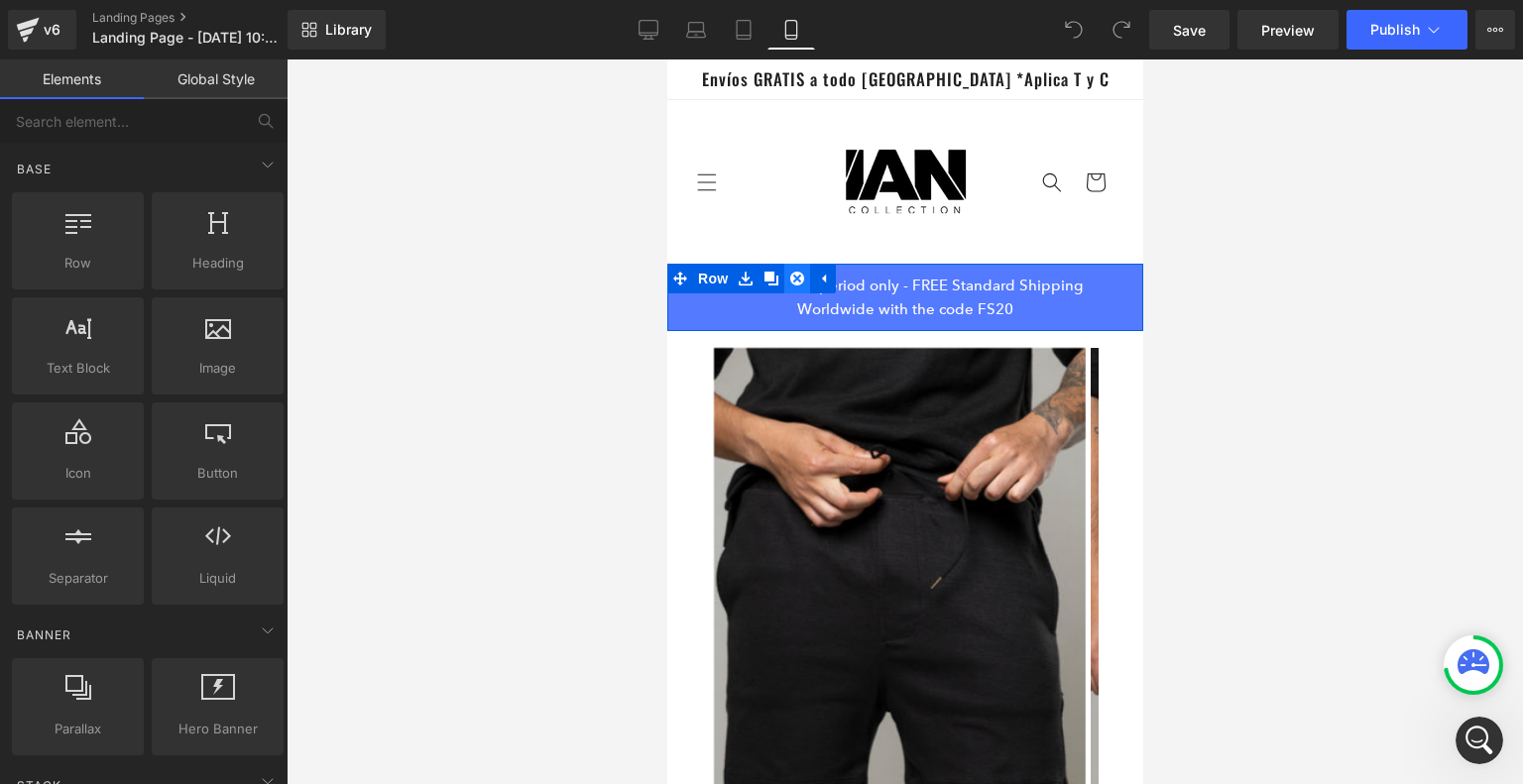 click 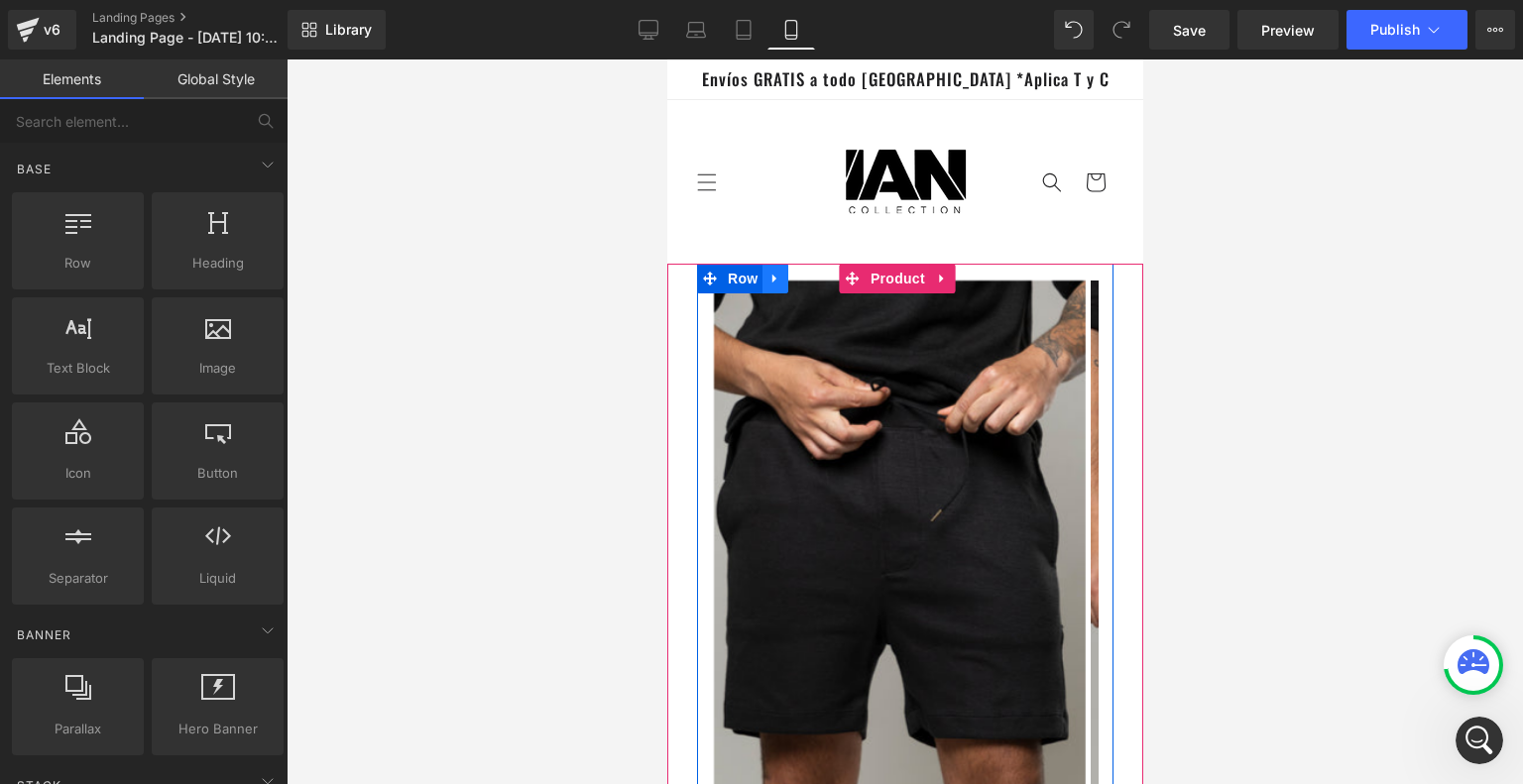 click 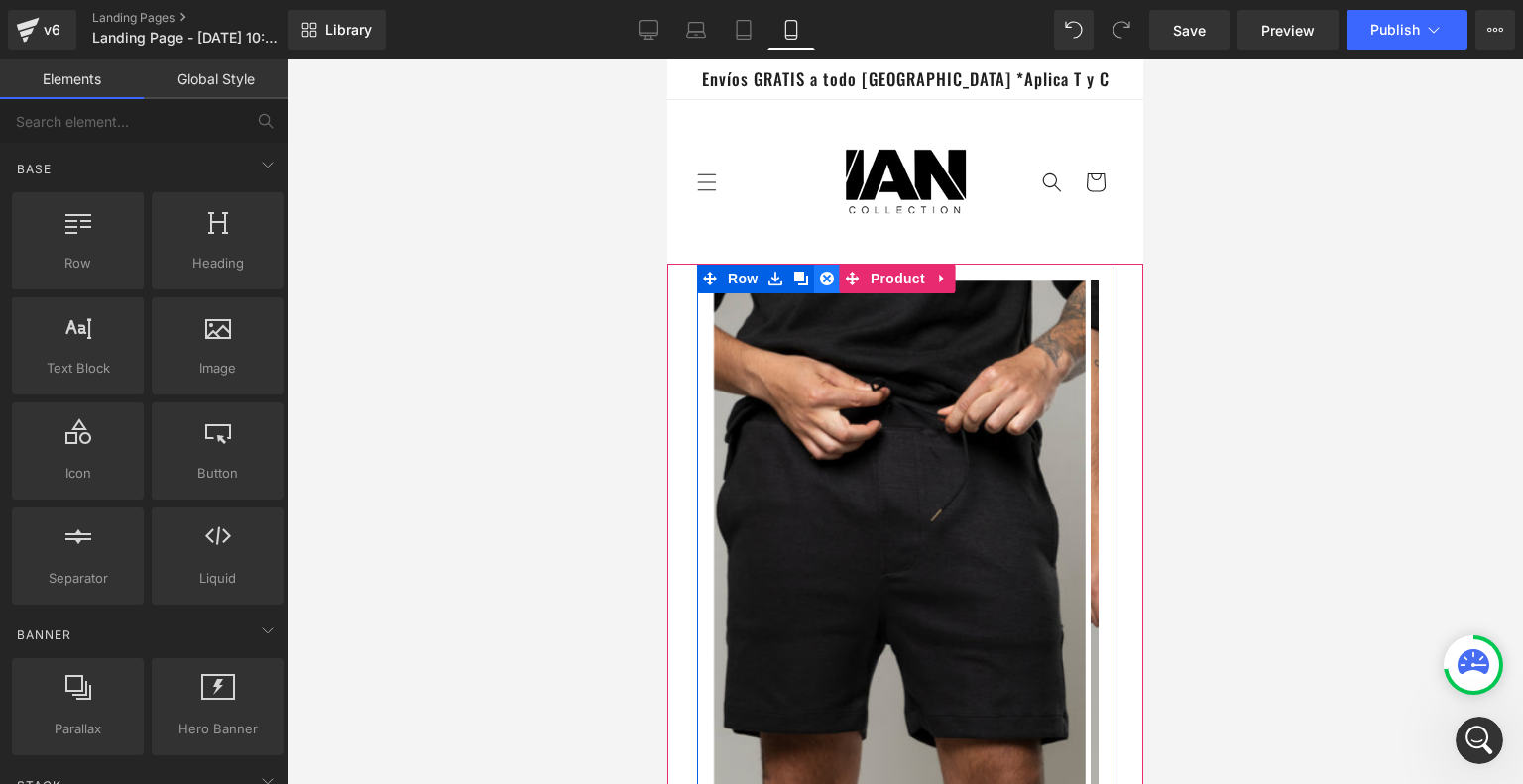 click at bounding box center (826, 279) 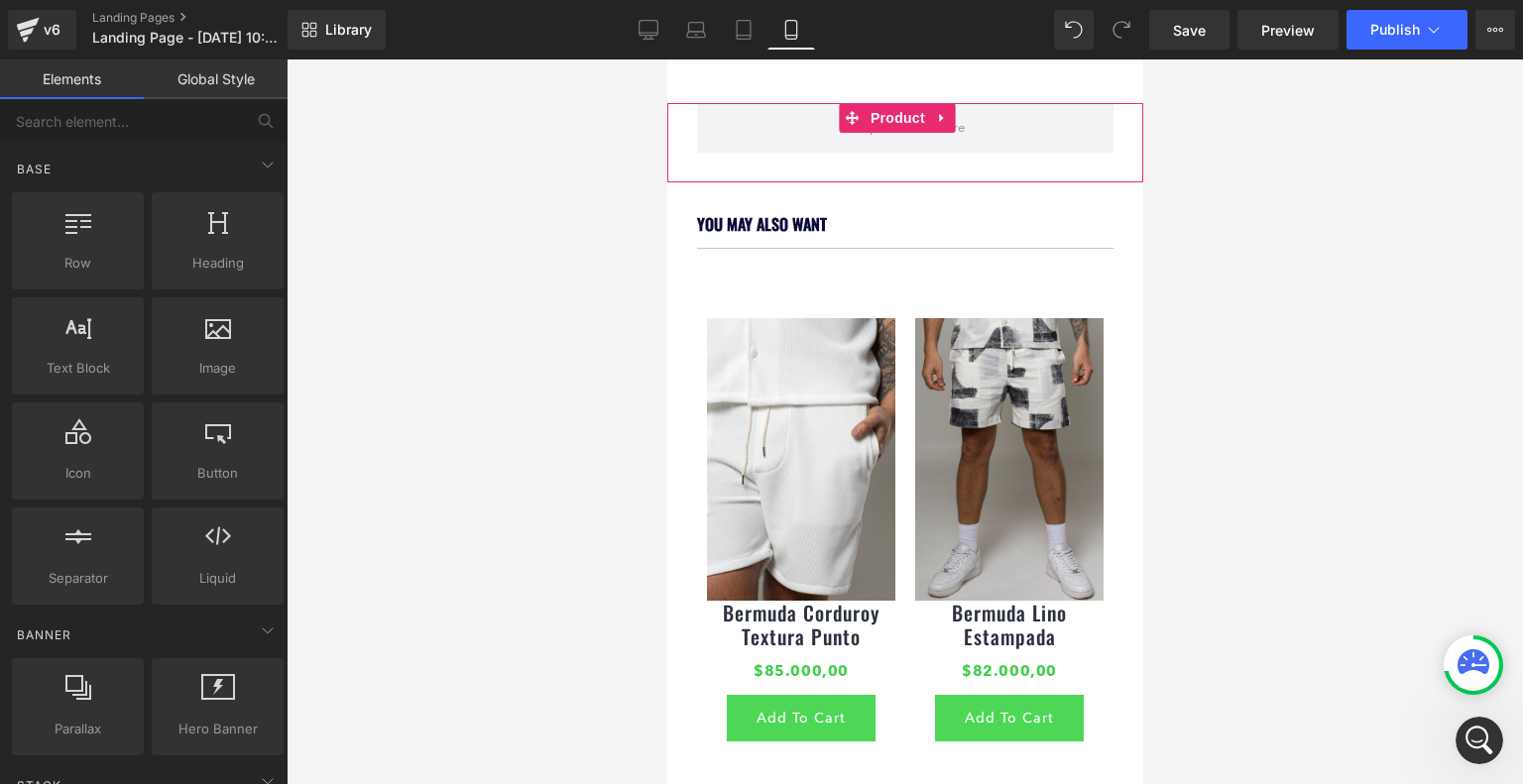 scroll, scrollTop: 163, scrollLeft: 0, axis: vertical 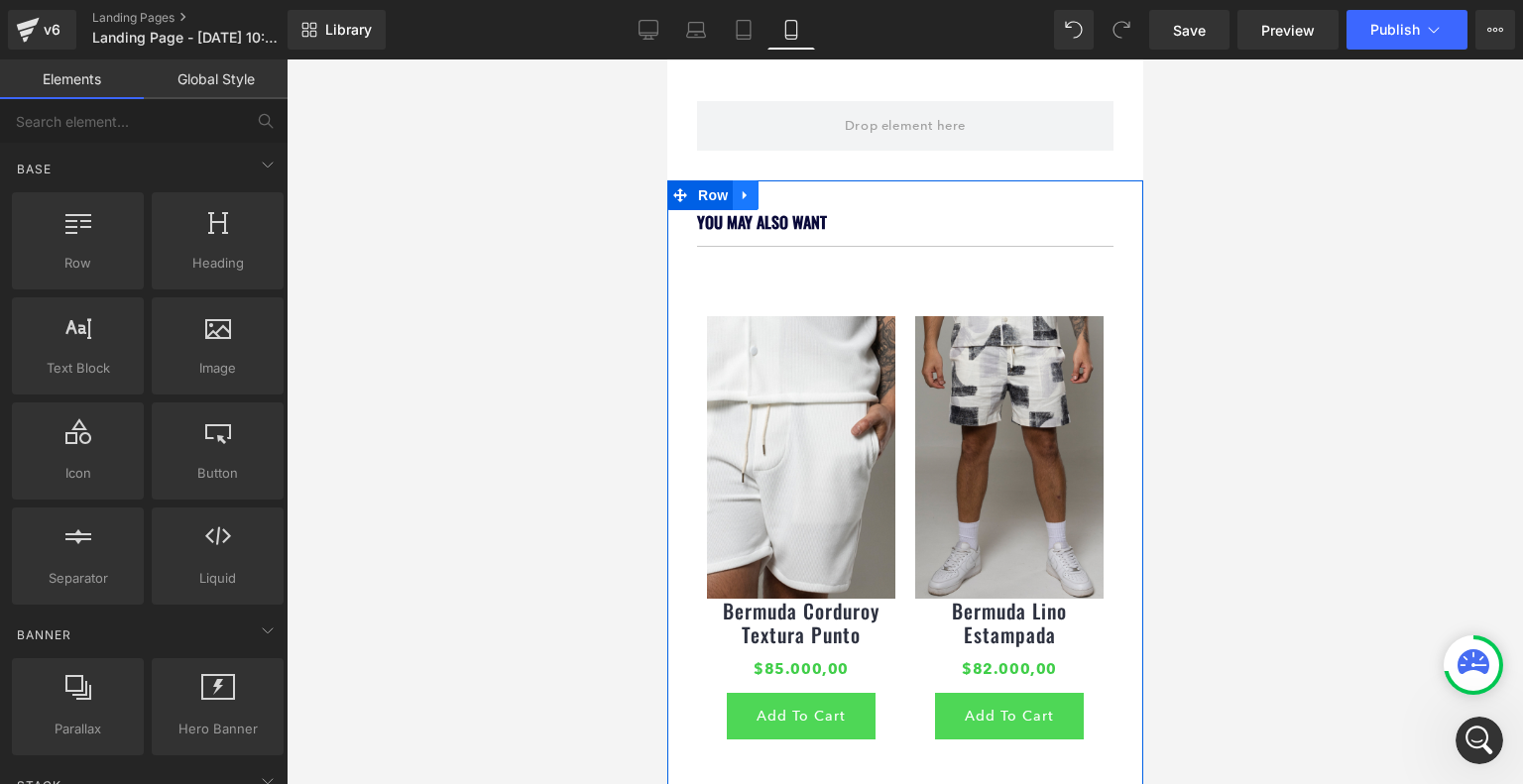 click 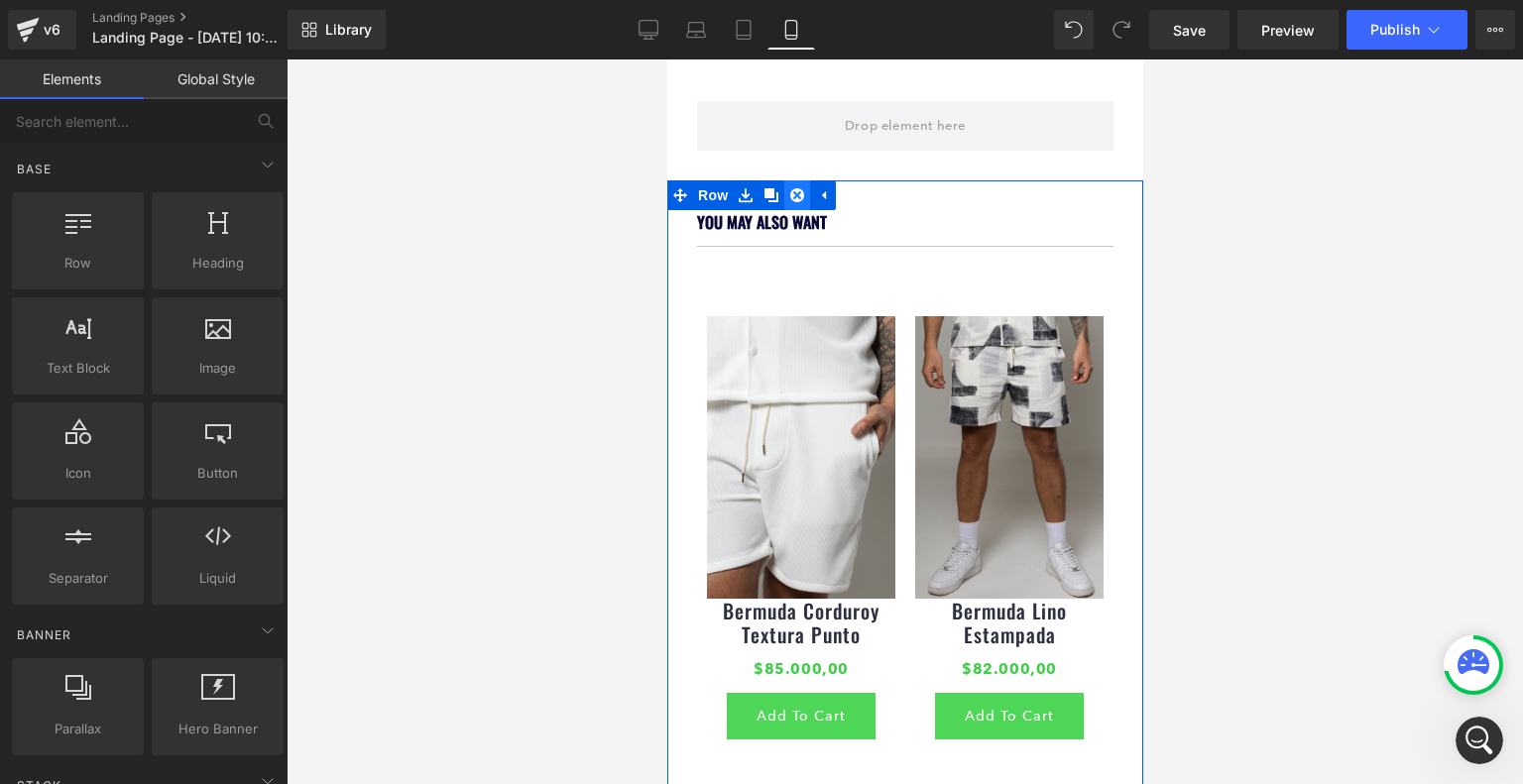 click at bounding box center [796, 195] 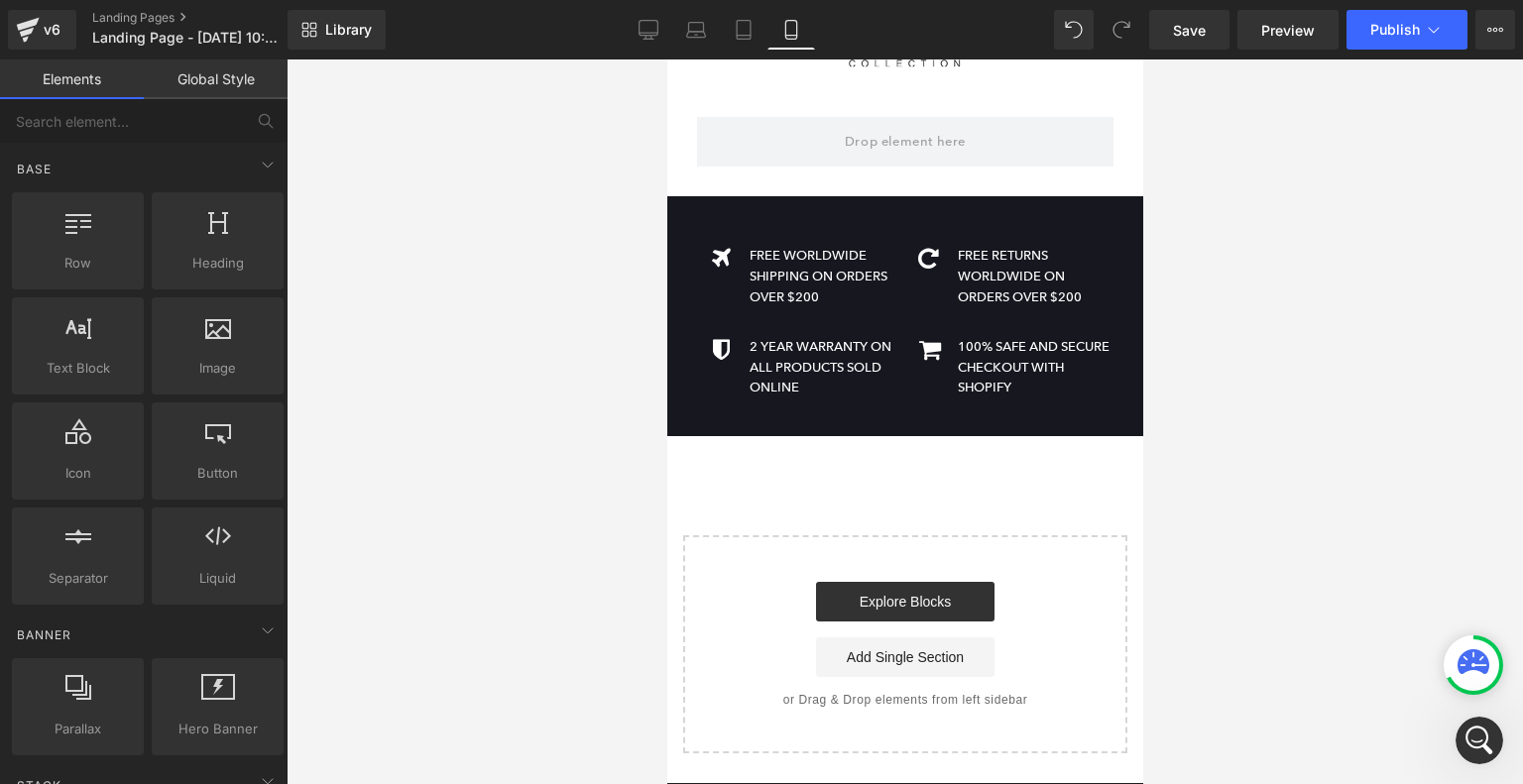 scroll, scrollTop: 0, scrollLeft: 0, axis: both 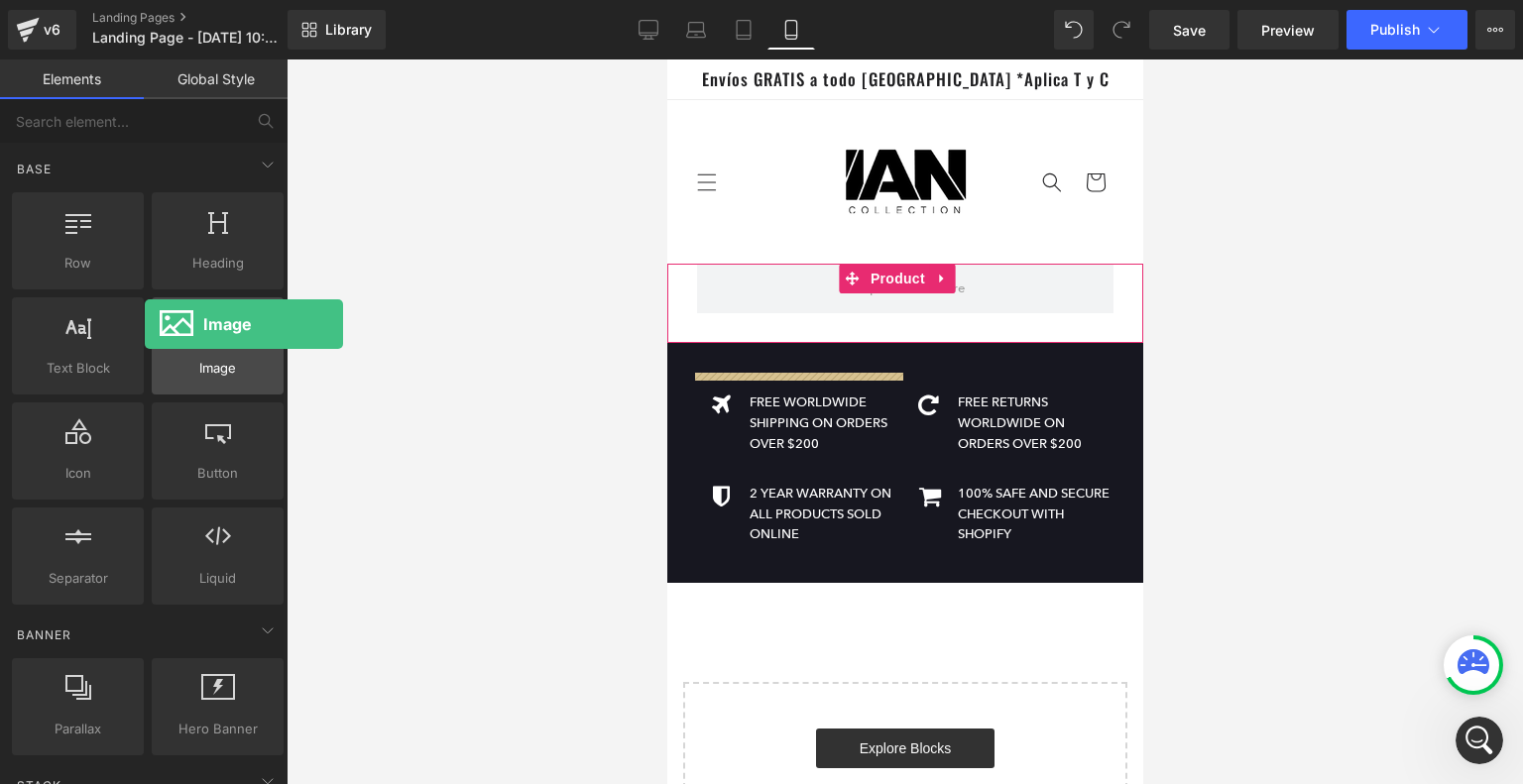 drag, startPoint x: 231, startPoint y: 327, endPoint x: 148, endPoint y: 330, distance: 83.0542 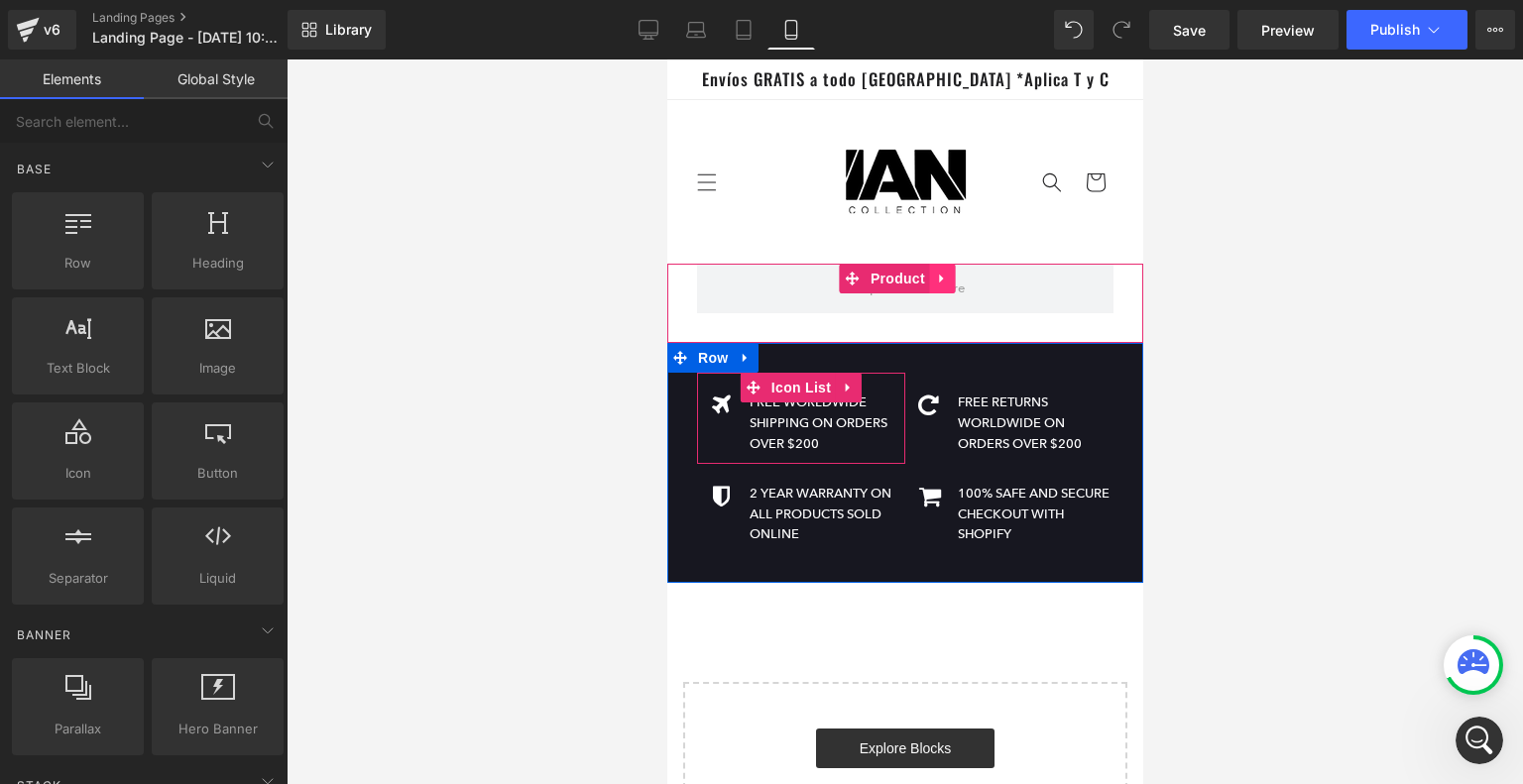 click 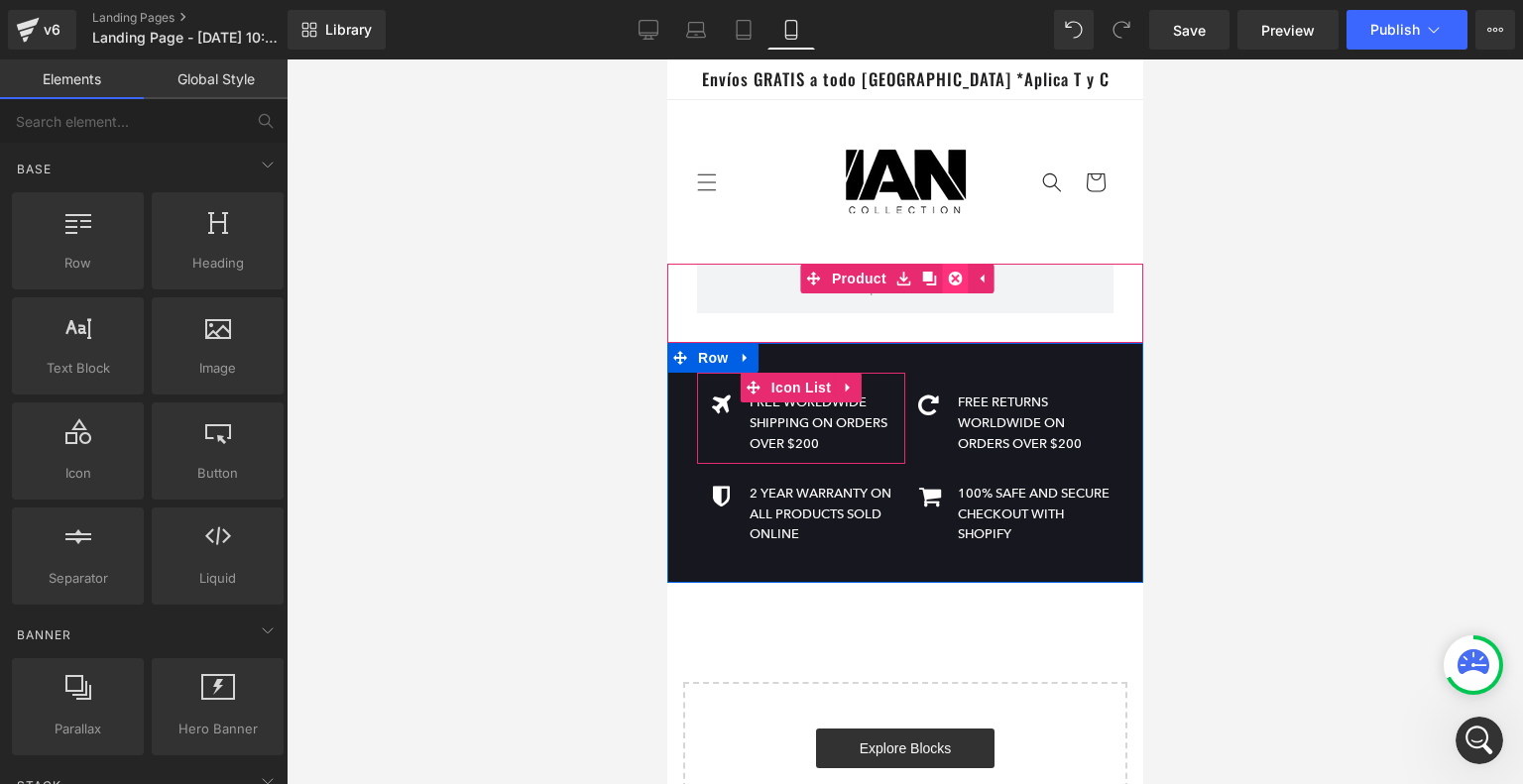 click 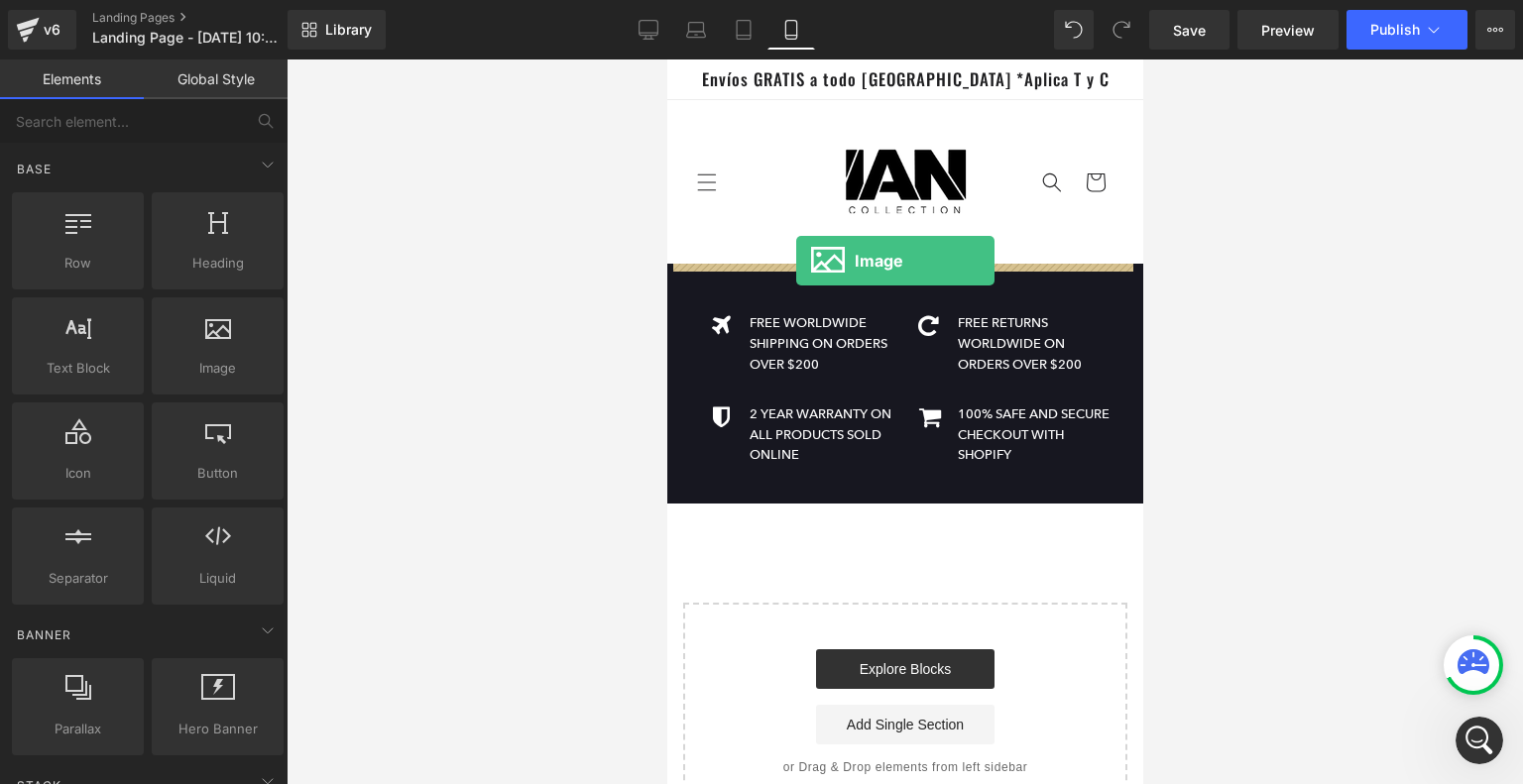 drag, startPoint x: 904, startPoint y: 402, endPoint x: 795, endPoint y: 261, distance: 178.21897 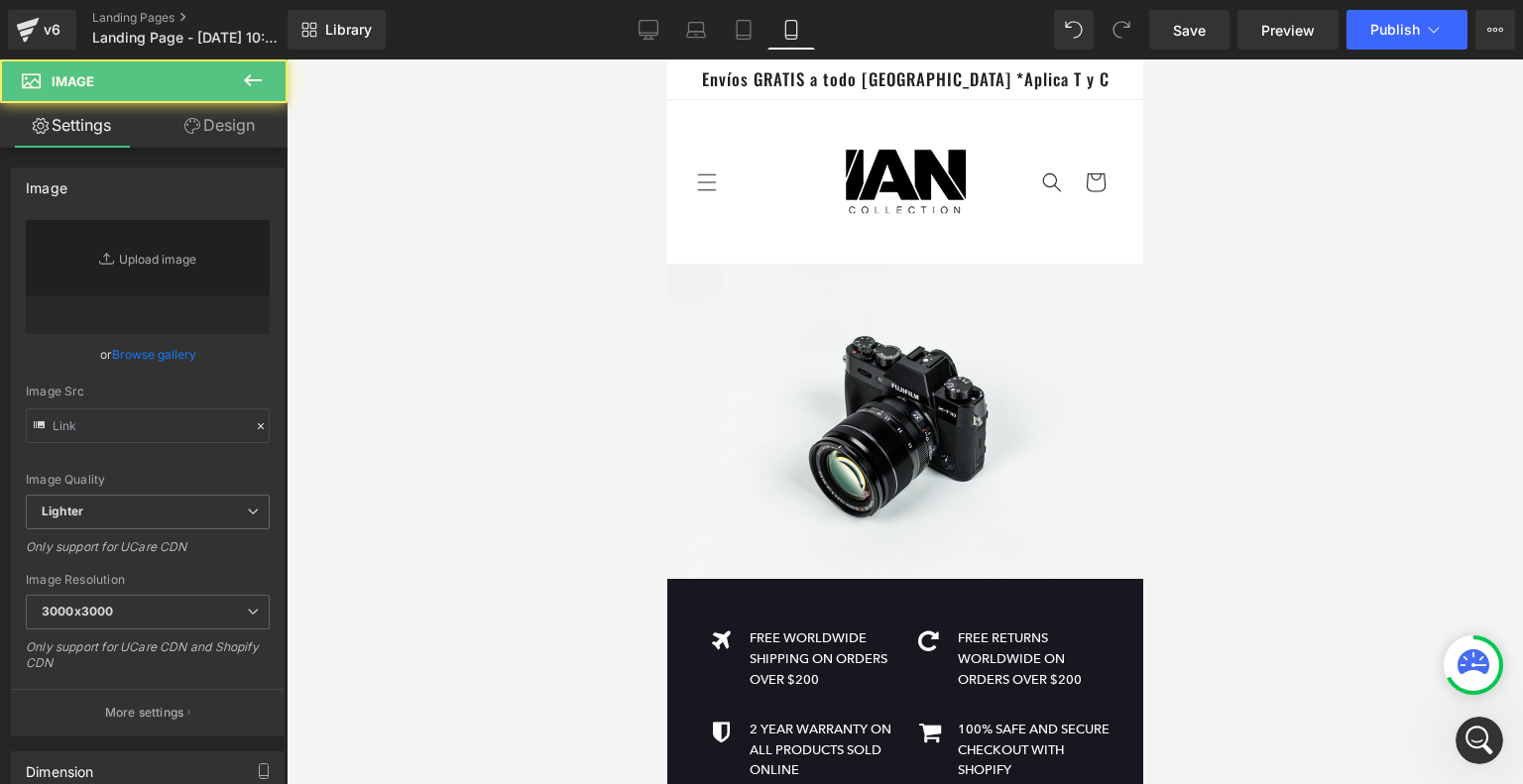 type on "//[DOMAIN_NAME][URL]" 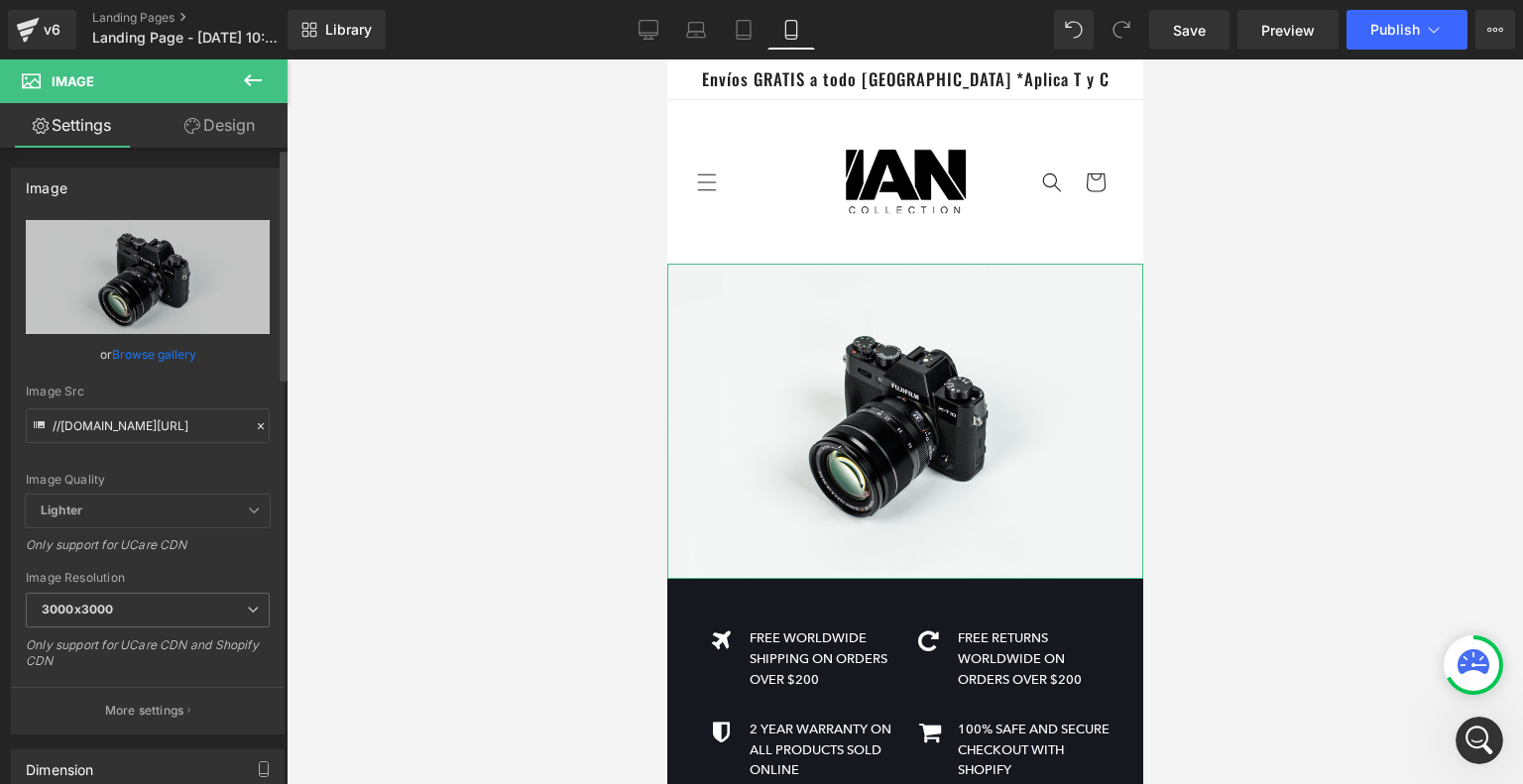 click on "Browse gallery" at bounding box center (154, 354) 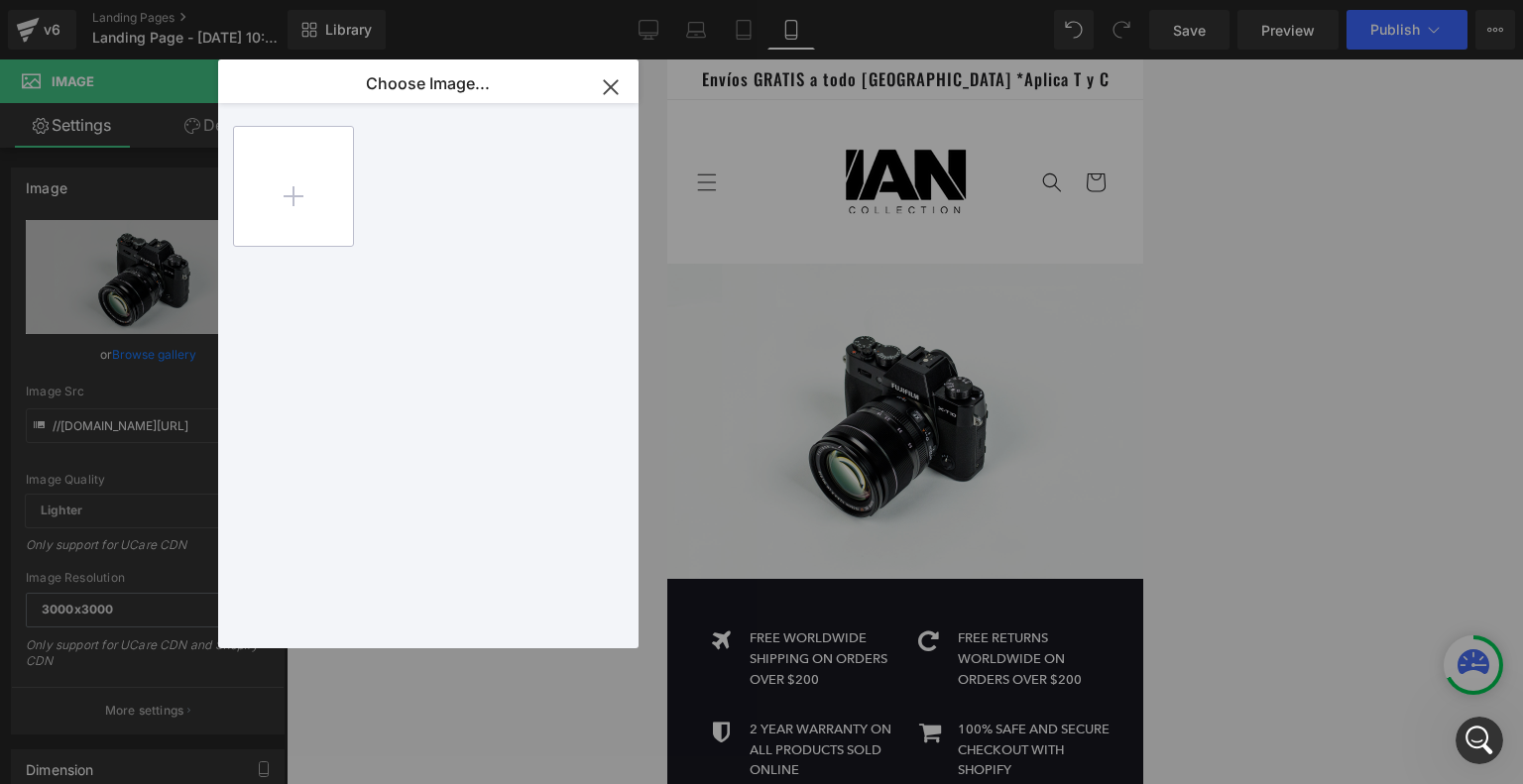 type on "C:\fakepath\Landing [PERSON_NAME] [PERSON_NAME].png" 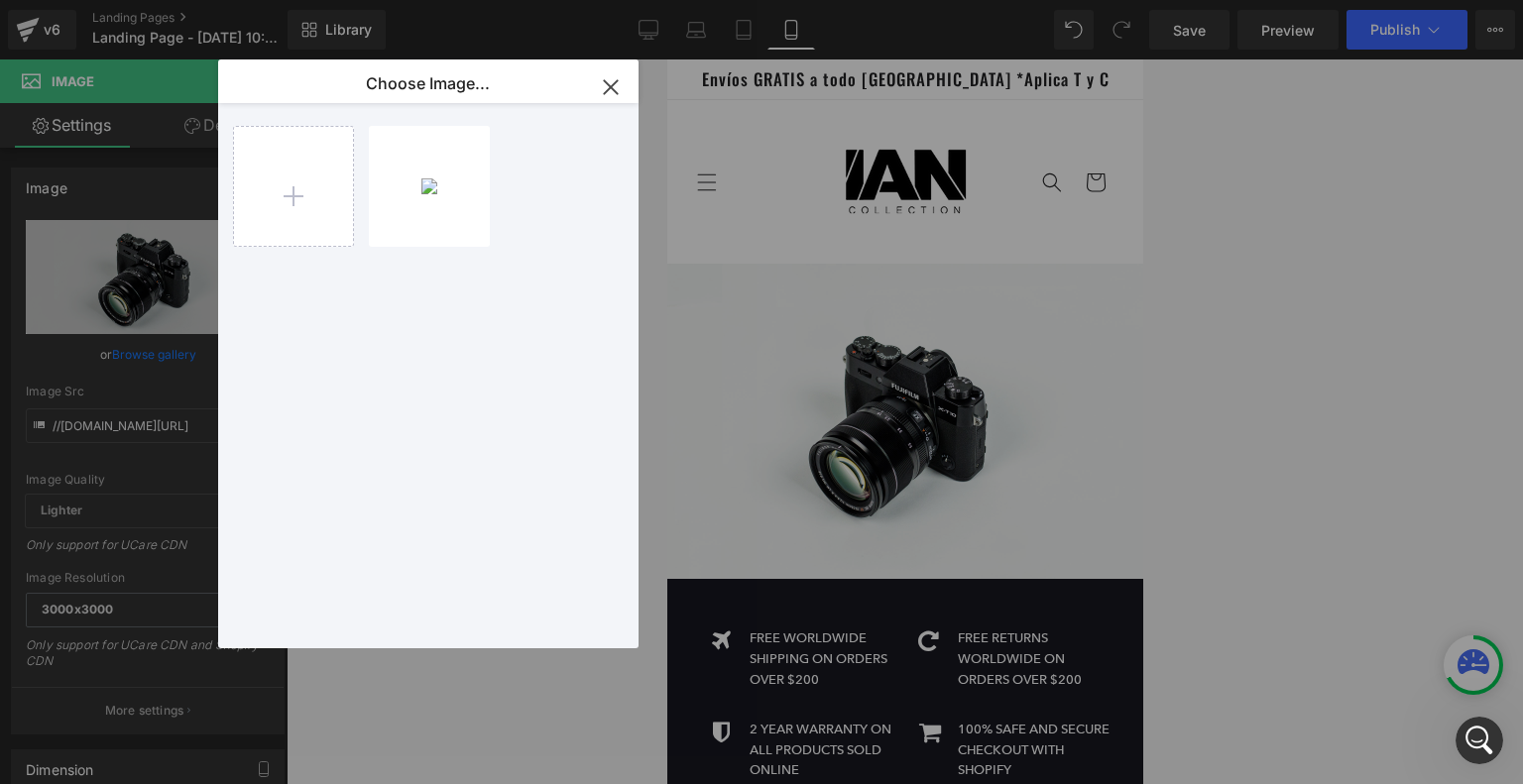 type on "C:\fakepath\ezgif-572f363ac748fa.gif" 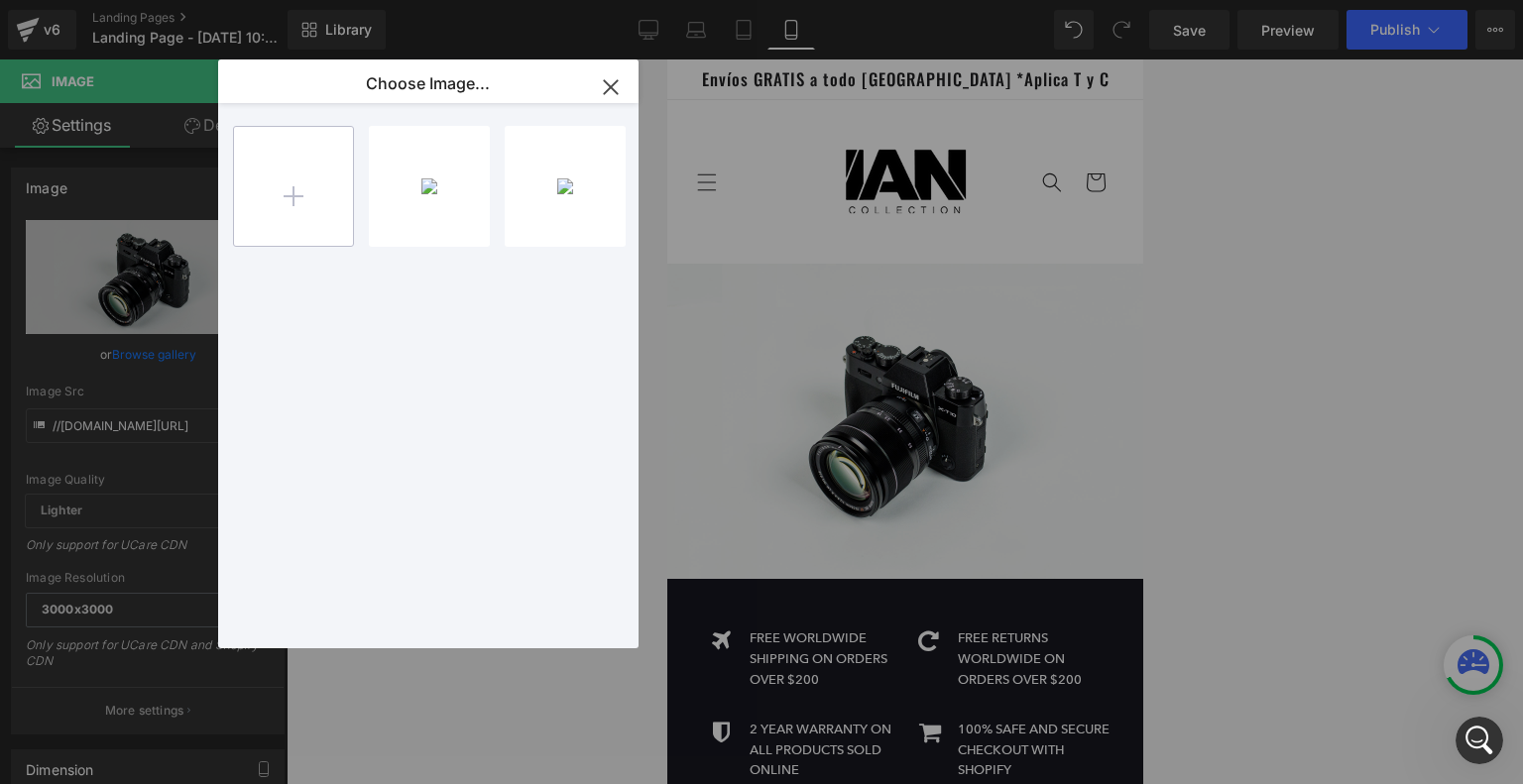 type on "C:\fakepath\Landing [PERSON_NAME] [PERSON_NAME] (3).png" 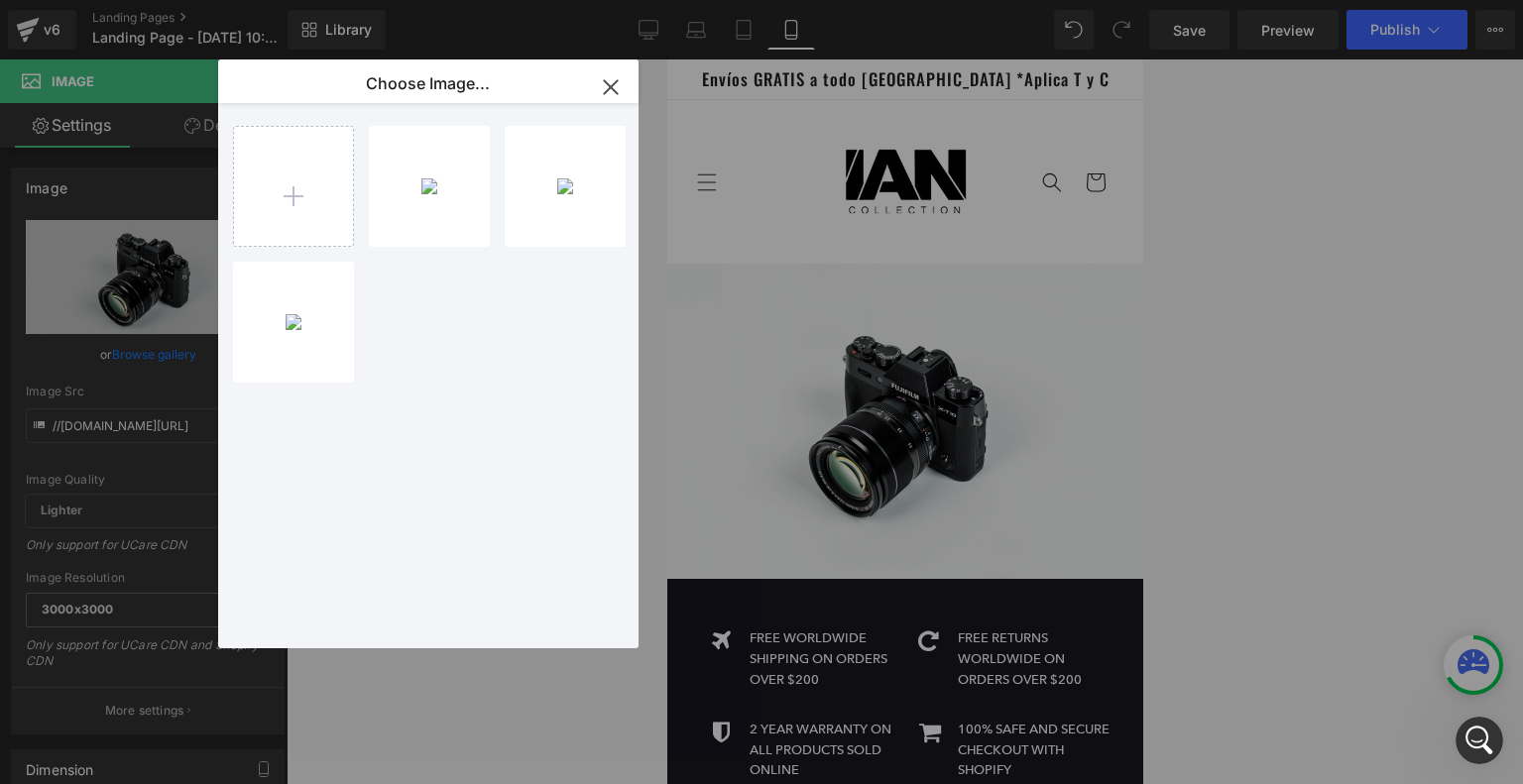 type on "C:\fakepath\Landing [PERSON_NAME] [PERSON_NAME] (4).png" 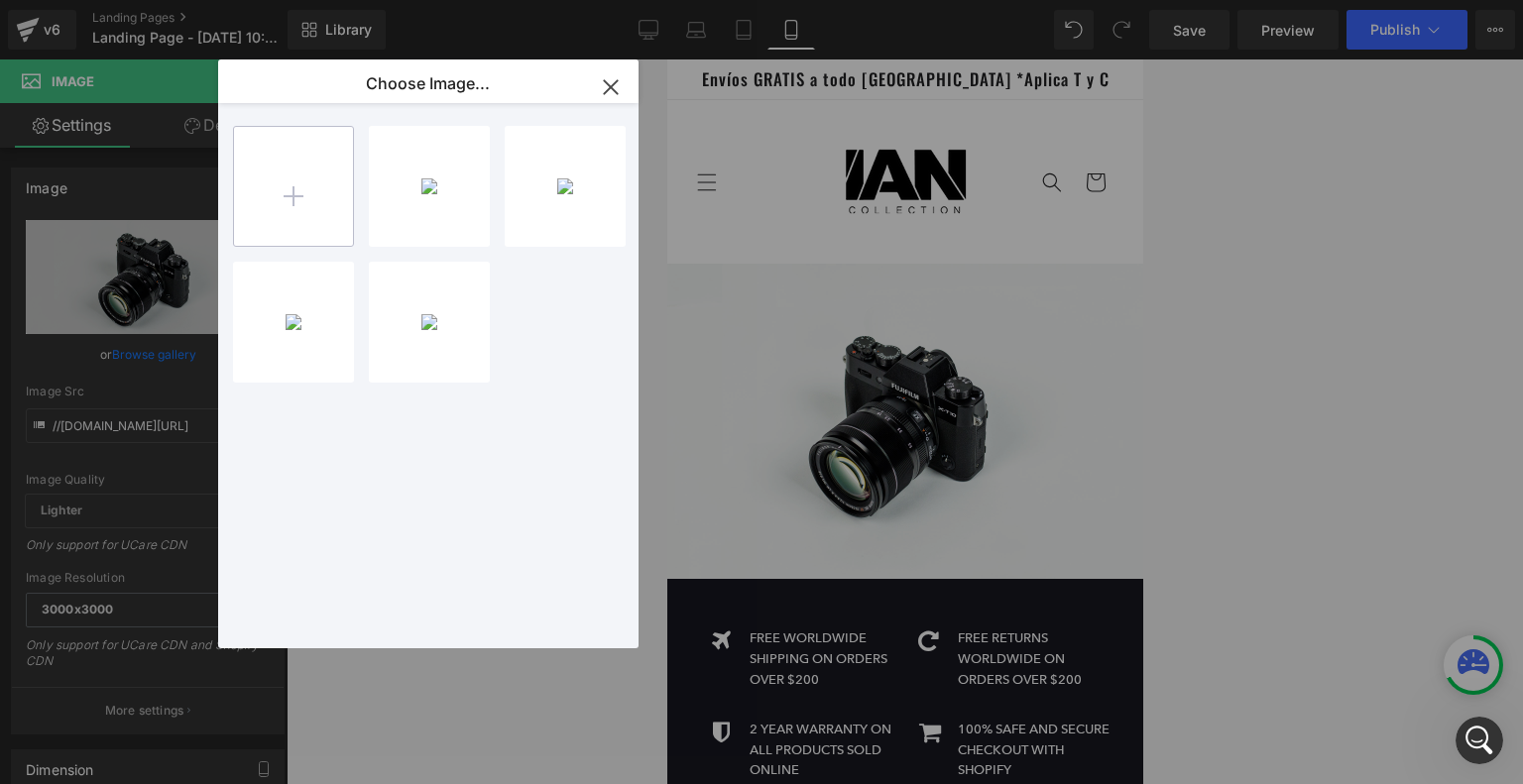 type on "C:\fakepath\Landing [PERSON_NAME] [PERSON_NAME] (5).png" 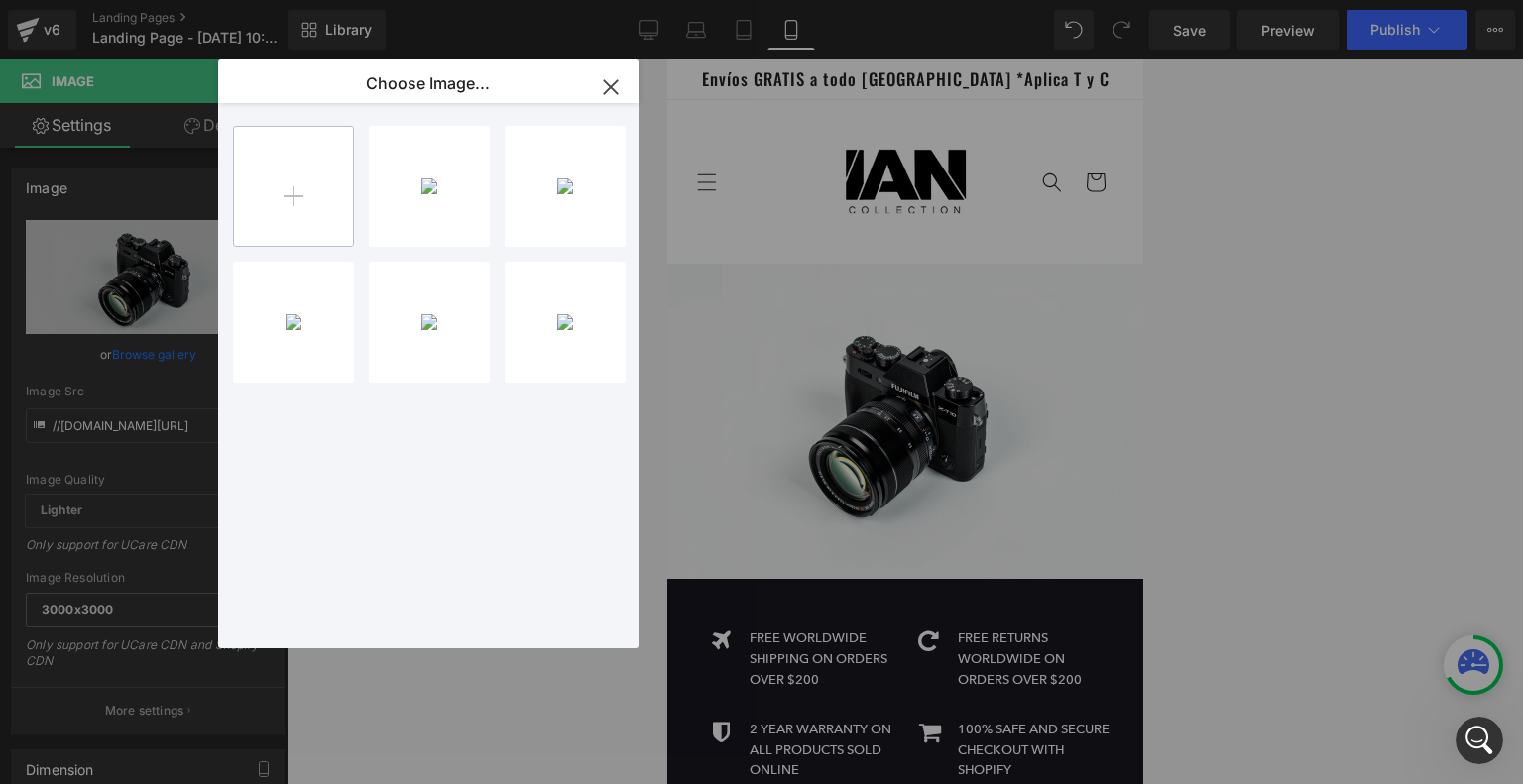 type on "C:\fakepath\Landing [PERSON_NAME] [PERSON_NAME] (6).png" 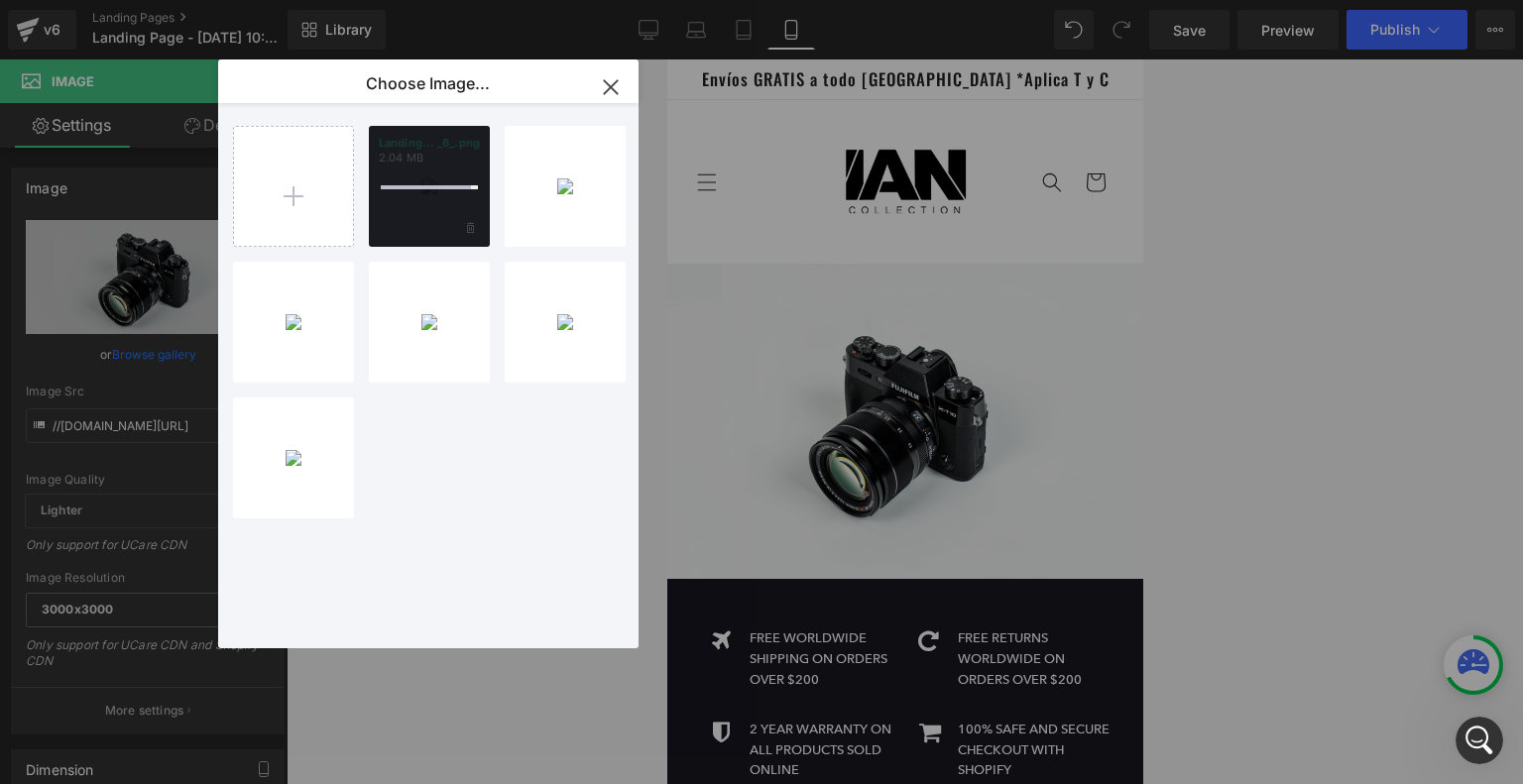 type 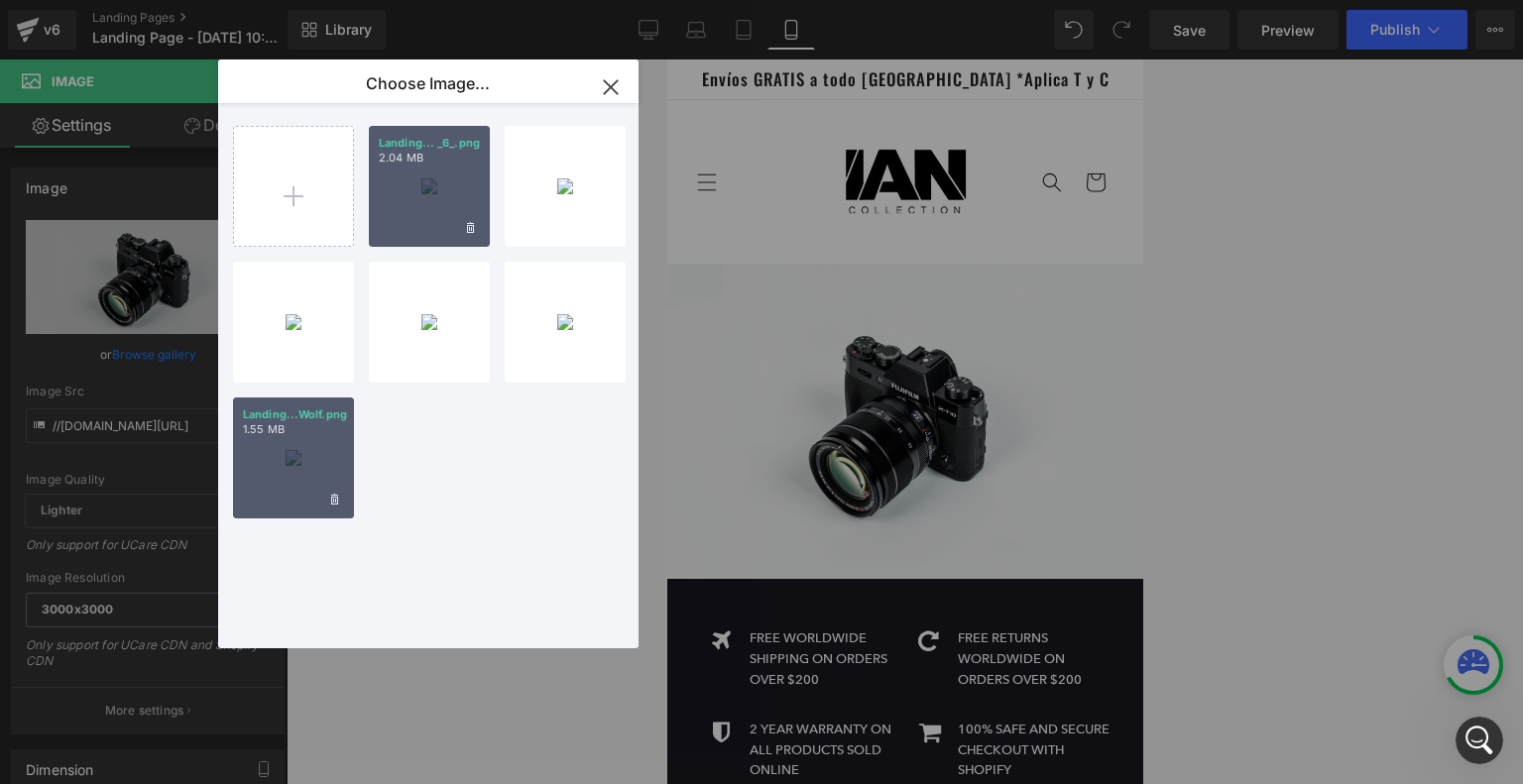 click on "Landing...Wolf.png 1.55 MB" at bounding box center [293, 458] 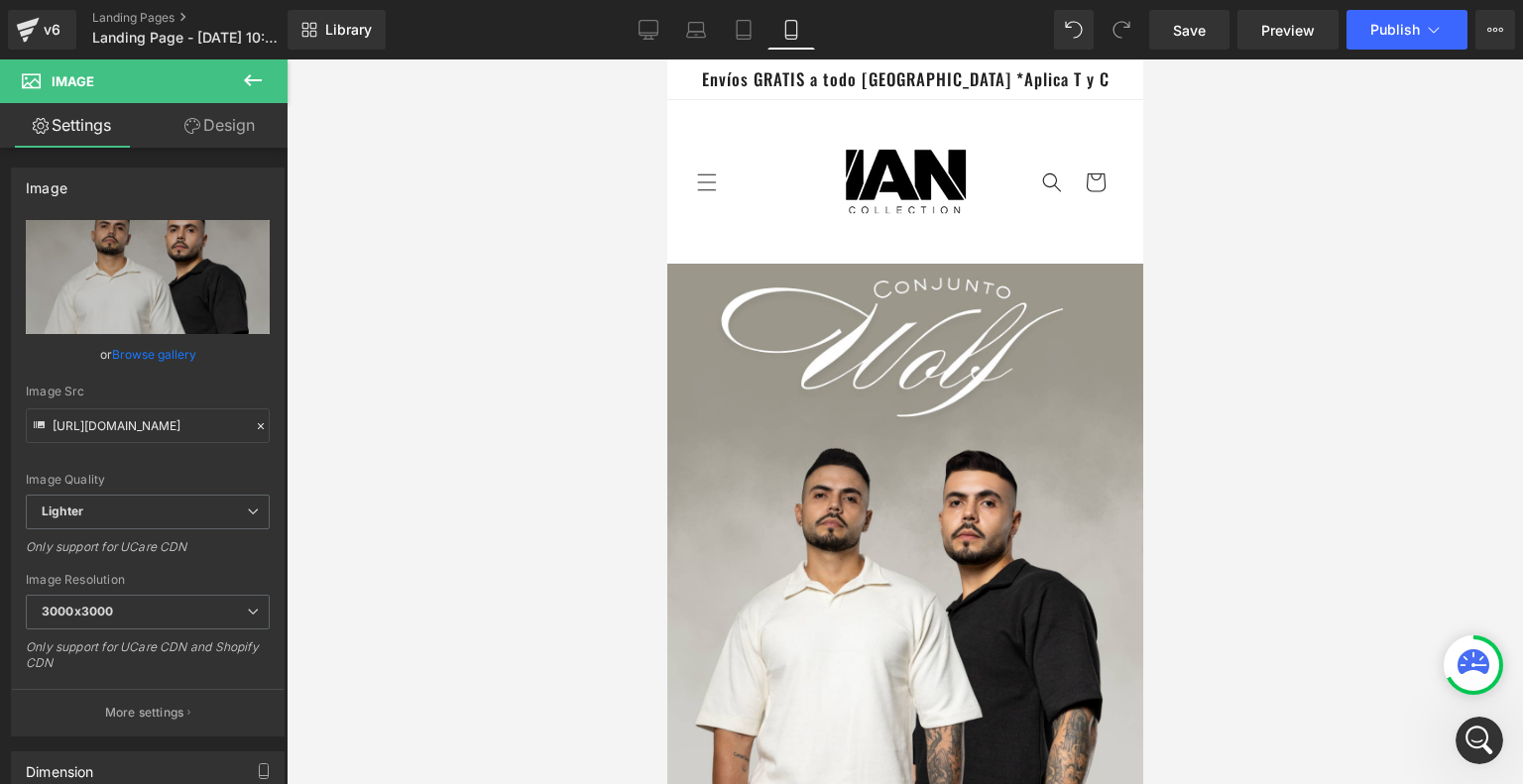 scroll, scrollTop: 4211, scrollLeft: 0, axis: vertical 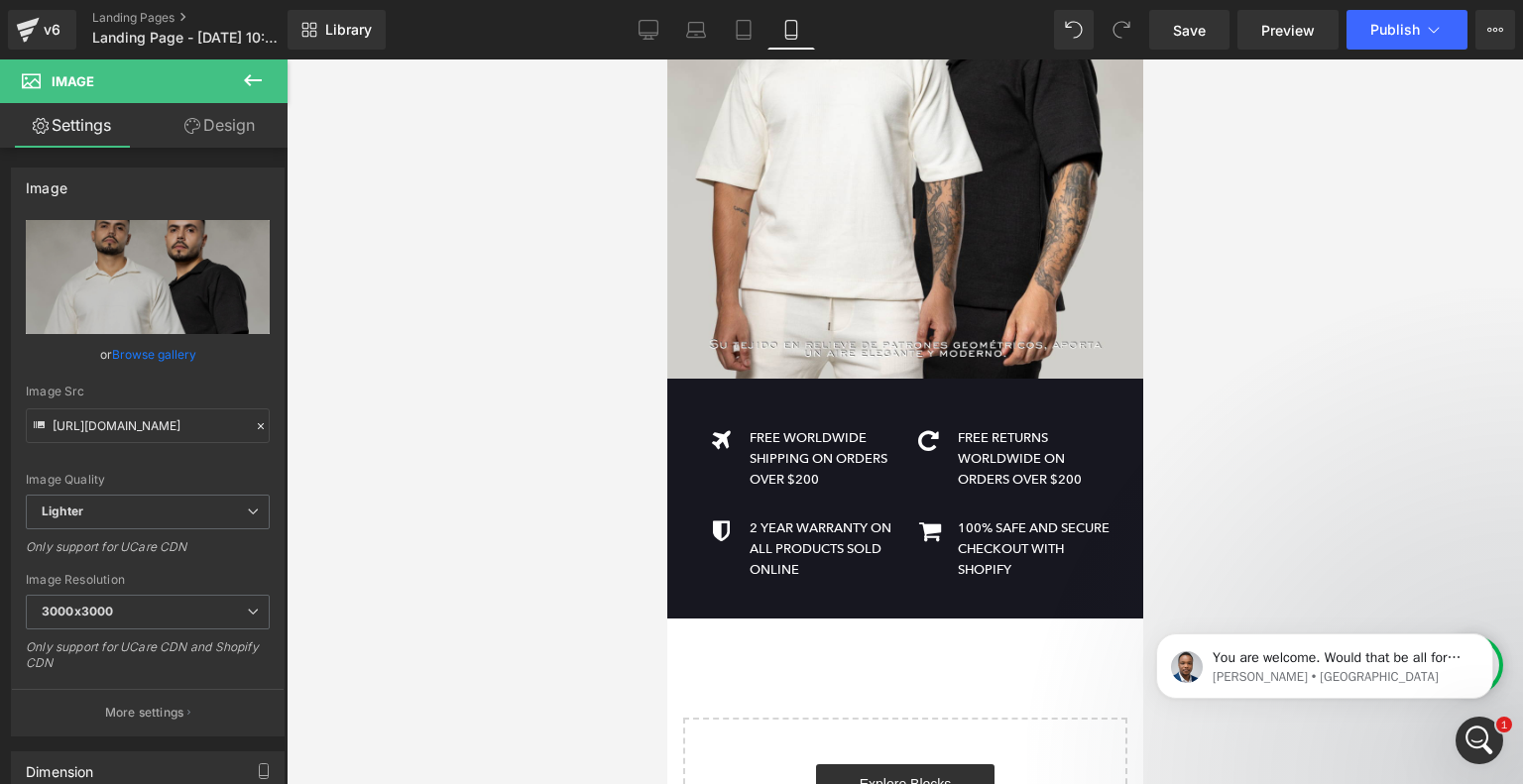 click 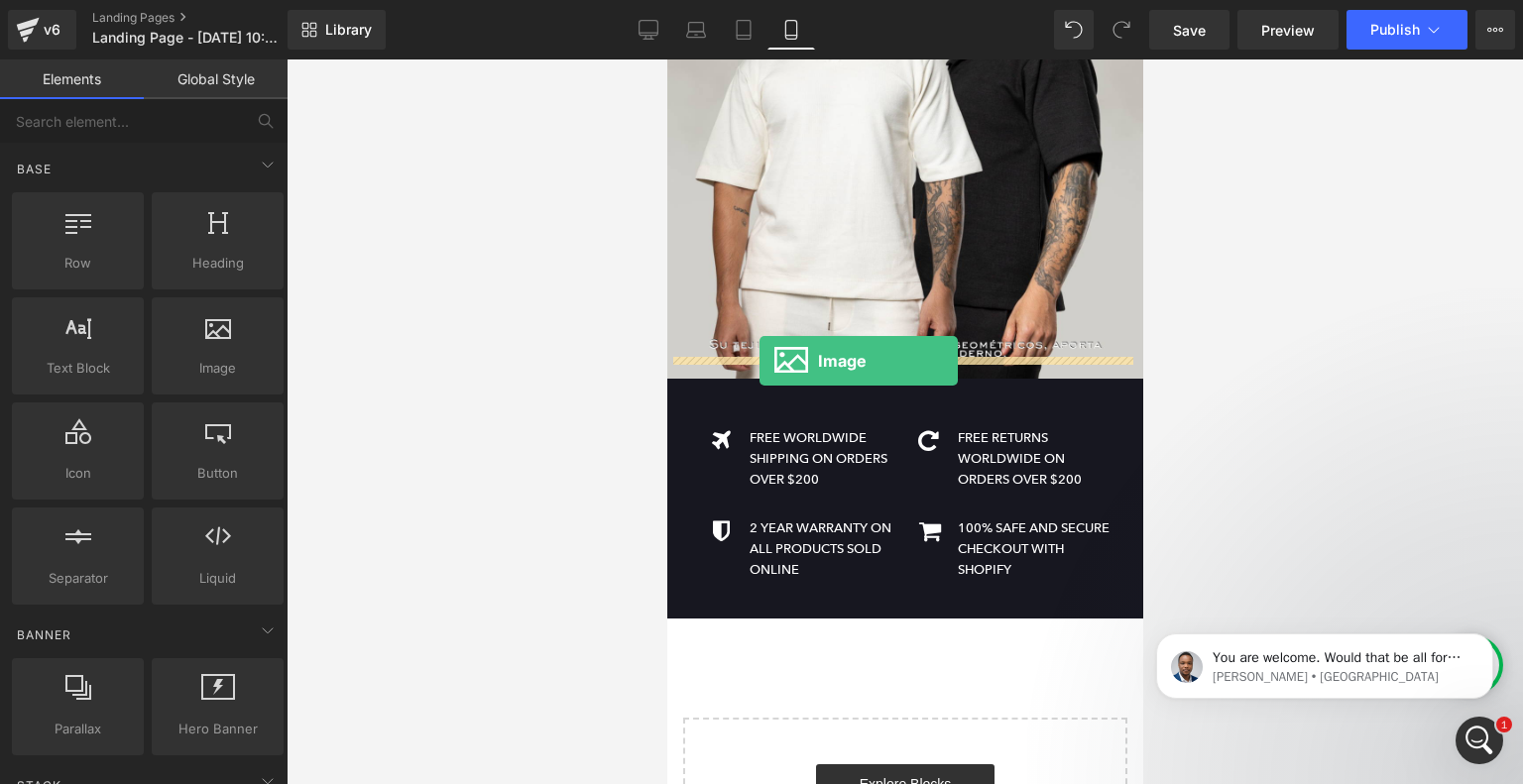 drag, startPoint x: 886, startPoint y: 419, endPoint x: 759, endPoint y: 361, distance: 139.61733 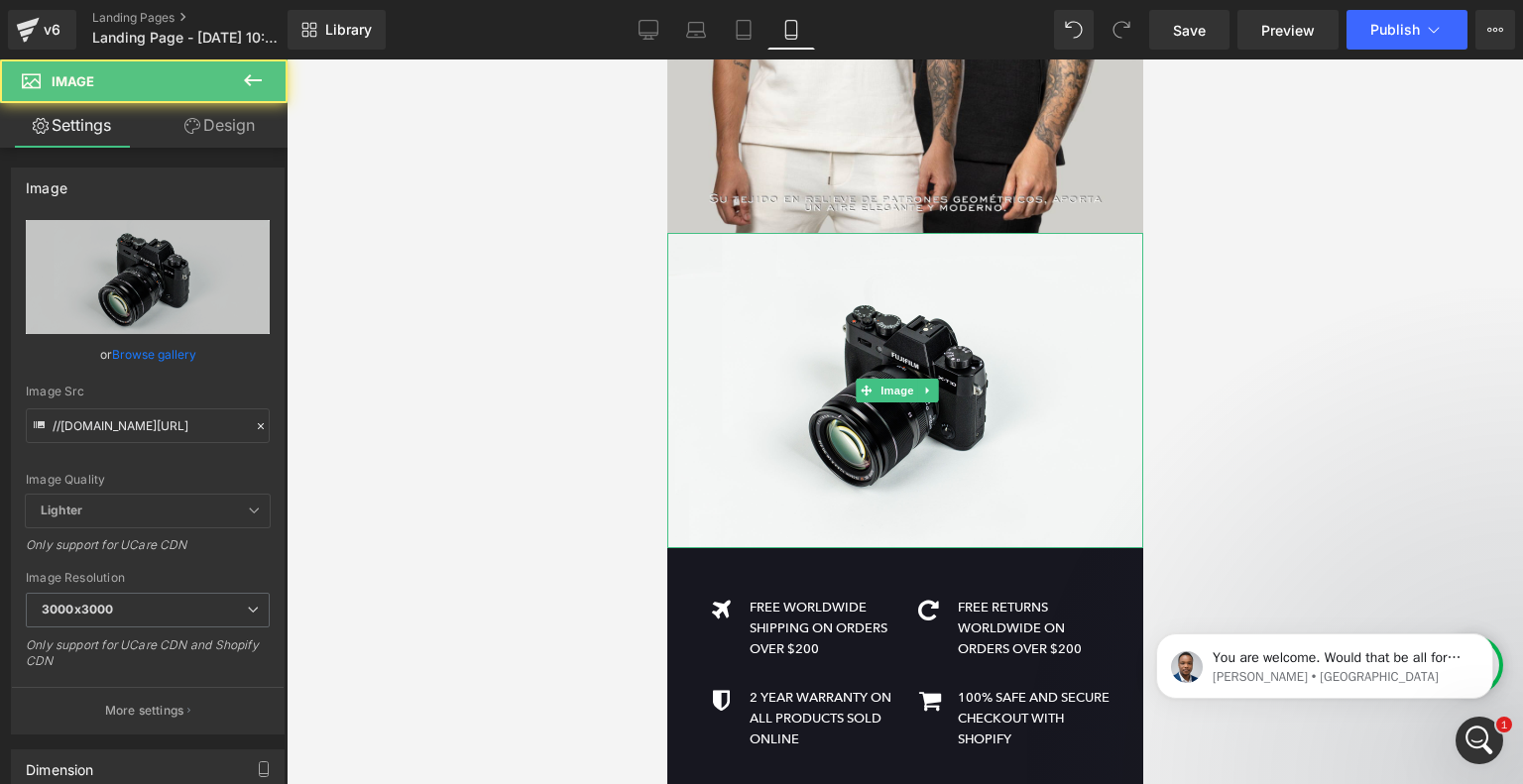 scroll, scrollTop: 696, scrollLeft: 0, axis: vertical 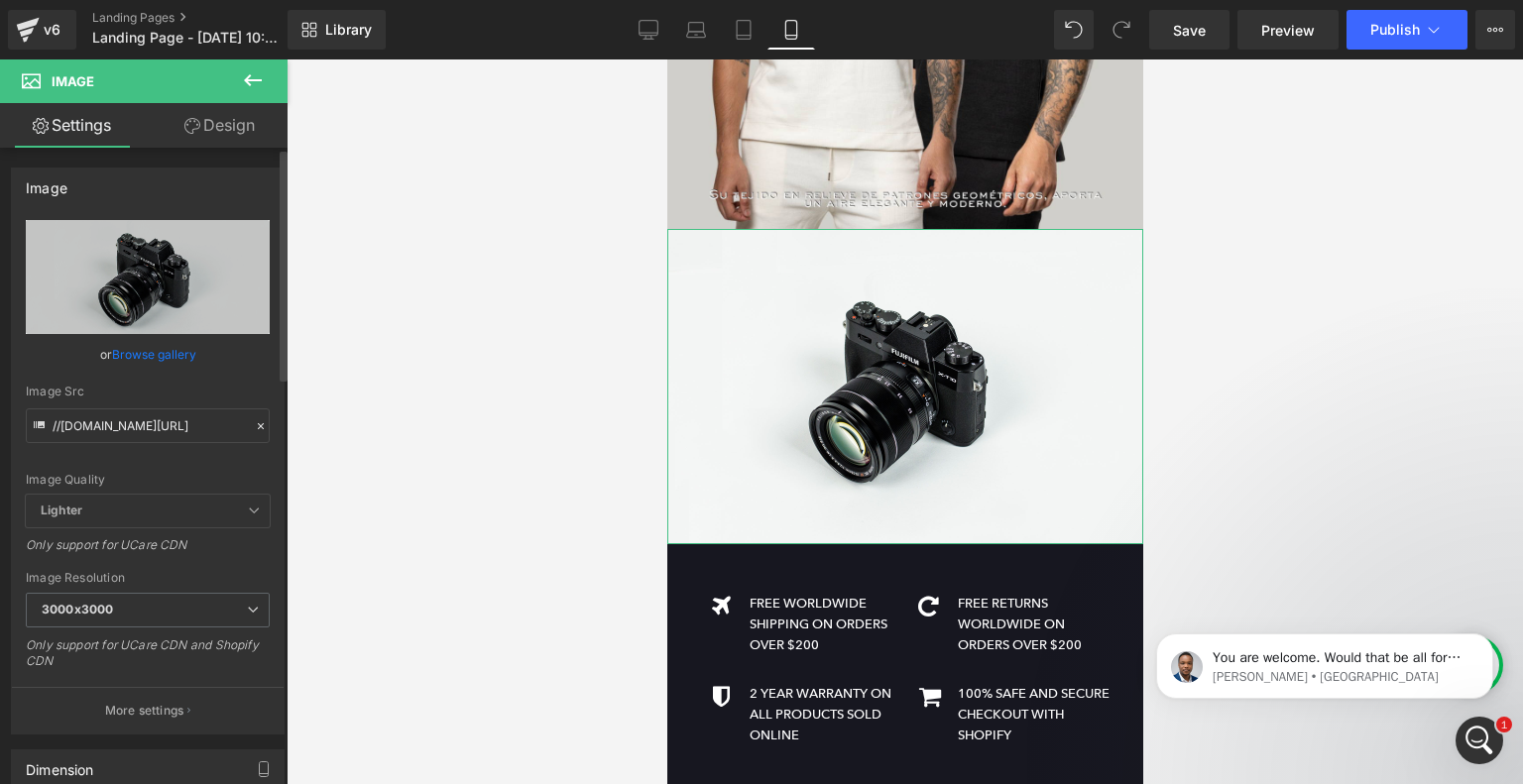 click on "Browse gallery" at bounding box center (154, 354) 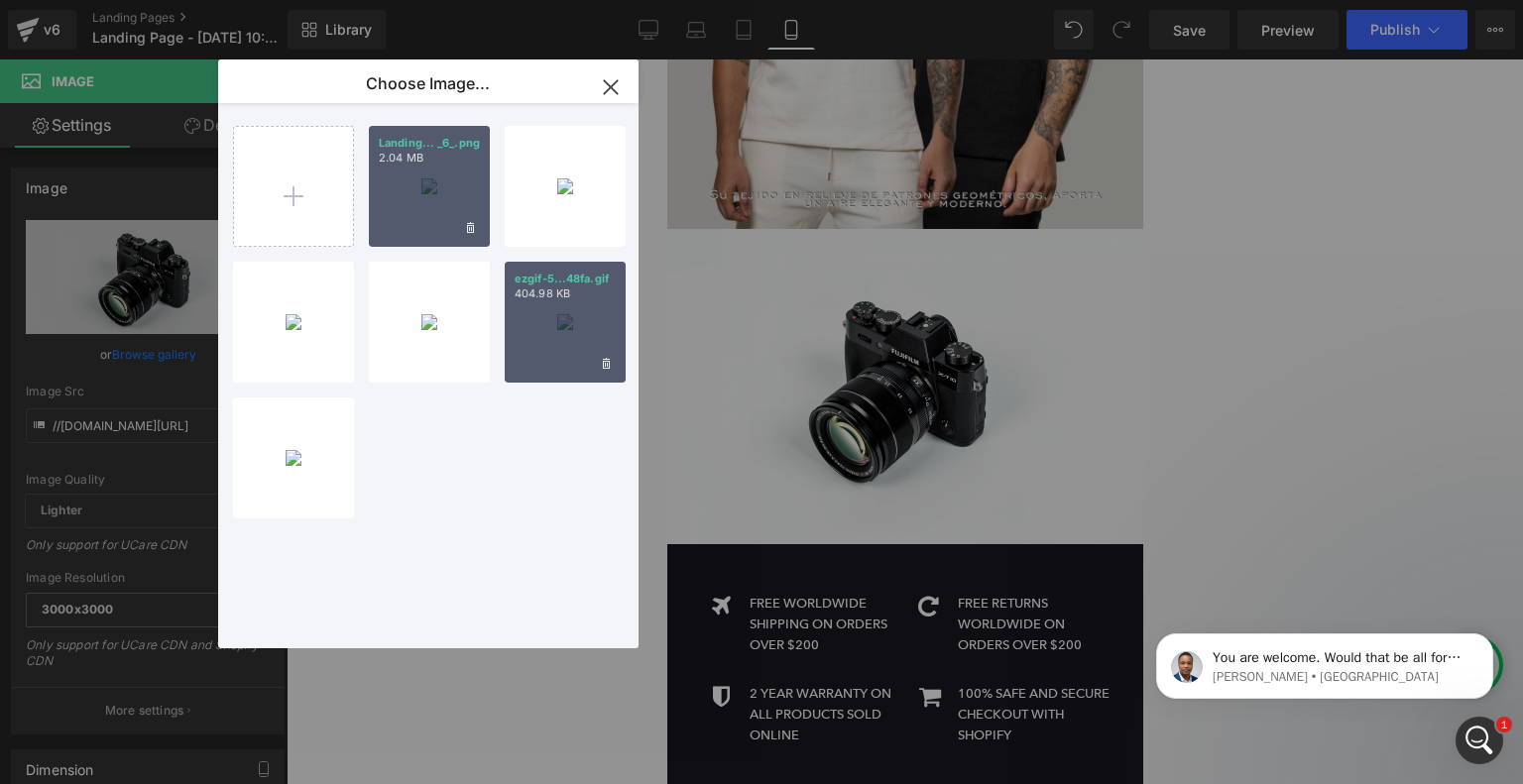 click on "ezgif-5...48fa.gif 404.98 KB" at bounding box center [565, 322] 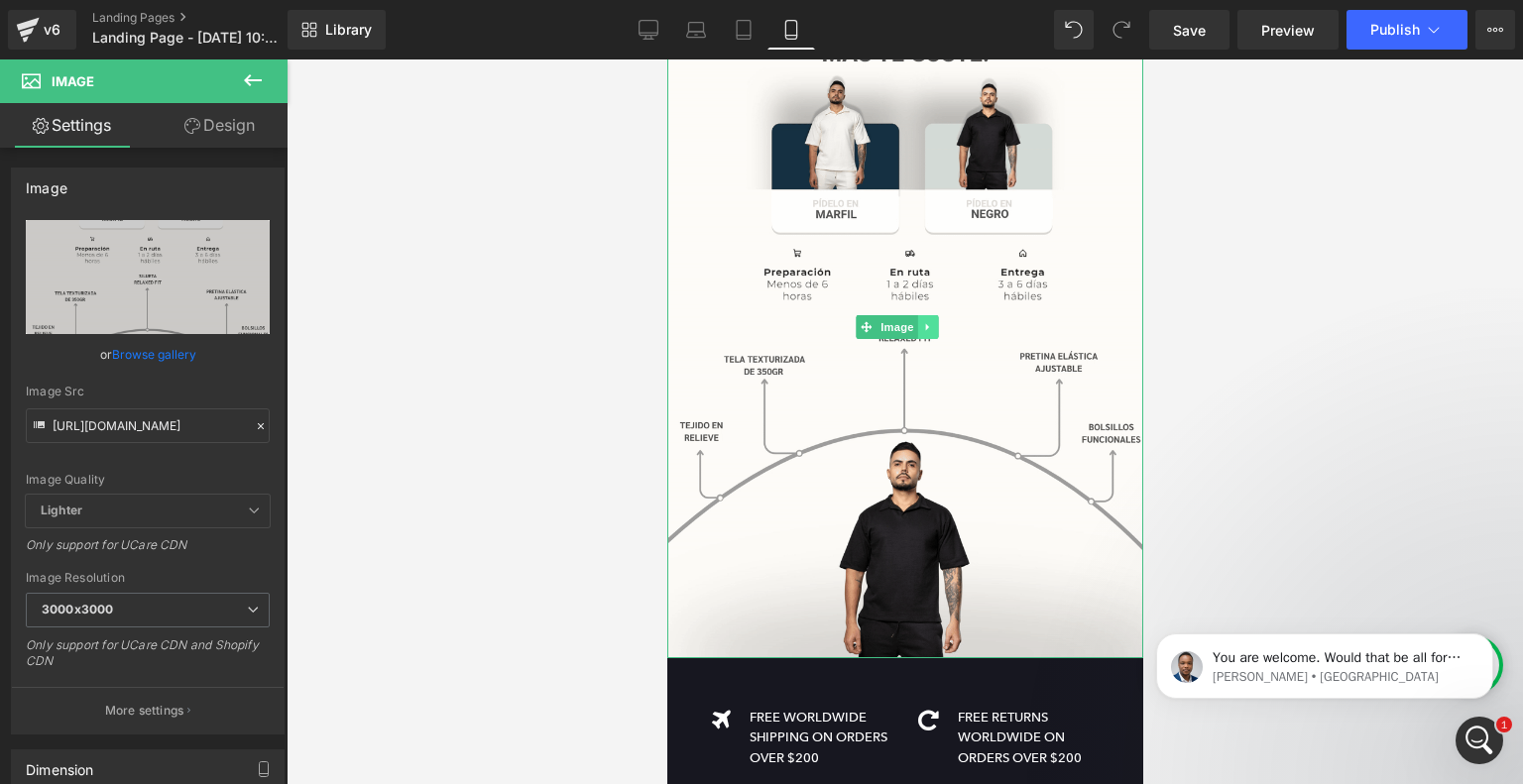 scroll, scrollTop: 932, scrollLeft: 0, axis: vertical 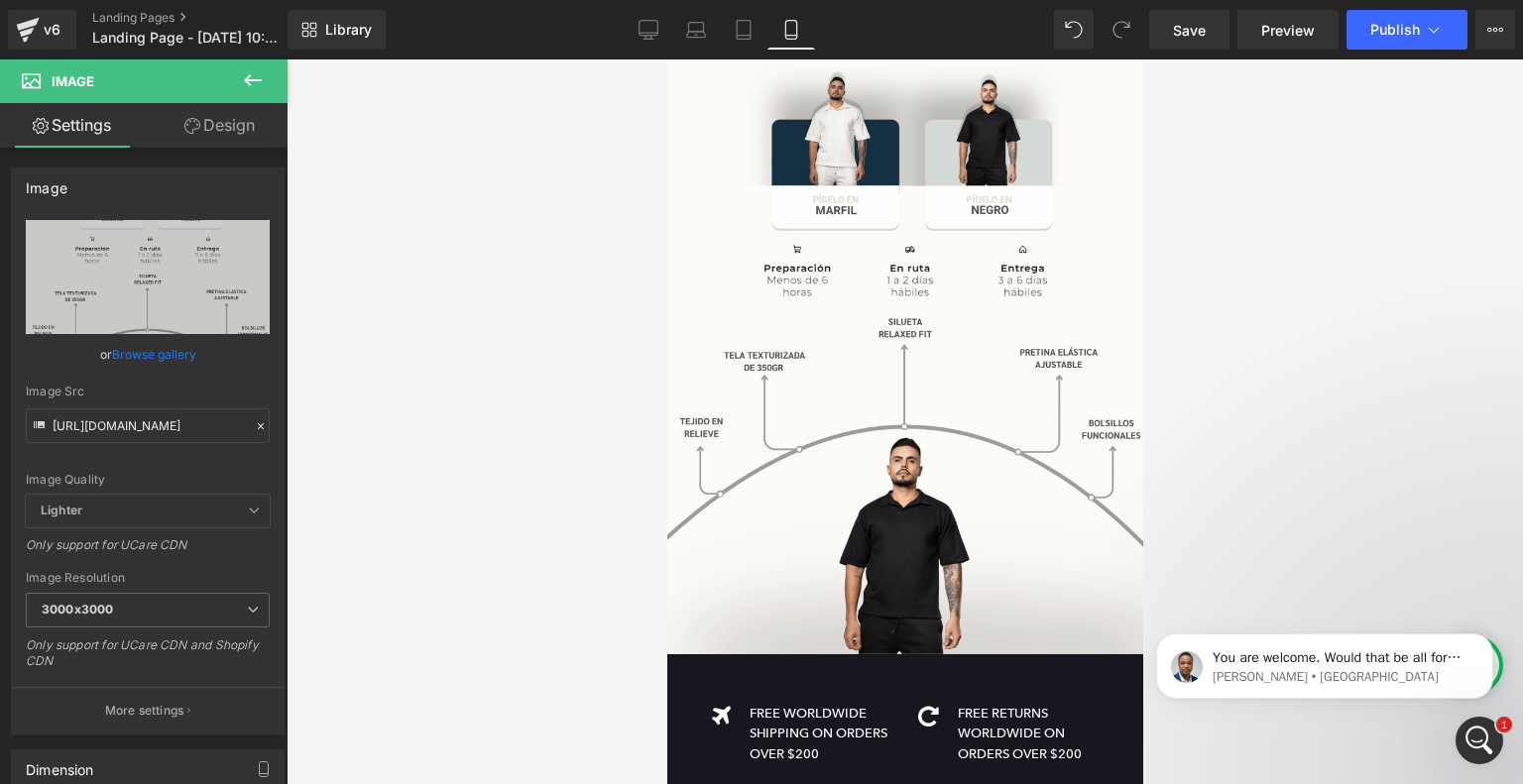 click 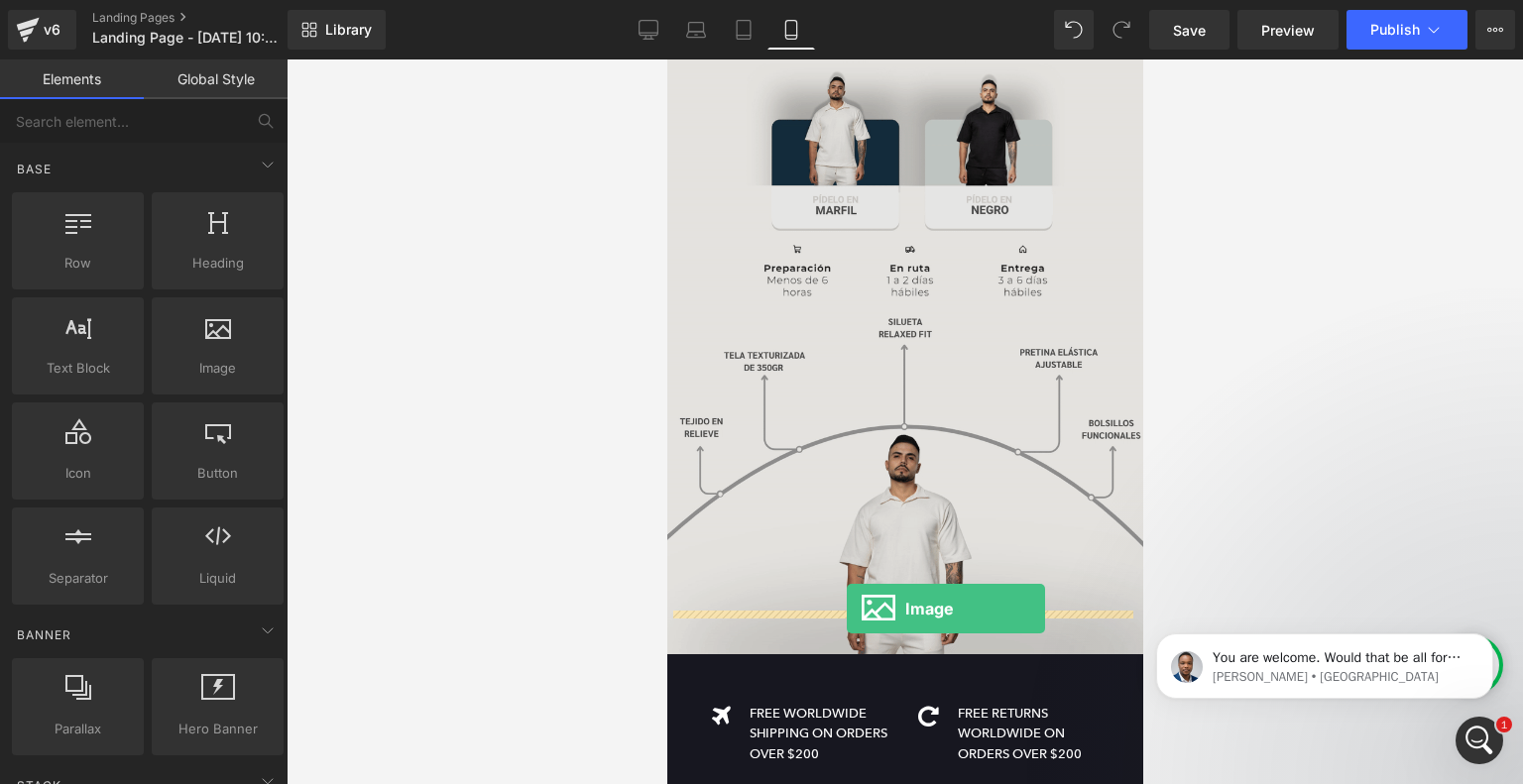 drag, startPoint x: 864, startPoint y: 394, endPoint x: 845, endPoint y: 609, distance: 215.8379 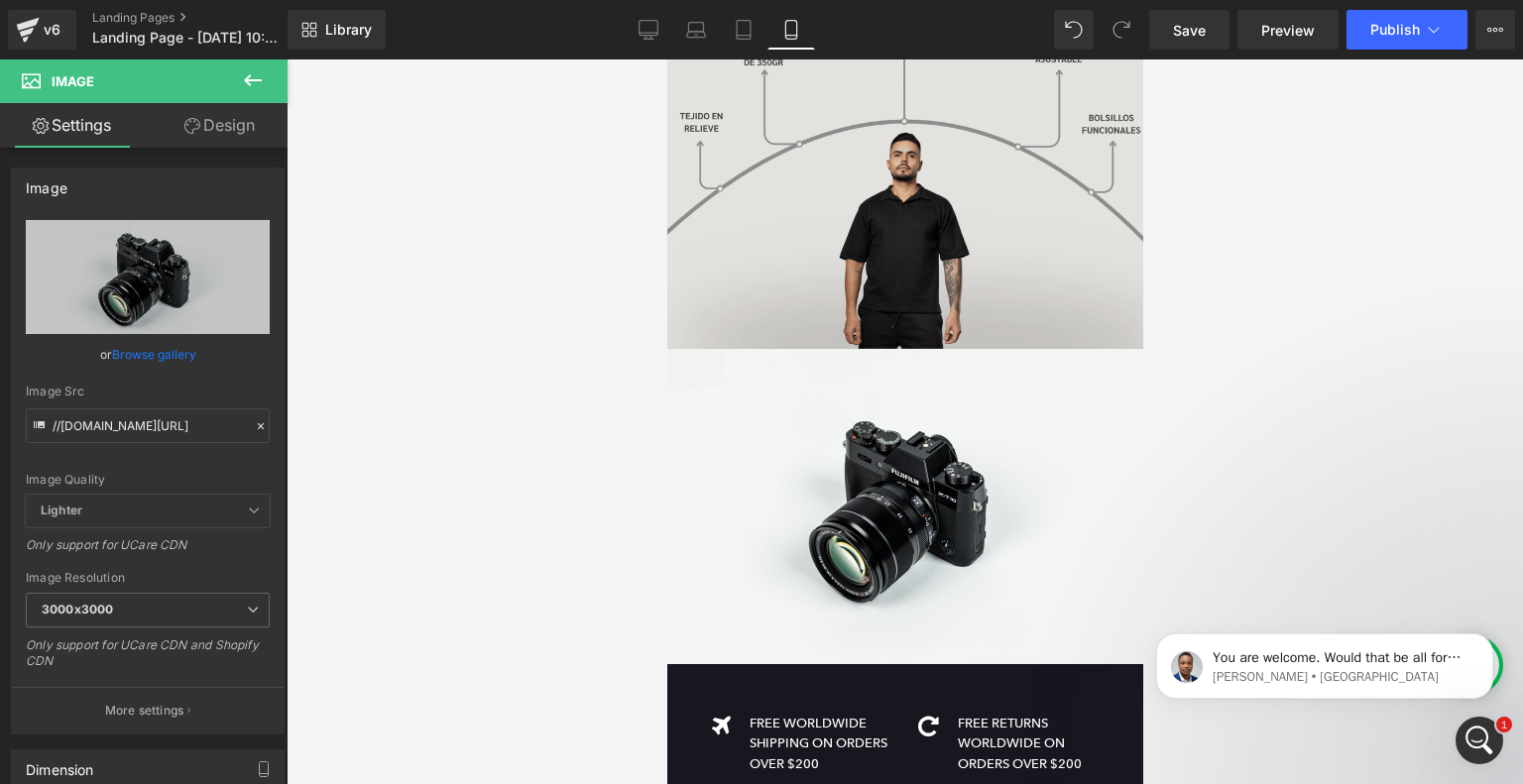 scroll, scrollTop: 1239, scrollLeft: 0, axis: vertical 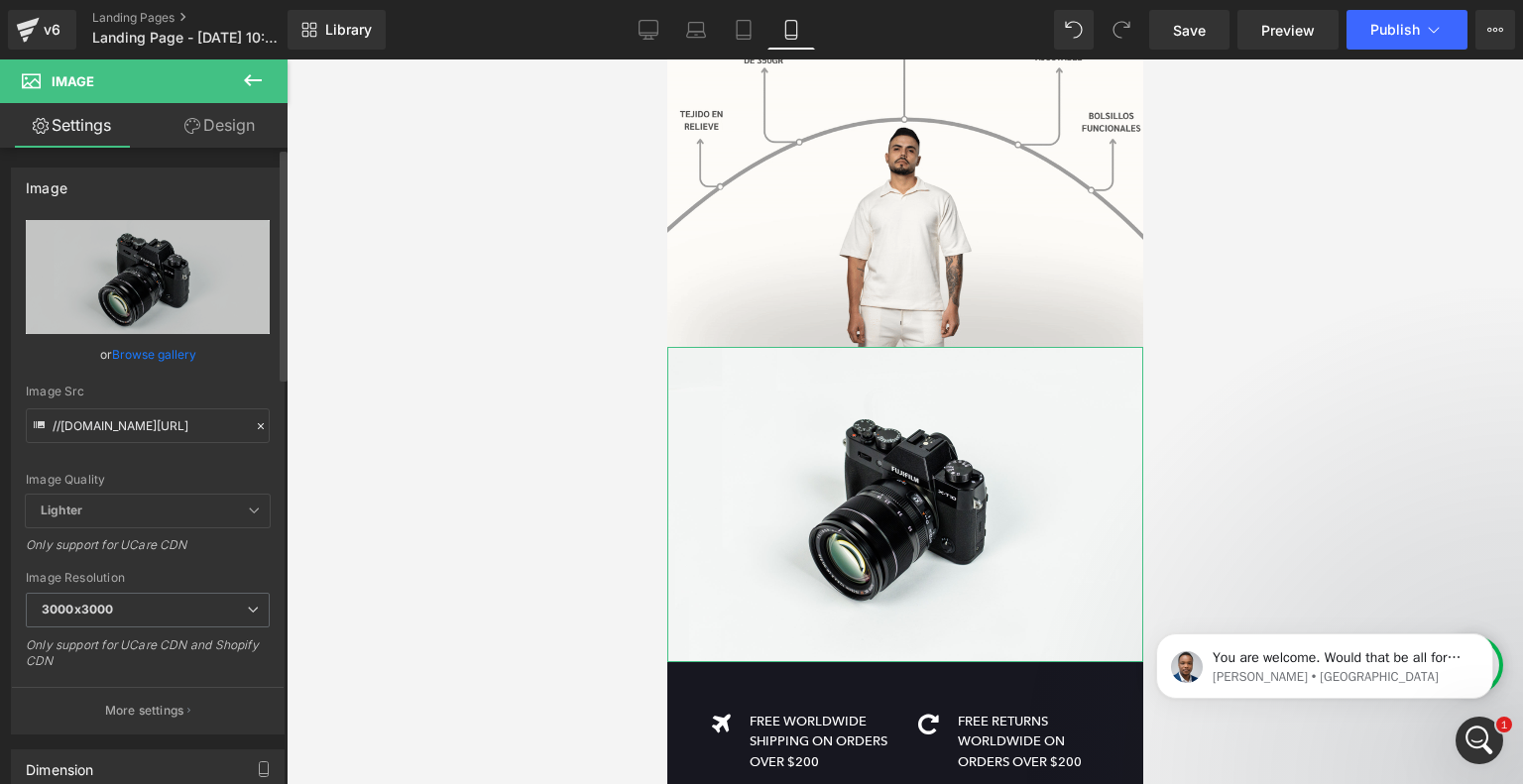click on "Browse gallery" at bounding box center [154, 354] 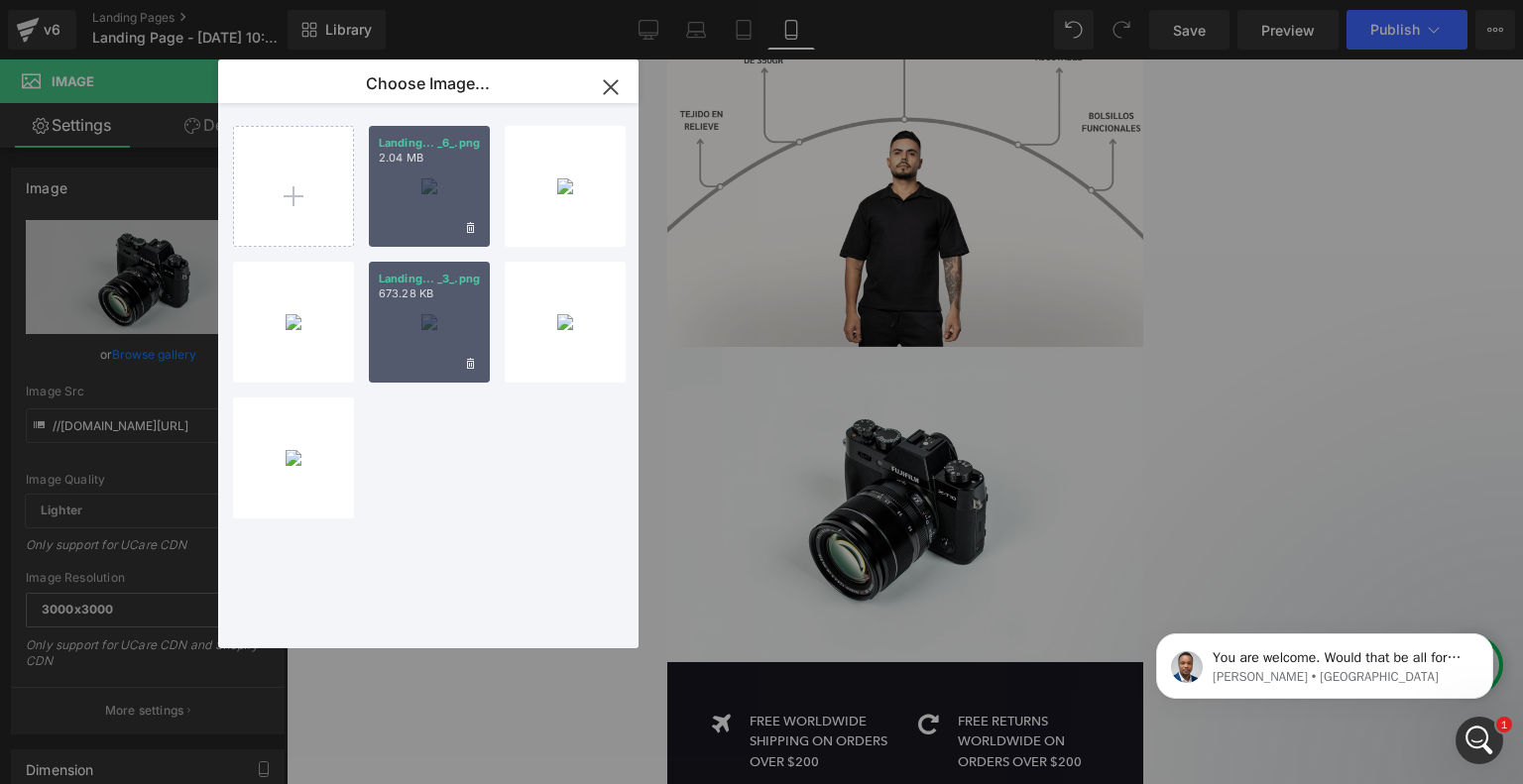 click on "673.28 KB" at bounding box center (429, 293) 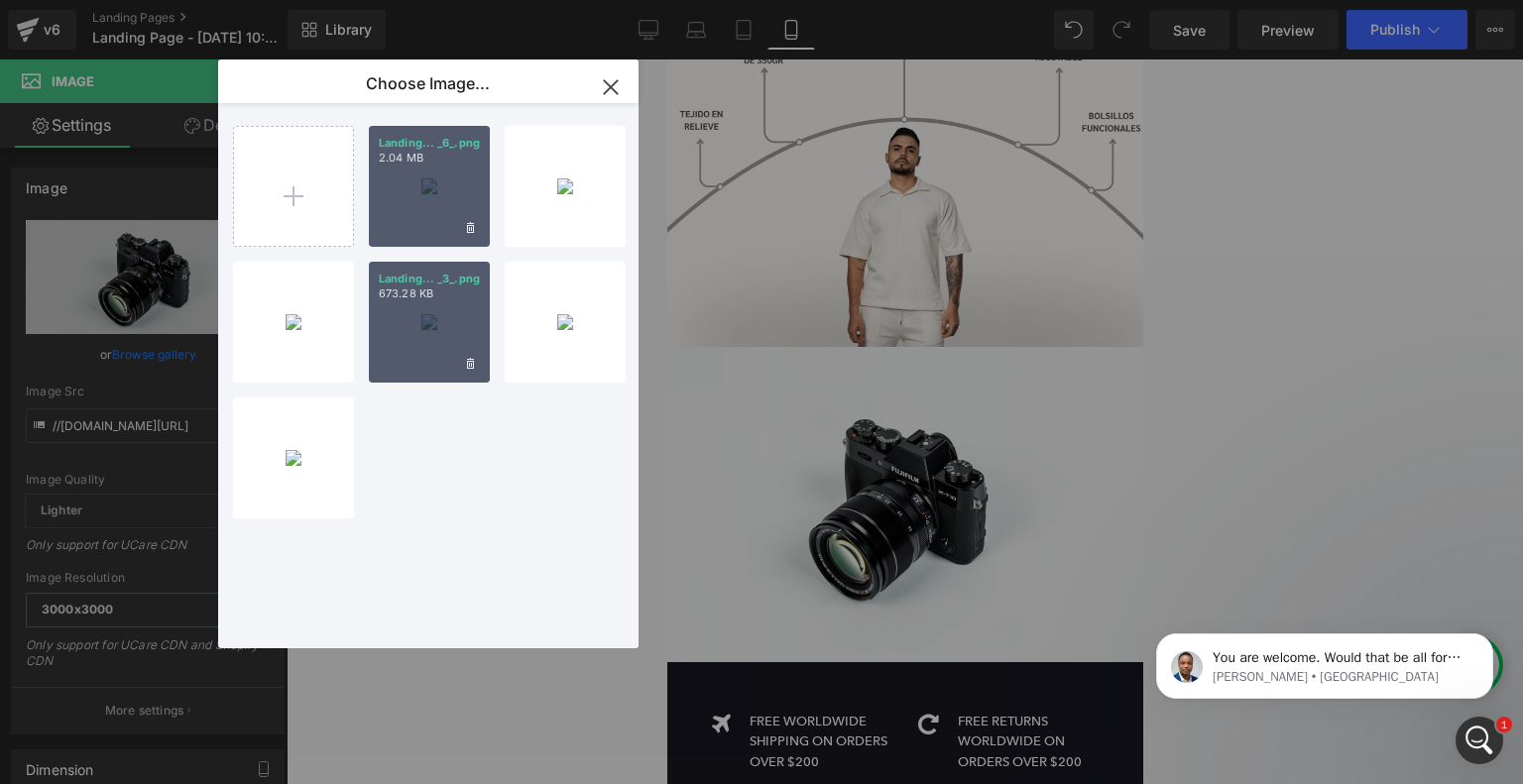 type on "[URL][DOMAIN_NAME]" 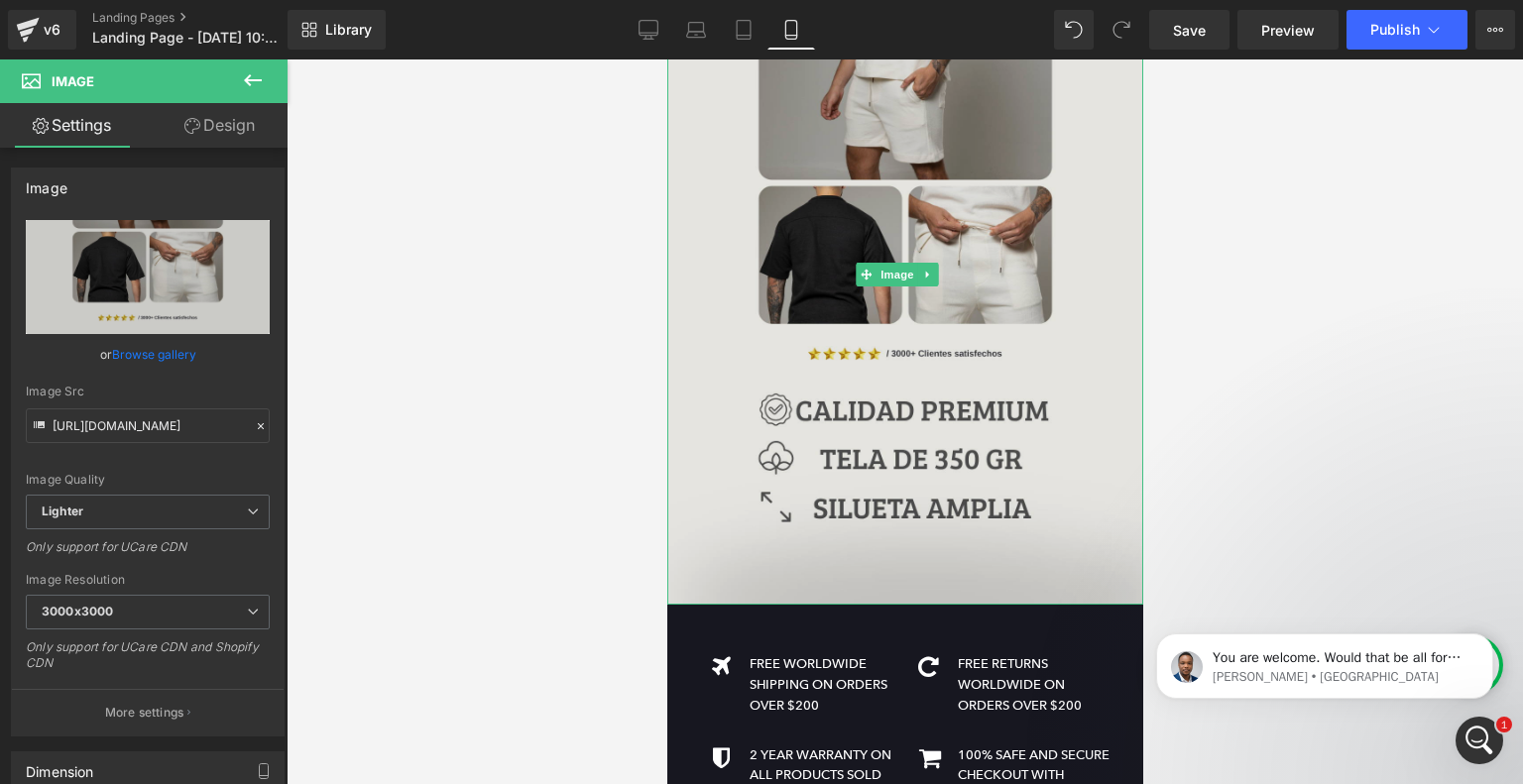 scroll, scrollTop: 1645, scrollLeft: 0, axis: vertical 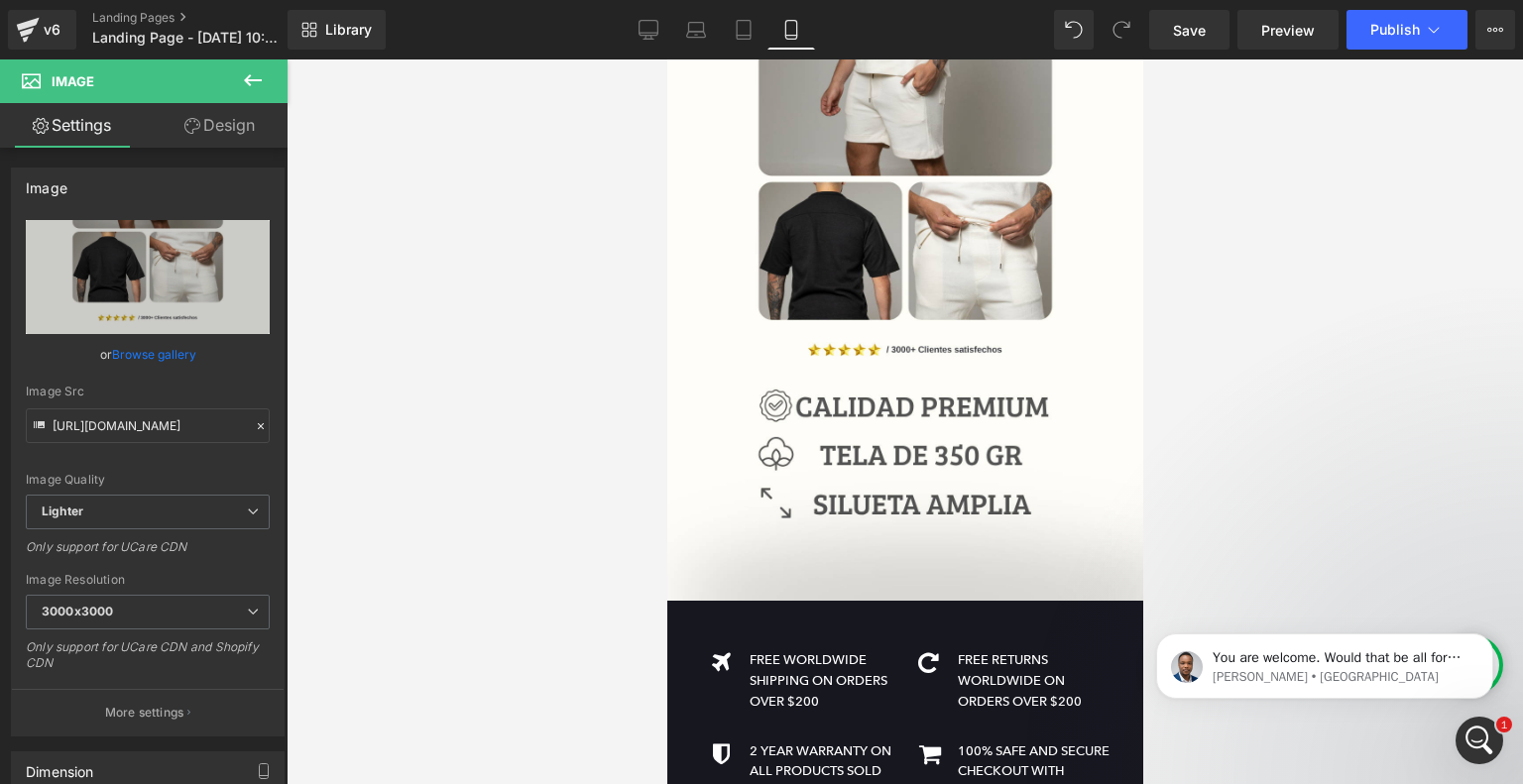 click 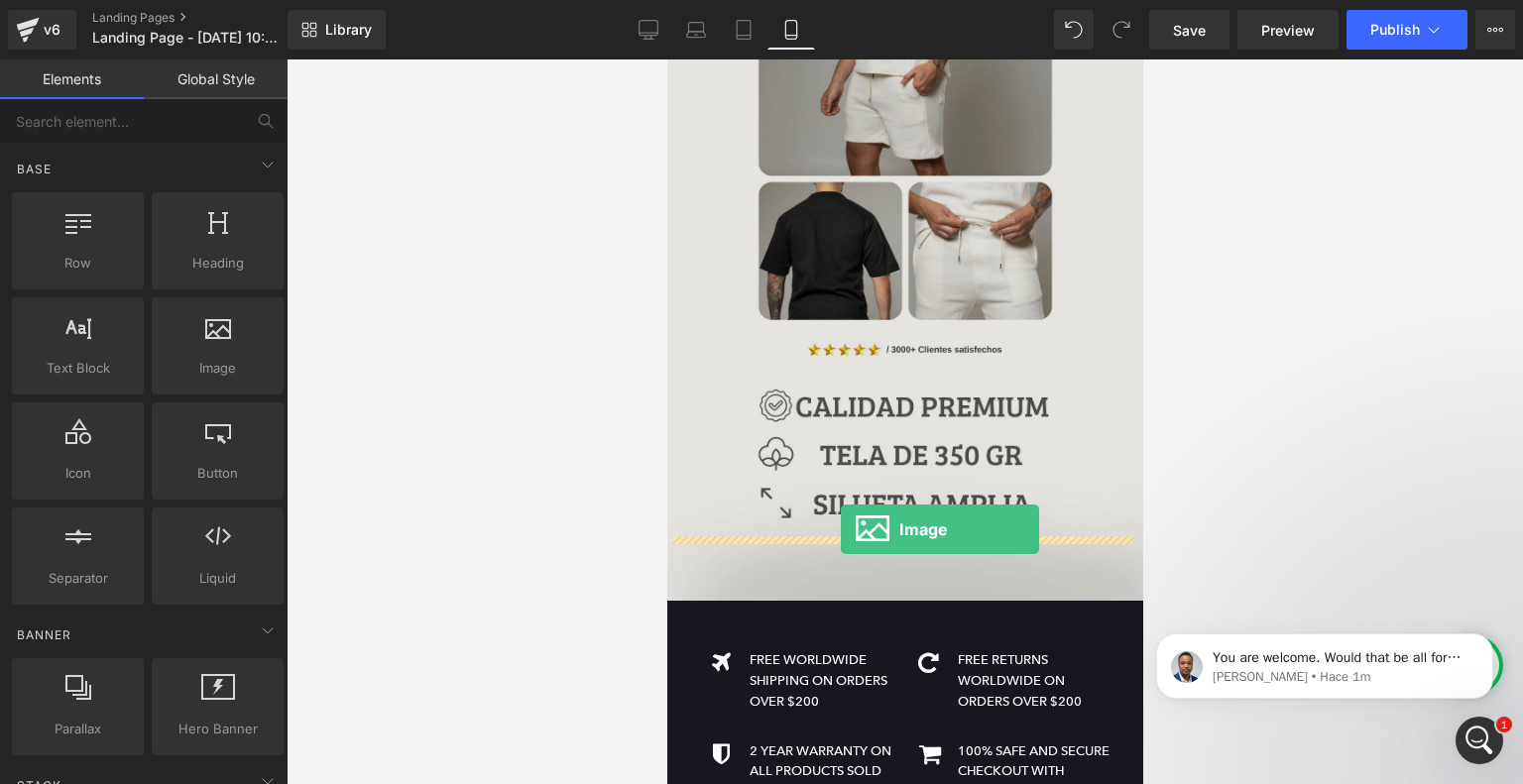 drag, startPoint x: 879, startPoint y: 425, endPoint x: 839, endPoint y: 527, distance: 109.562767 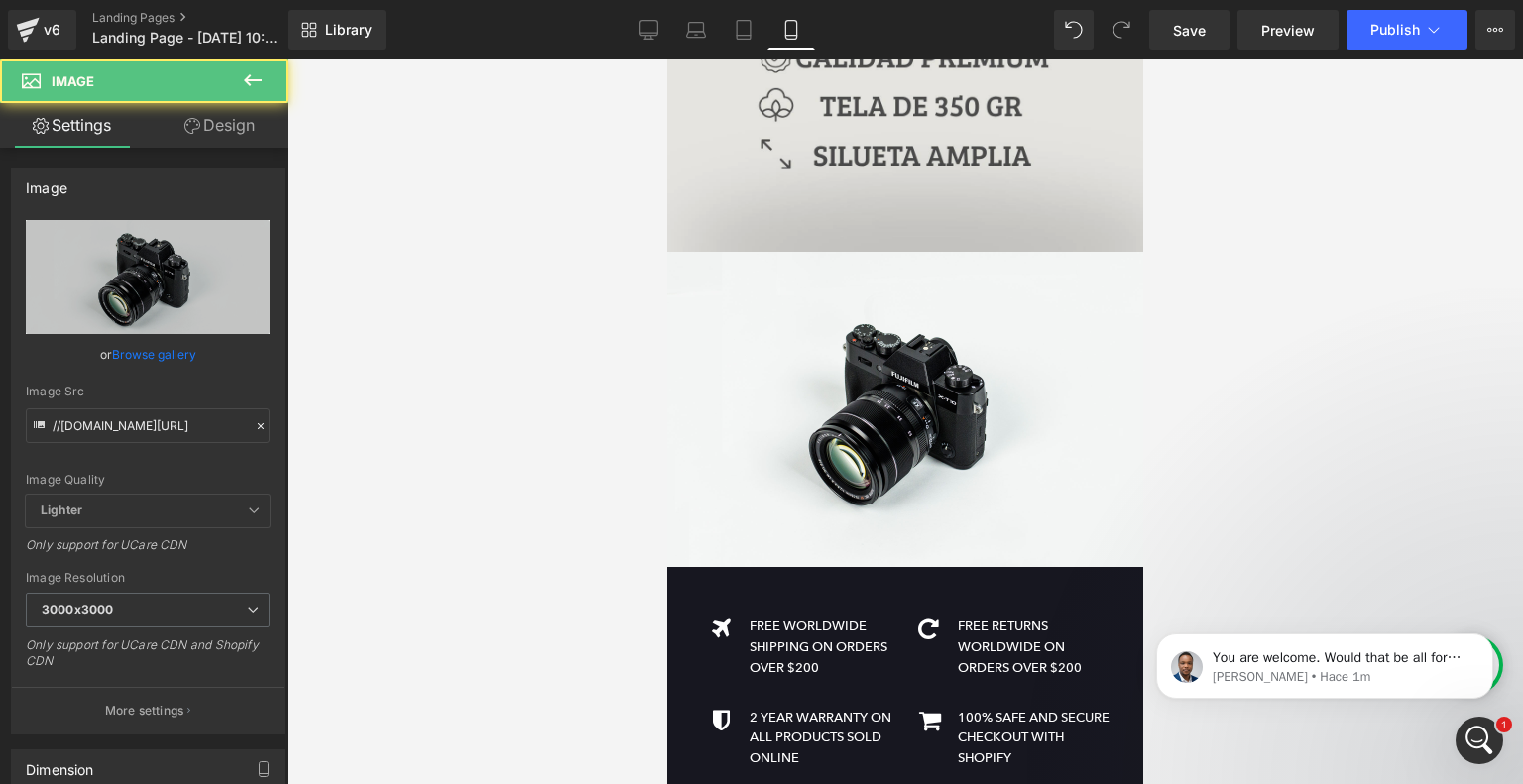 scroll, scrollTop: 2014, scrollLeft: 0, axis: vertical 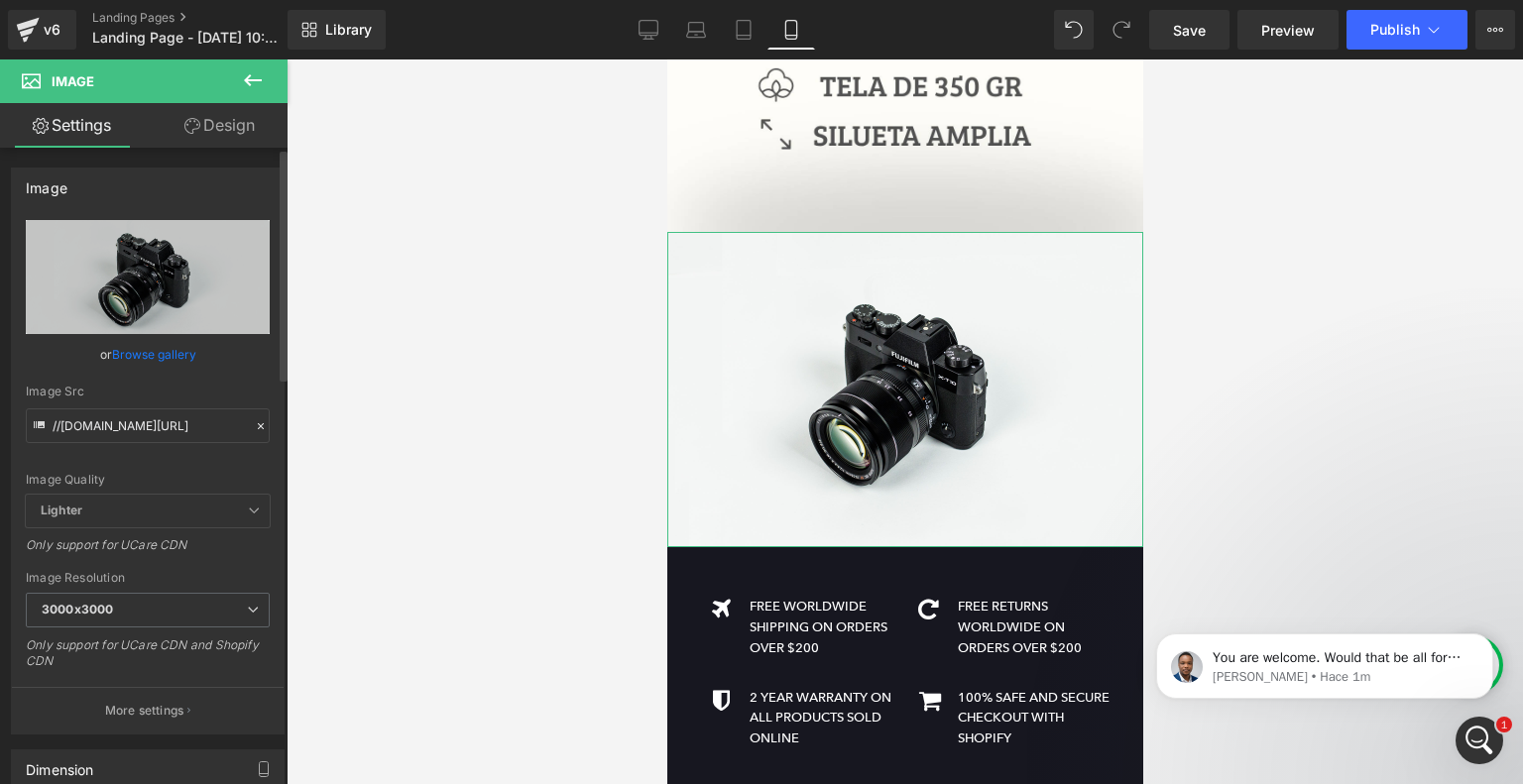 click on "Browse gallery" at bounding box center (154, 354) 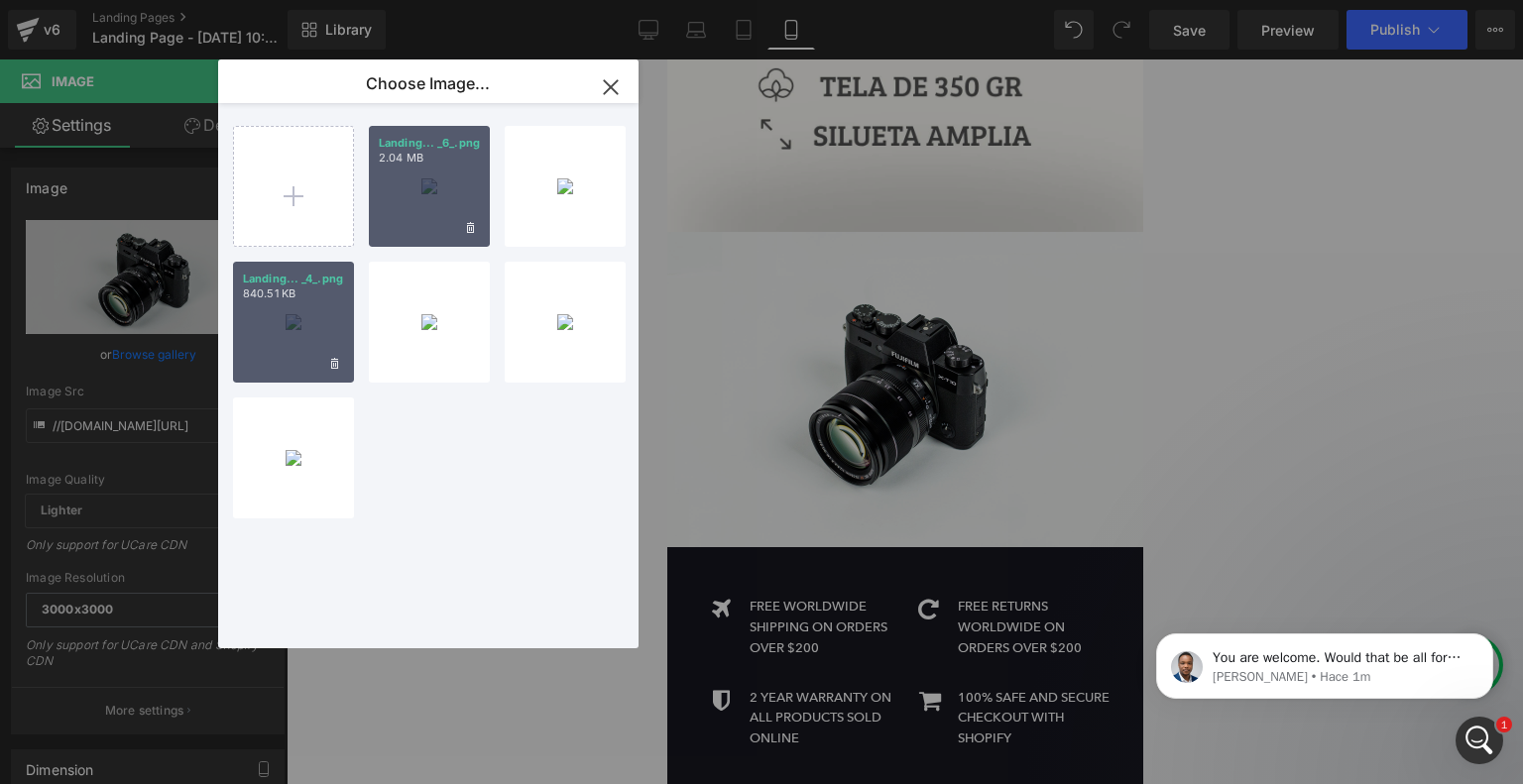 click on "Landing... _4_.png 840.51 KB" at bounding box center (293, 322) 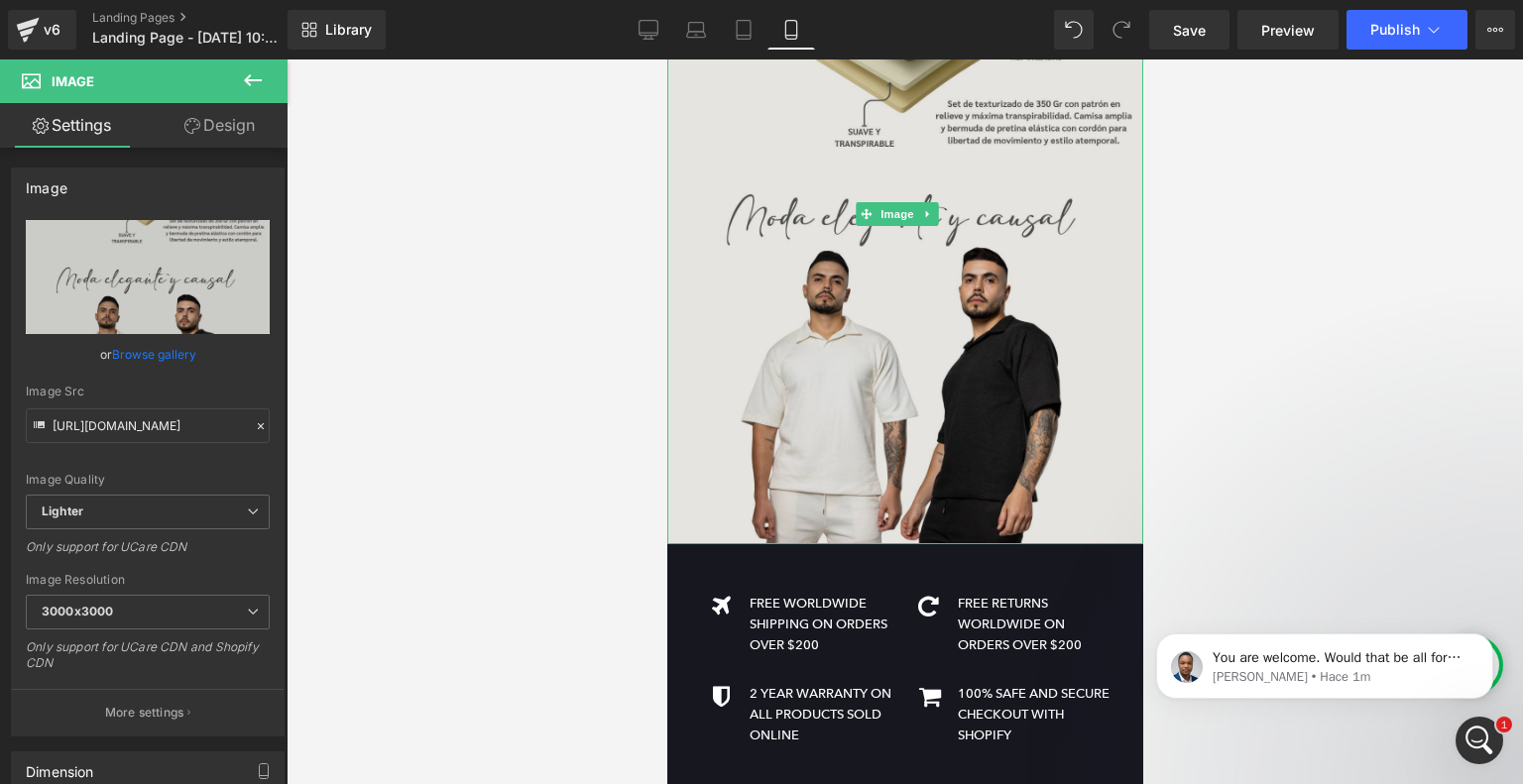 scroll, scrollTop: 2367, scrollLeft: 0, axis: vertical 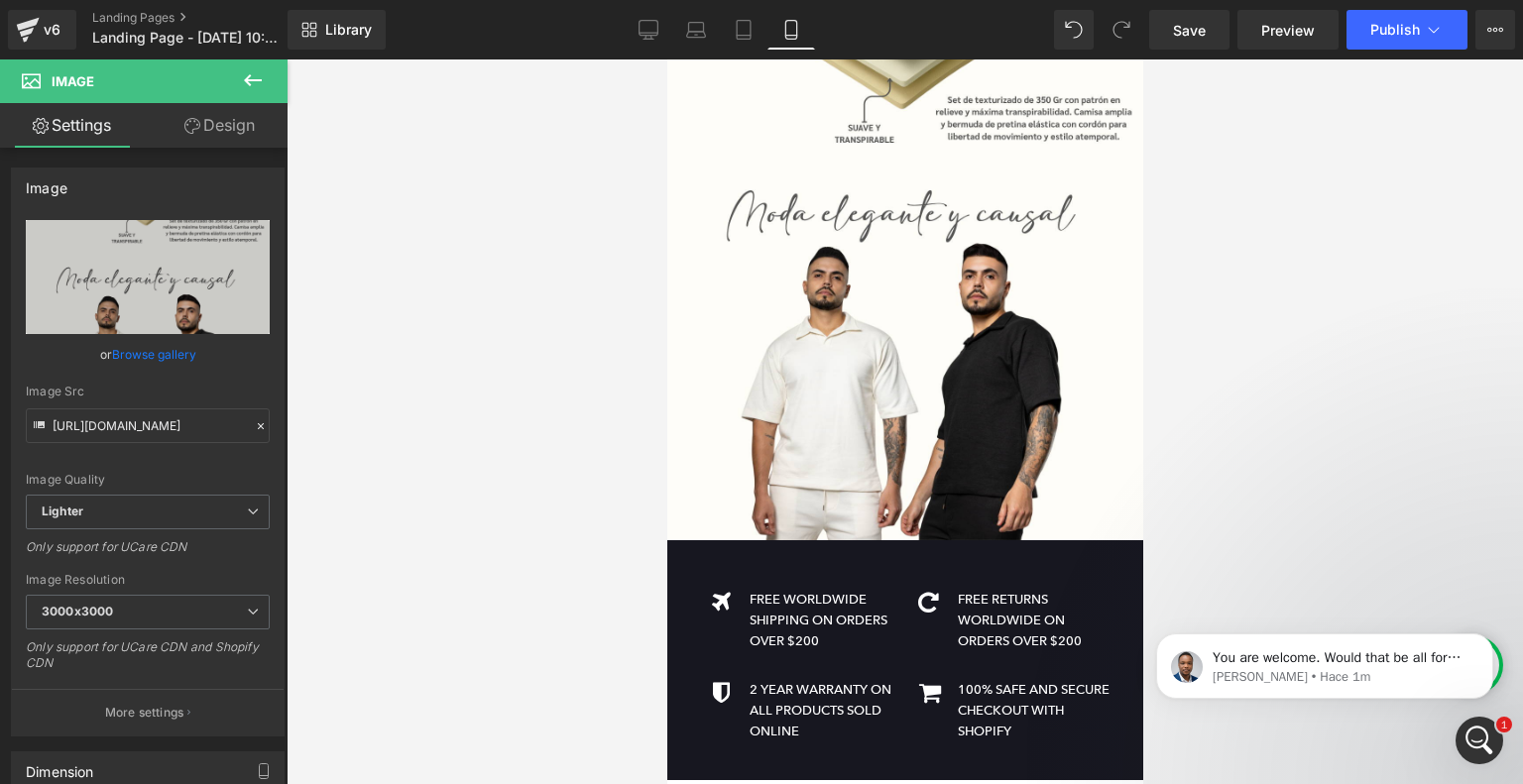 click 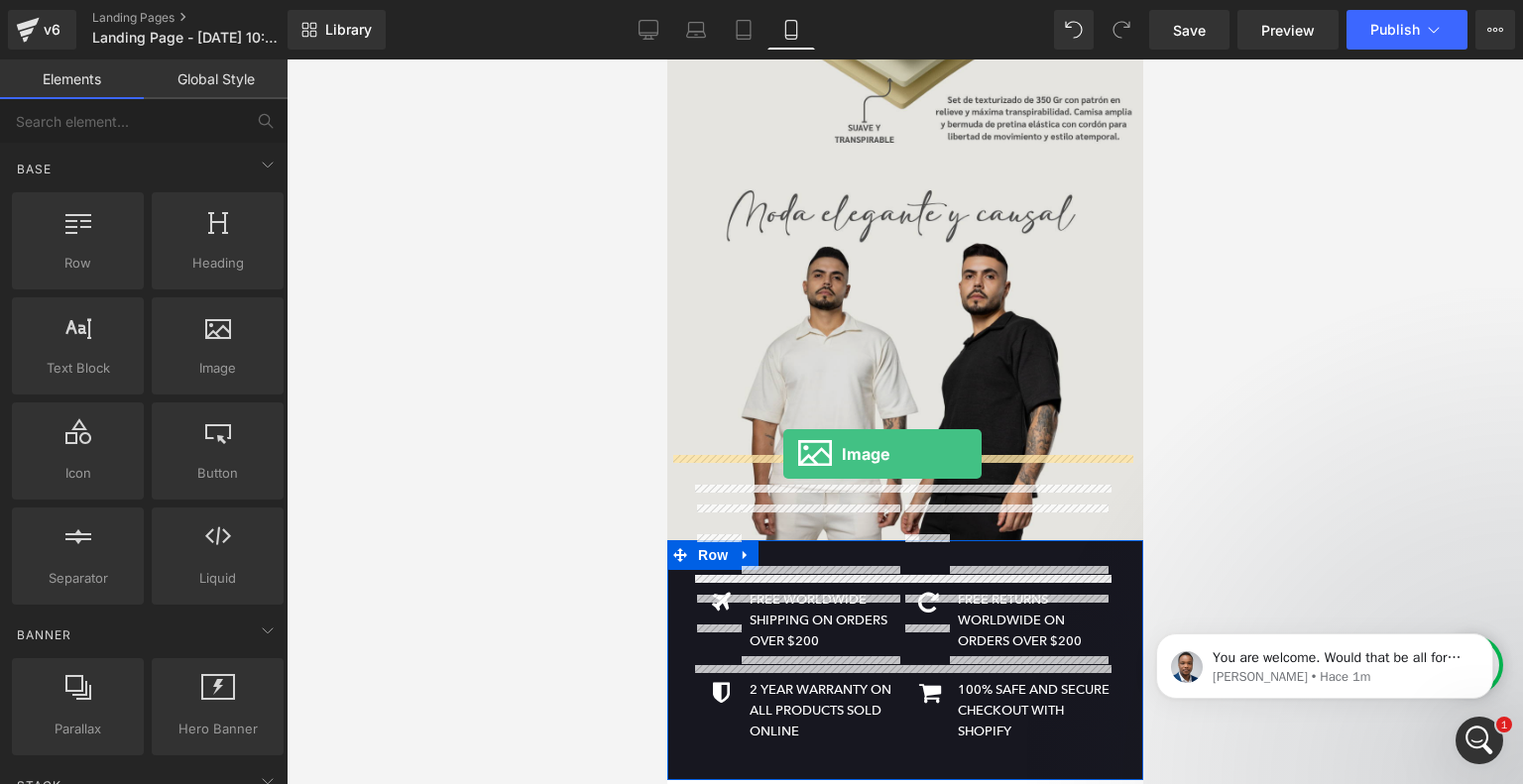 drag, startPoint x: 887, startPoint y: 434, endPoint x: 782, endPoint y: 454, distance: 106.88779 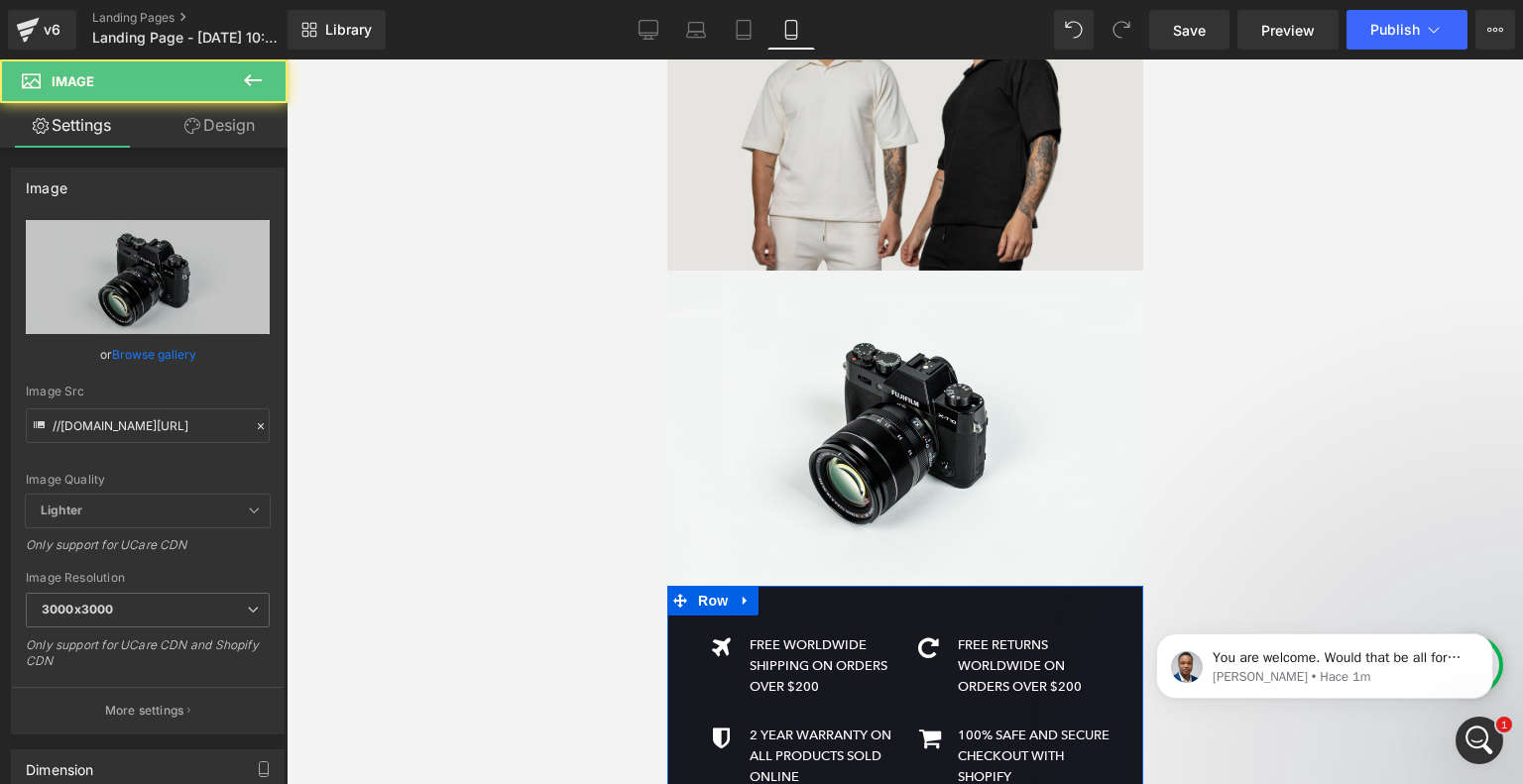 scroll, scrollTop: 2640, scrollLeft: 0, axis: vertical 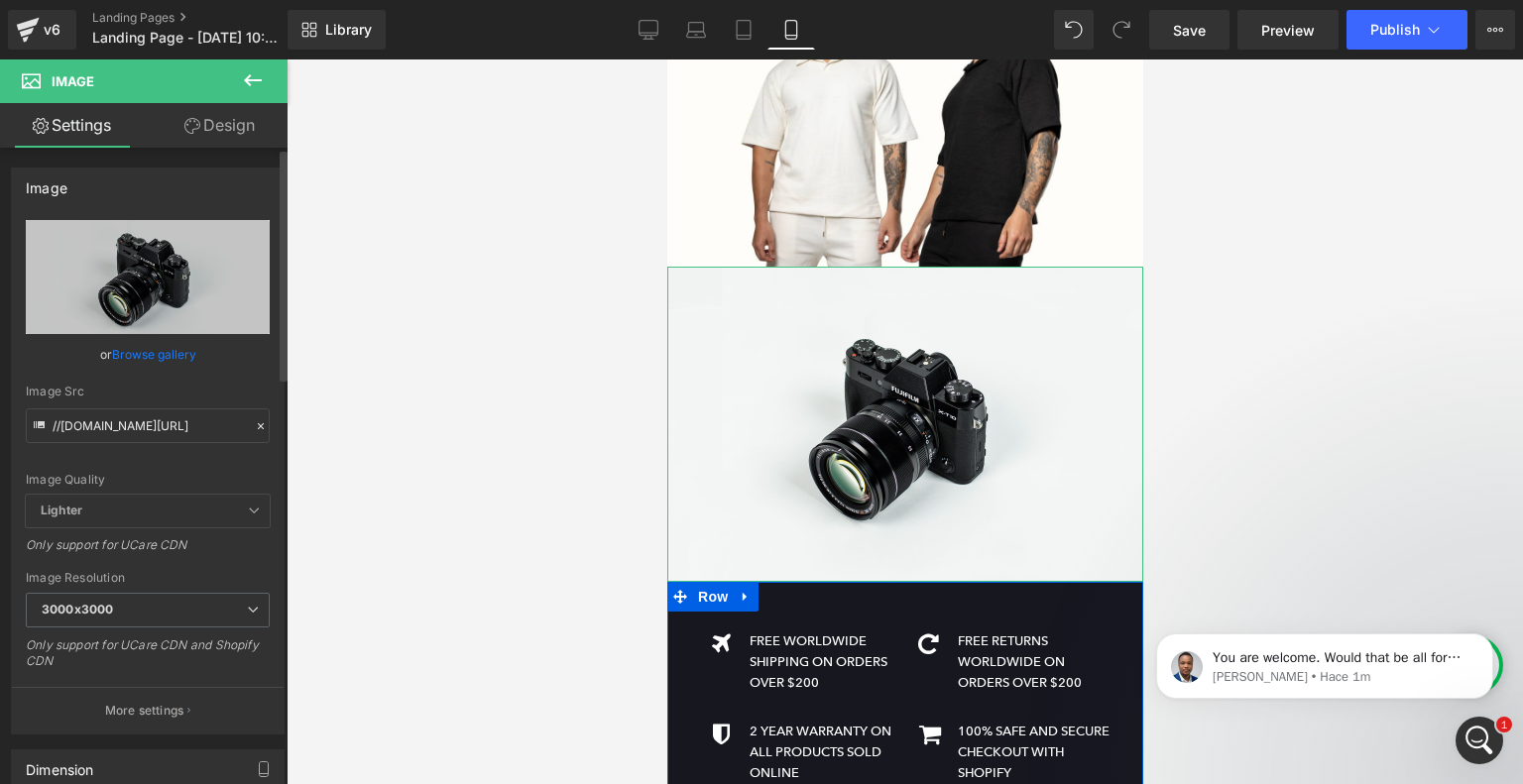 click on "Browse gallery" at bounding box center (154, 354) 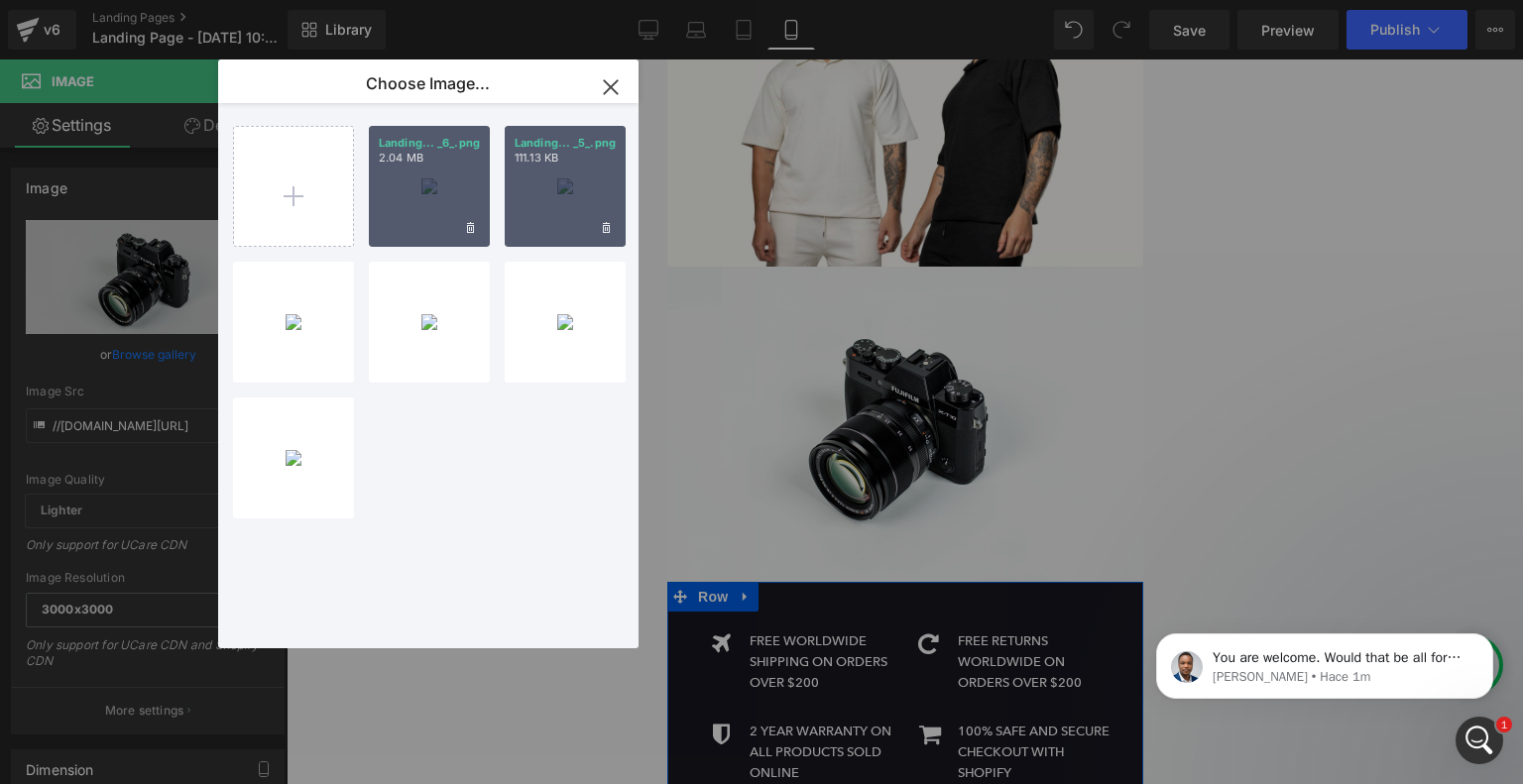 click on "Landing... _5_.png 111.13 KB" at bounding box center [565, 186] 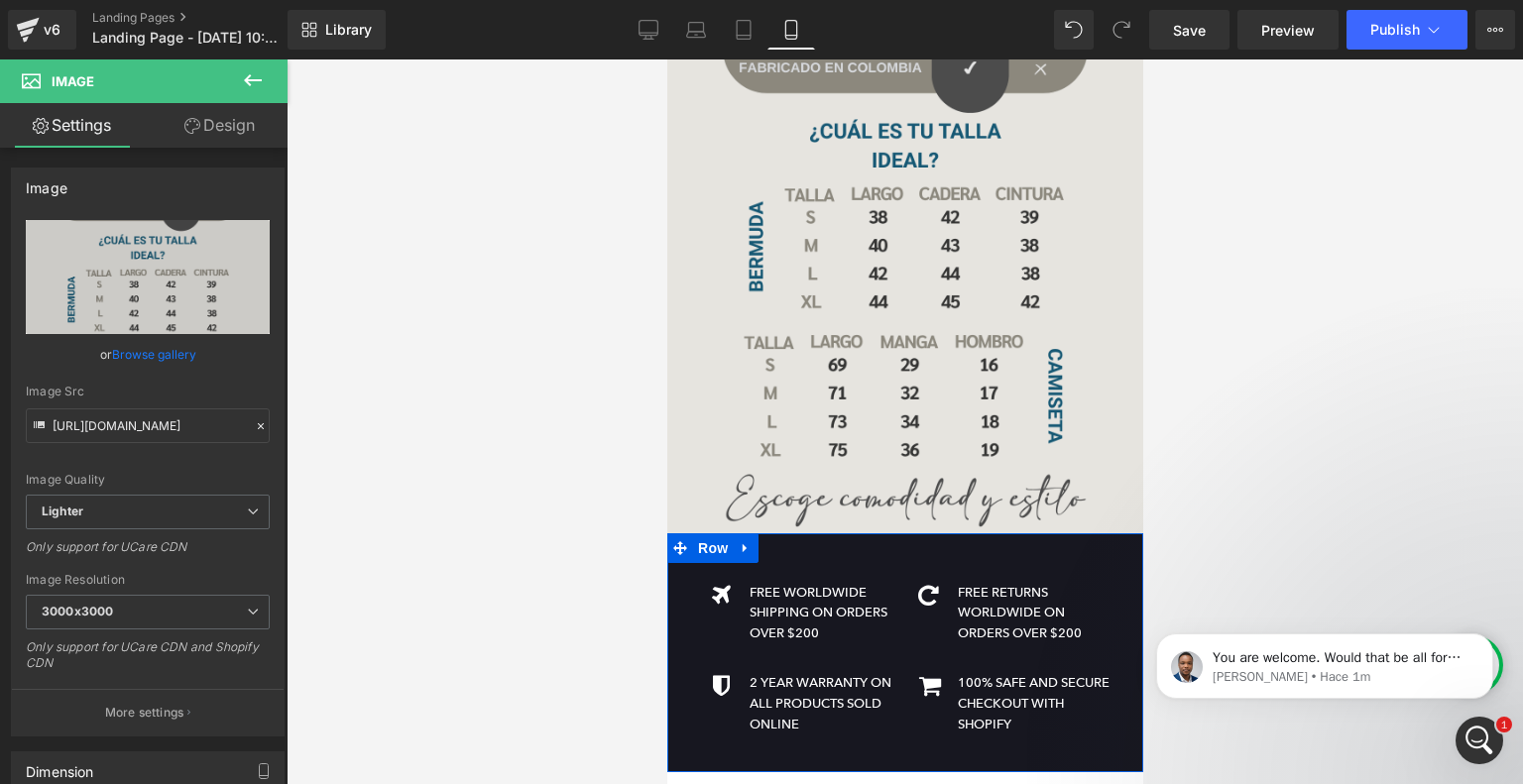 scroll, scrollTop: 3036, scrollLeft: 0, axis: vertical 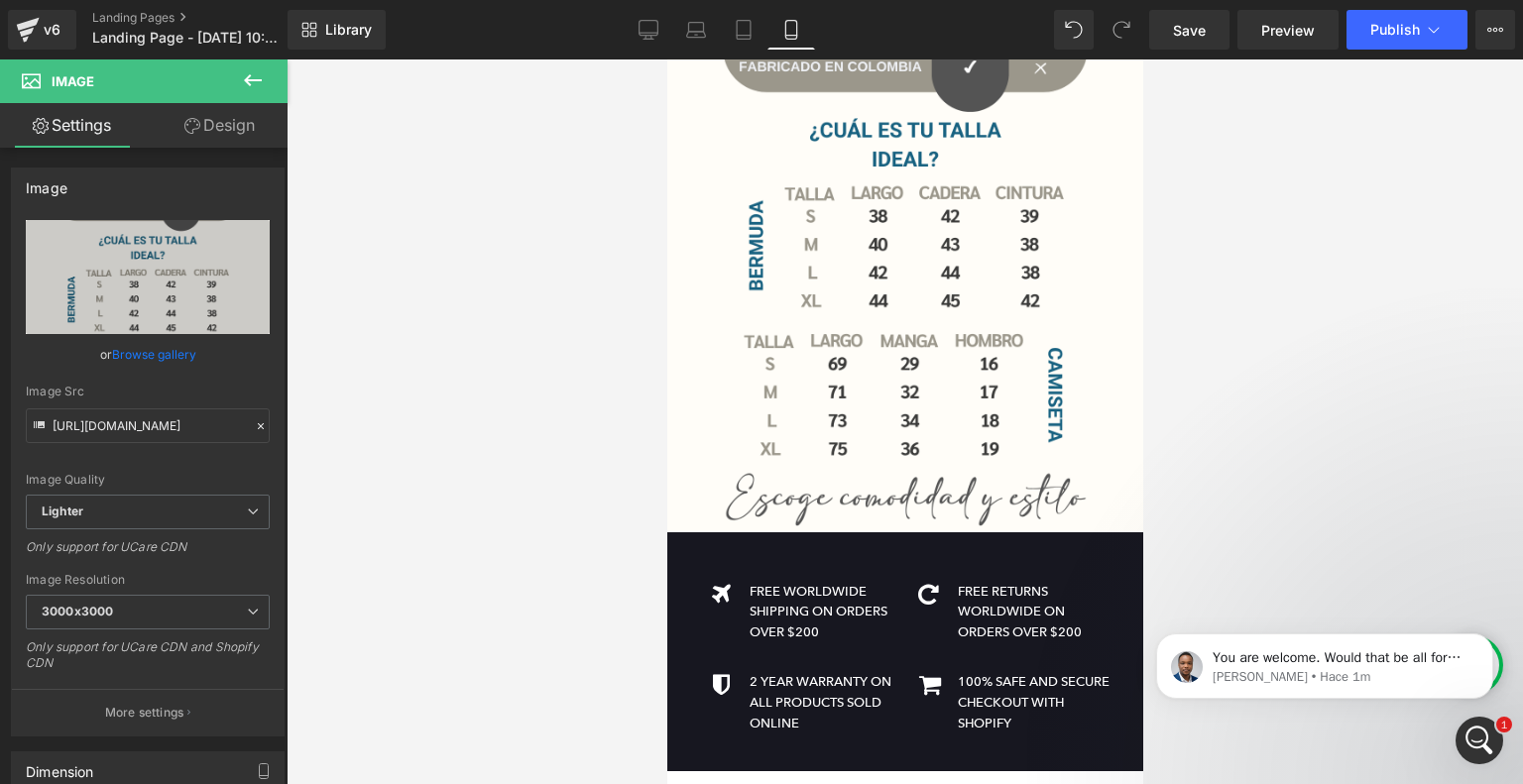 click at bounding box center (253, 81) 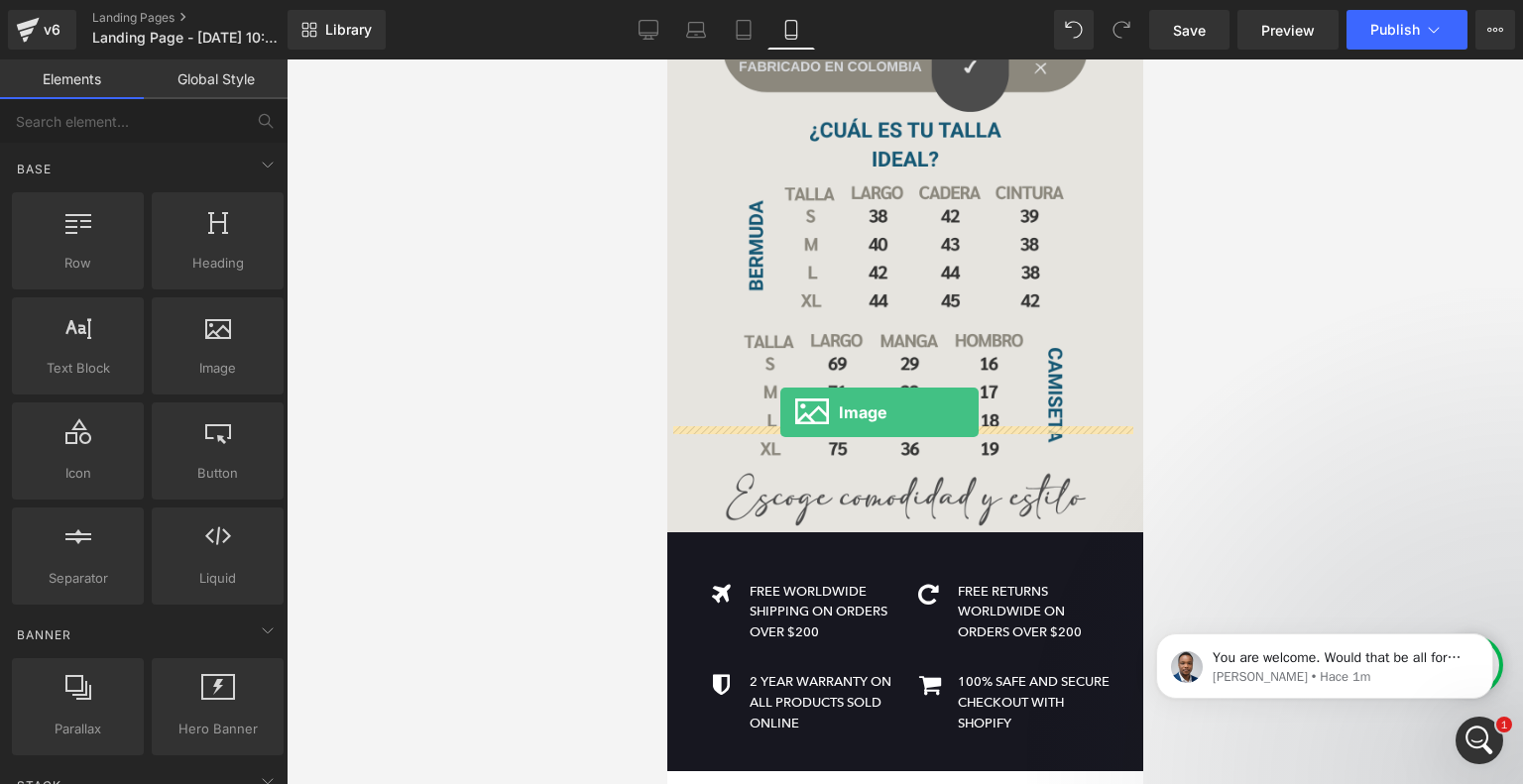 drag, startPoint x: 897, startPoint y: 407, endPoint x: 780, endPoint y: 415, distance: 117.273185 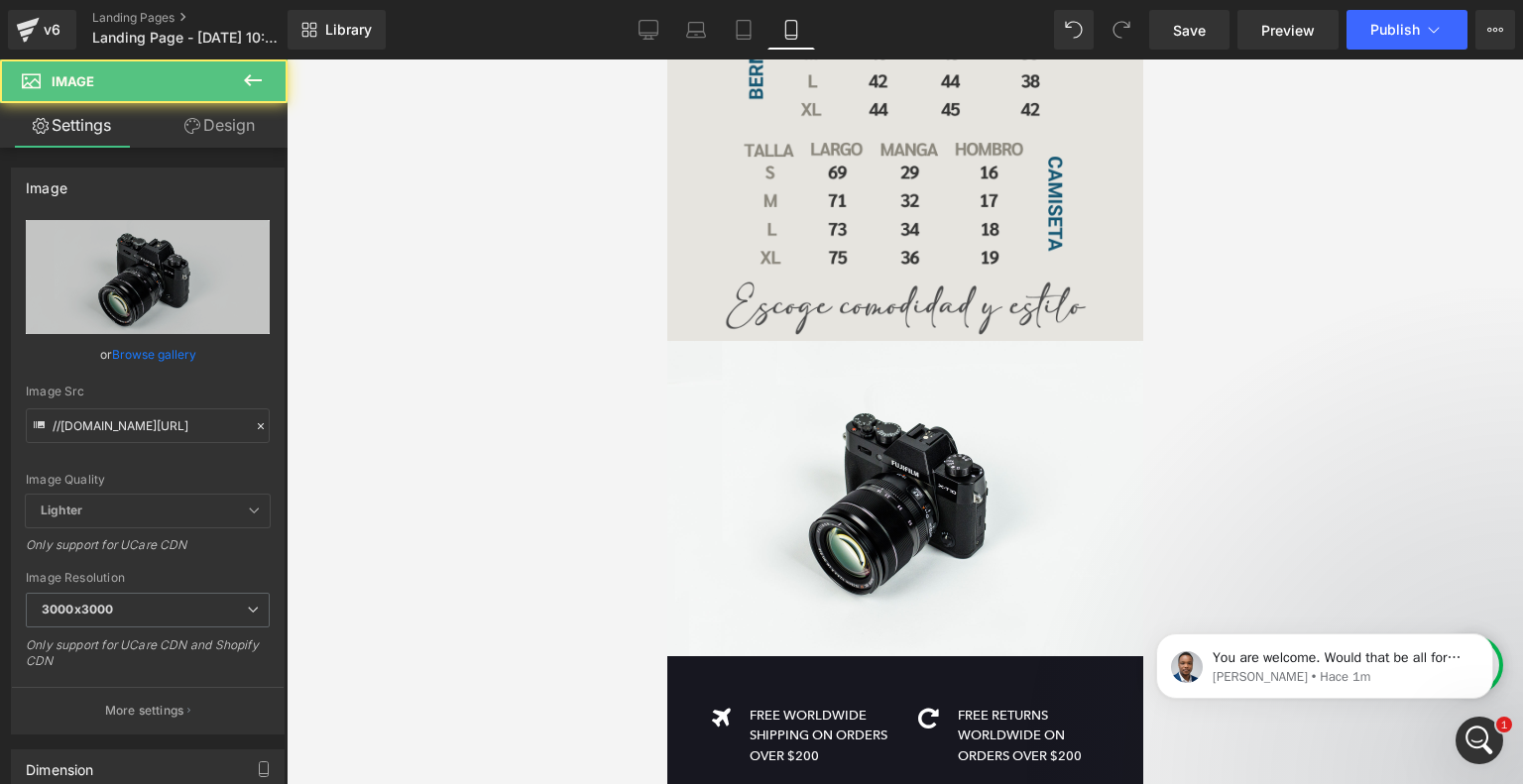 scroll, scrollTop: 3230, scrollLeft: 0, axis: vertical 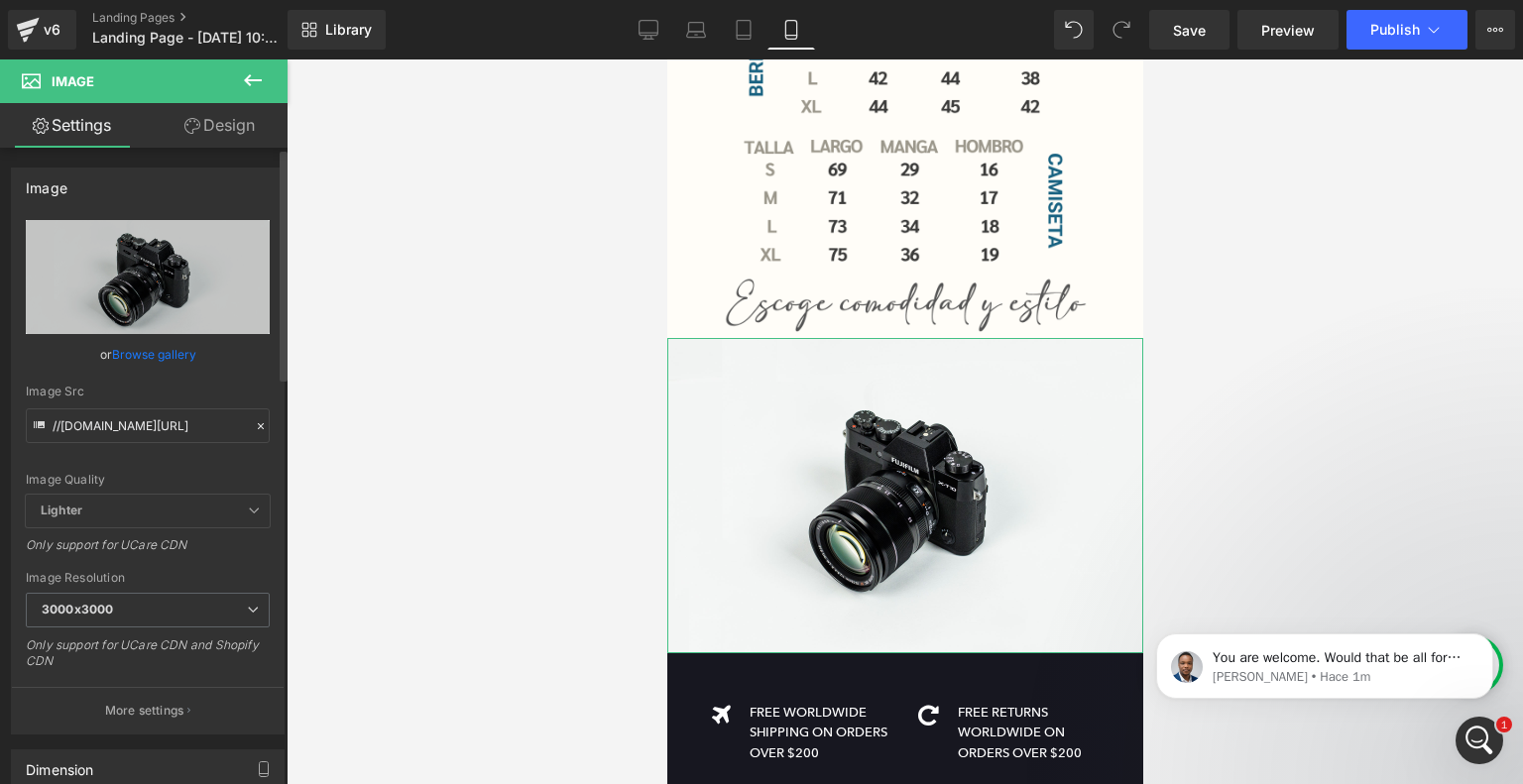 click on "Browse gallery" at bounding box center (154, 354) 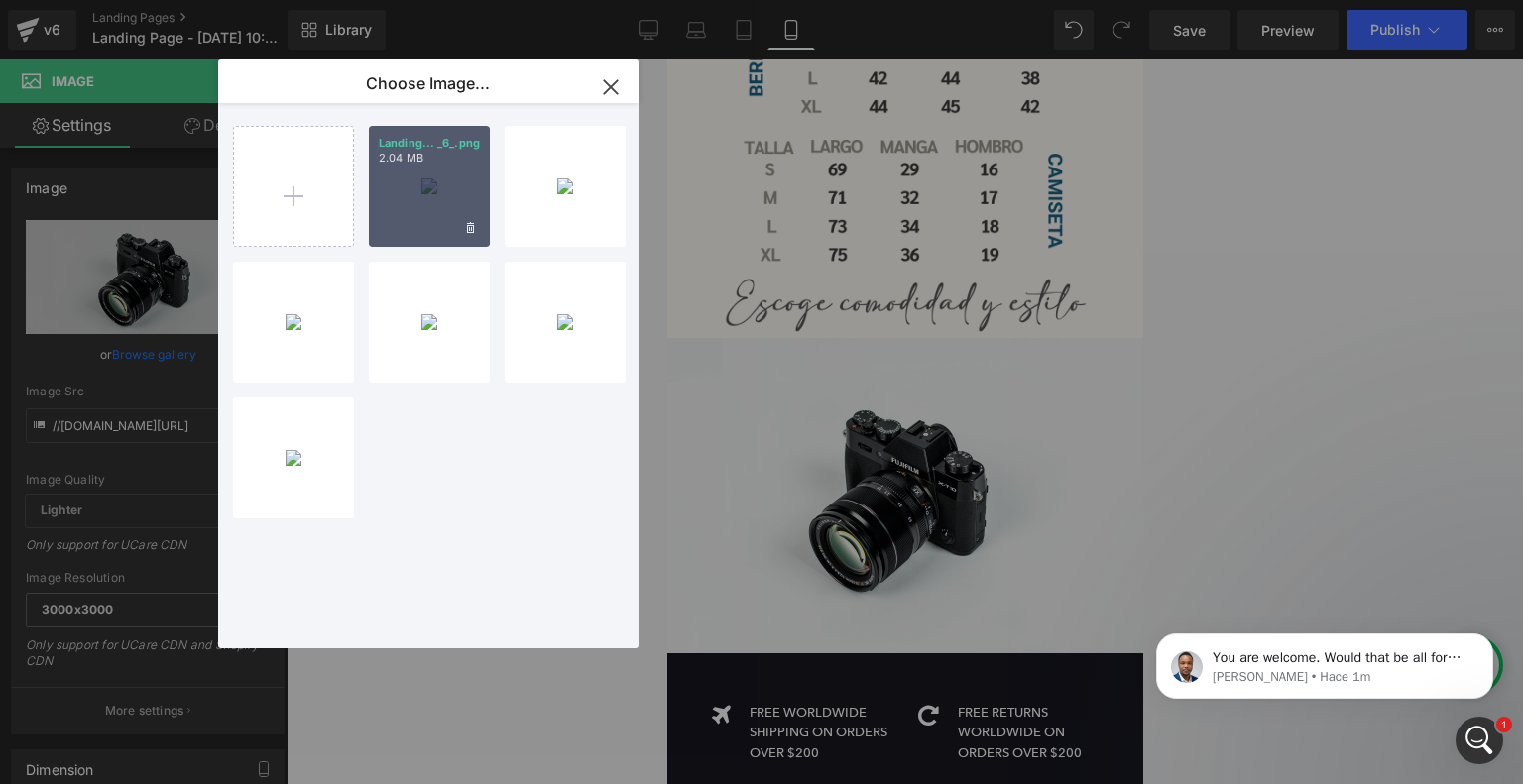 click on "Landing... _6_.png 2.04 MB" at bounding box center (429, 186) 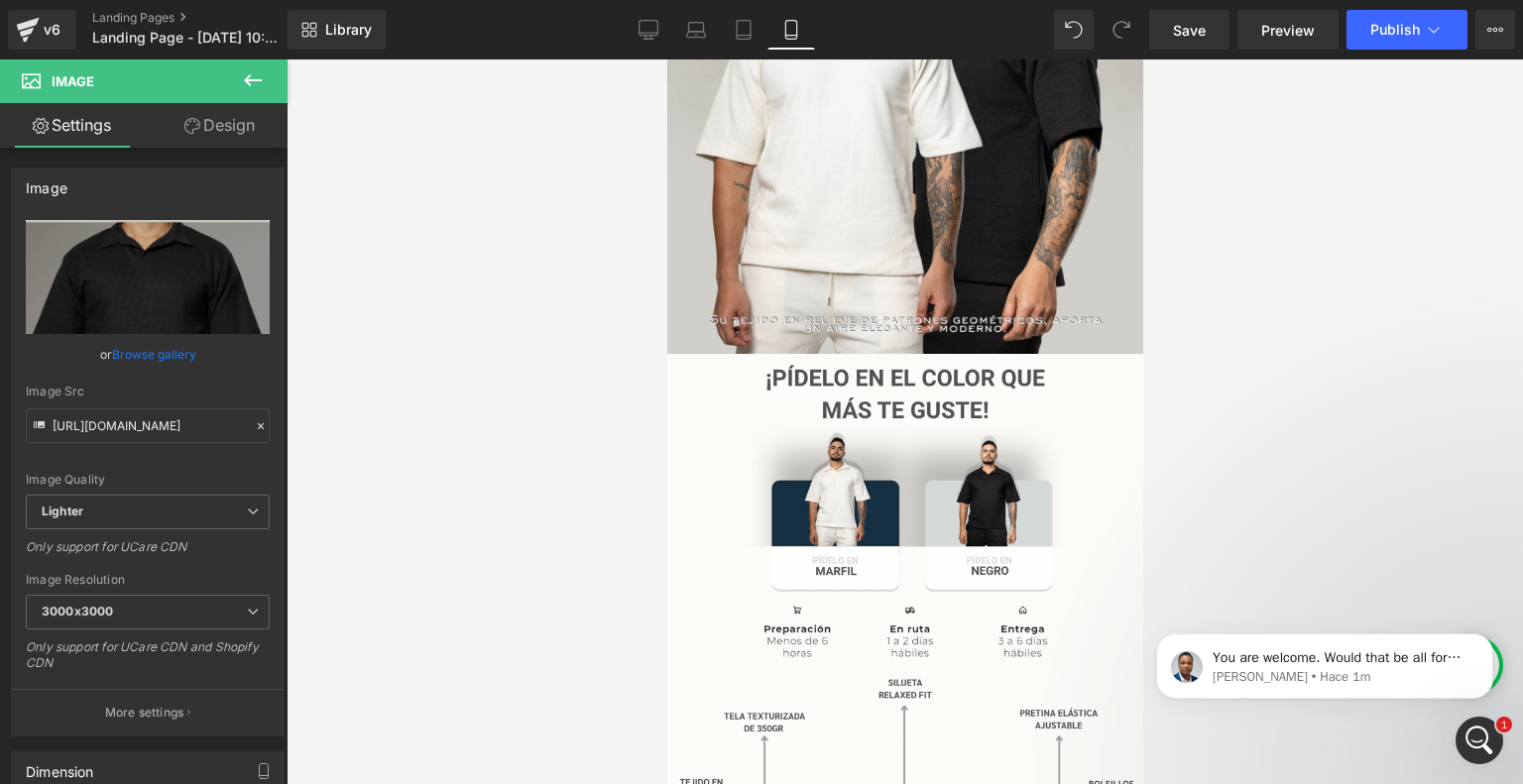 scroll, scrollTop: 0, scrollLeft: 0, axis: both 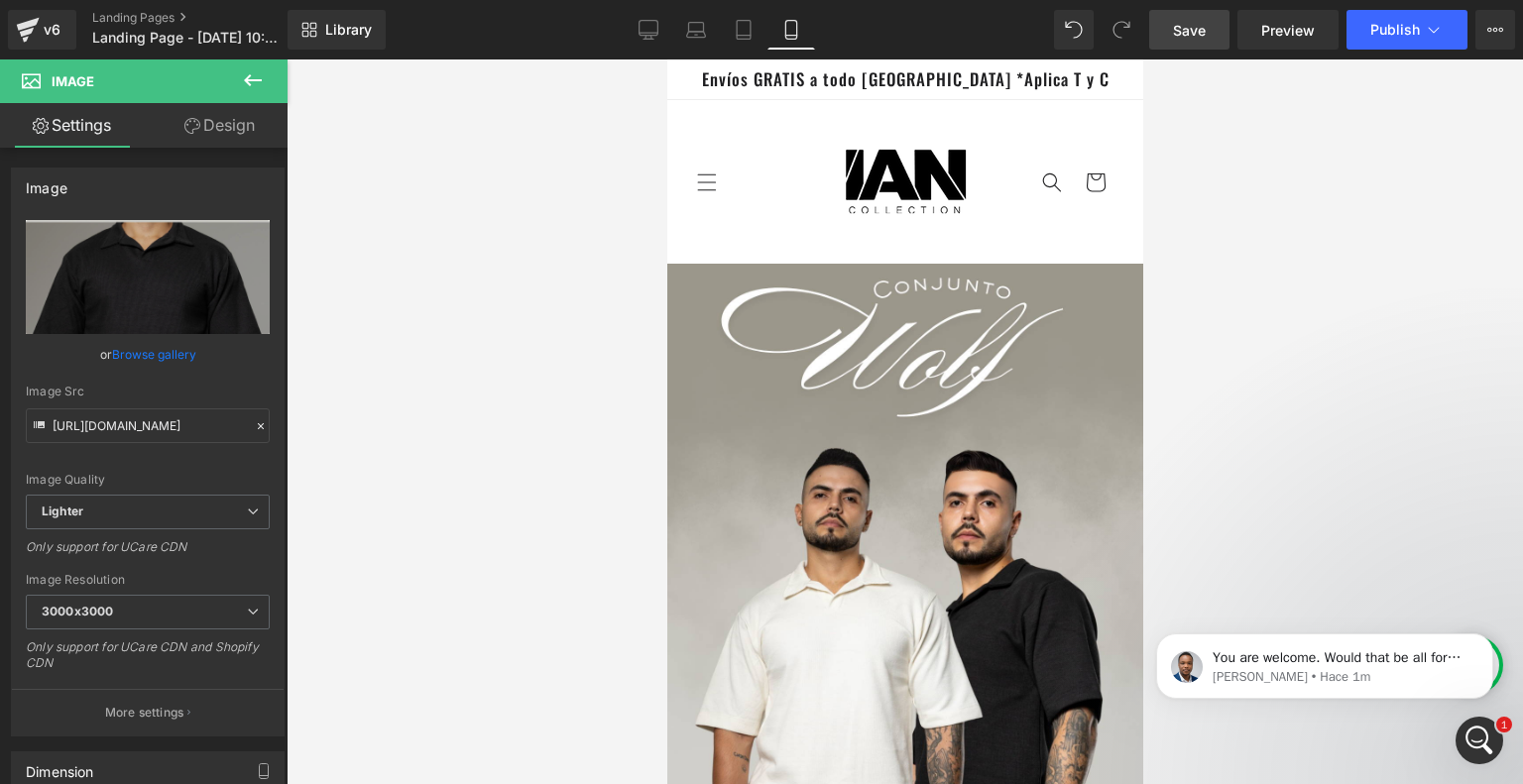 click on "Save" at bounding box center (1189, 30) 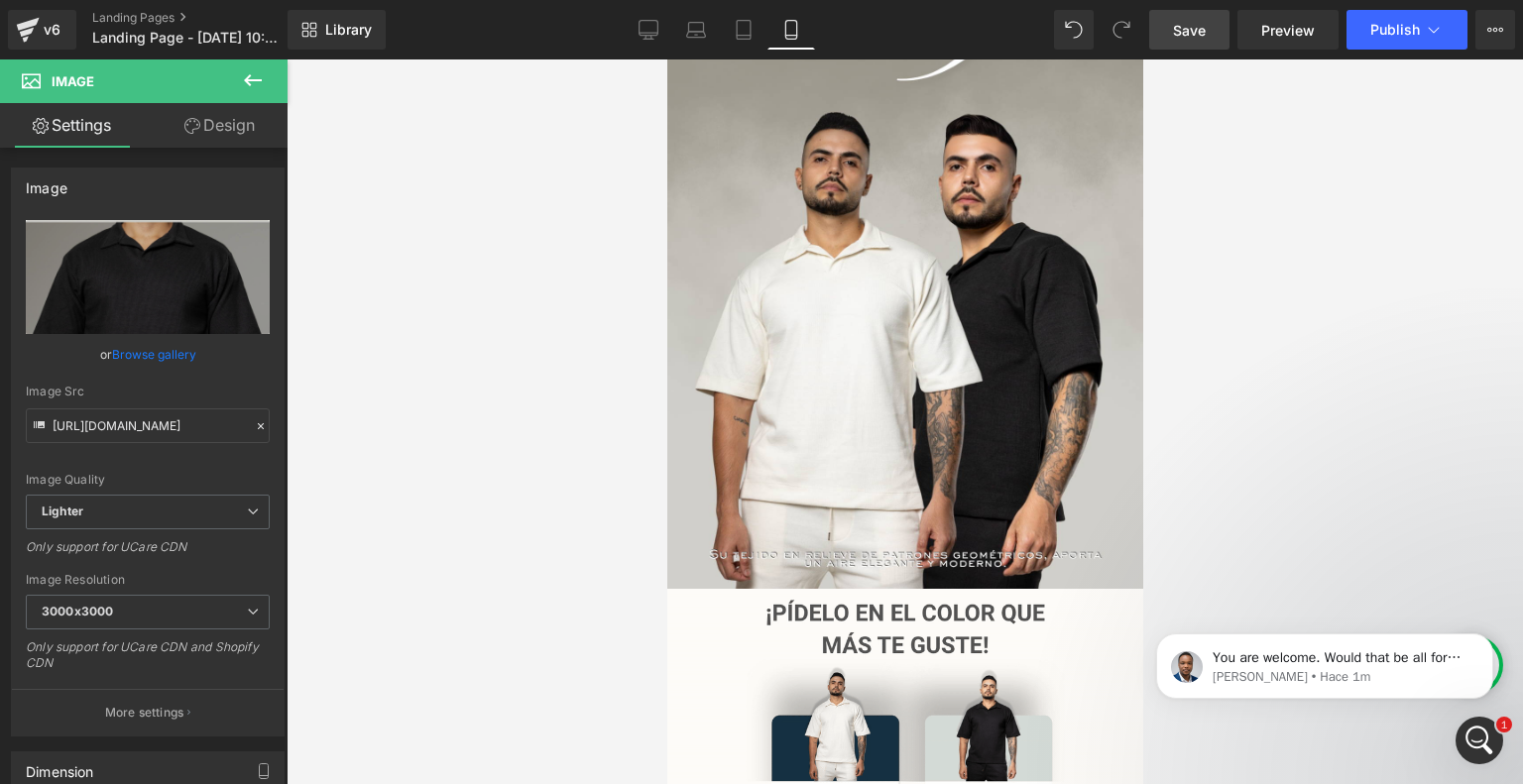 scroll, scrollTop: 337, scrollLeft: 0, axis: vertical 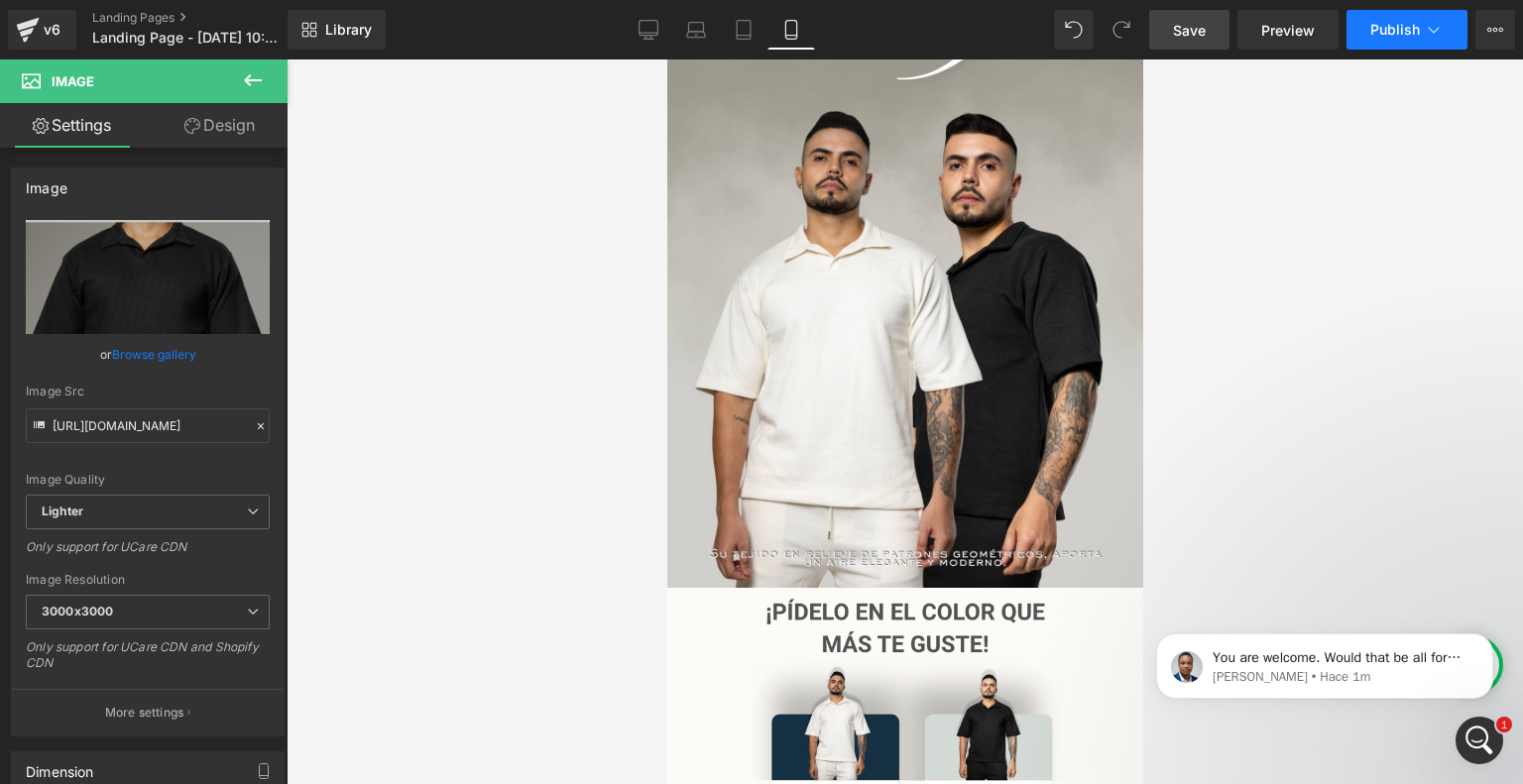 click on "Publish" at bounding box center [1395, 30] 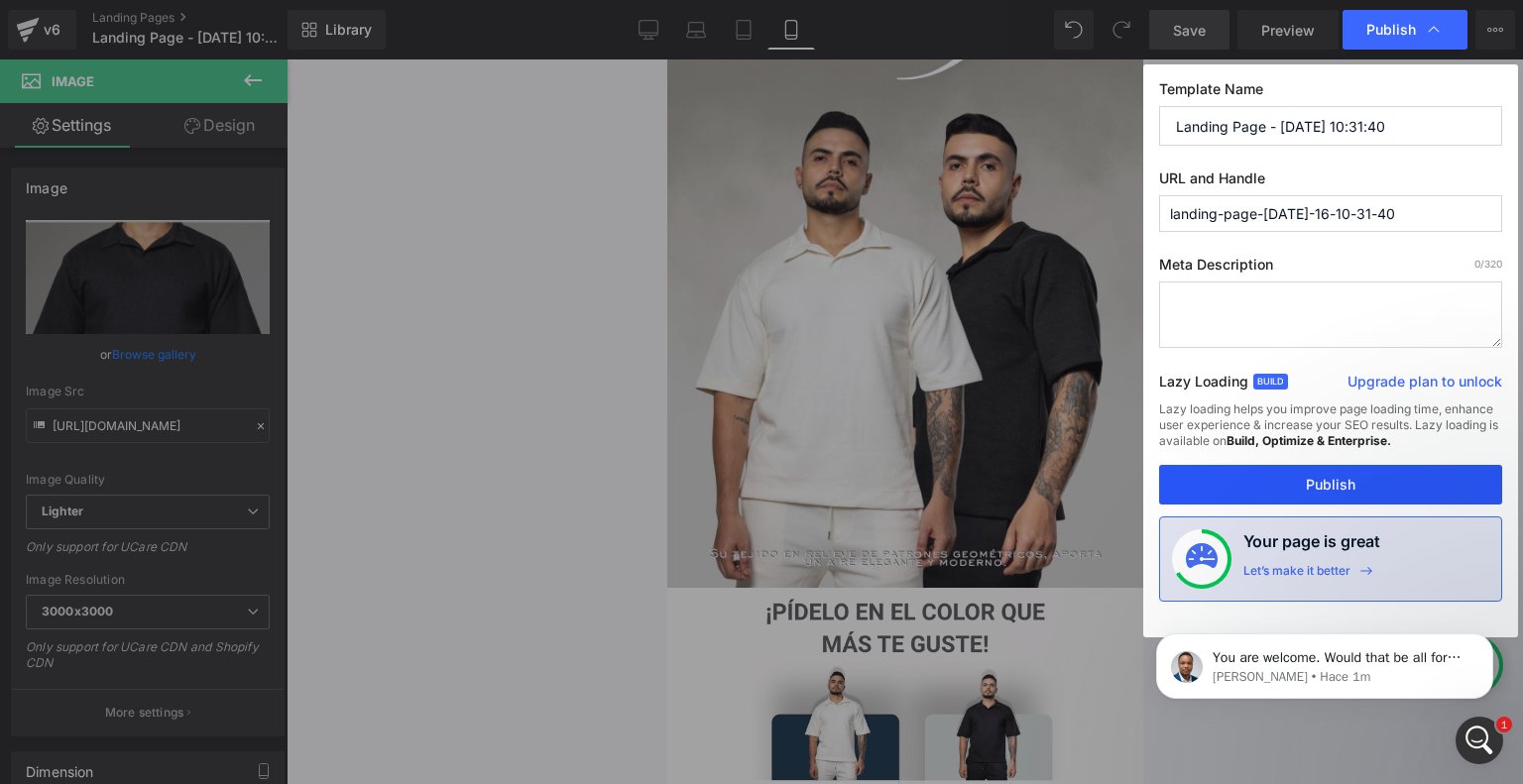 click on "Publish" at bounding box center (1331, 485) 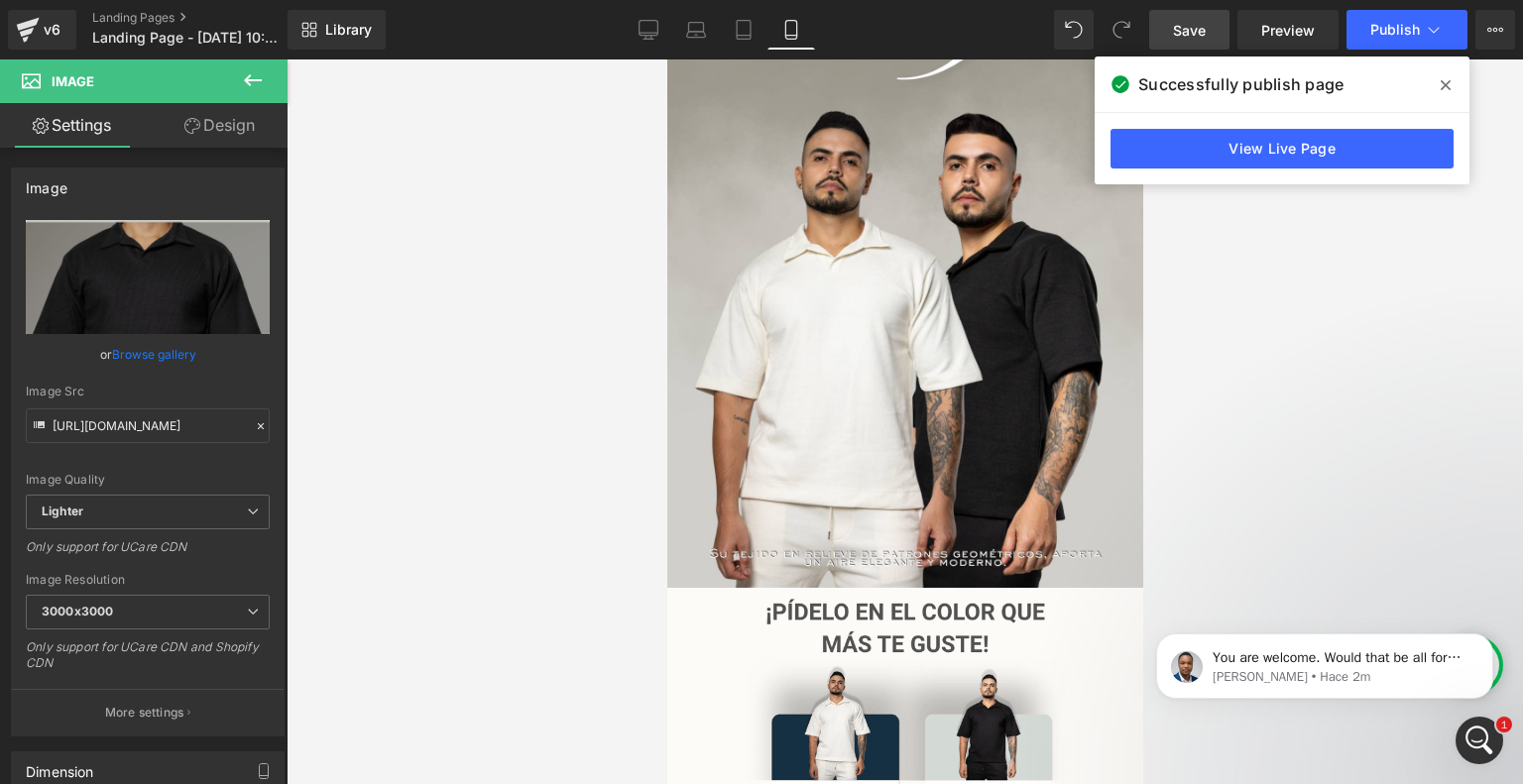 click on "Save" at bounding box center (1189, 30) 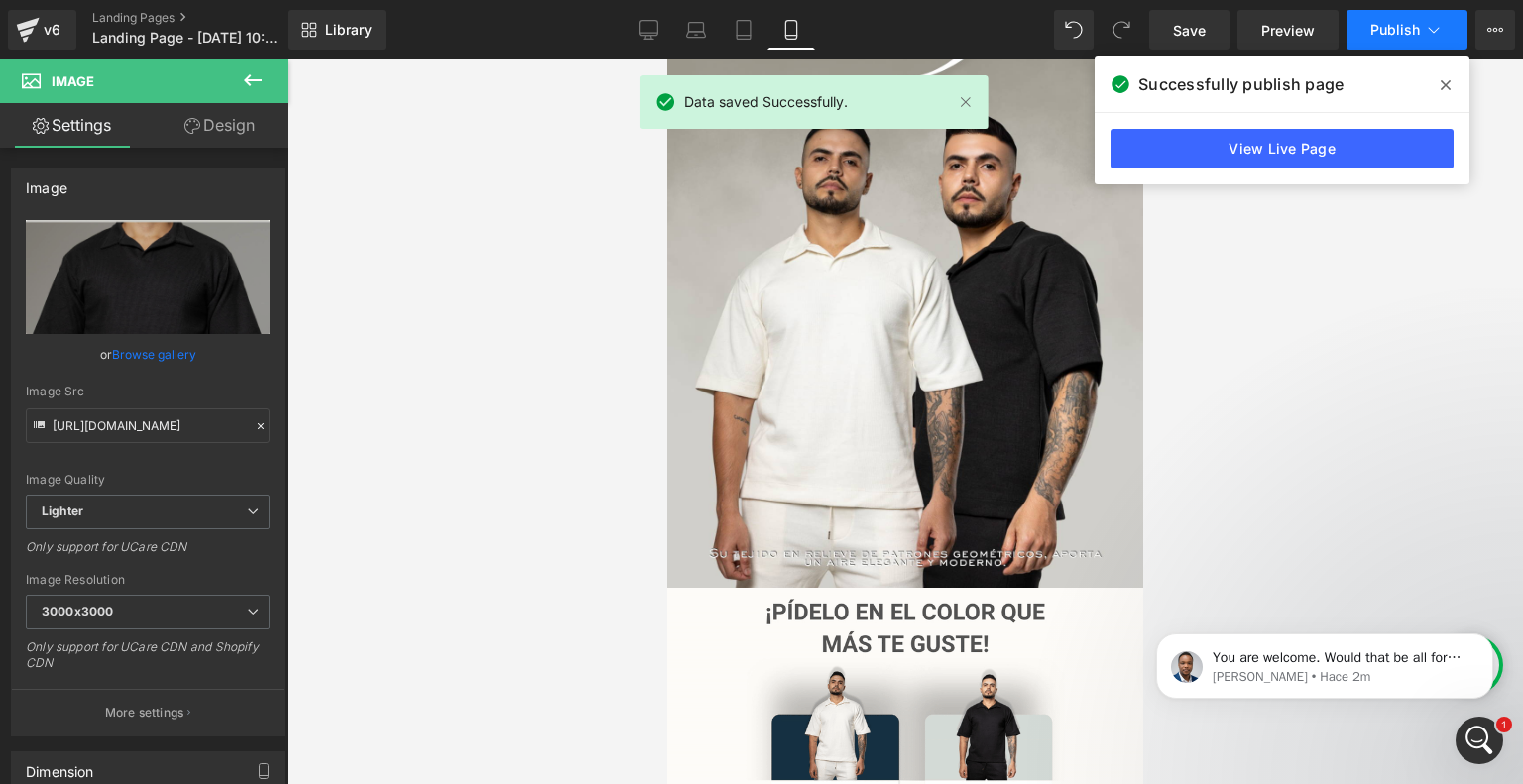 click on "Publish" at bounding box center [1407, 30] 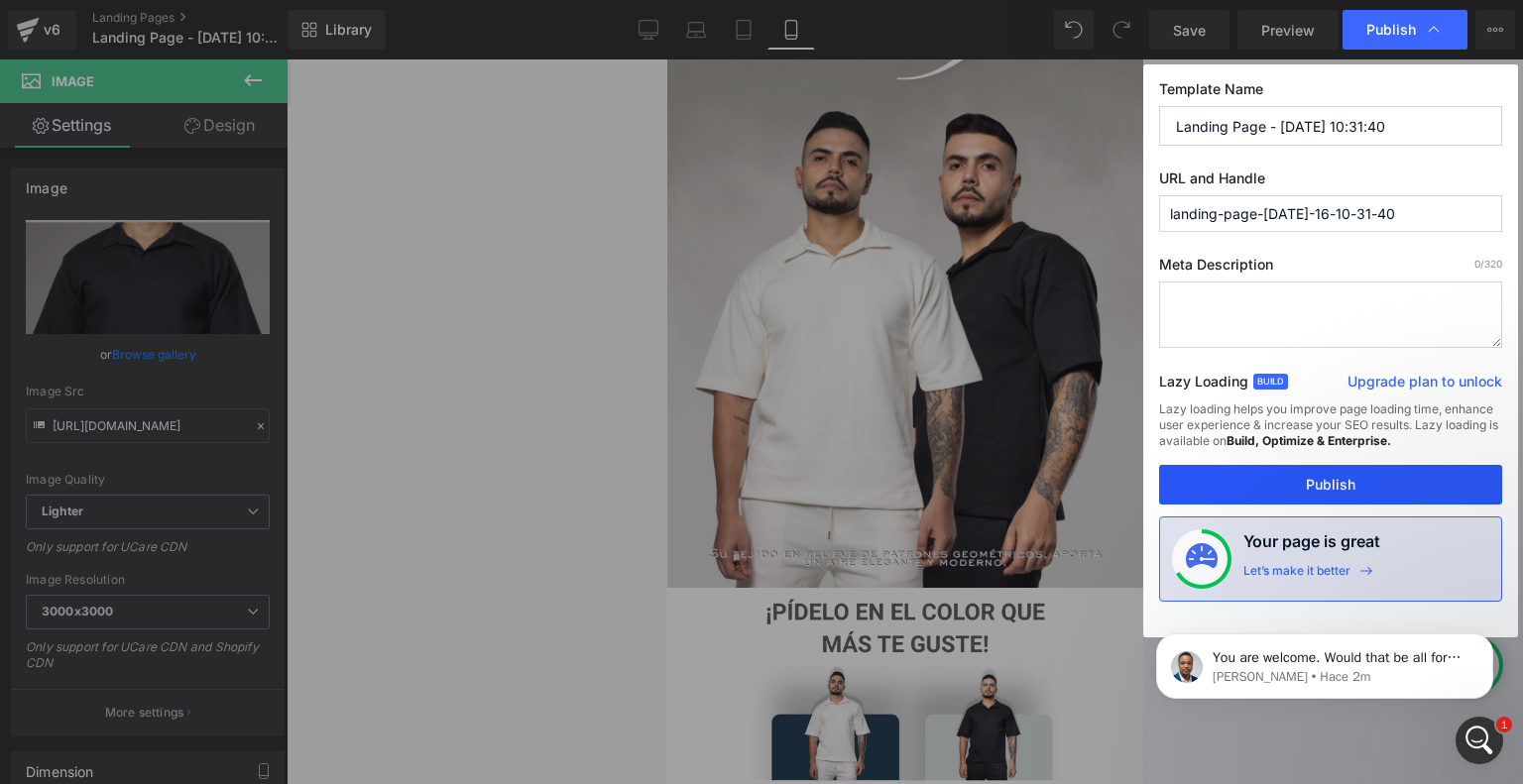 click on "Publish" at bounding box center (1331, 485) 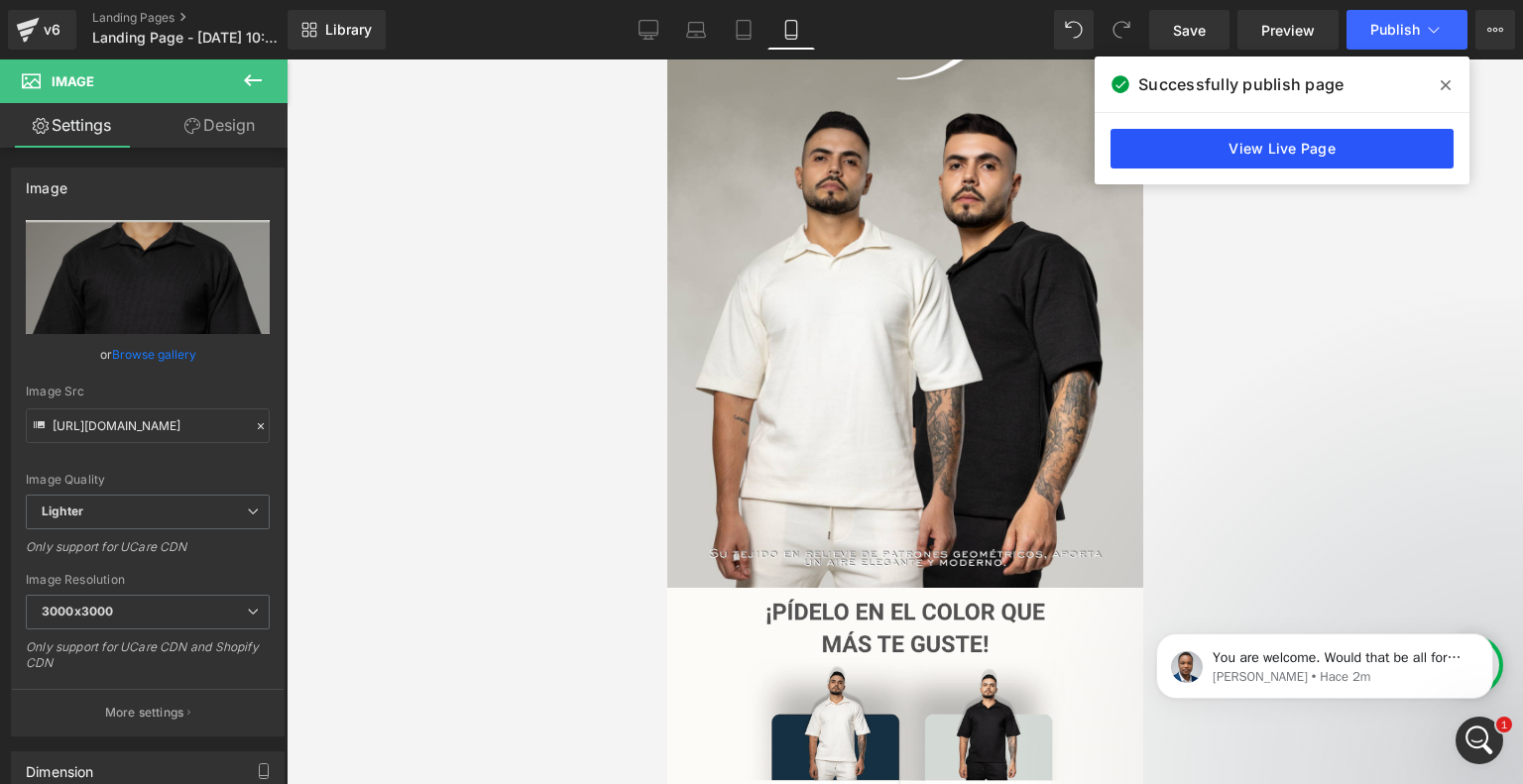 click on "View Live Page" at bounding box center [1282, 149] 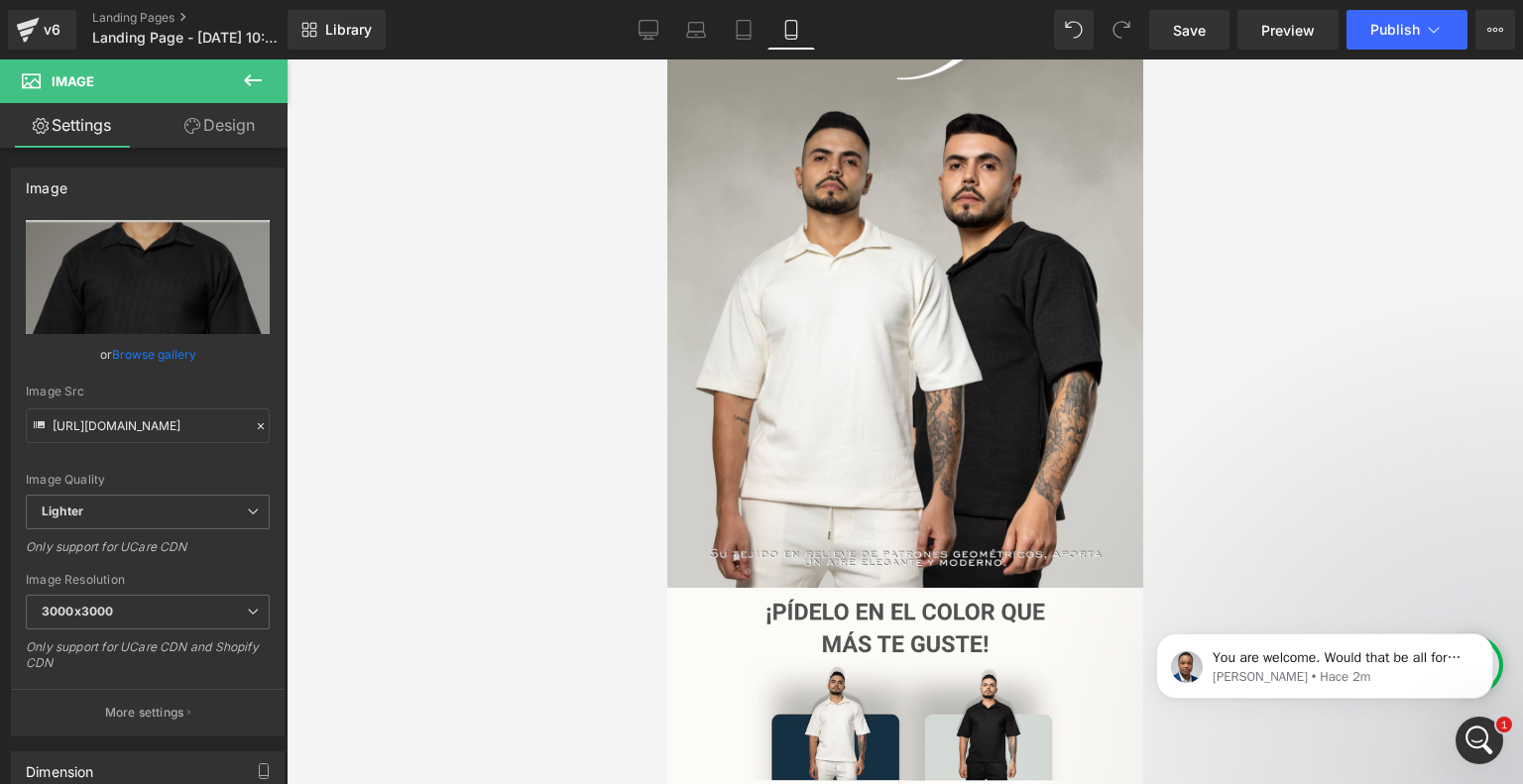 click 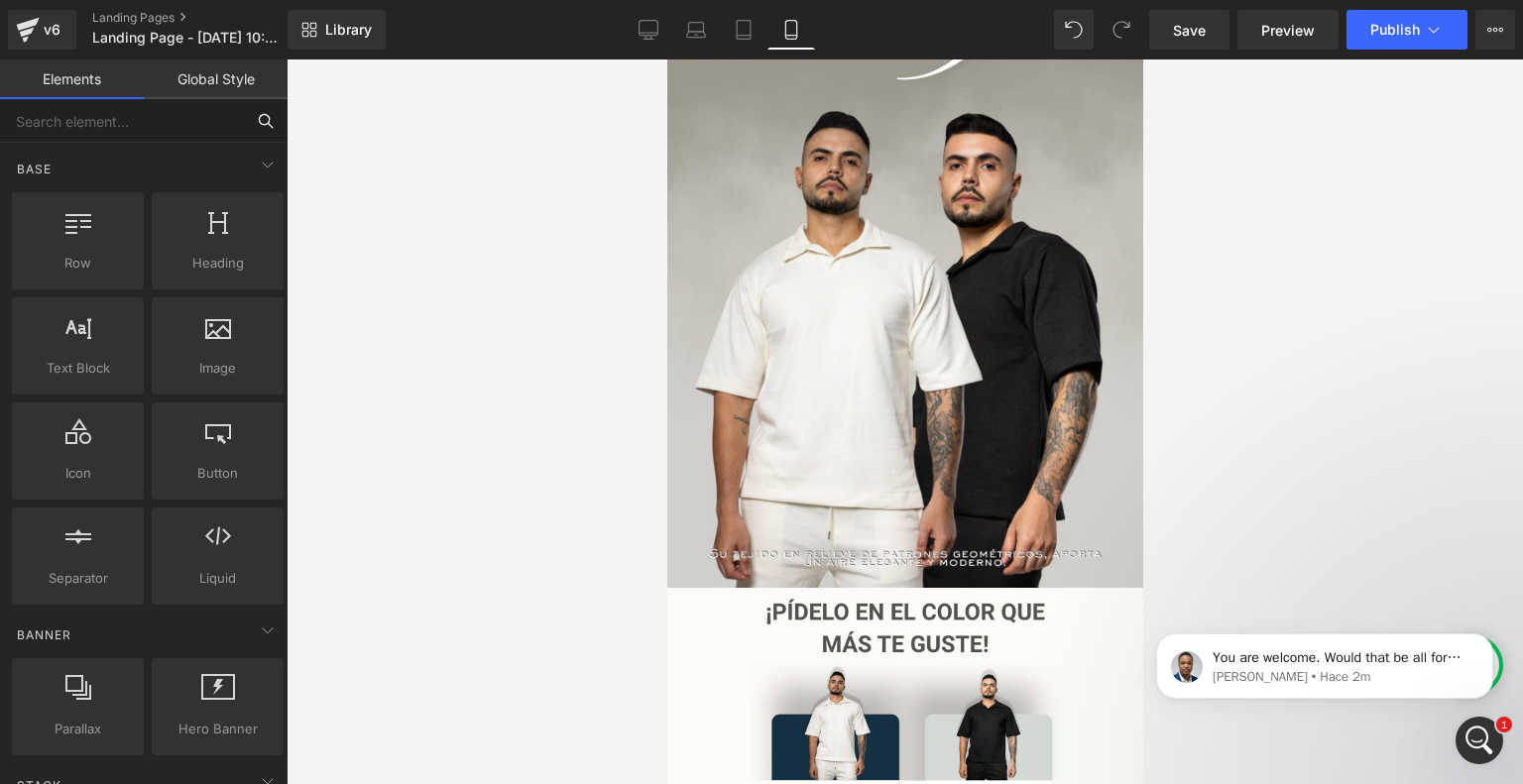 click at bounding box center (122, 121) 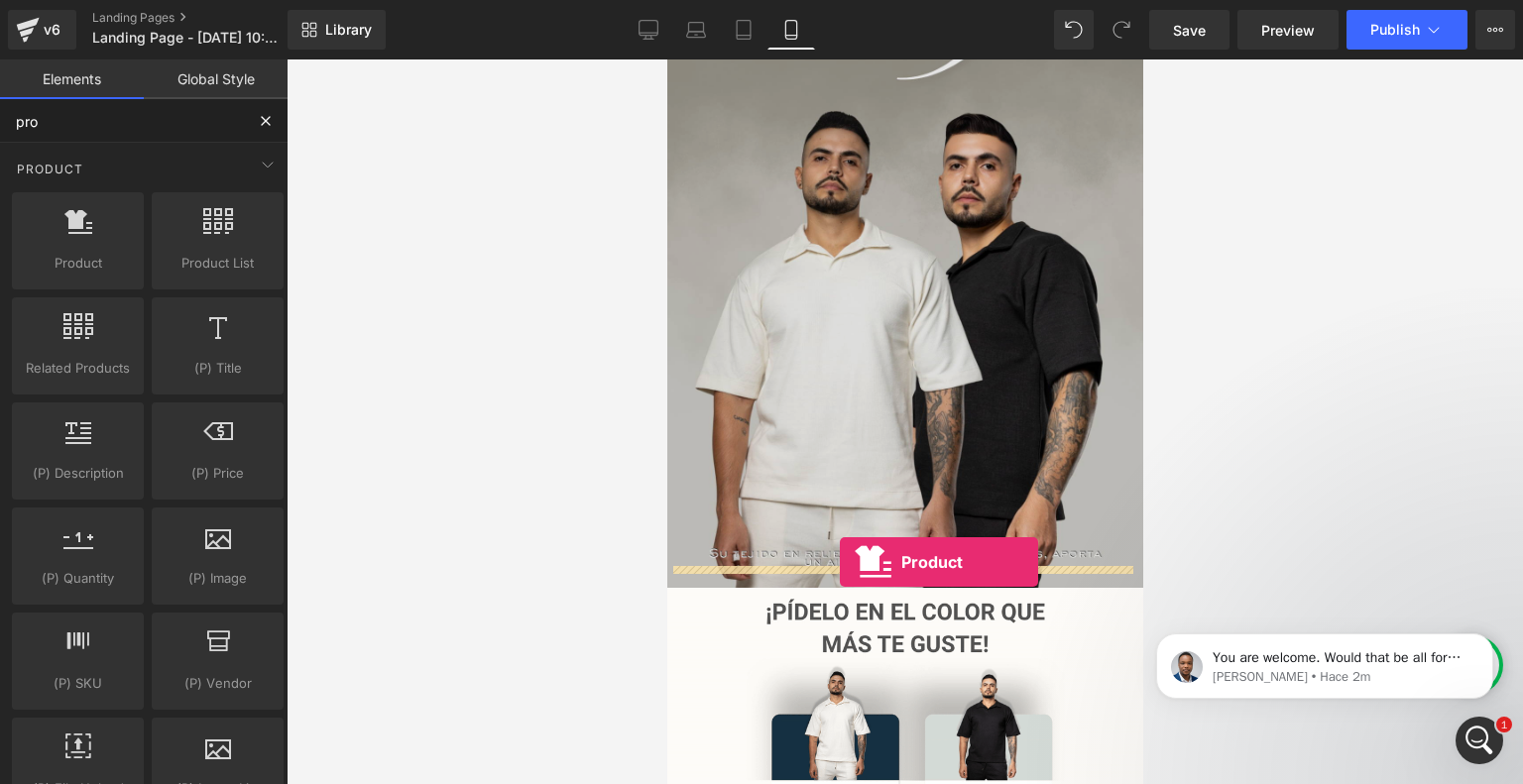drag, startPoint x: 747, startPoint y: 322, endPoint x: 839, endPoint y: 561, distance: 256.0957 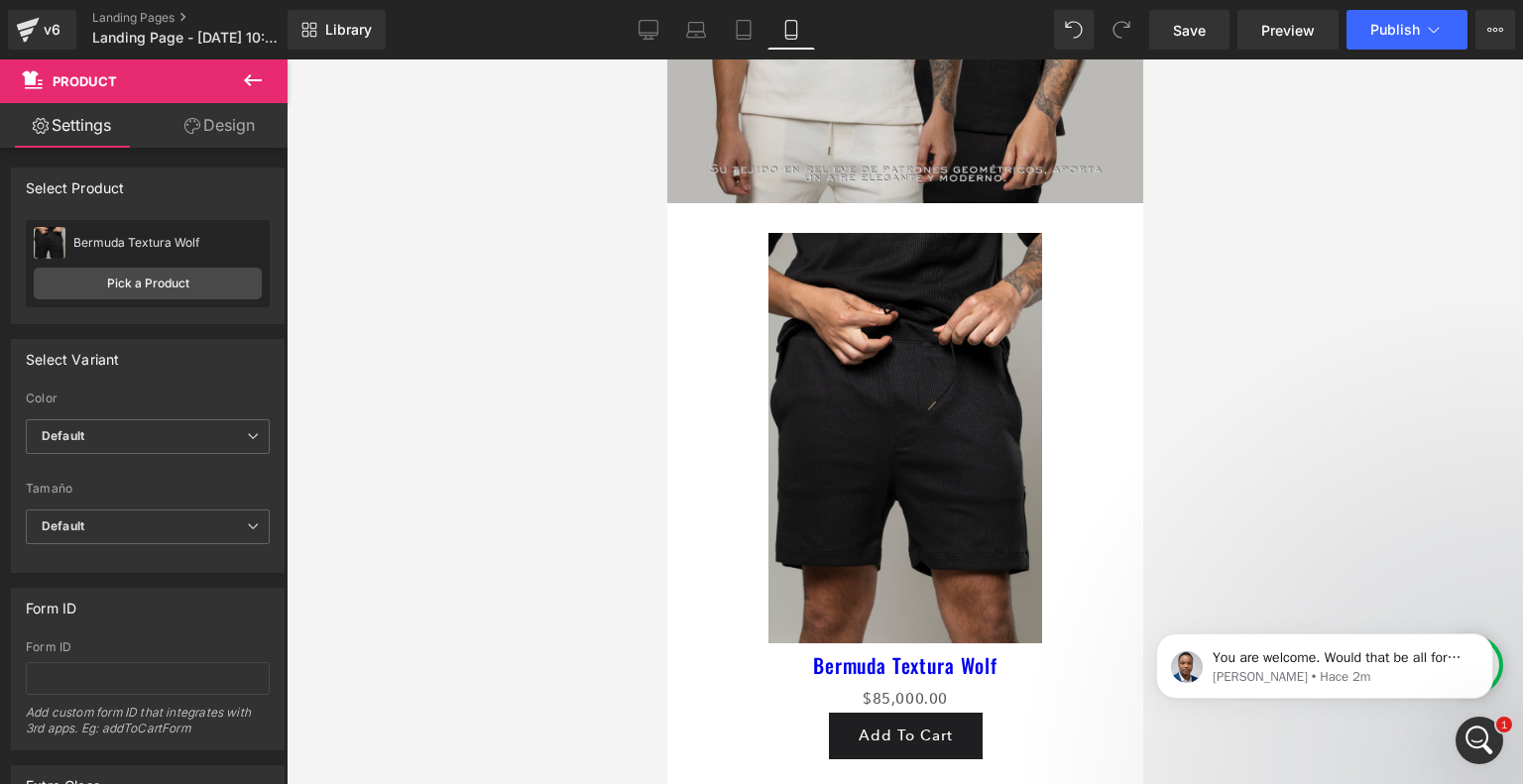 scroll, scrollTop: 729, scrollLeft: 0, axis: vertical 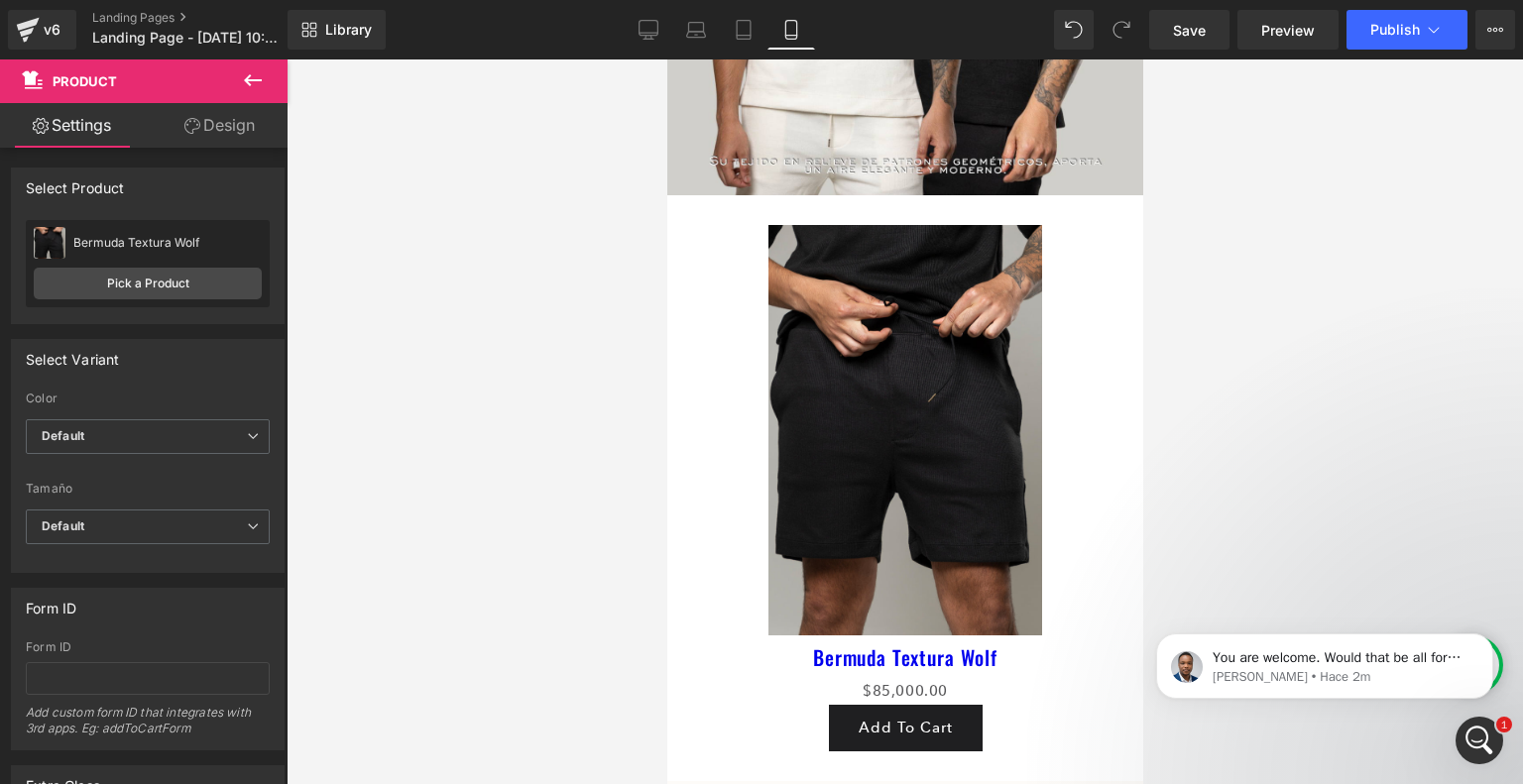 click at bounding box center [904, 430] 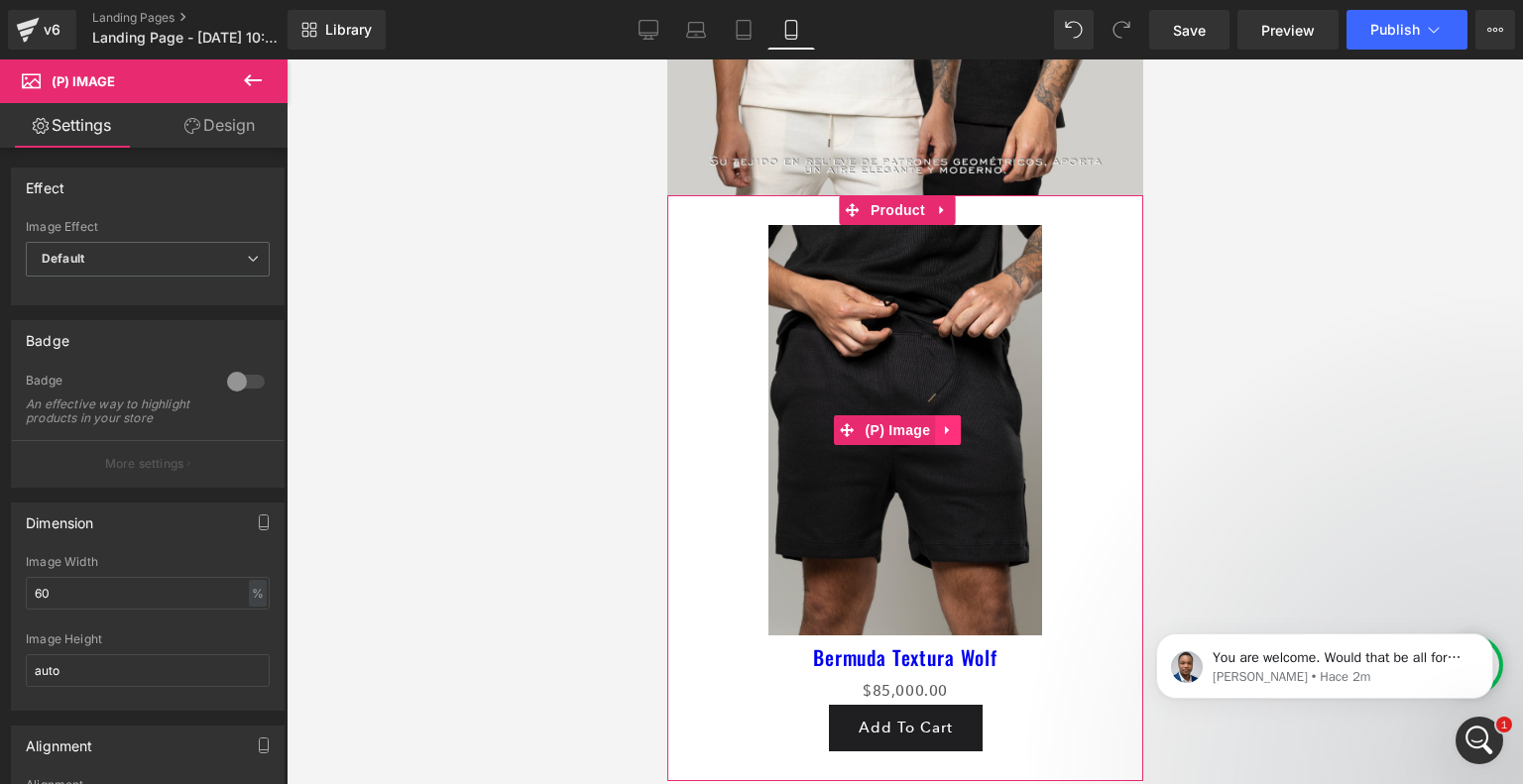 click 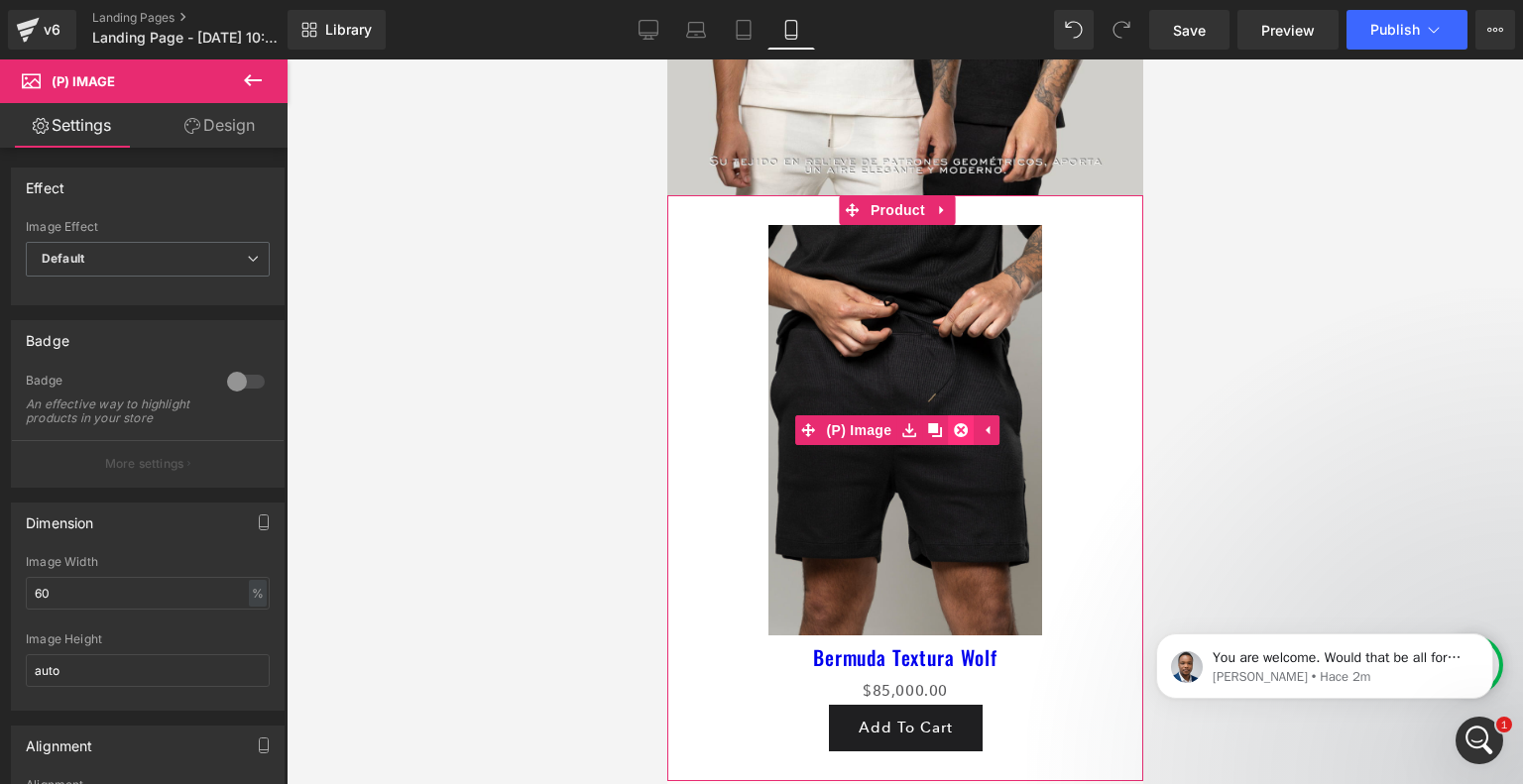 click 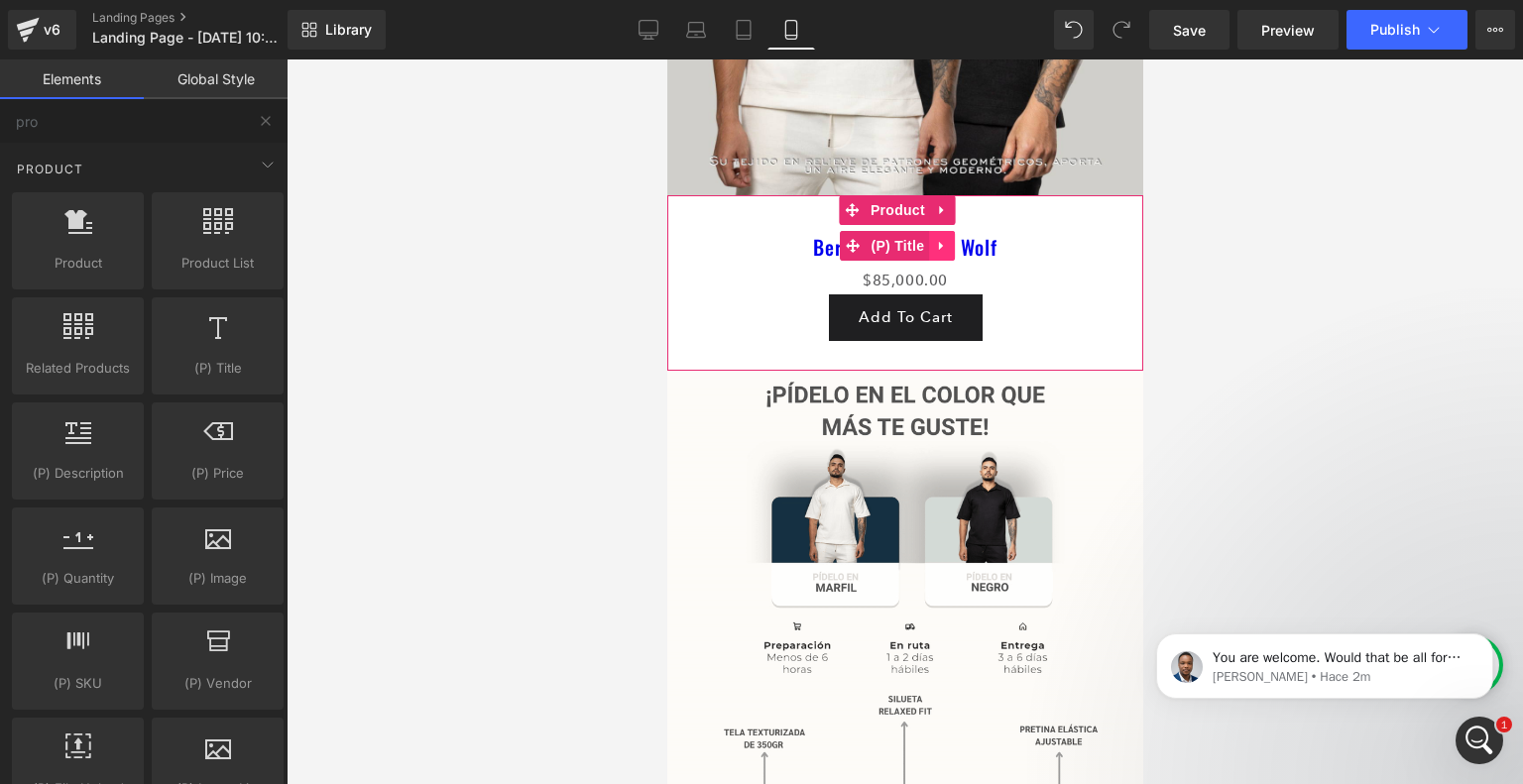 click 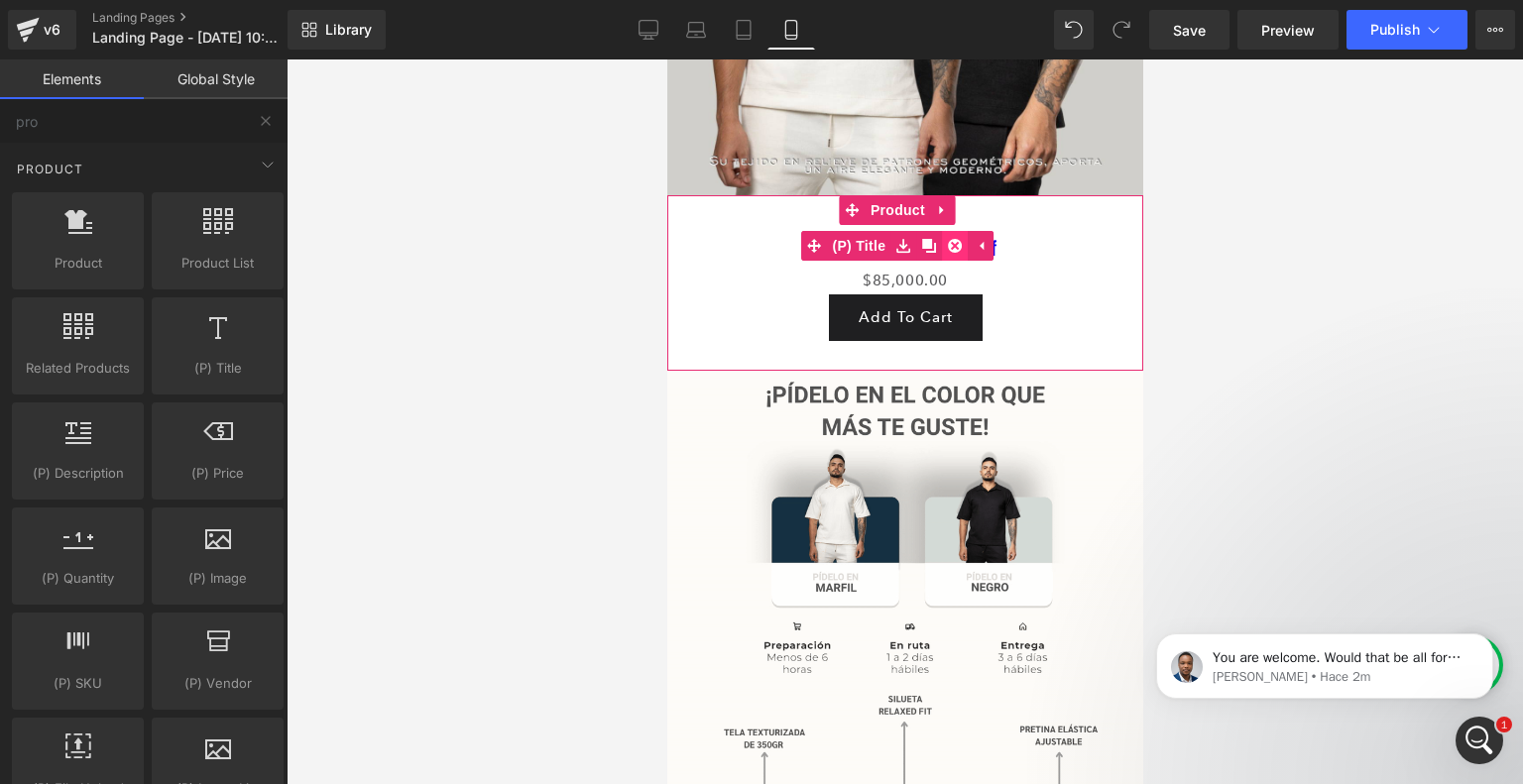 click 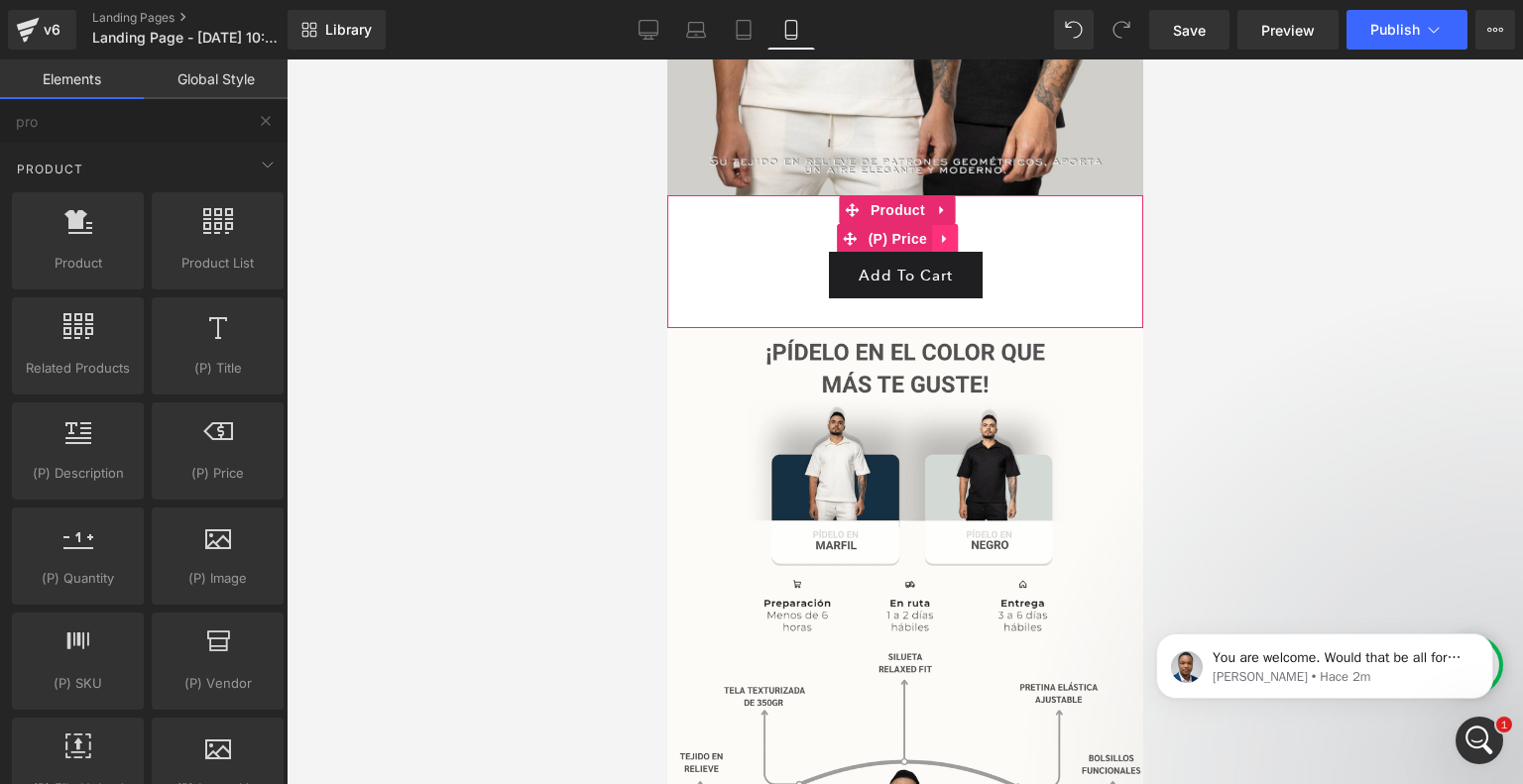 click 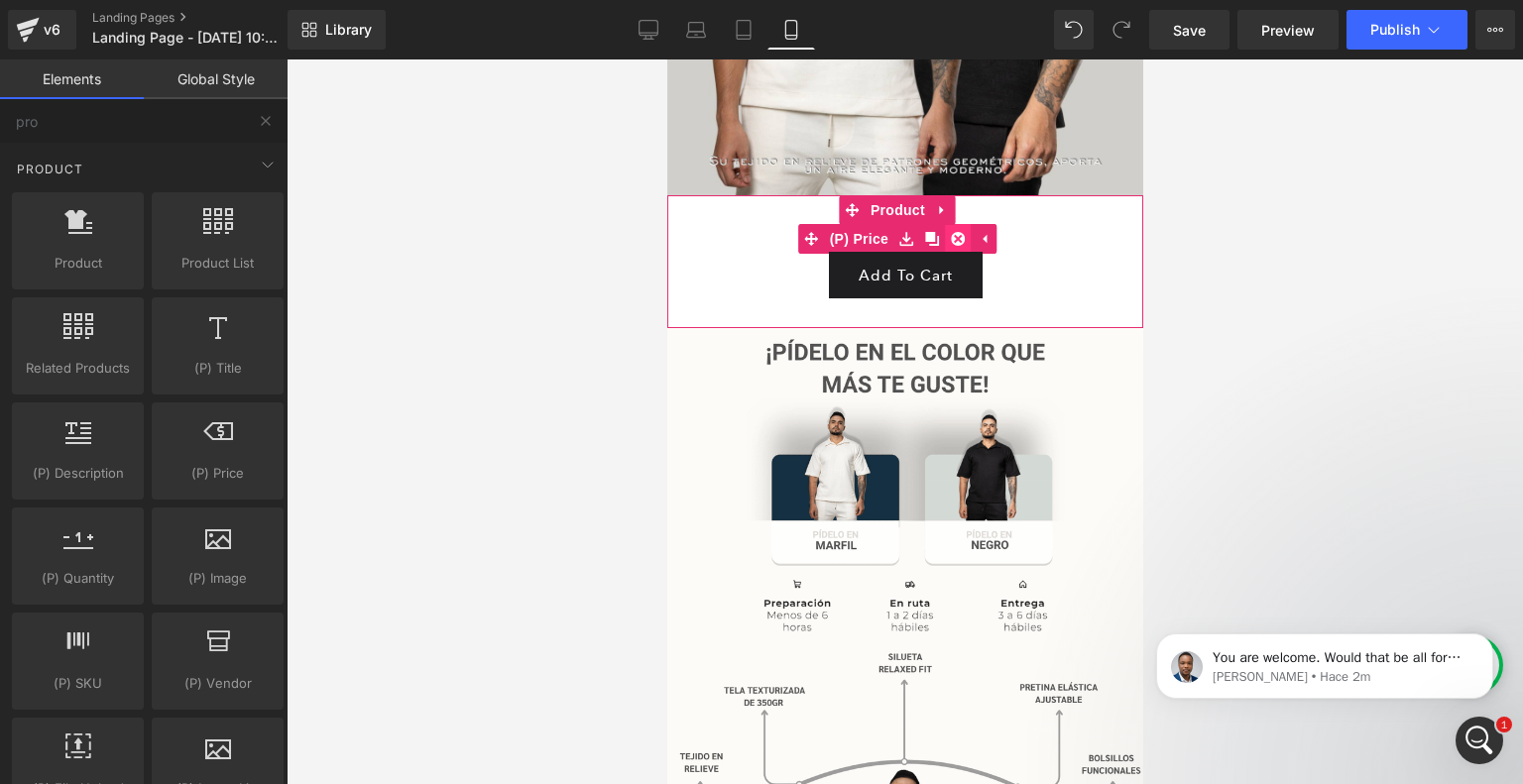 click 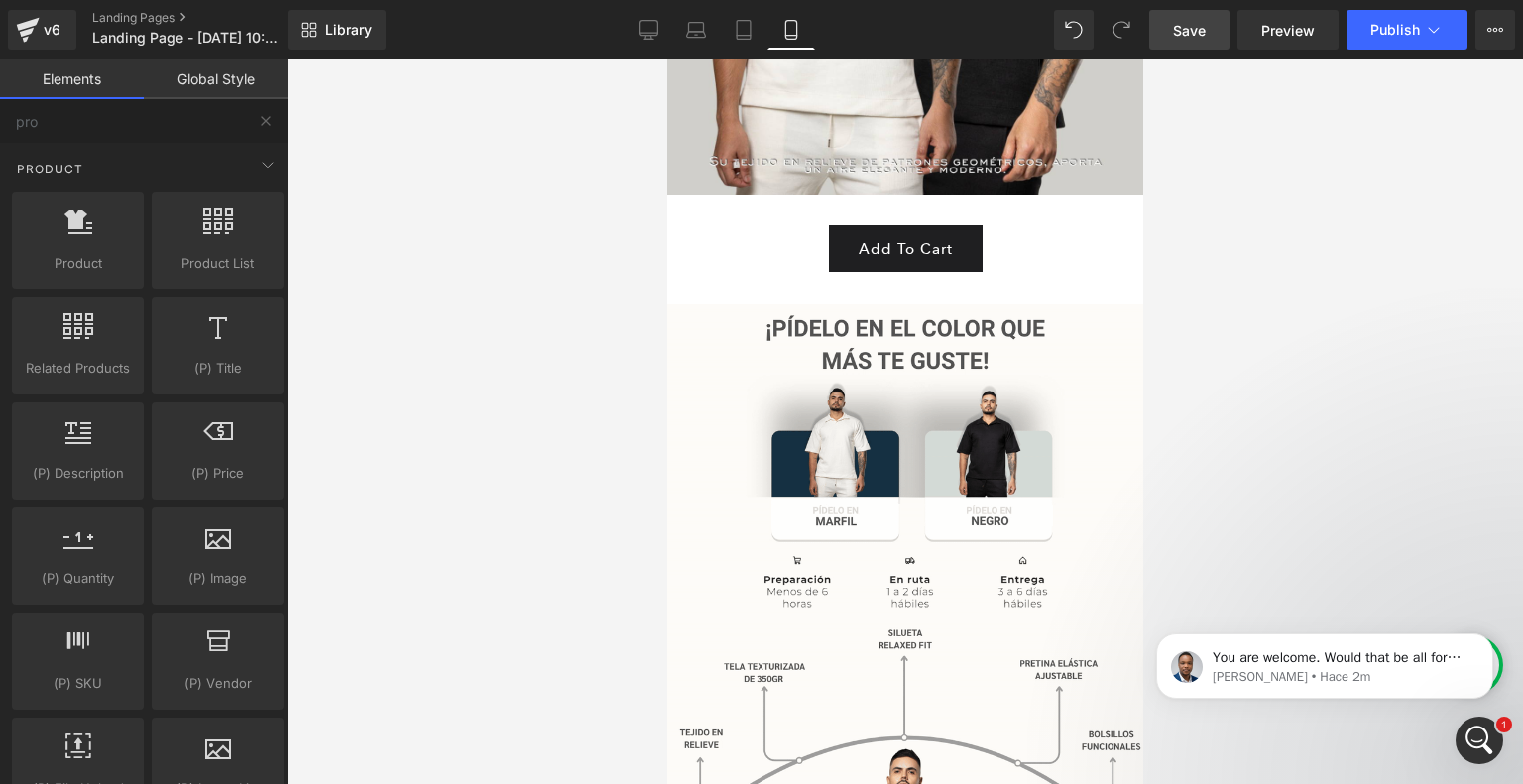 click on "Save" at bounding box center (1189, 30) 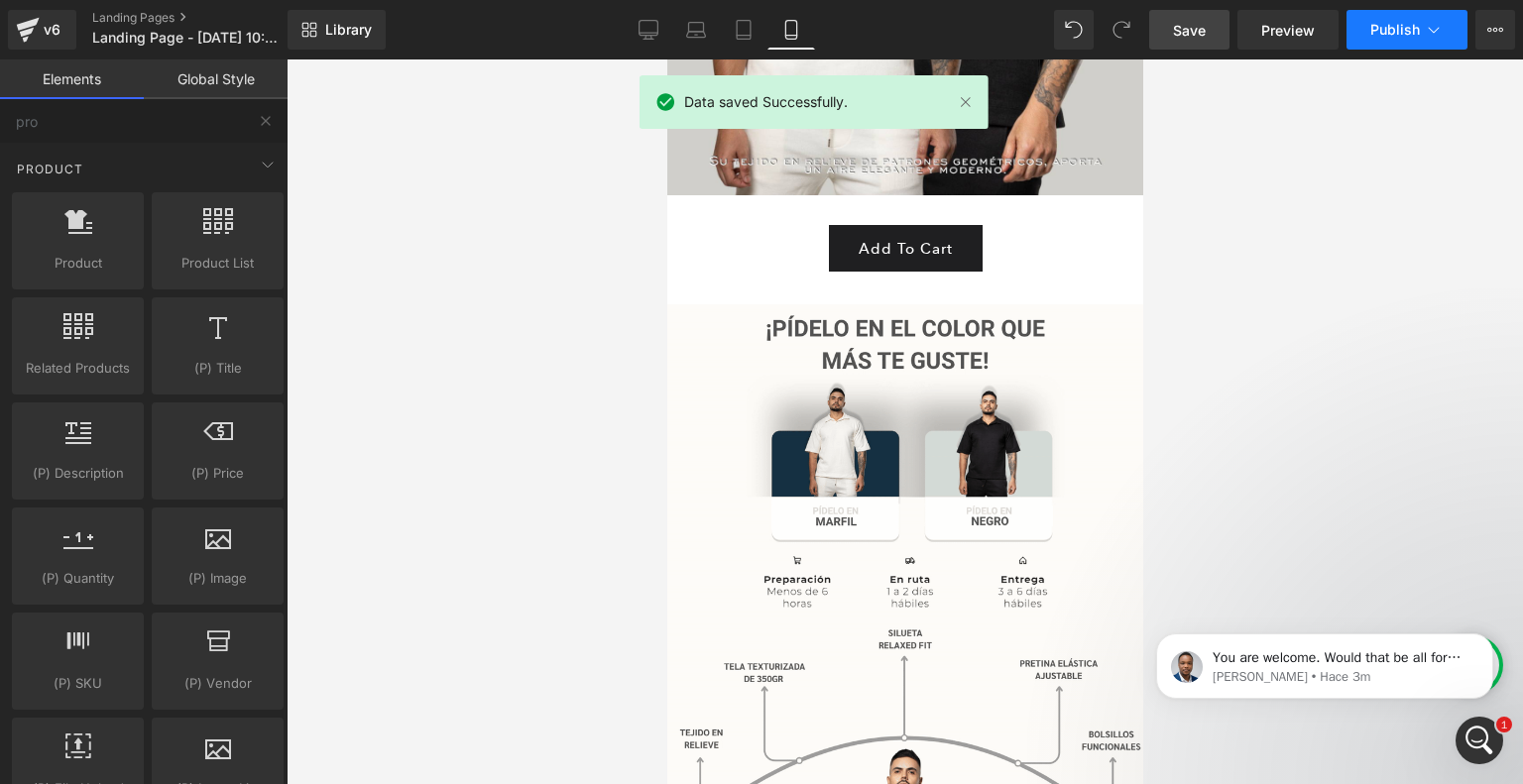 click on "Publish" at bounding box center (1395, 30) 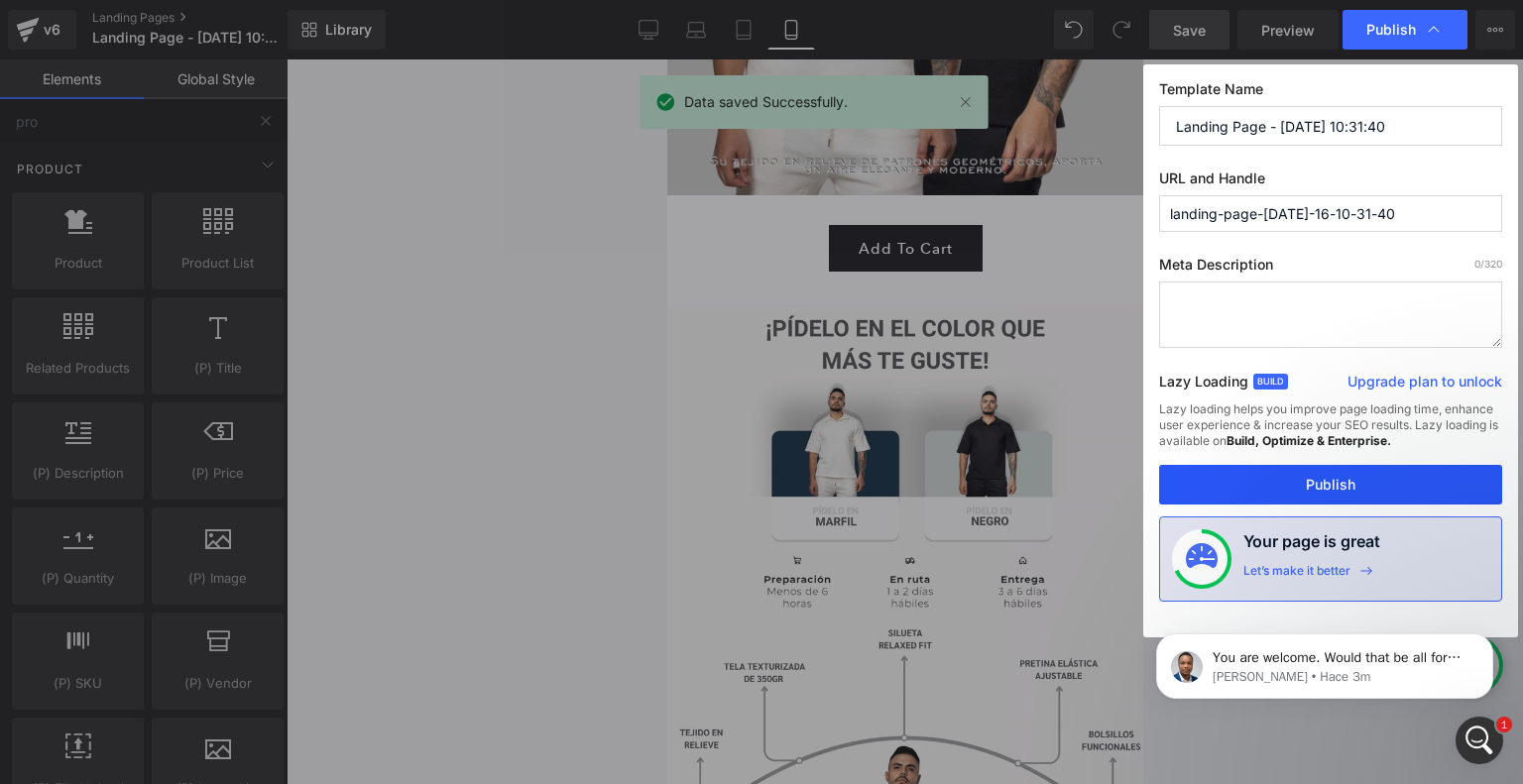 click on "Publish" at bounding box center (1331, 485) 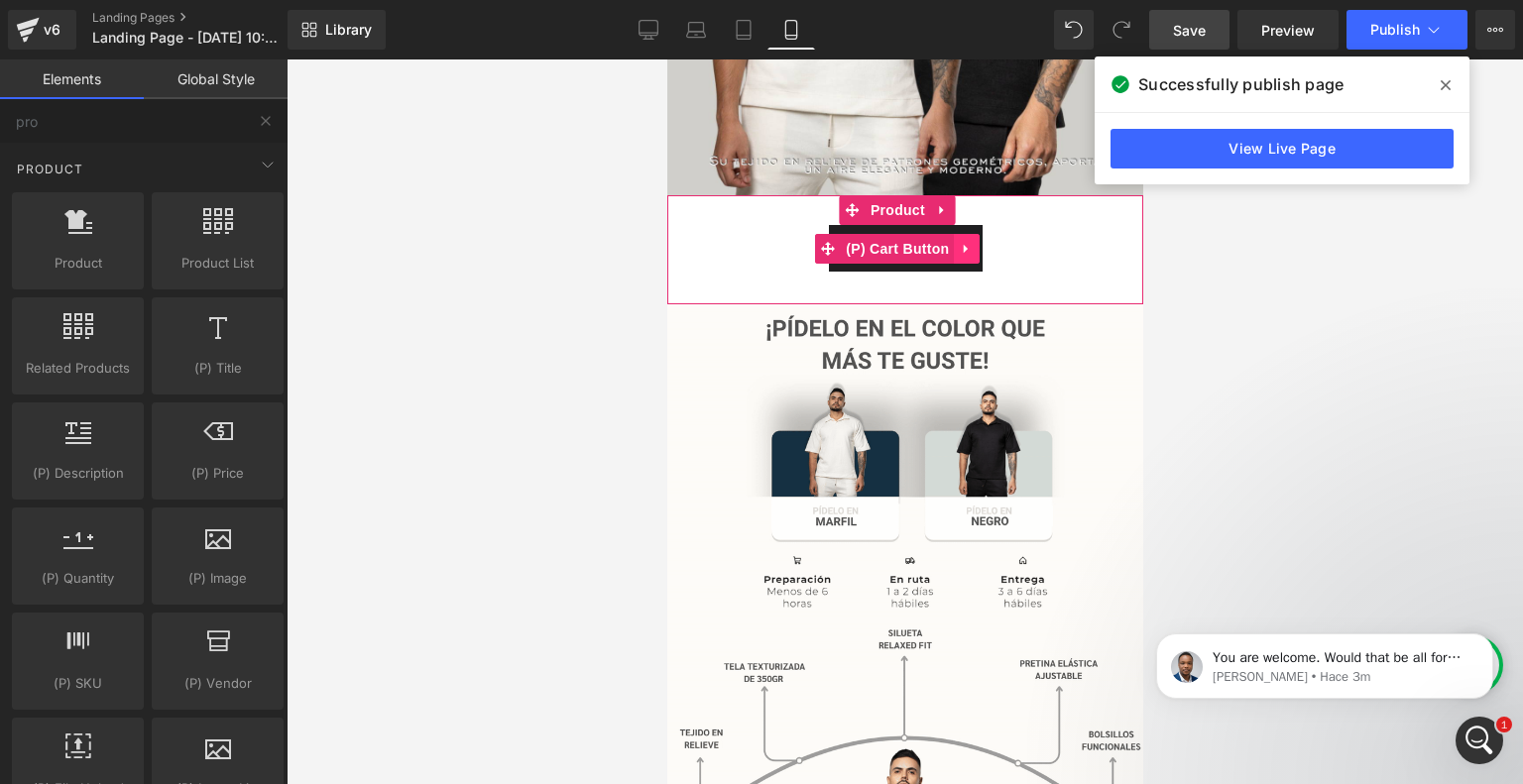 click 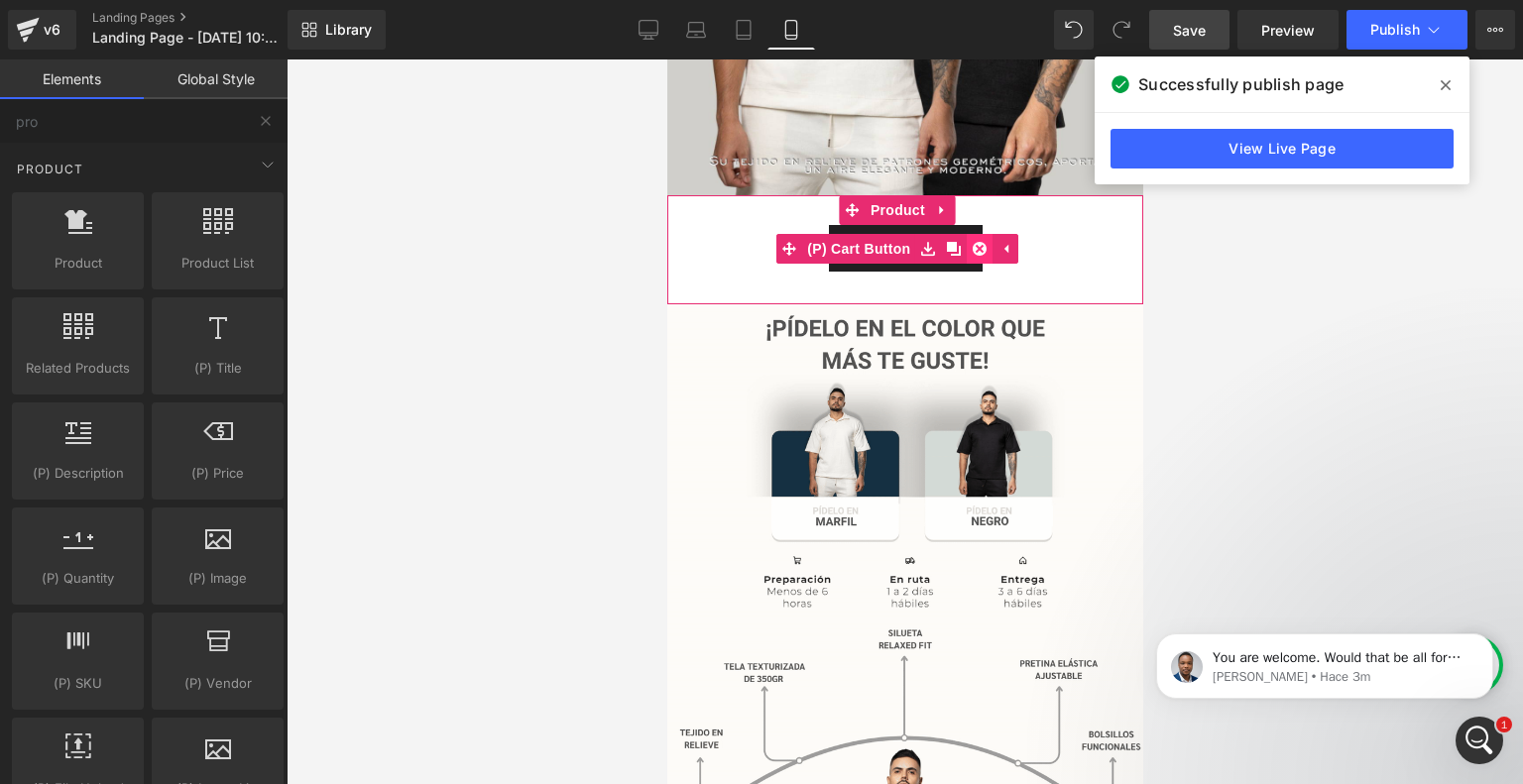 click at bounding box center [979, 249] 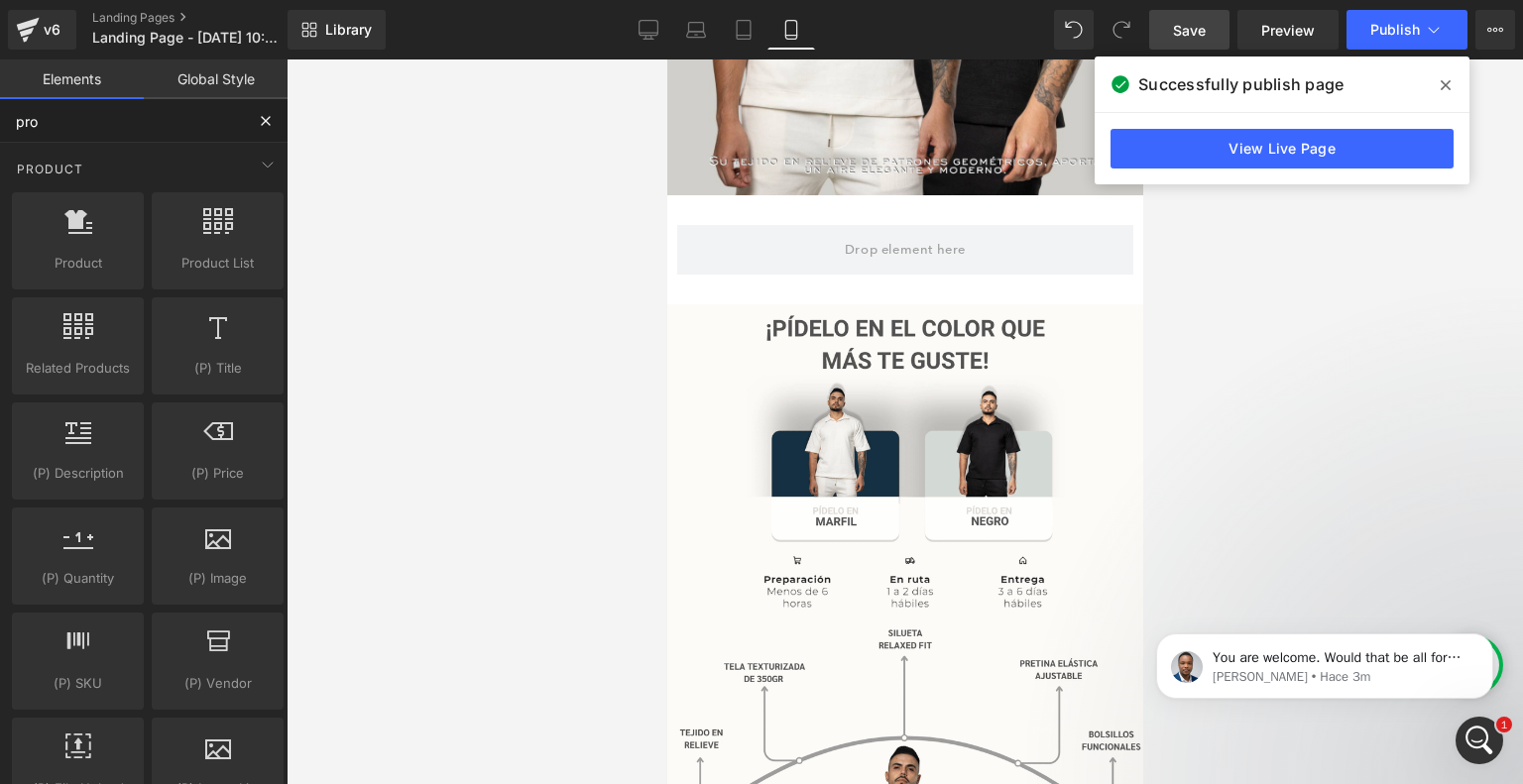 click on "pro" at bounding box center [122, 121] 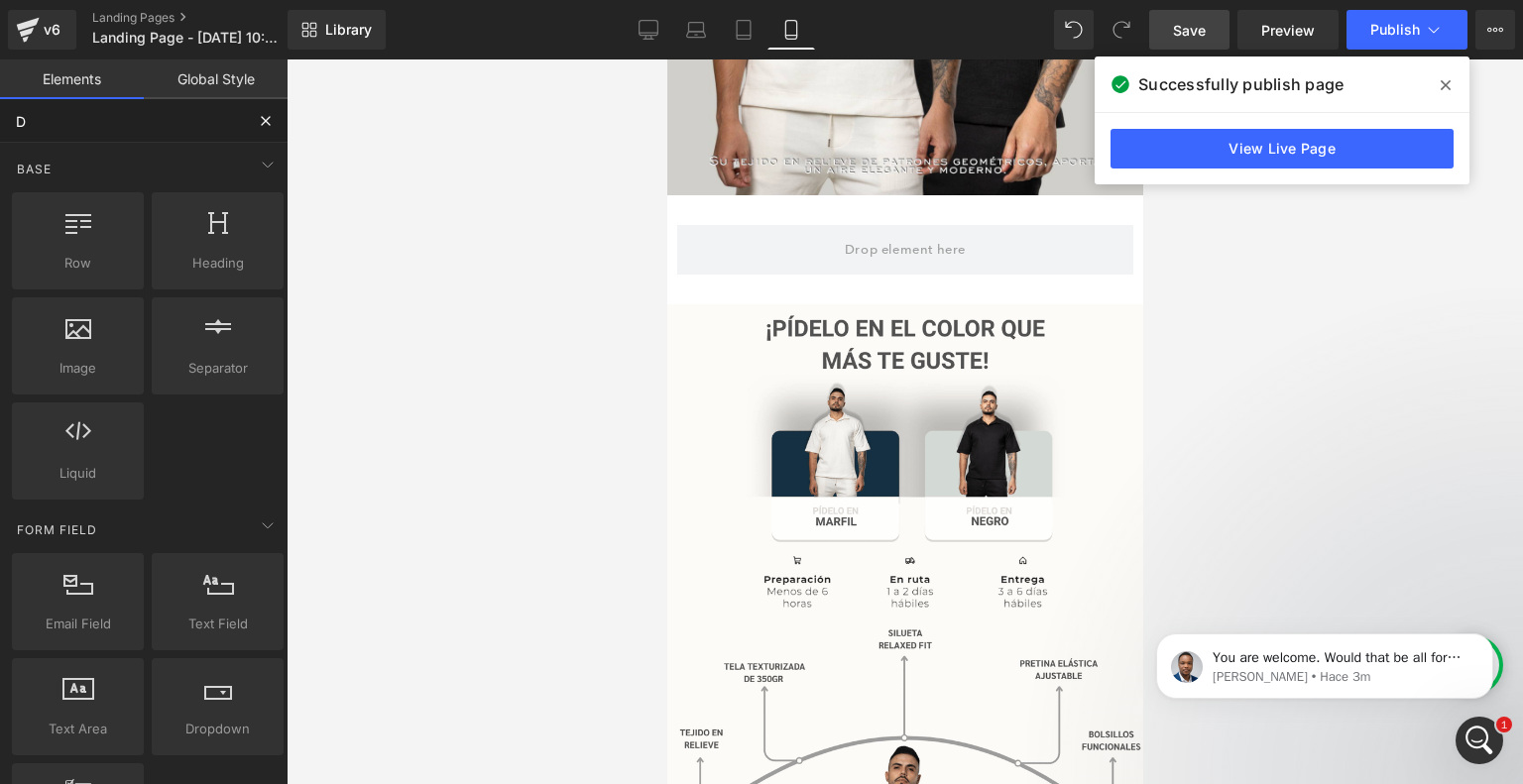 type on "Dy" 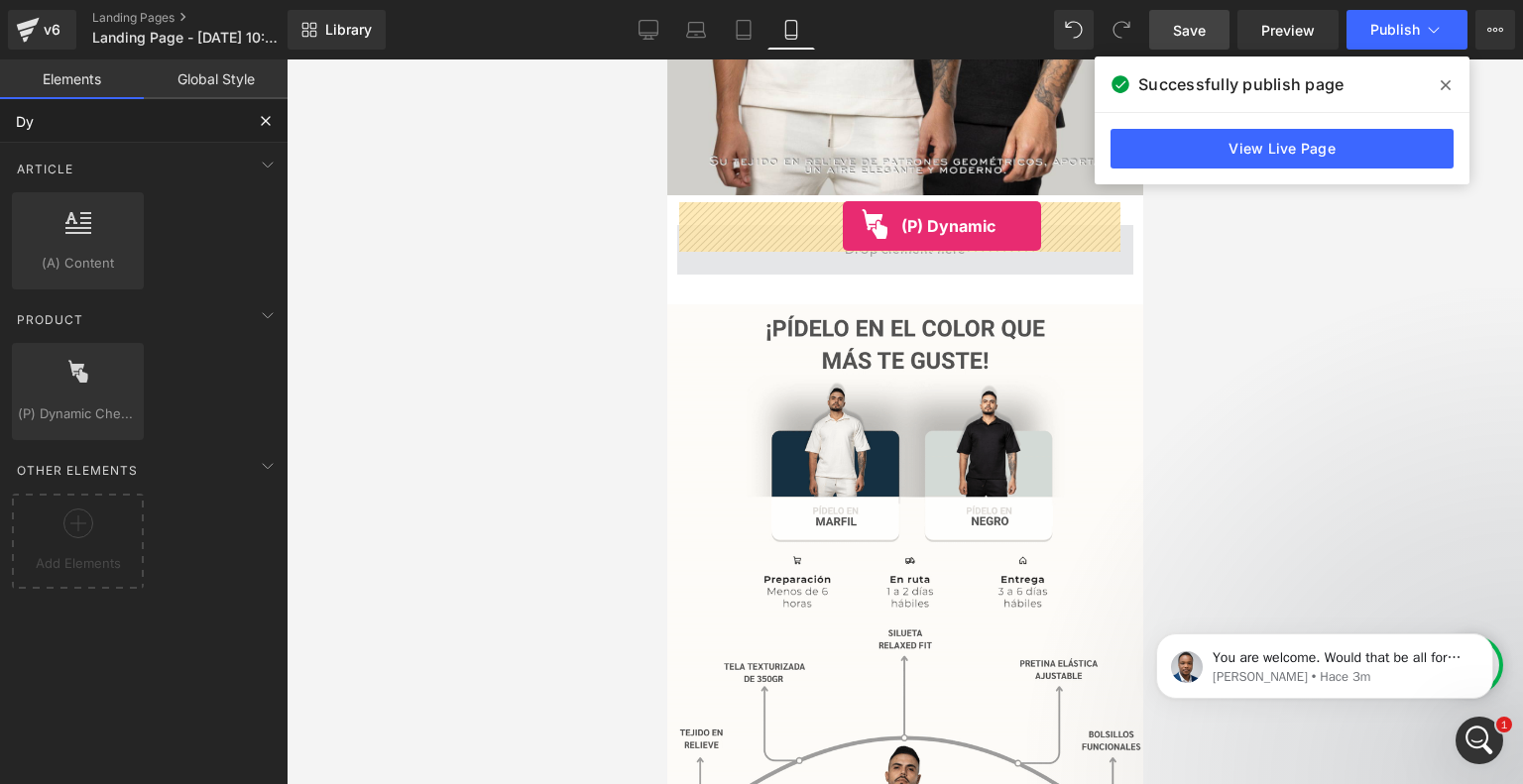 drag, startPoint x: 732, startPoint y: 464, endPoint x: 842, endPoint y: 225, distance: 263.09884 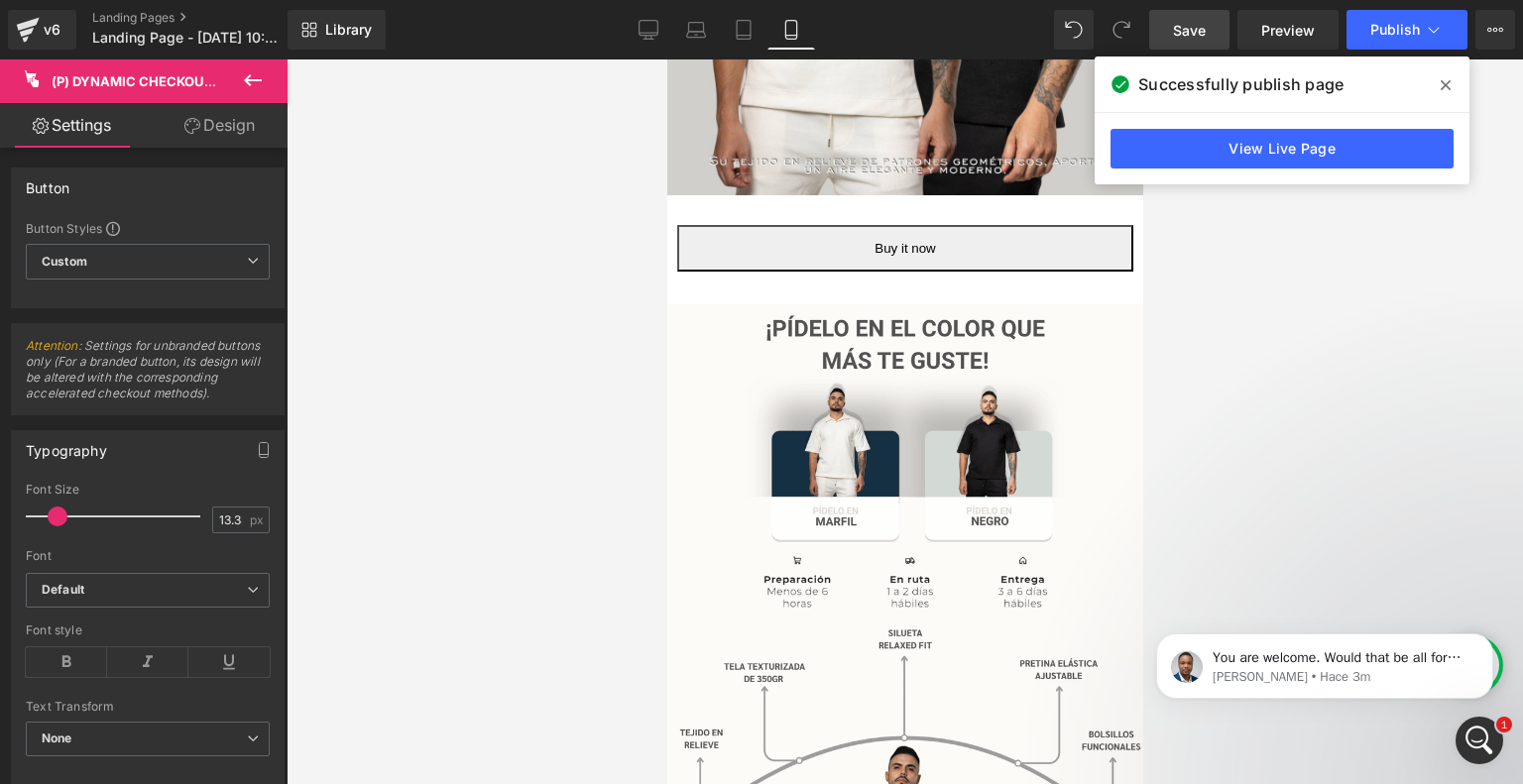 click 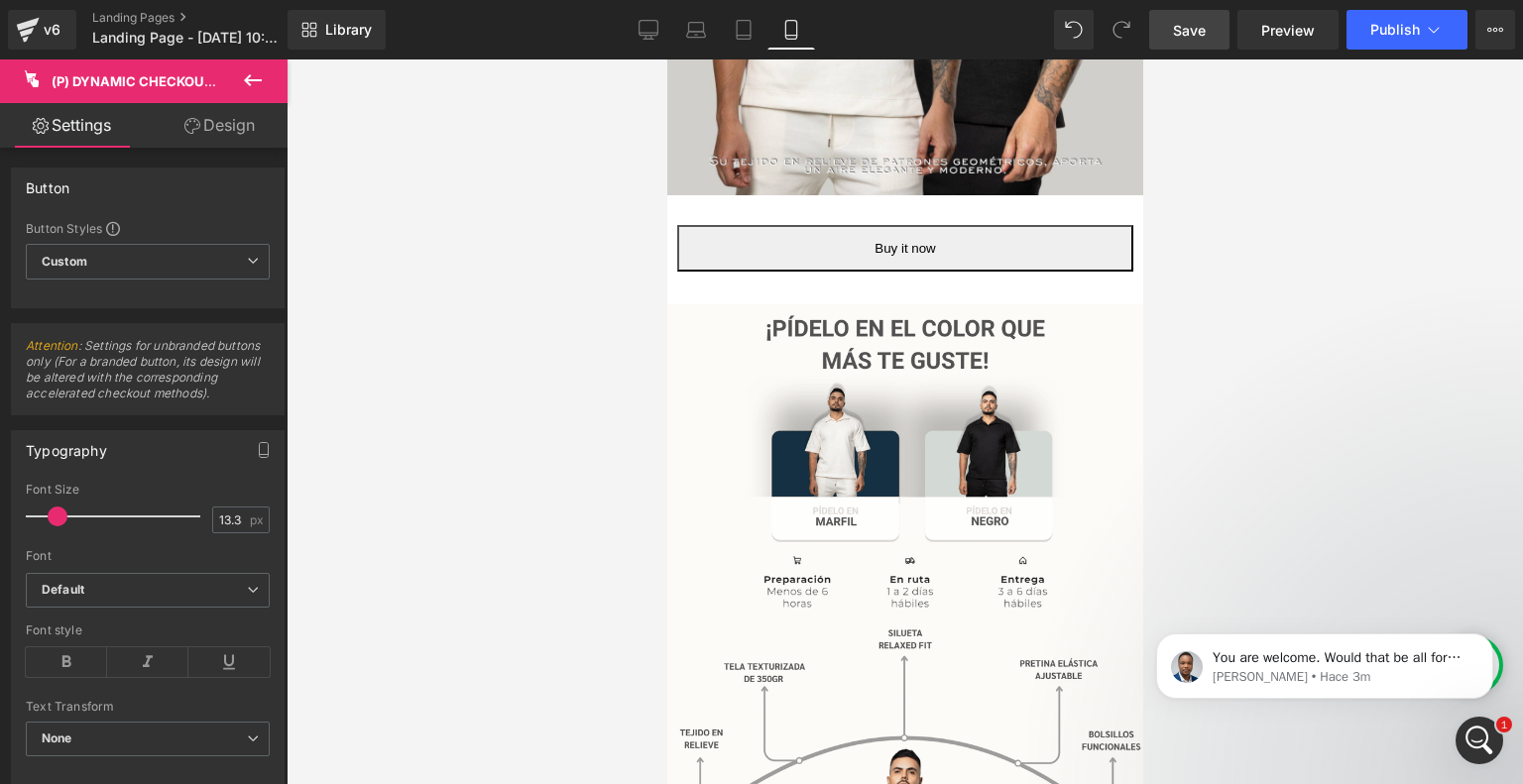 click on "Save" at bounding box center [1189, 30] 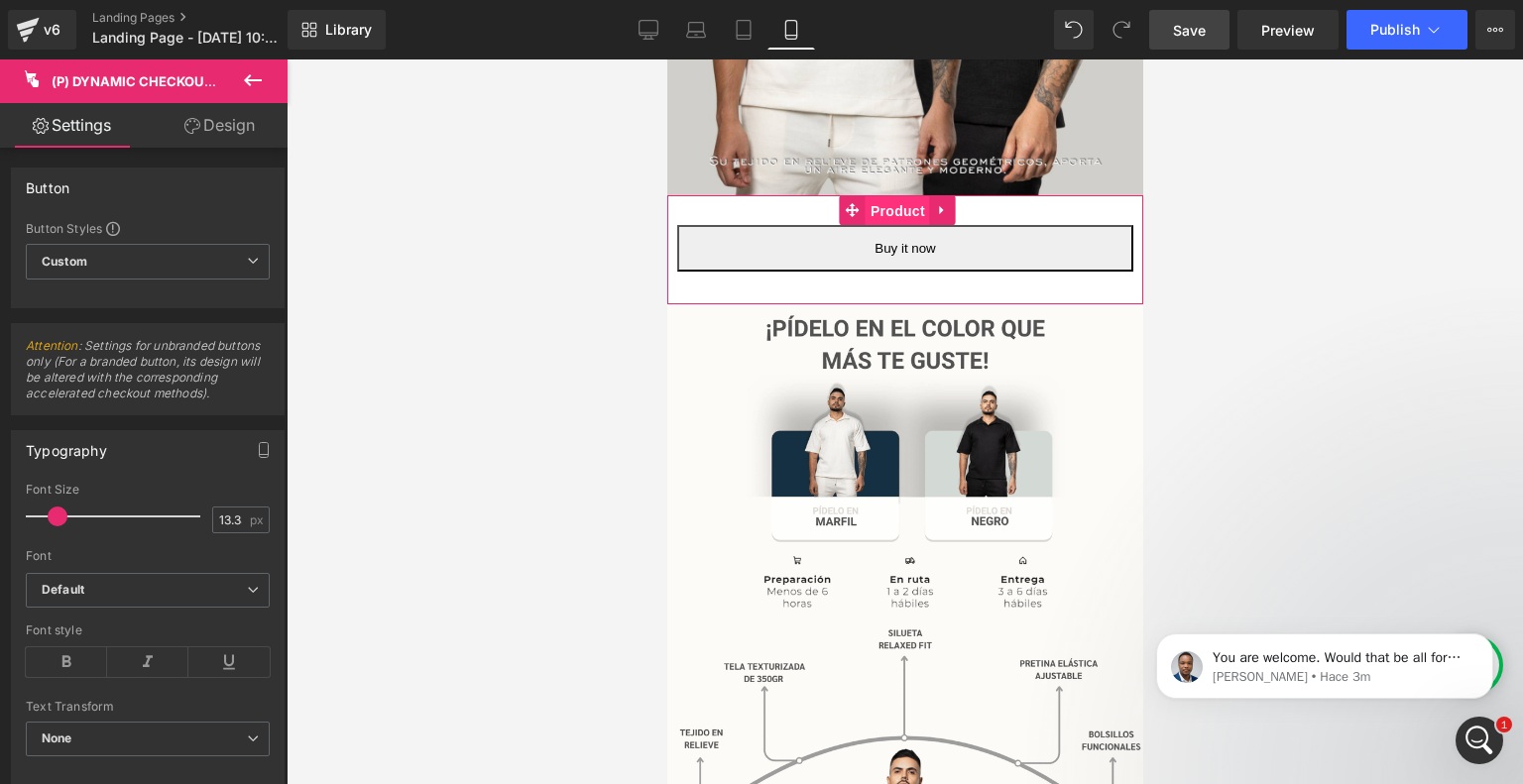 click on "Product" at bounding box center [896, 211] 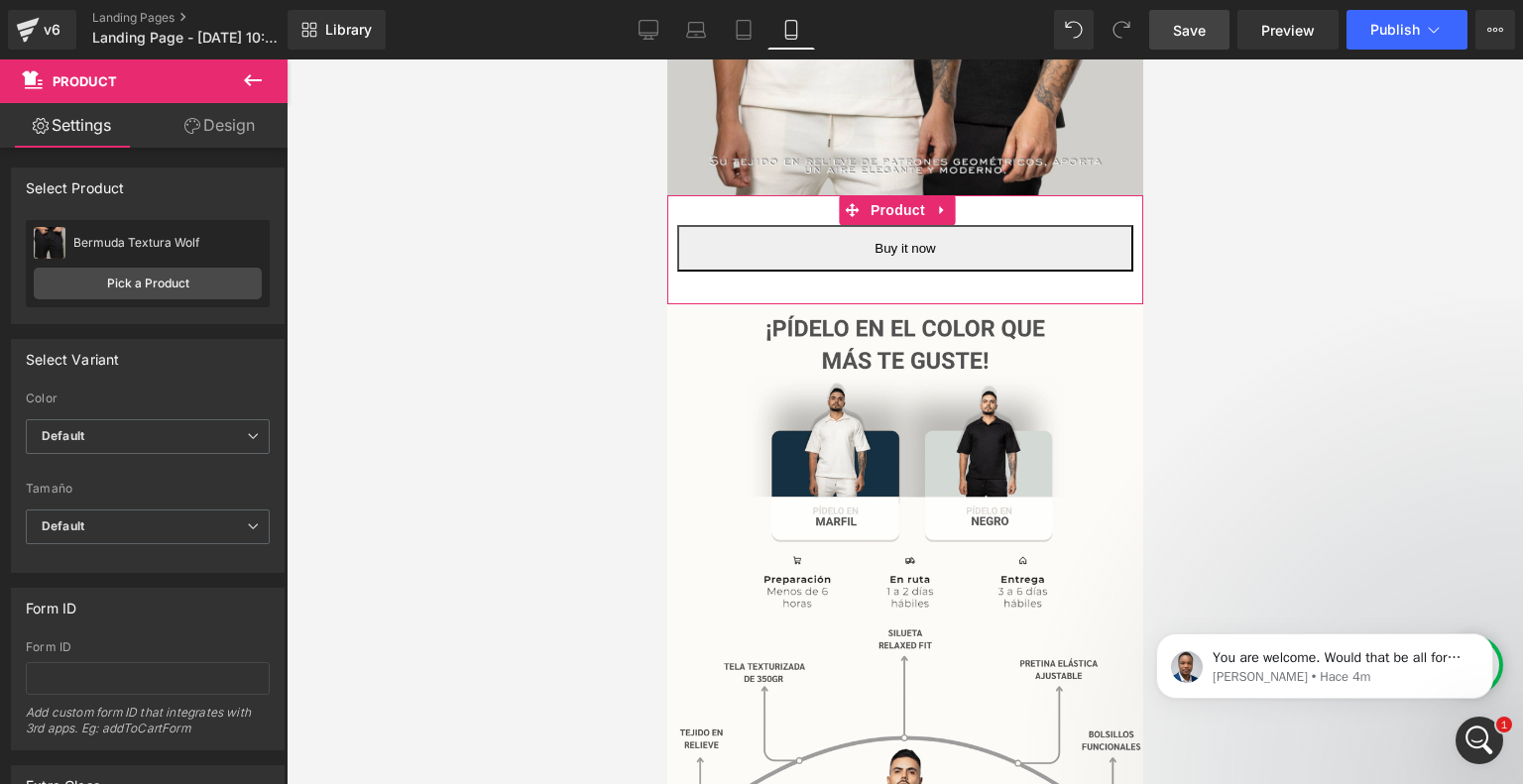 click on "Design" at bounding box center [219, 125] 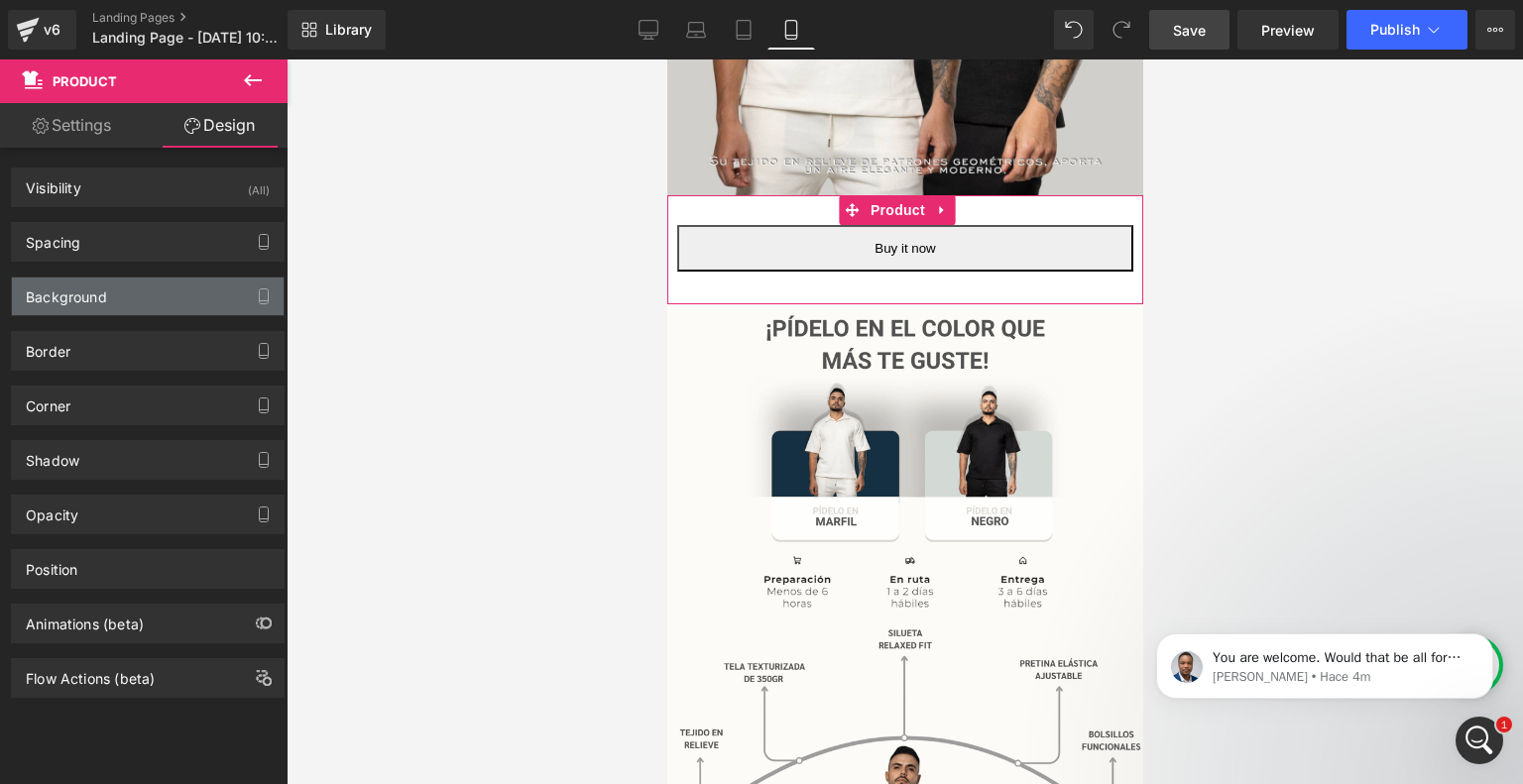 type on "transparent" 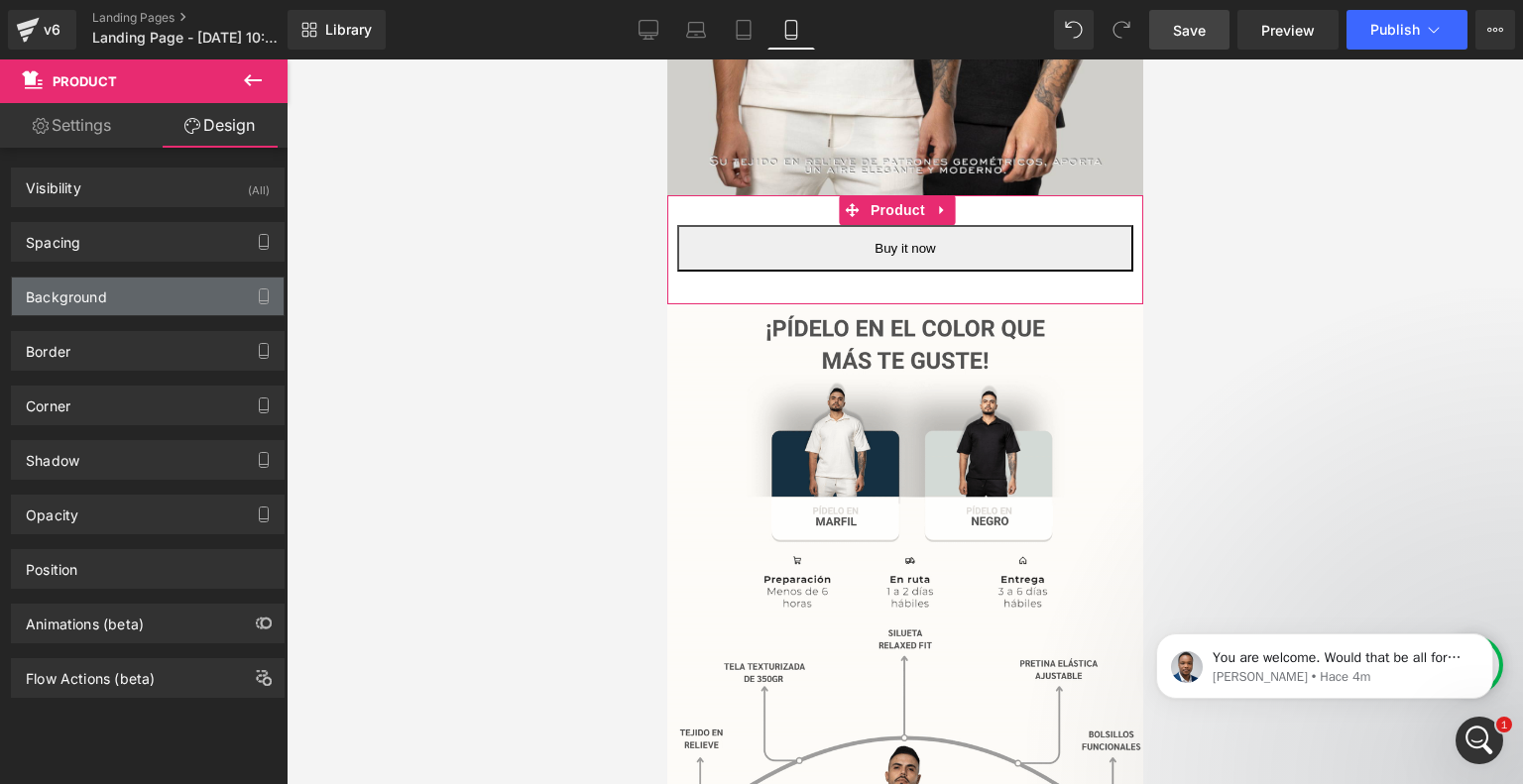 type on "0" 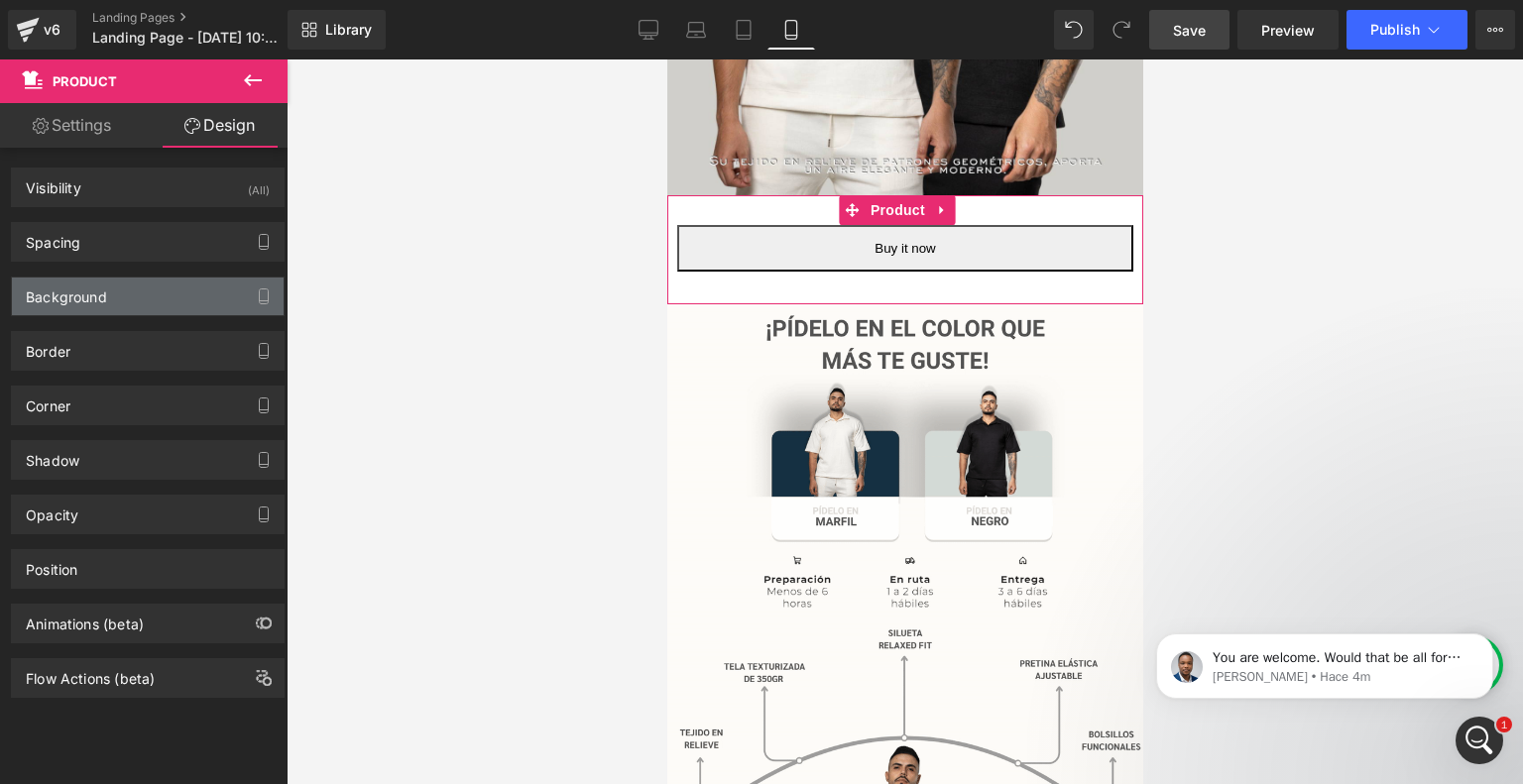 click on "Background" at bounding box center (148, 296) 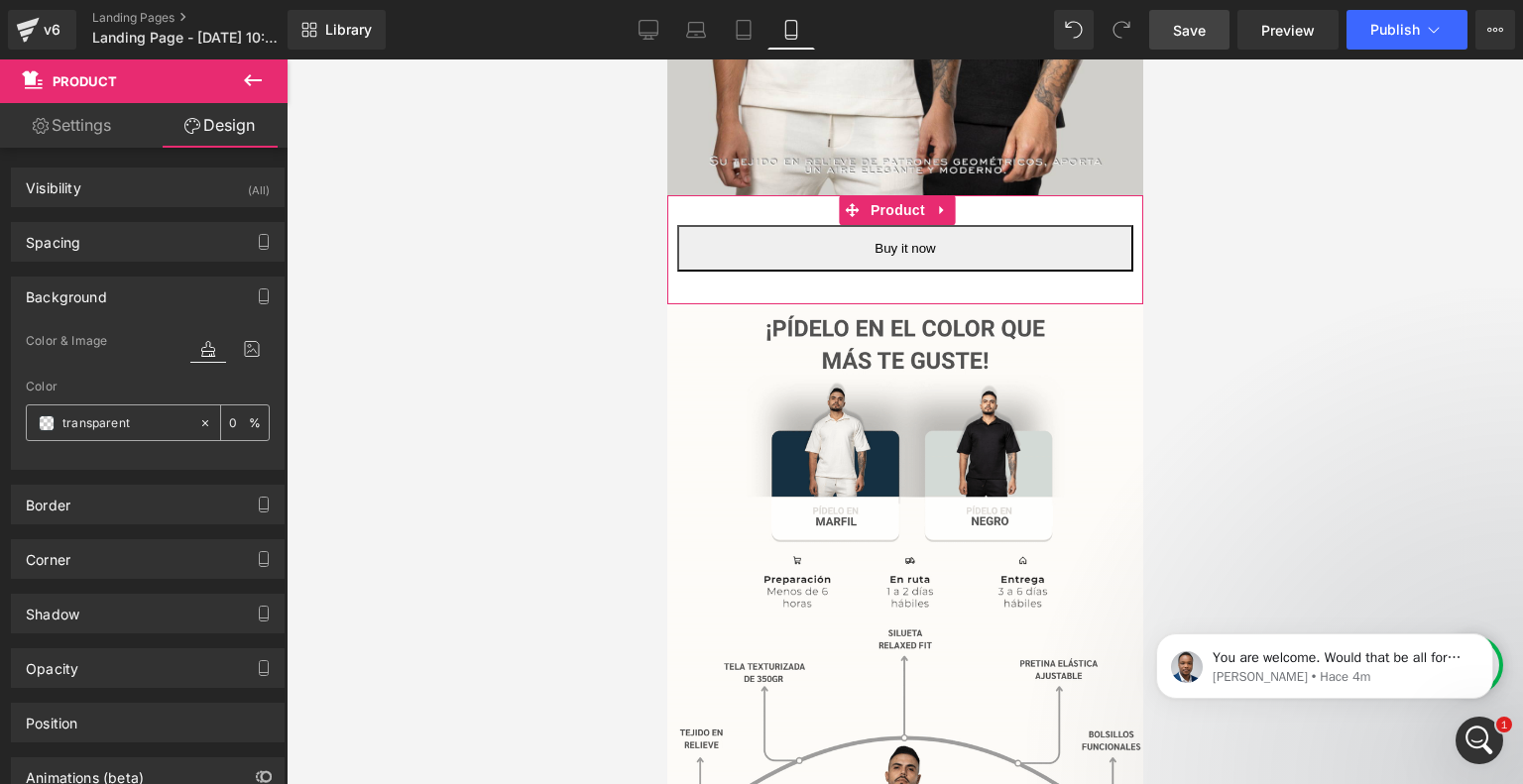 click on "transparent" at bounding box center (126, 423) 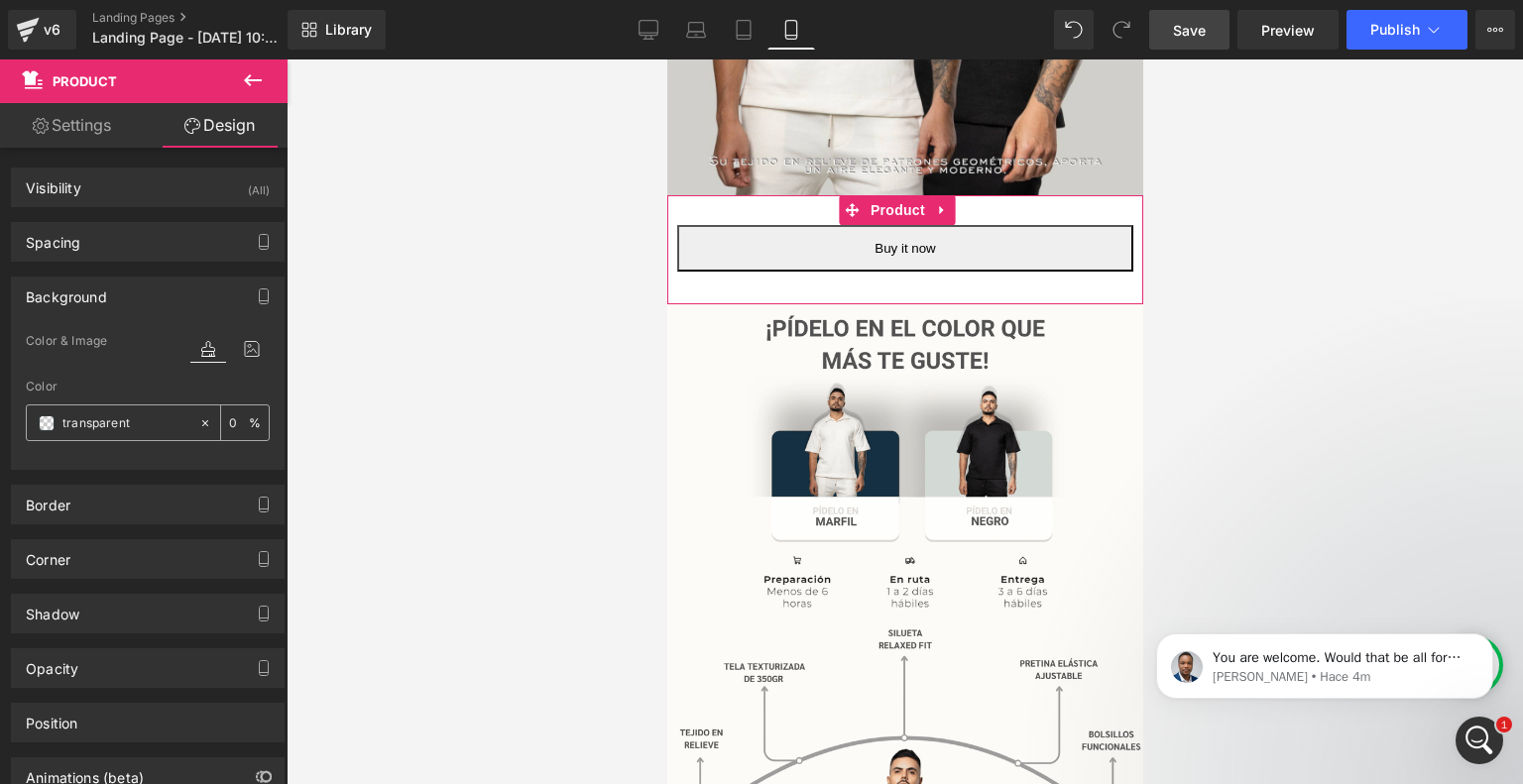 paste on "#fffdf8" 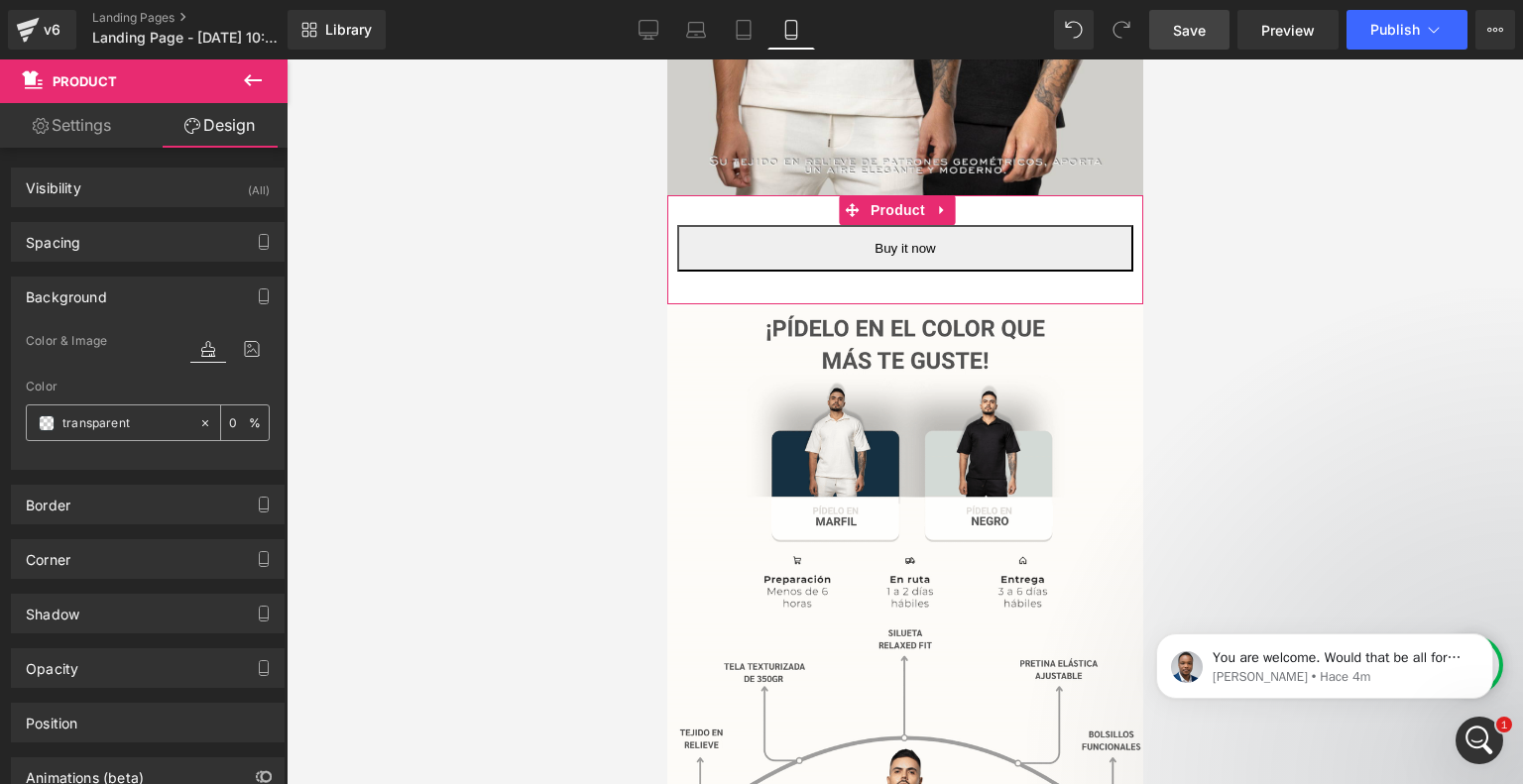 type on "#fffdf8" 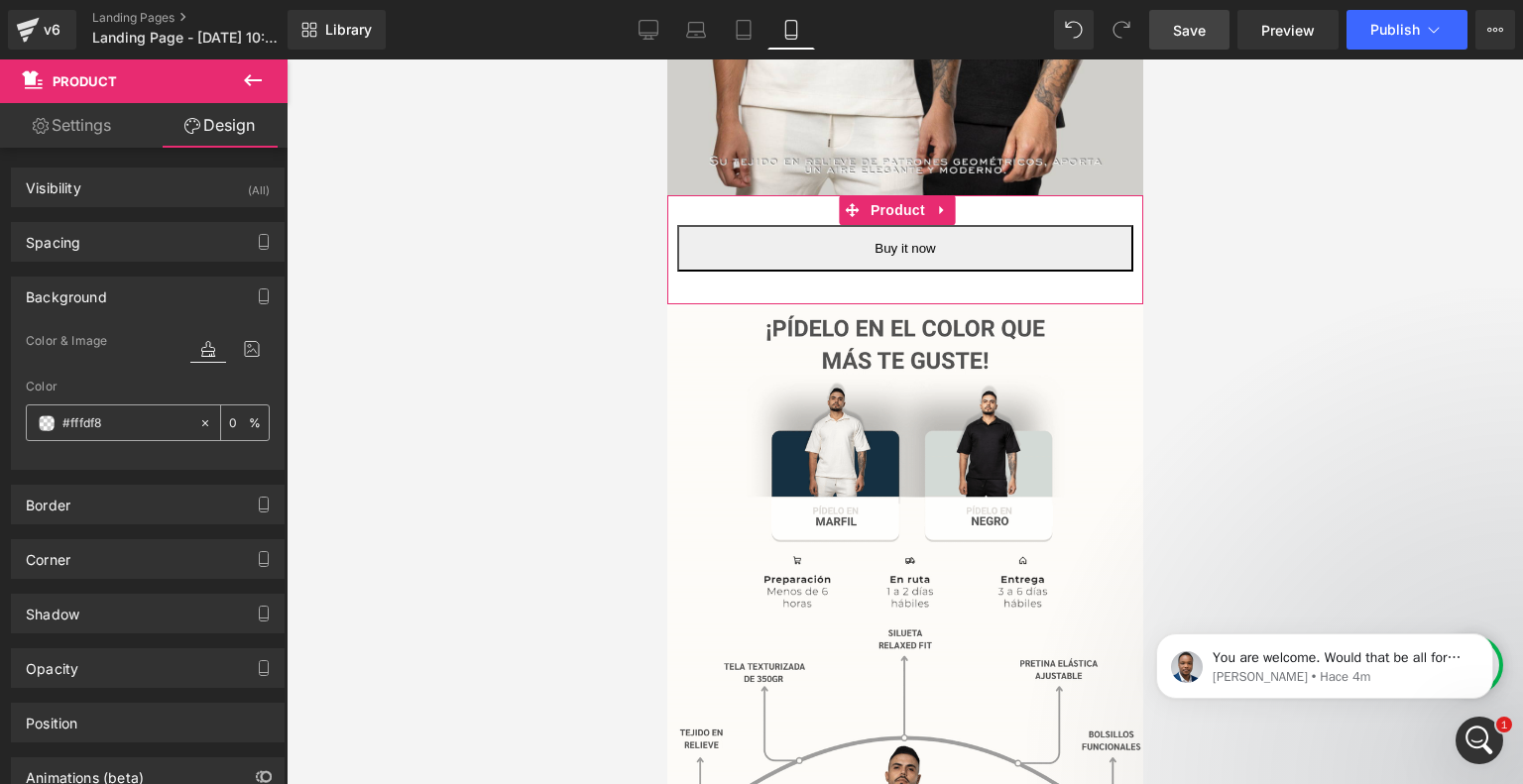 type on "100" 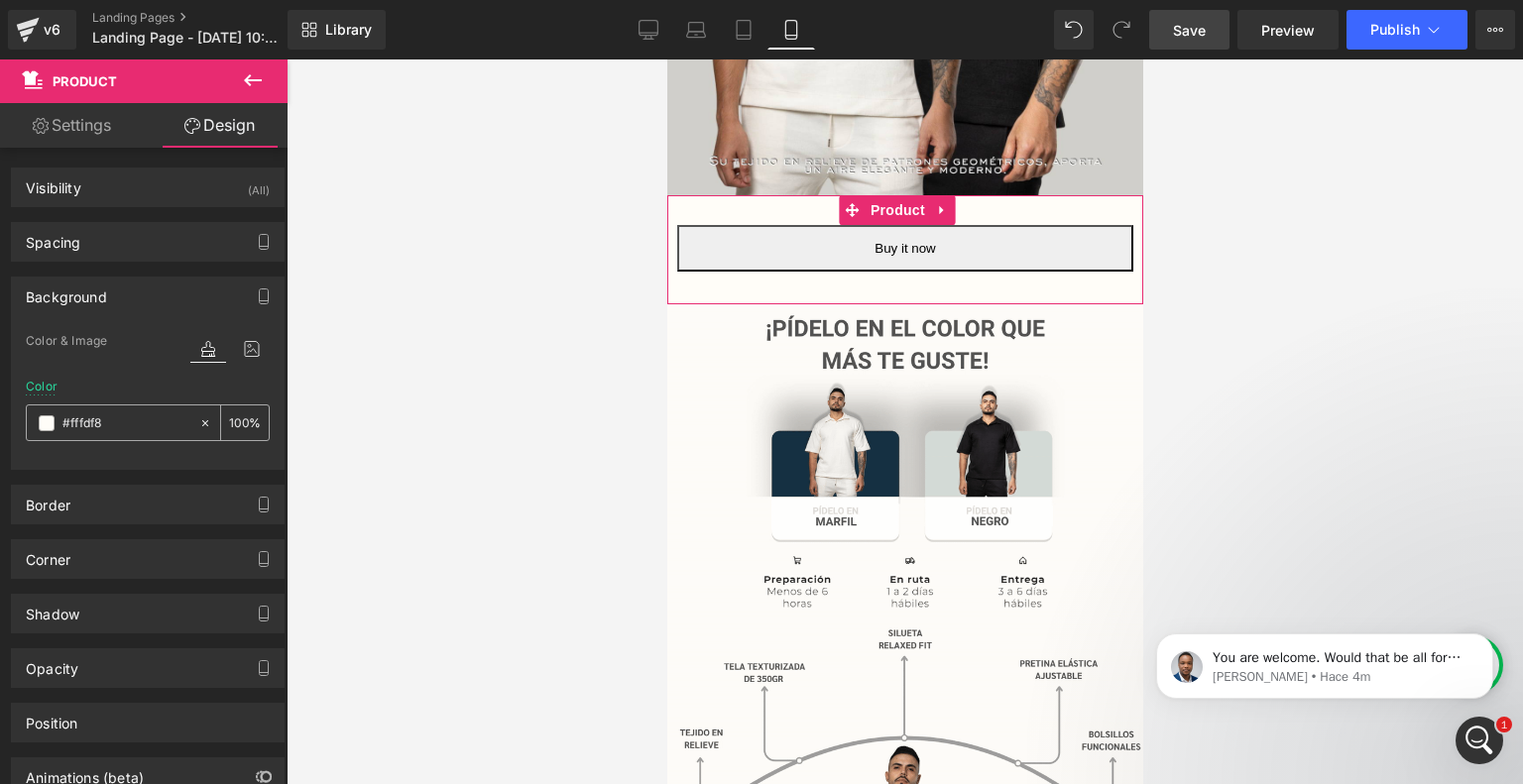 type on "#fffdf8" 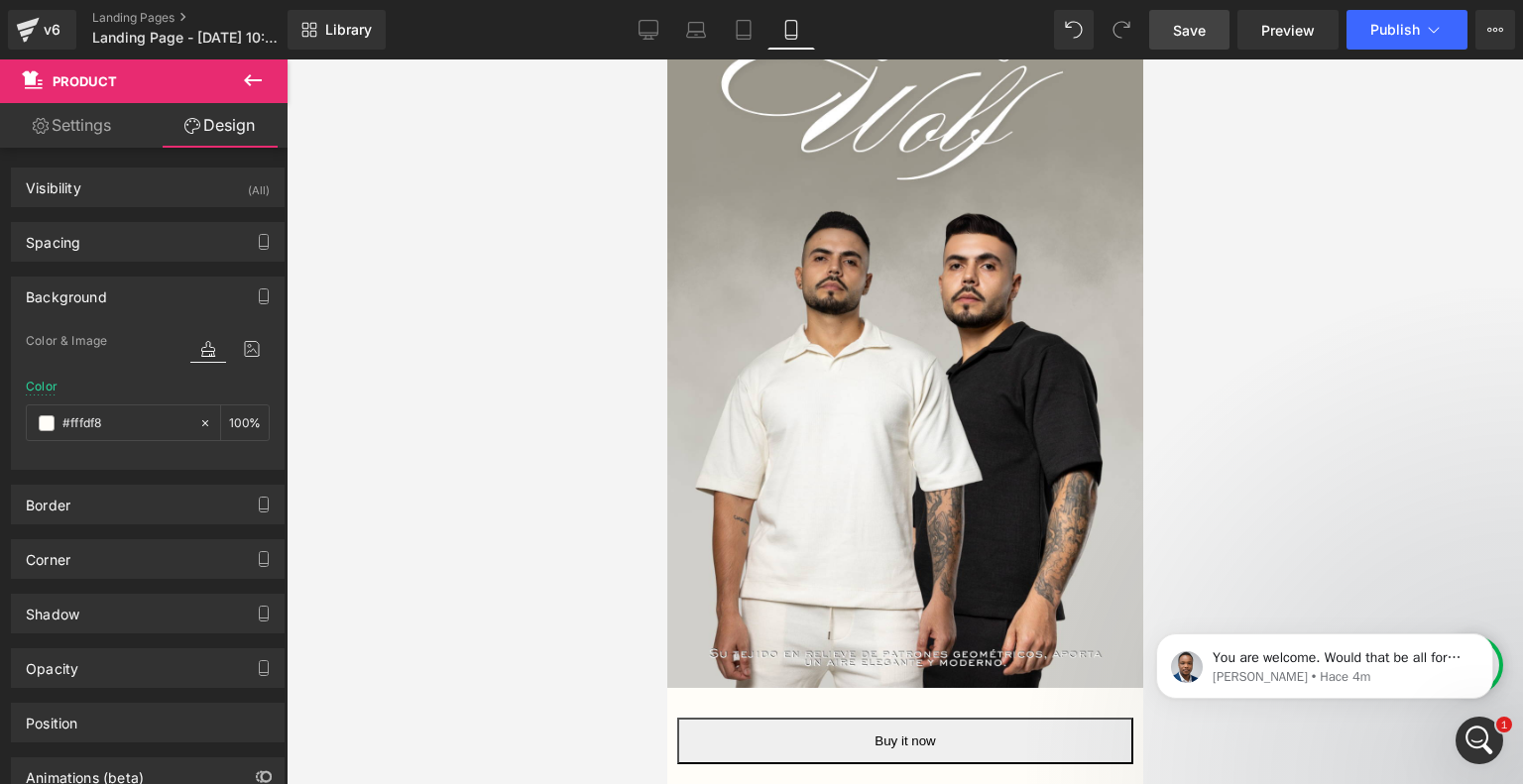 scroll, scrollTop: 245, scrollLeft: 0, axis: vertical 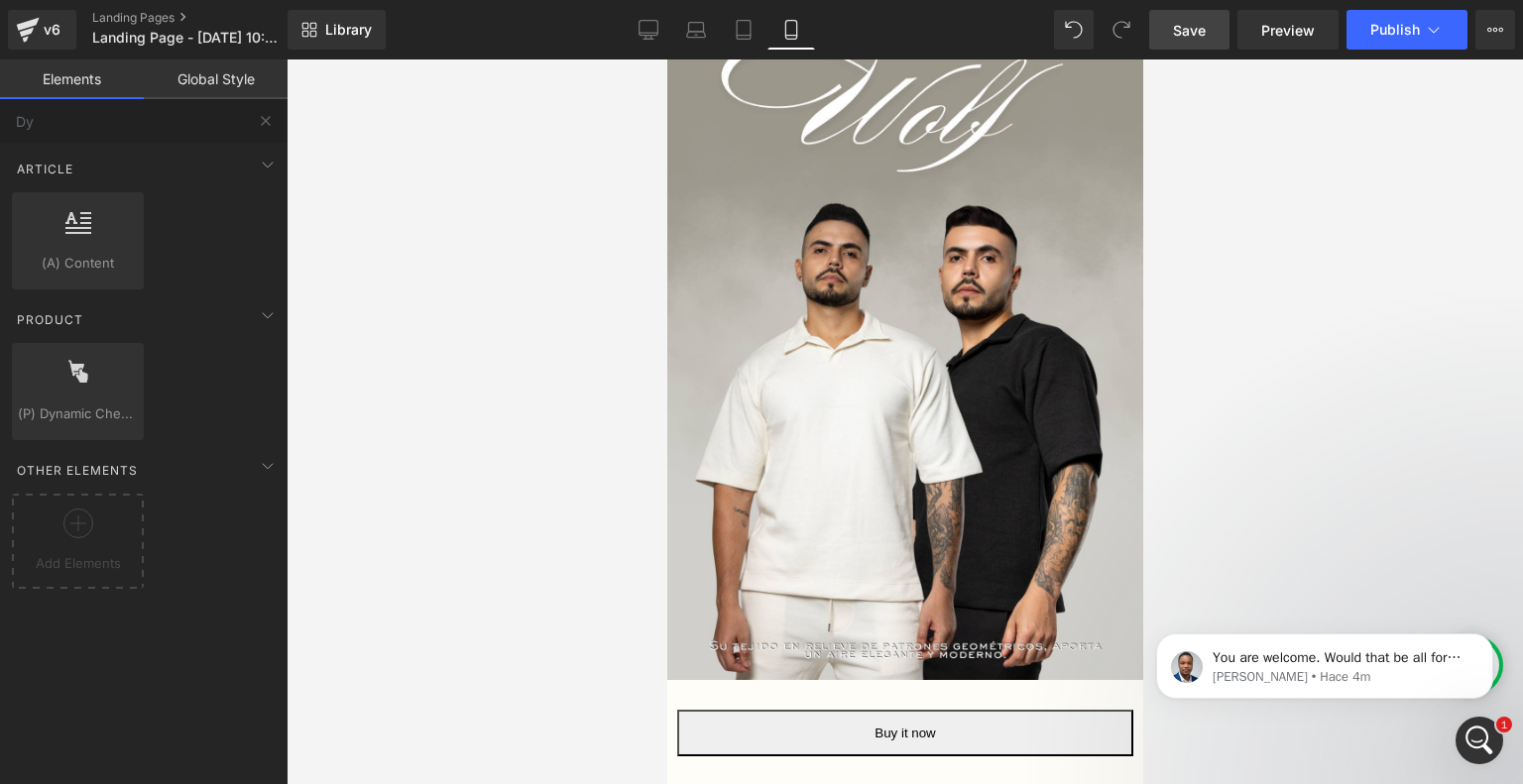 click at bounding box center [904, 421] 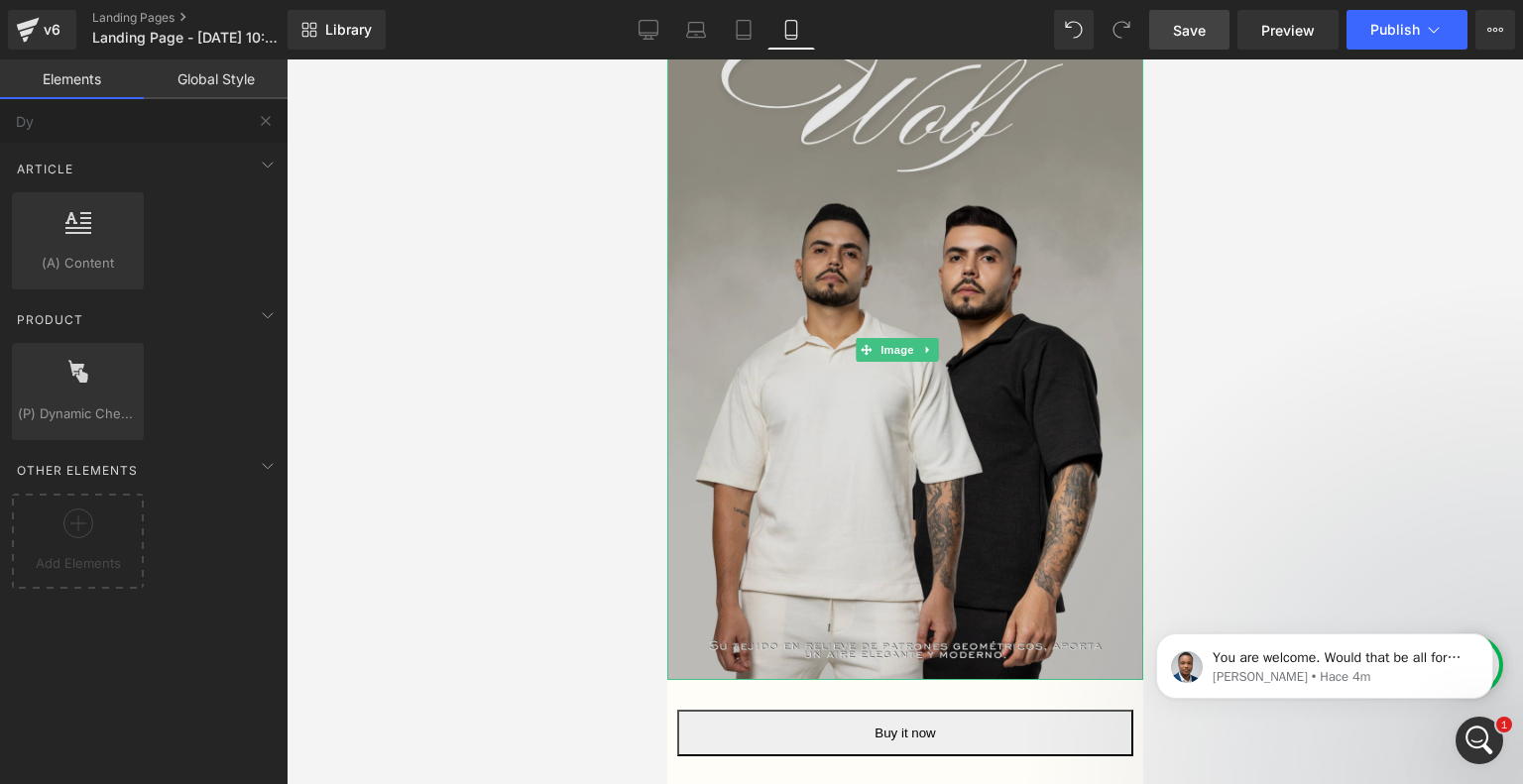 scroll, scrollTop: 389, scrollLeft: 0, axis: vertical 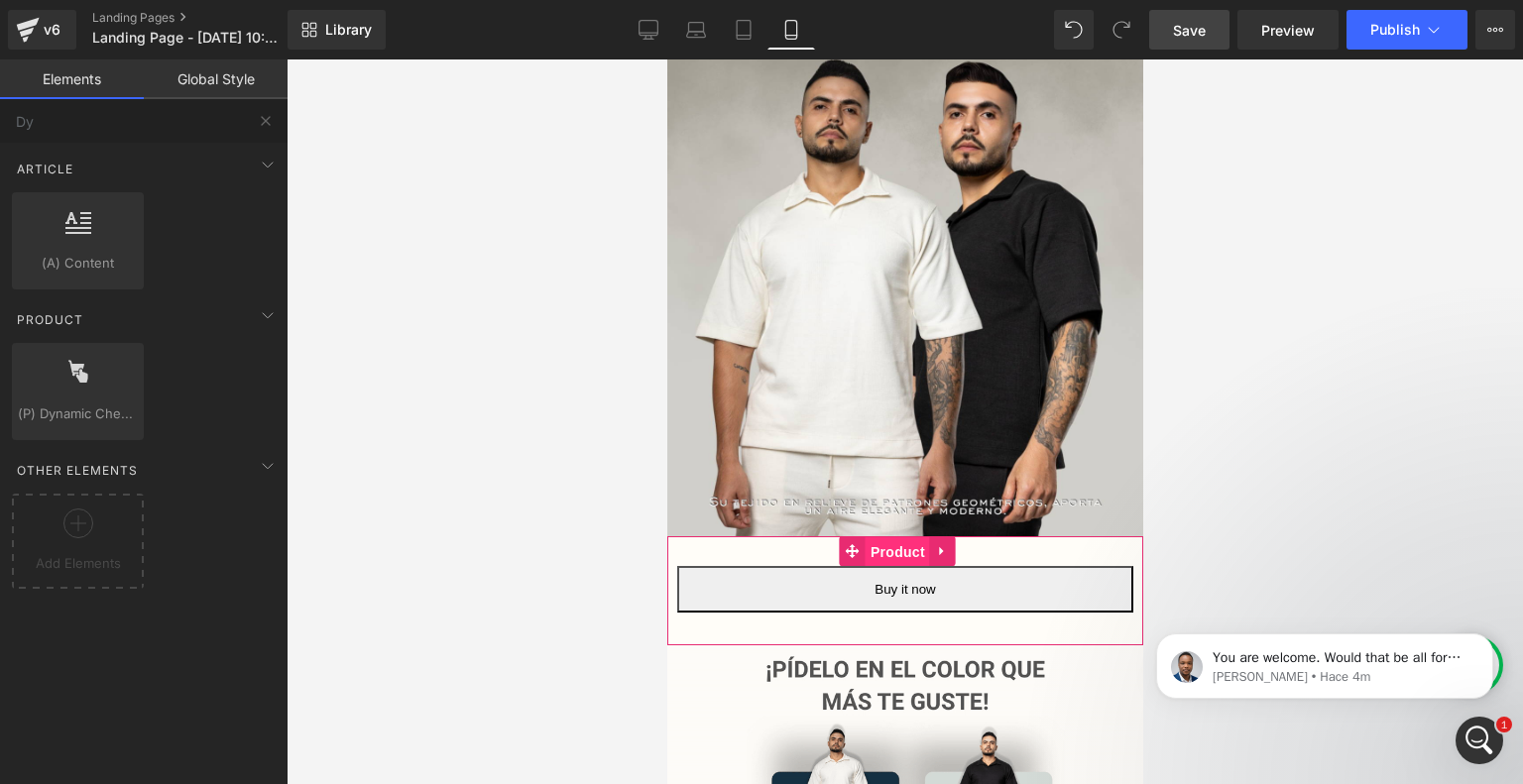 click on "Product" at bounding box center [896, 552] 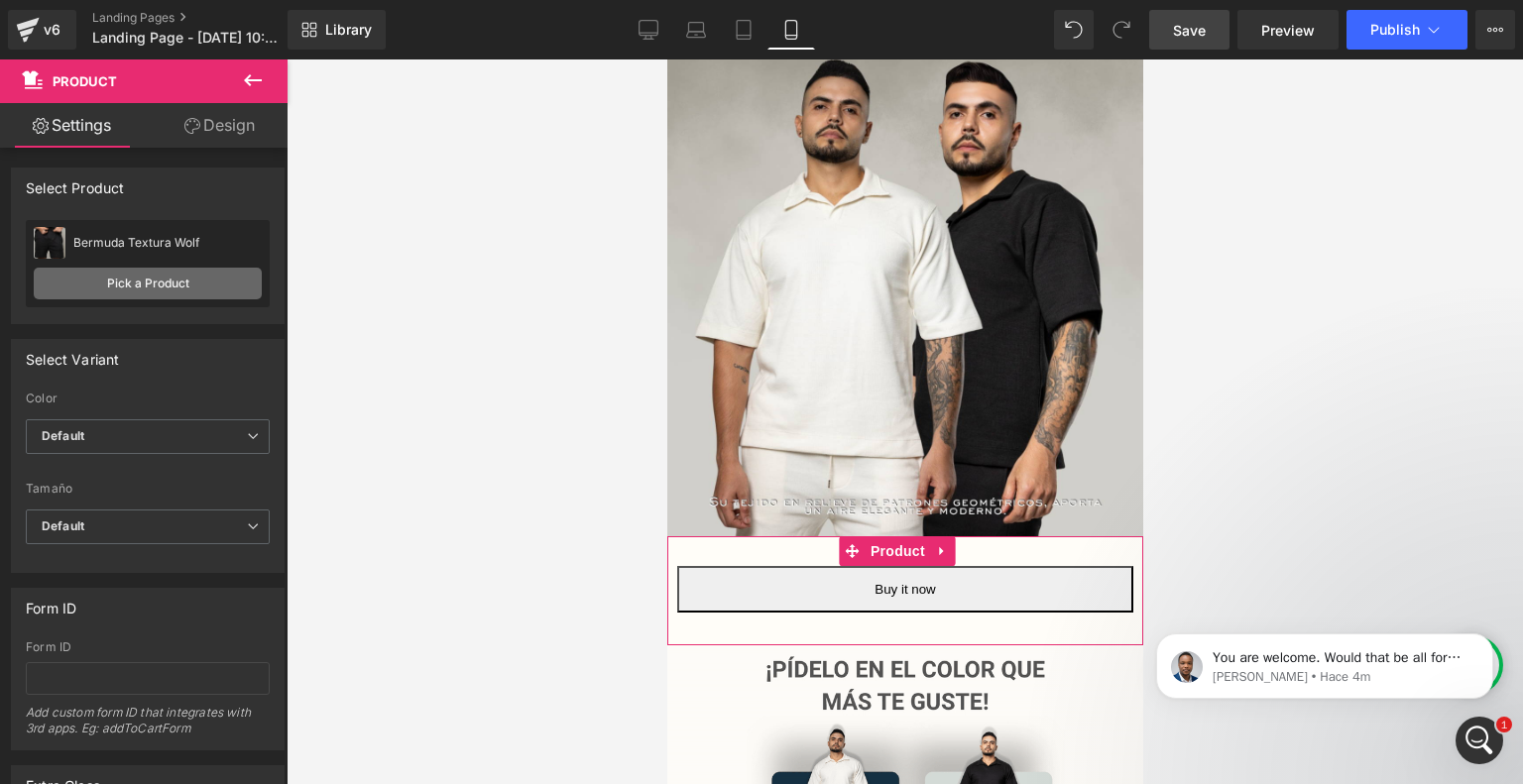 click on "Pick a Product" at bounding box center [148, 283] 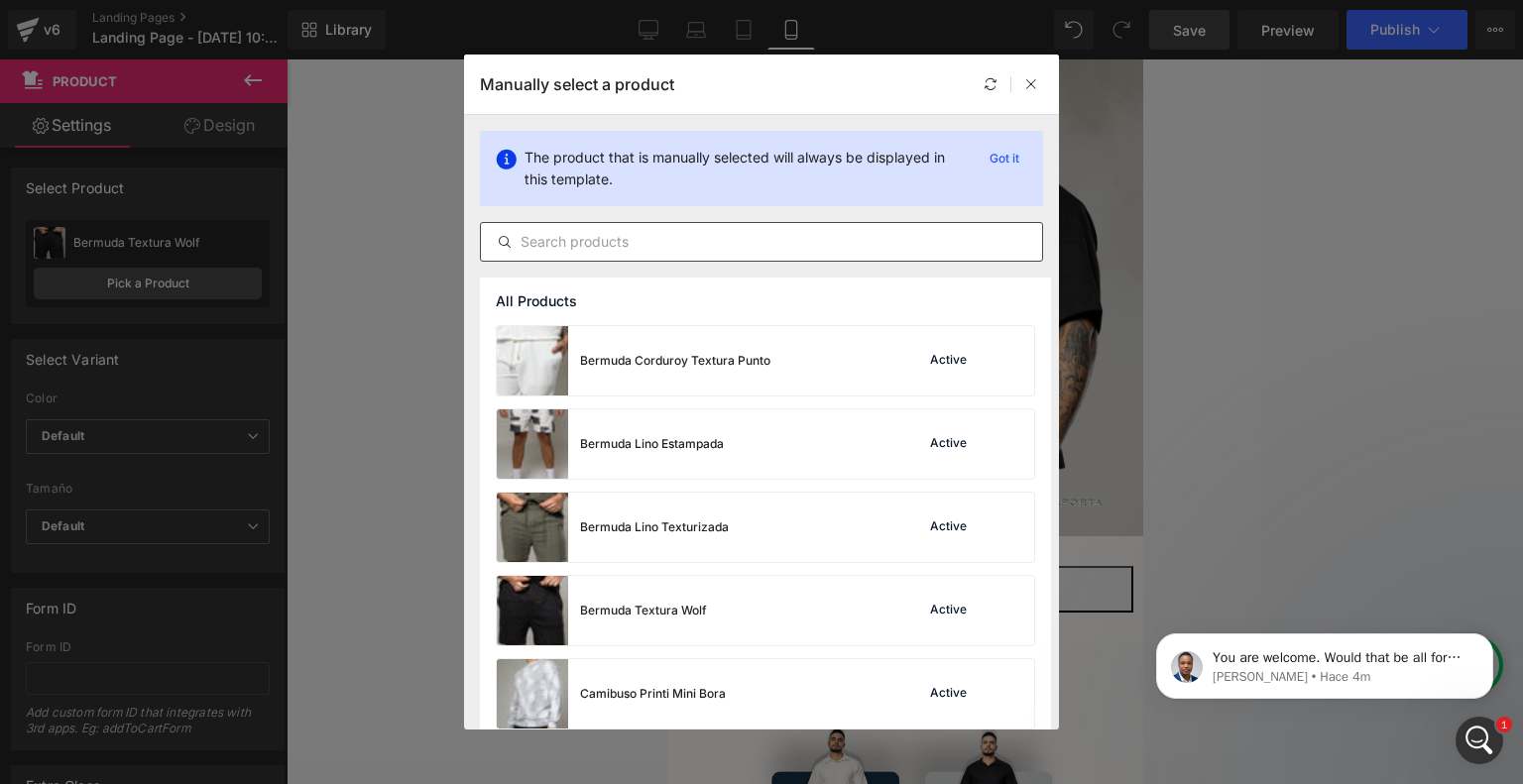 click at bounding box center (762, 242) 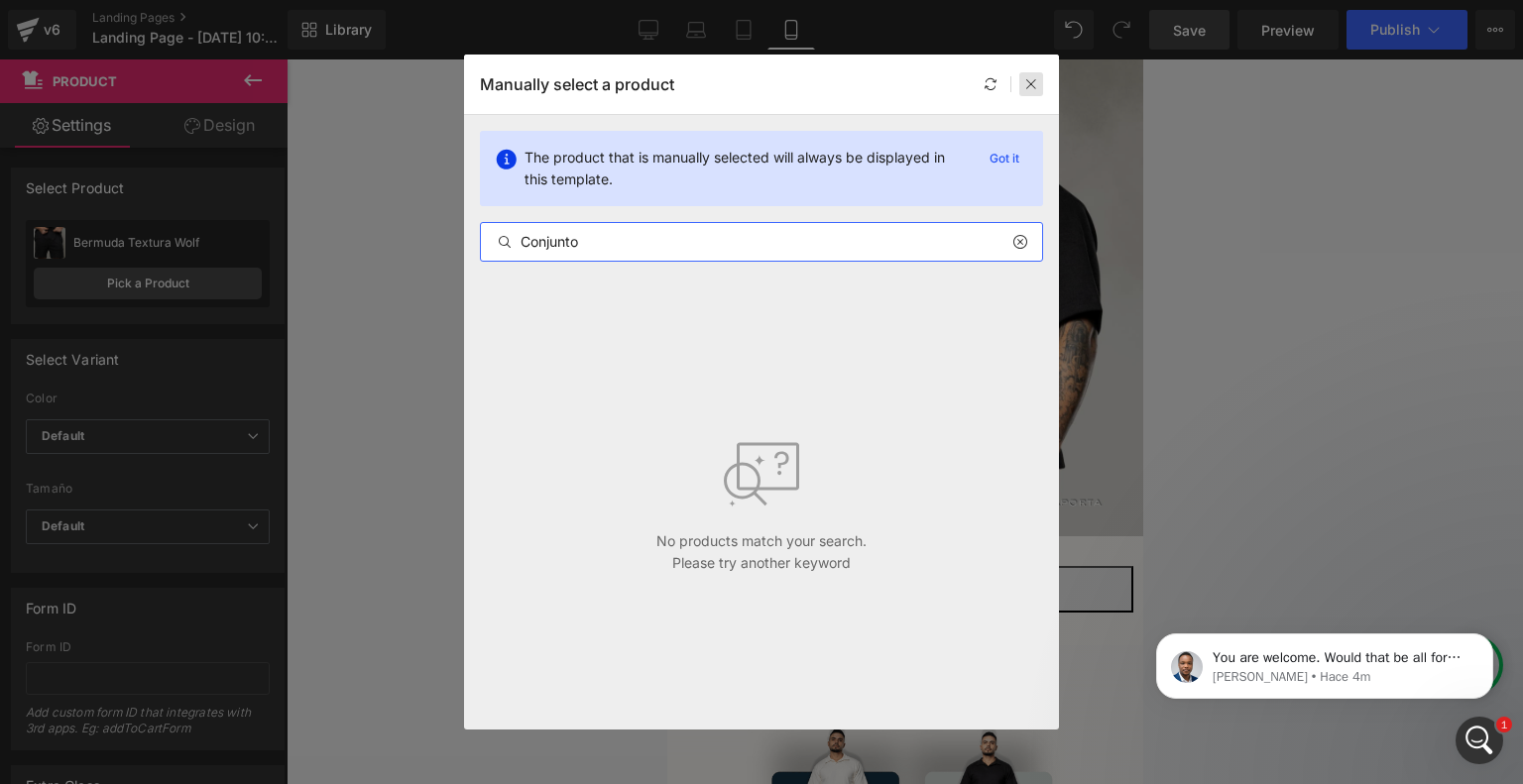 type on "Conjunto" 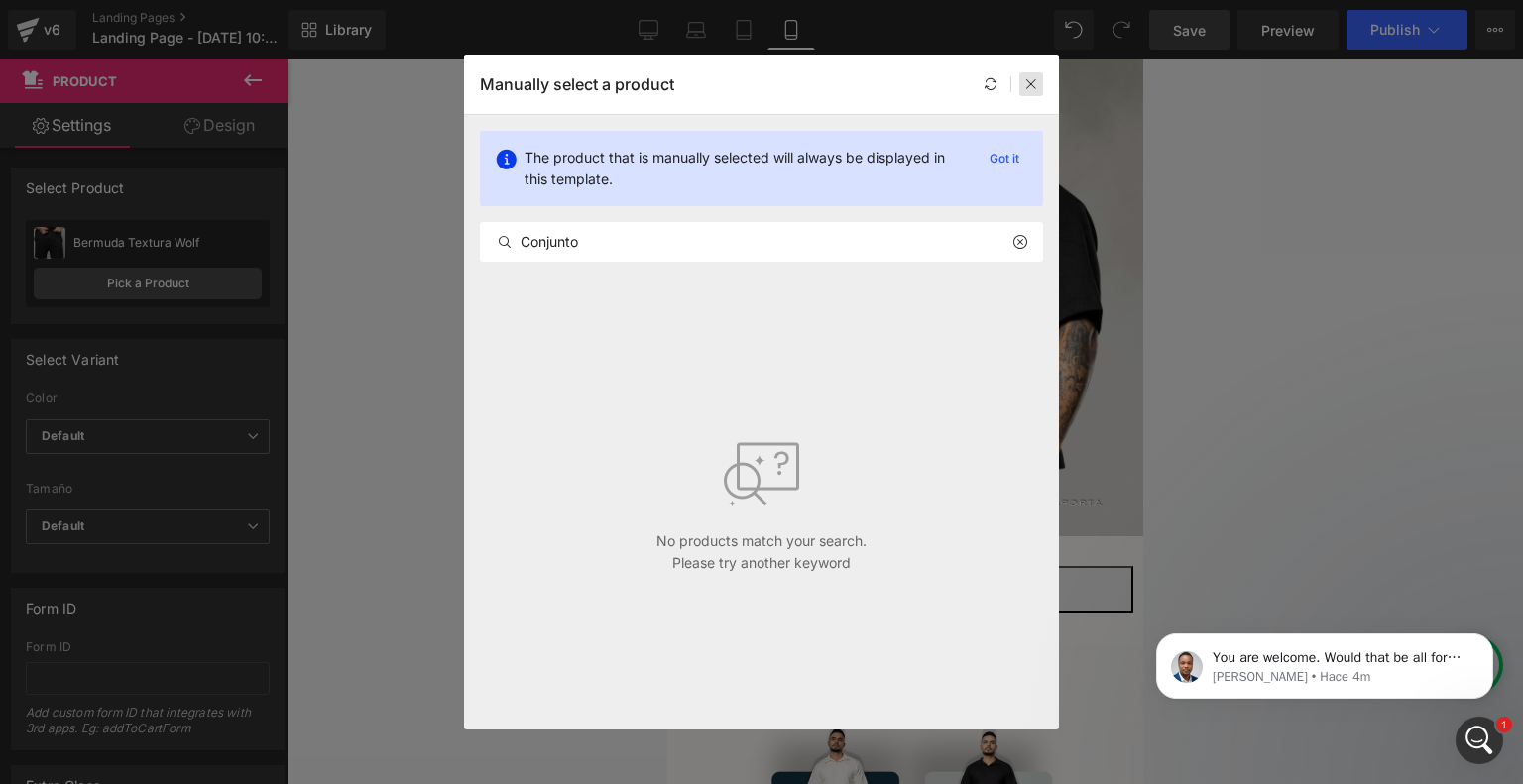 click at bounding box center [1031, 84] 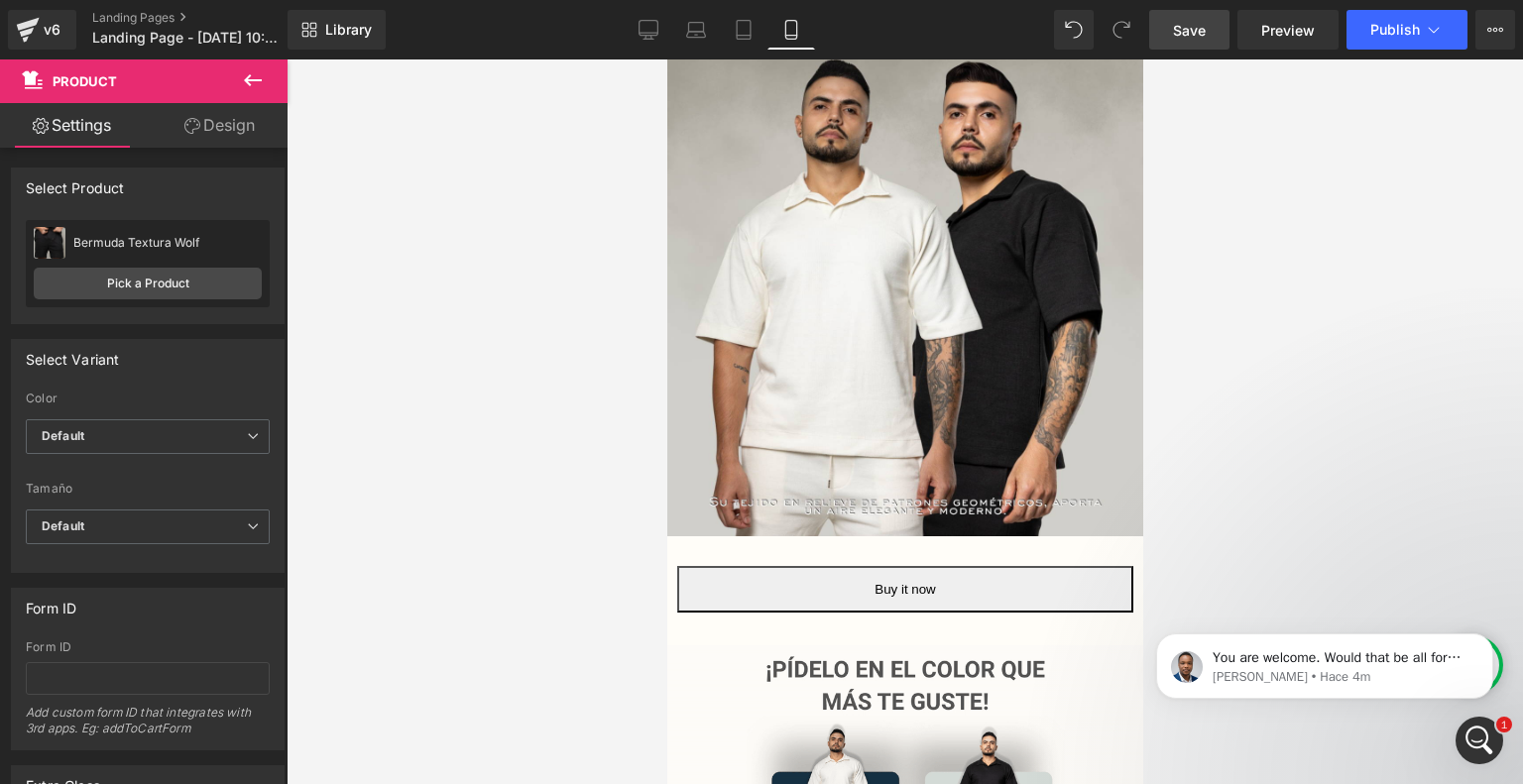 click on "Save" at bounding box center (1189, 30) 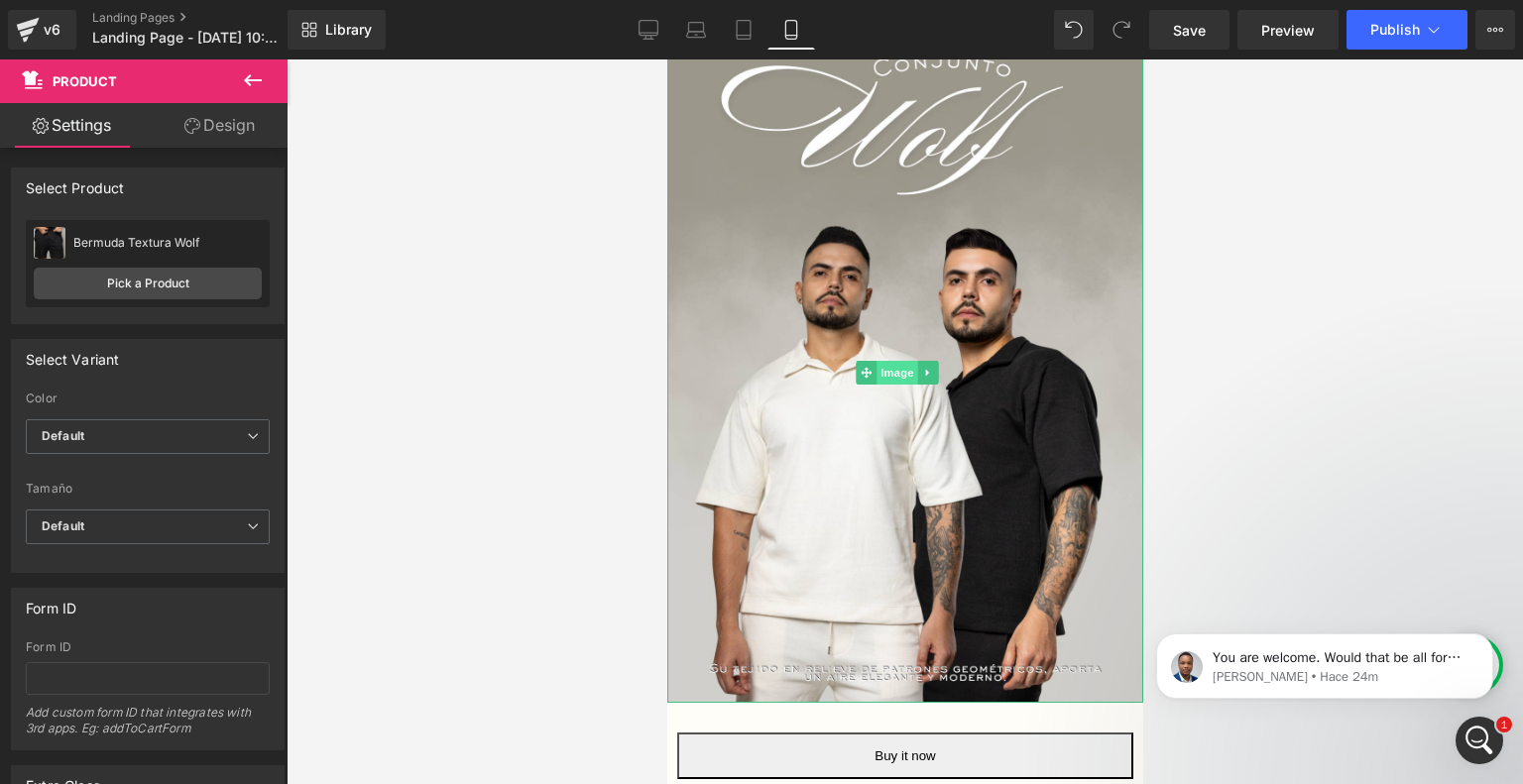 scroll, scrollTop: 257, scrollLeft: 0, axis: vertical 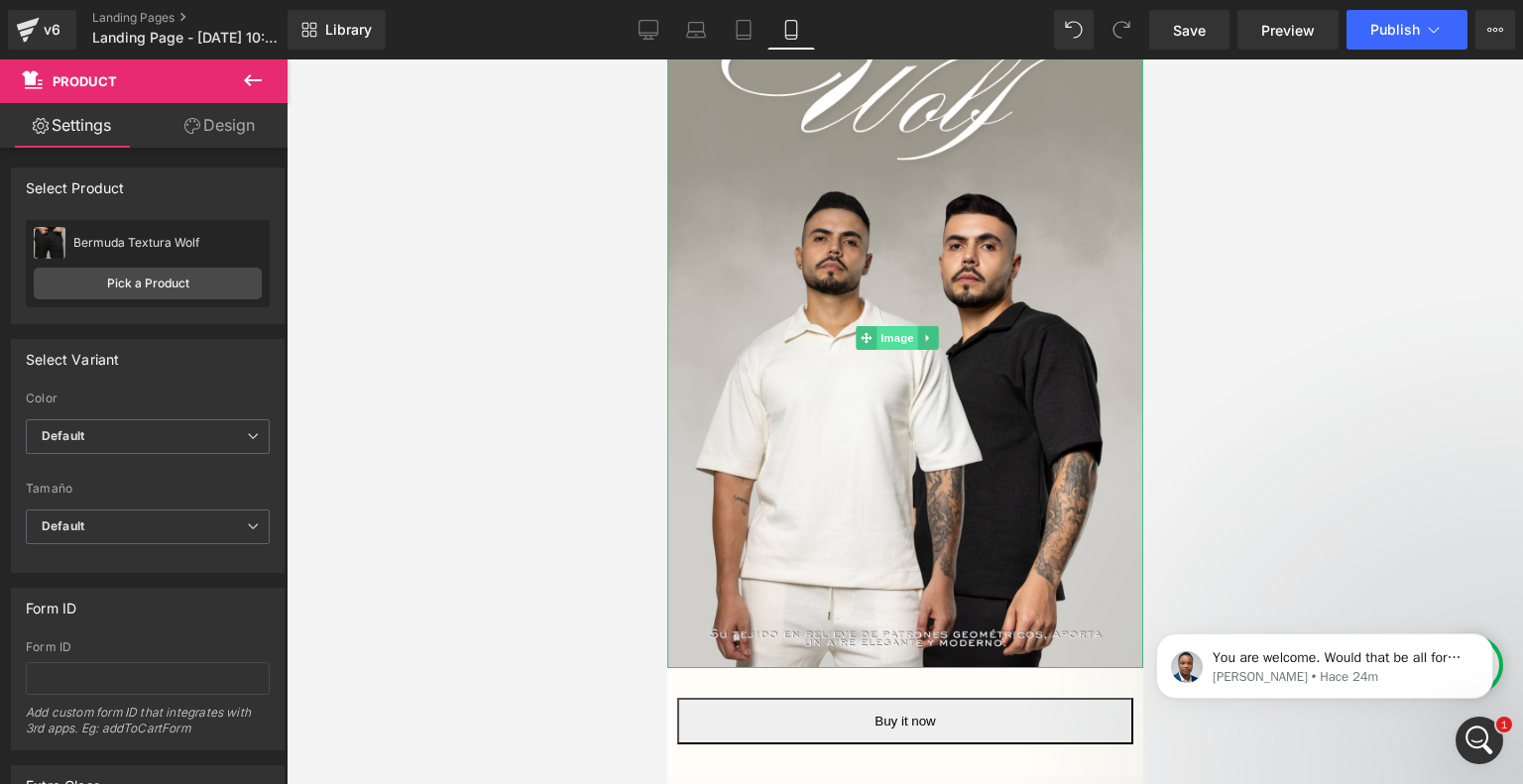 click on "Image" at bounding box center [897, 338] 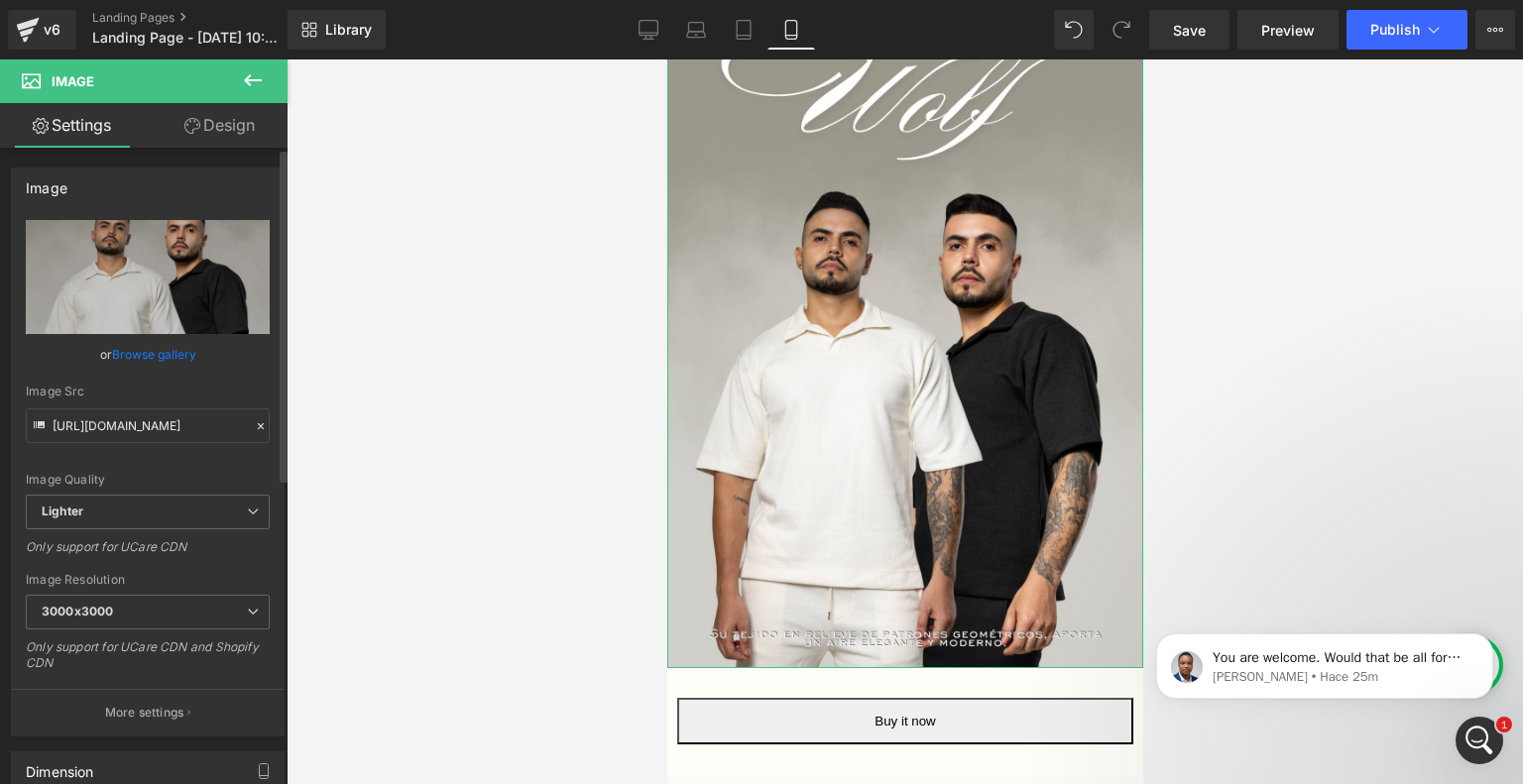 click on "Browse gallery" at bounding box center (154, 354) 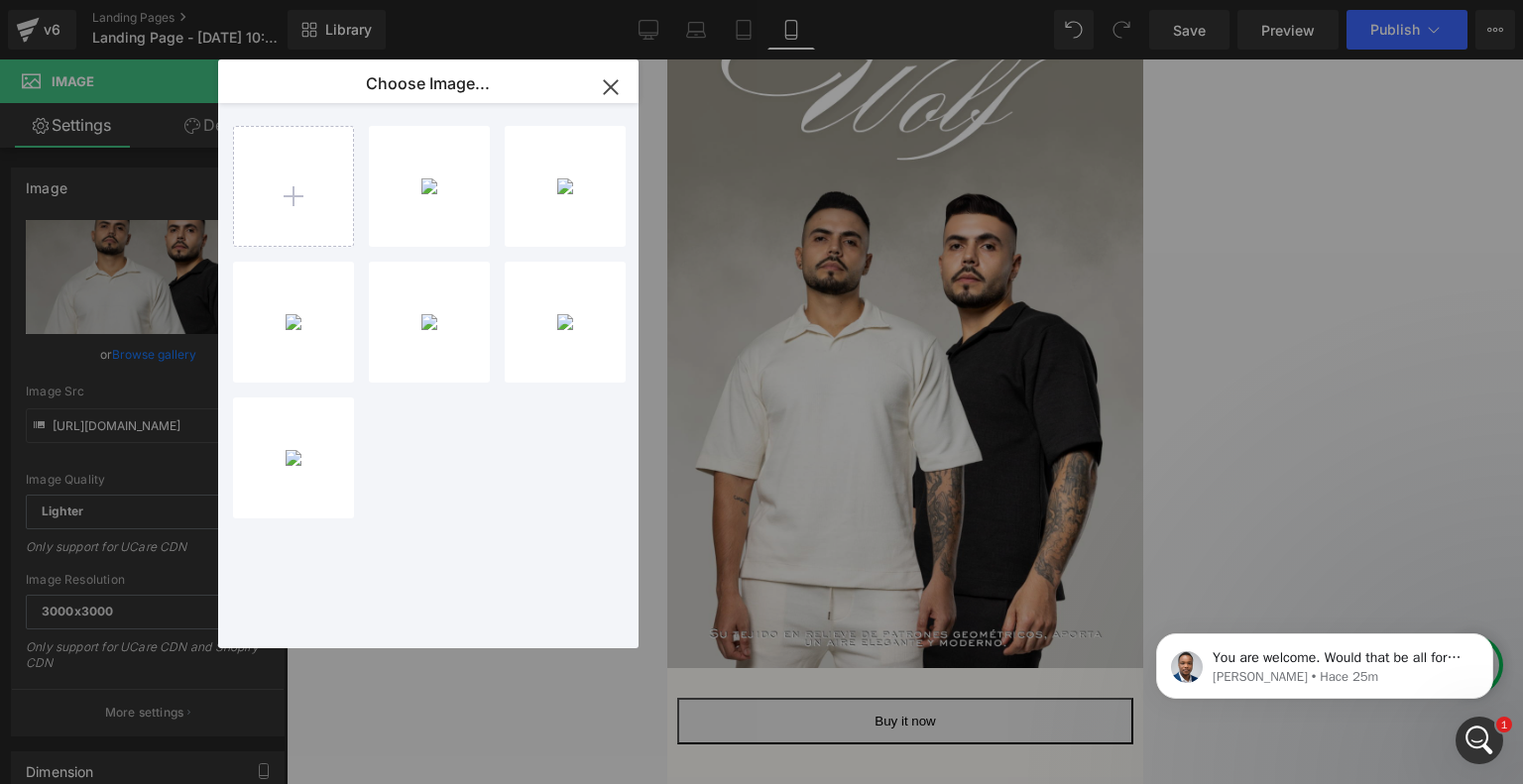 type on "C:\fakepath\Landing [PERSON_NAME] [PERSON_NAME] (7).png" 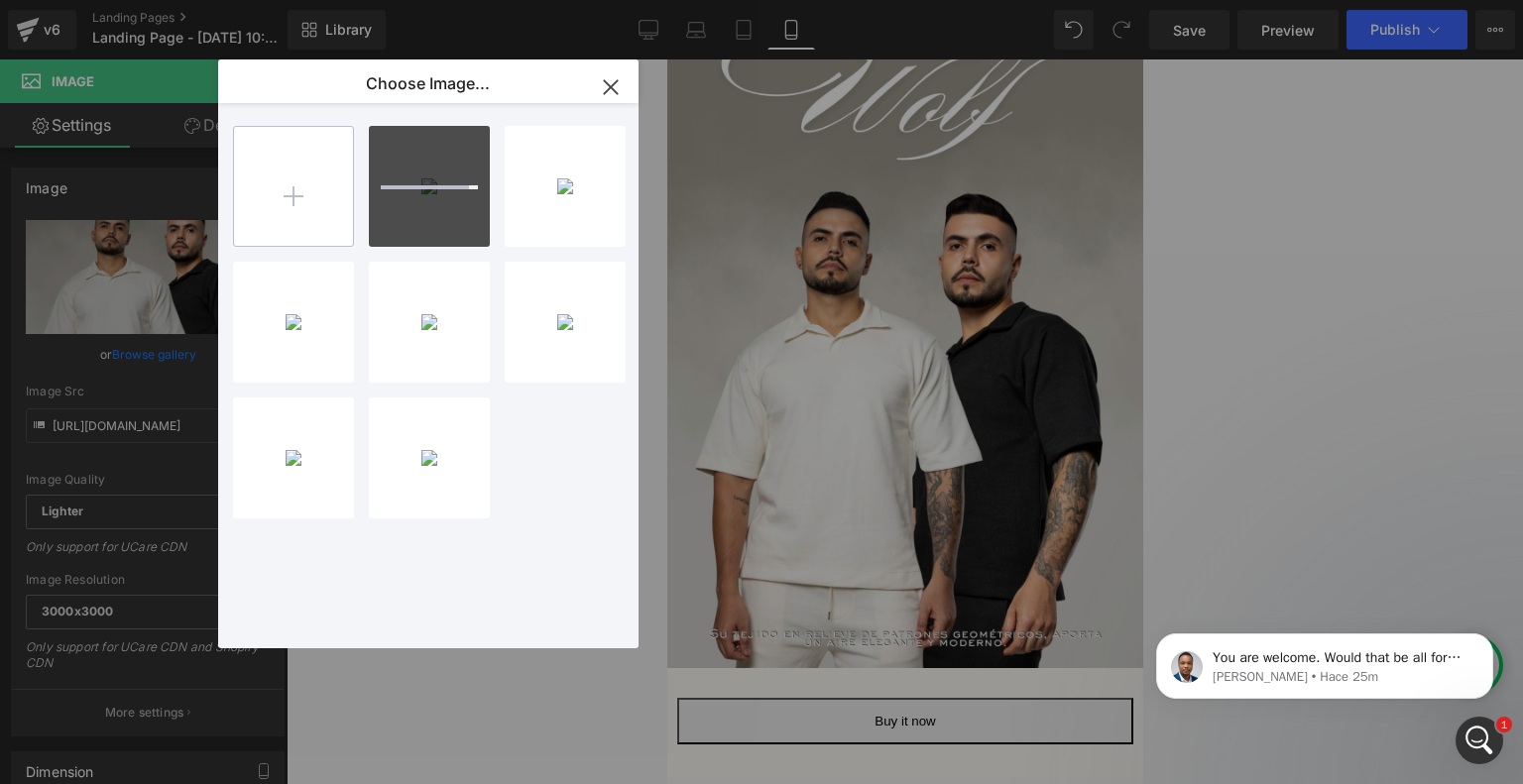 type 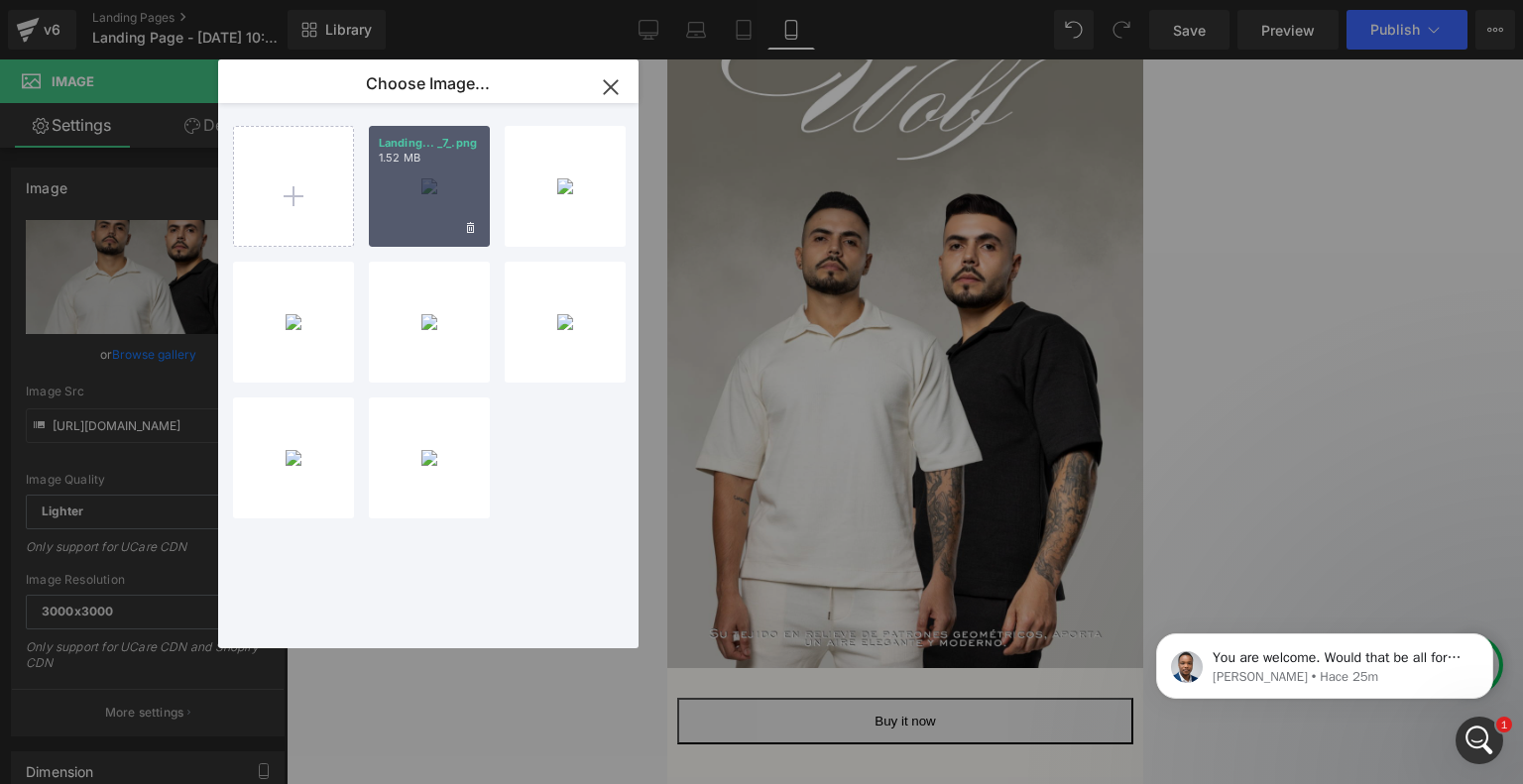 click on "Landing... _7_.png 1.52 MB" at bounding box center [429, 186] 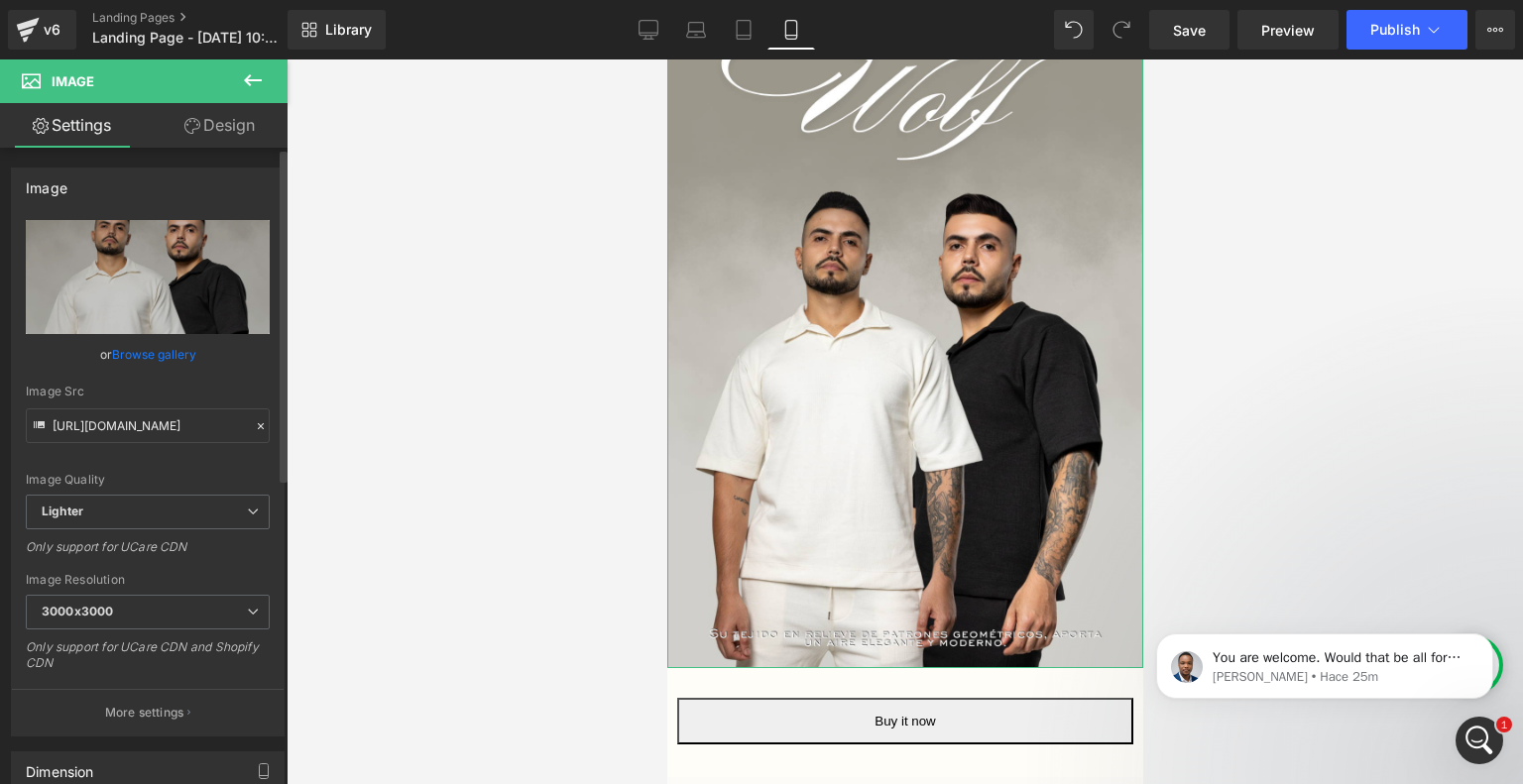 click on "Browse gallery" at bounding box center [154, 354] 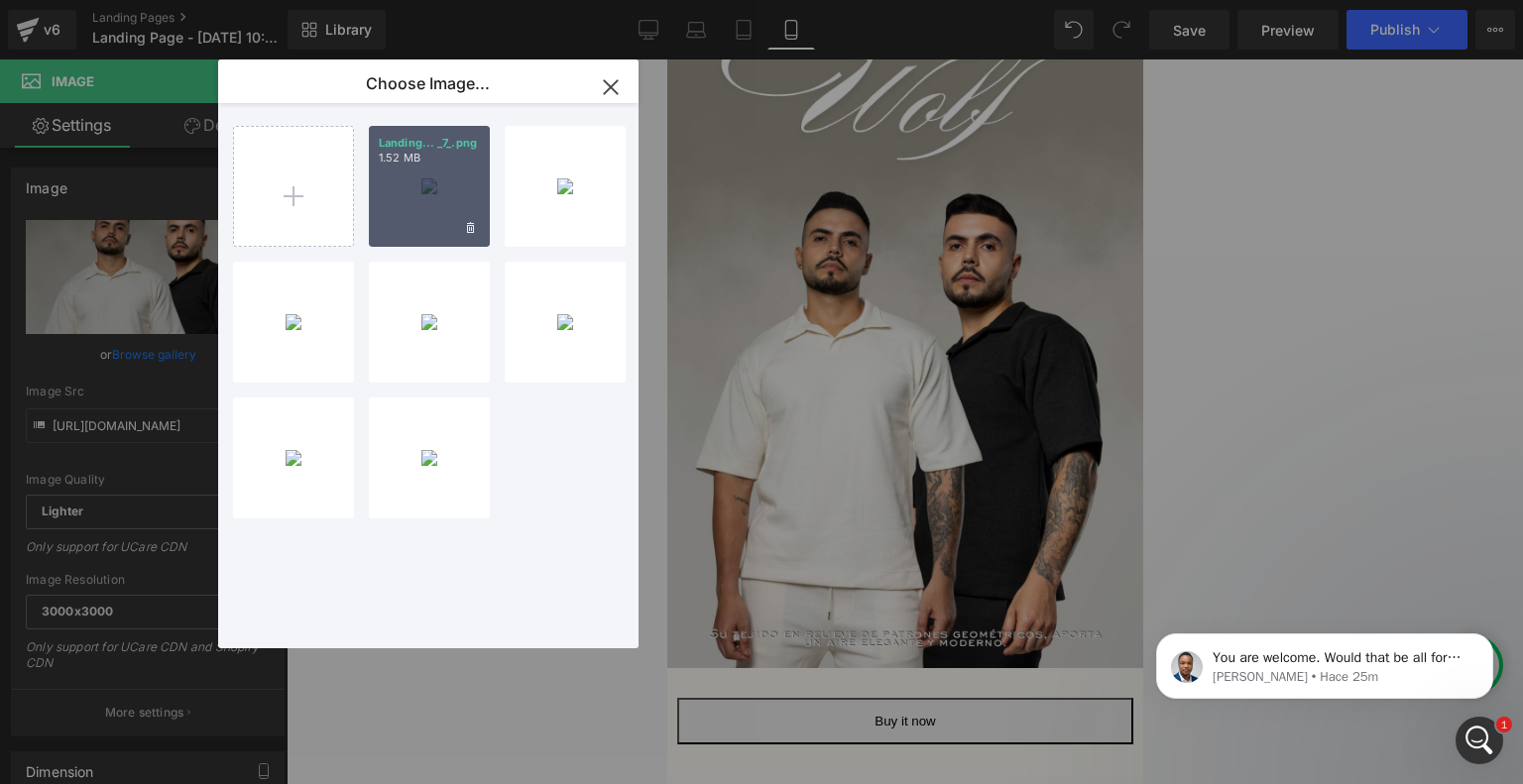 click on "Landing... _7_.png 1.52 MB" at bounding box center [429, 186] 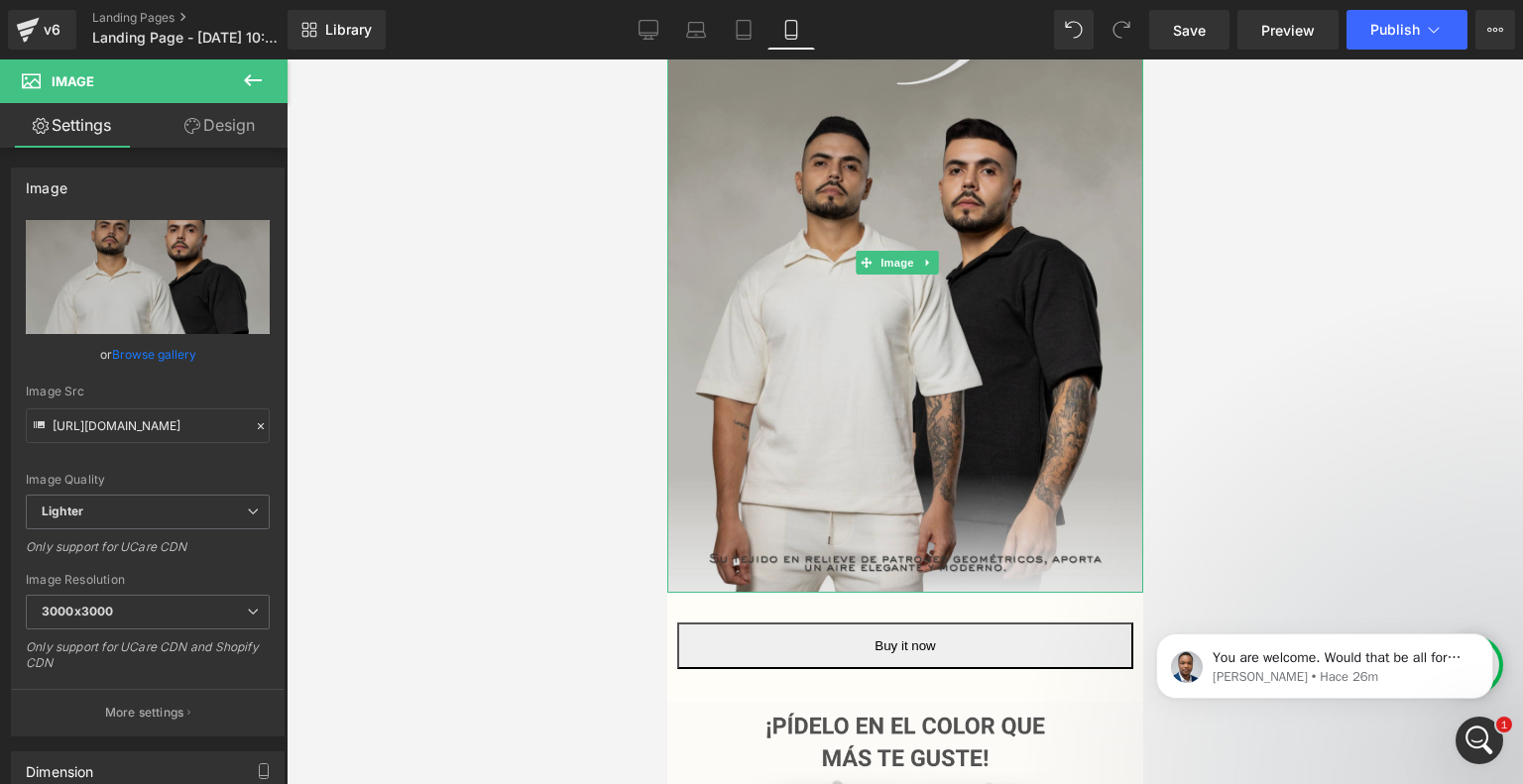 scroll, scrollTop: 323, scrollLeft: 0, axis: vertical 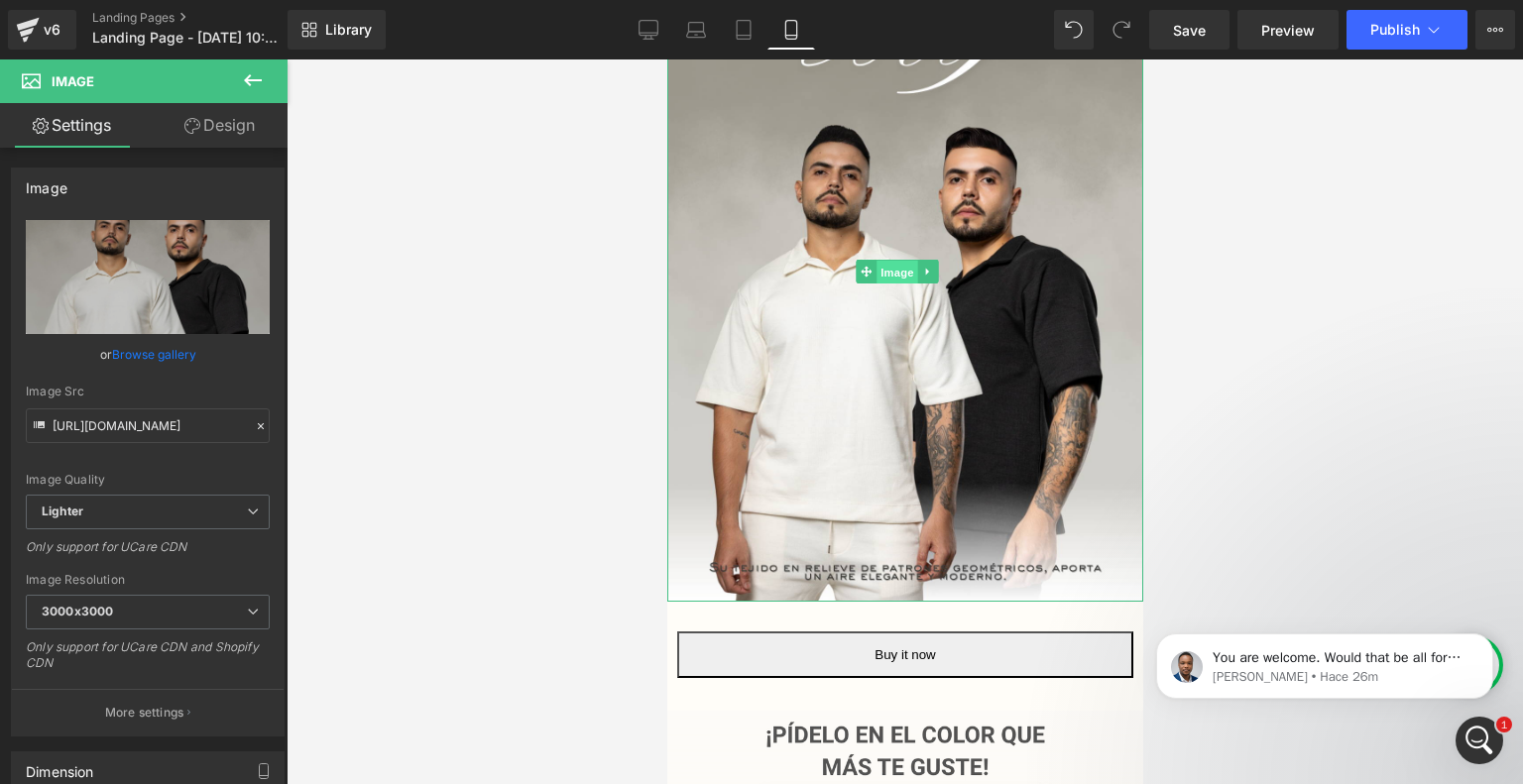 click on "Image" at bounding box center (897, 273) 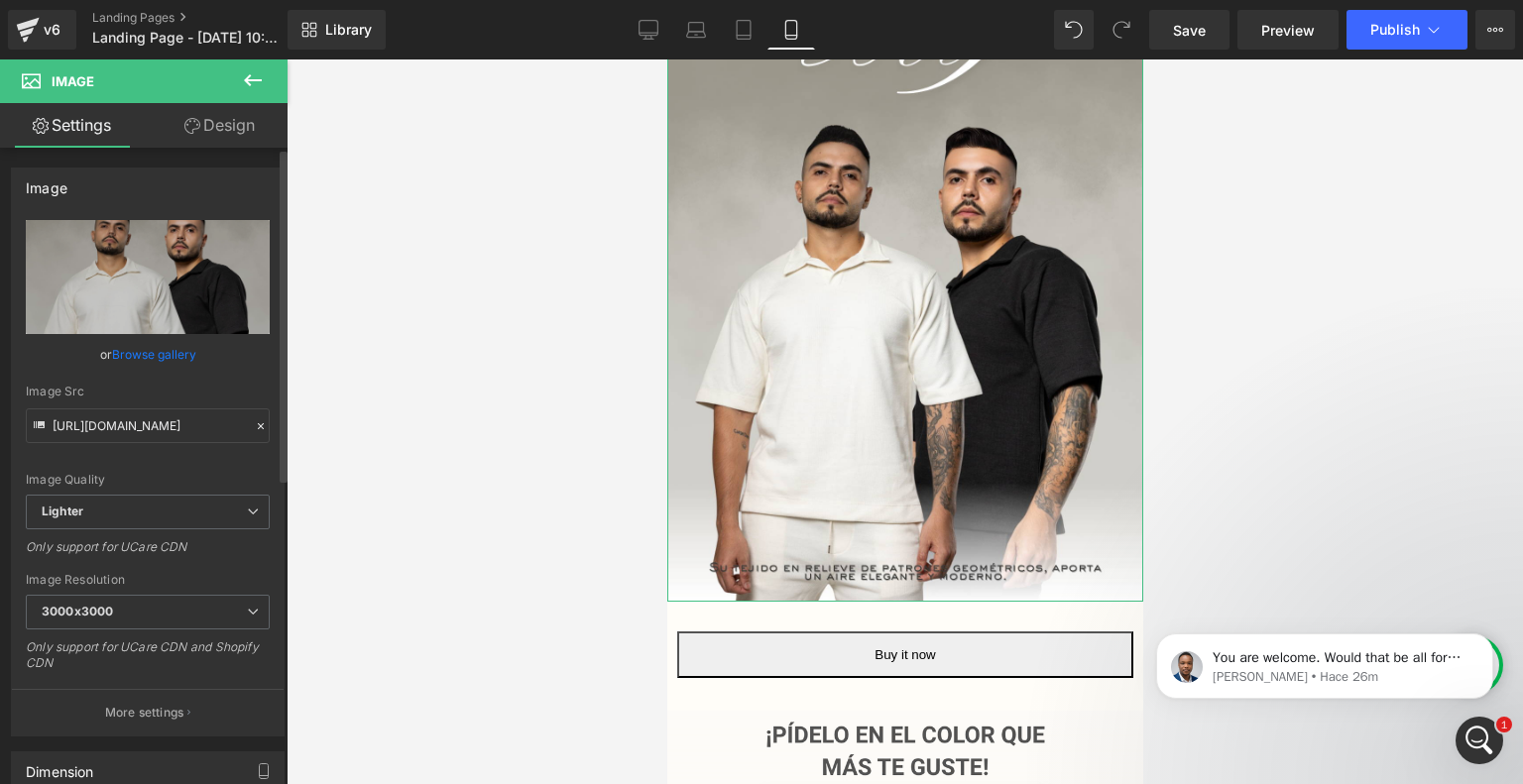 click on "Browse gallery" at bounding box center [154, 354] 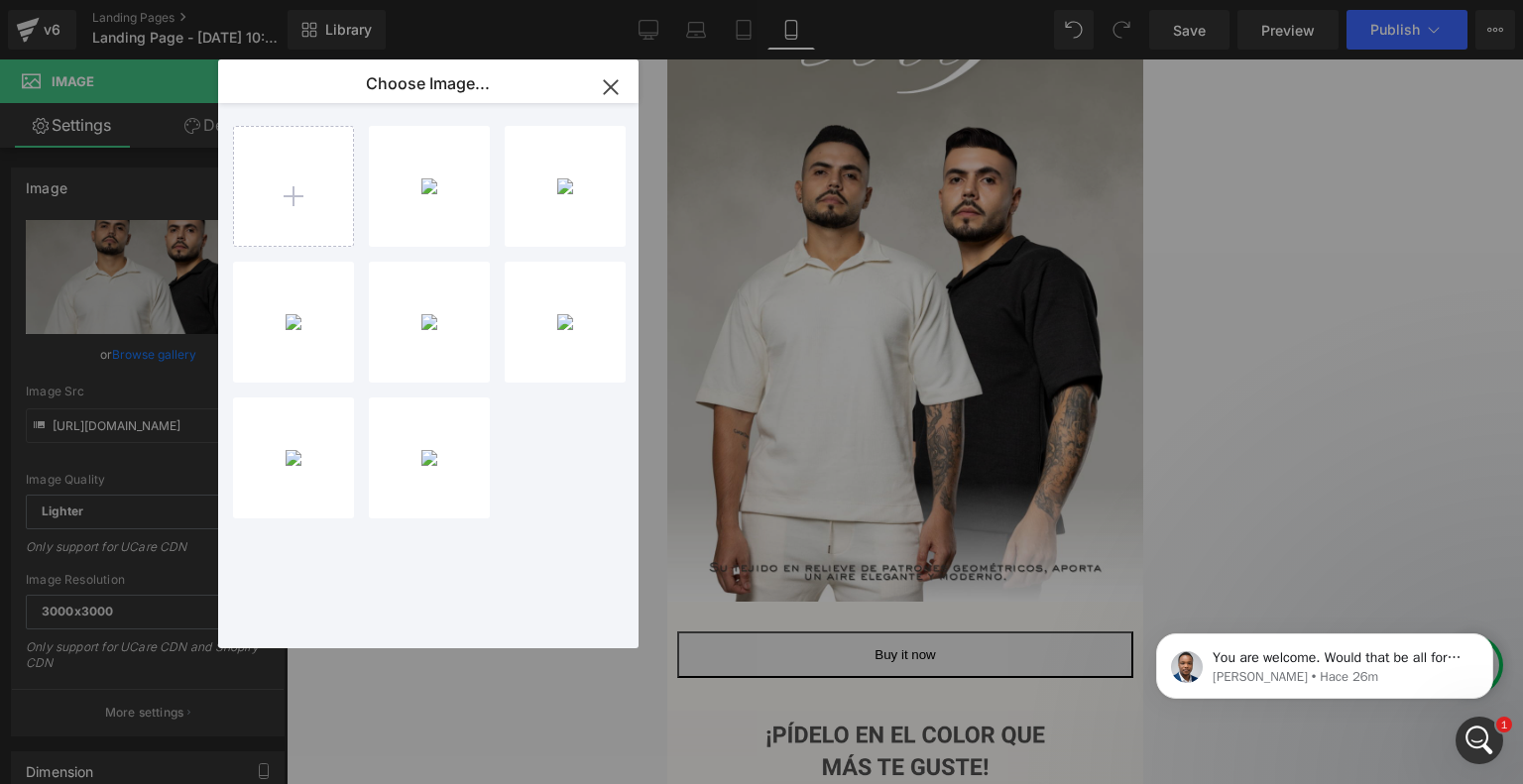 type on "C:\fakepath\Landing [PERSON_NAME] [PERSON_NAME] (8).png" 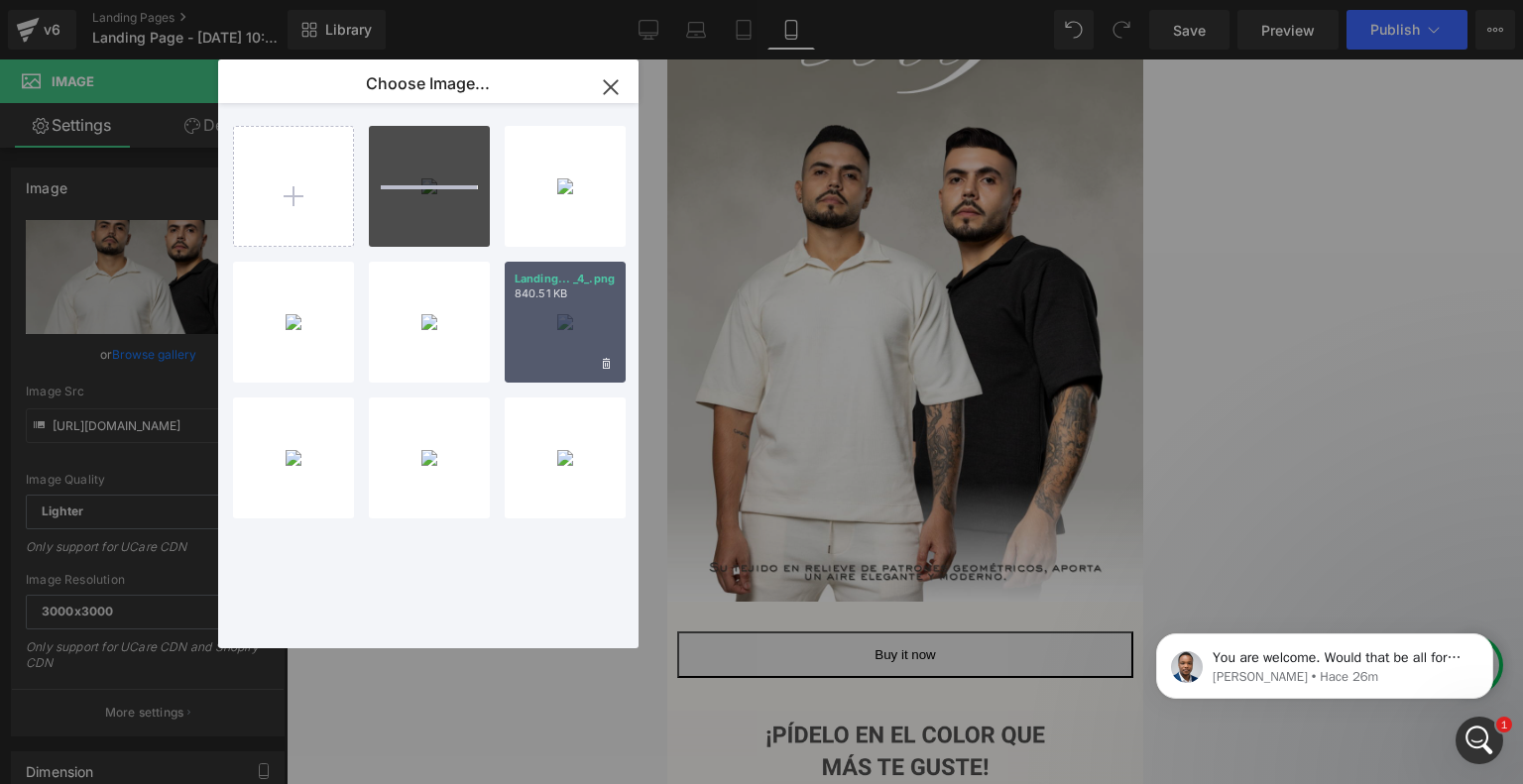 type 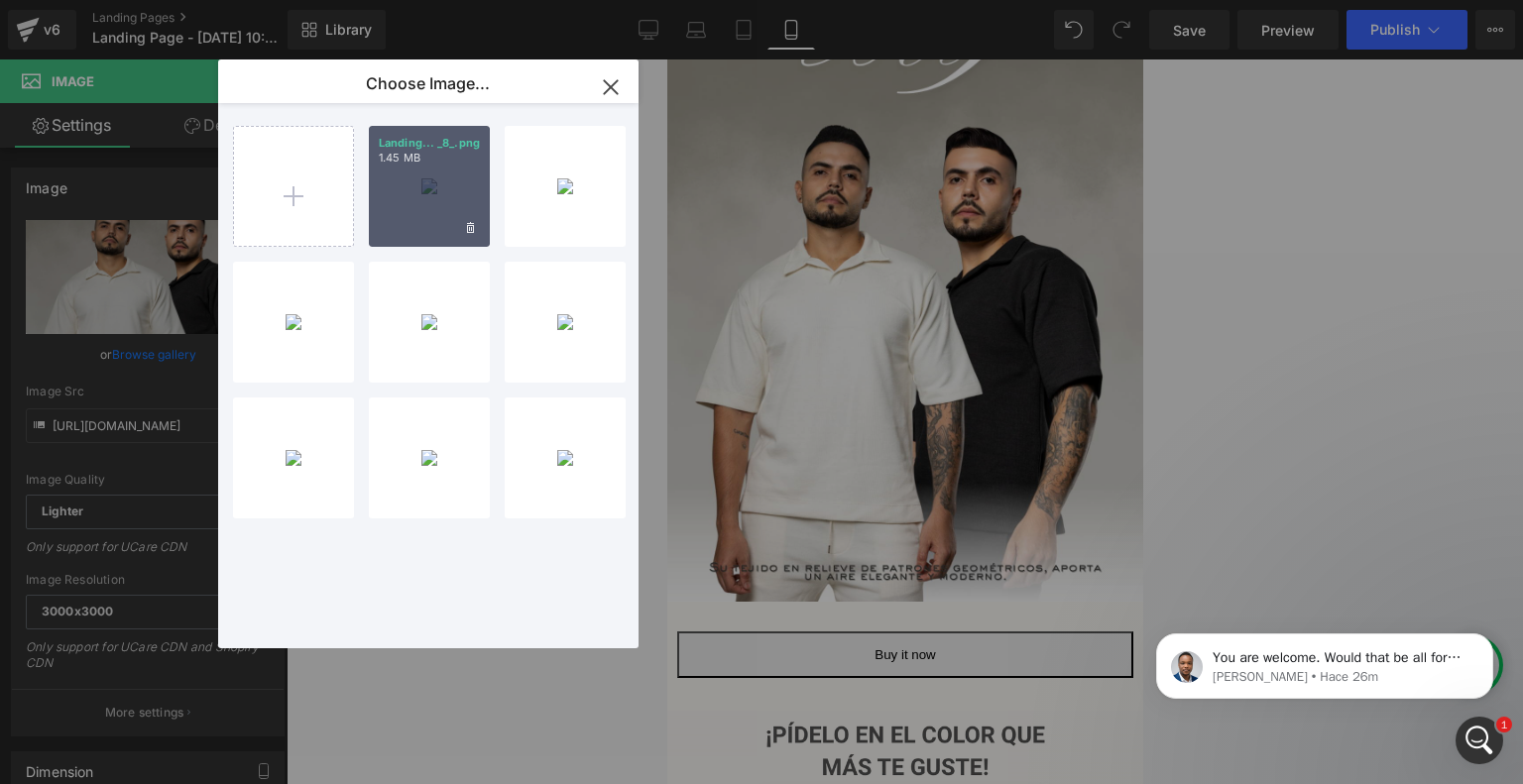 click on "Landing... _8_.png 1.45 MB" at bounding box center [429, 186] 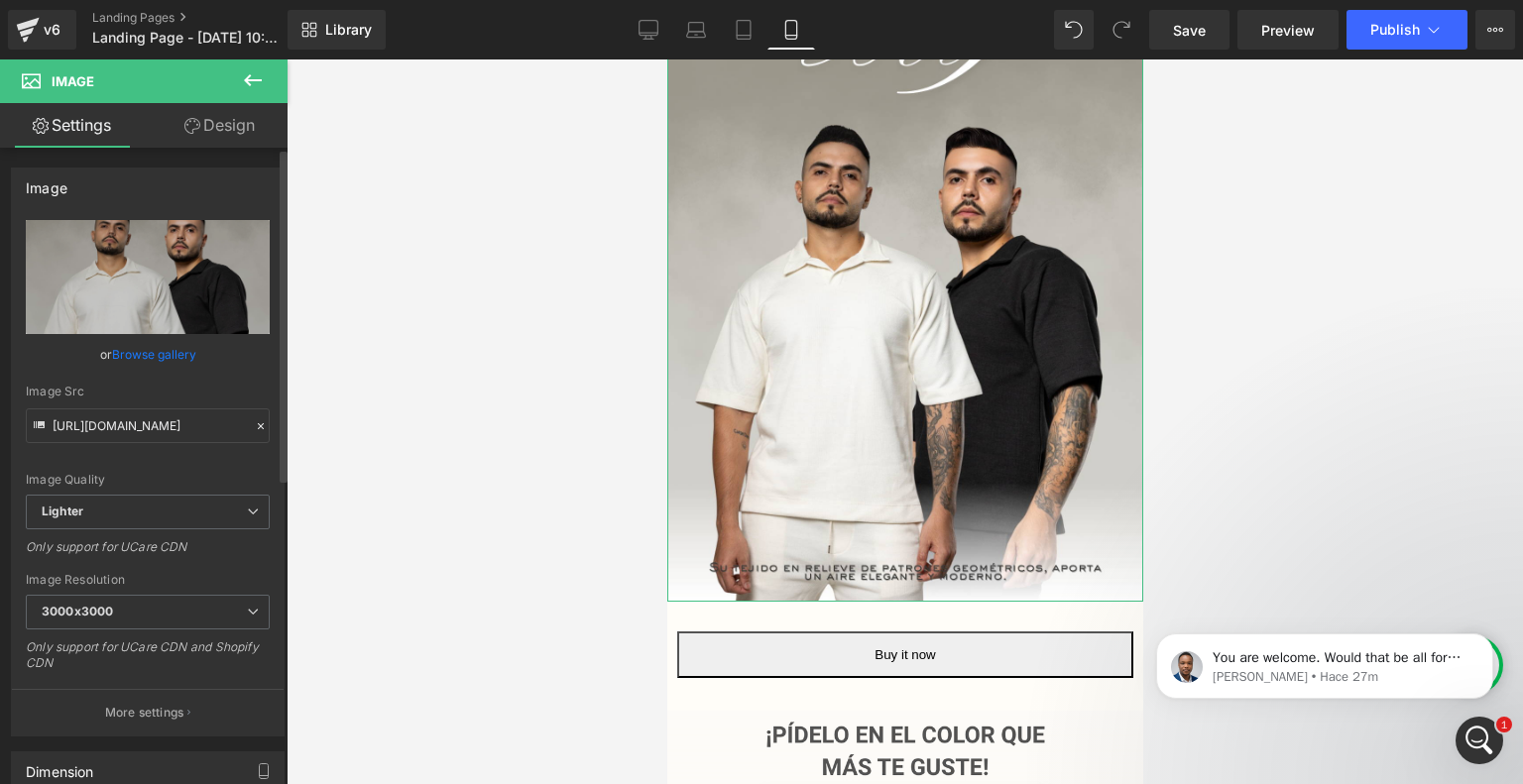 click on "Browse gallery" at bounding box center (154, 354) 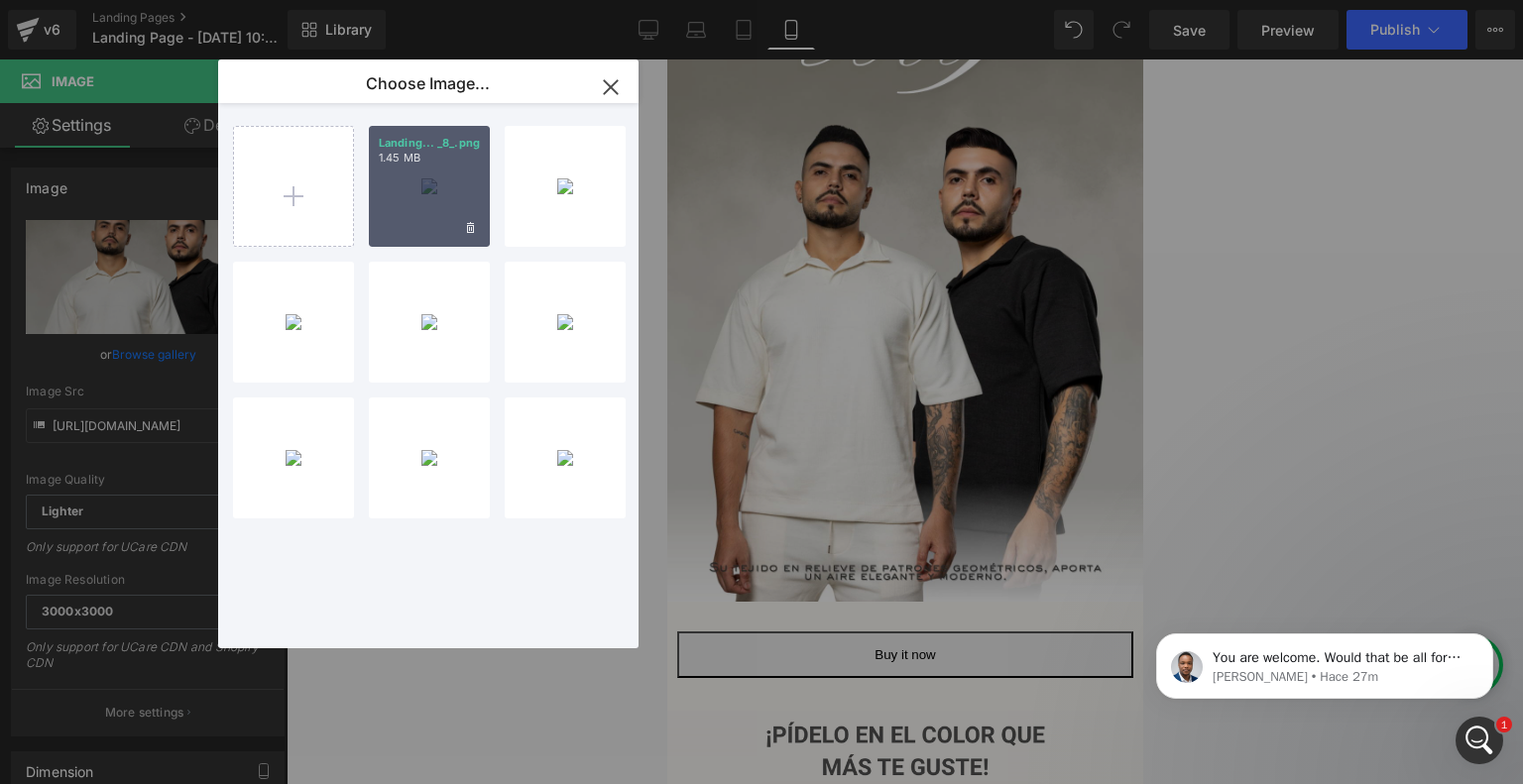 click on "Landing... _8_.png 1.45 MB" at bounding box center (429, 186) 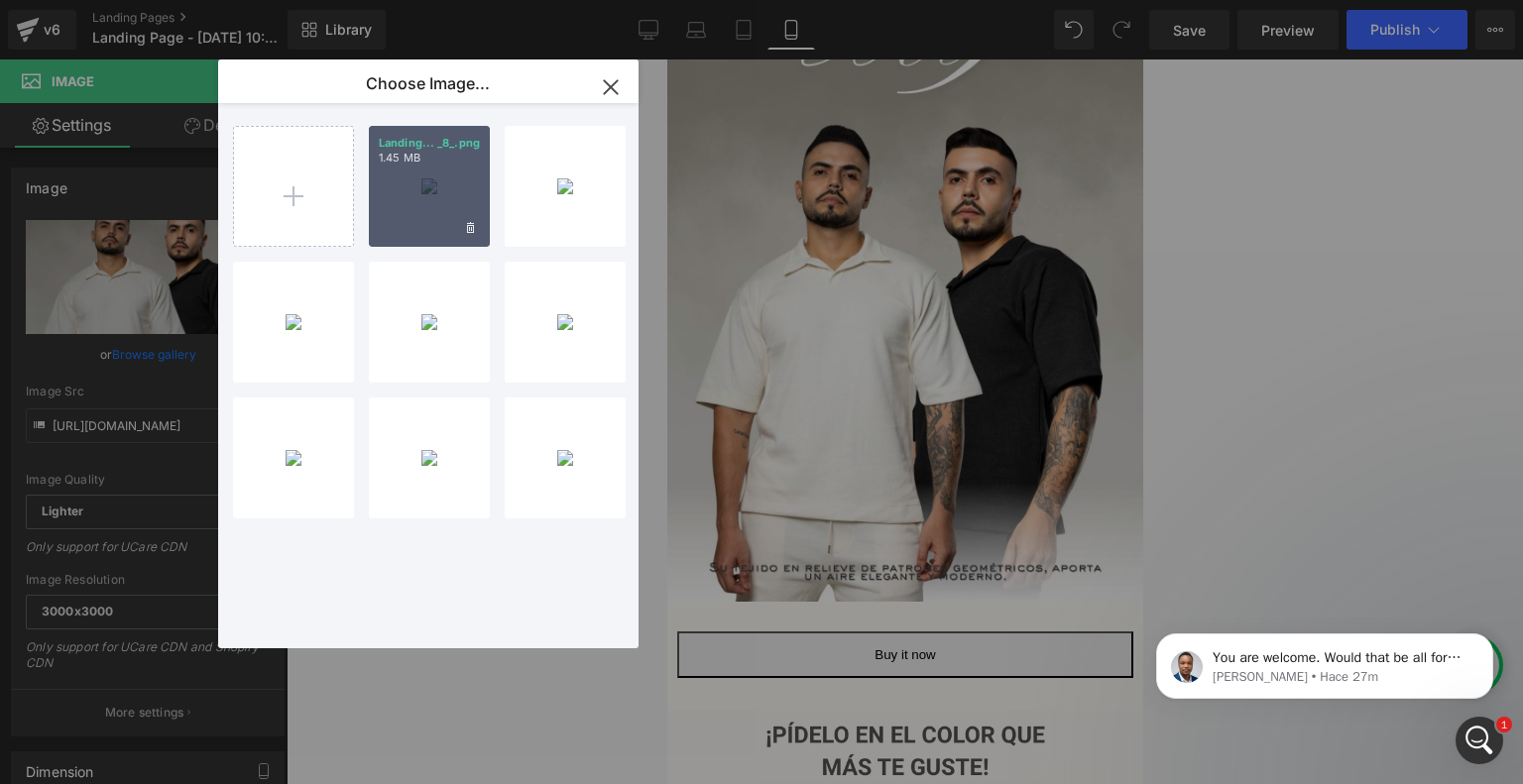 type on "[URL][DOMAIN_NAME]" 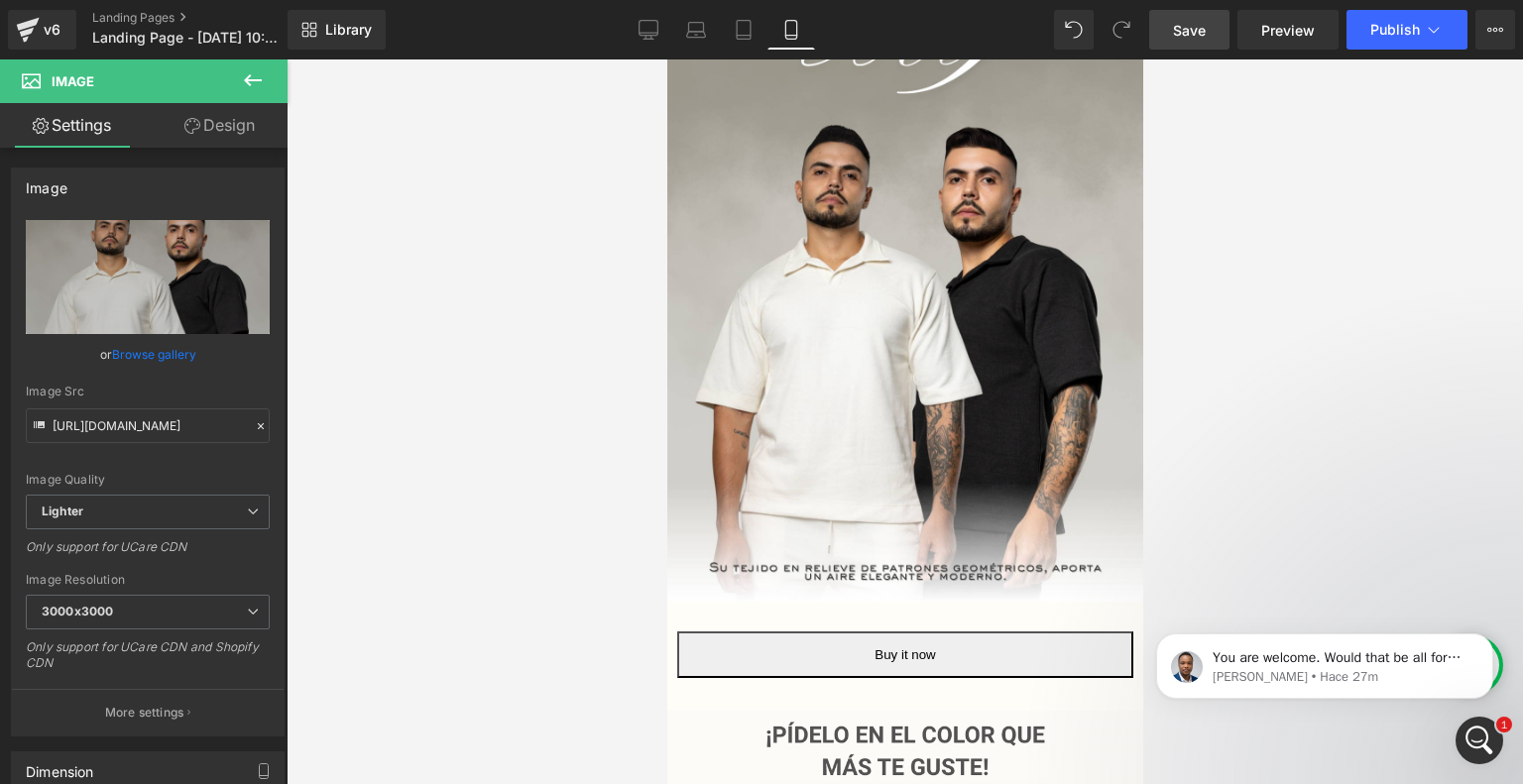 click on "Save" at bounding box center [1189, 30] 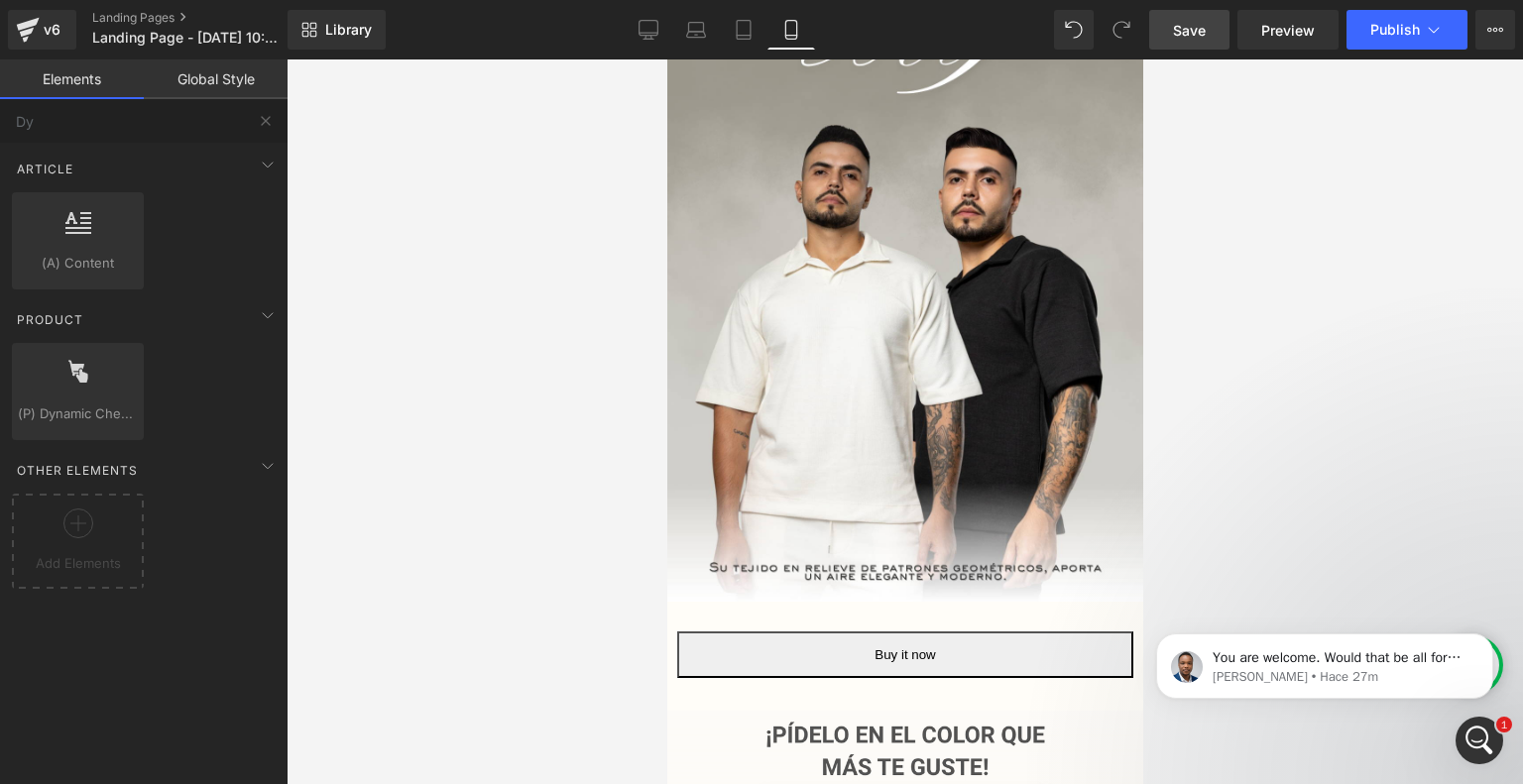 click at bounding box center (904, 421) 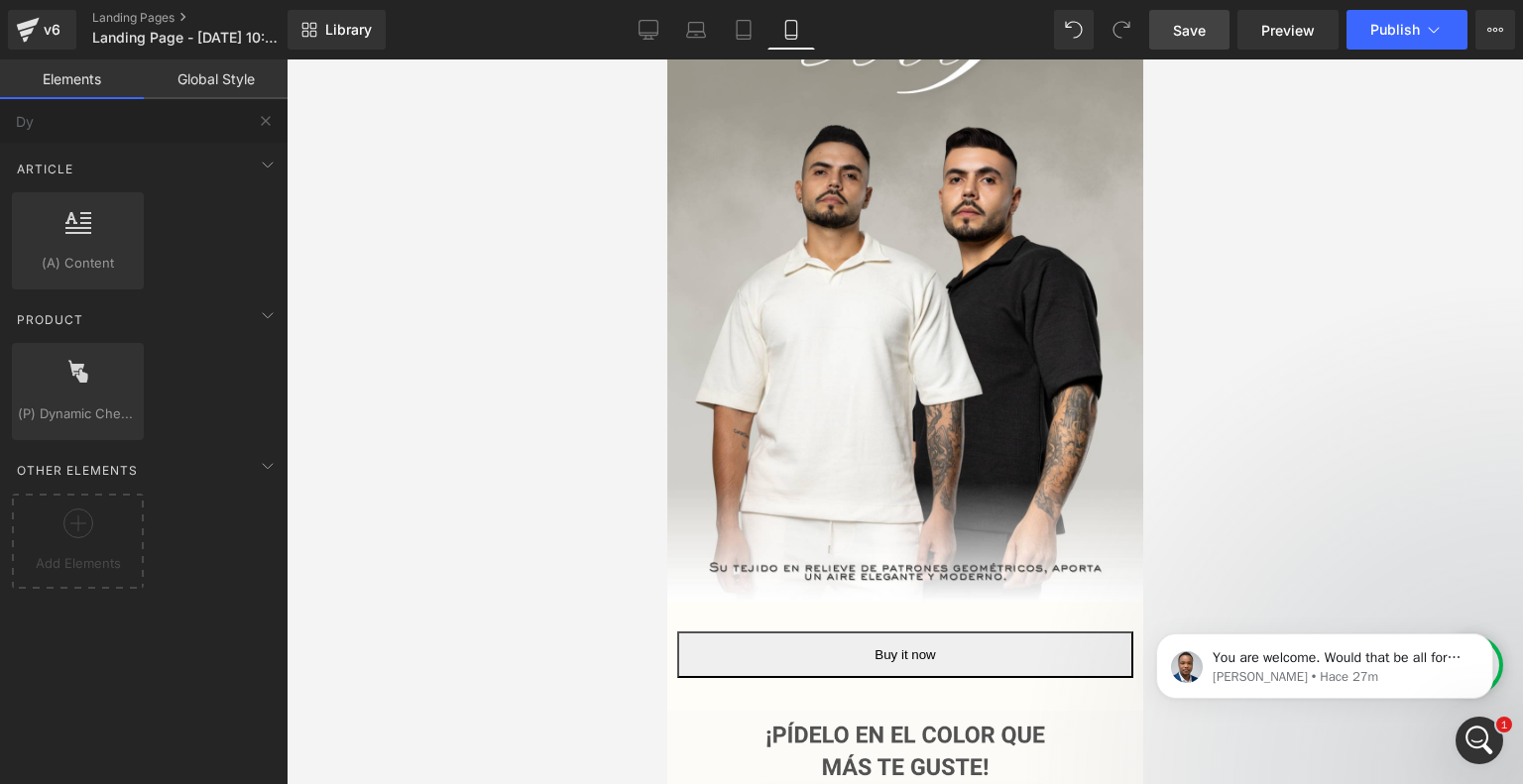 click on "Save" at bounding box center (1189, 30) 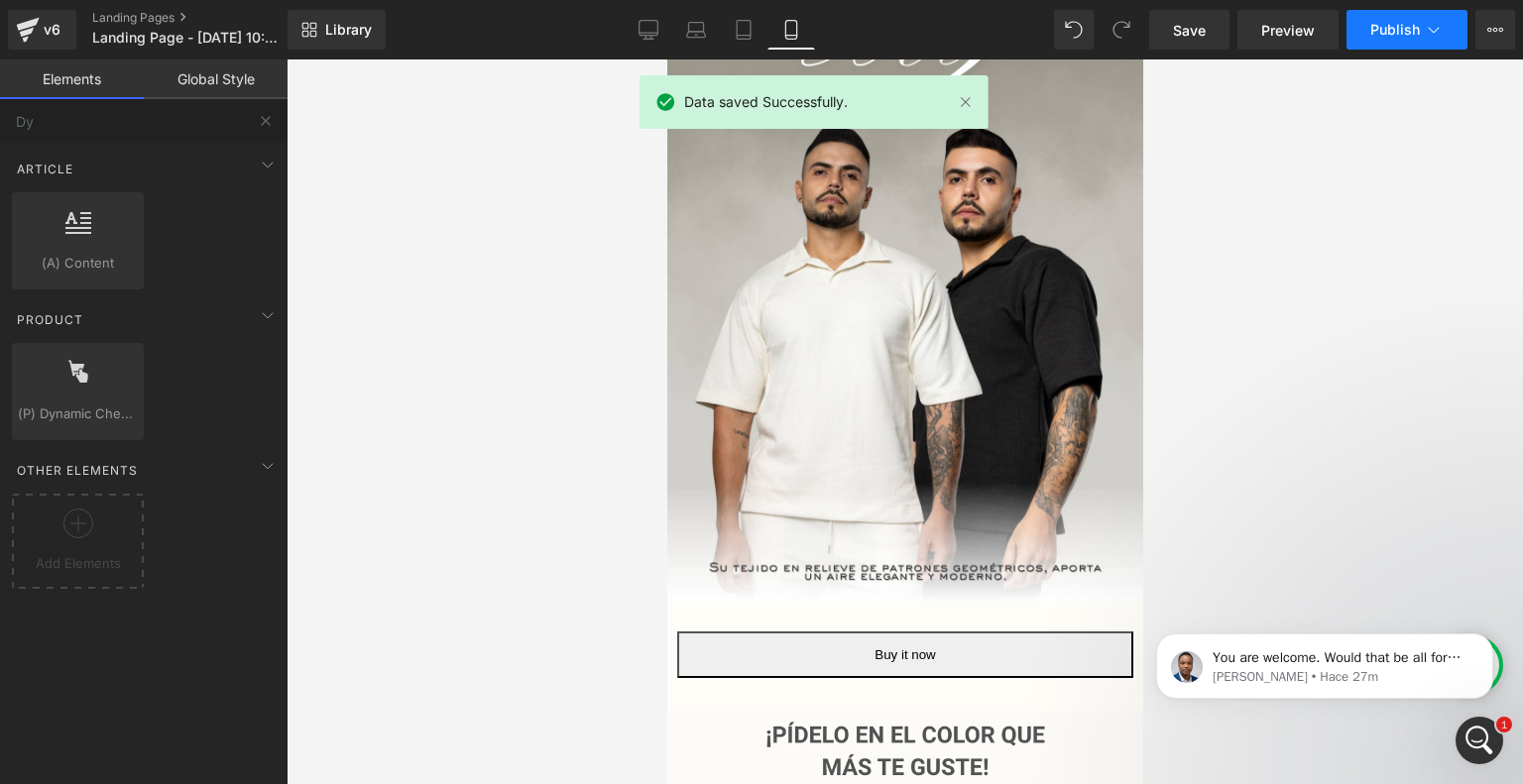 click 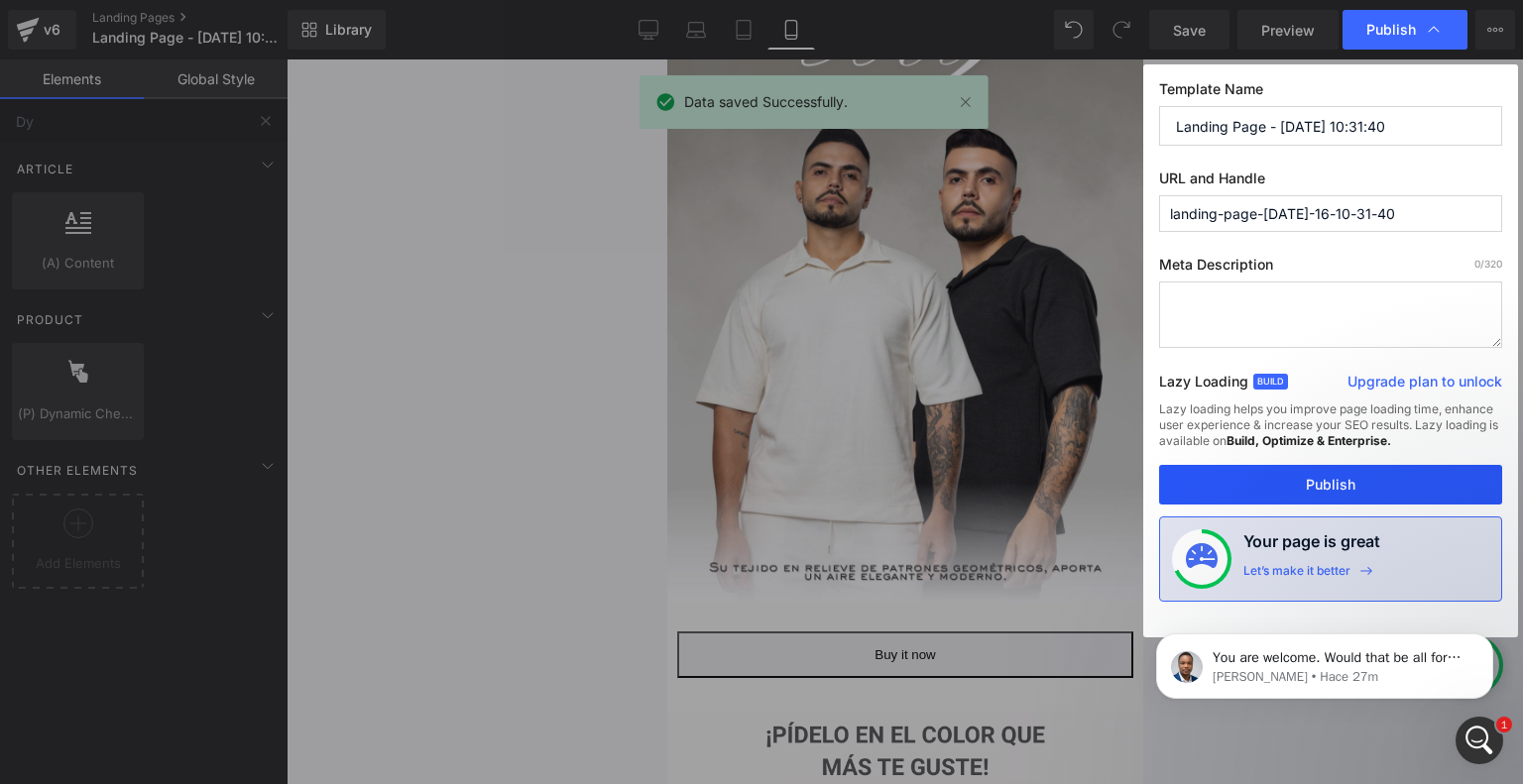 click on "Publish" at bounding box center [1331, 485] 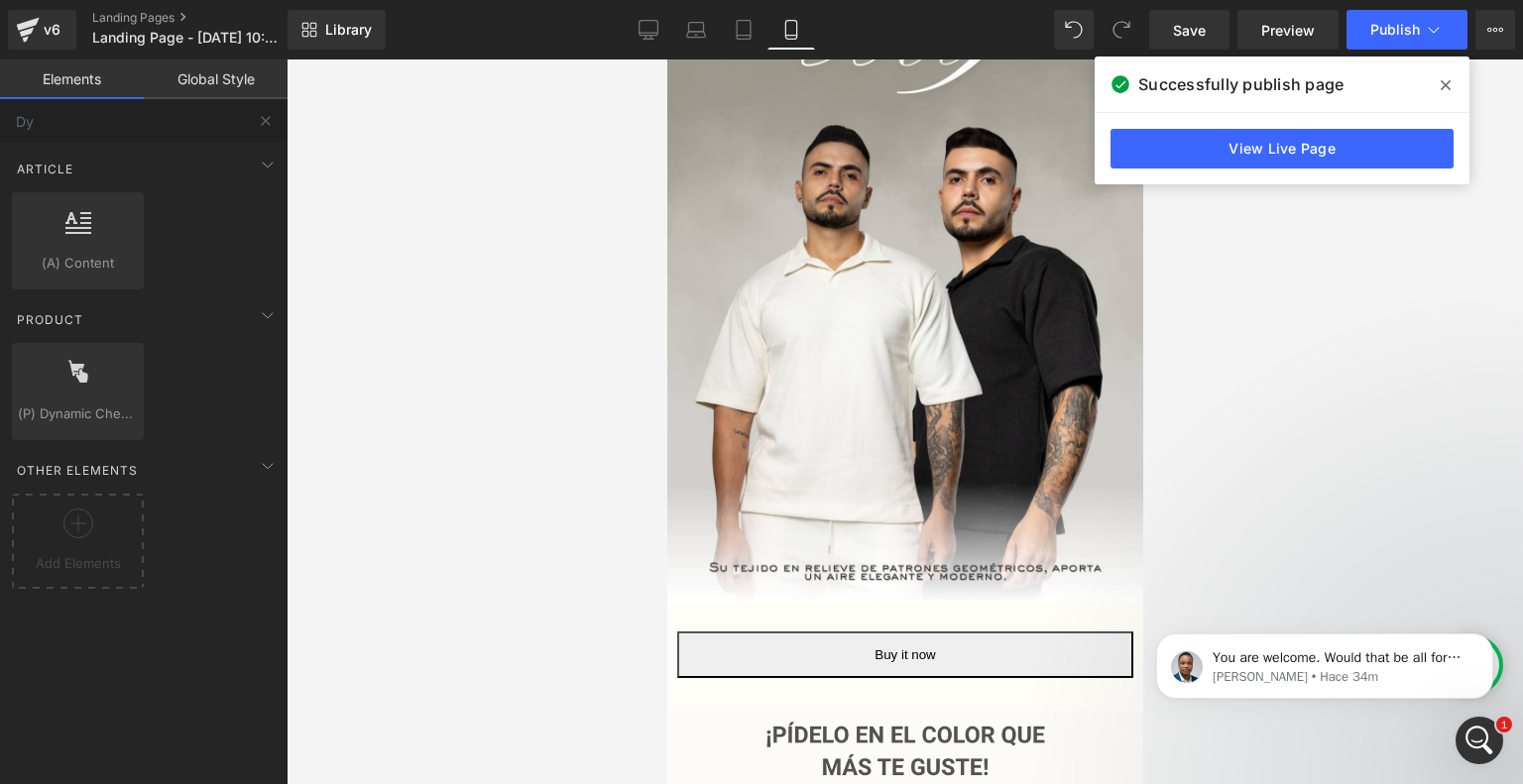 click at bounding box center (1446, 85) 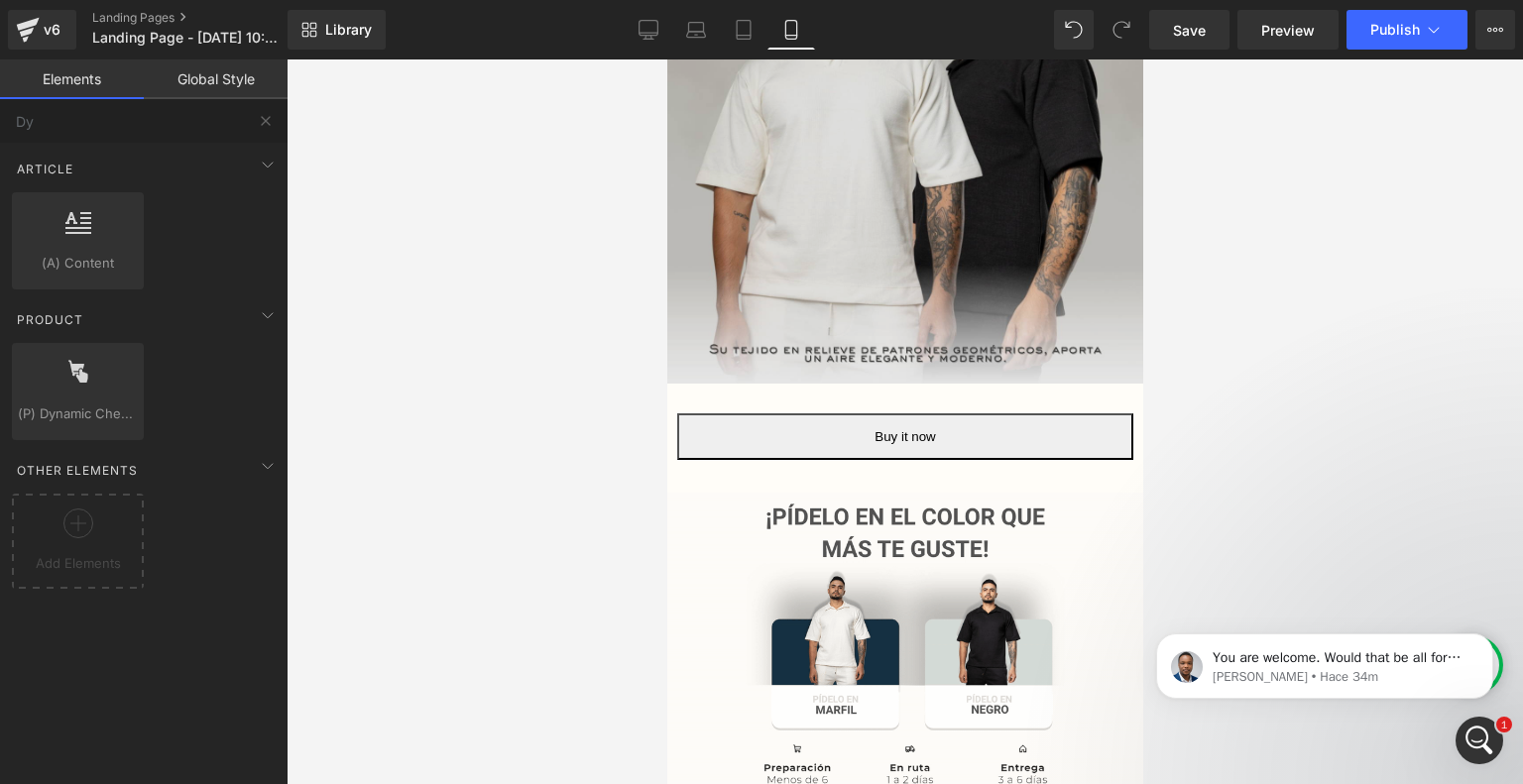 scroll, scrollTop: 542, scrollLeft: 0, axis: vertical 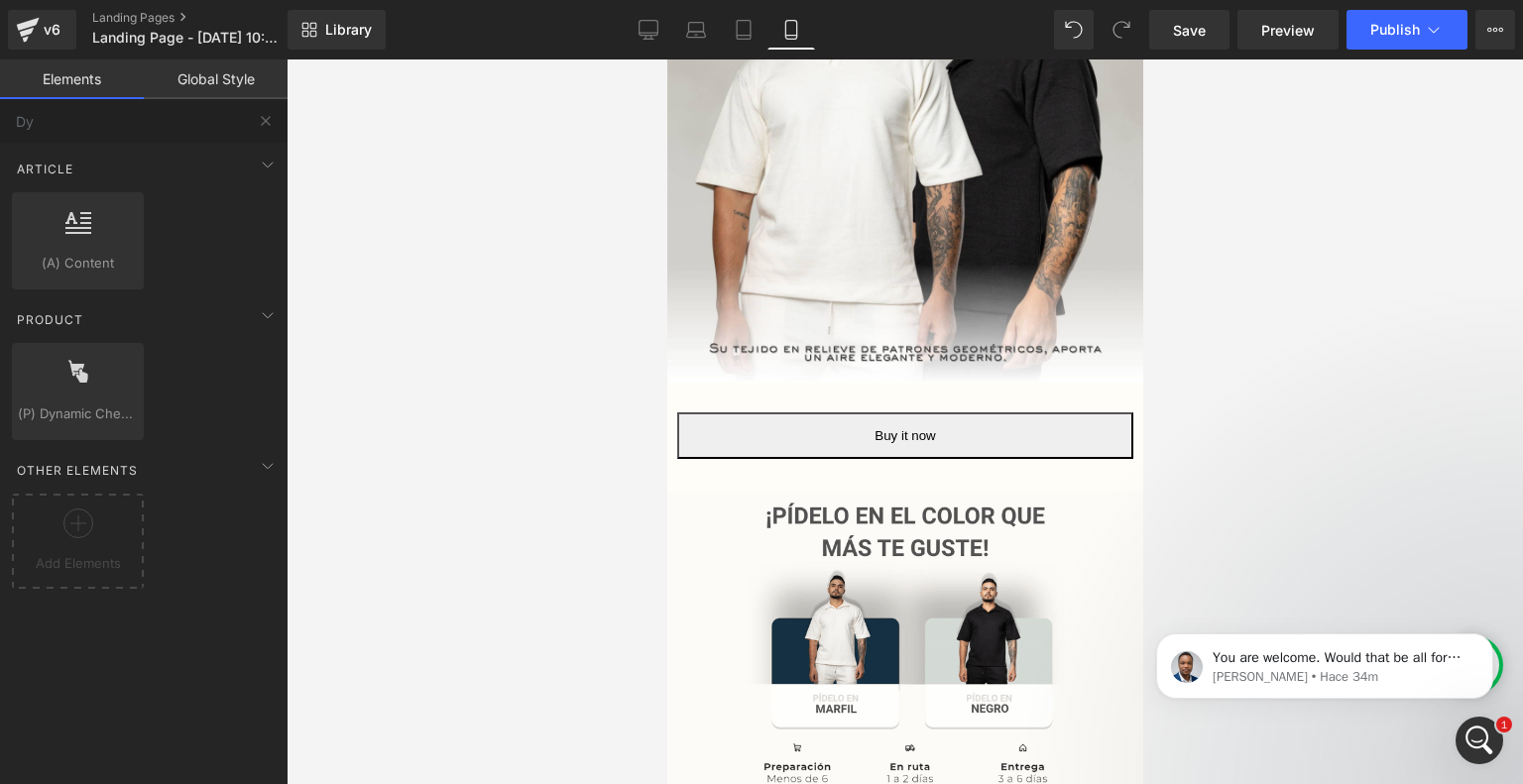 click on "Buy it now
(P) Dynamic Checkout Button" at bounding box center (904, 435) 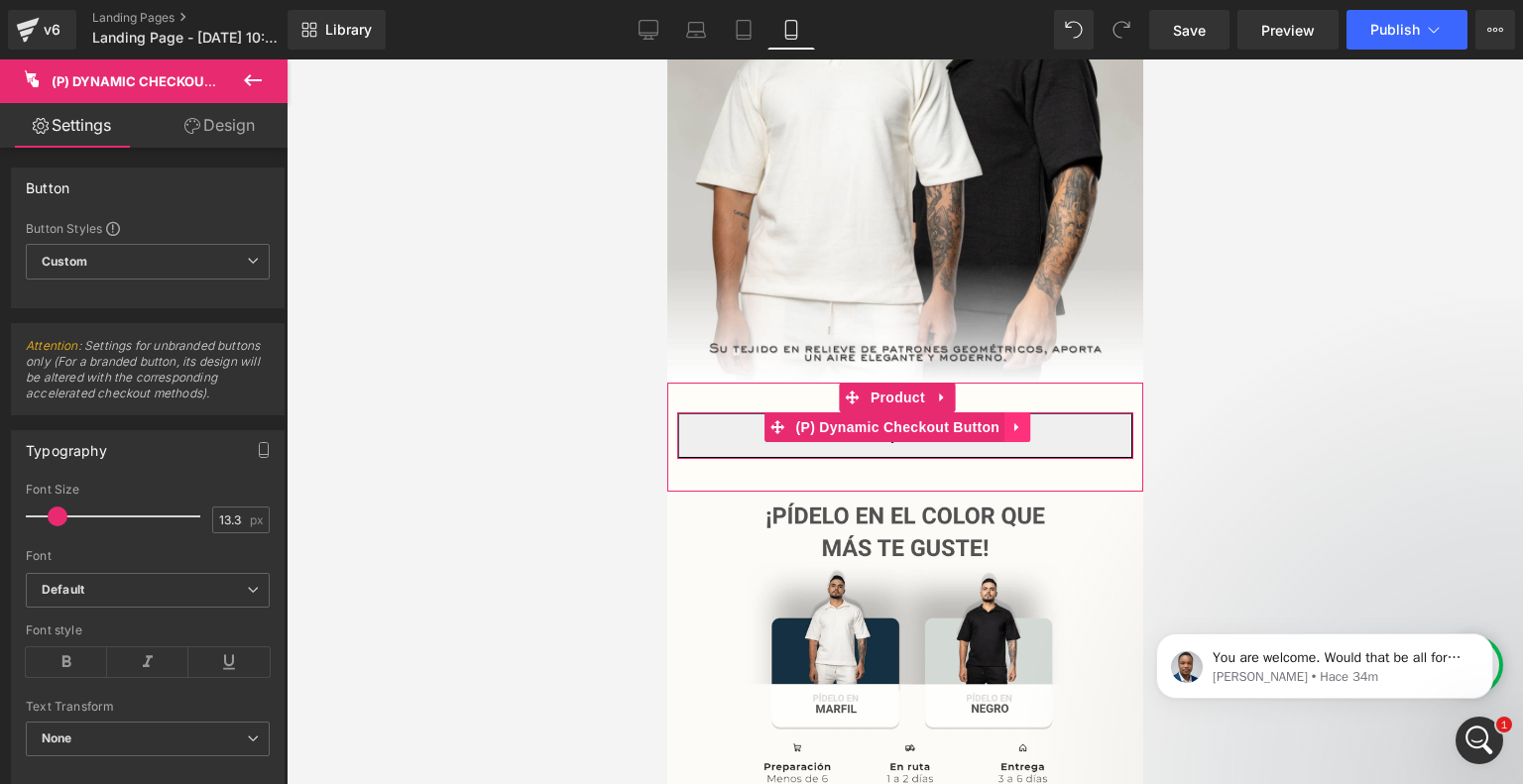 click 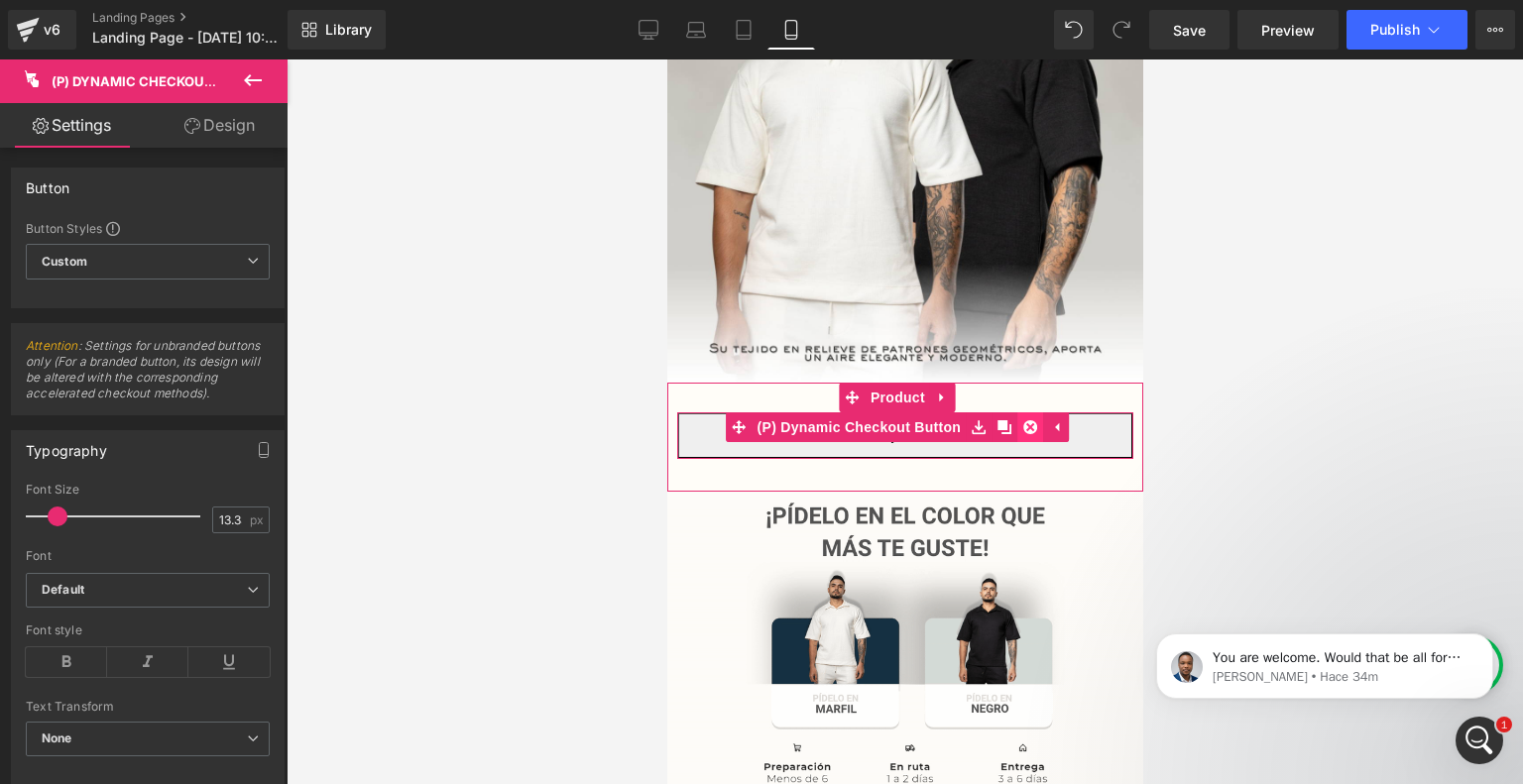 click at bounding box center [1029, 427] 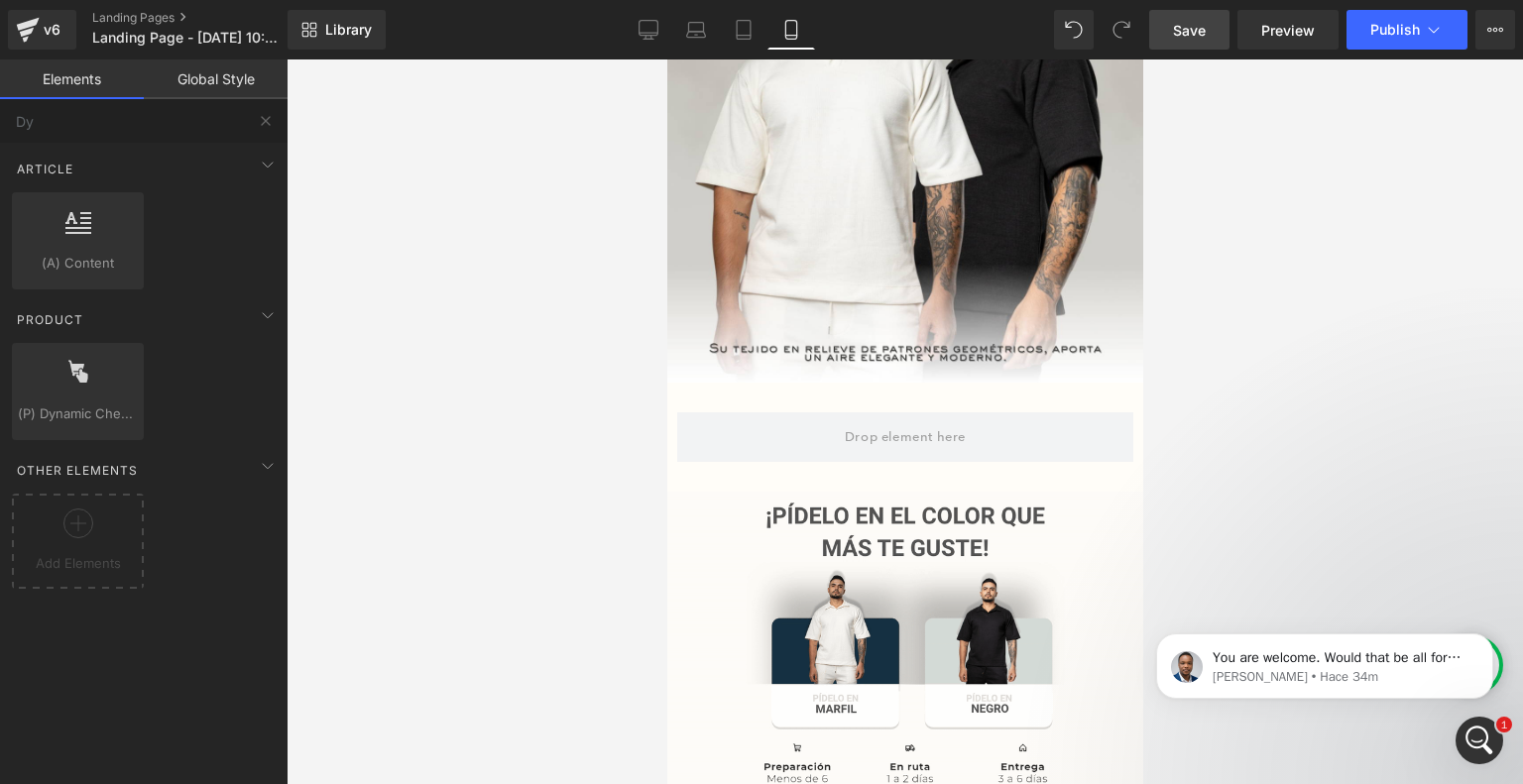 click on "Save" at bounding box center (1189, 30) 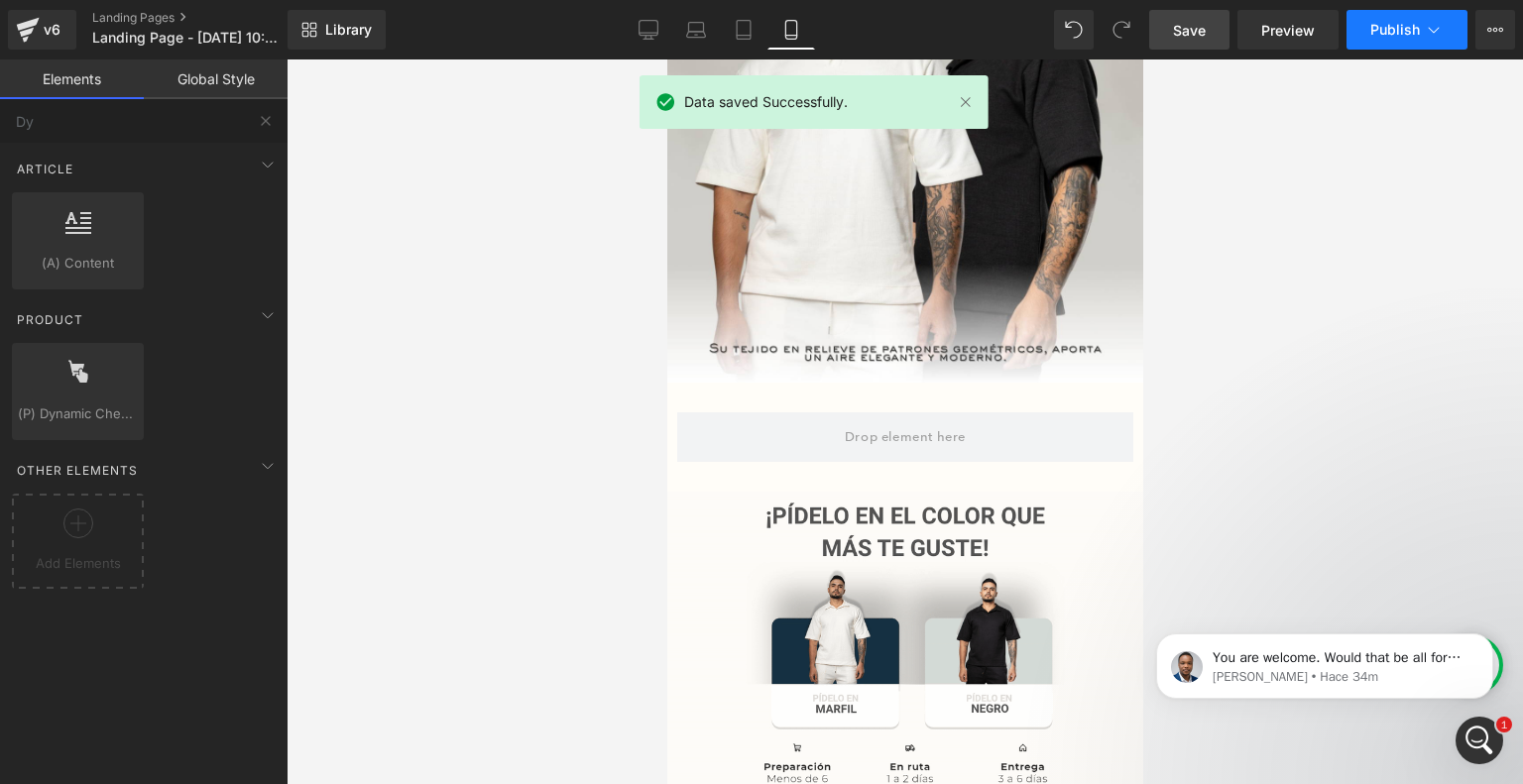 click on "Publish" at bounding box center (1407, 30) 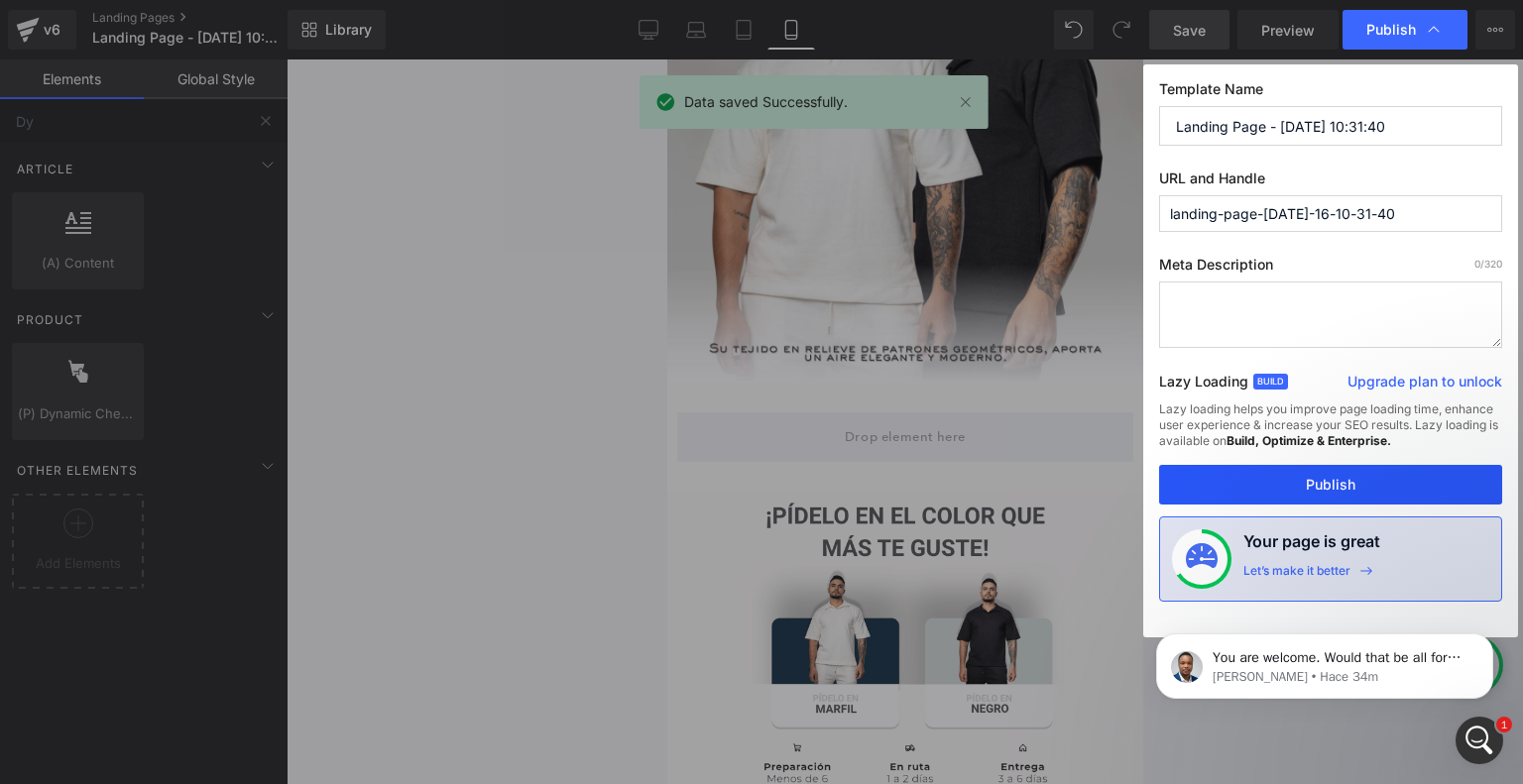 click on "Publish" at bounding box center [1331, 485] 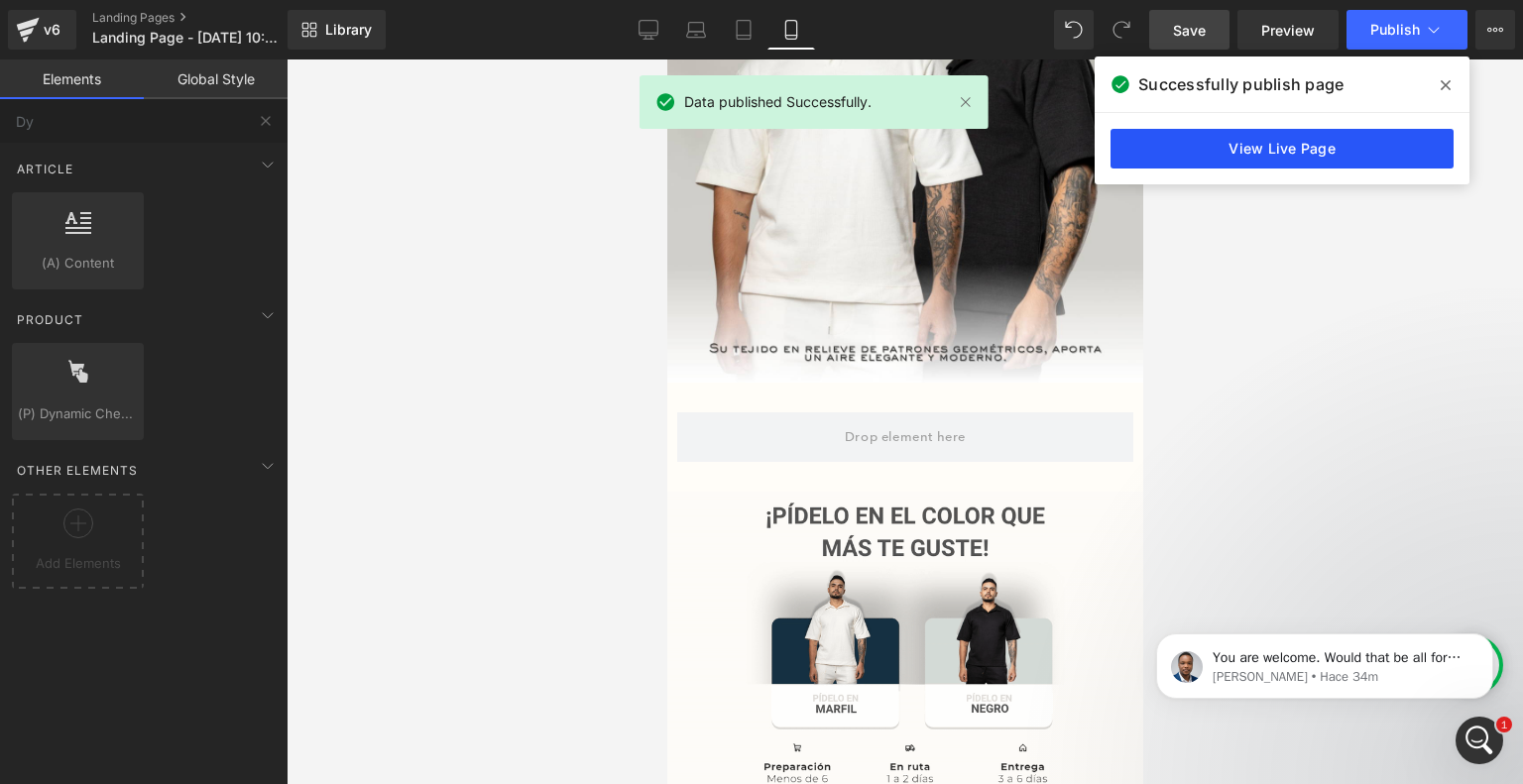 click on "View Live Page" at bounding box center (1282, 149) 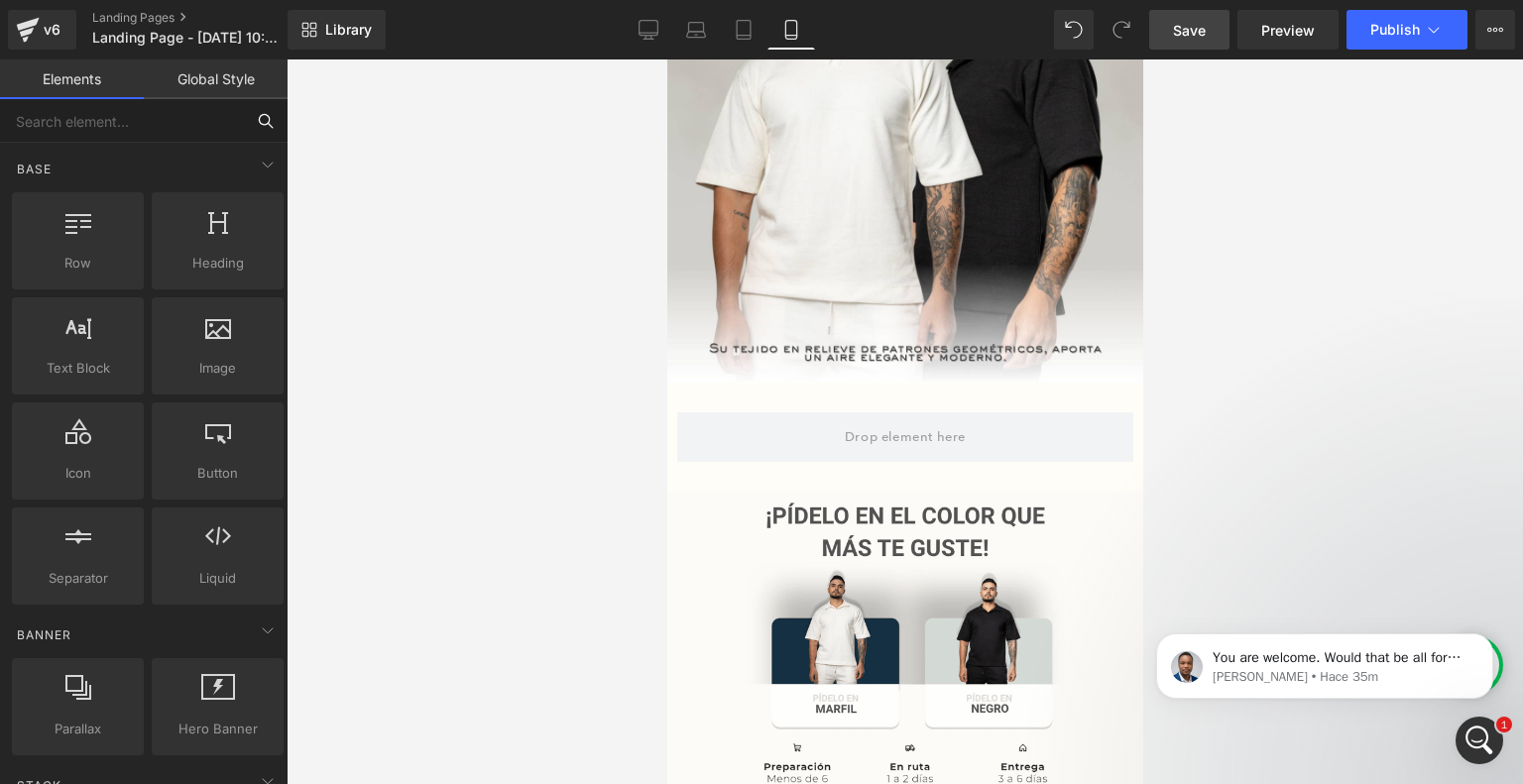 click at bounding box center (122, 121) 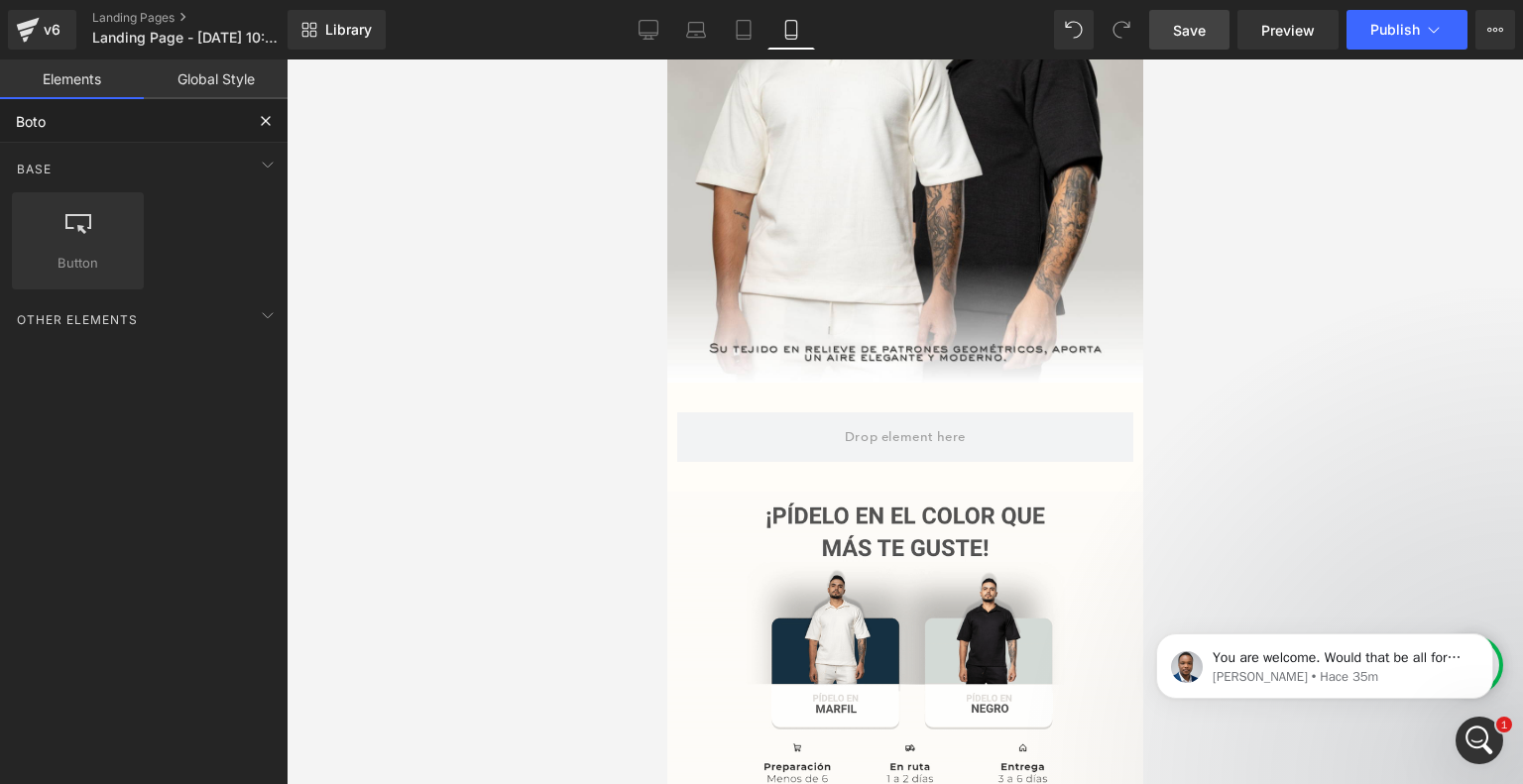 type on "Boton" 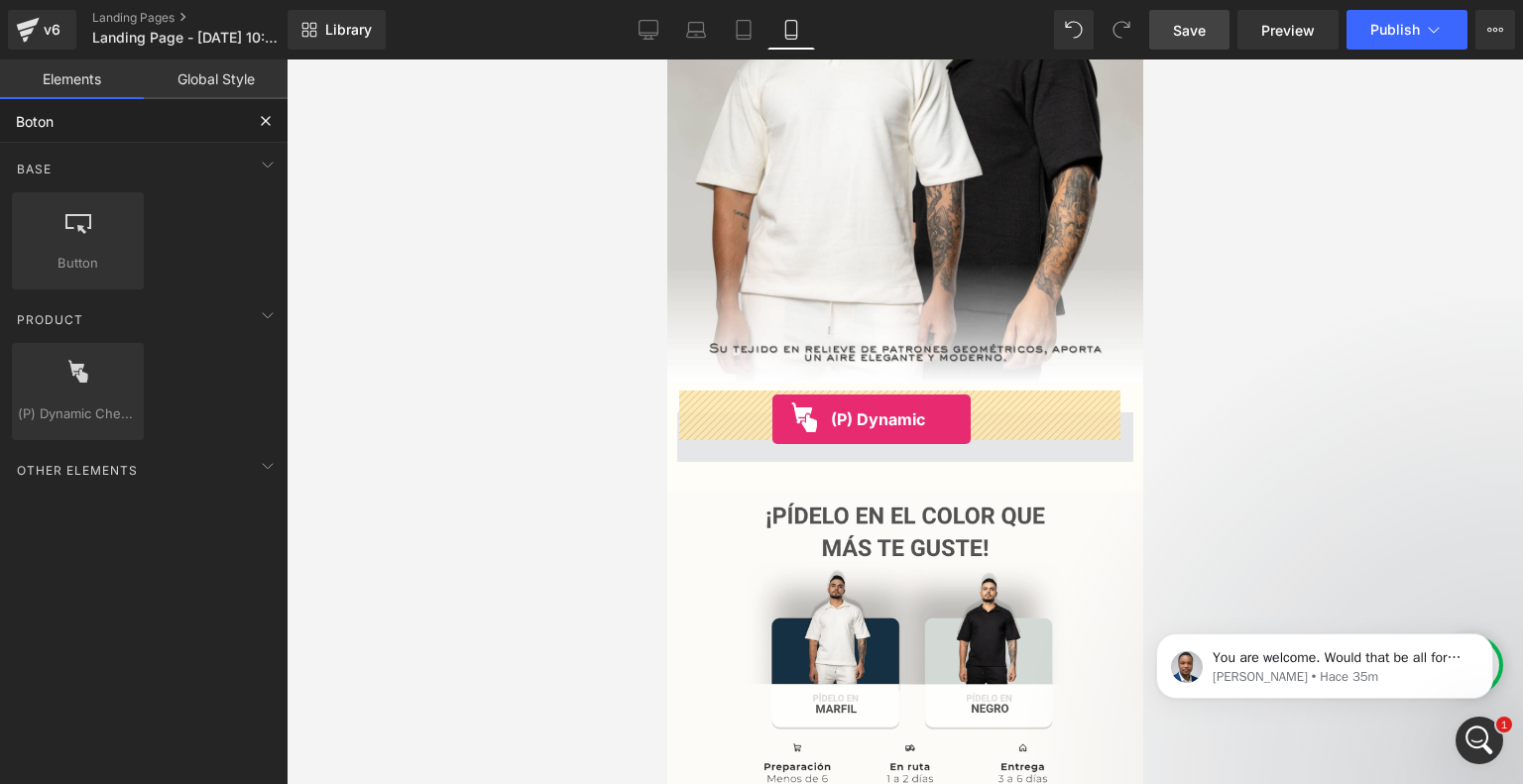 drag, startPoint x: 734, startPoint y: 483, endPoint x: 772, endPoint y: 417, distance: 76.15773 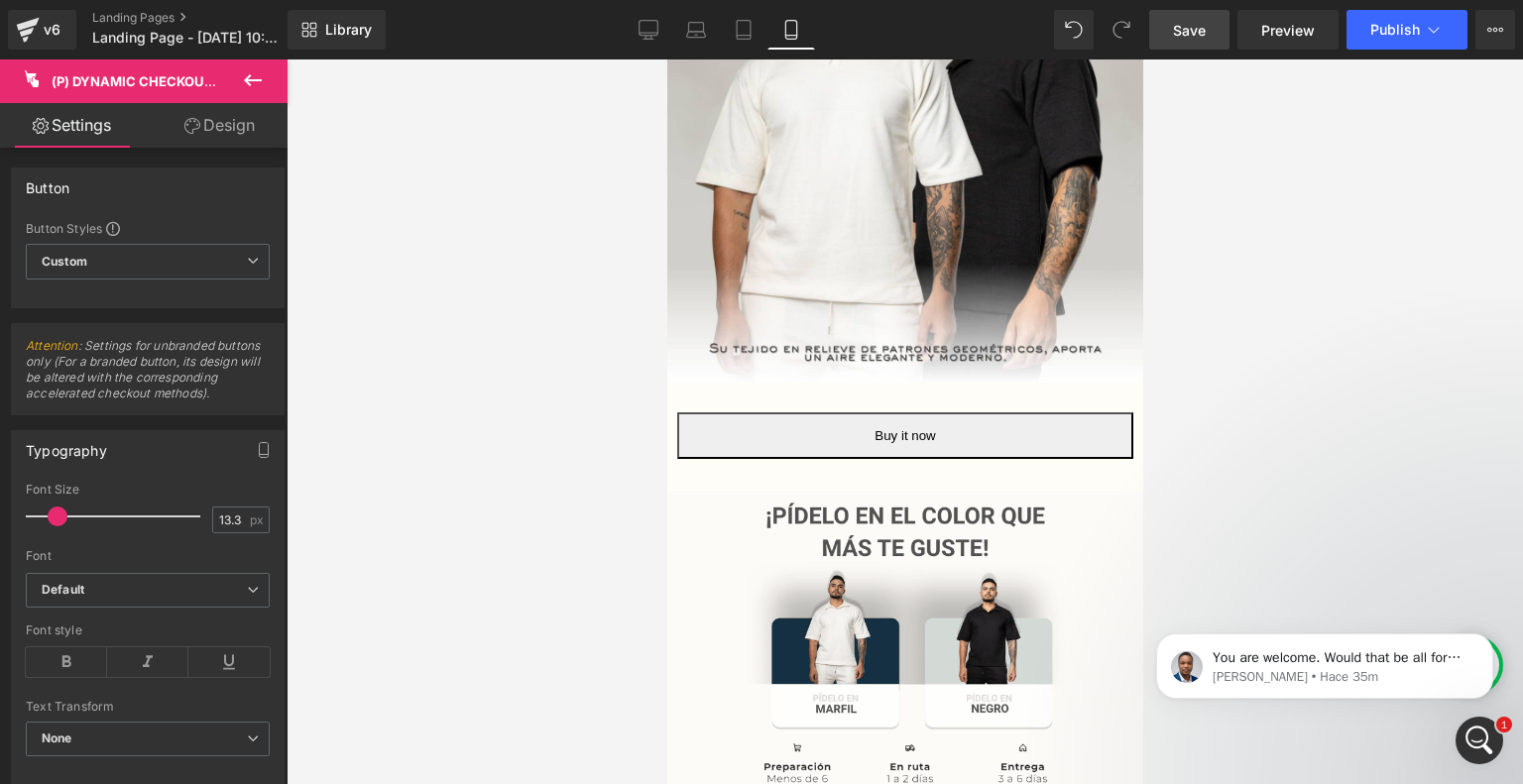click on "Save" at bounding box center [1189, 30] 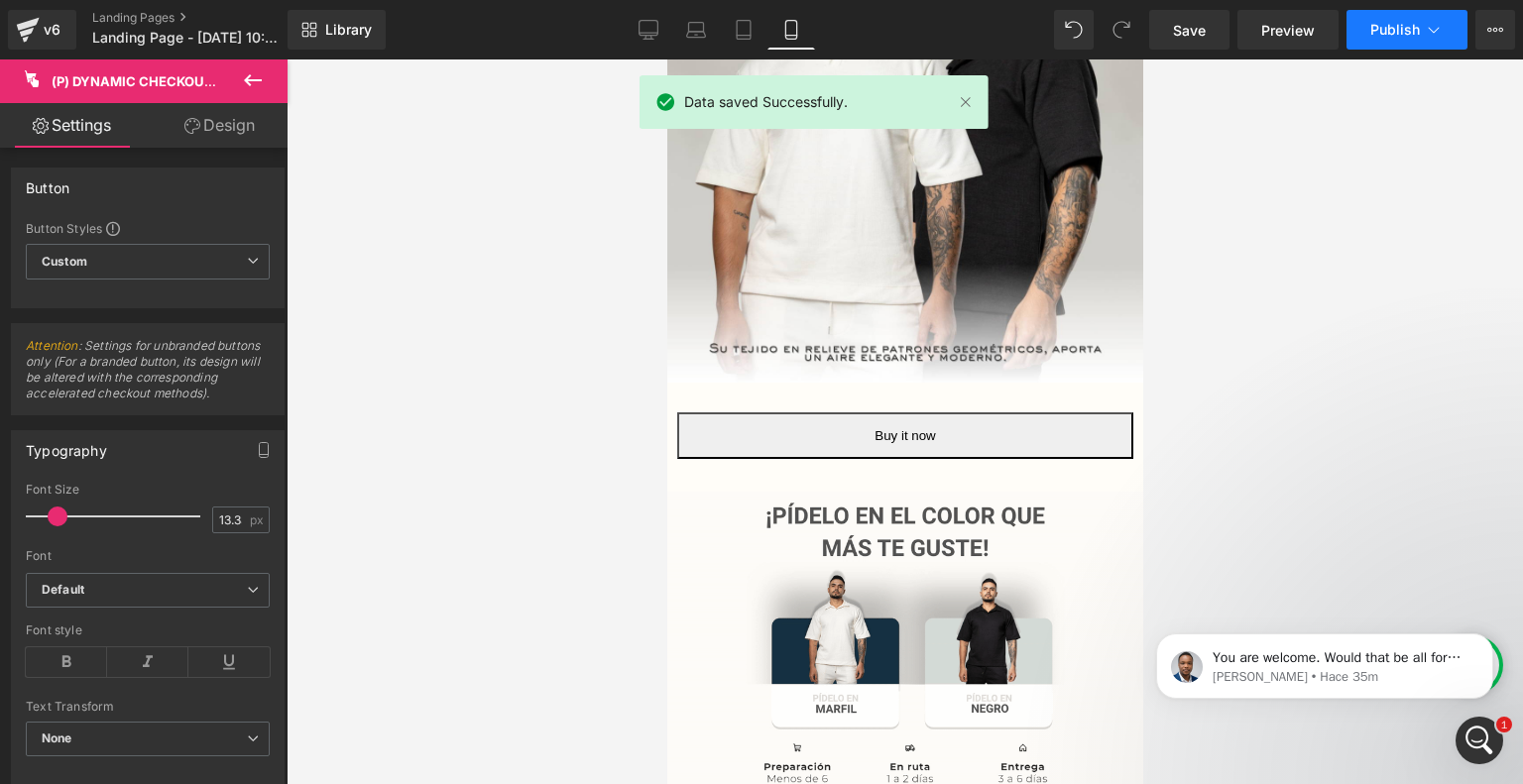 click on "Publish" at bounding box center (1395, 30) 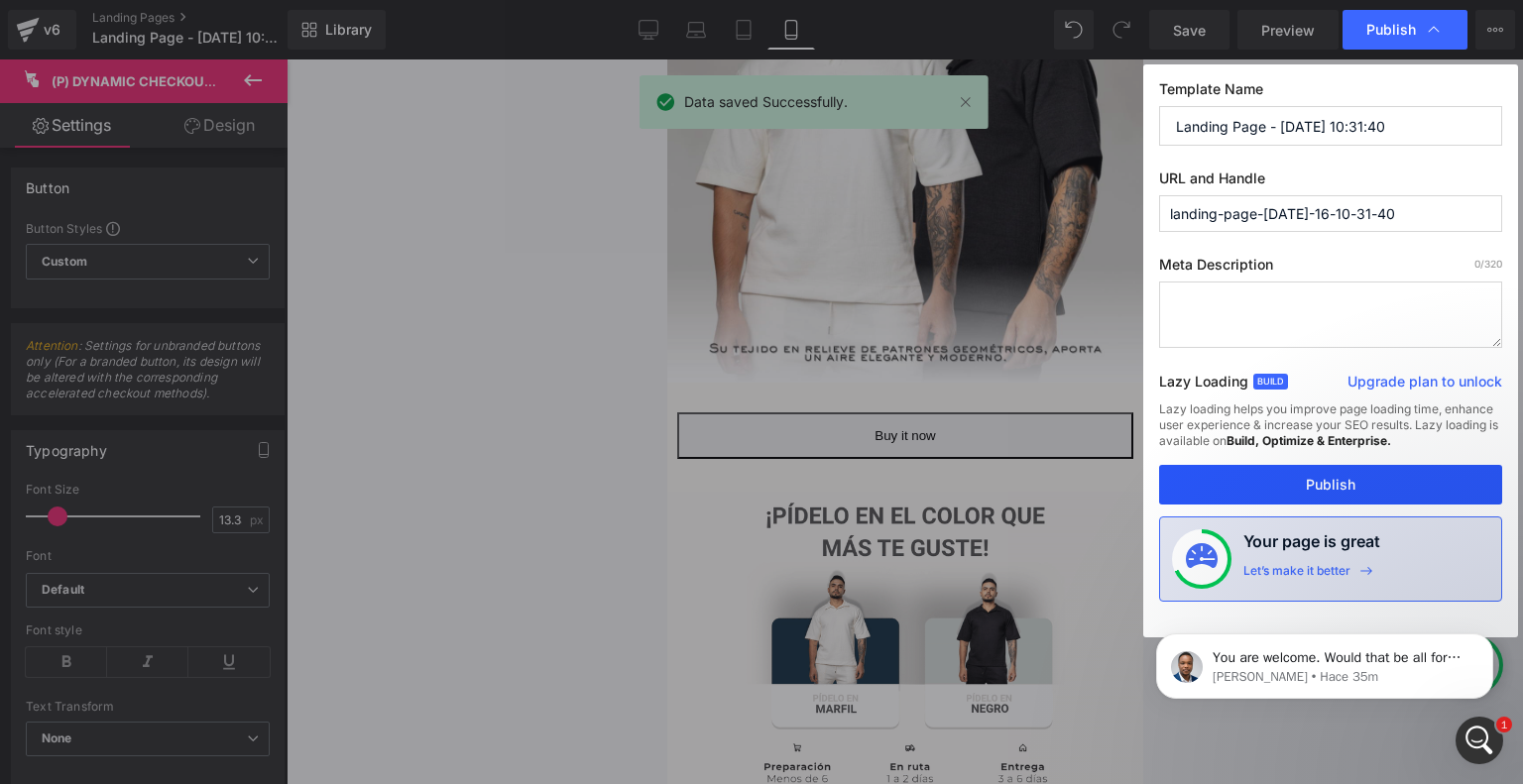 click on "Publish" at bounding box center [1331, 485] 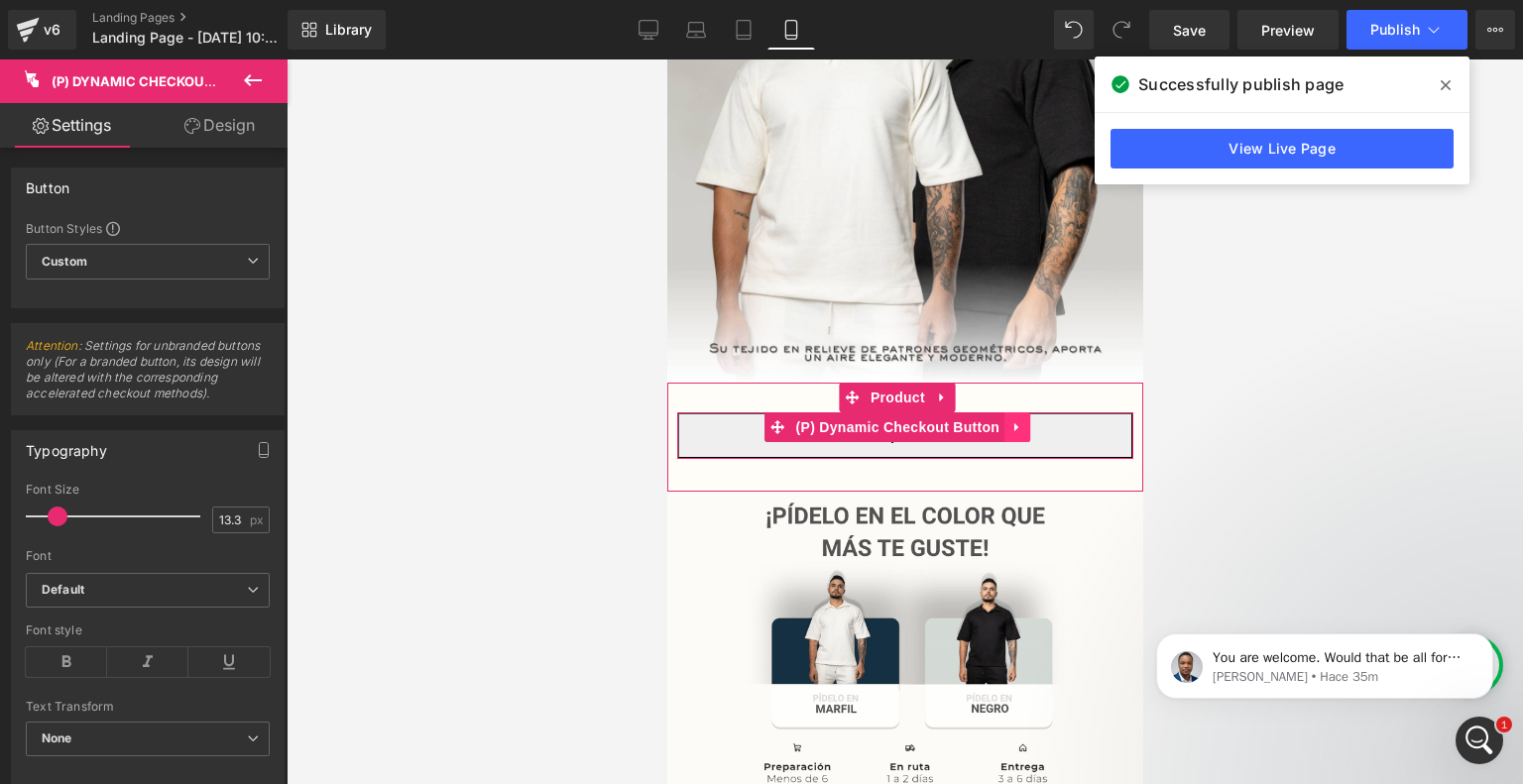 click at bounding box center [1016, 427] 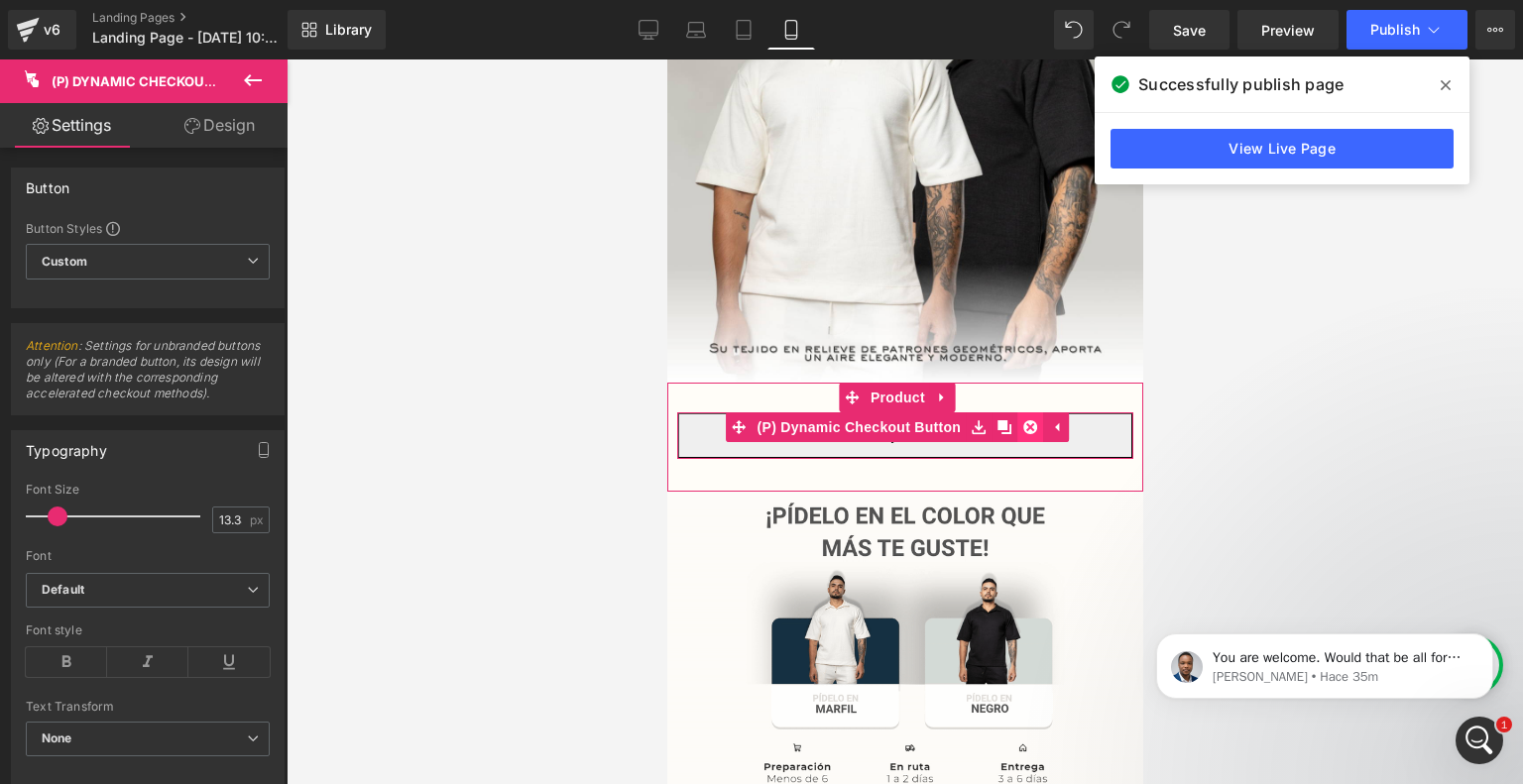 click 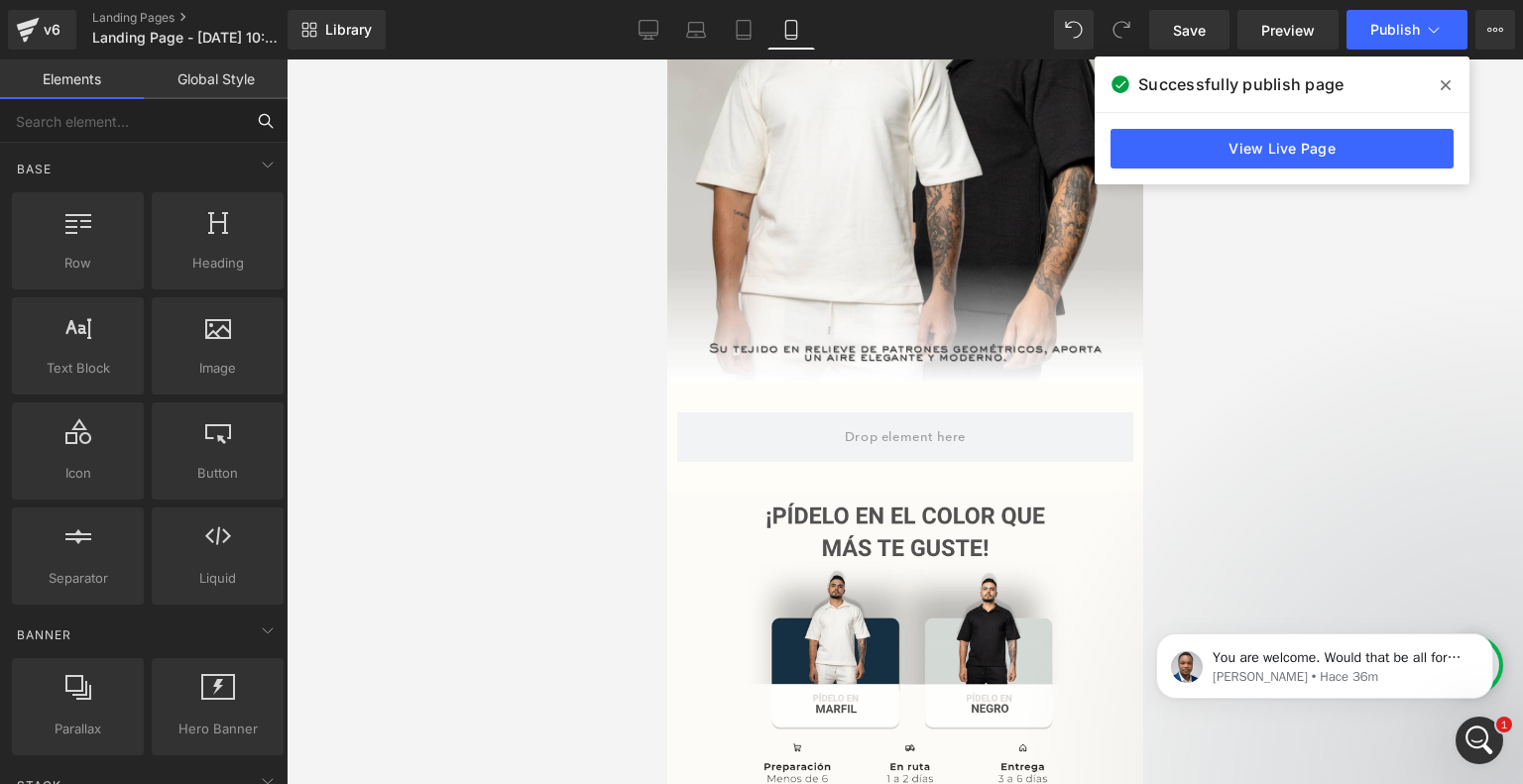 click at bounding box center [122, 121] 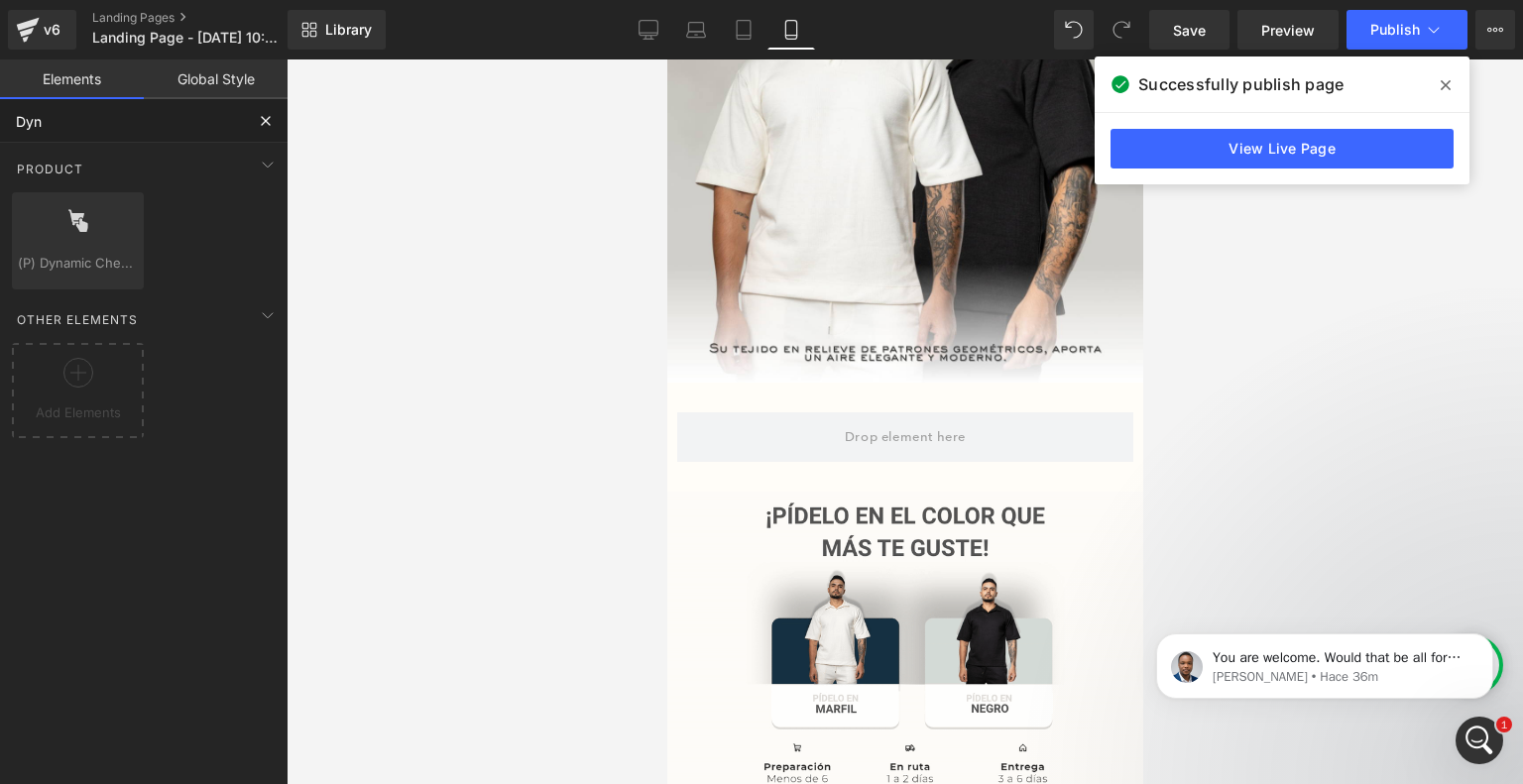 type on "Dyna" 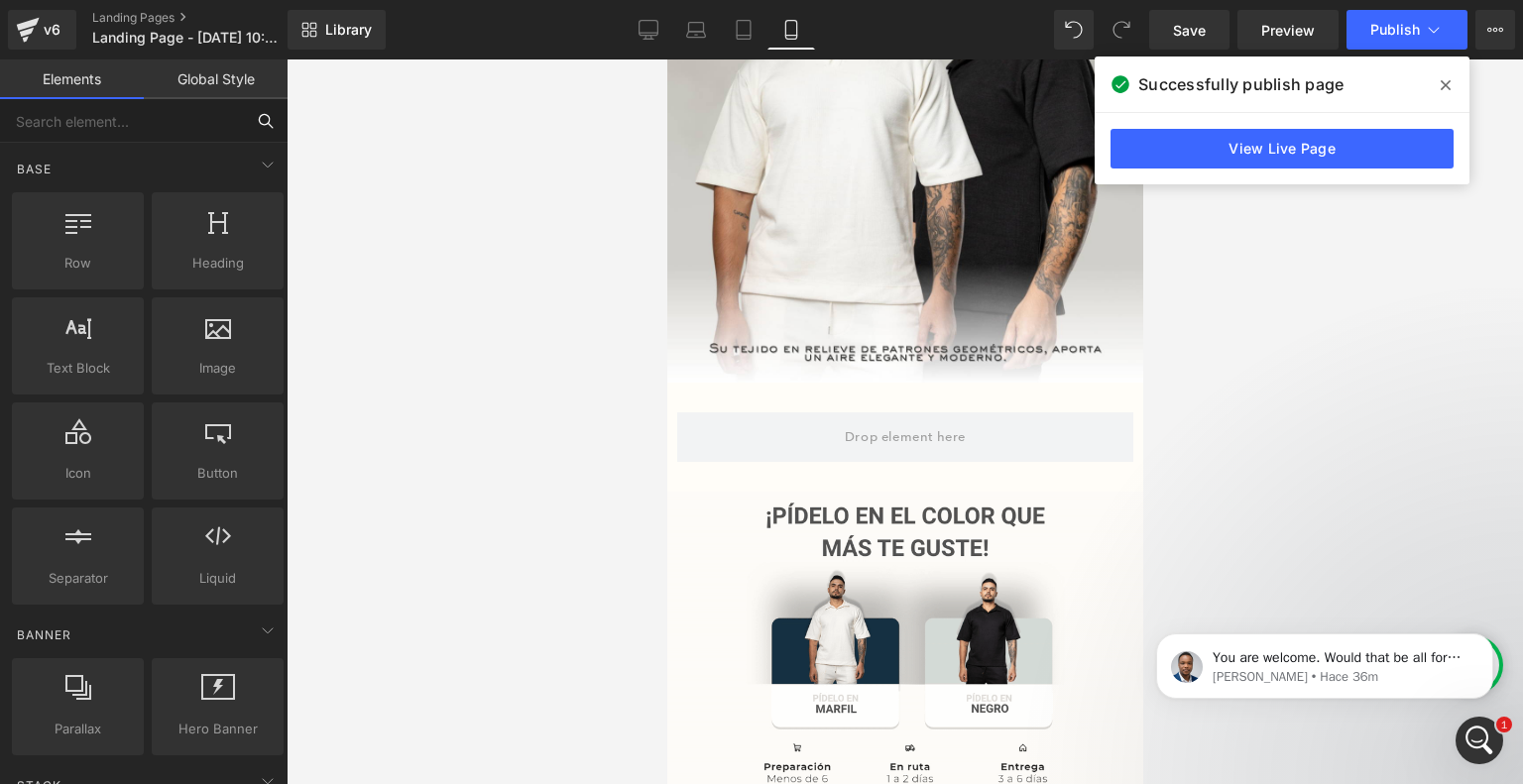 click at bounding box center [122, 121] 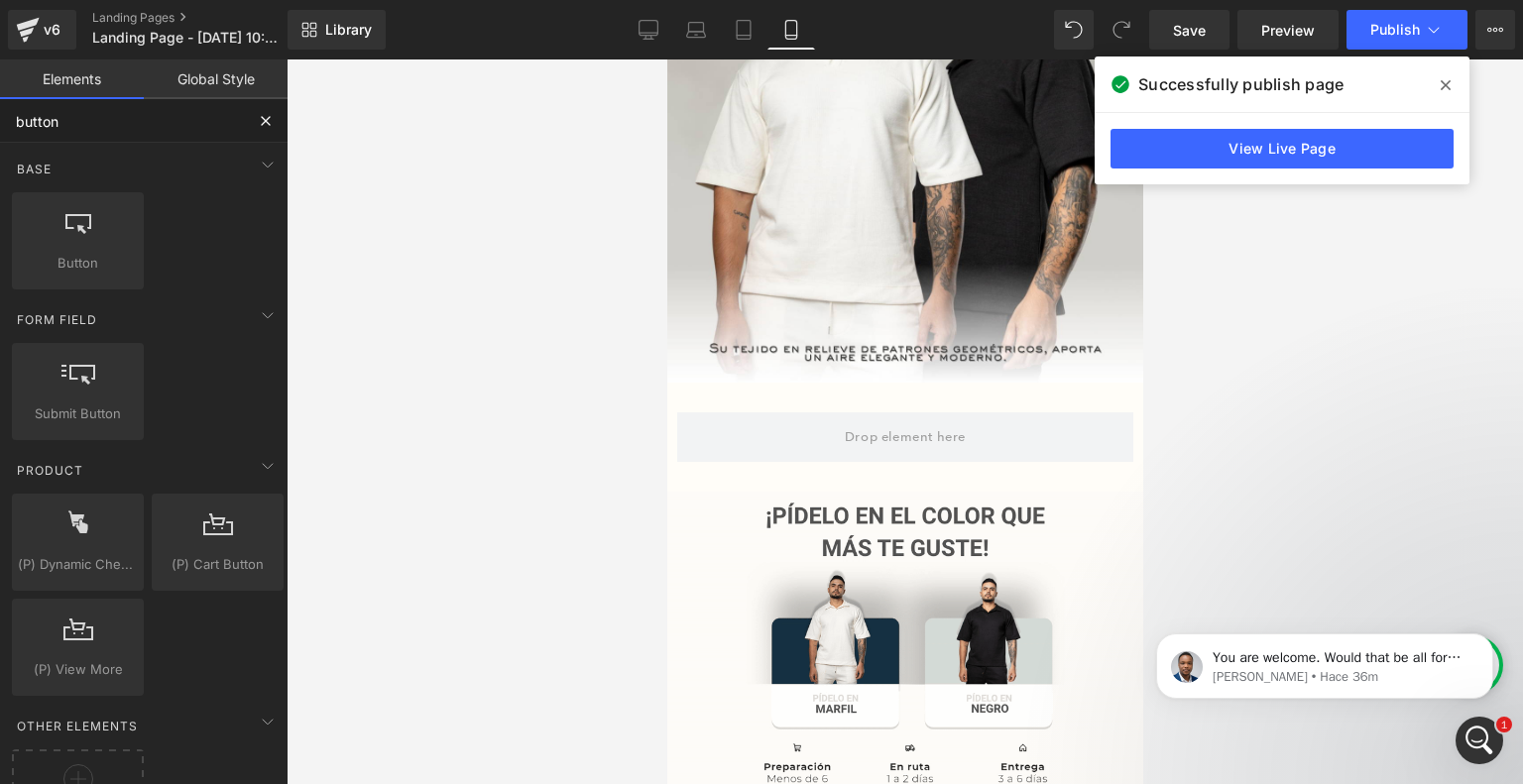 scroll, scrollTop: 74, scrollLeft: 0, axis: vertical 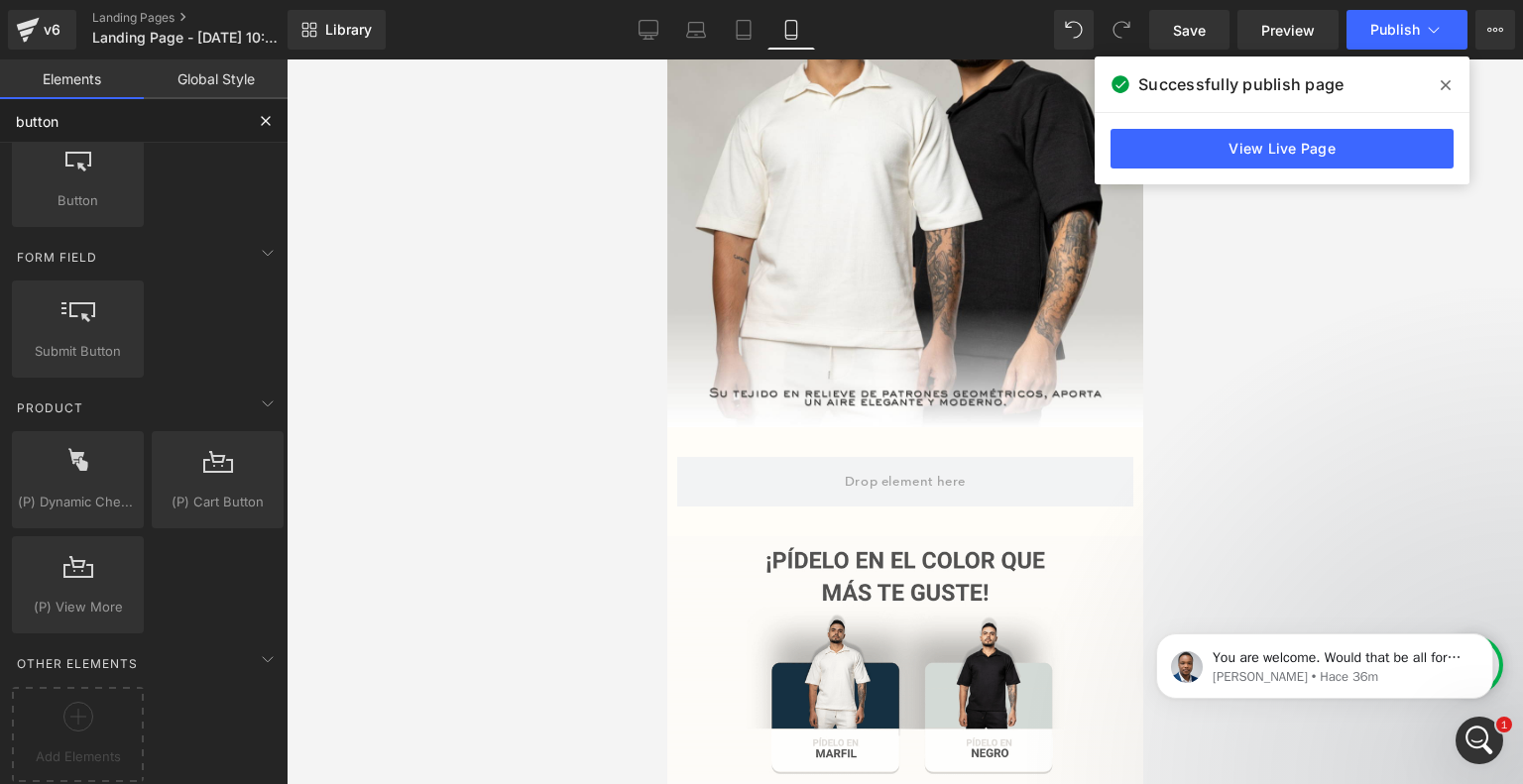 type on "button" 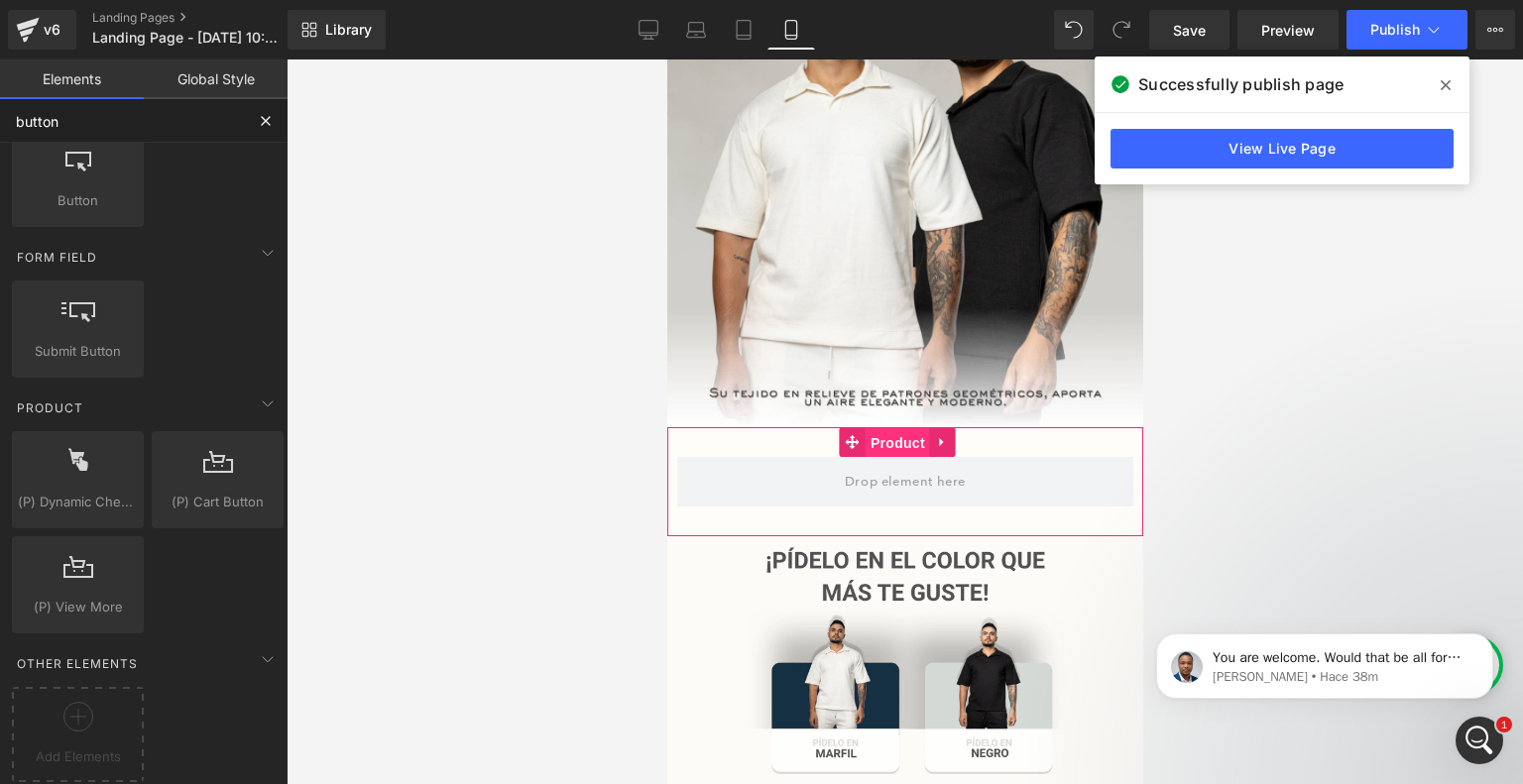click on "Product" at bounding box center (896, 443) 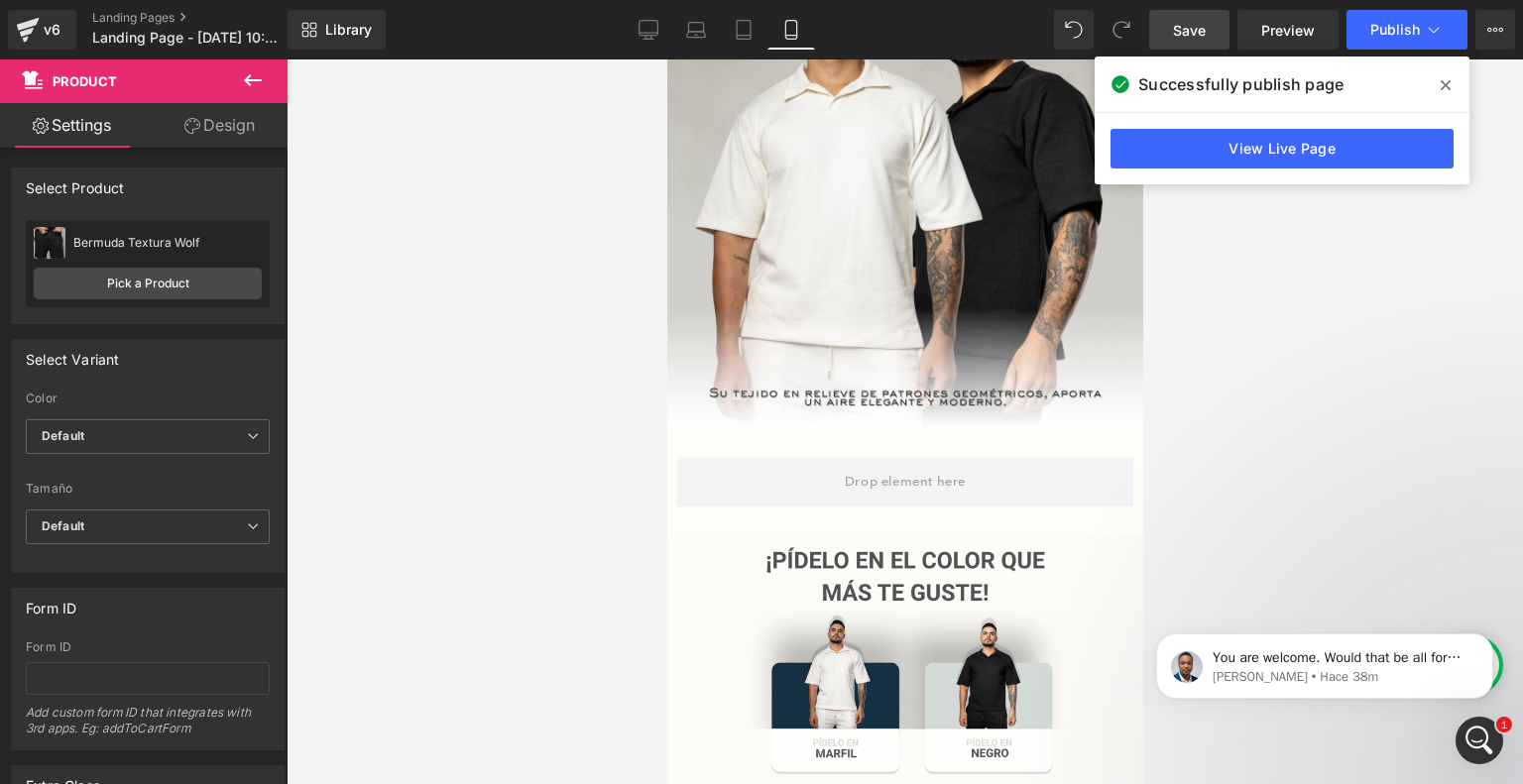 click on "Save" at bounding box center (1189, 30) 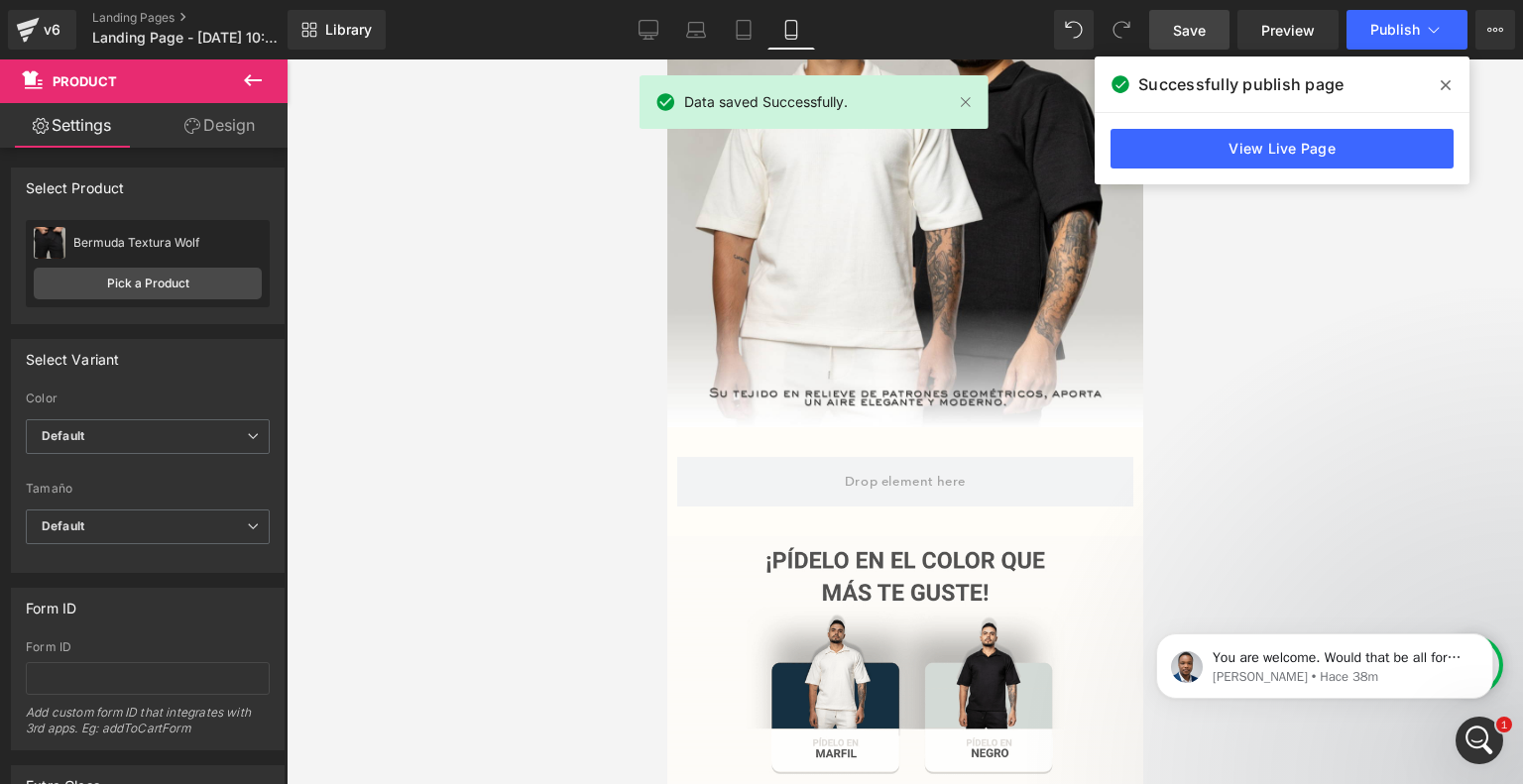 drag, startPoint x: 1444, startPoint y: 86, endPoint x: 457, endPoint y: 27, distance: 988.76185 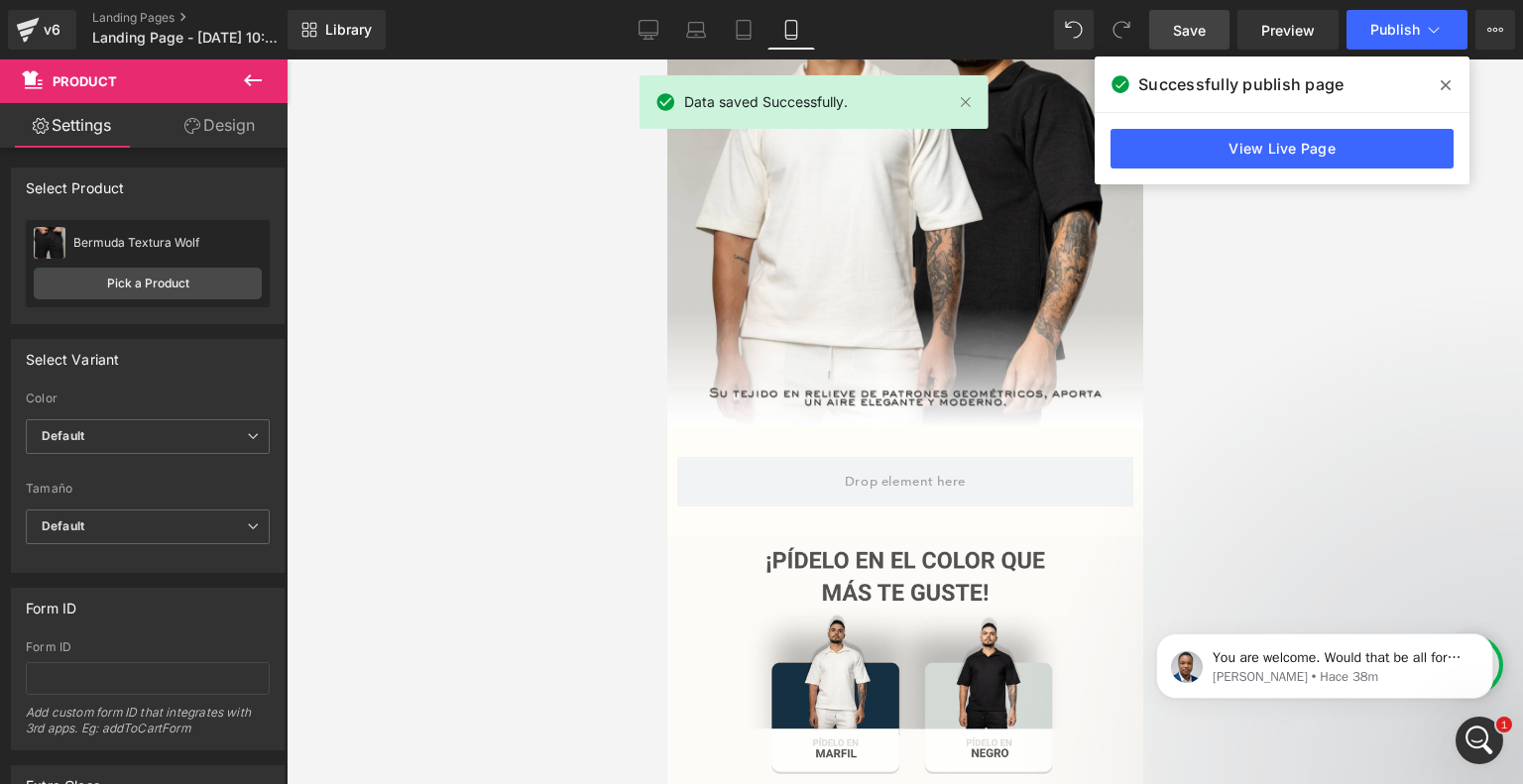 click 